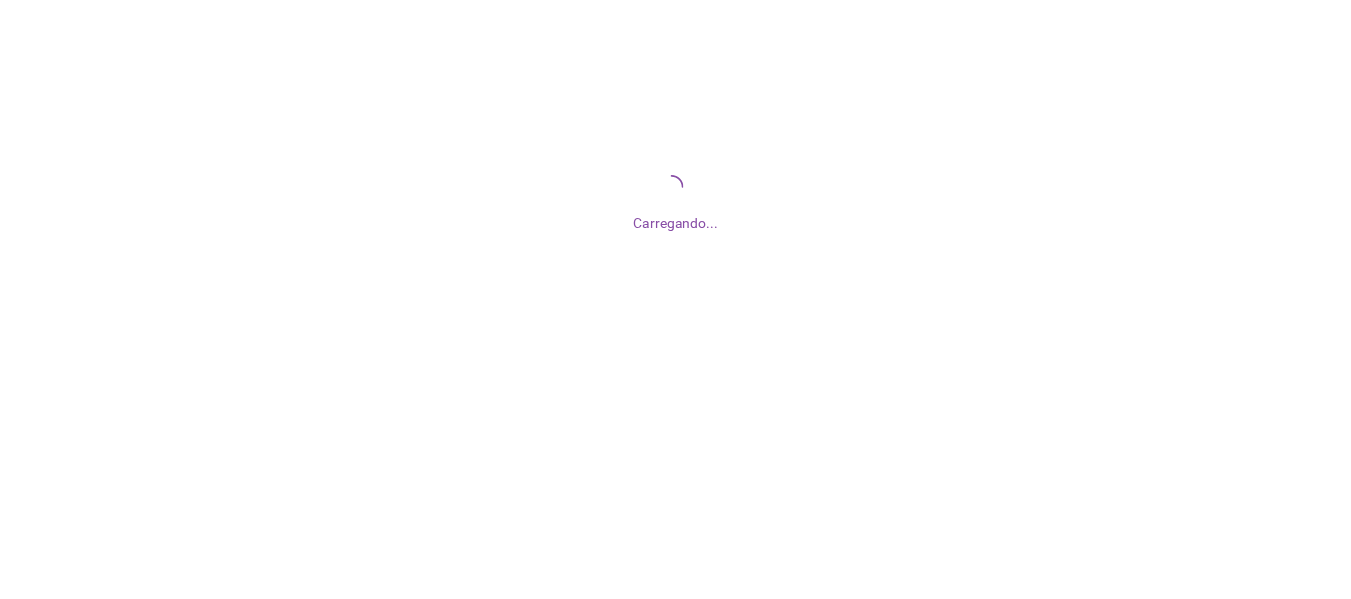 scroll, scrollTop: 0, scrollLeft: 0, axis: both 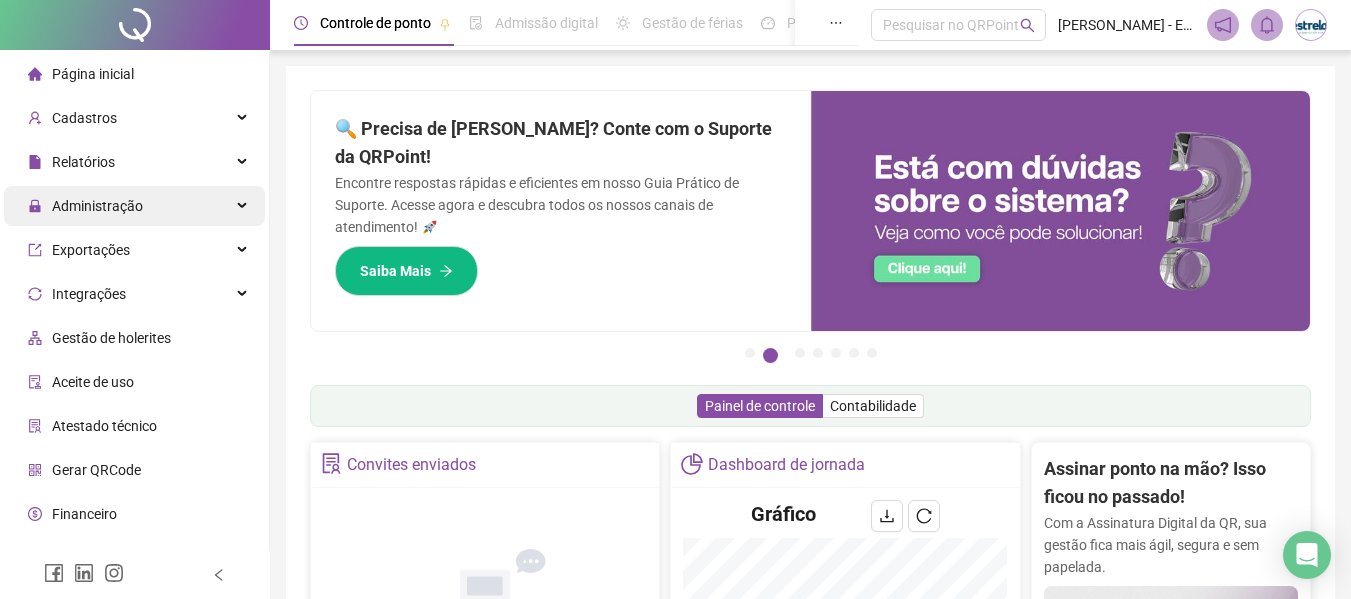click on "Administração" at bounding box center [134, 206] 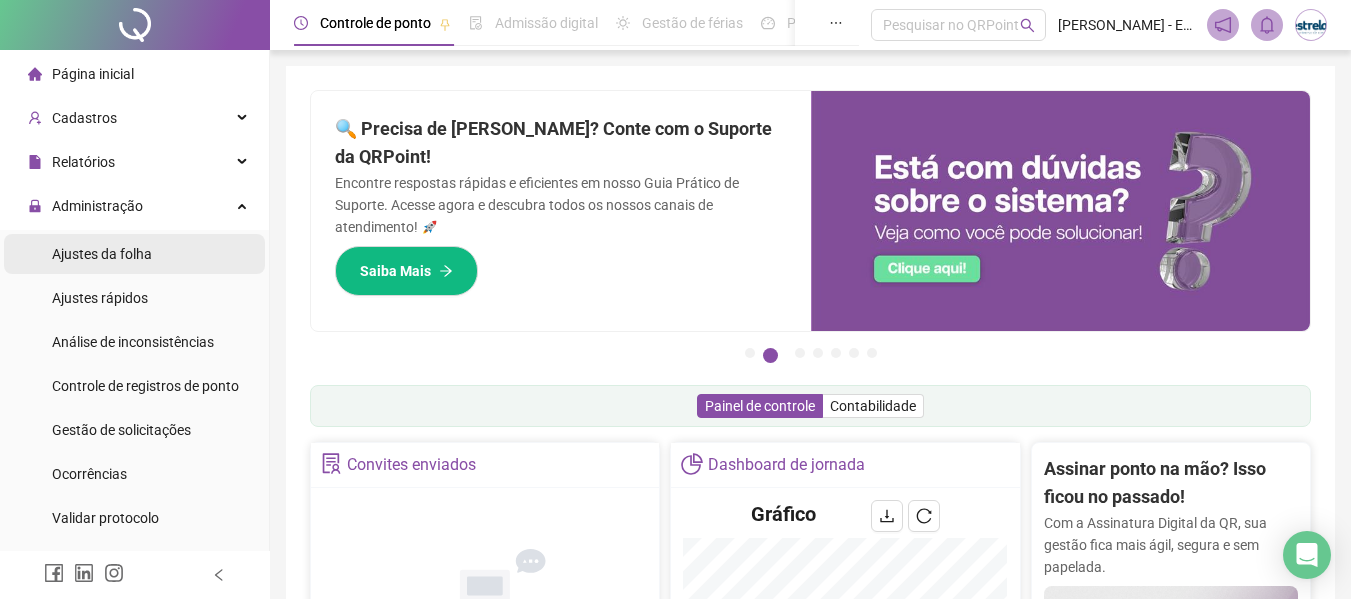 click on "Ajustes da folha" at bounding box center (102, 254) 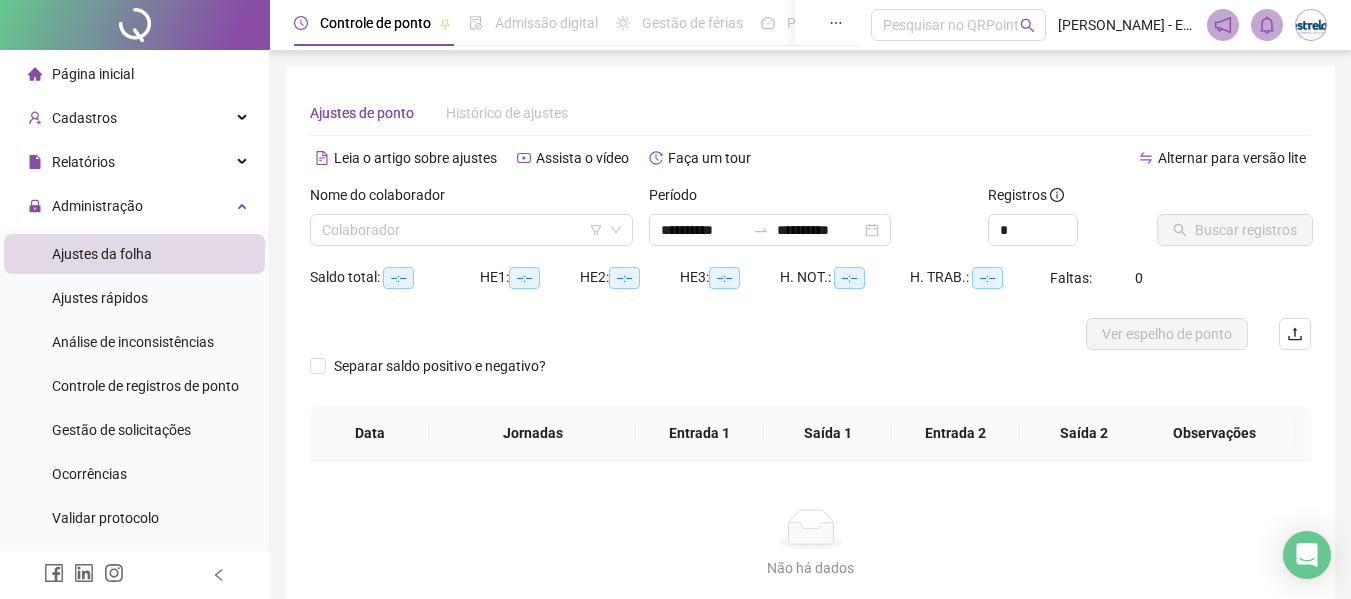 type on "**********" 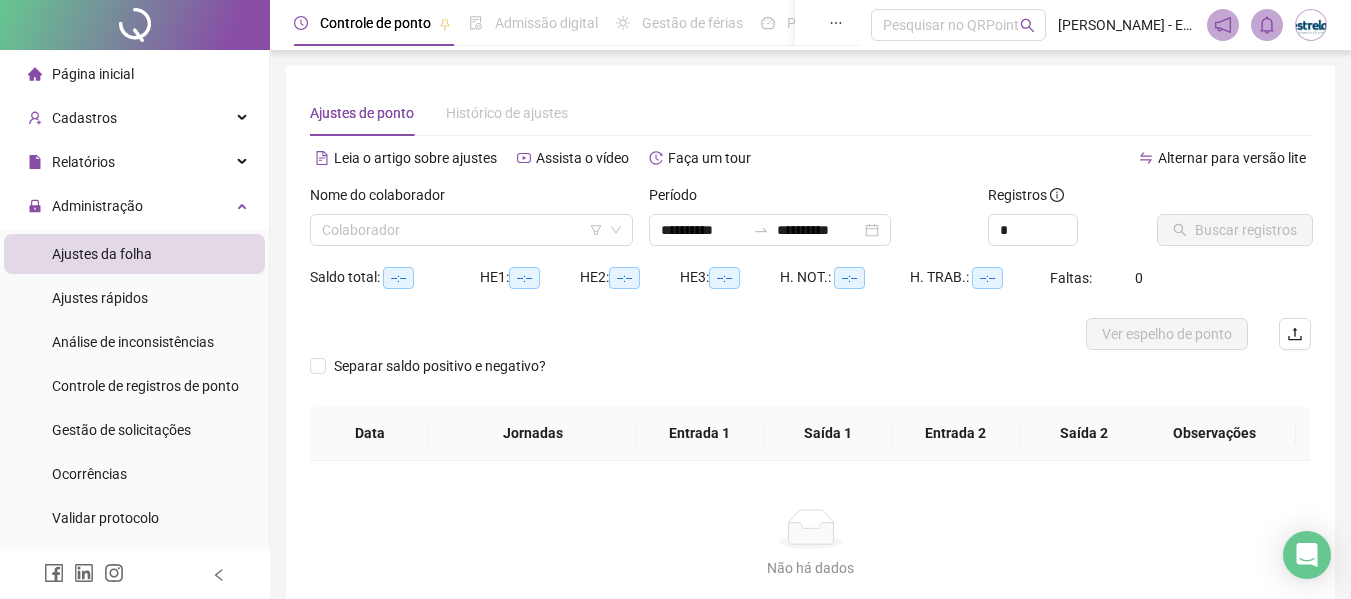 click on "Nome do colaborador Colaborador" at bounding box center (471, 223) 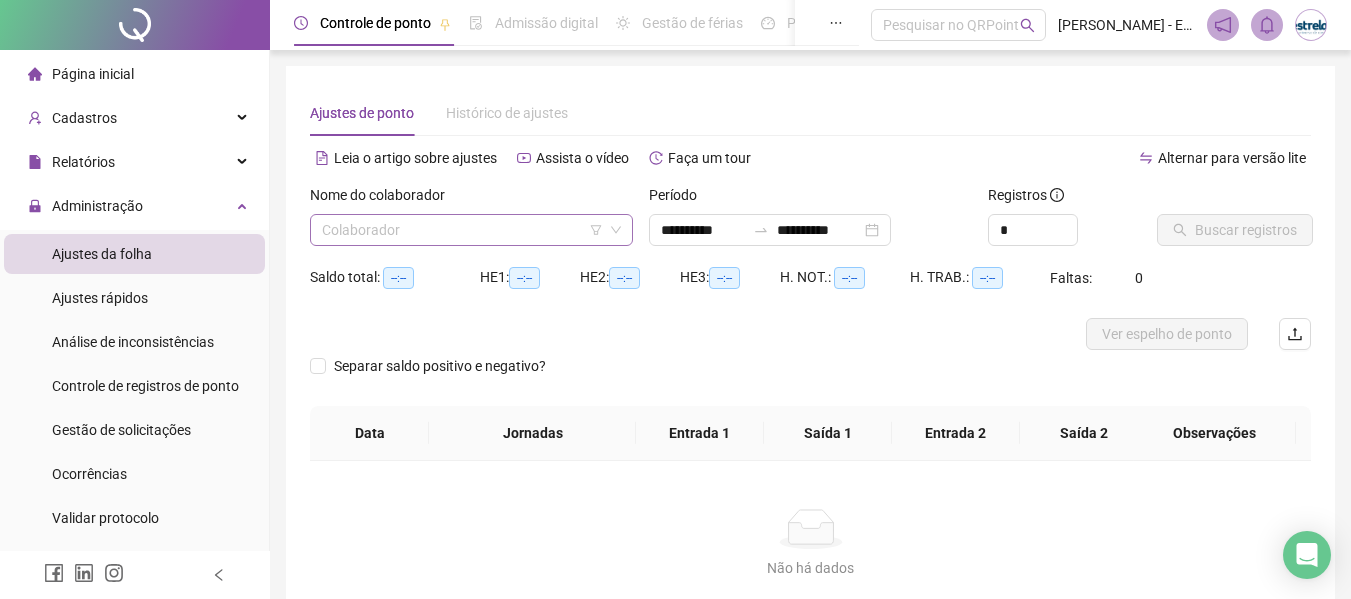 click at bounding box center [465, 230] 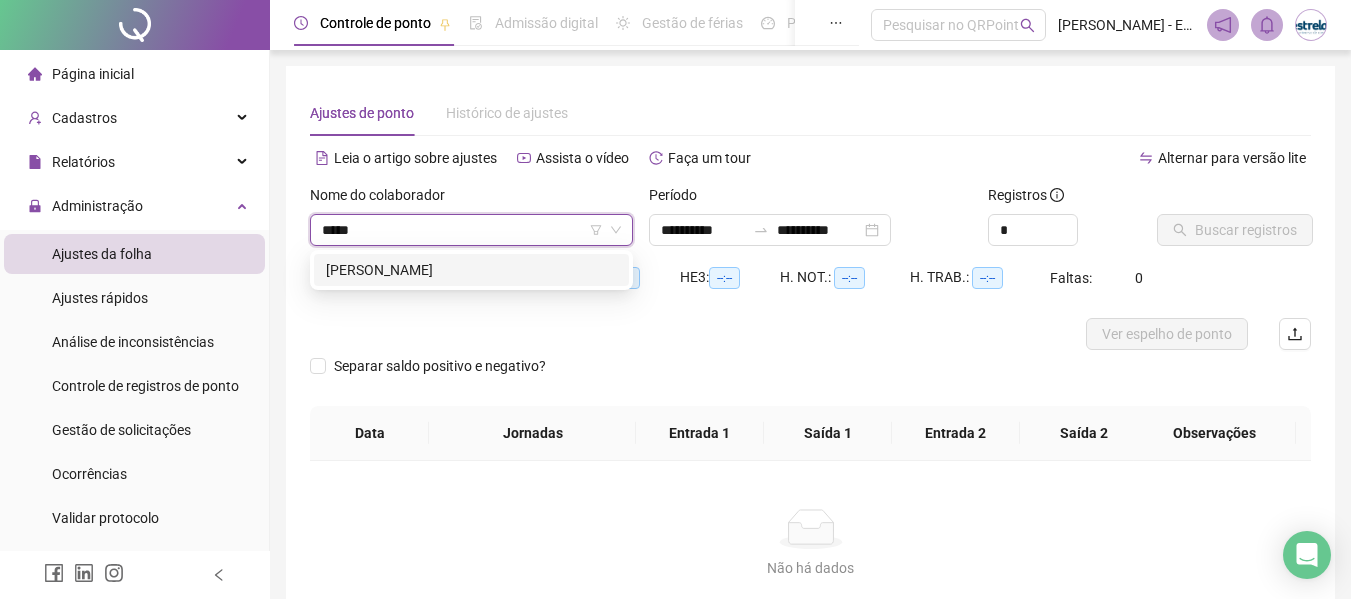 type on "******" 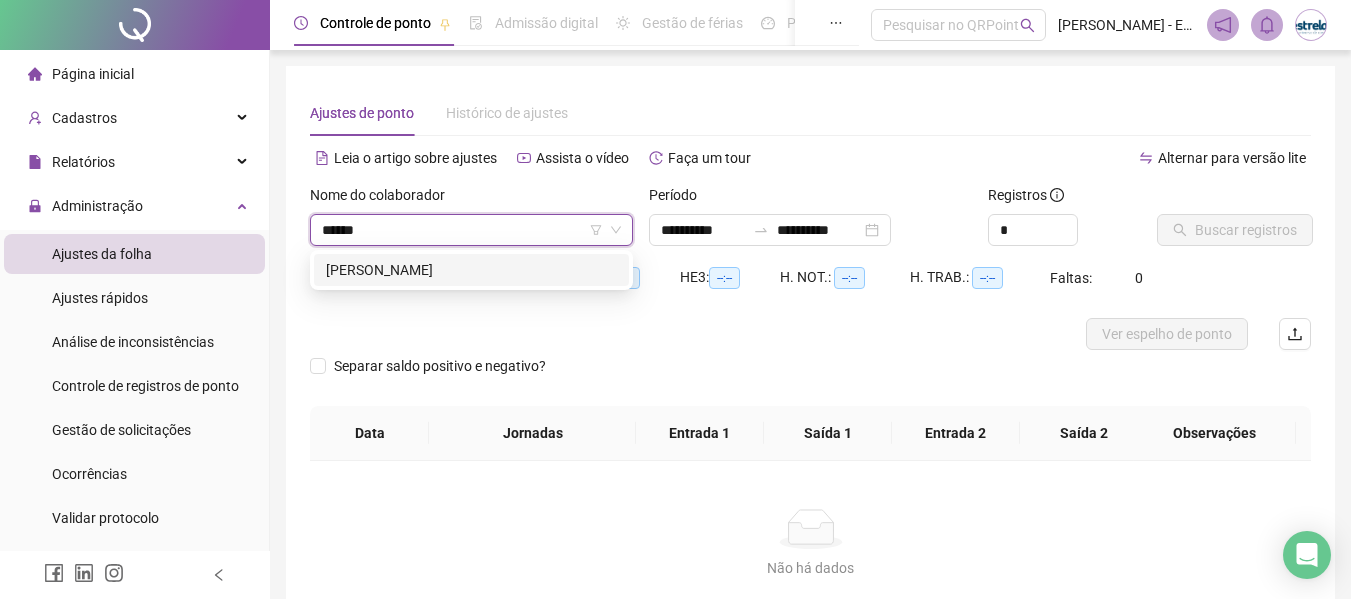 drag, startPoint x: 474, startPoint y: 272, endPoint x: 784, endPoint y: 276, distance: 310.02582 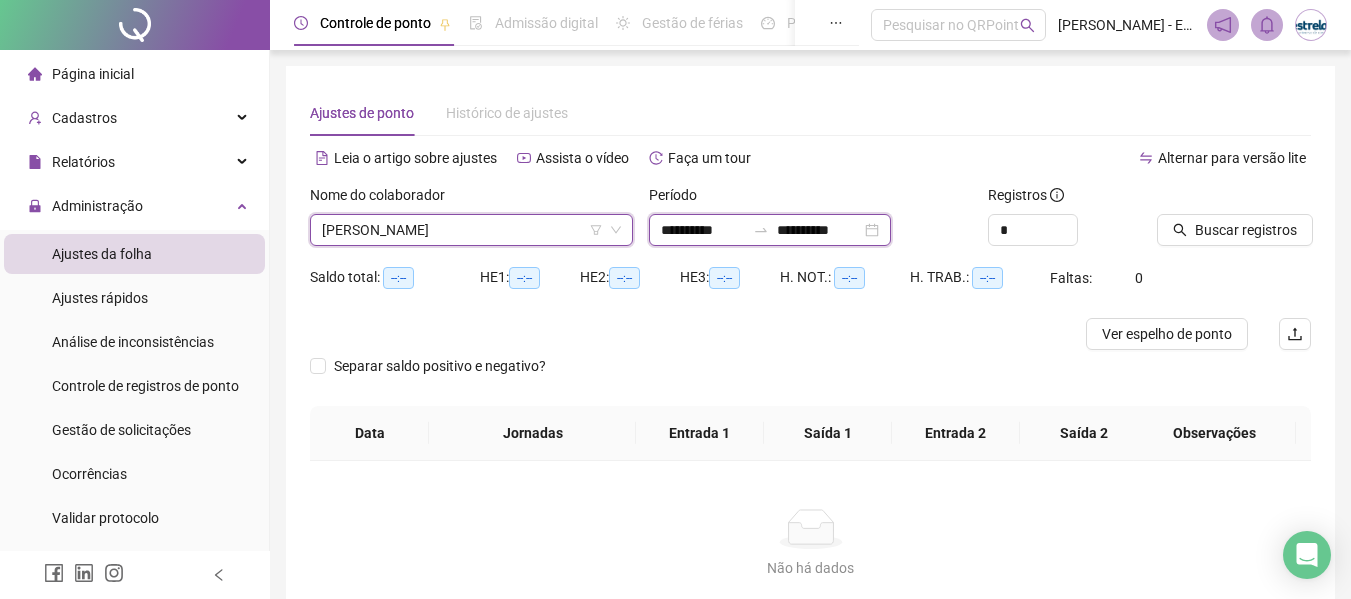 click on "**********" at bounding box center [703, 230] 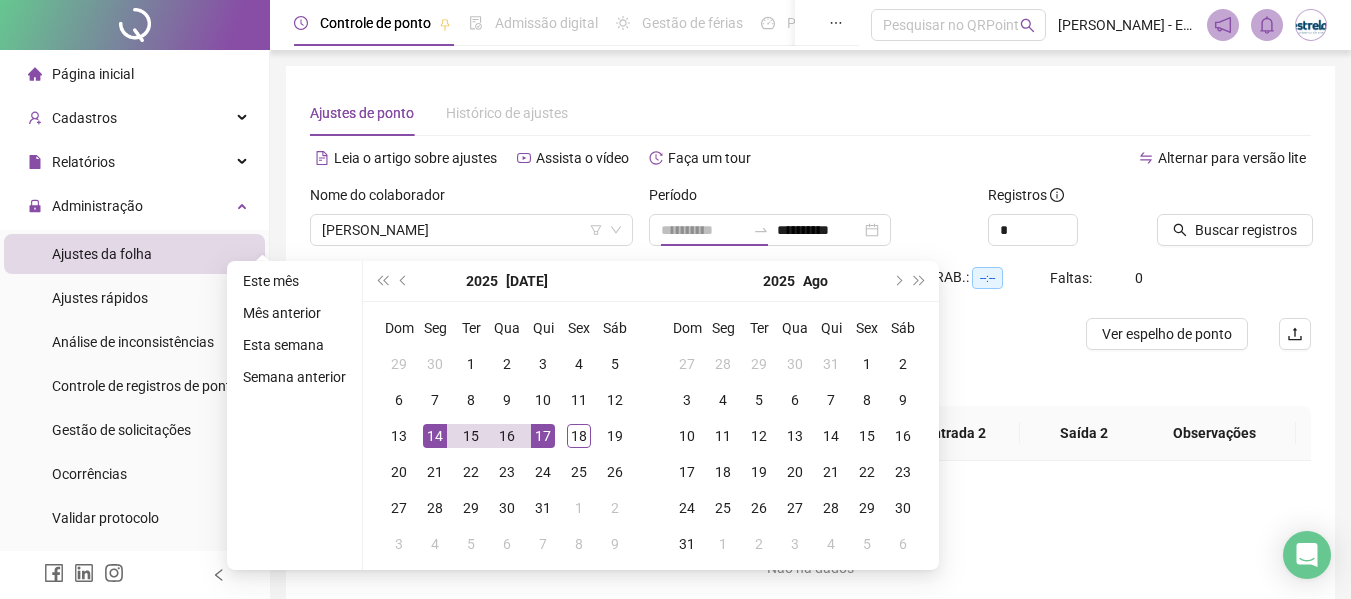 drag, startPoint x: 441, startPoint y: 437, endPoint x: 551, endPoint y: 441, distance: 110.0727 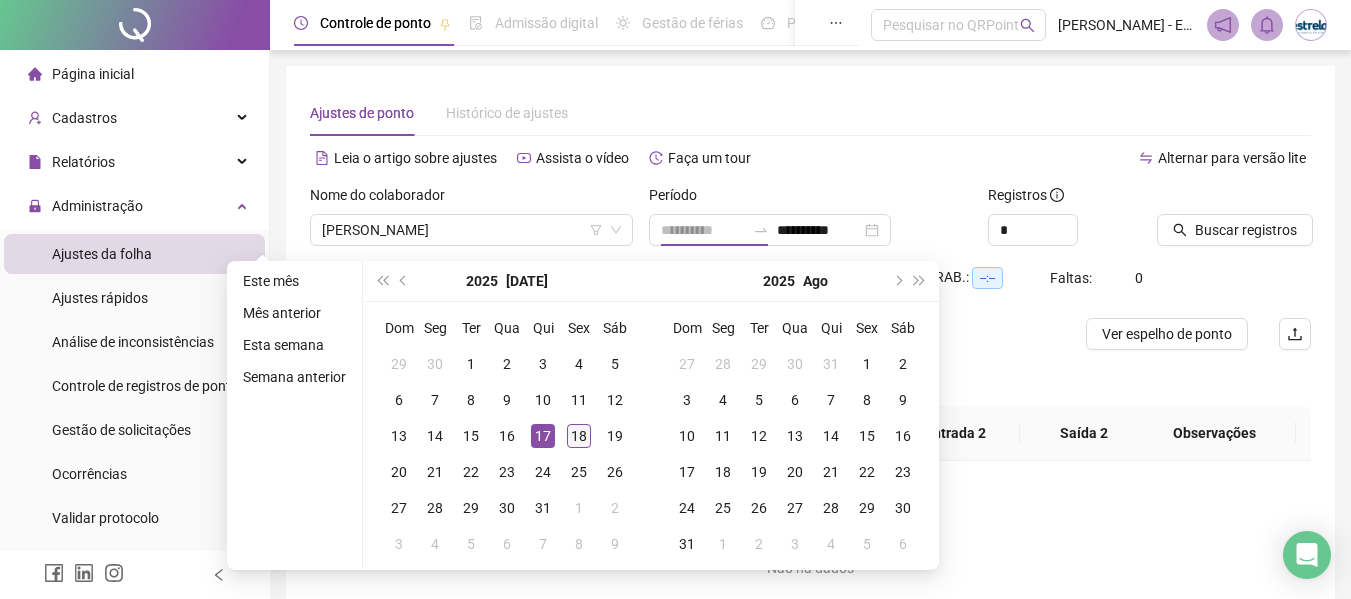 type on "**********" 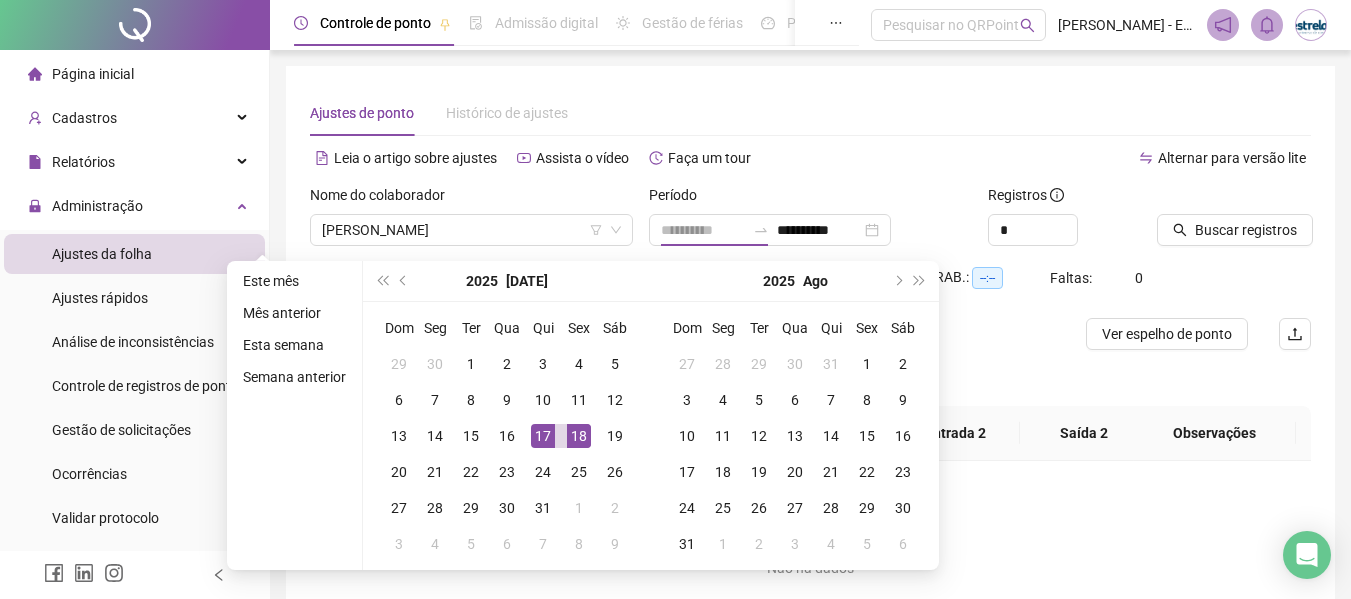 click on "18" at bounding box center (579, 436) 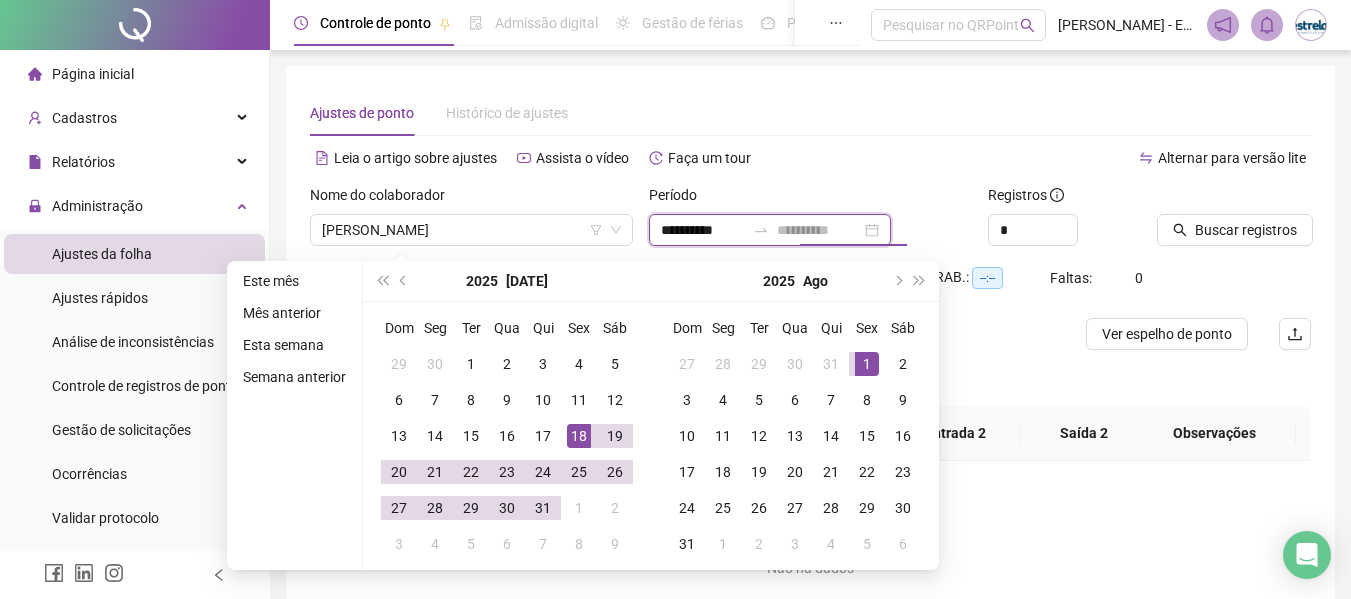 type on "**********" 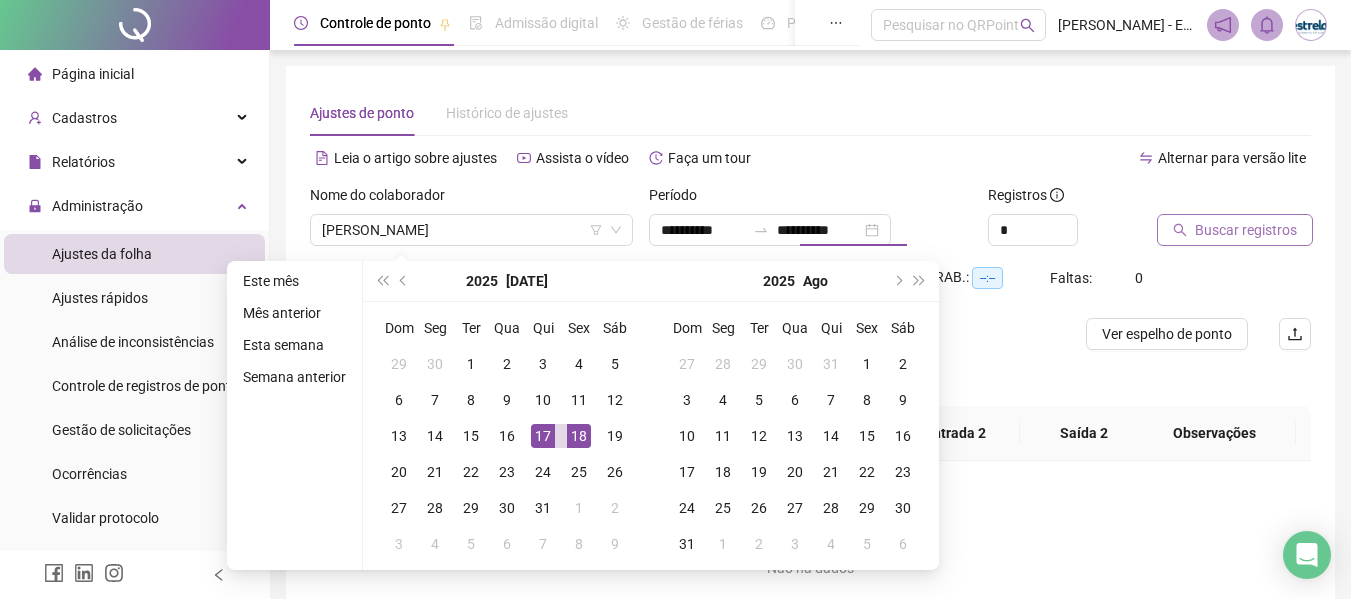type on "**********" 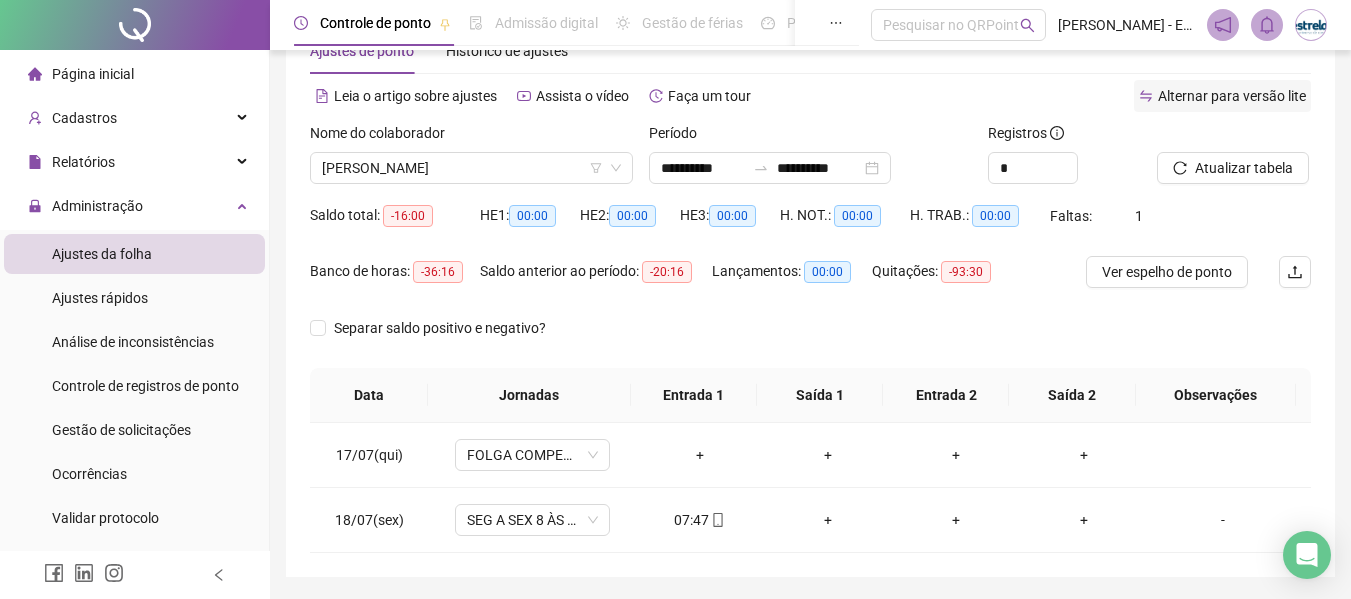 scroll, scrollTop: 0, scrollLeft: 0, axis: both 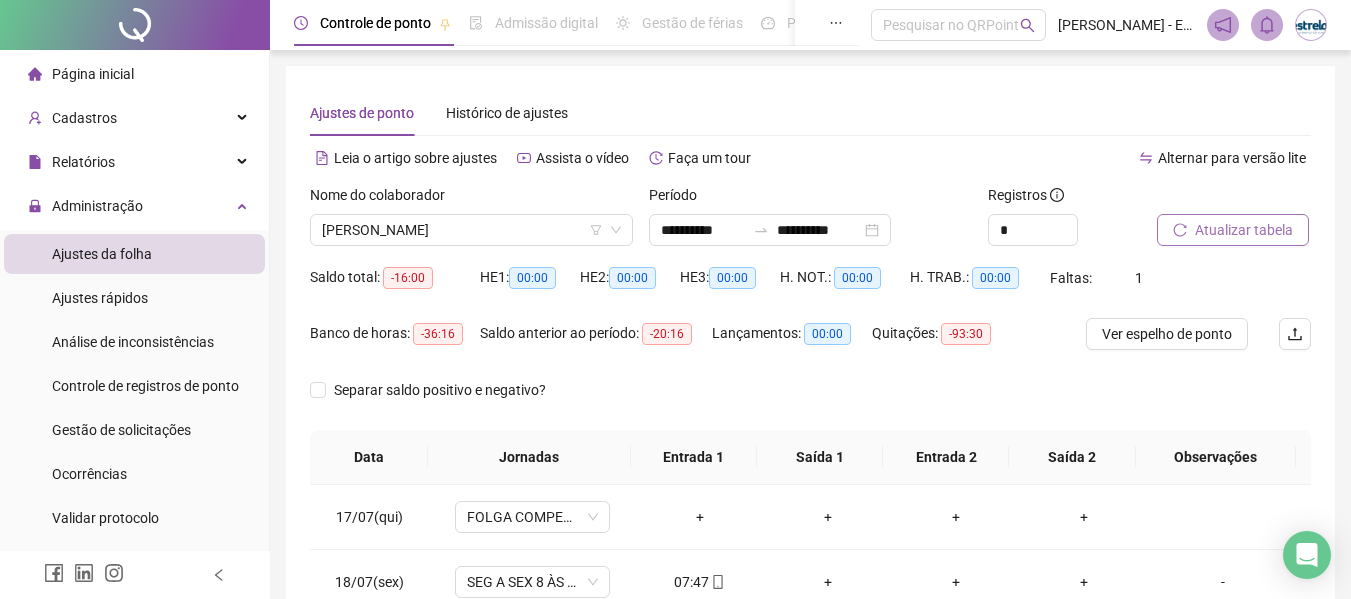 click on "Atualizar tabela" at bounding box center (1244, 230) 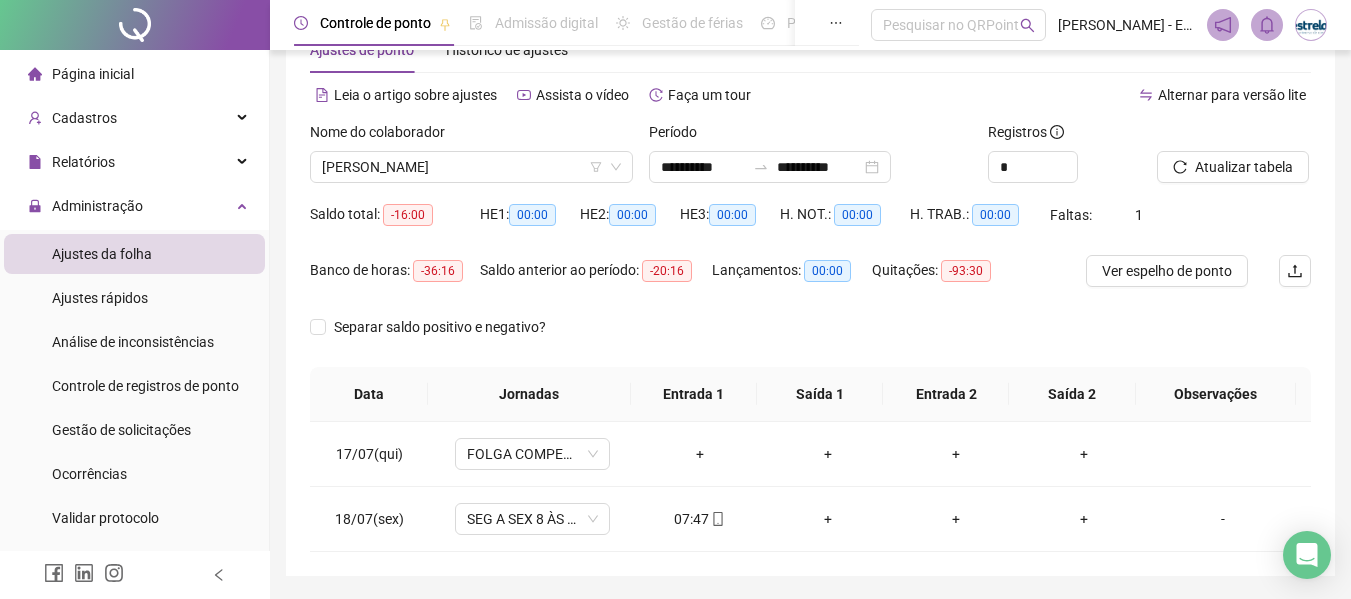 scroll, scrollTop: 0, scrollLeft: 0, axis: both 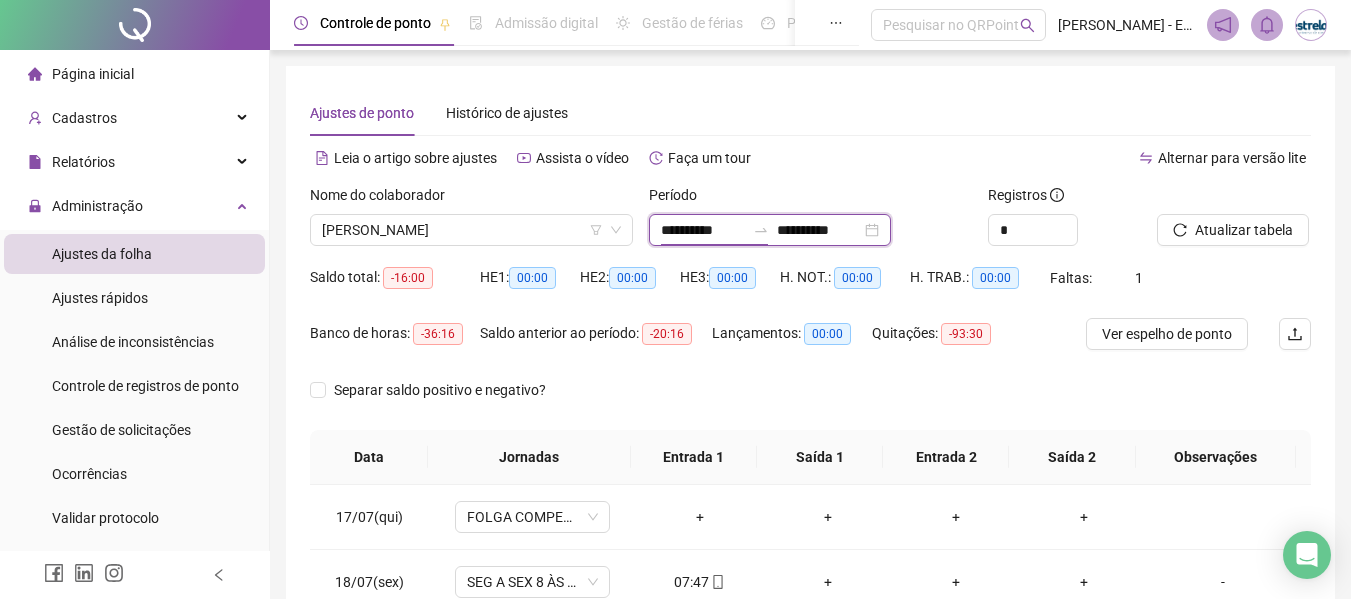 click on "**********" at bounding box center [703, 230] 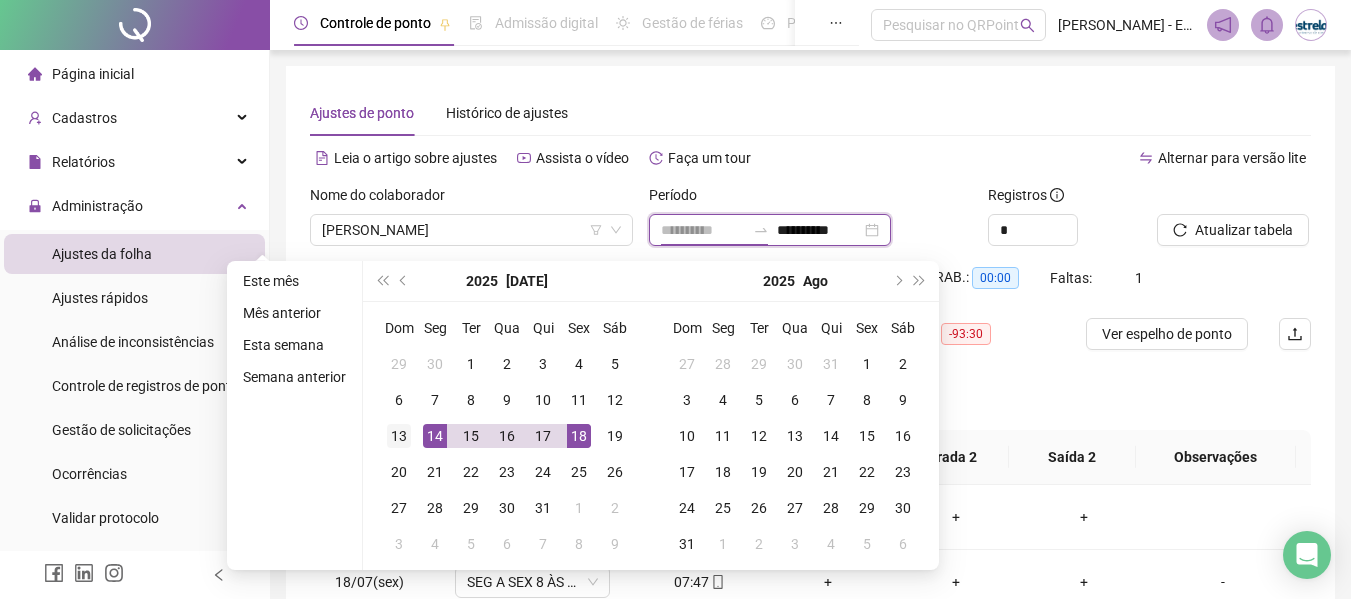 type on "**********" 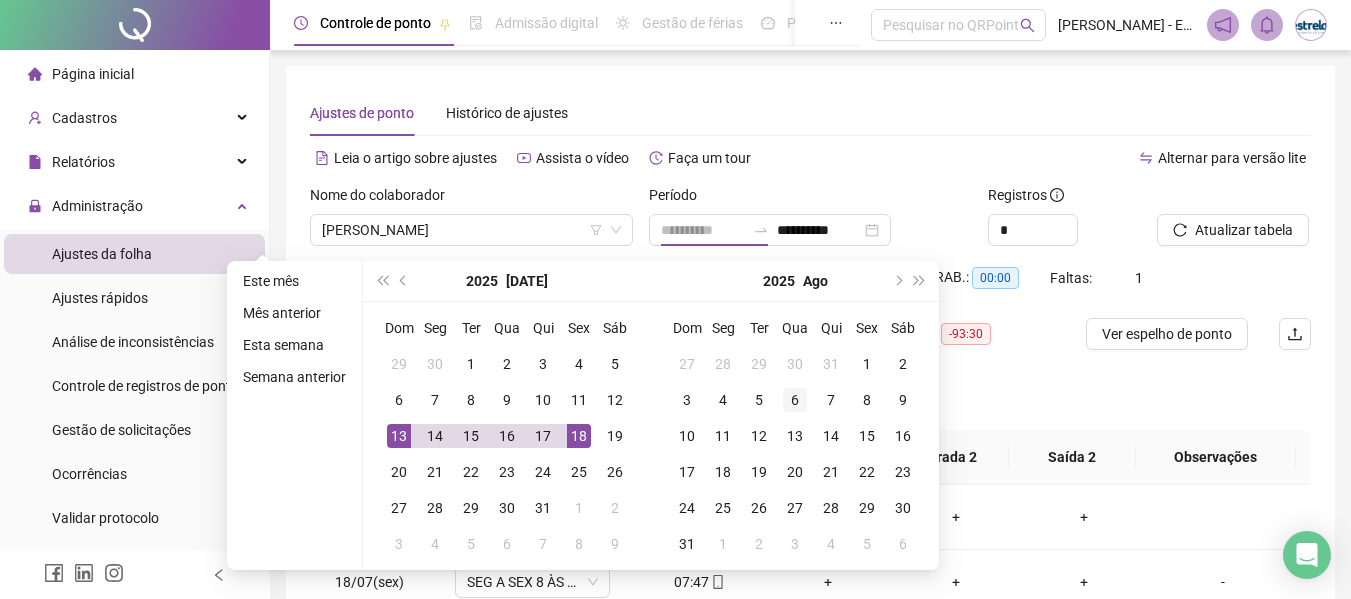drag, startPoint x: 395, startPoint y: 436, endPoint x: 810, endPoint y: 385, distance: 418.12198 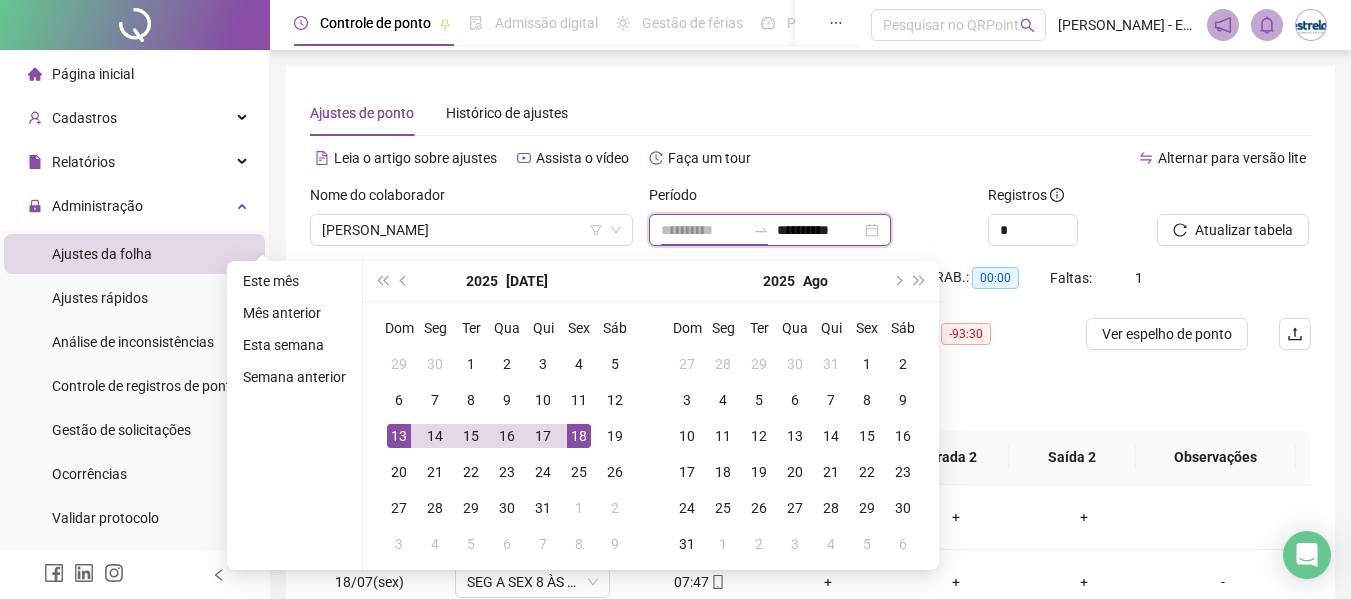 type on "**********" 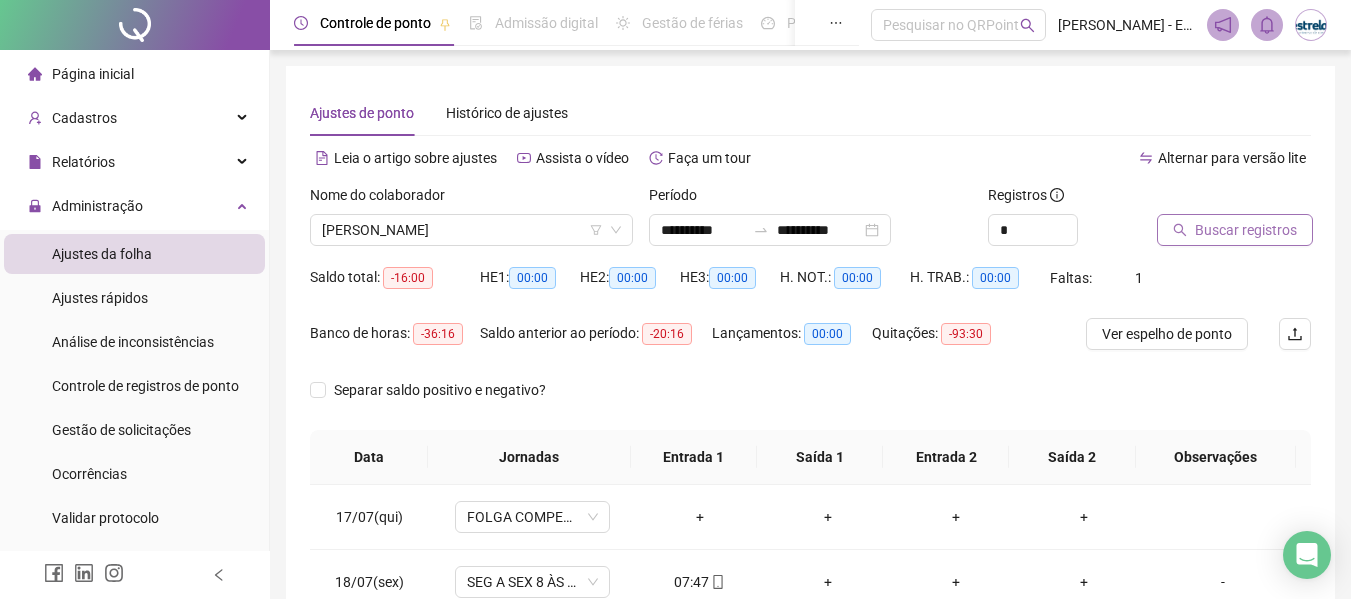 click on "Buscar registros" at bounding box center (1246, 230) 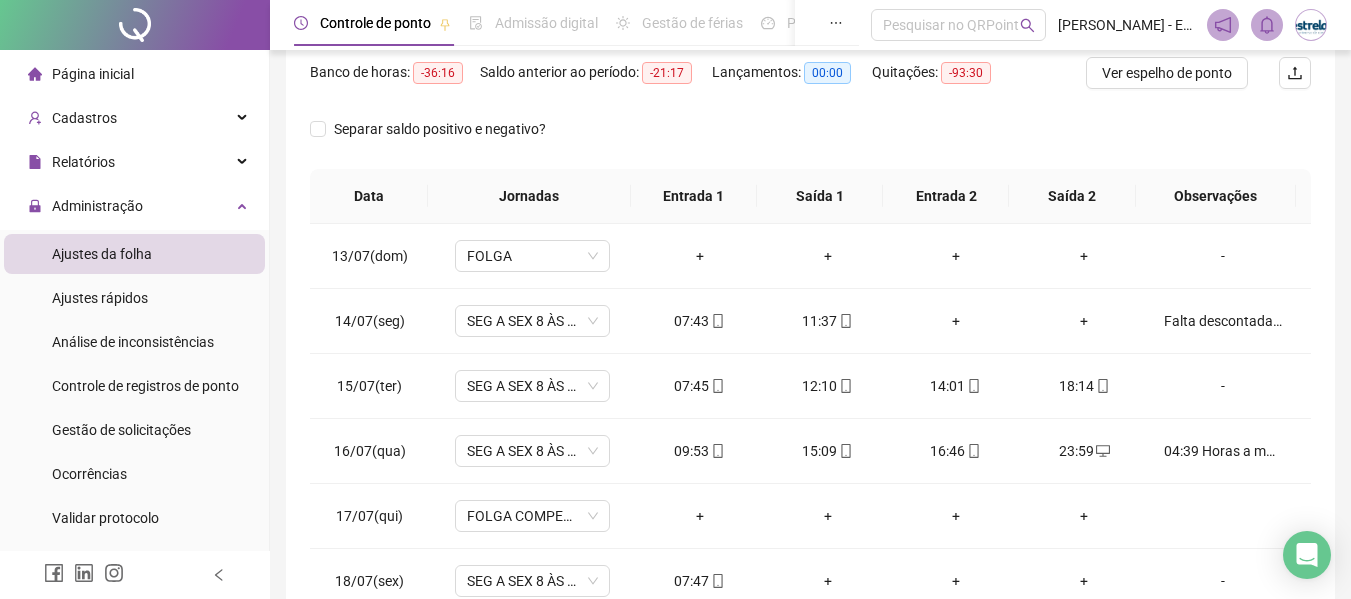 scroll, scrollTop: 86, scrollLeft: 0, axis: vertical 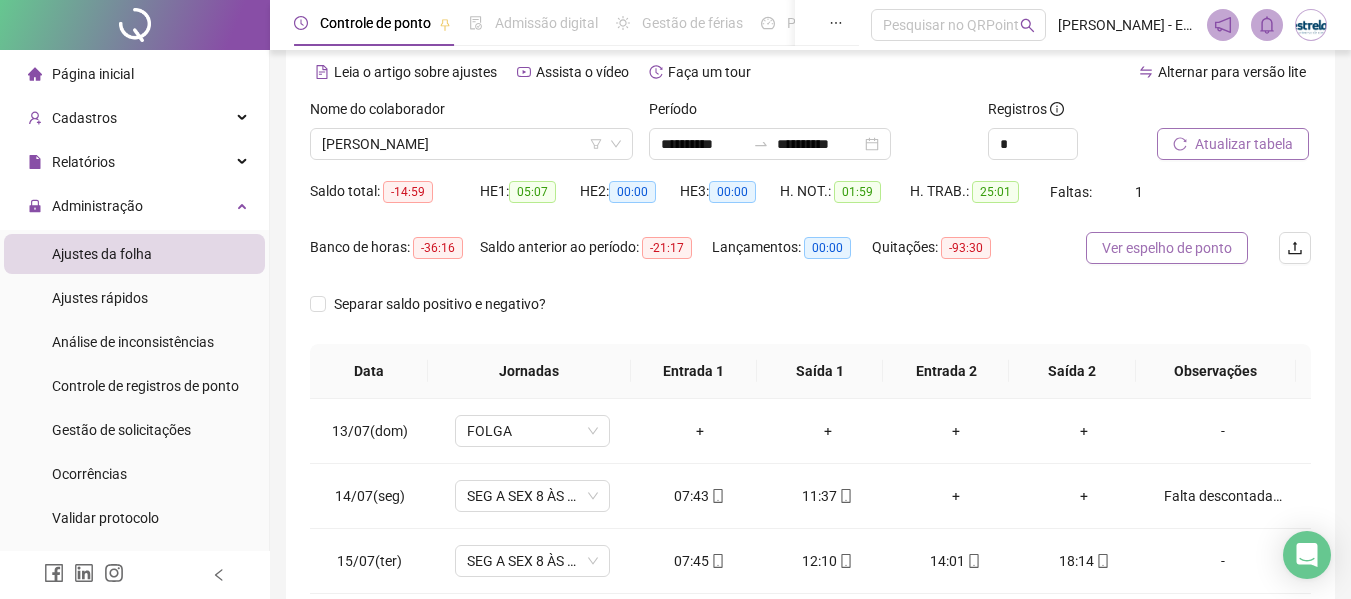 click on "Ver espelho de ponto" at bounding box center [1167, 248] 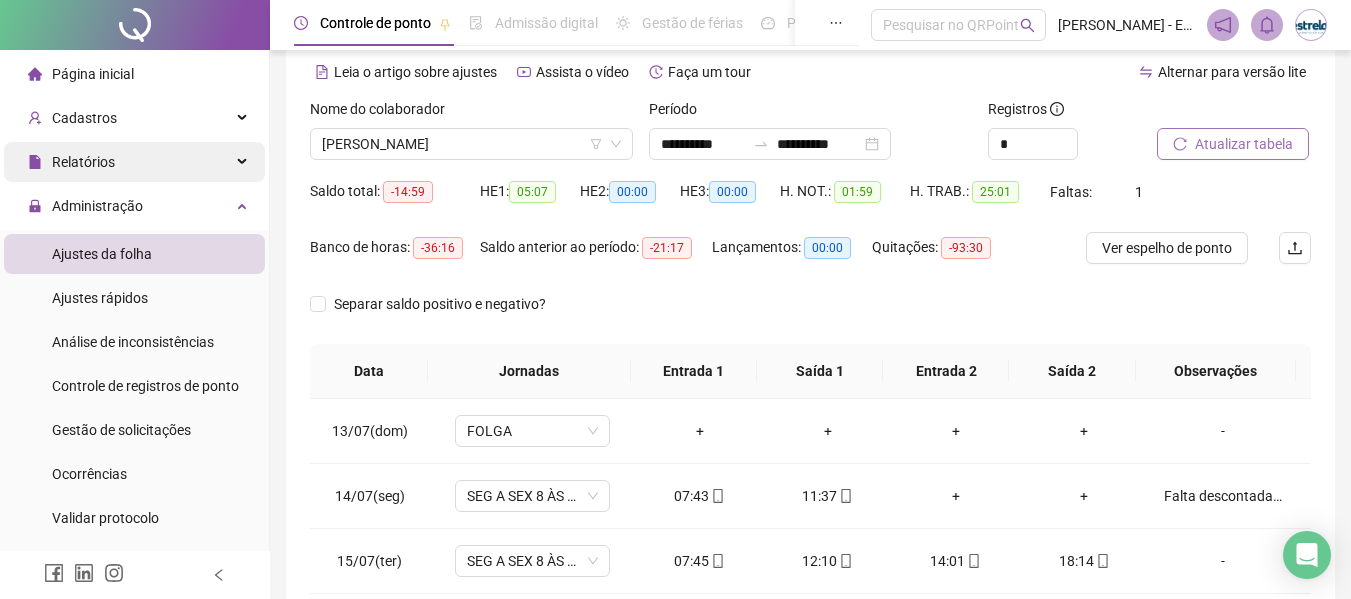 click on "Relatórios" at bounding box center [83, 162] 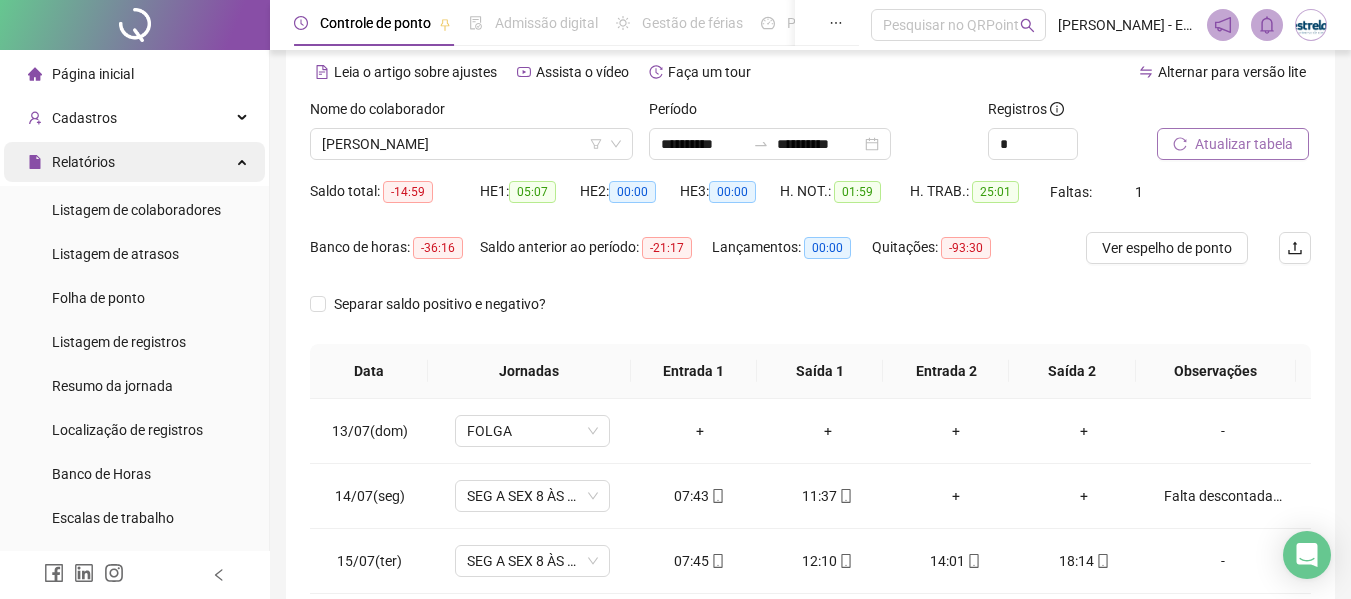 click on "Relatórios" at bounding box center [134, 162] 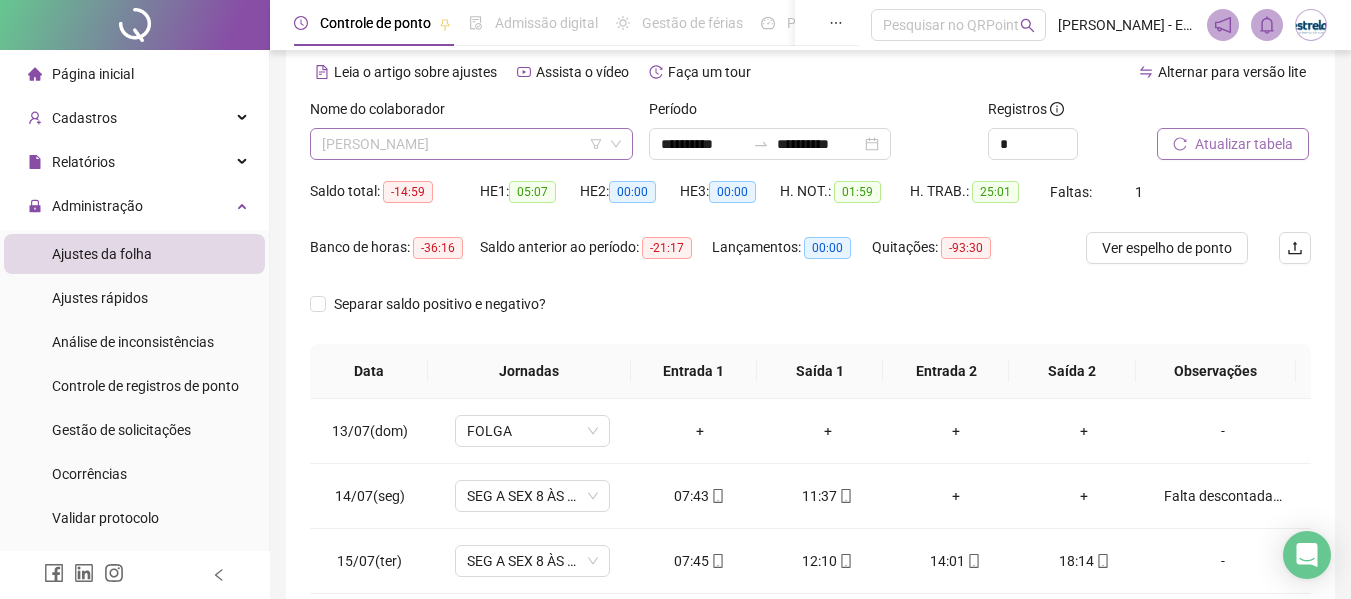 click on "[PERSON_NAME]" at bounding box center [471, 144] 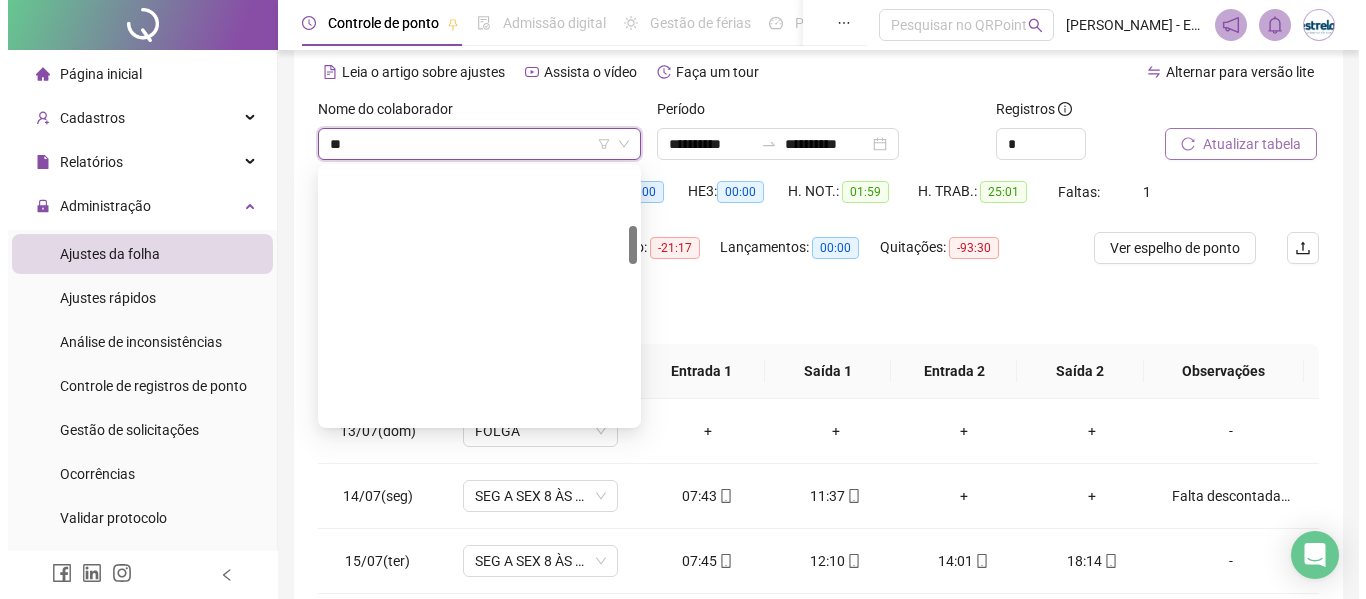 scroll, scrollTop: 0, scrollLeft: 0, axis: both 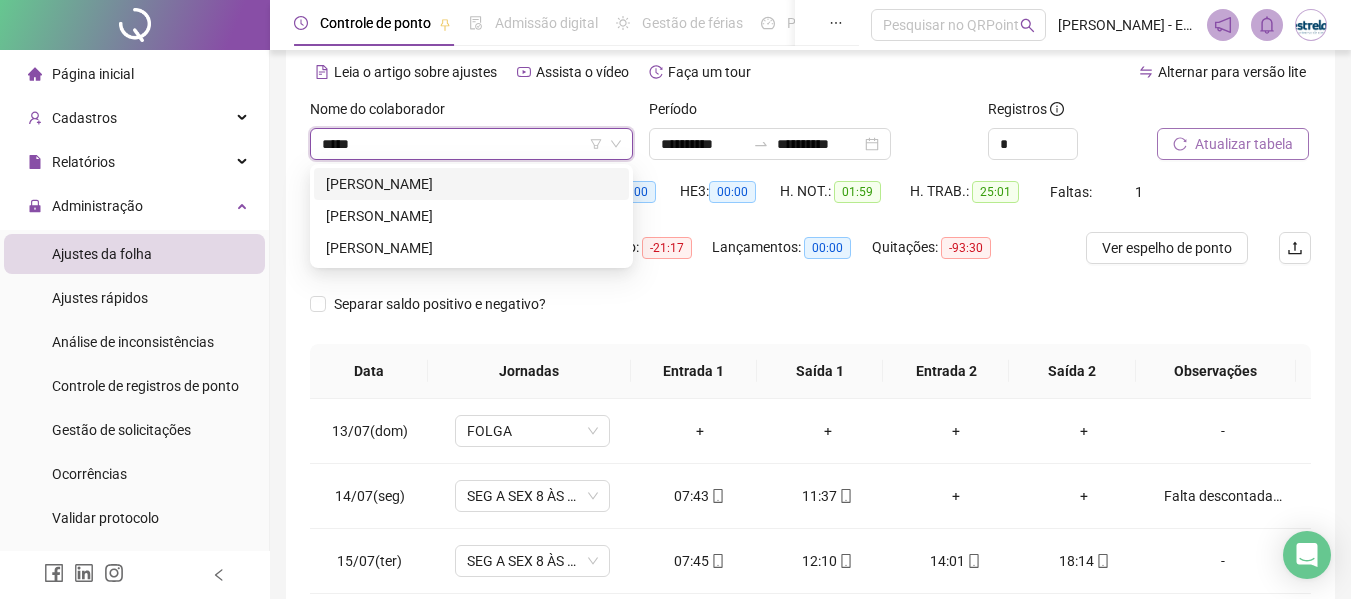 type on "******" 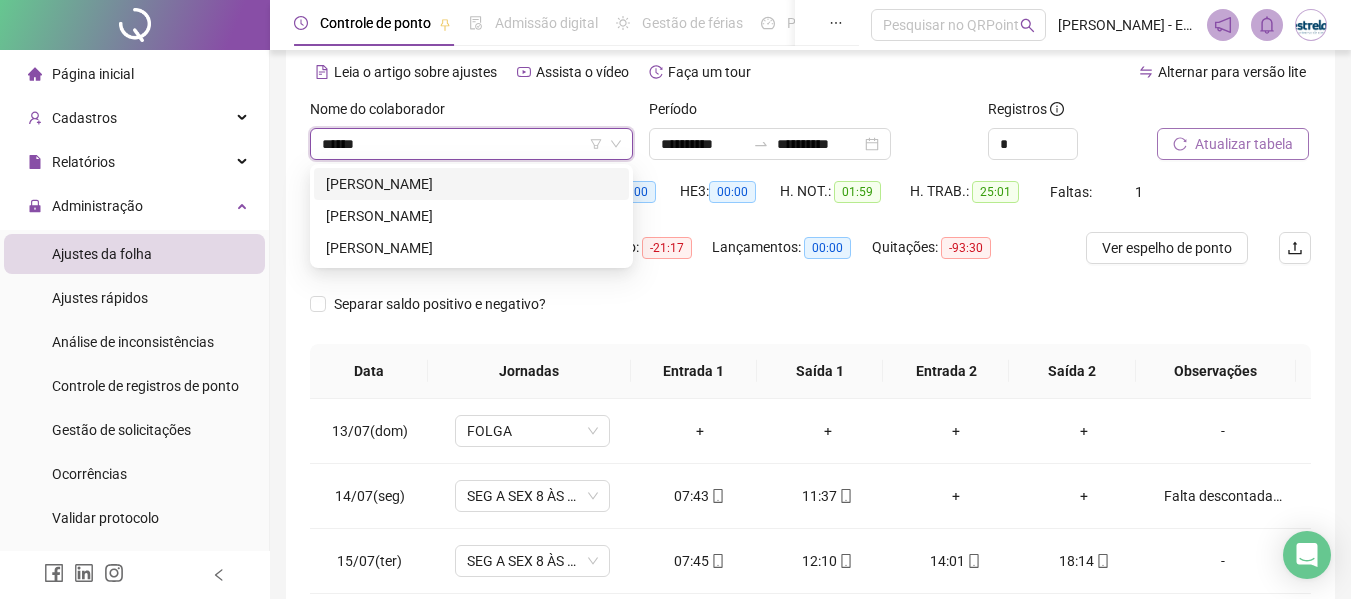 click on "[PERSON_NAME]" at bounding box center [471, 184] 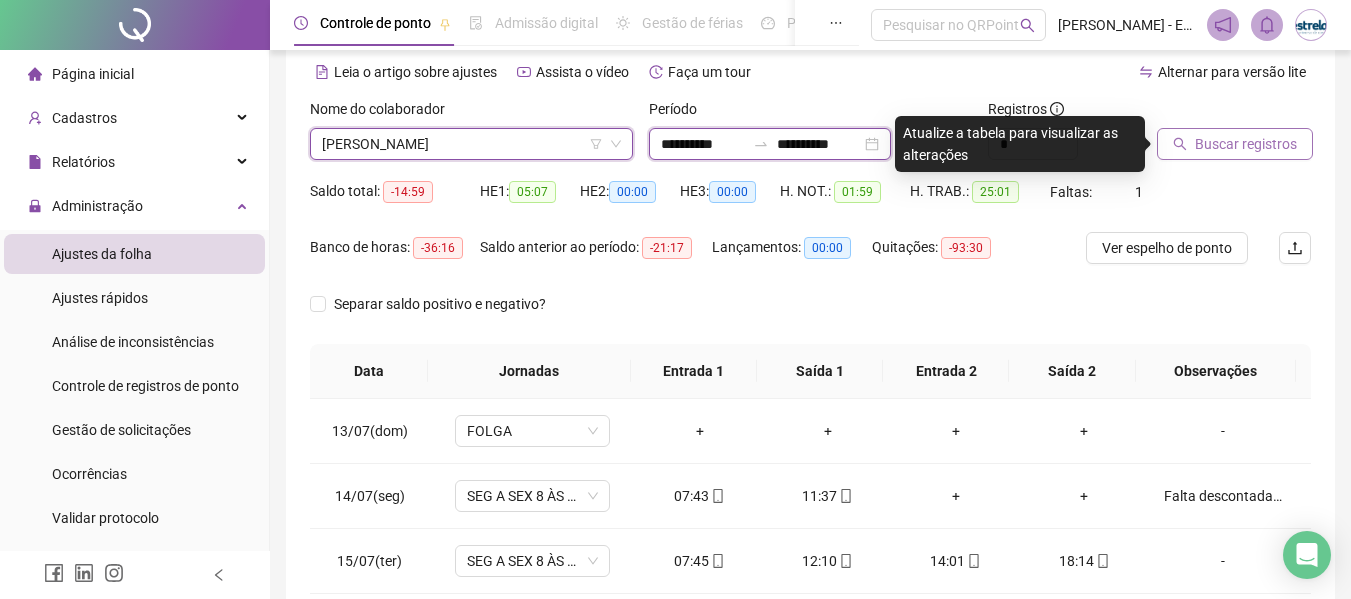 click on "**********" at bounding box center (703, 144) 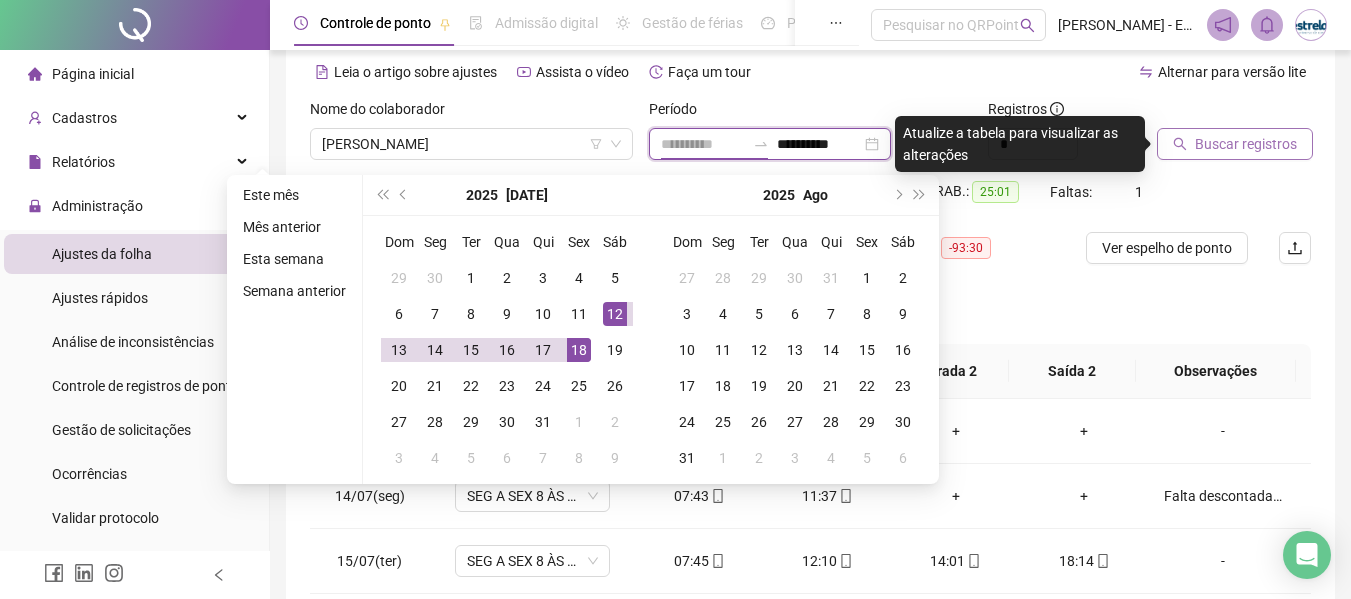type on "**********" 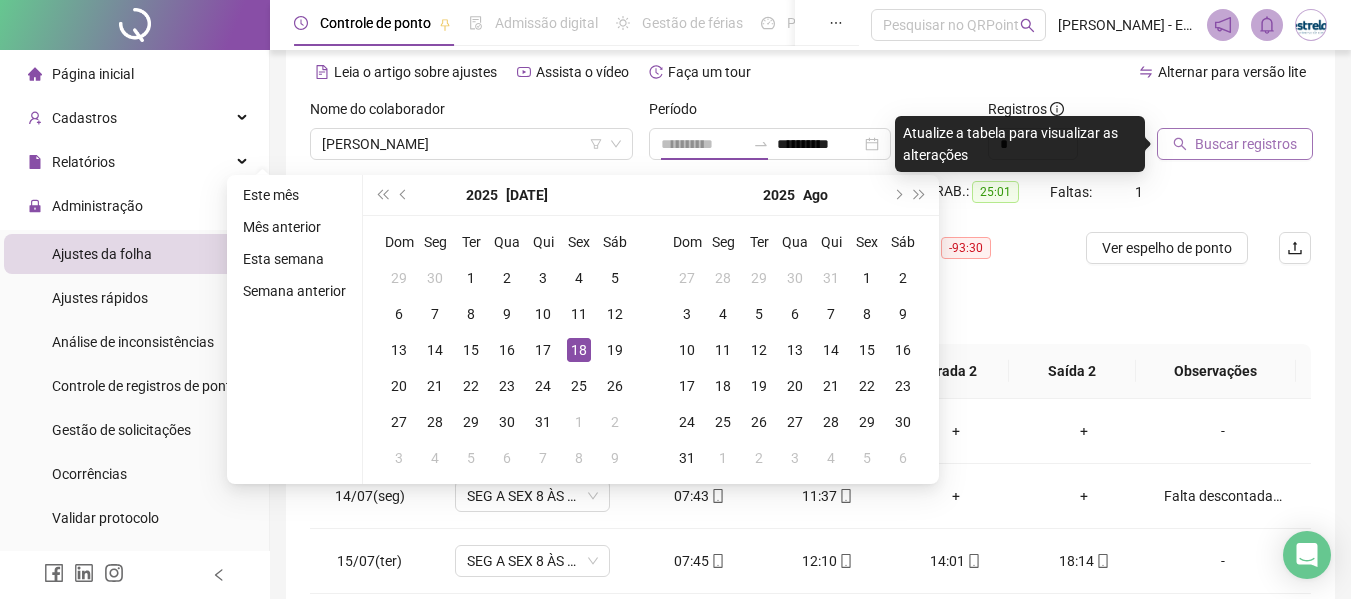 click on "18" at bounding box center (579, 350) 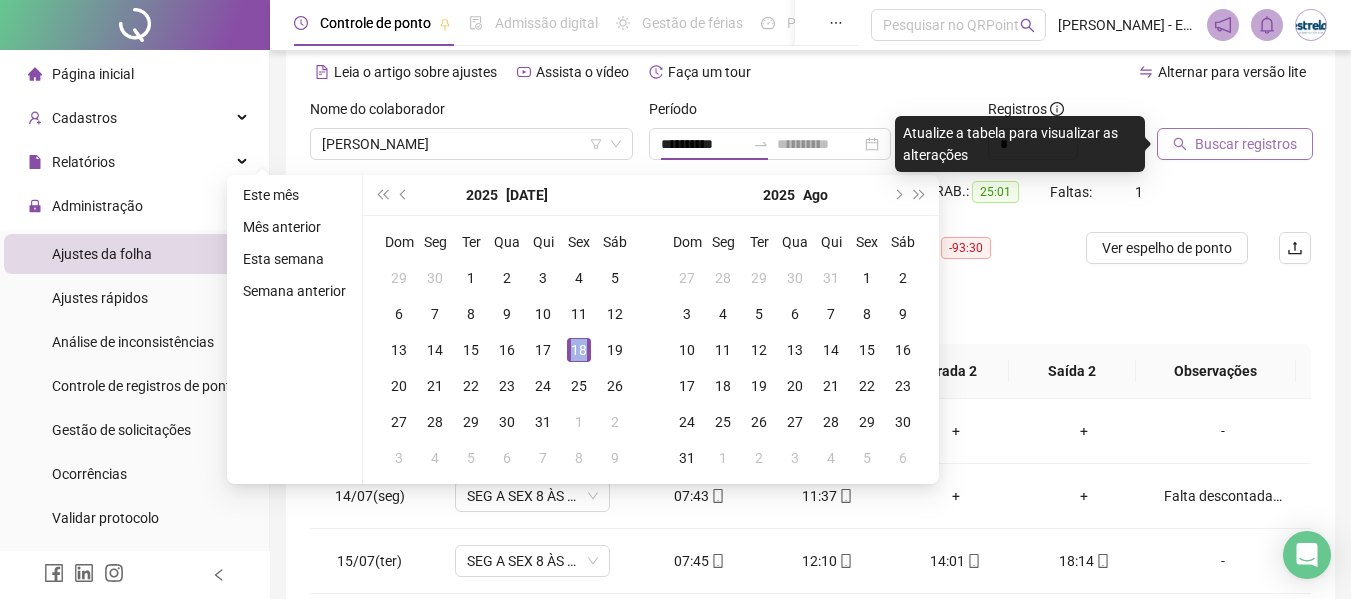 drag, startPoint x: 580, startPoint y: 346, endPoint x: 761, endPoint y: 297, distance: 187.51534 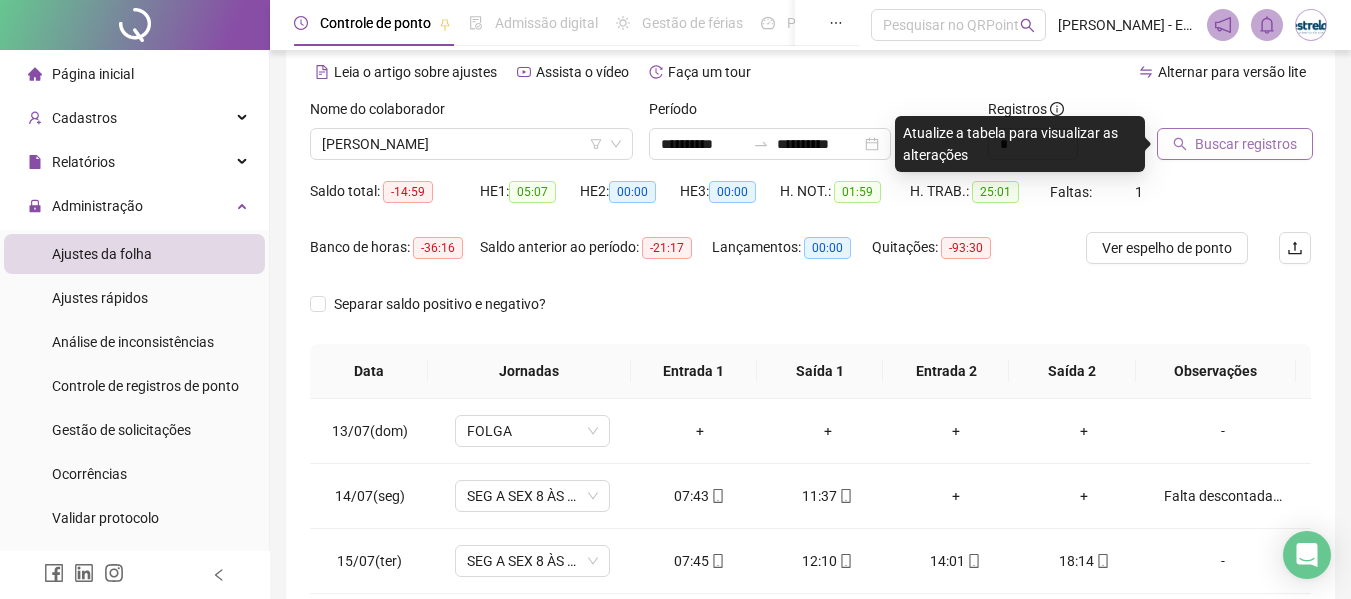 click on "Buscar registros" at bounding box center [1246, 144] 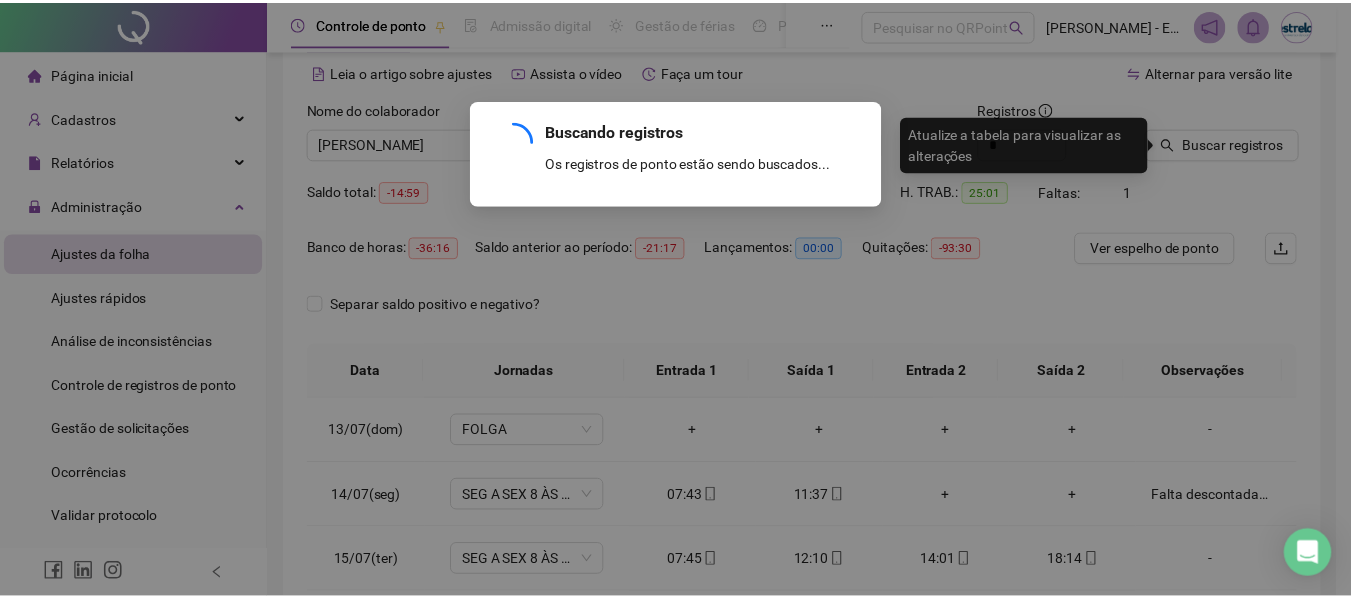 scroll, scrollTop: 61, scrollLeft: 0, axis: vertical 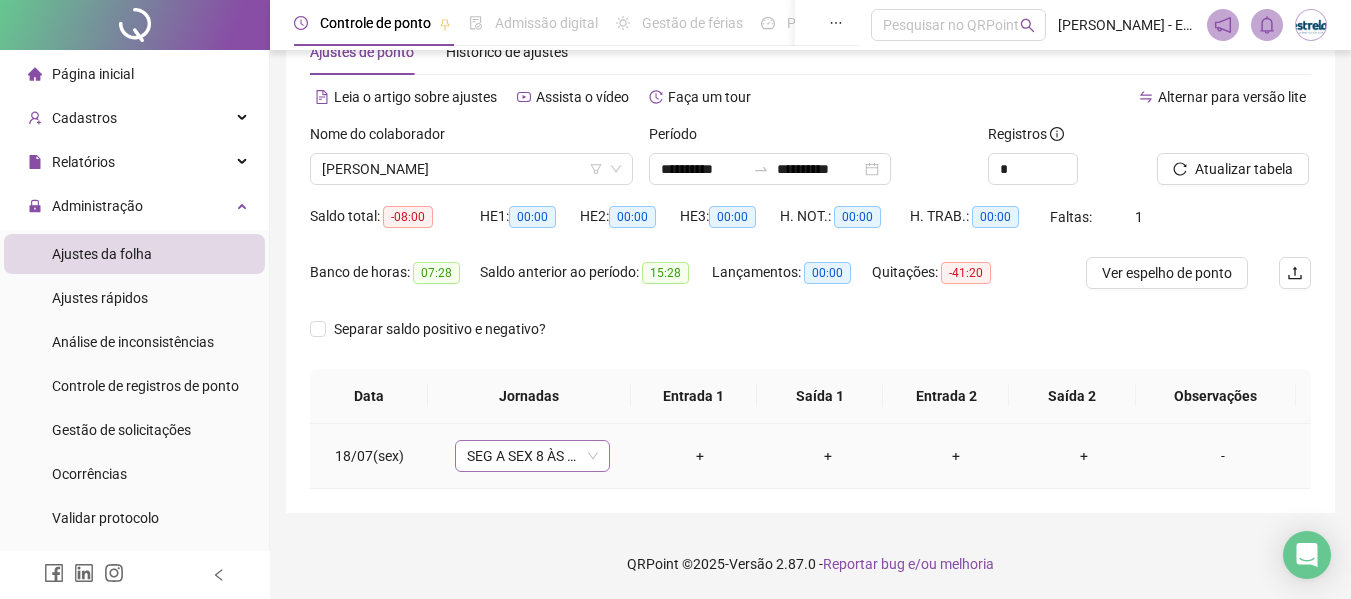click on "SEG A SEX 8 ÀS 18 HRS" at bounding box center [532, 456] 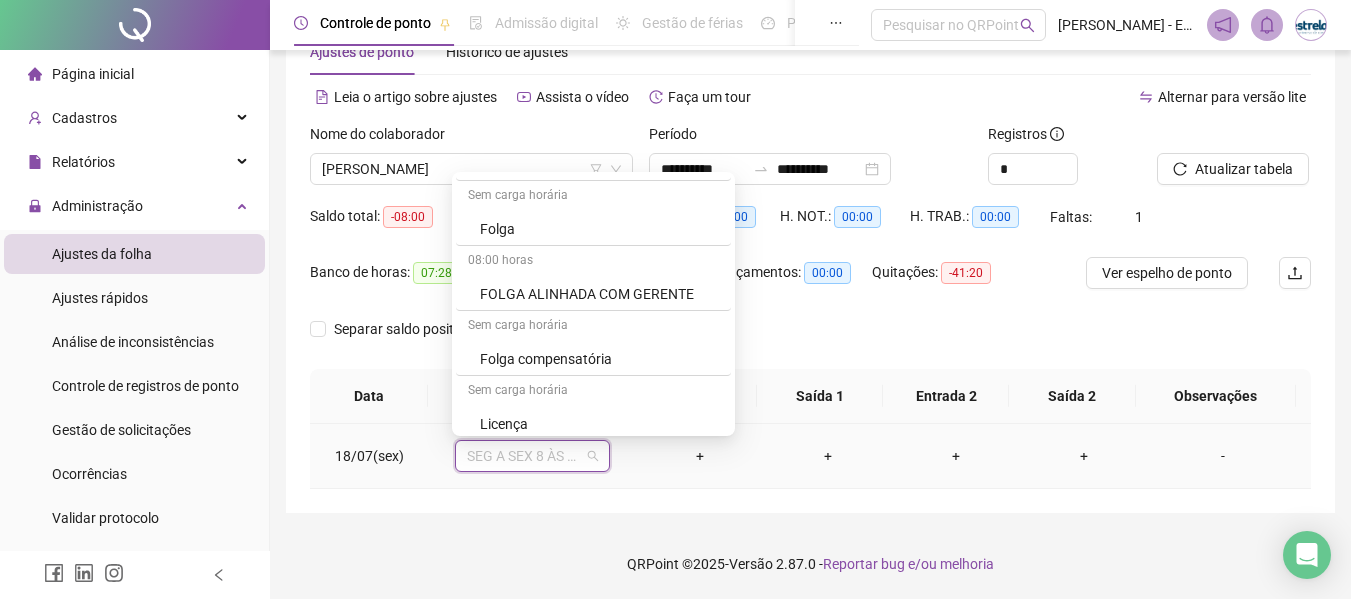scroll, scrollTop: 1200, scrollLeft: 0, axis: vertical 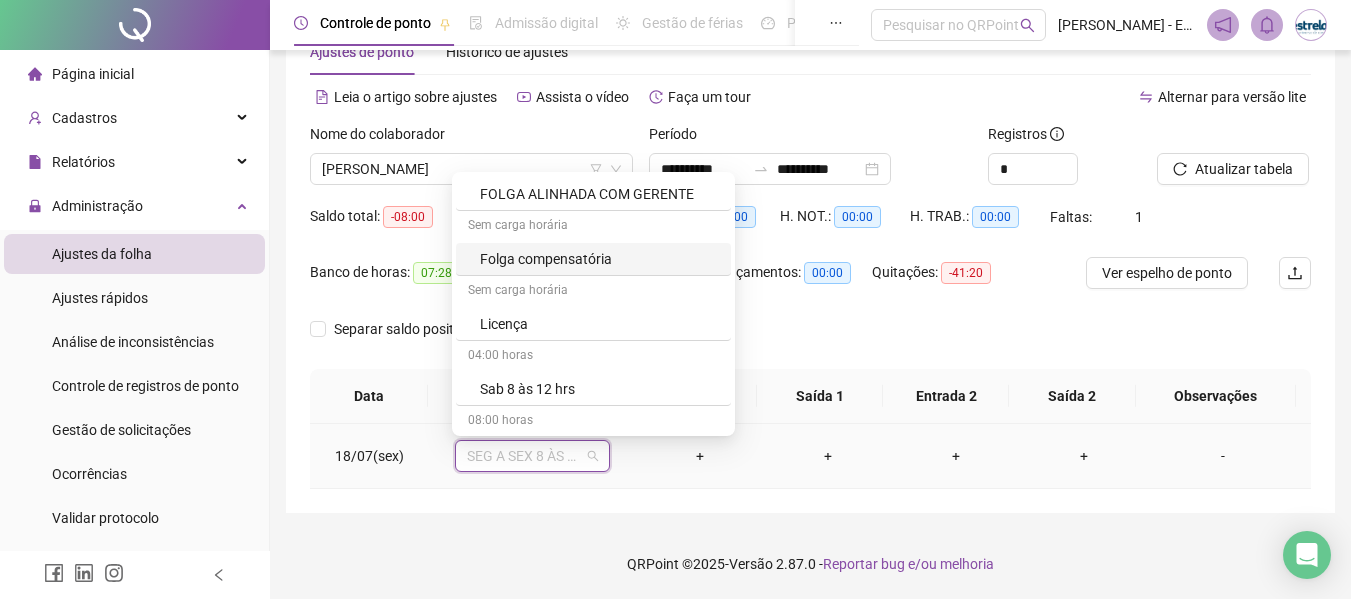 click on "Folga compensatória" at bounding box center (599, 259) 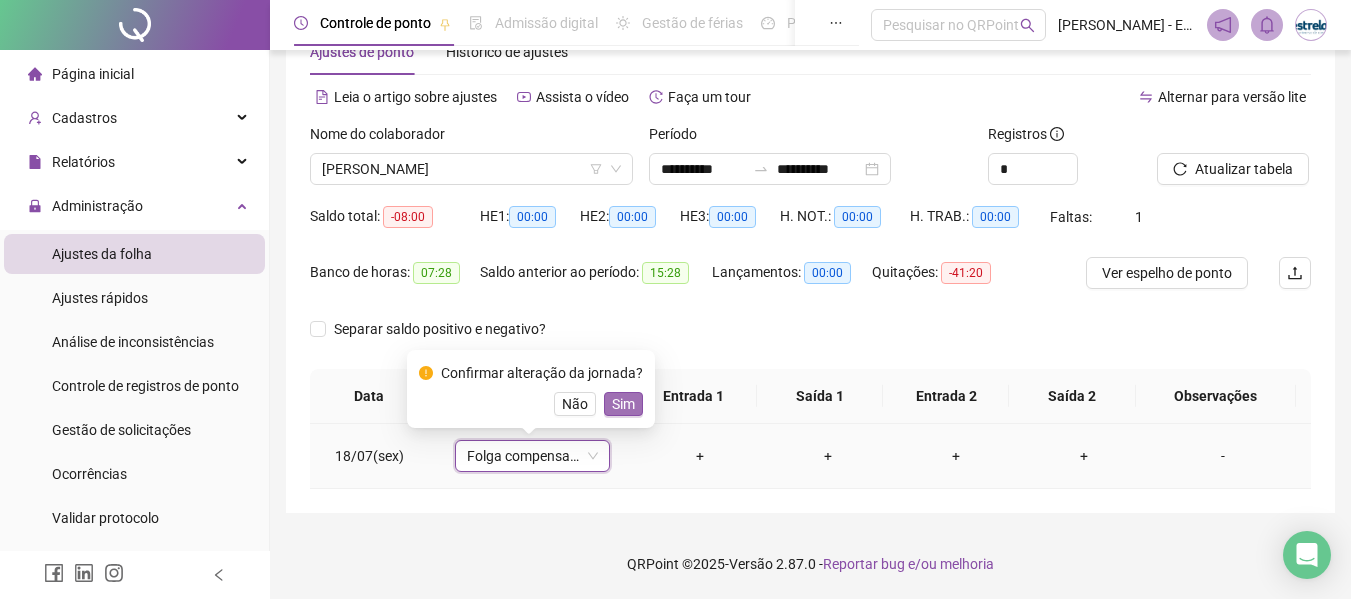 click on "Sim" at bounding box center (623, 404) 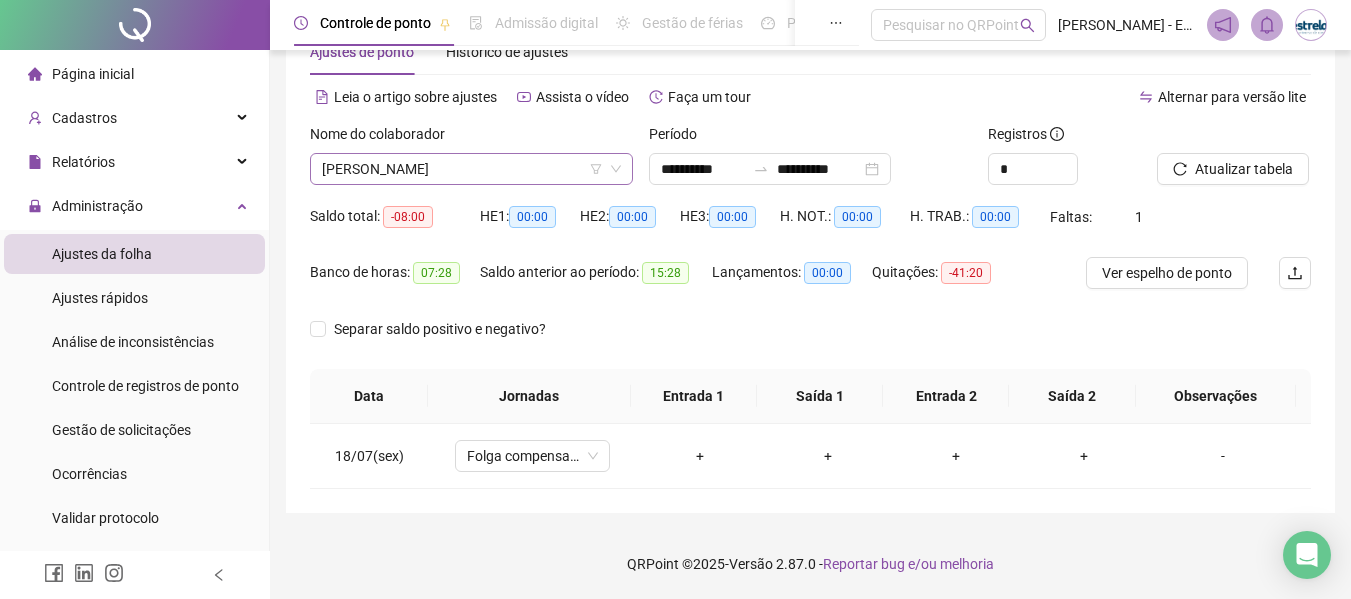 drag, startPoint x: 555, startPoint y: 160, endPoint x: 506, endPoint y: 182, distance: 53.712196 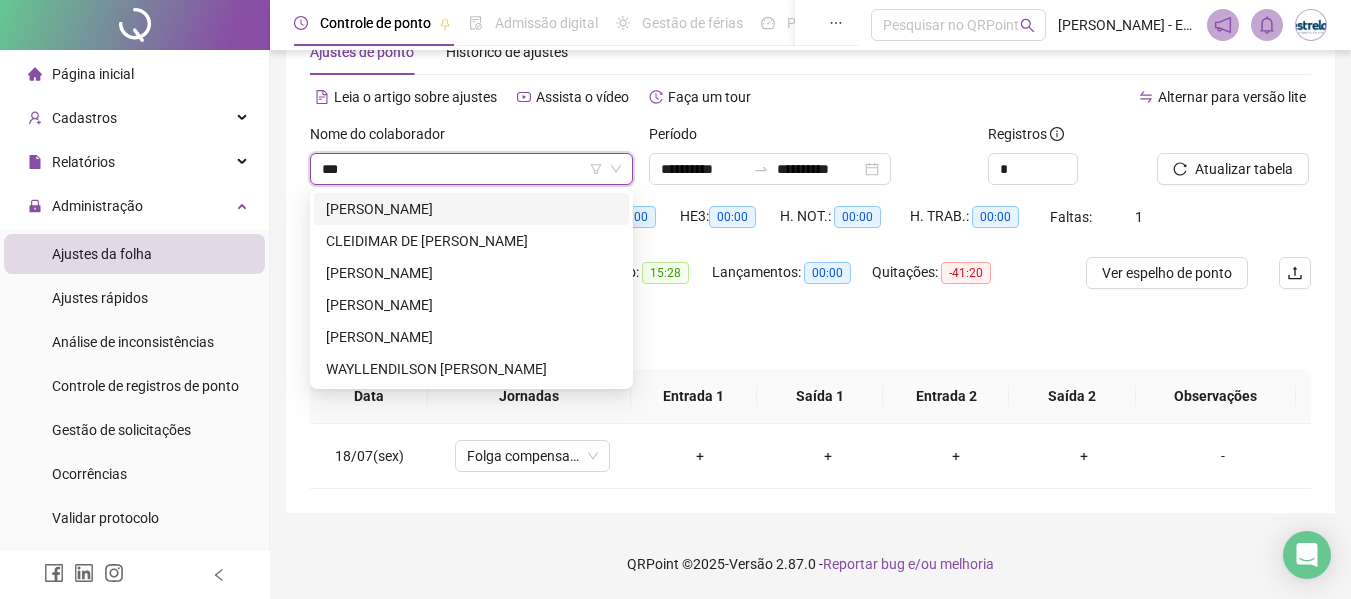 scroll, scrollTop: 0, scrollLeft: 0, axis: both 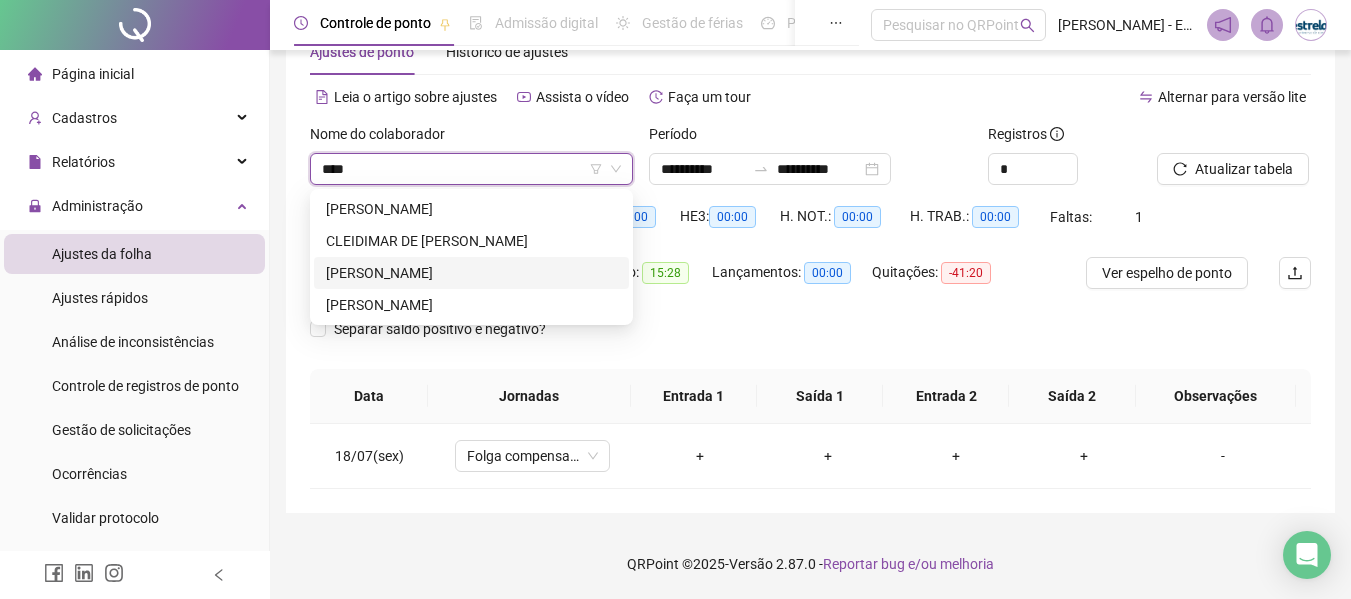 click on "[PERSON_NAME]" at bounding box center [471, 273] 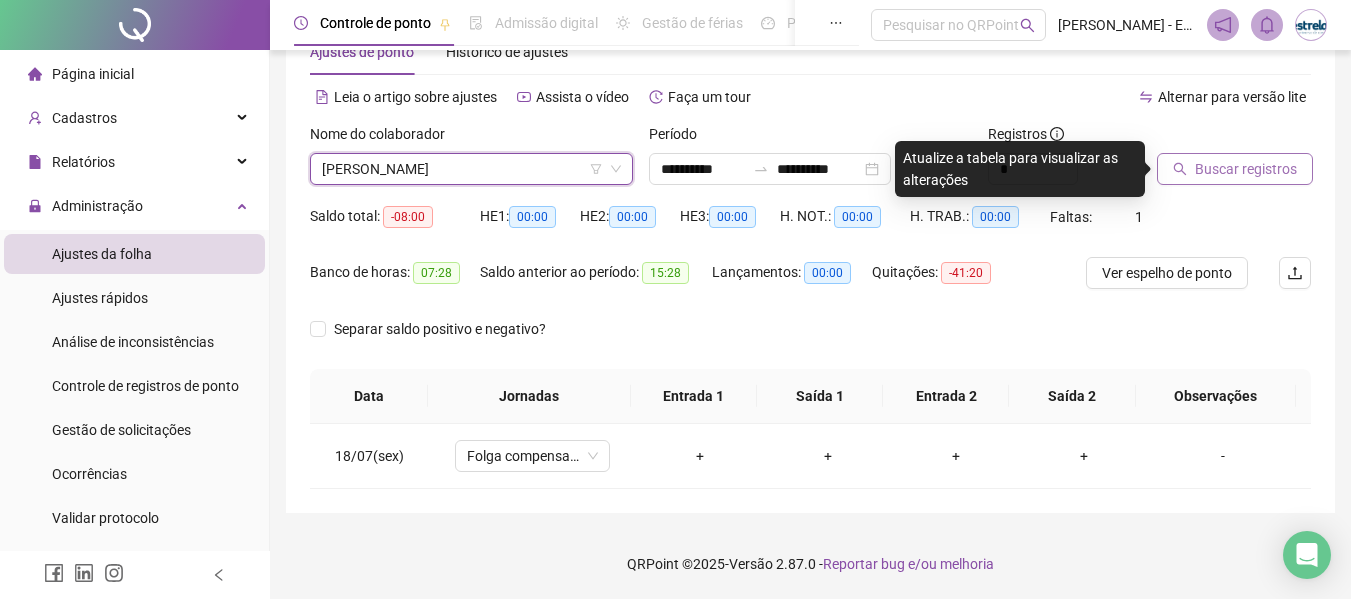 click on "Buscar registros" at bounding box center (1246, 169) 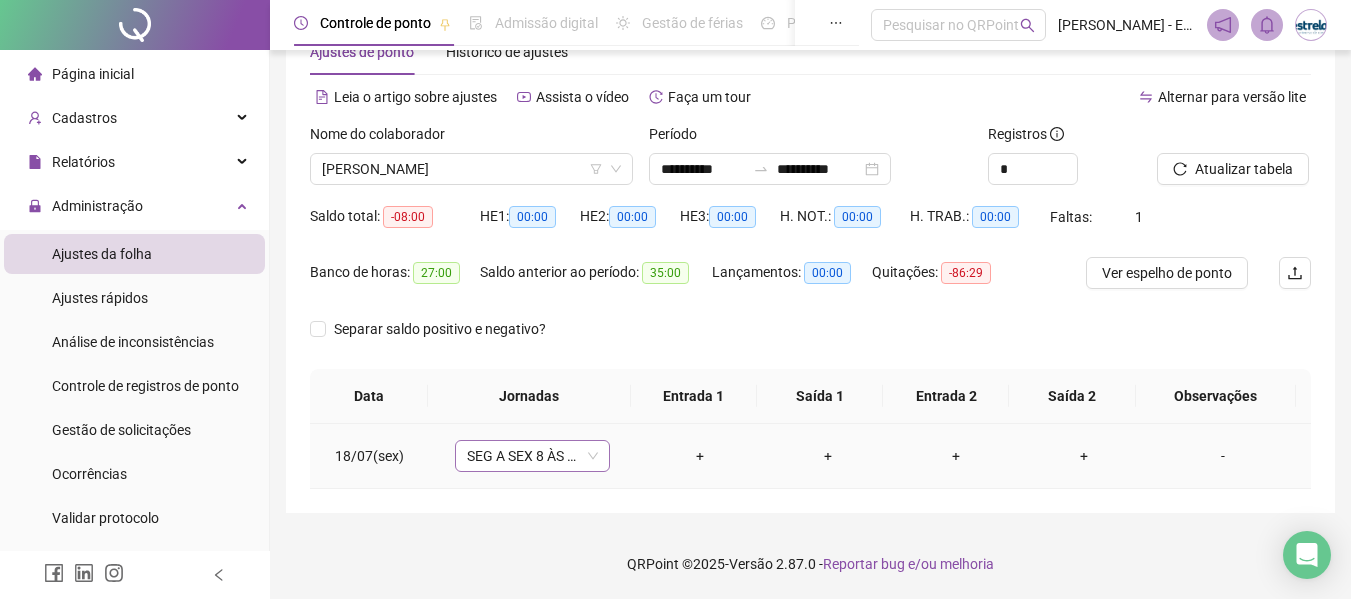 click on "SEG A SEX 8 ÀS 18 HRS" at bounding box center (532, 456) 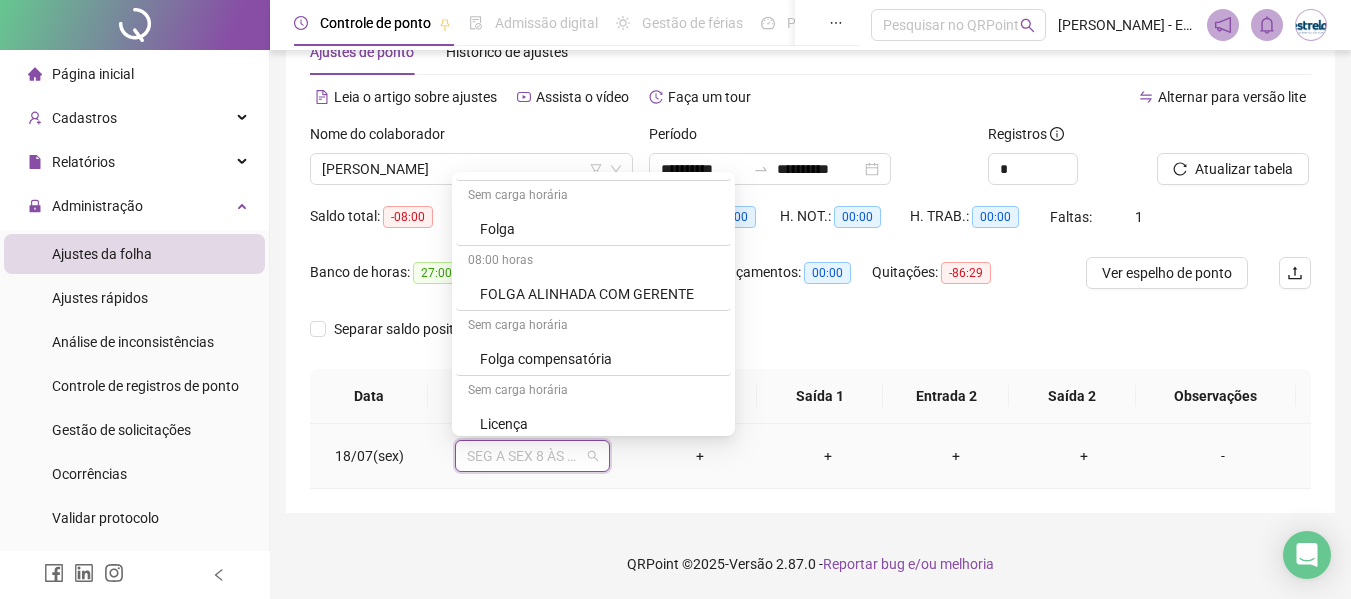 scroll, scrollTop: 1200, scrollLeft: 0, axis: vertical 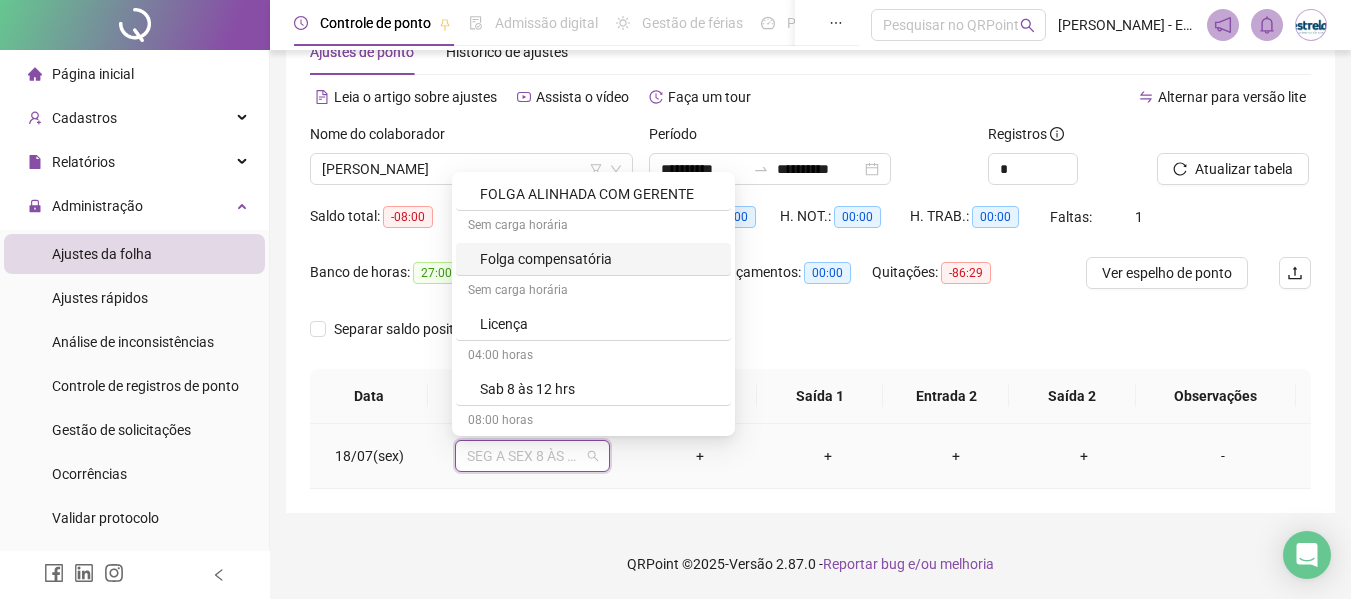 click on "Folga compensatória" at bounding box center (599, 259) 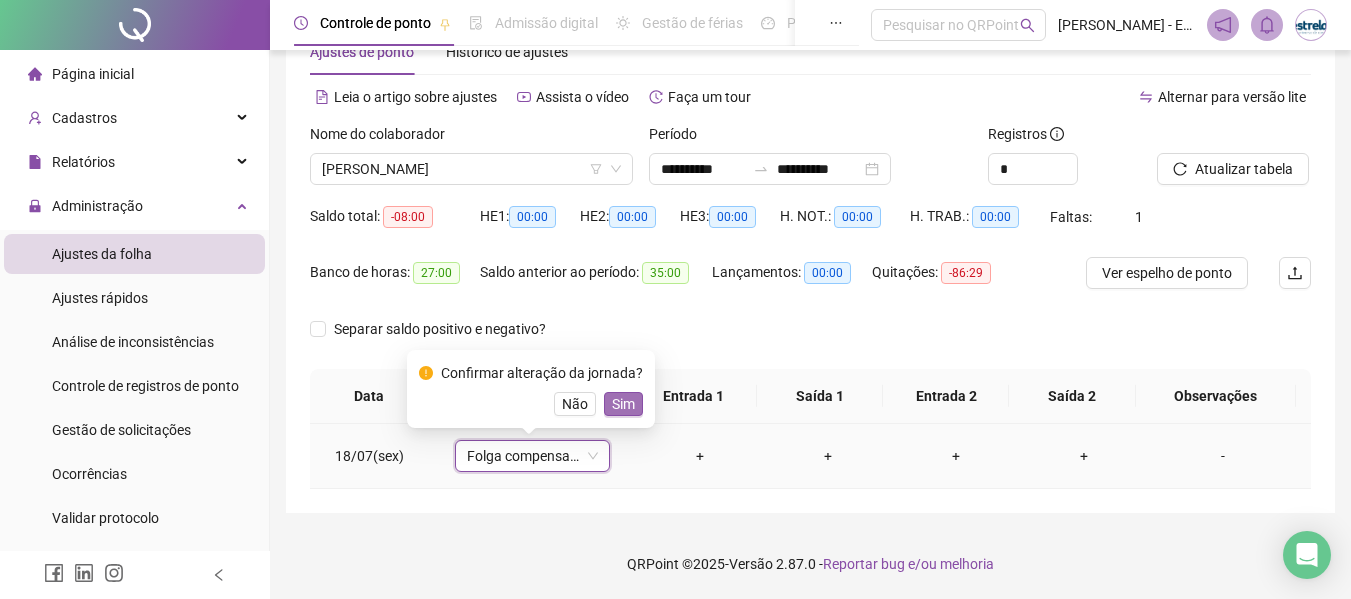drag, startPoint x: 620, startPoint y: 406, endPoint x: 676, endPoint y: 391, distance: 57.974133 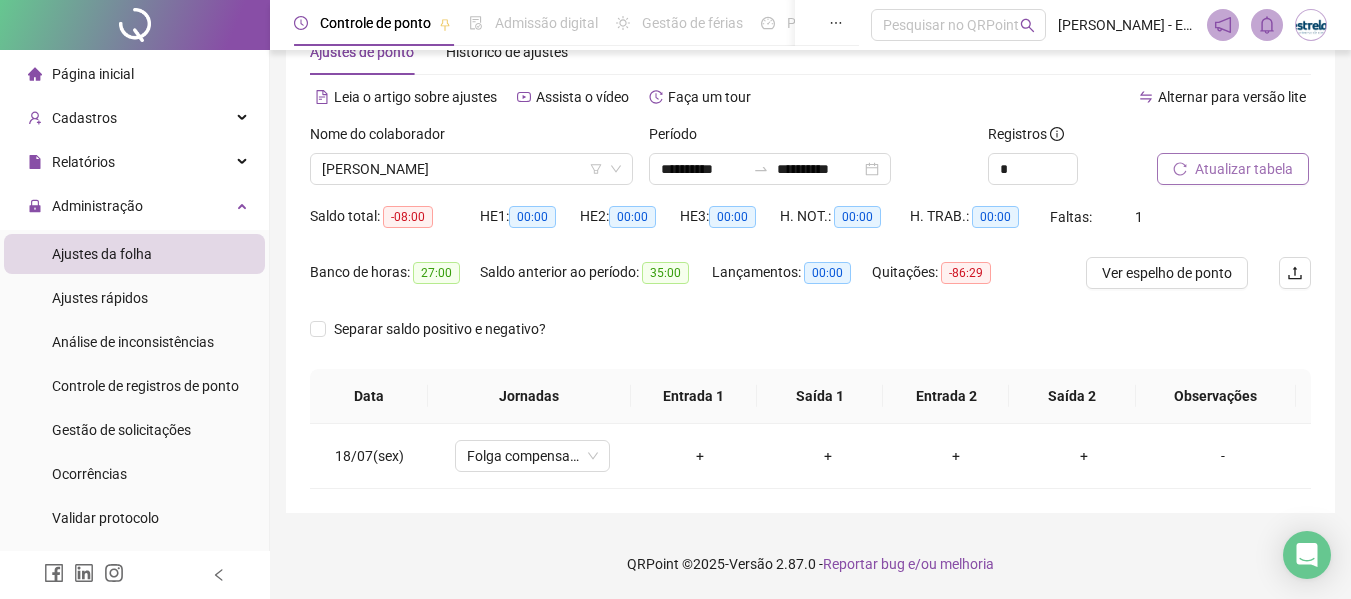 click on "Atualizar tabela" at bounding box center [1244, 169] 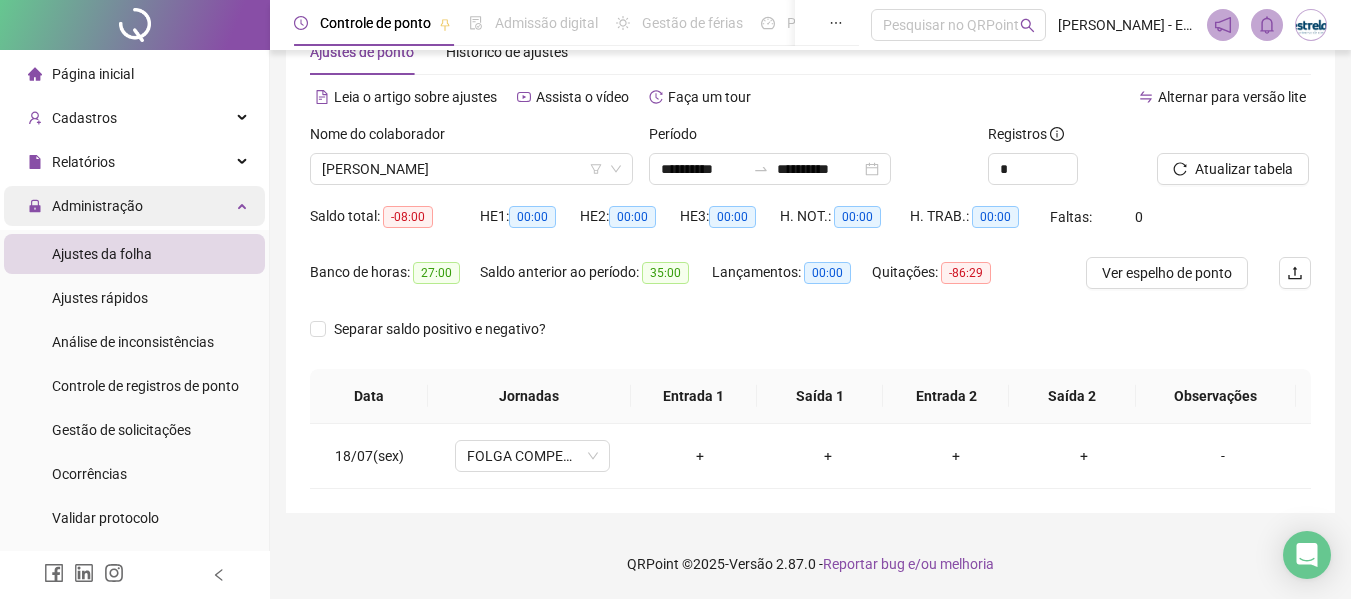 click on "Administração" at bounding box center [97, 206] 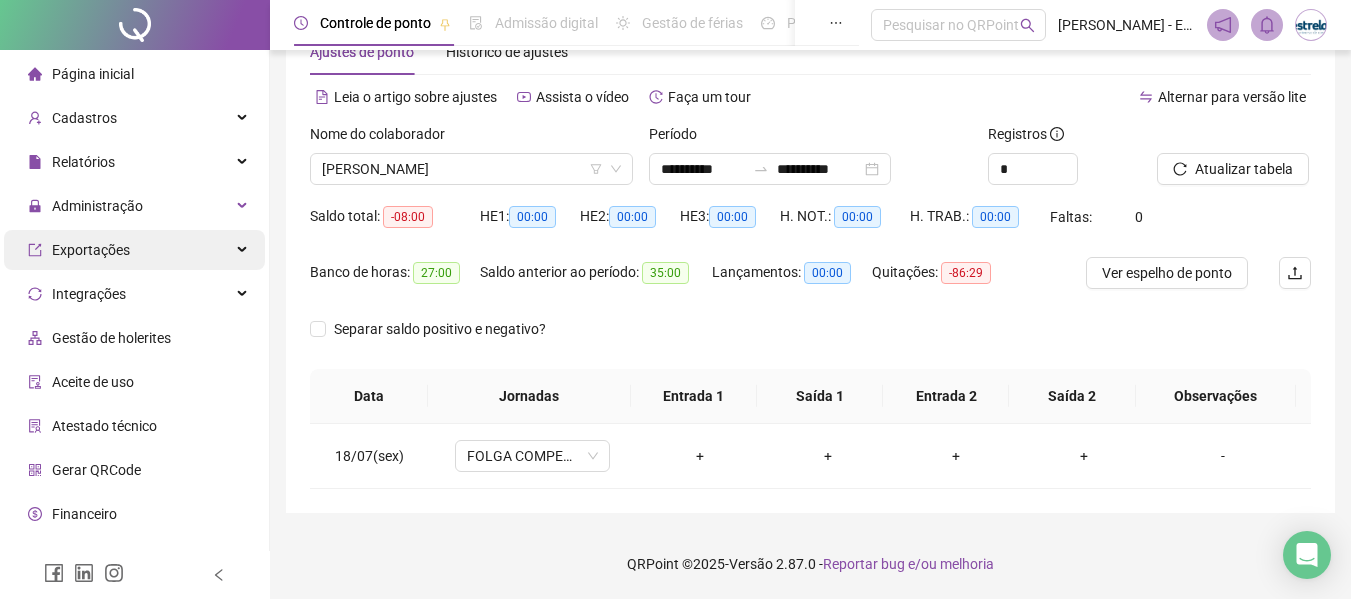 click on "Exportações" at bounding box center [134, 250] 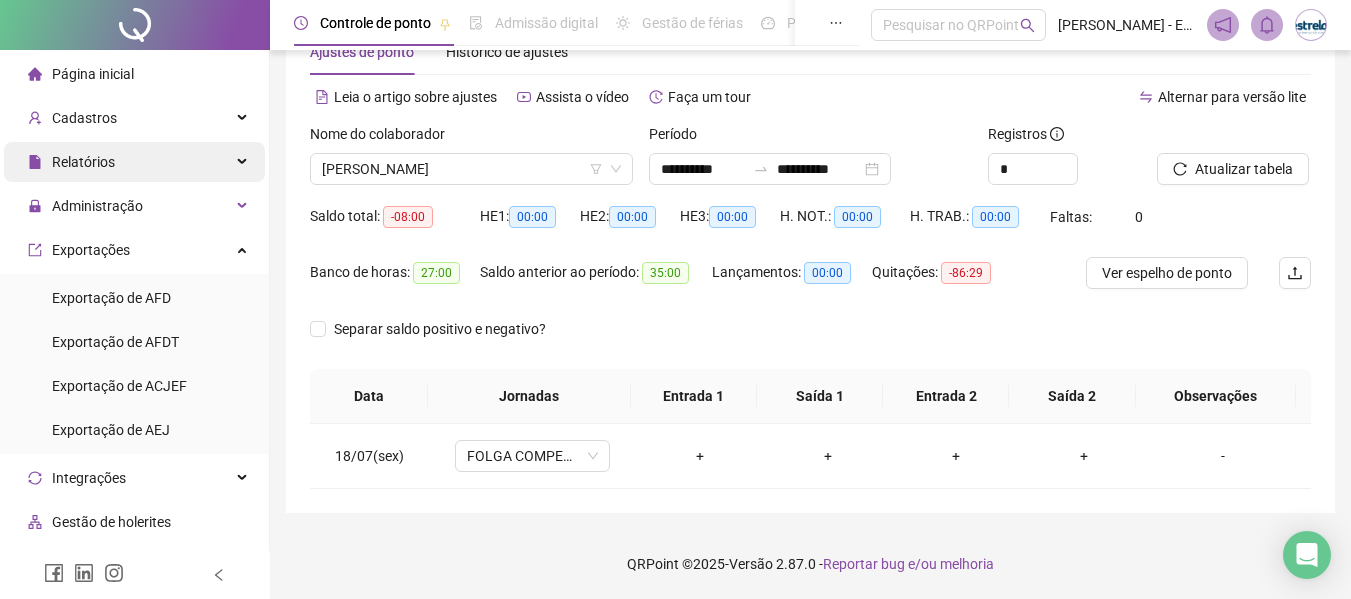 click on "Relatórios" at bounding box center [134, 162] 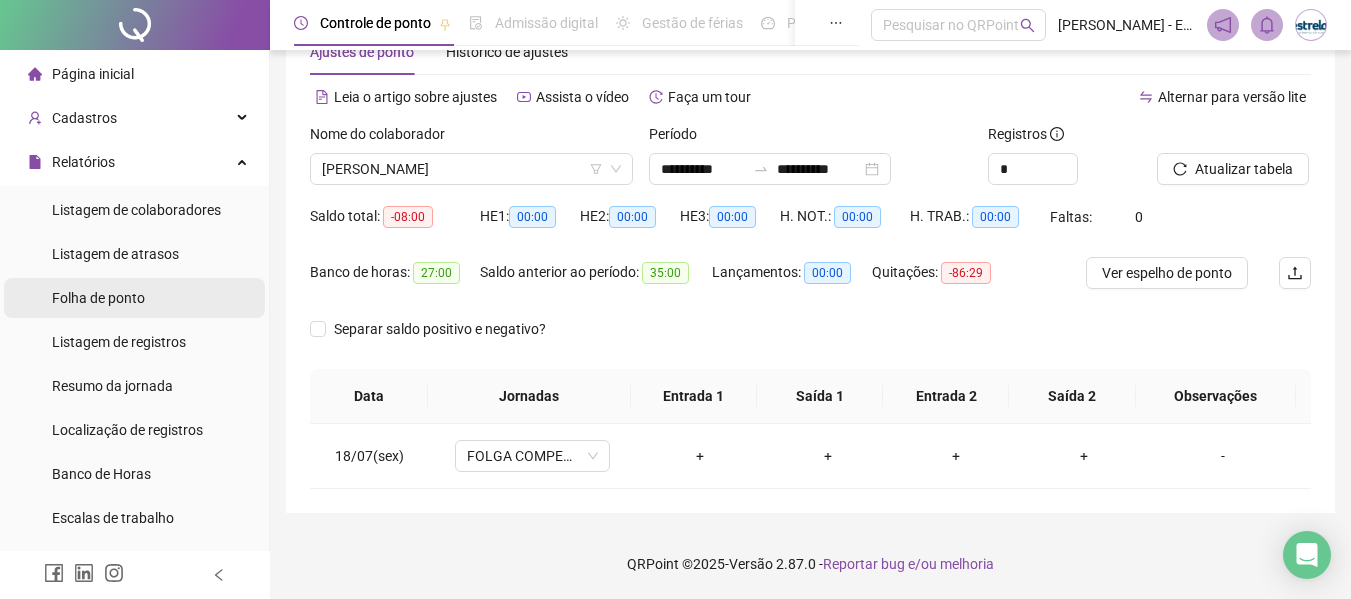 click on "Folha de ponto" at bounding box center (98, 298) 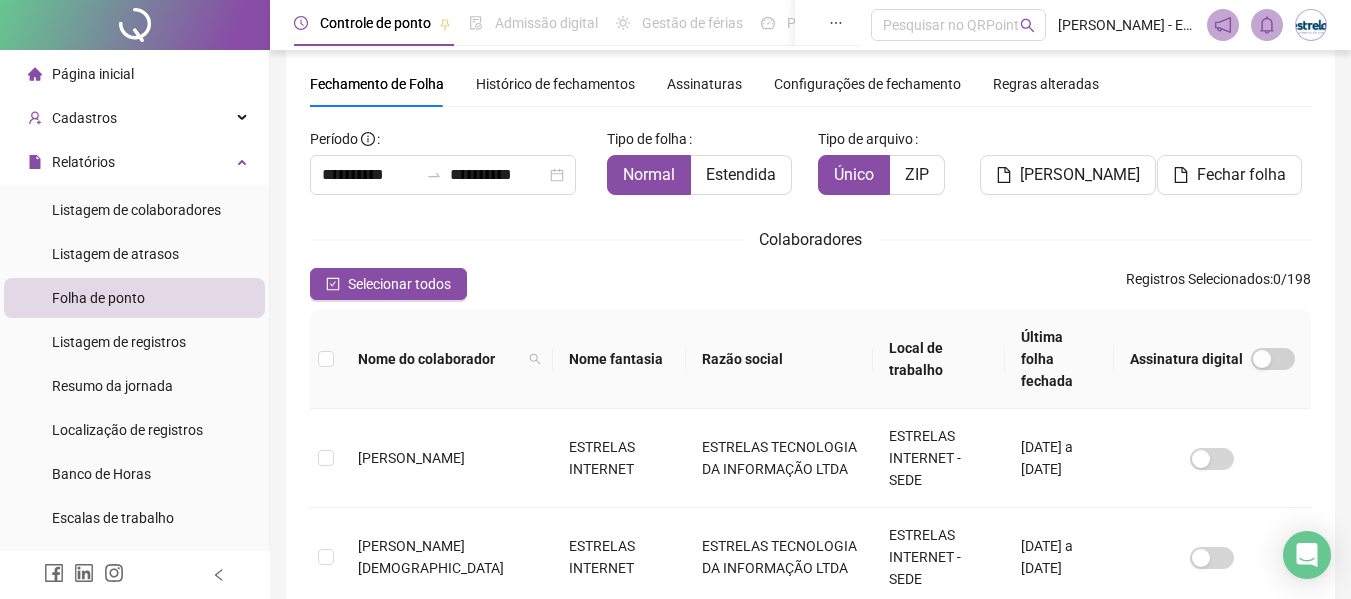 scroll, scrollTop: 110, scrollLeft: 0, axis: vertical 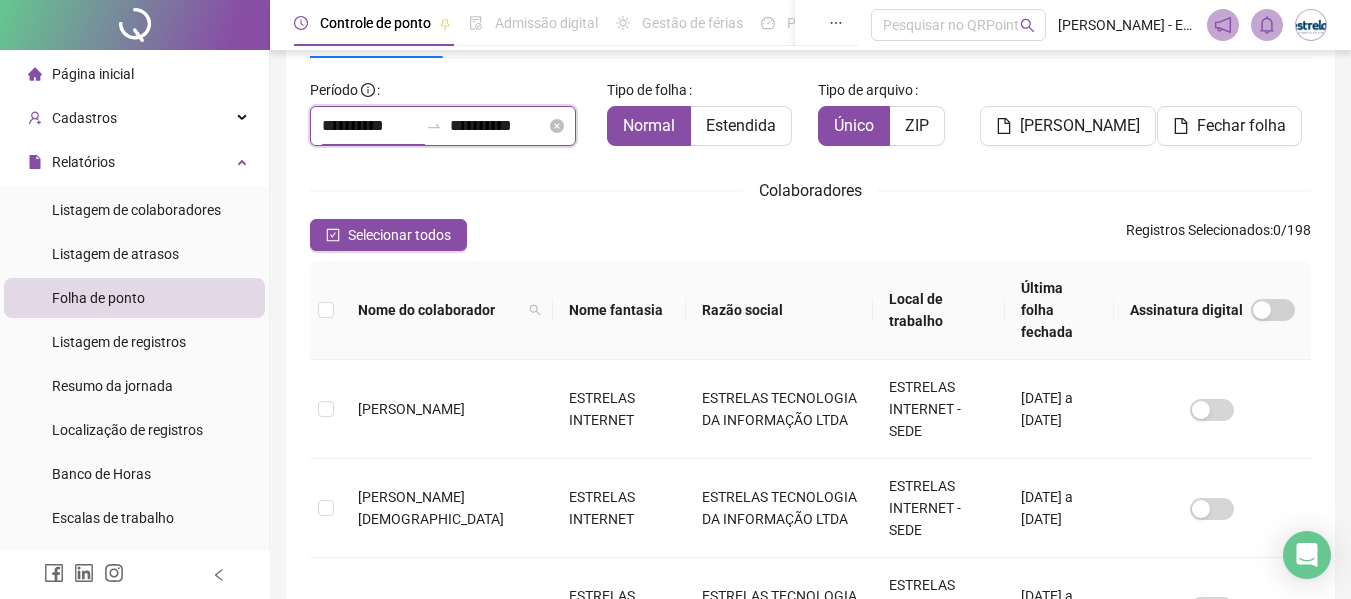 click on "**********" at bounding box center (370, 126) 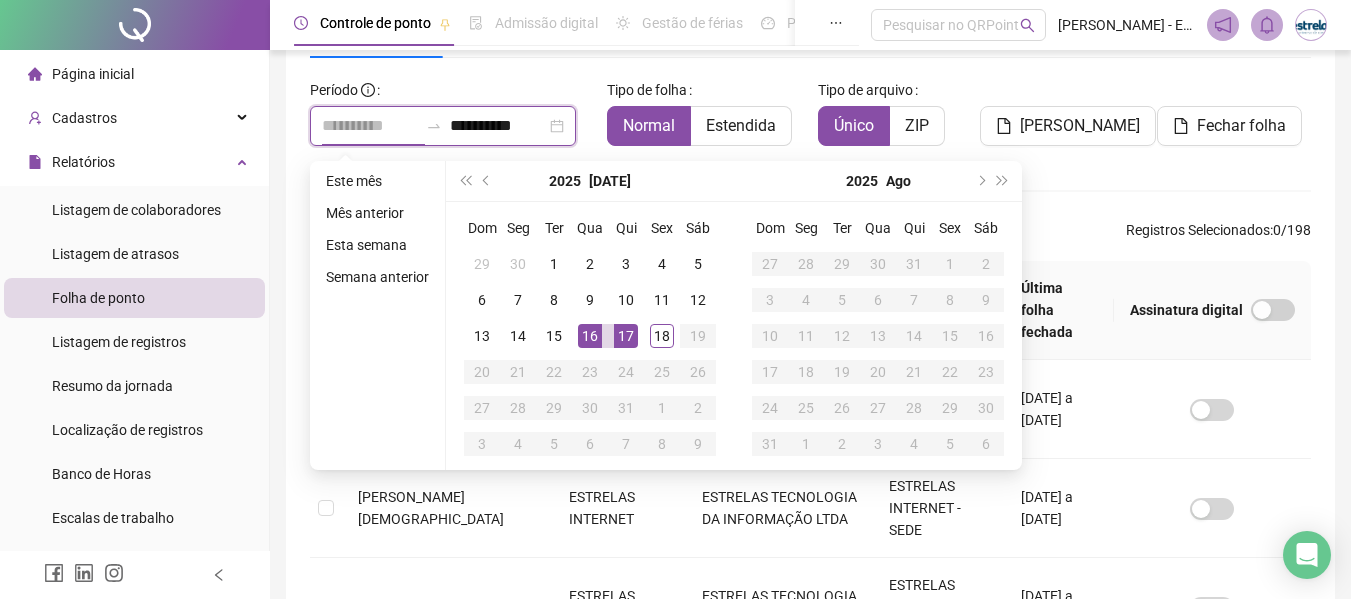 type on "**********" 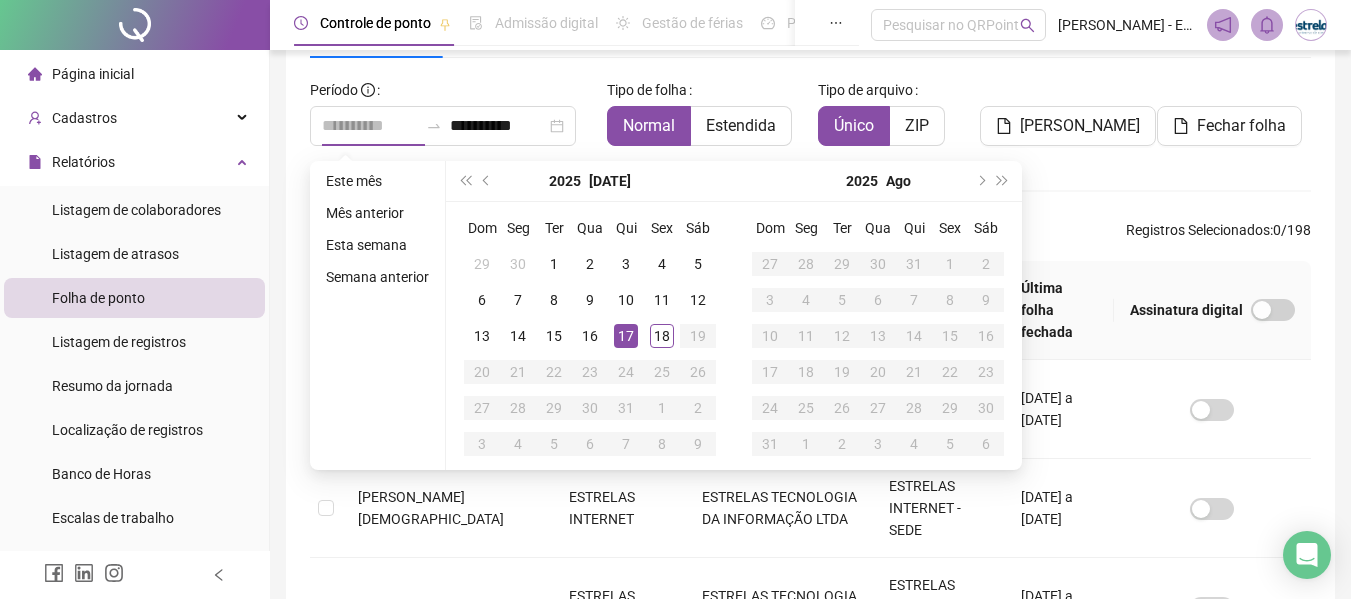 click on "17" at bounding box center [626, 336] 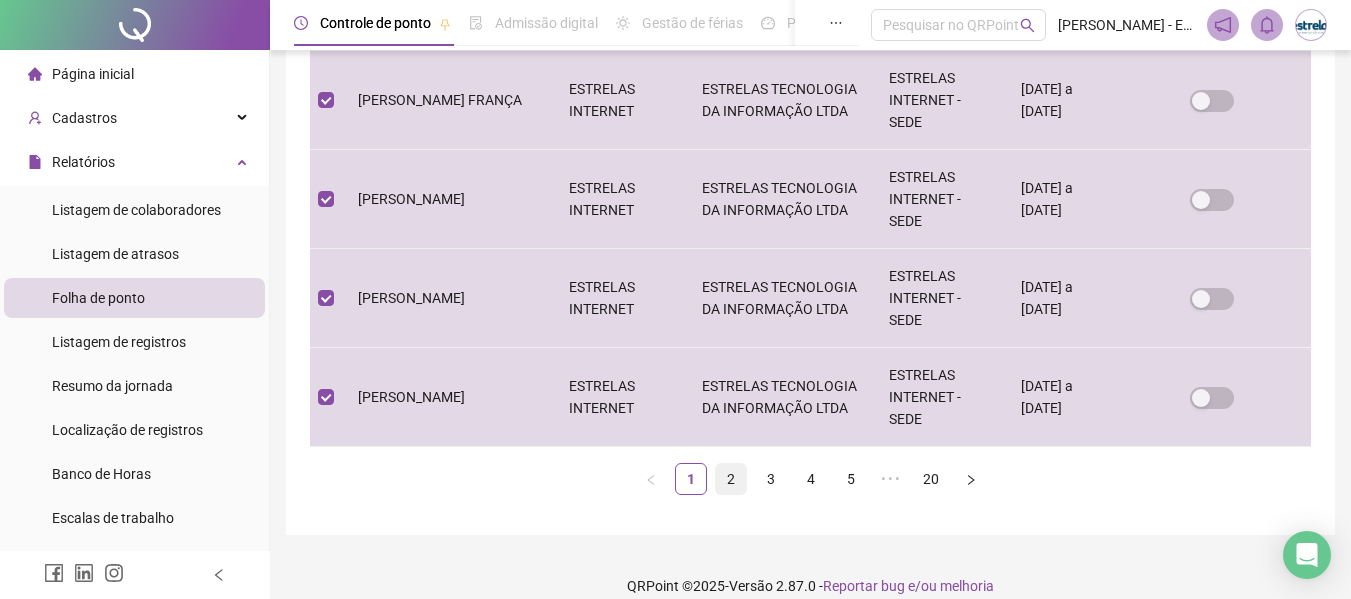 click on "2" at bounding box center (731, 479) 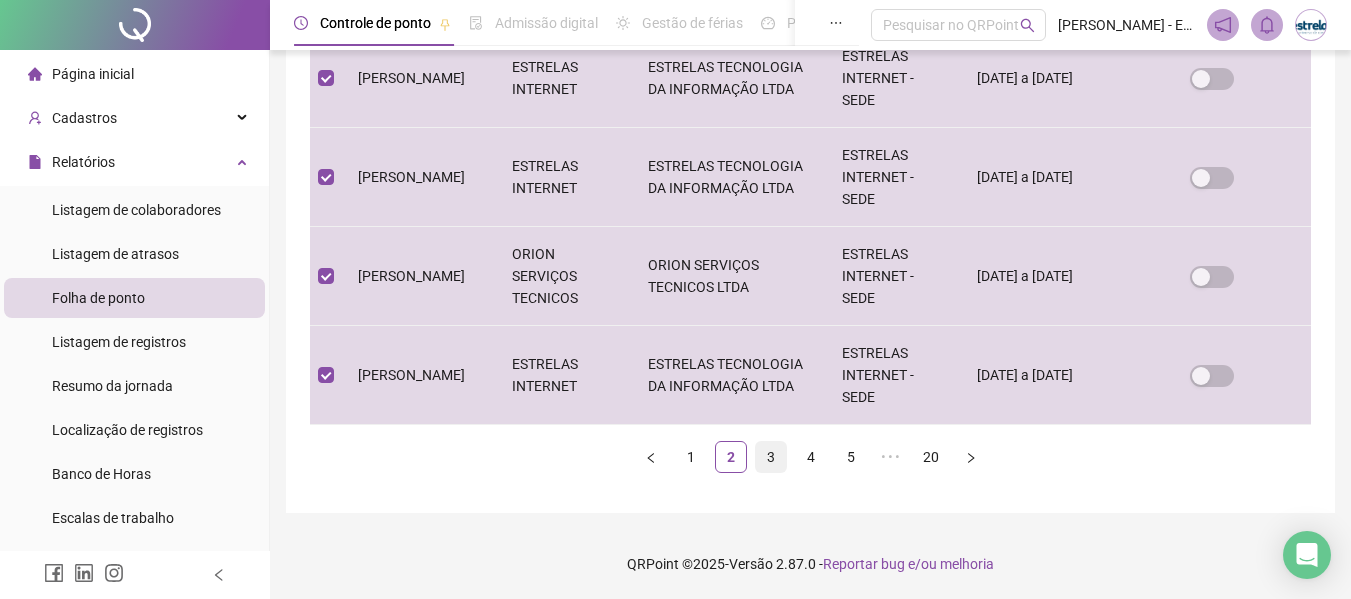 click on "3" at bounding box center [771, 457] 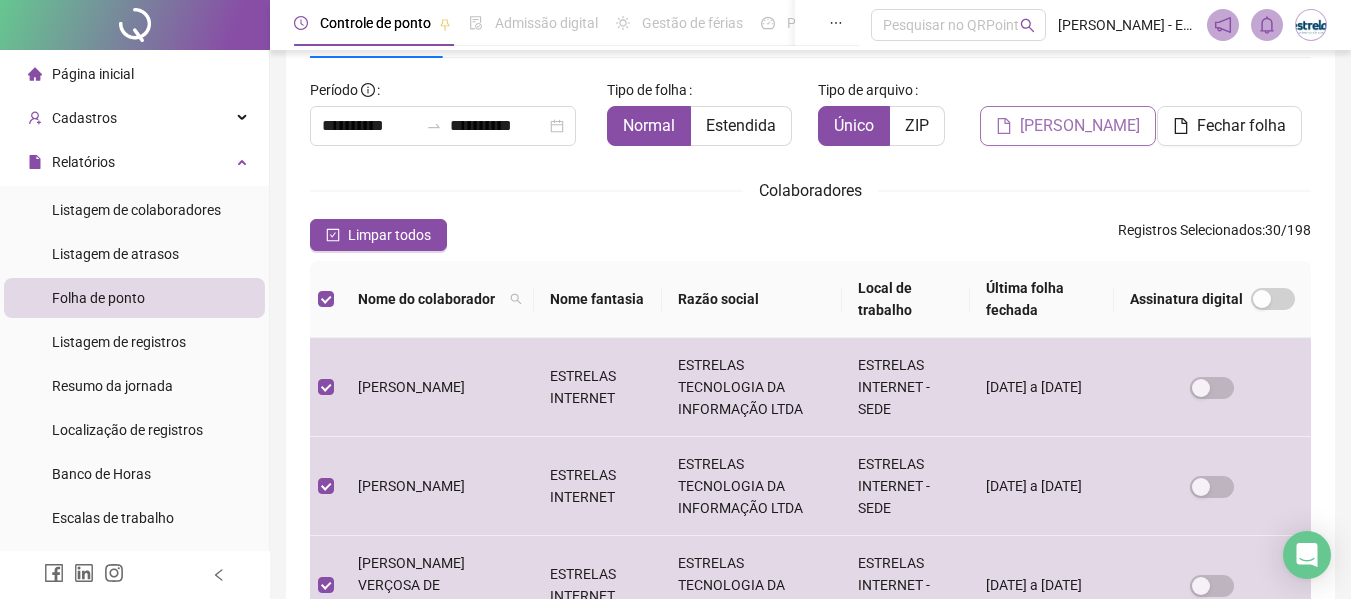 click on "[PERSON_NAME]" at bounding box center (1080, 126) 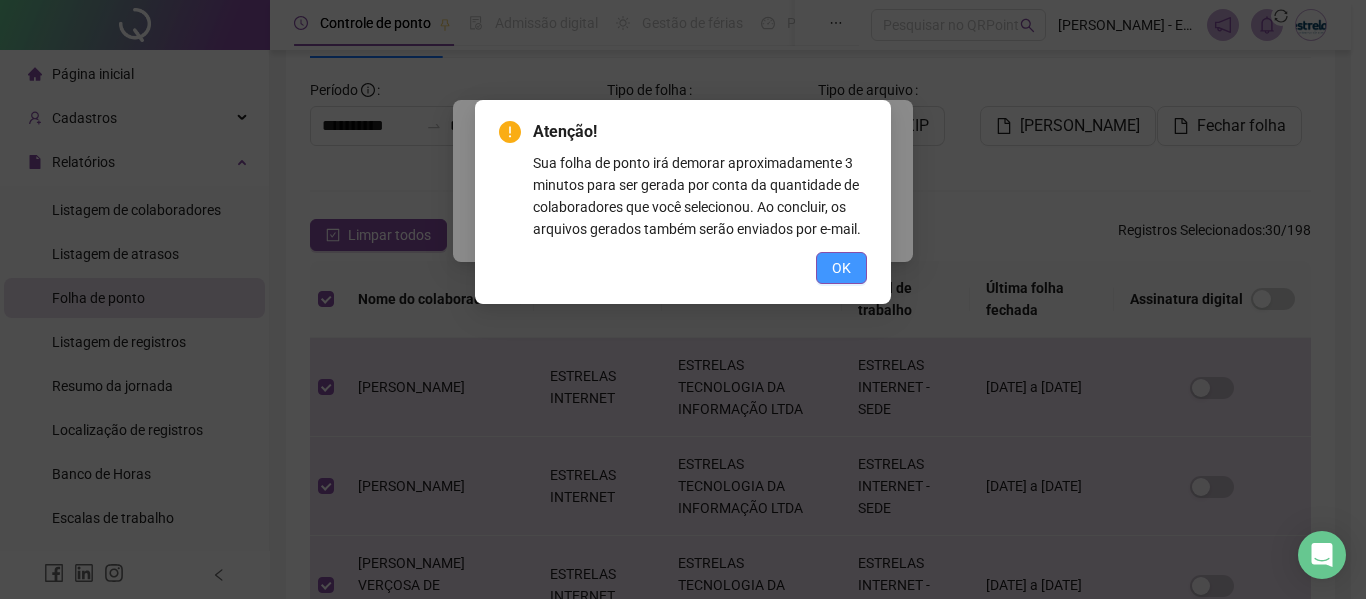 click on "OK" at bounding box center (841, 268) 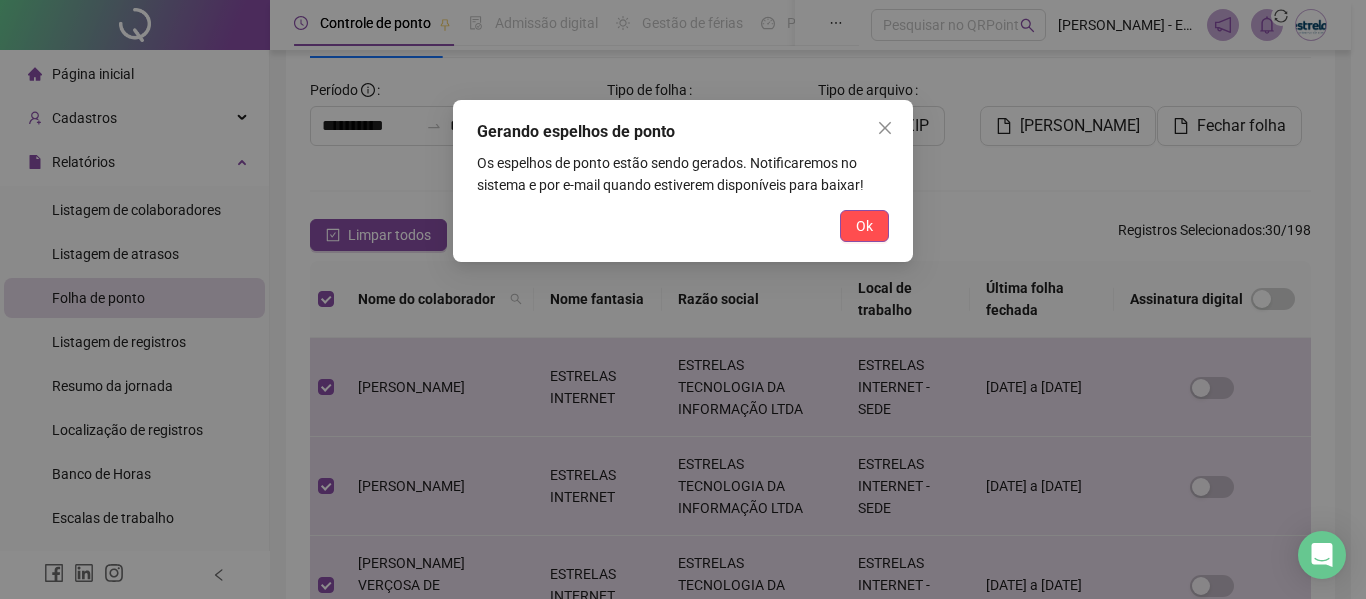 click on "Ok" at bounding box center (864, 226) 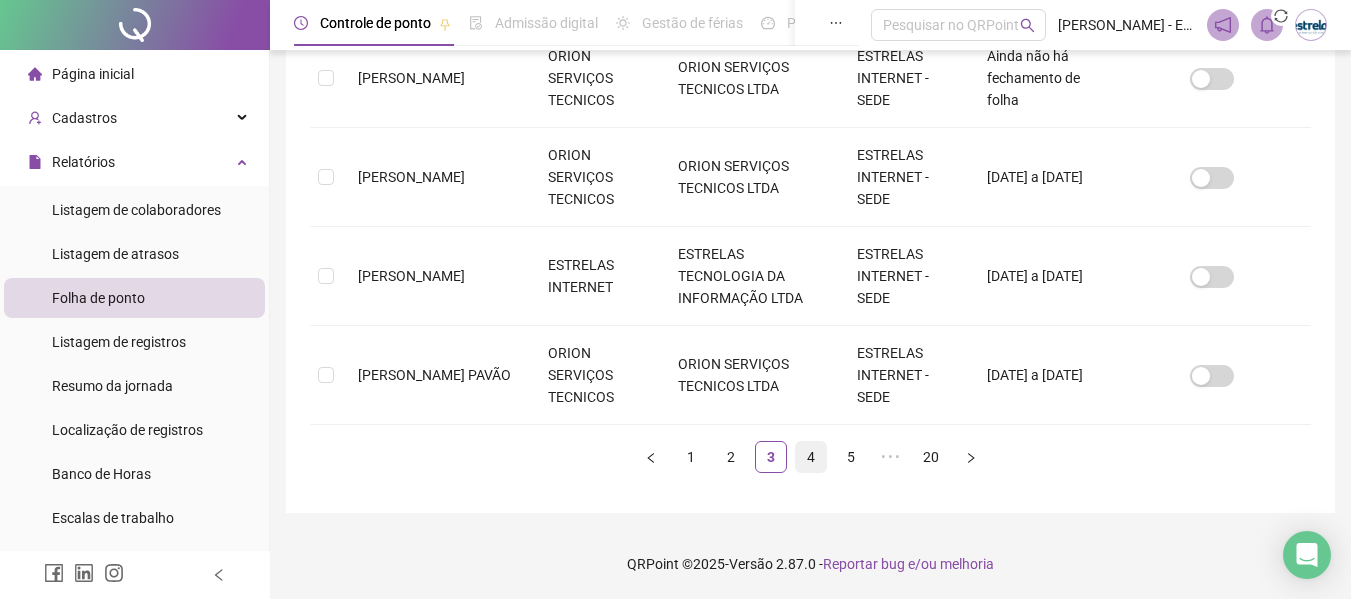 click on "4" at bounding box center (811, 457) 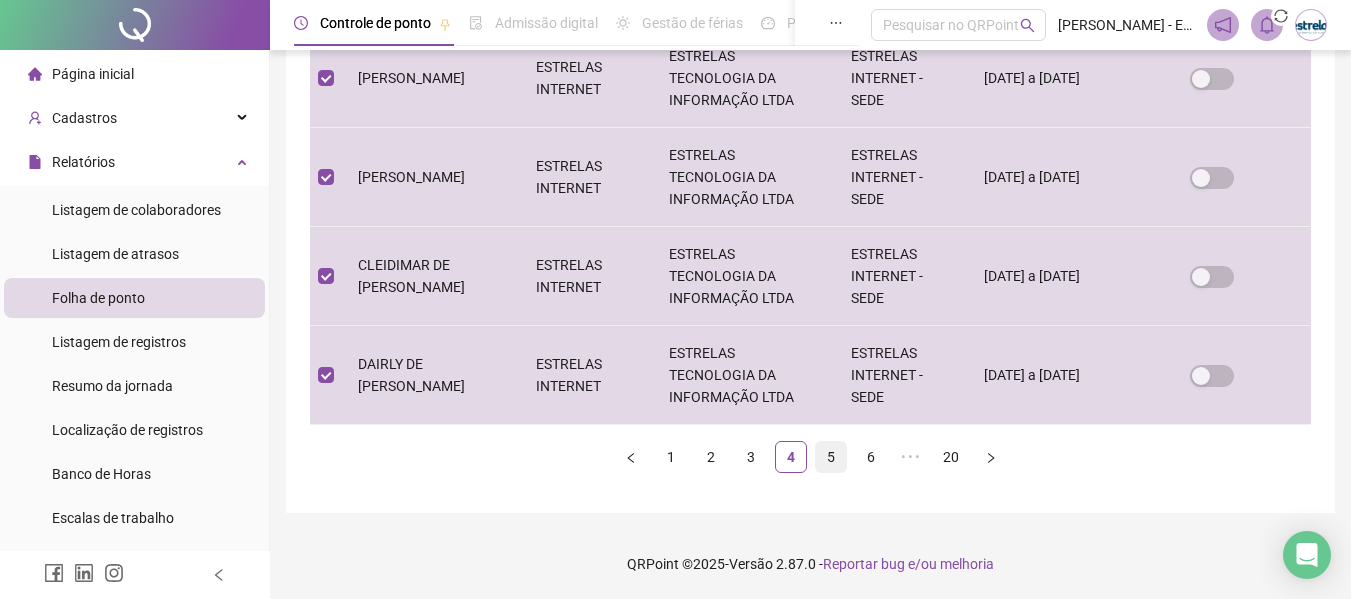 click on "5" at bounding box center (831, 457) 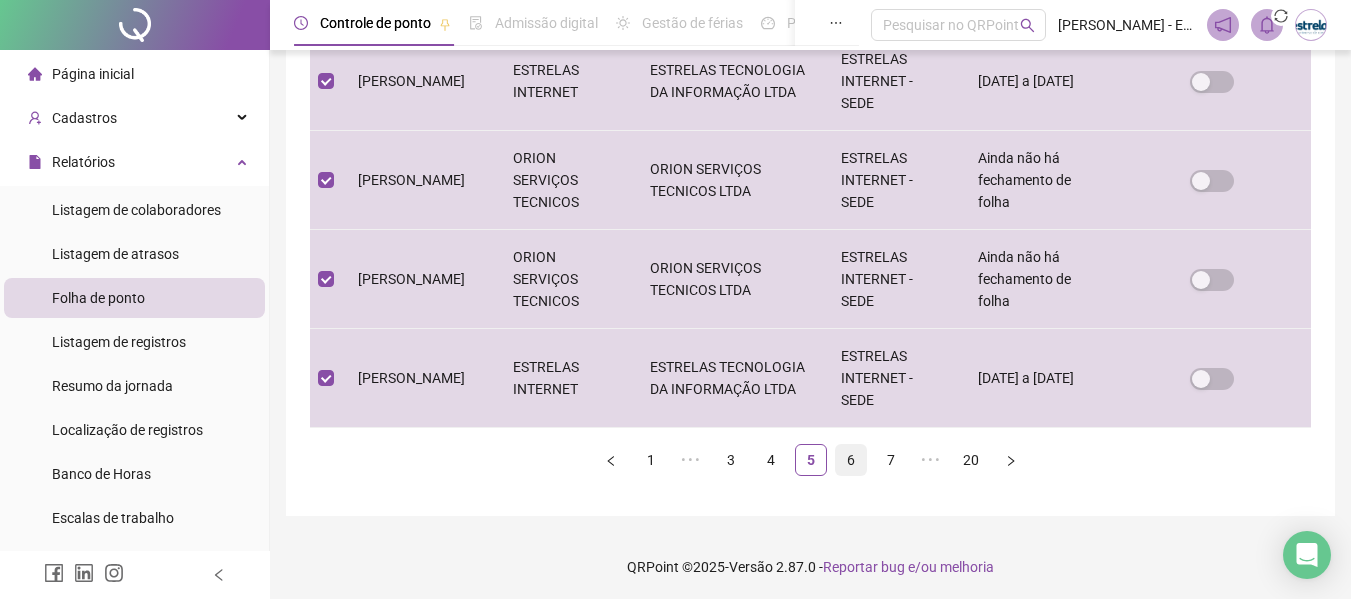 click on "6" at bounding box center (851, 460) 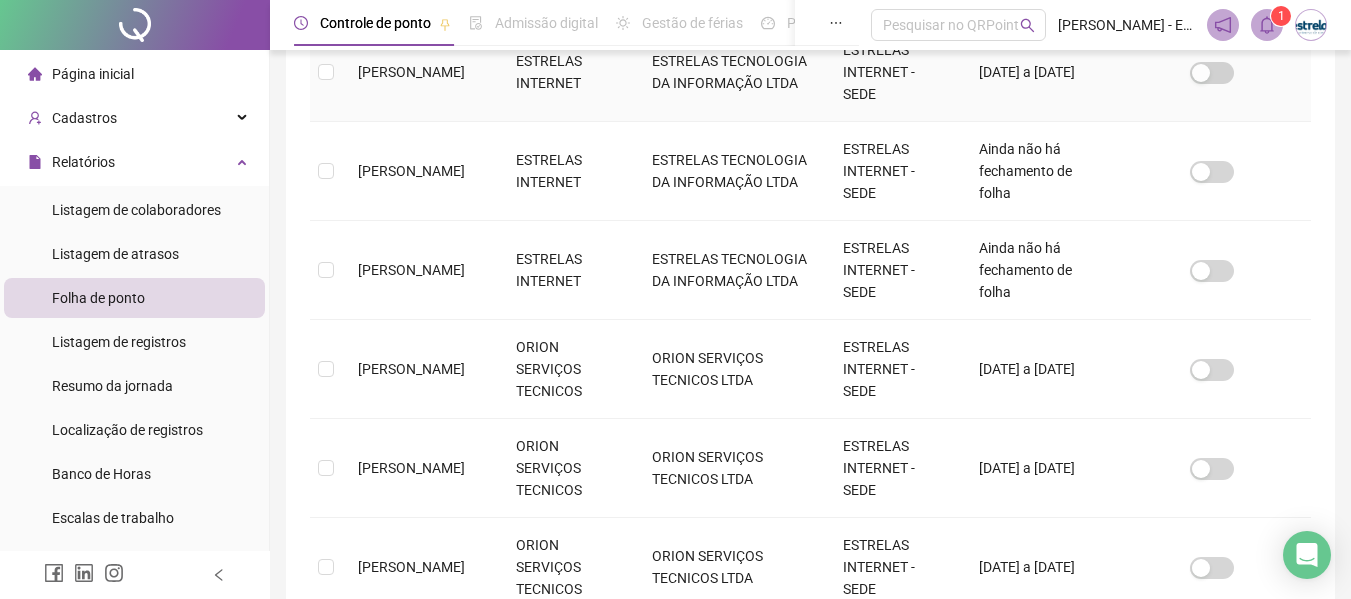 scroll, scrollTop: 813, scrollLeft: 0, axis: vertical 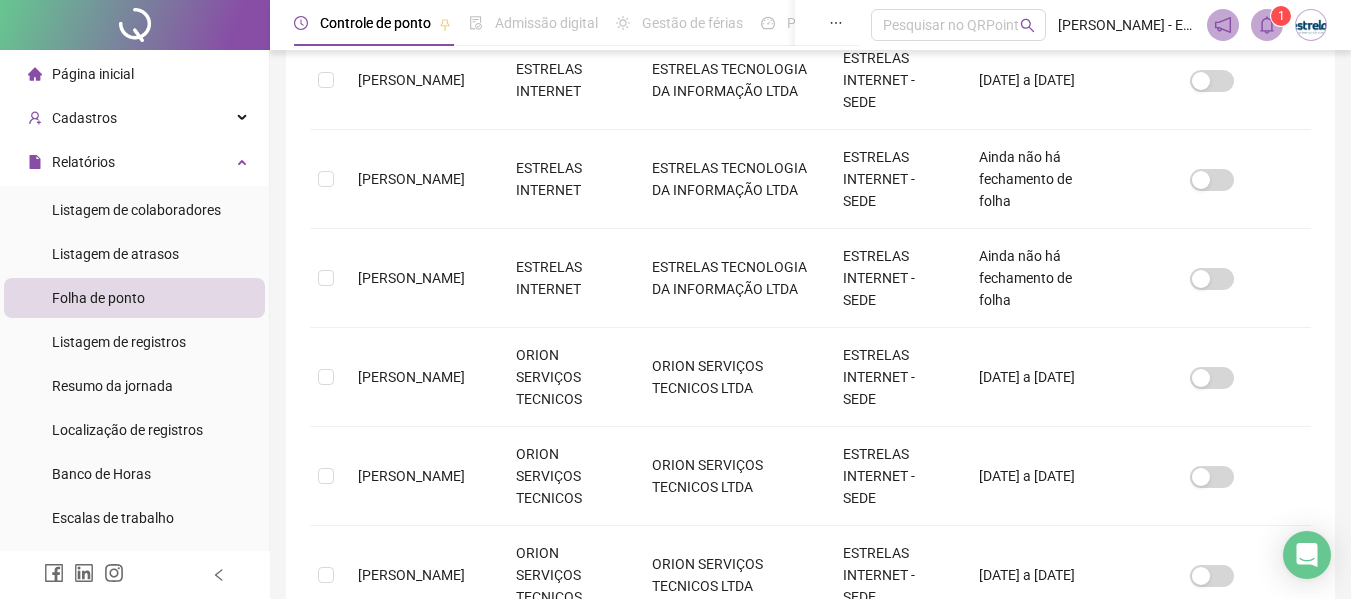 click 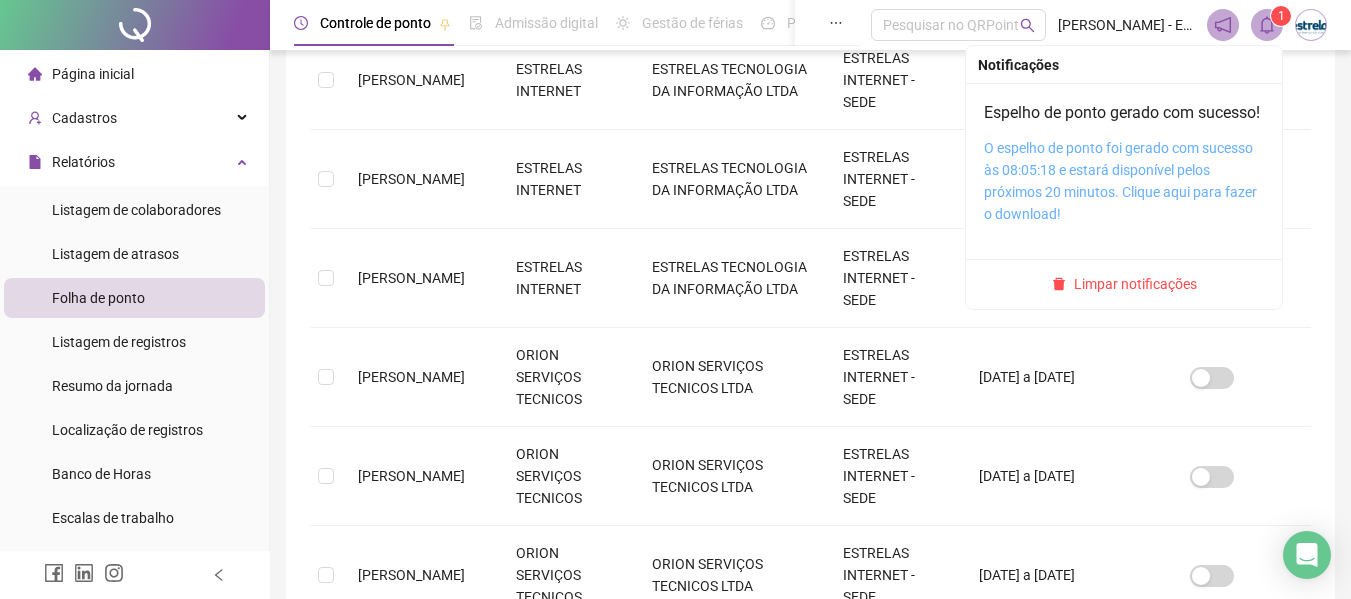 click on "O espelho de ponto foi gerado com sucesso às 08:05:18 e estará disponível pelos próximos 20 minutos.
Clique aqui para fazer o download!" at bounding box center (1120, 181) 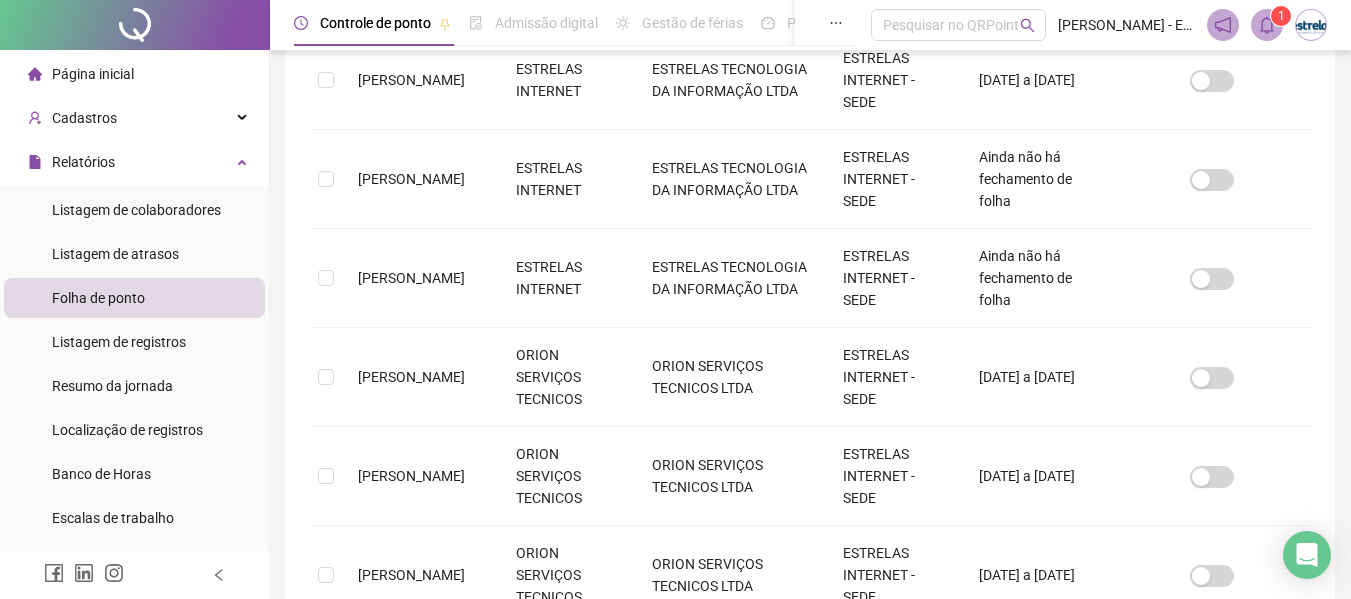 click 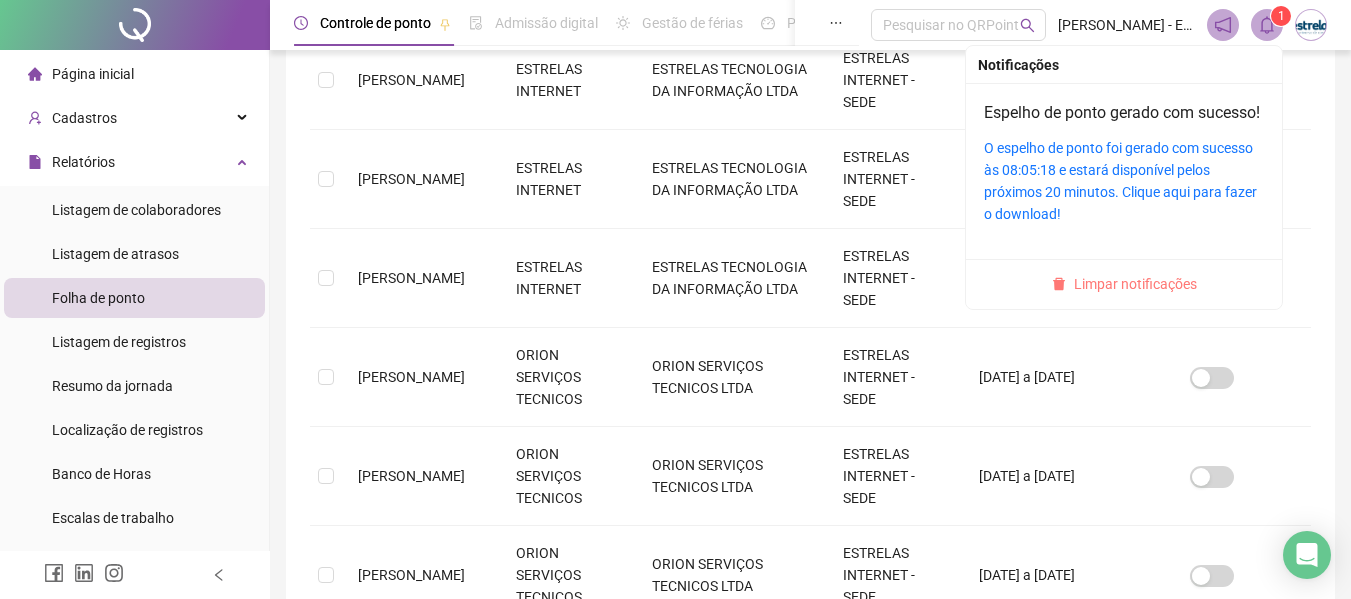 click on "Limpar notificações" at bounding box center [1135, 284] 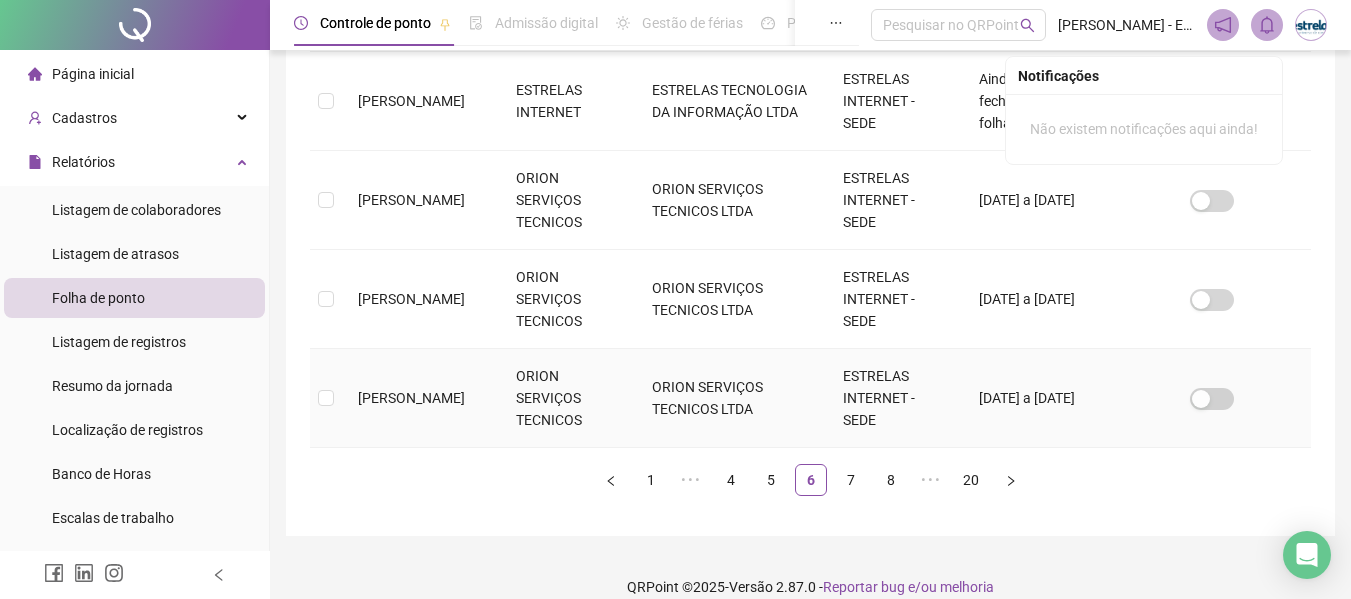 scroll, scrollTop: 1013, scrollLeft: 0, axis: vertical 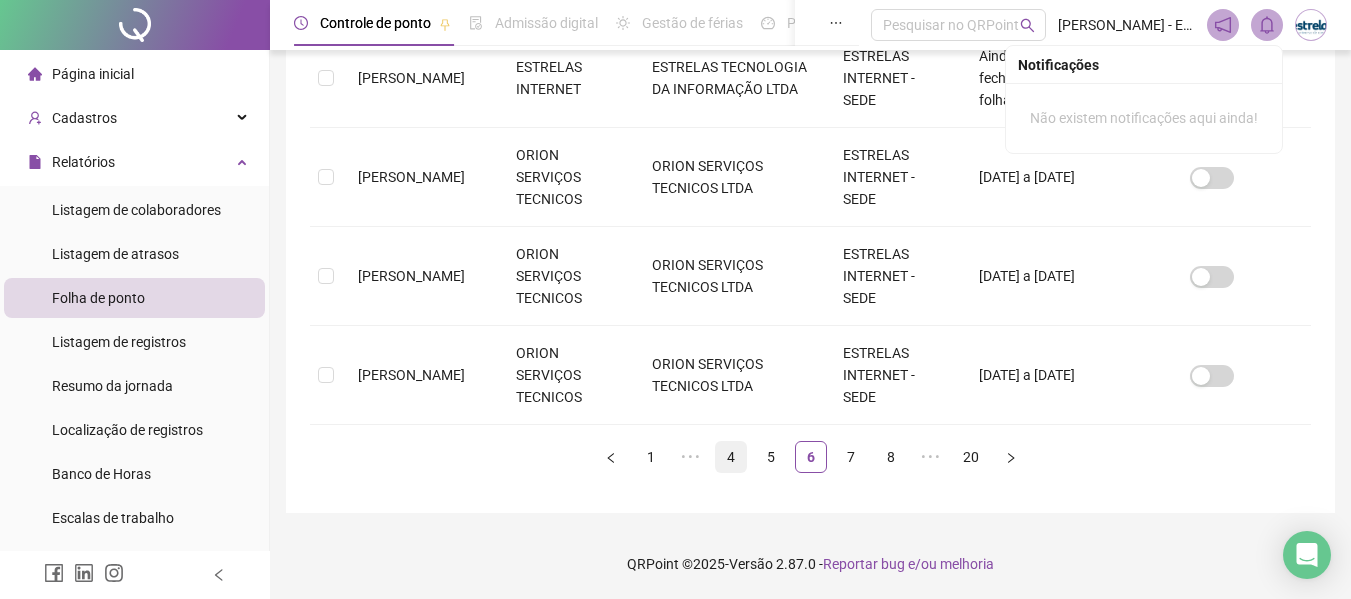 click on "4" at bounding box center [731, 457] 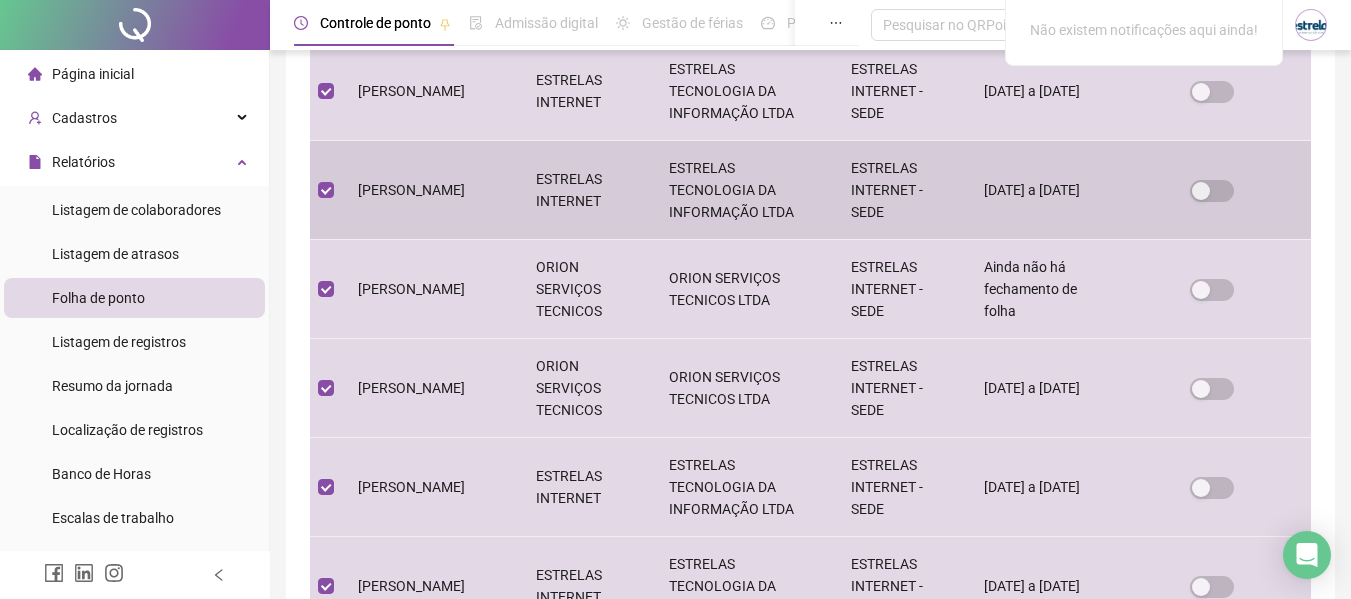 scroll, scrollTop: 1010, scrollLeft: 0, axis: vertical 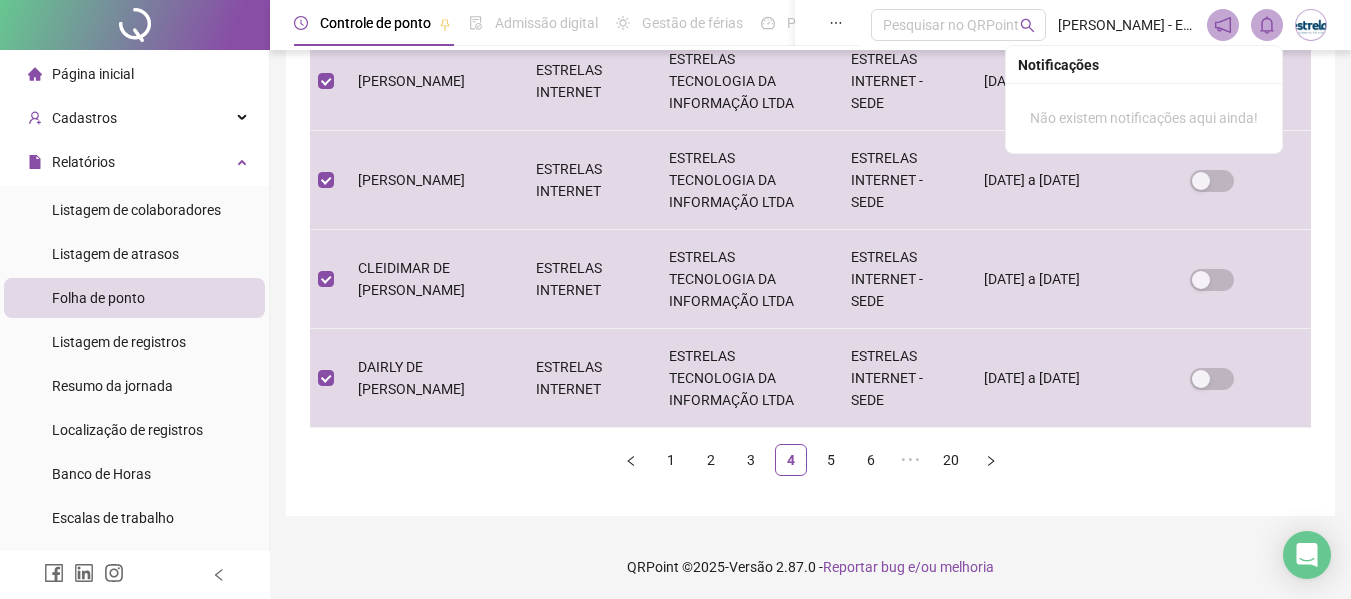 click on "1 2 3 4 5 6 ••• 20" at bounding box center (810, 460) 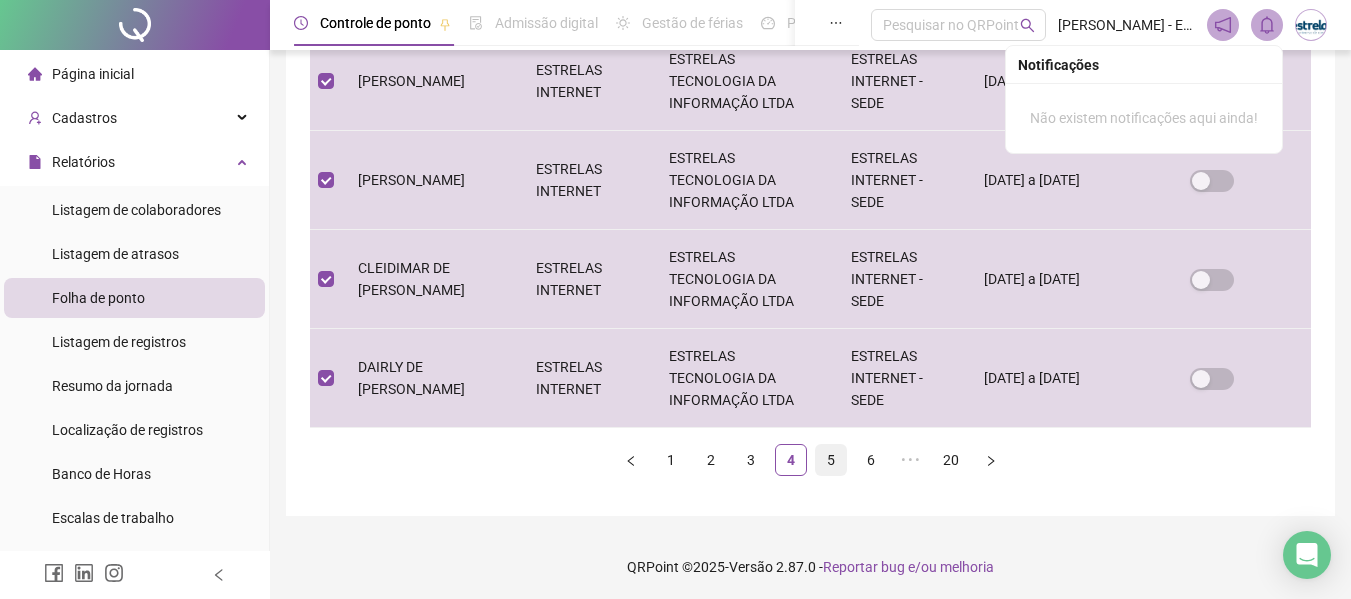 click on "5" at bounding box center [831, 460] 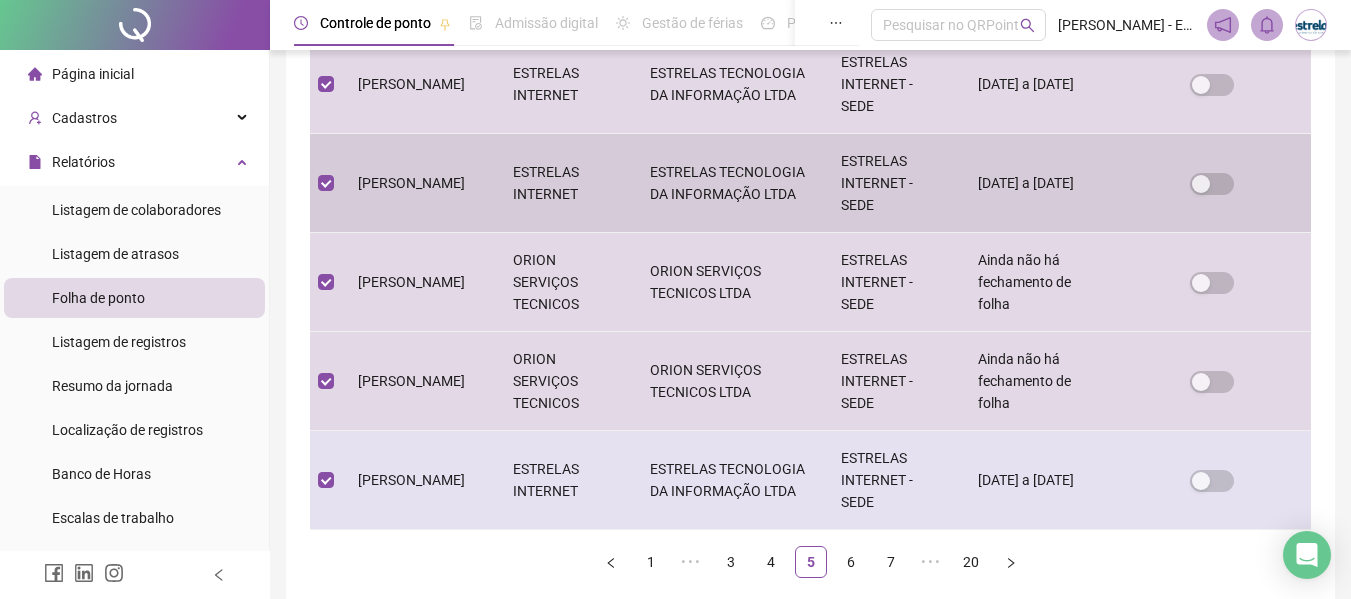 scroll, scrollTop: 910, scrollLeft: 0, axis: vertical 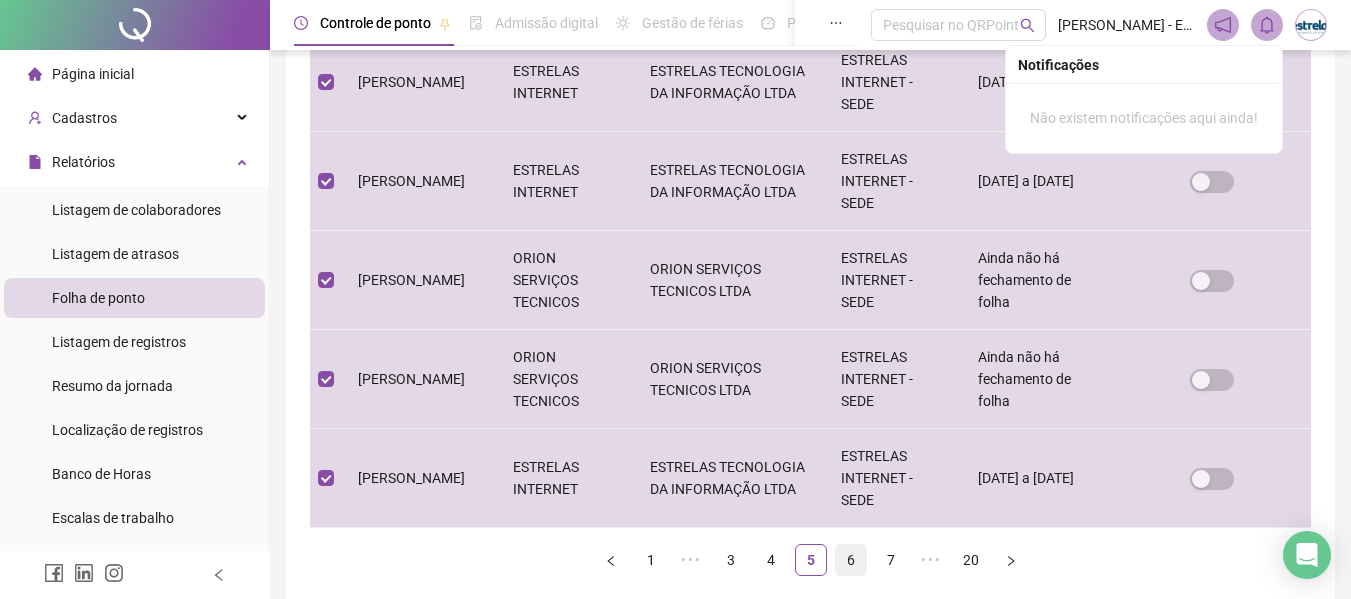 click on "6" at bounding box center [851, 560] 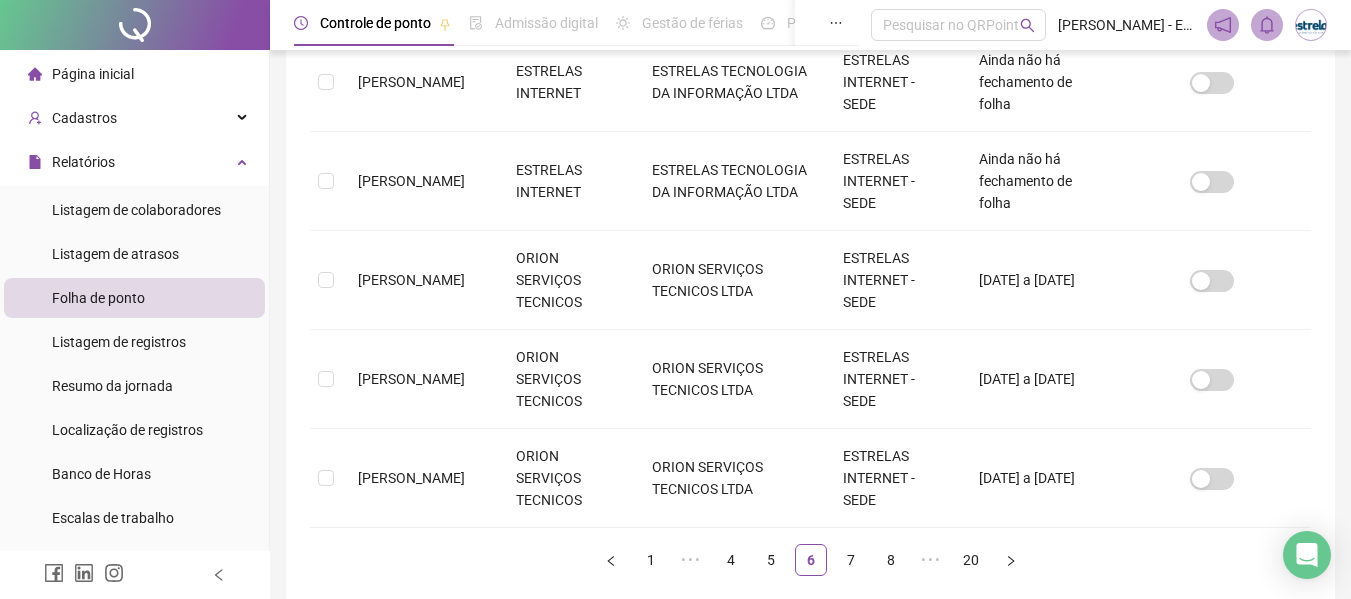 scroll, scrollTop: 110, scrollLeft: 0, axis: vertical 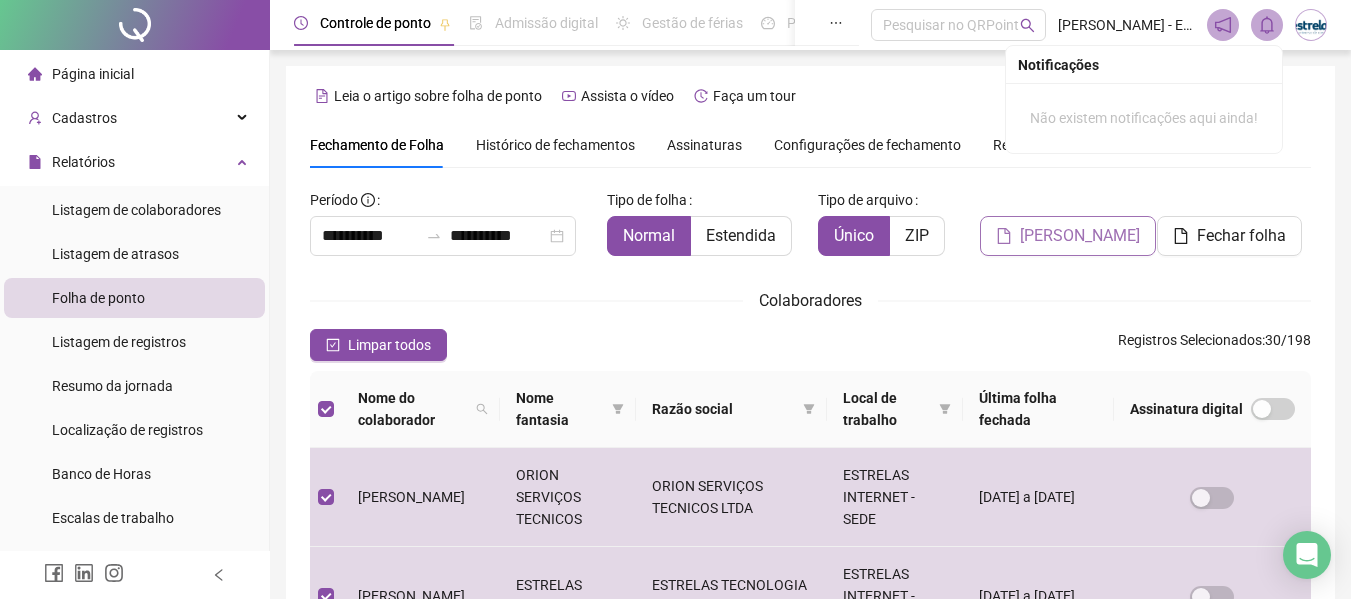 click on "[PERSON_NAME]" at bounding box center (1068, 236) 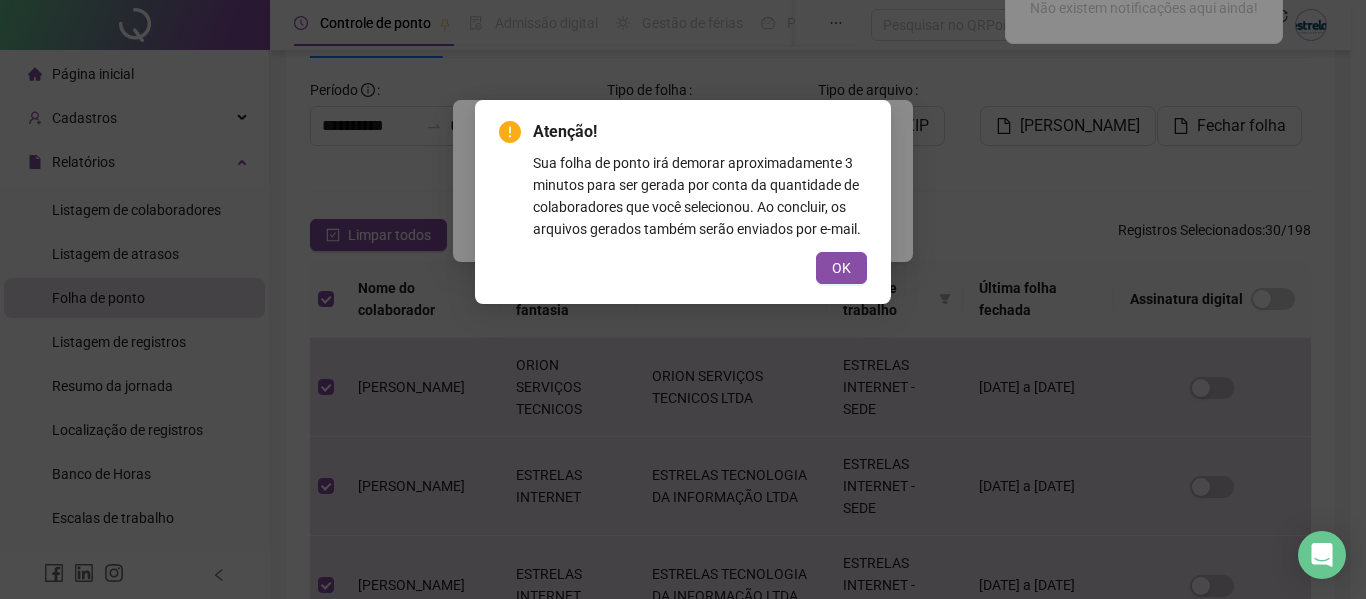 drag, startPoint x: 822, startPoint y: 283, endPoint x: 831, endPoint y: 275, distance: 12.0415945 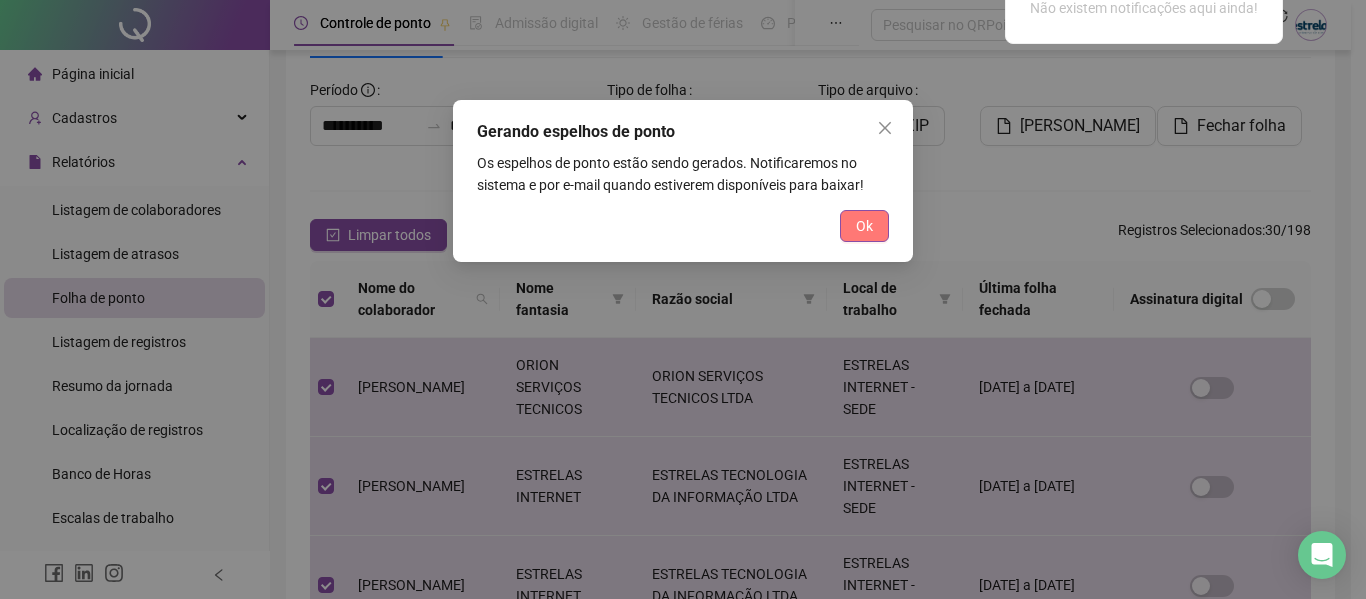 click on "Ok" at bounding box center (864, 226) 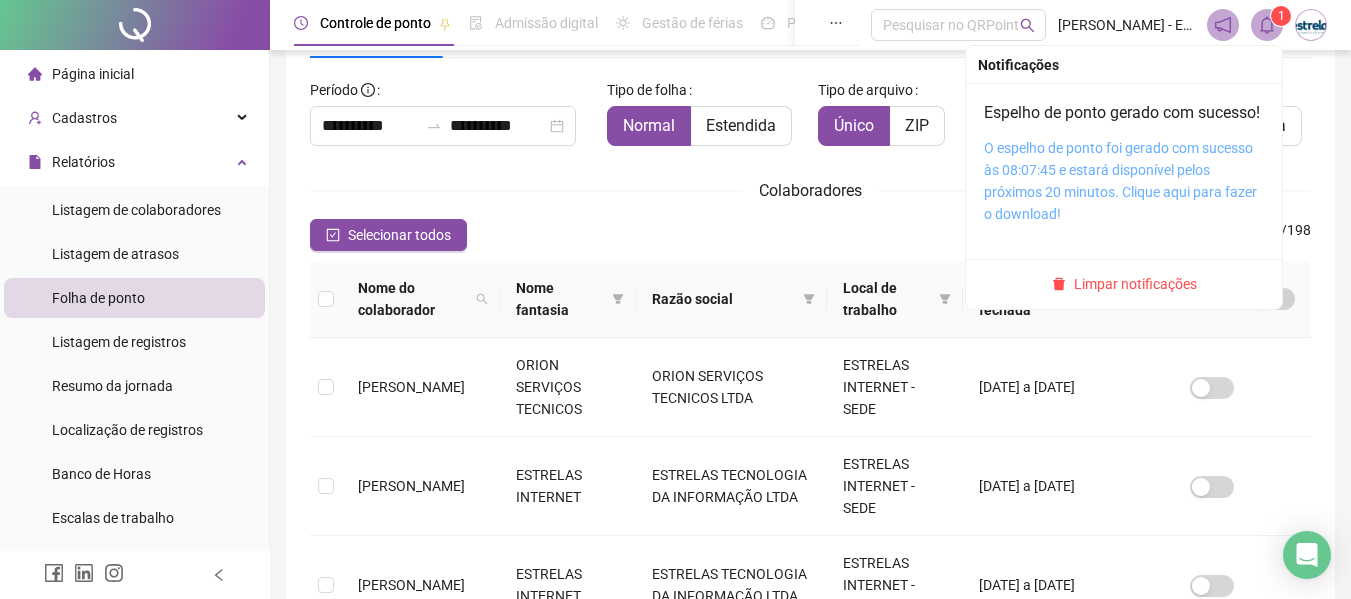click on "O espelho de ponto foi gerado com sucesso às 08:07:45 e estará disponível pelos próximos 20 minutos.
Clique aqui para fazer o download!" at bounding box center (1120, 181) 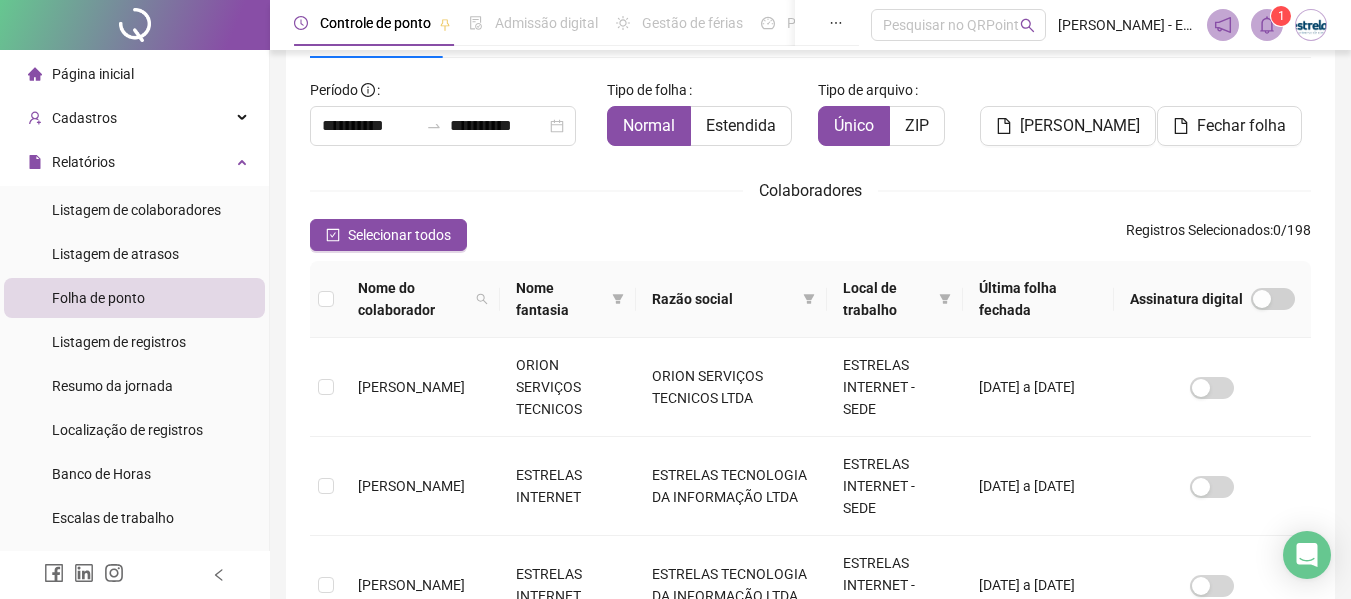 drag, startPoint x: 1319, startPoint y: 81, endPoint x: 1308, endPoint y: 67, distance: 17.804493 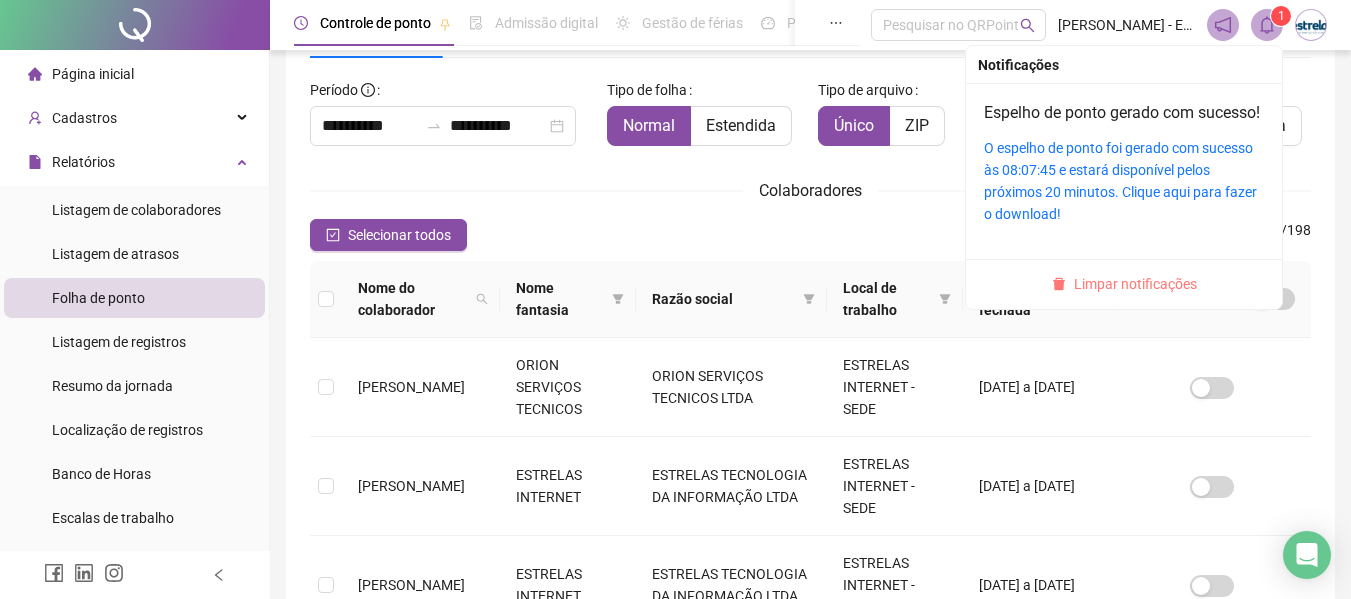 click on "Limpar notificações" at bounding box center [1135, 284] 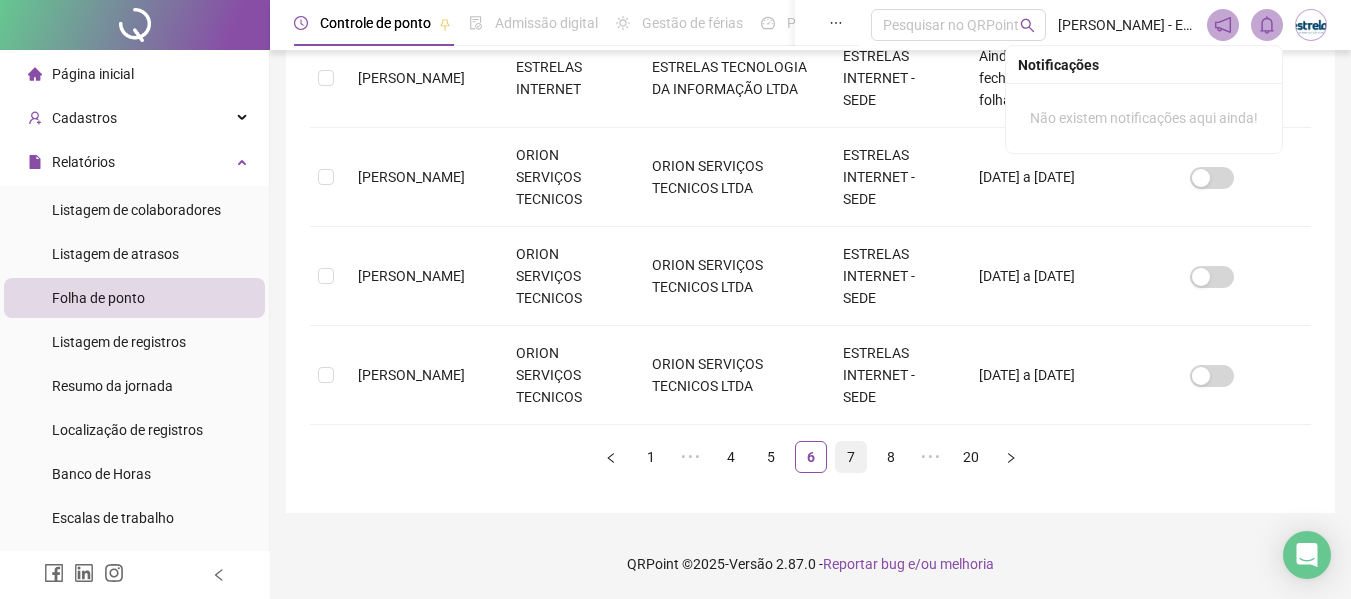 click on "7" at bounding box center [851, 457] 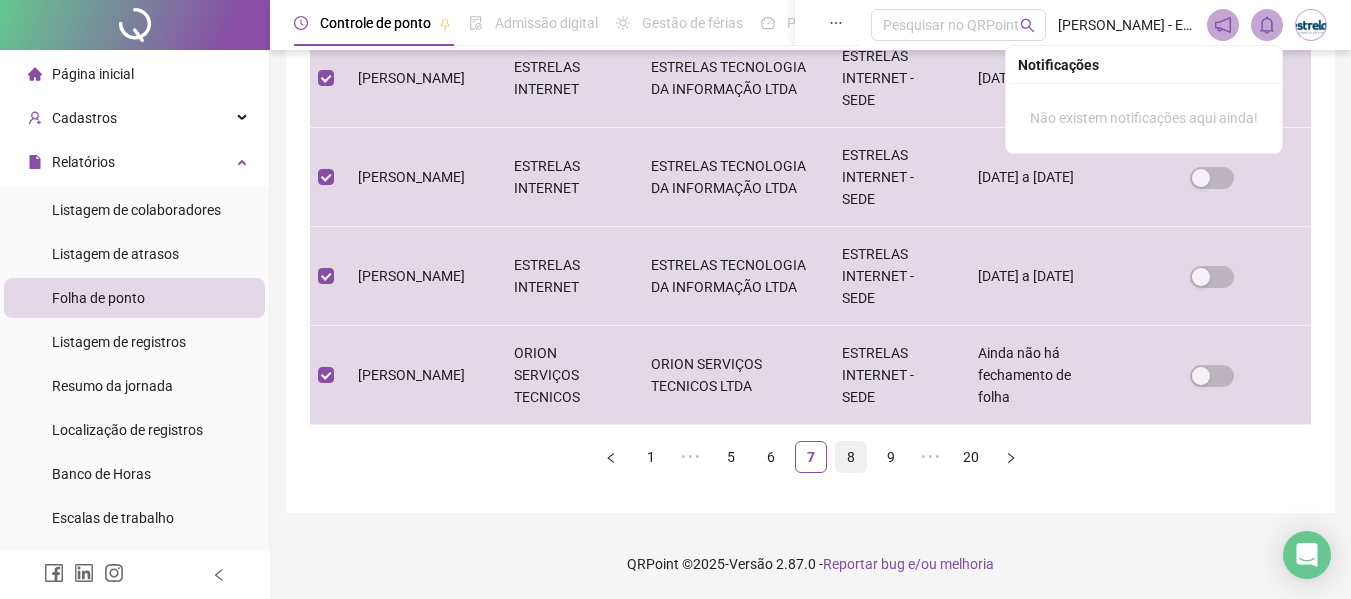 click on "8" at bounding box center (851, 457) 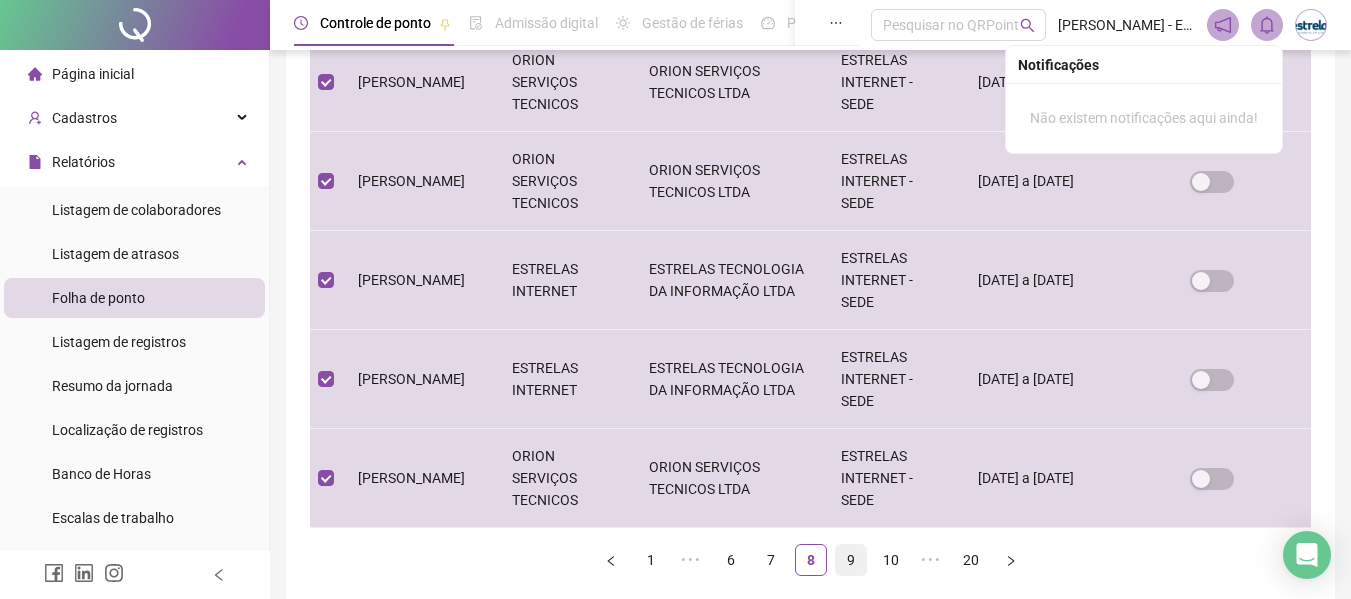 click on "9" at bounding box center (851, 560) 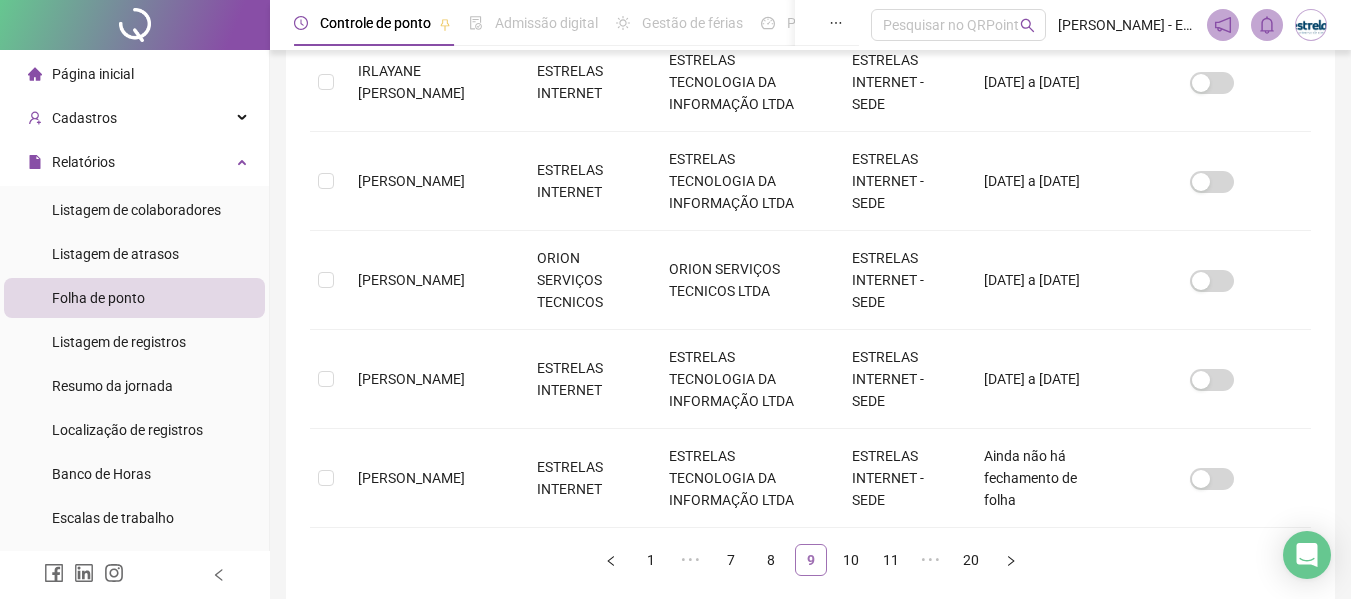 scroll, scrollTop: 110, scrollLeft: 0, axis: vertical 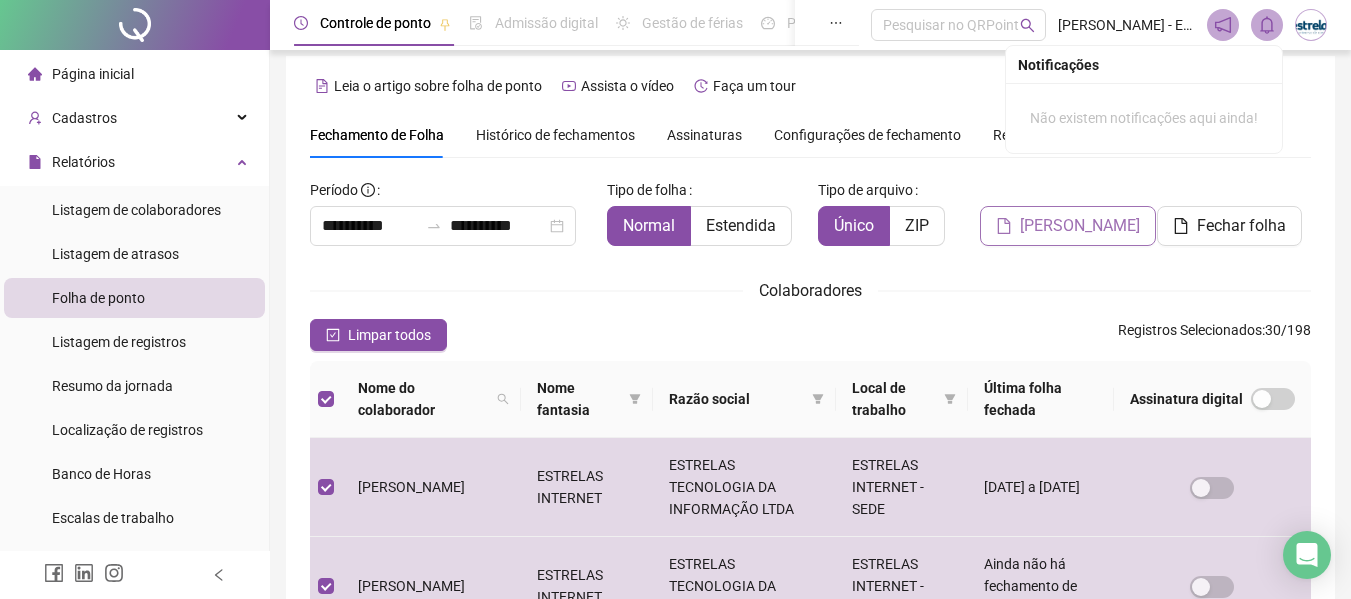 click on "[PERSON_NAME]" at bounding box center (1068, 226) 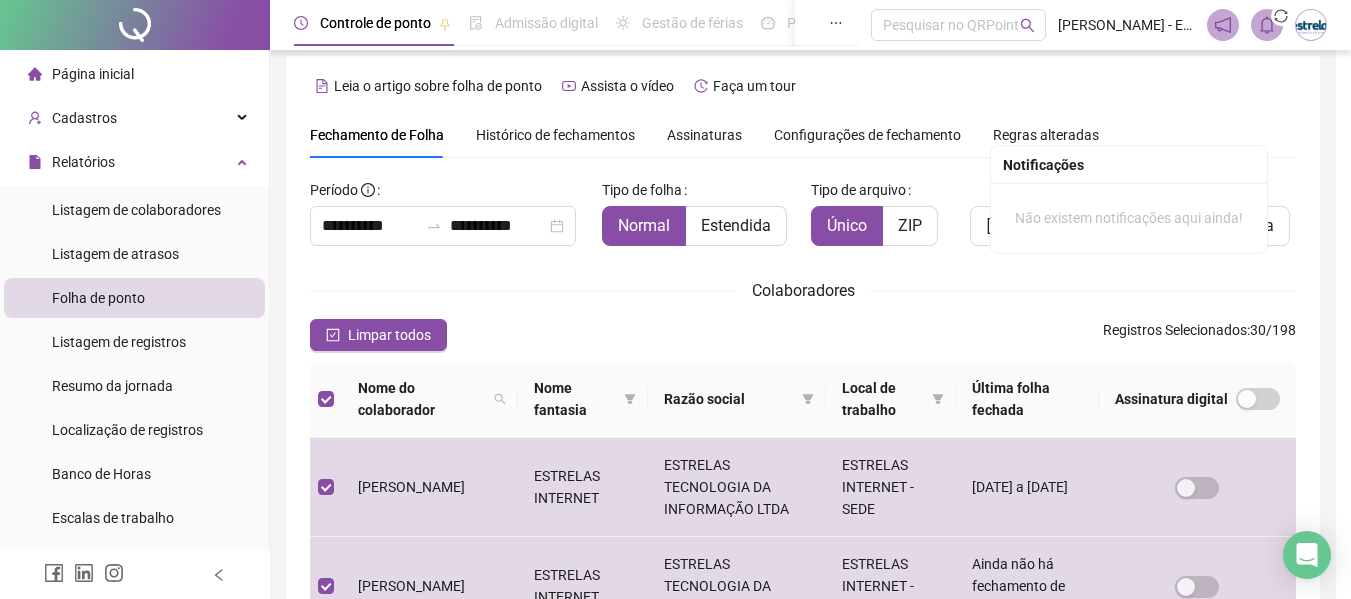scroll, scrollTop: 110, scrollLeft: 0, axis: vertical 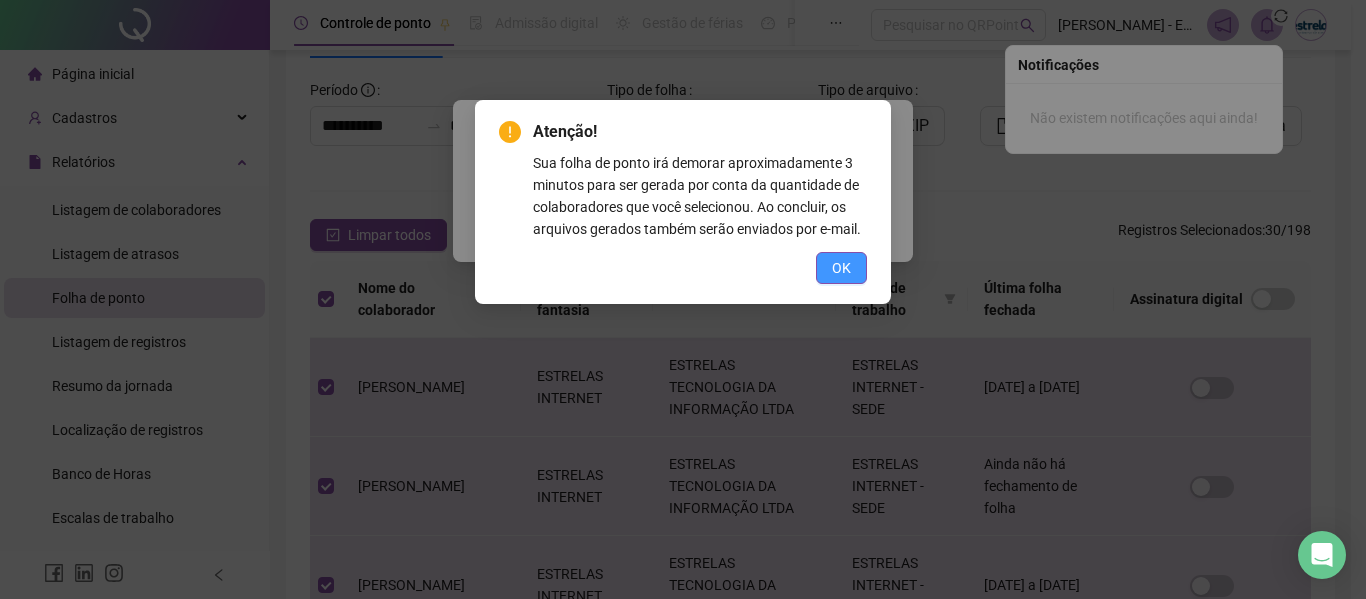 click on "OK" at bounding box center (841, 268) 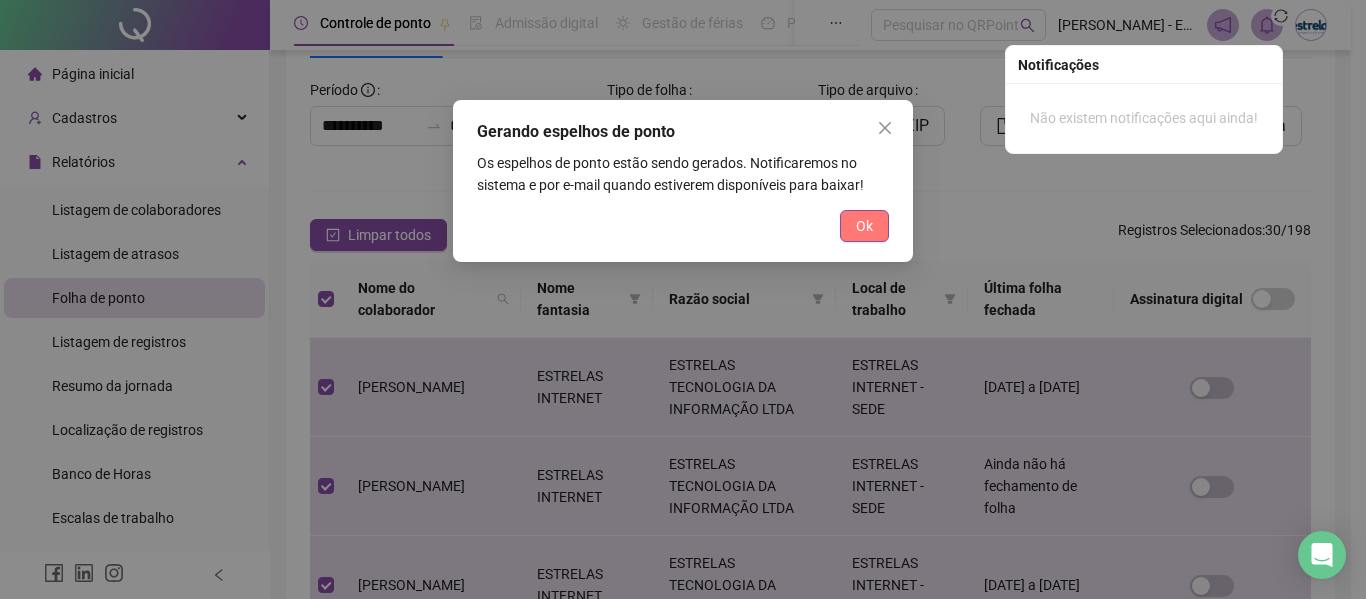 click on "Ok" at bounding box center [864, 226] 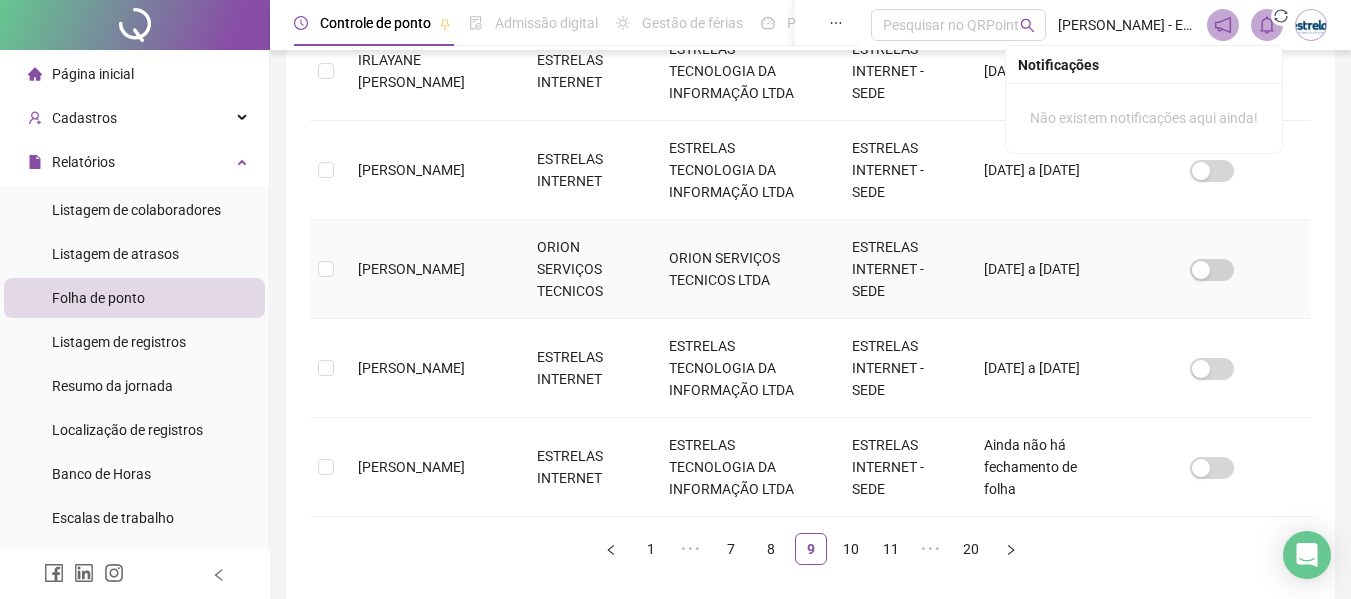 scroll, scrollTop: 1013, scrollLeft: 0, axis: vertical 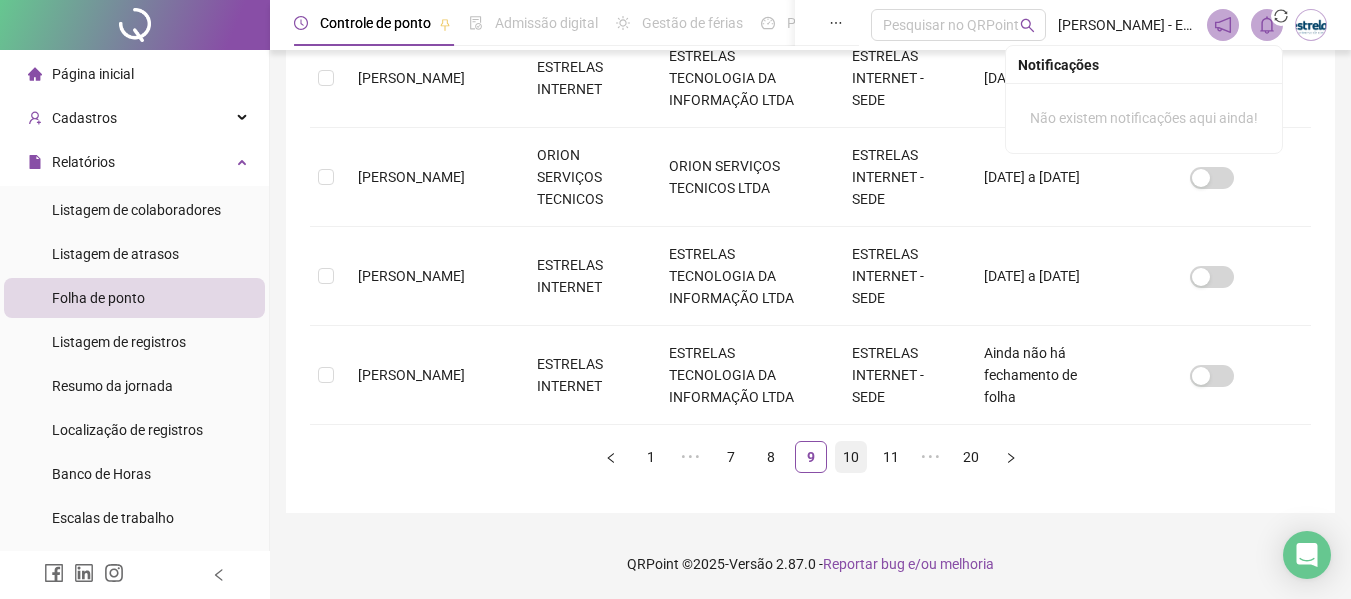 click on "10" at bounding box center (851, 457) 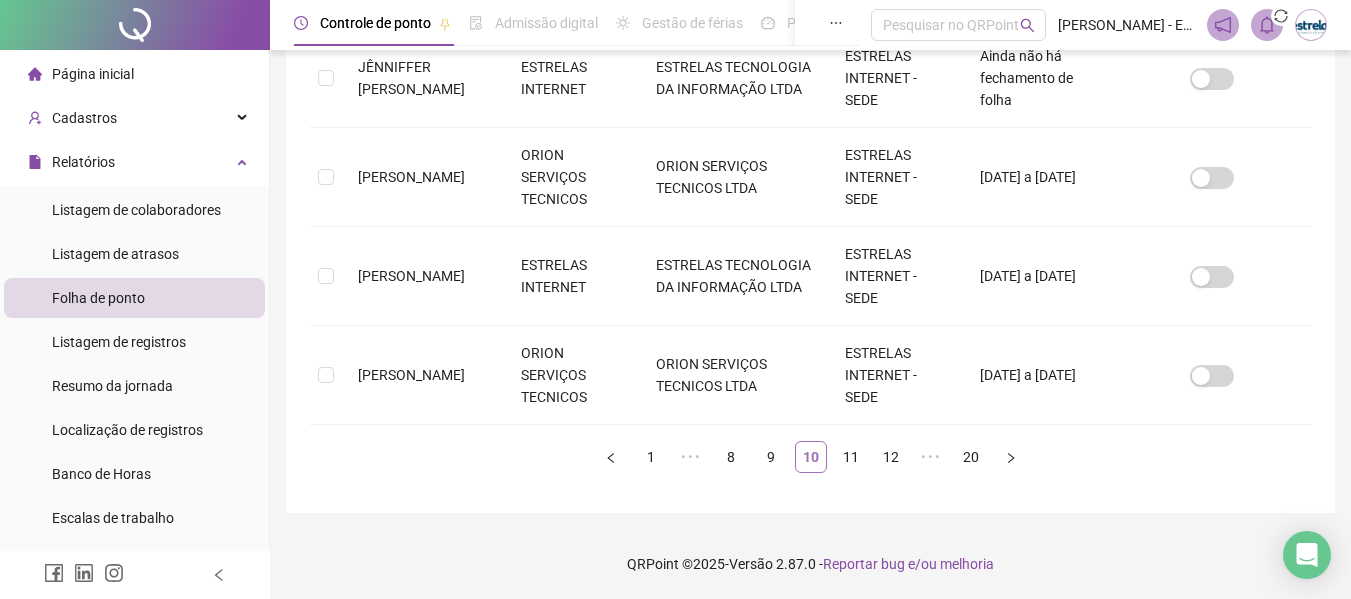 scroll, scrollTop: 110, scrollLeft: 0, axis: vertical 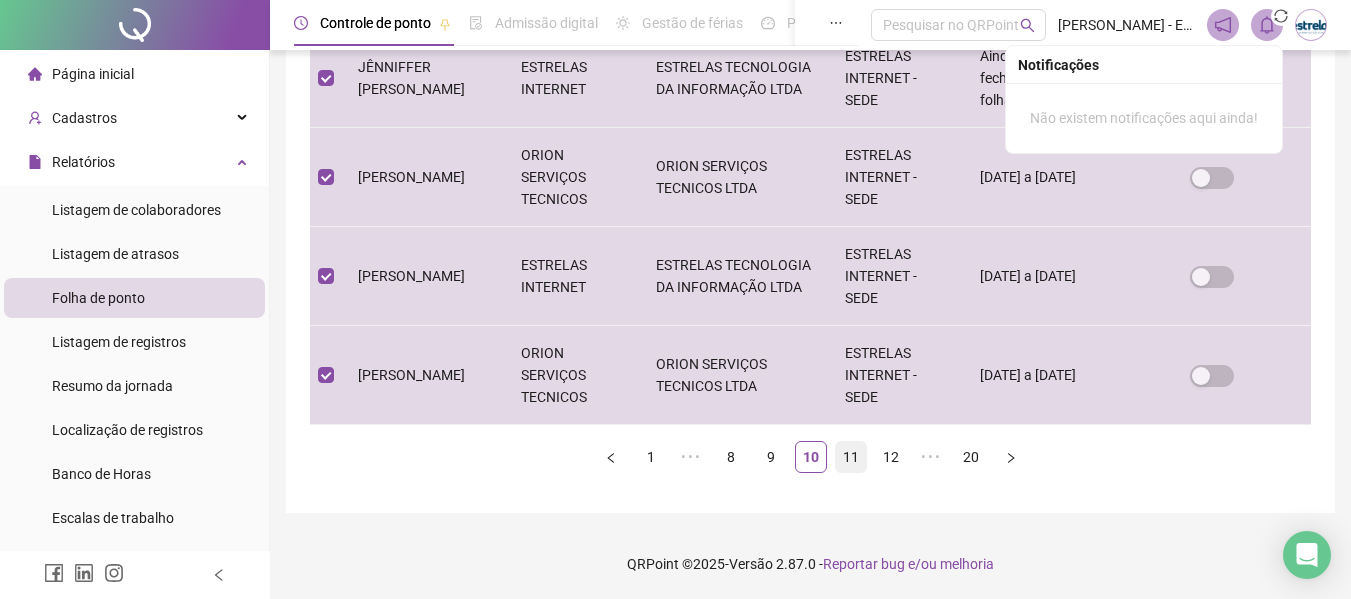 click on "11" at bounding box center (851, 457) 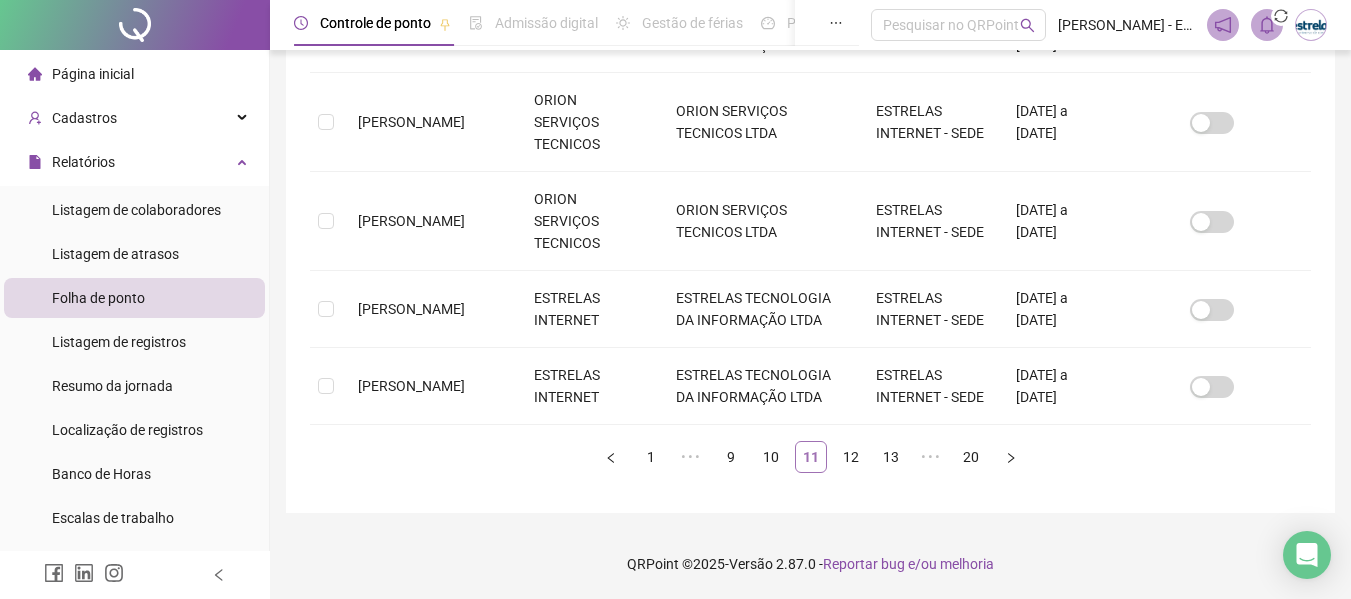 scroll, scrollTop: 110, scrollLeft: 0, axis: vertical 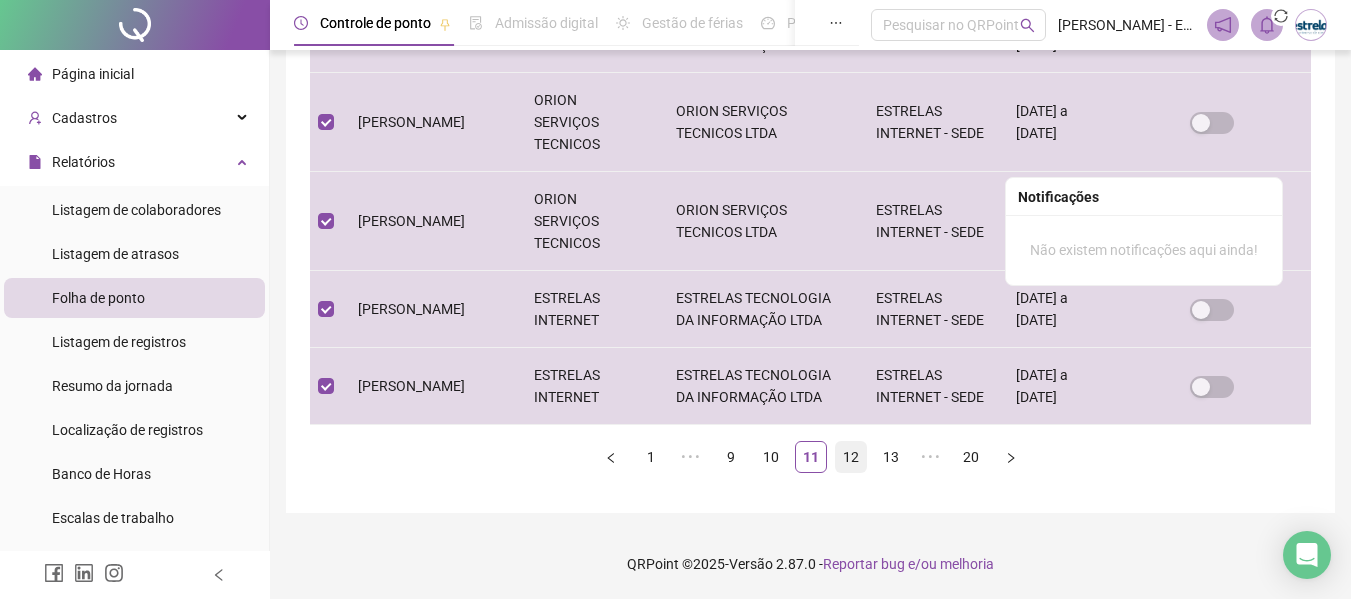 click on "12" at bounding box center (851, 457) 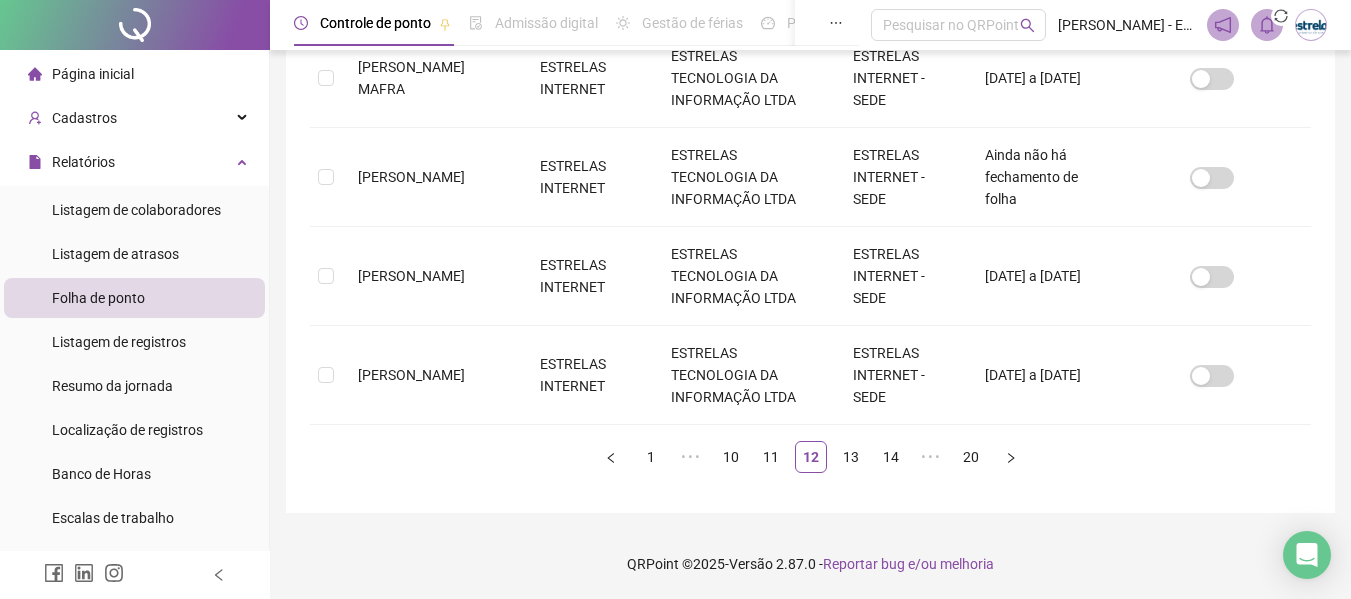 scroll, scrollTop: 110, scrollLeft: 0, axis: vertical 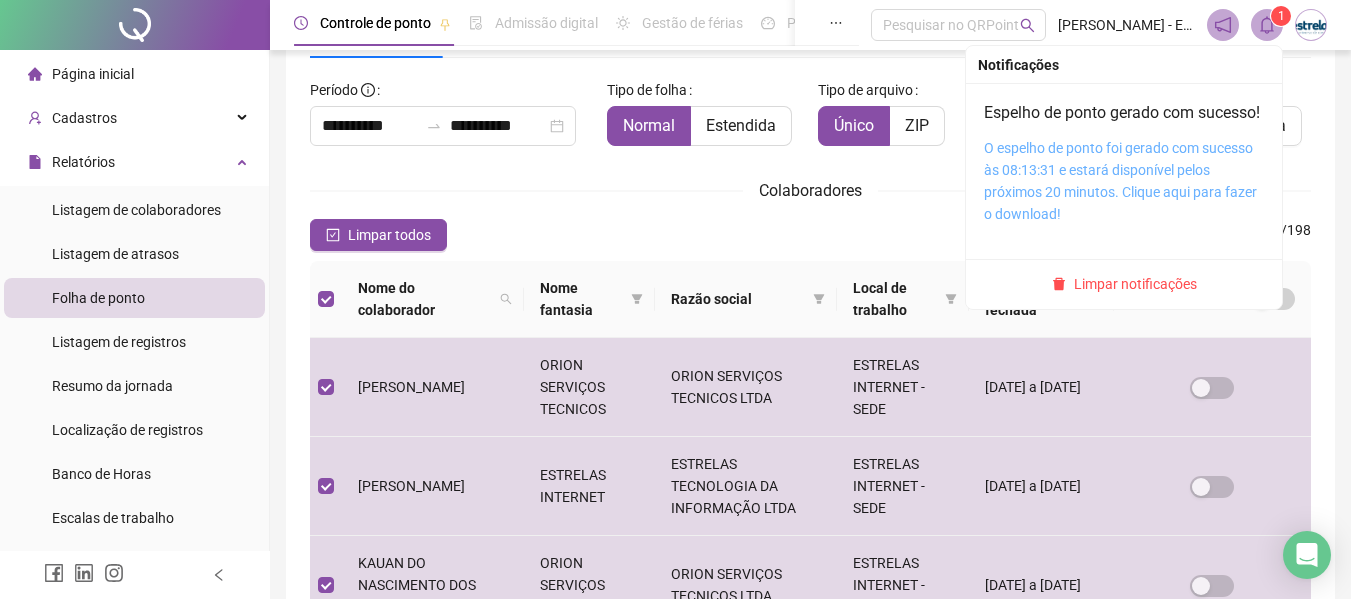 click on "O espelho de ponto foi gerado com sucesso às 08:13:31 e estará disponível pelos próximos 20 minutos.
Clique aqui para fazer o download!" at bounding box center (1120, 181) 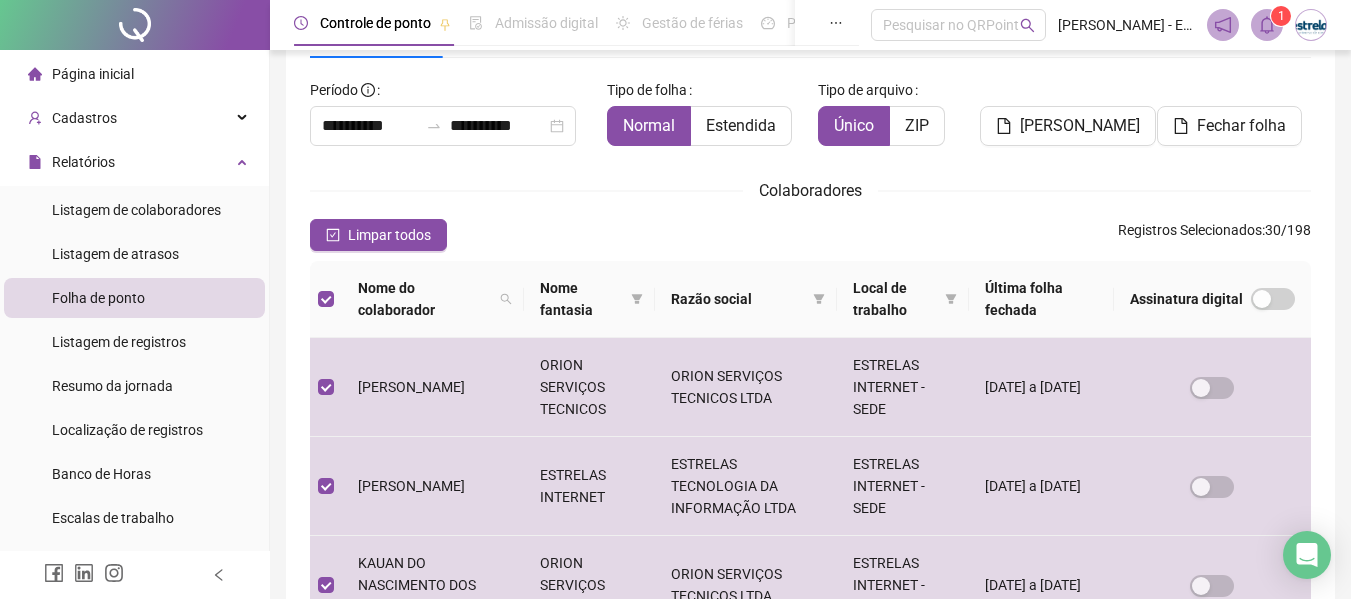 drag, startPoint x: 1320, startPoint y: 102, endPoint x: 1292, endPoint y: 70, distance: 42.520584 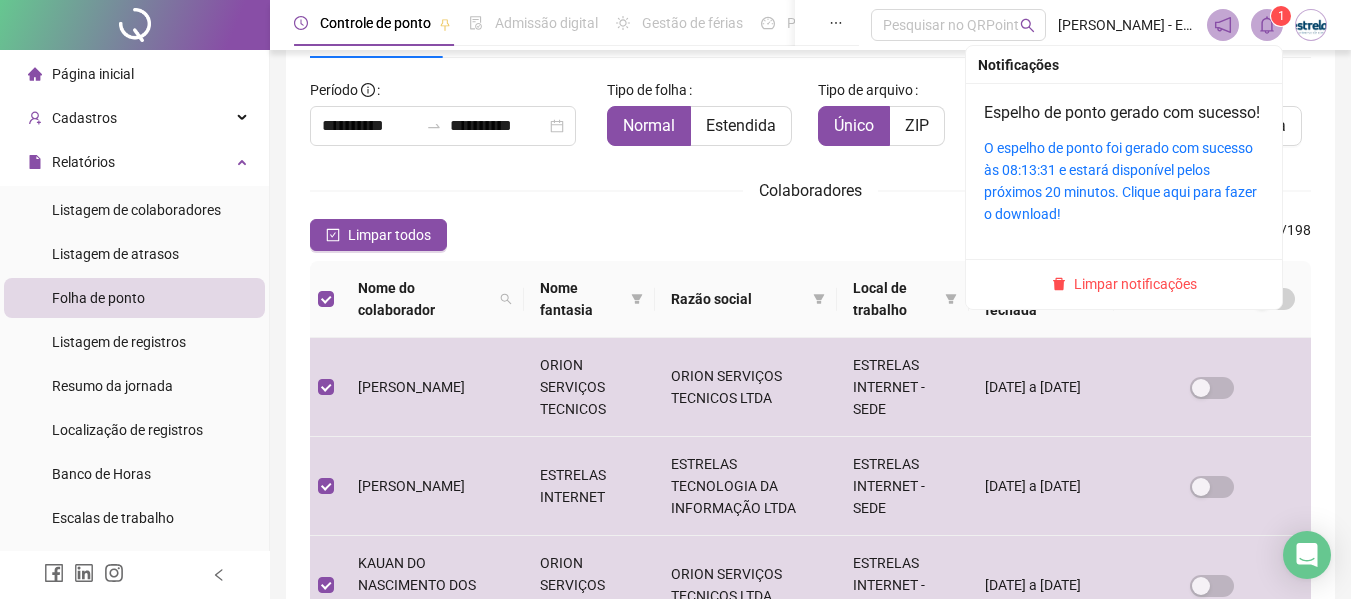 drag, startPoint x: 1120, startPoint y: 300, endPoint x: 961, endPoint y: 249, distance: 166.97903 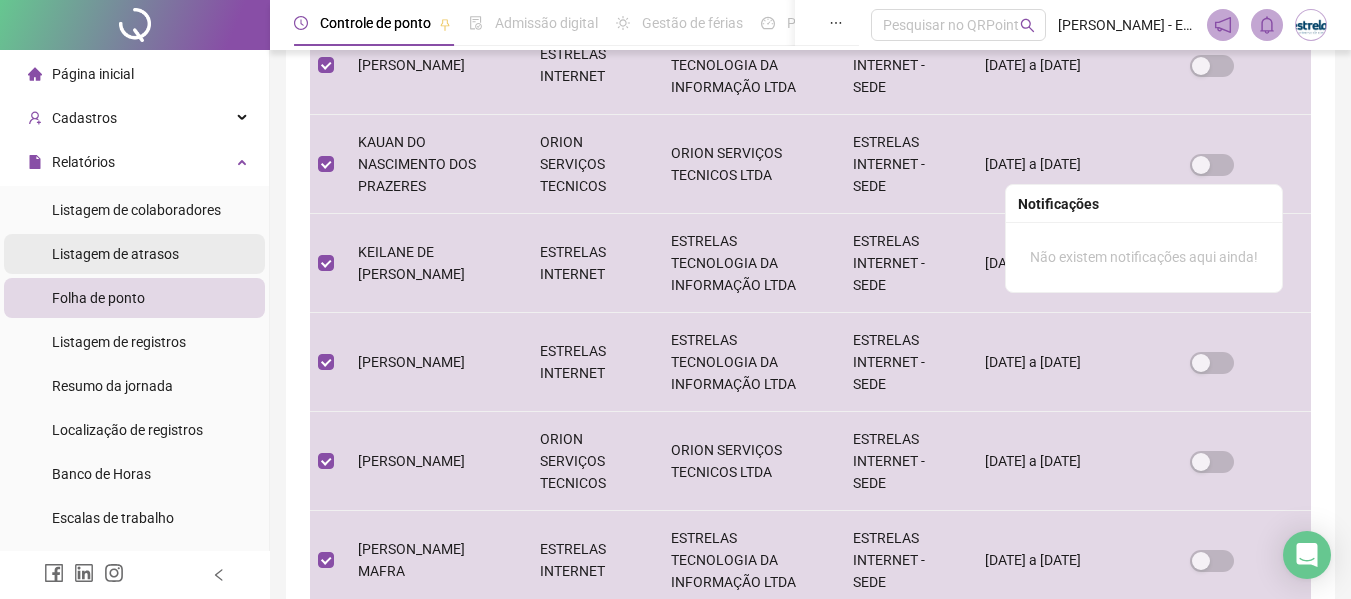 scroll, scrollTop: 513, scrollLeft: 0, axis: vertical 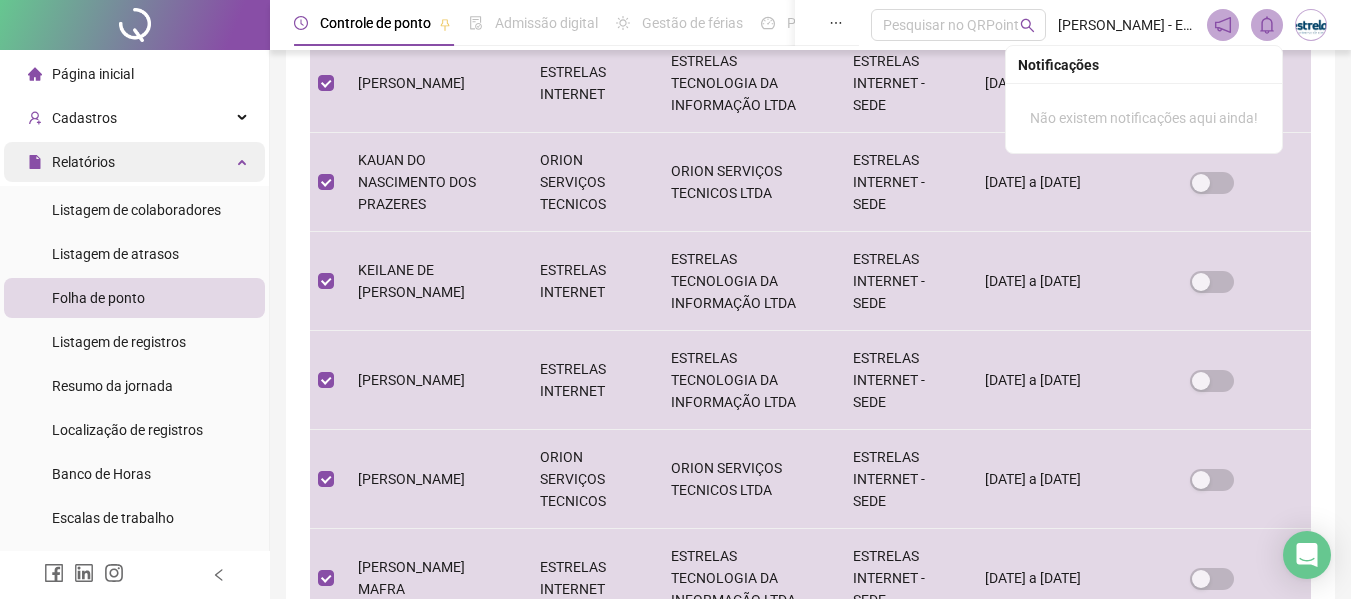 click on "Relatórios" at bounding box center (71, 162) 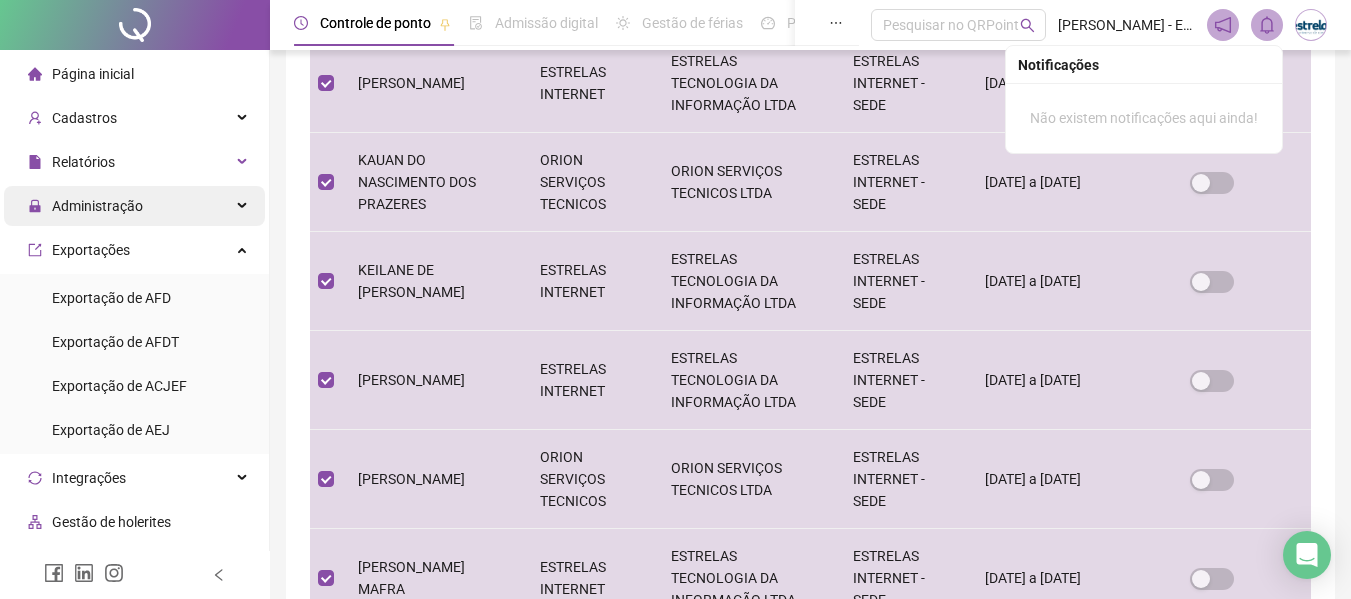 click on "Administração" at bounding box center (97, 206) 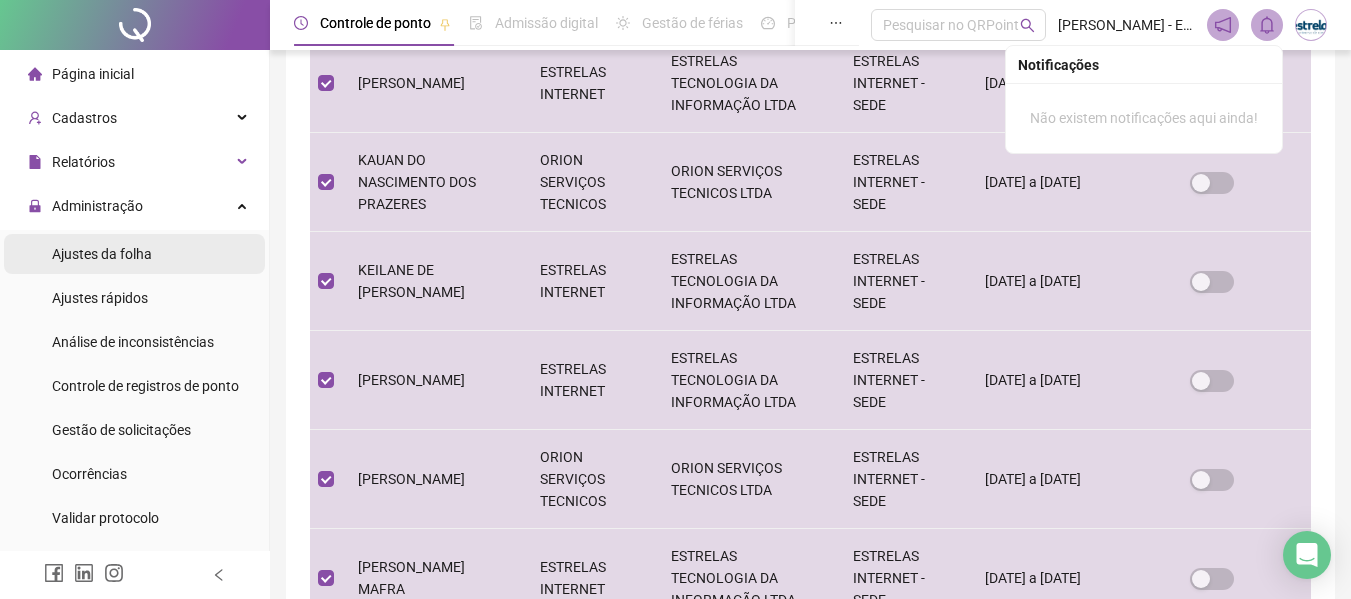 click on "Ajustes da folha" at bounding box center (102, 254) 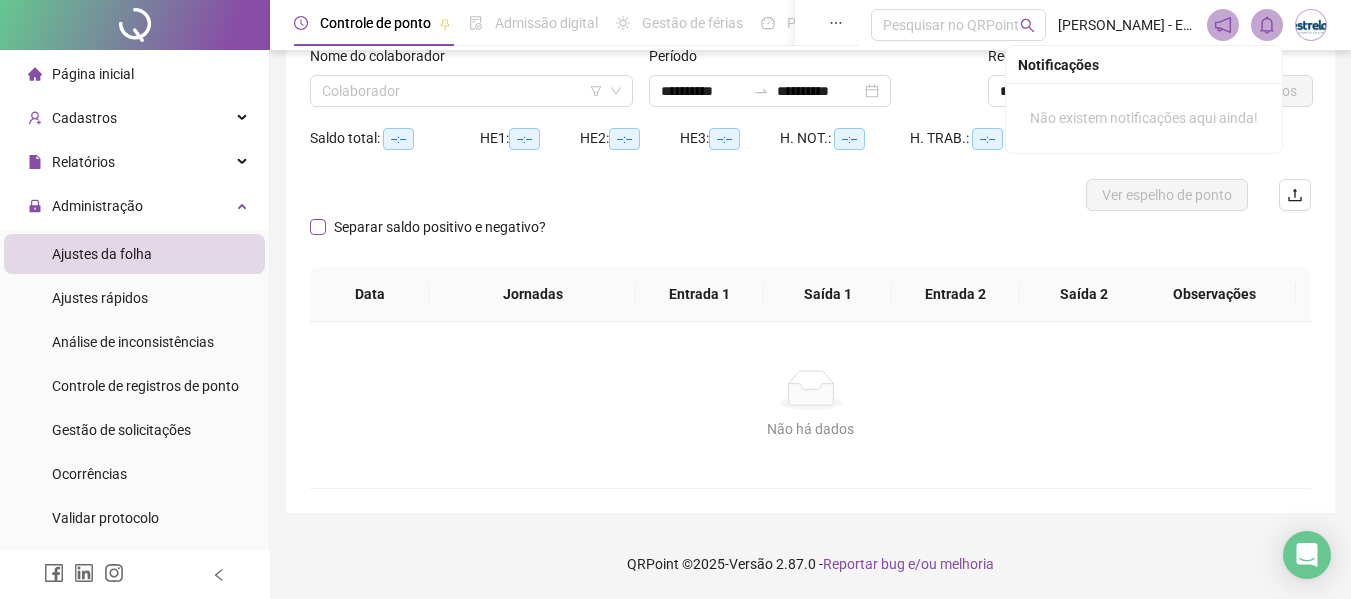 scroll, scrollTop: 139, scrollLeft: 0, axis: vertical 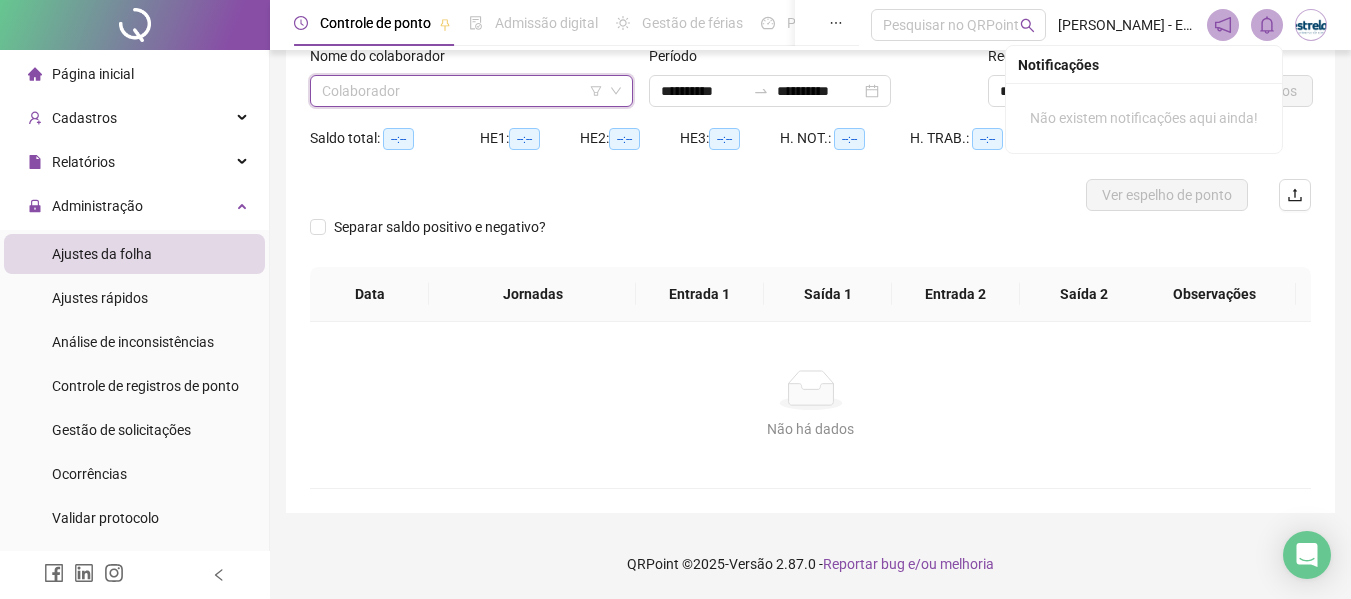 drag, startPoint x: 405, startPoint y: 88, endPoint x: 503, endPoint y: 113, distance: 101.13852 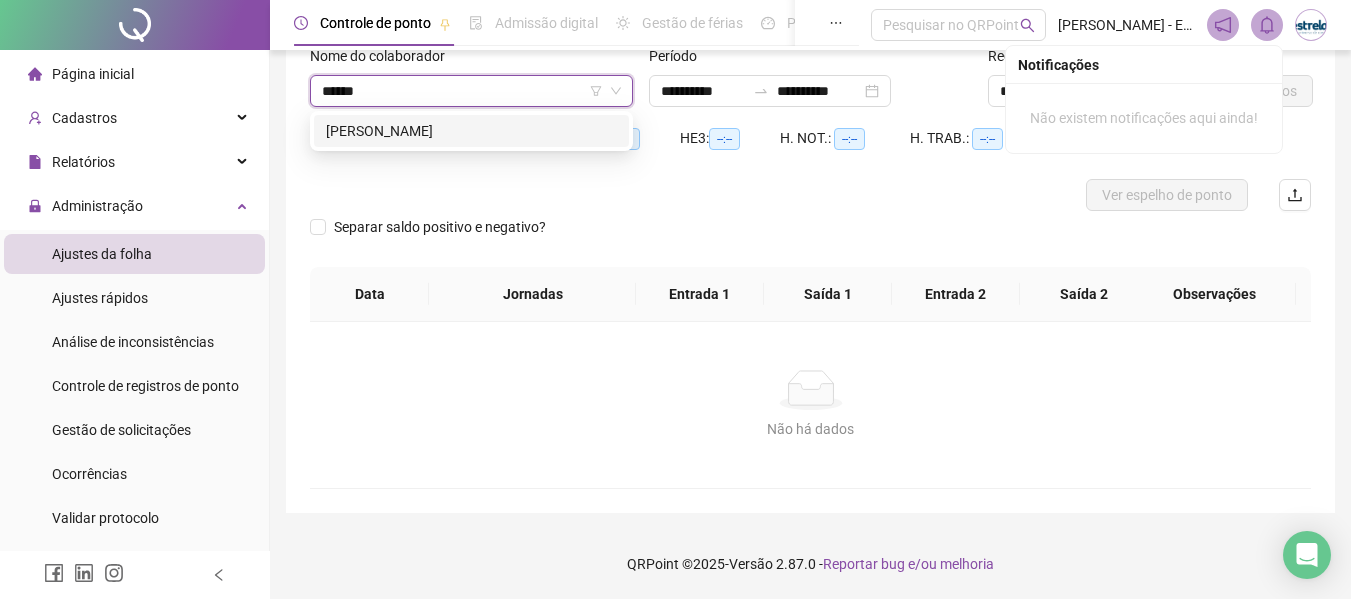 type on "*******" 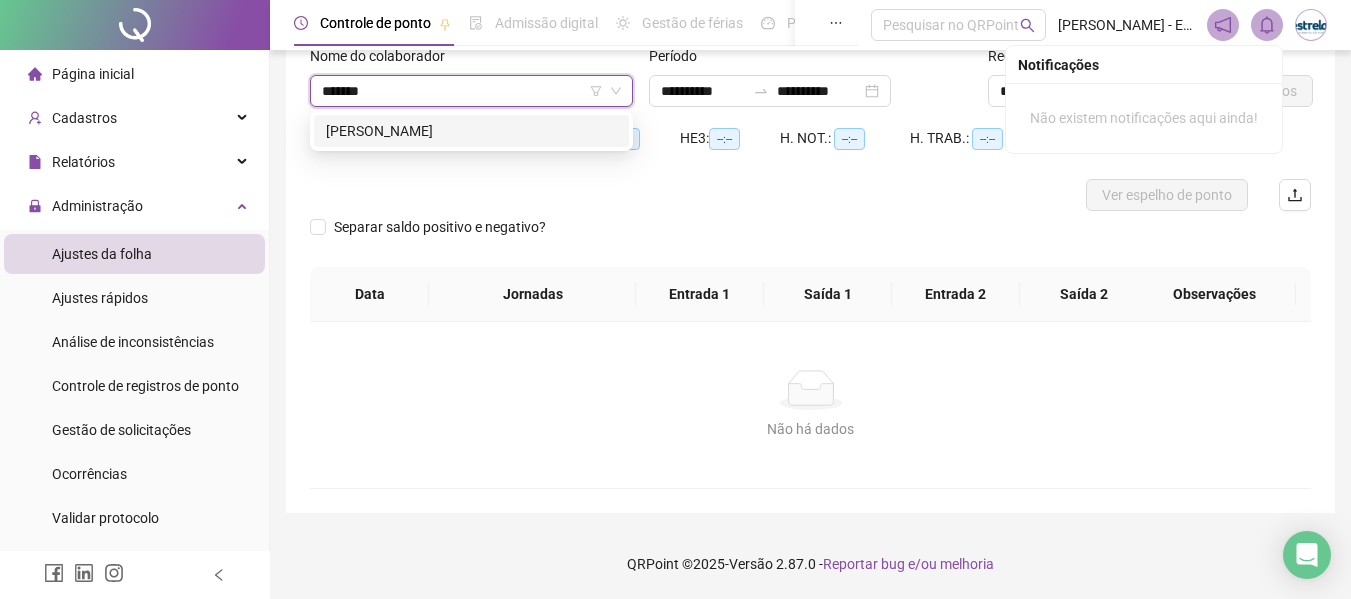 click on "[PERSON_NAME]" at bounding box center (471, 131) 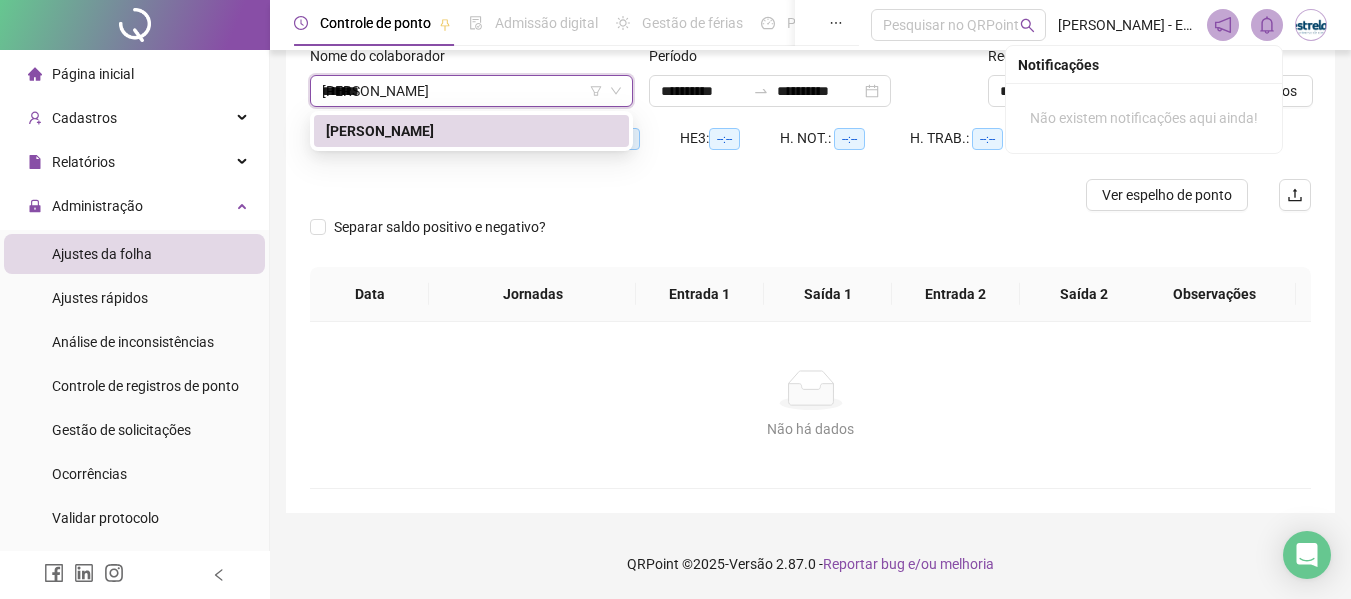 type 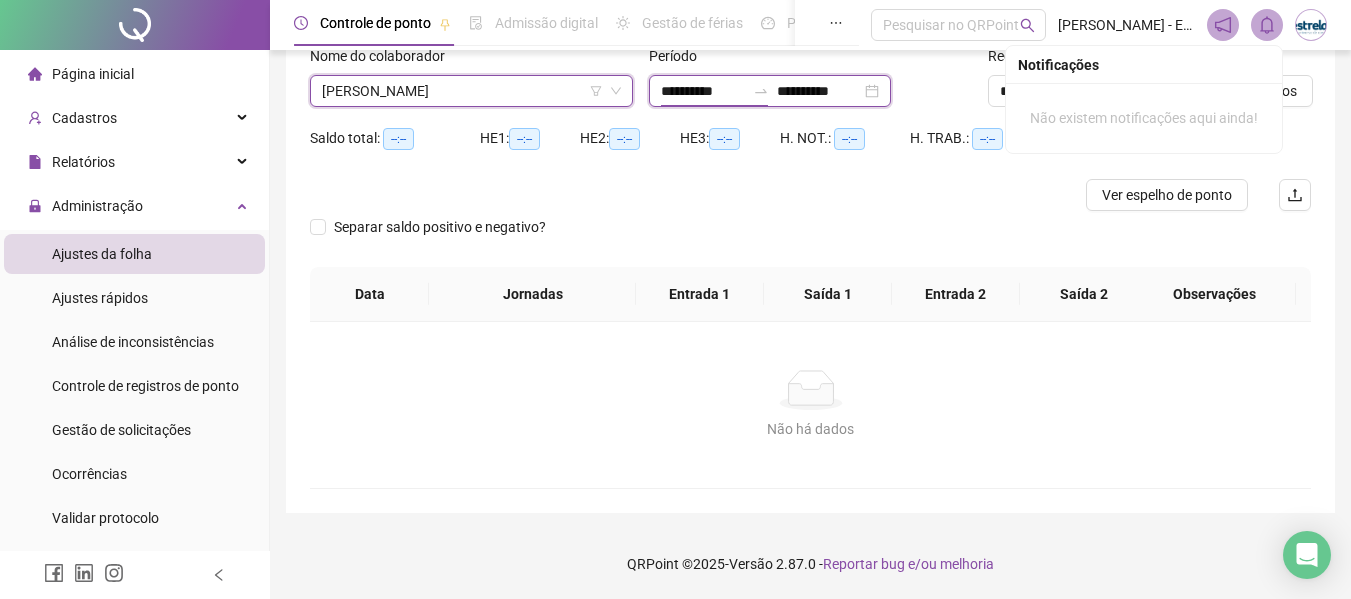click on "**********" at bounding box center [703, 91] 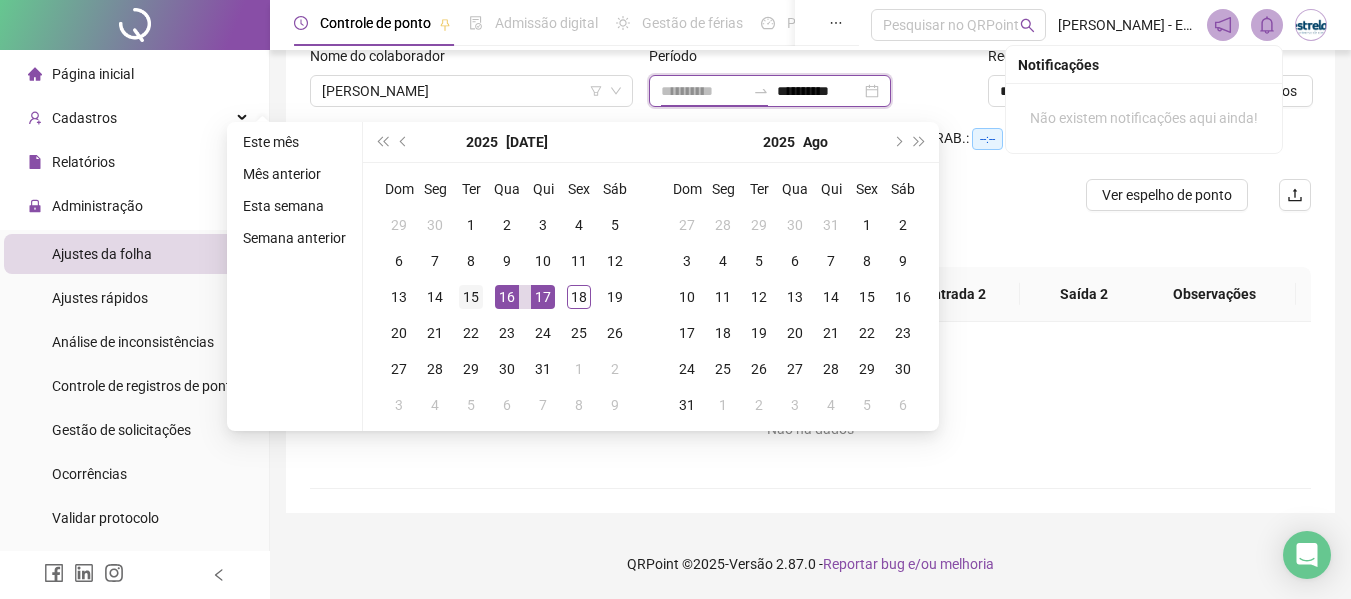 type on "**********" 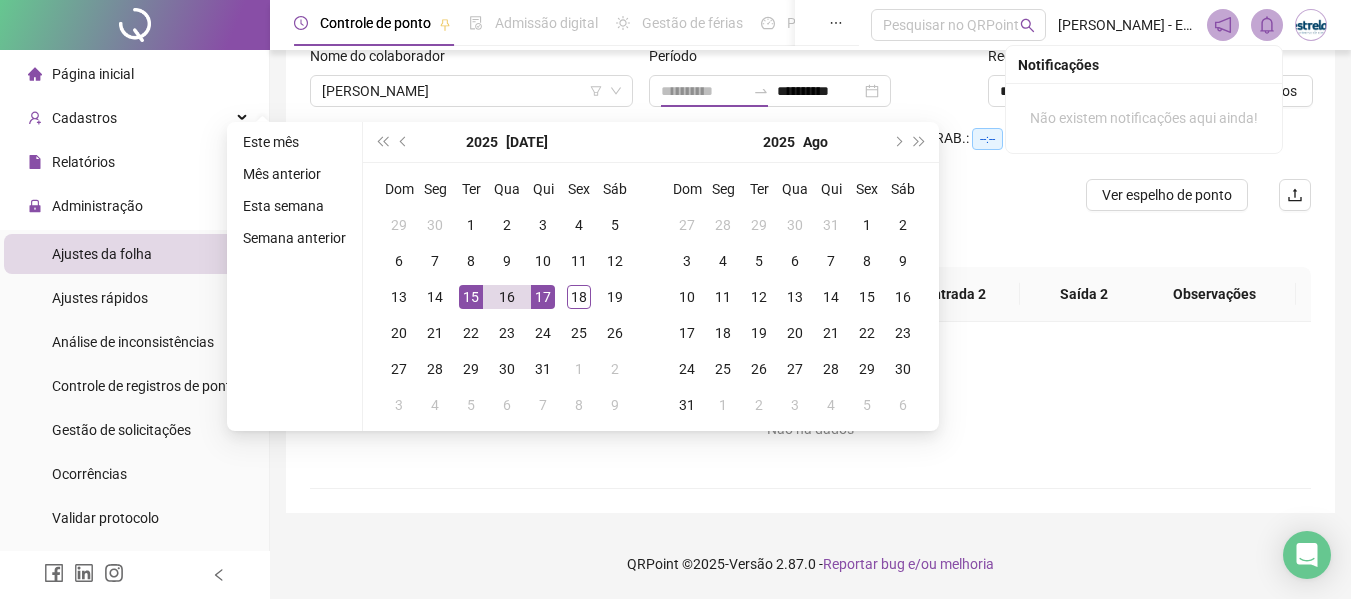 drag, startPoint x: 472, startPoint y: 301, endPoint x: 561, endPoint y: 299, distance: 89.02247 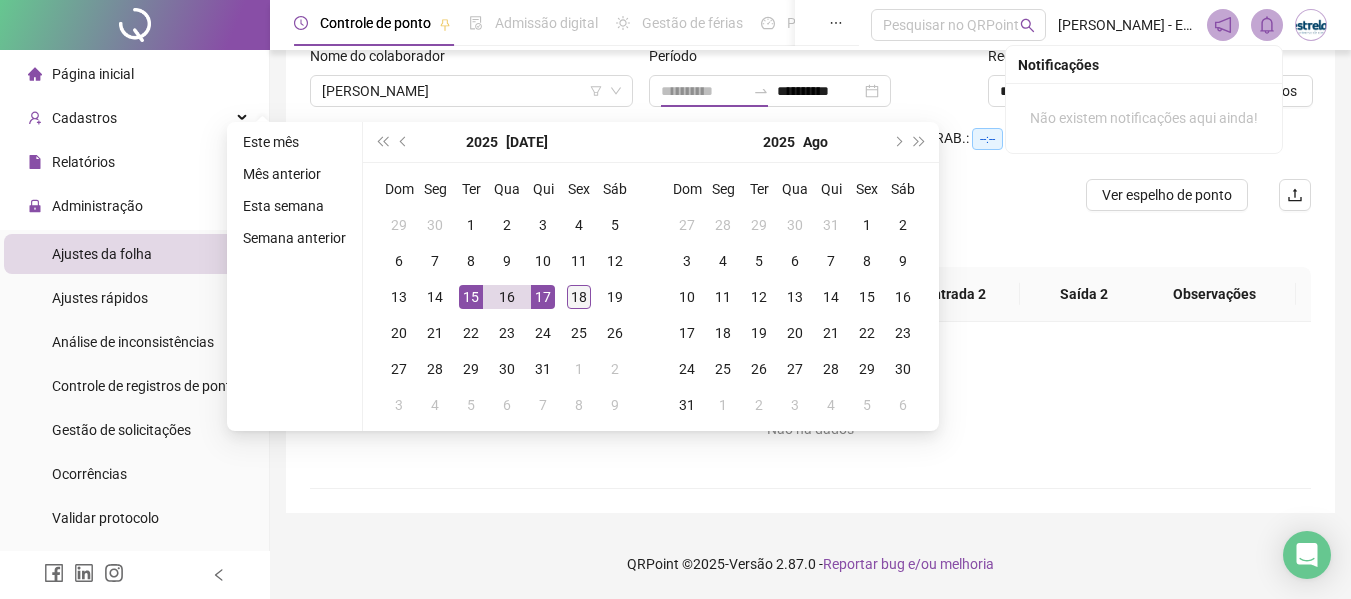 click on "15" at bounding box center (471, 297) 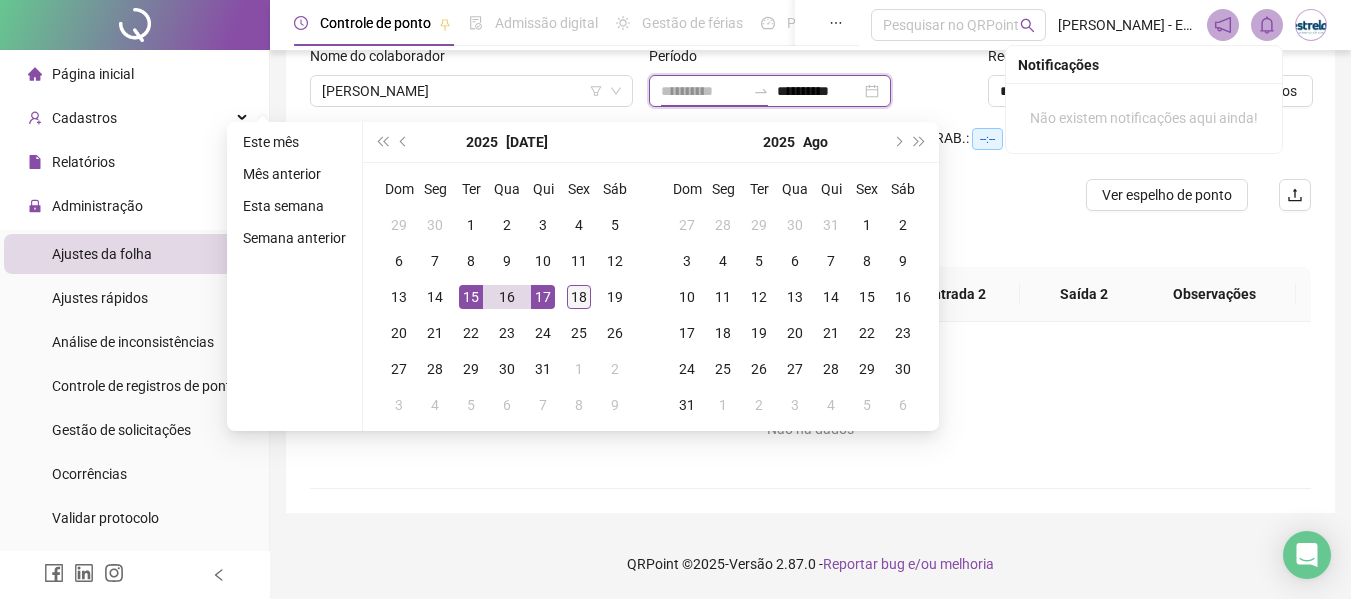 type on "**********" 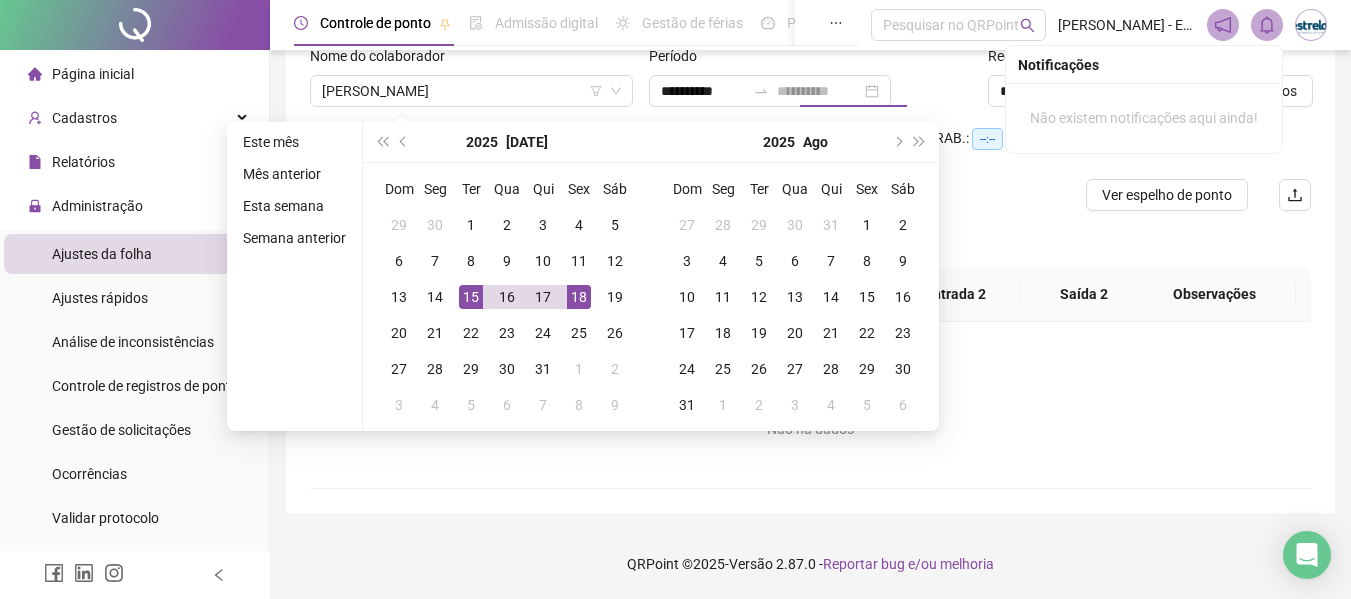 click on "18" at bounding box center [579, 297] 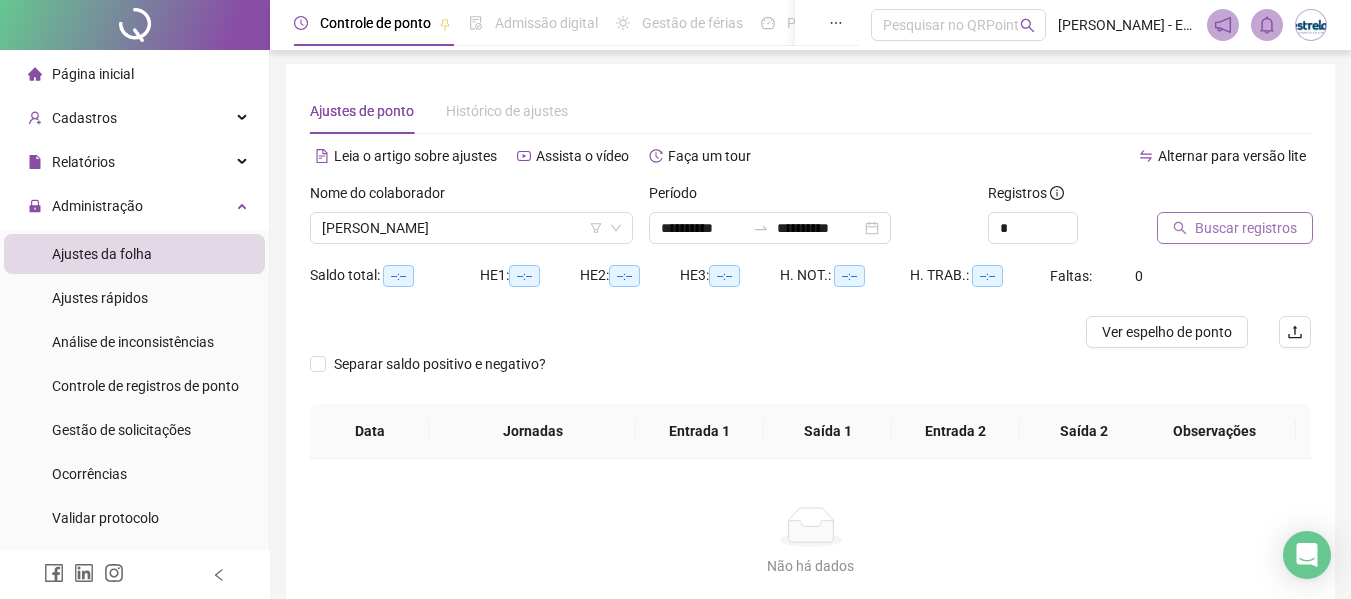 scroll, scrollTop: 0, scrollLeft: 0, axis: both 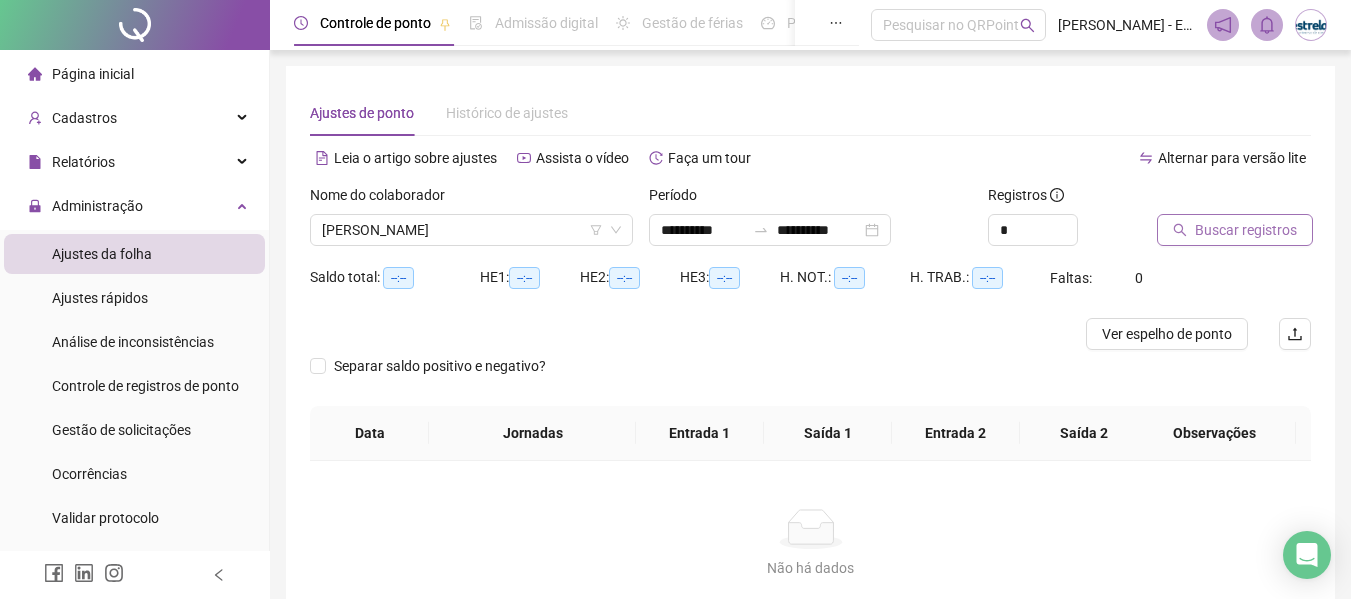 click on "Buscar registros" at bounding box center (1246, 230) 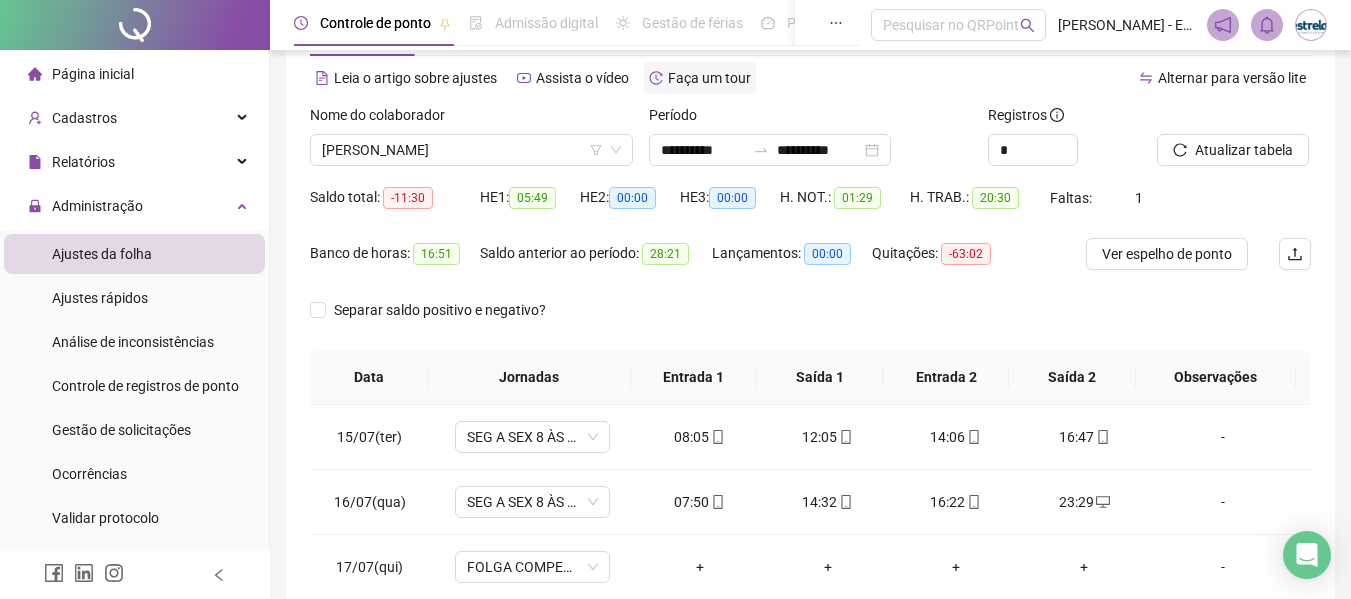 scroll, scrollTop: 0, scrollLeft: 0, axis: both 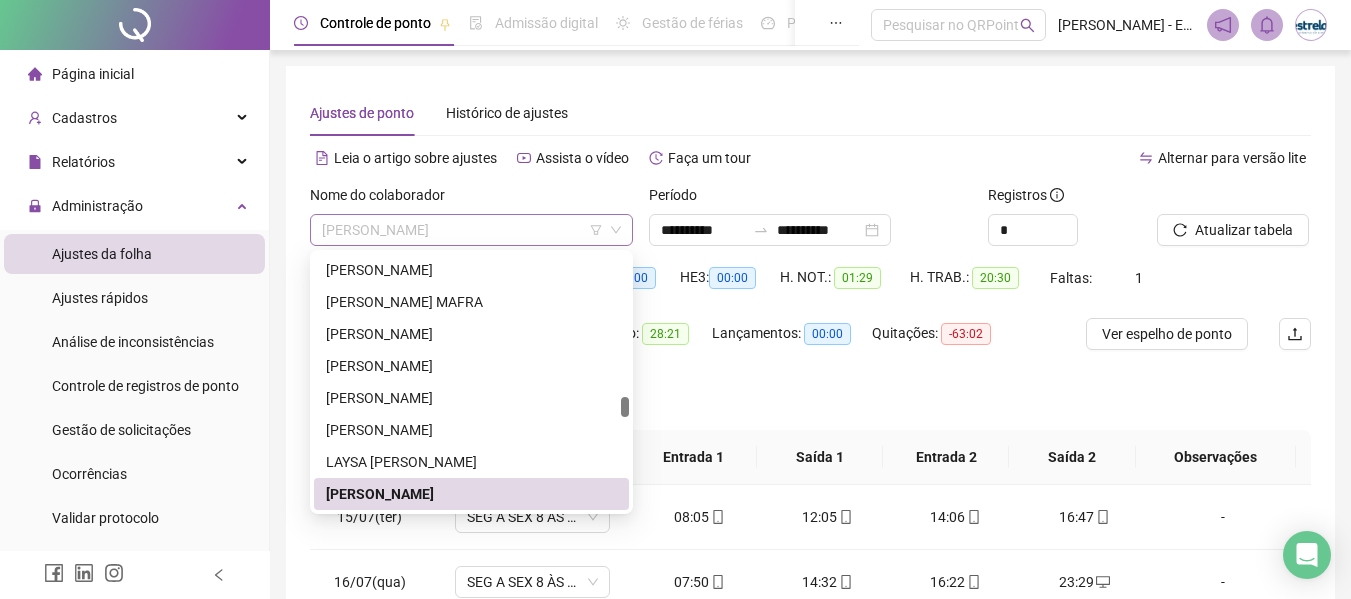 click on "[PERSON_NAME]" at bounding box center [471, 230] 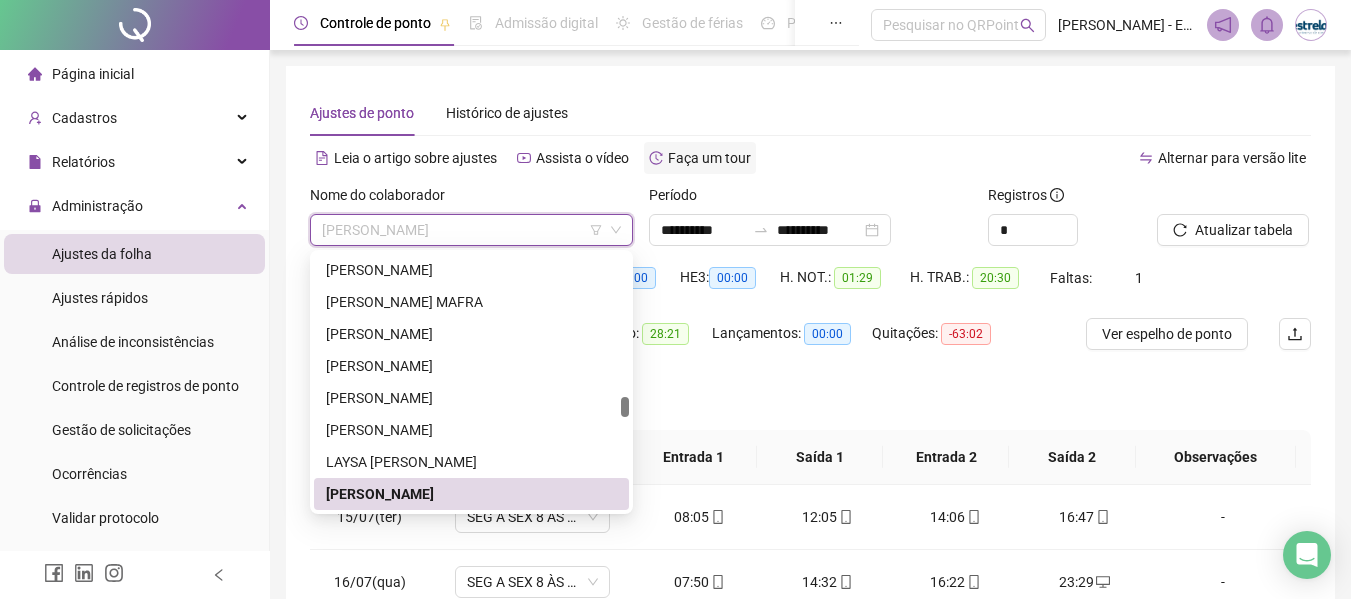 click on "Faça um tour" at bounding box center [709, 158] 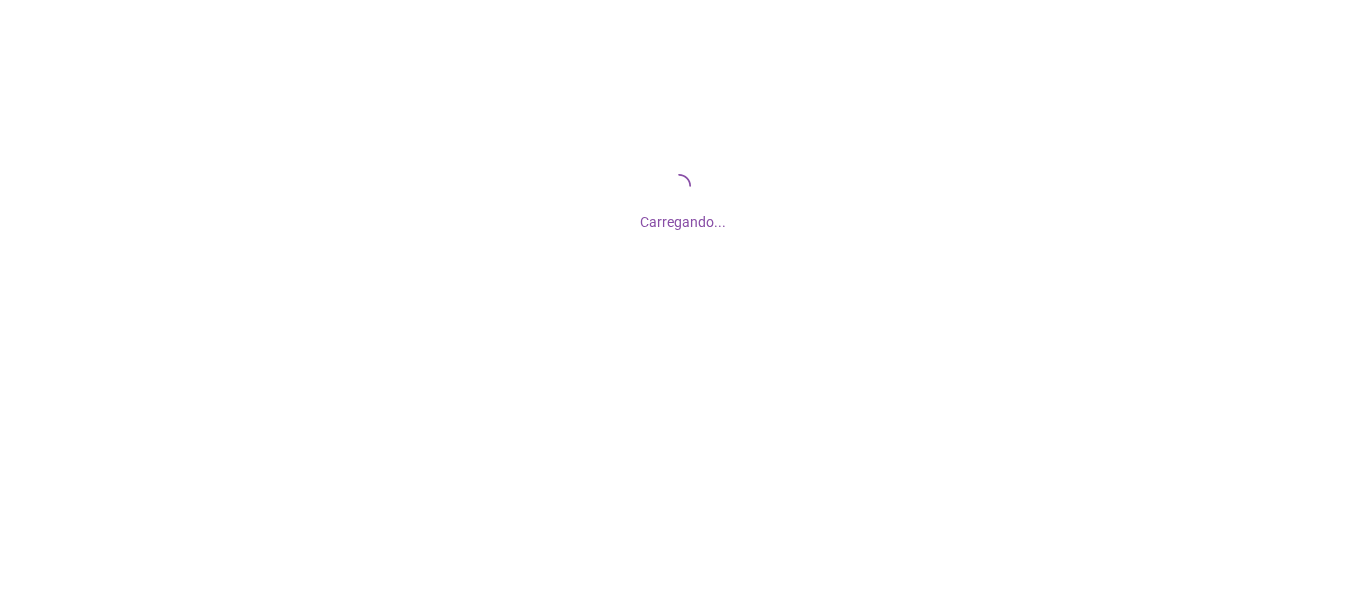 scroll, scrollTop: 0, scrollLeft: 0, axis: both 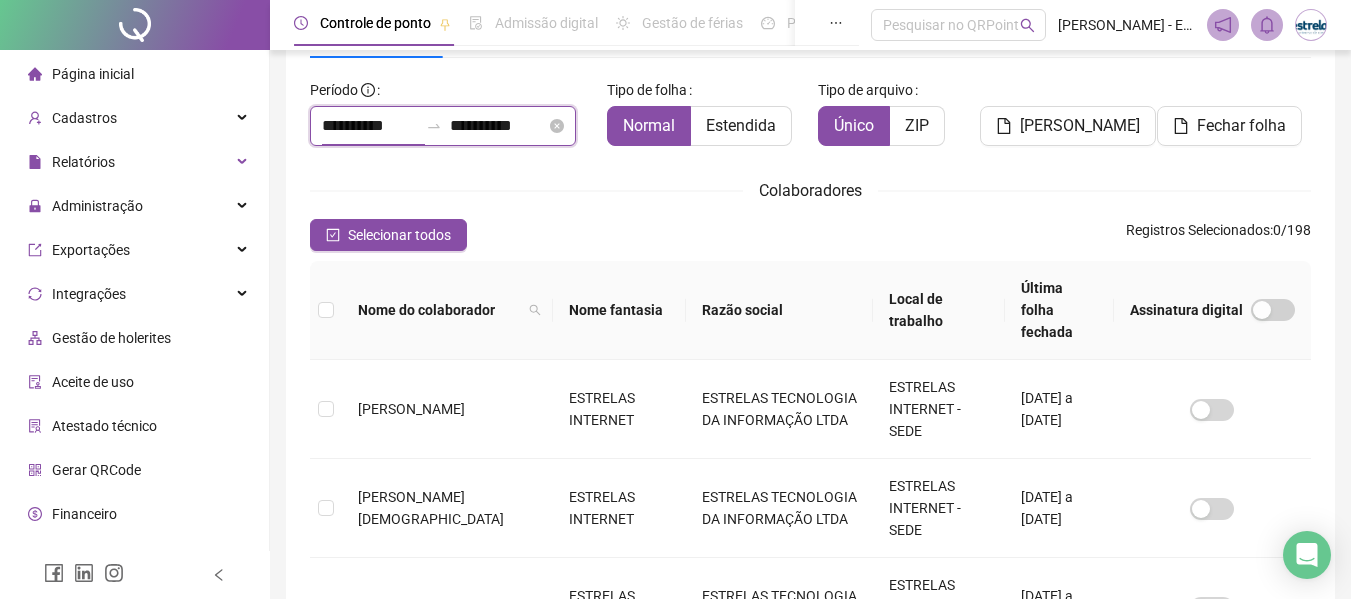 click on "**********" at bounding box center (370, 126) 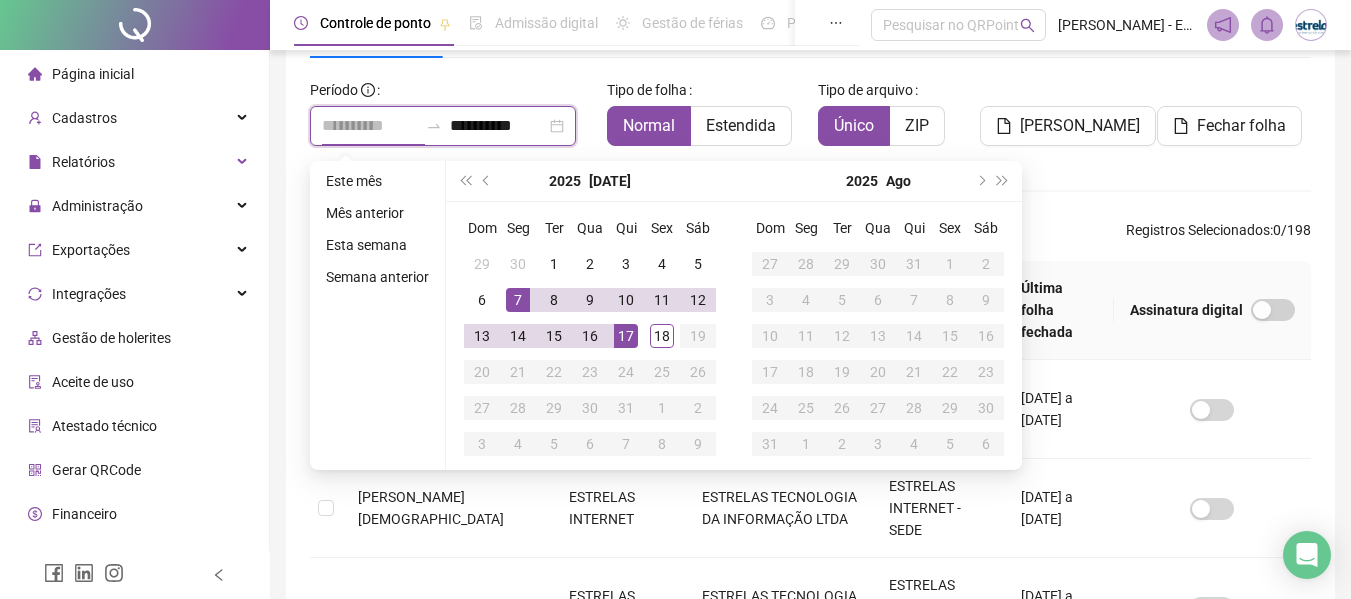 type on "**********" 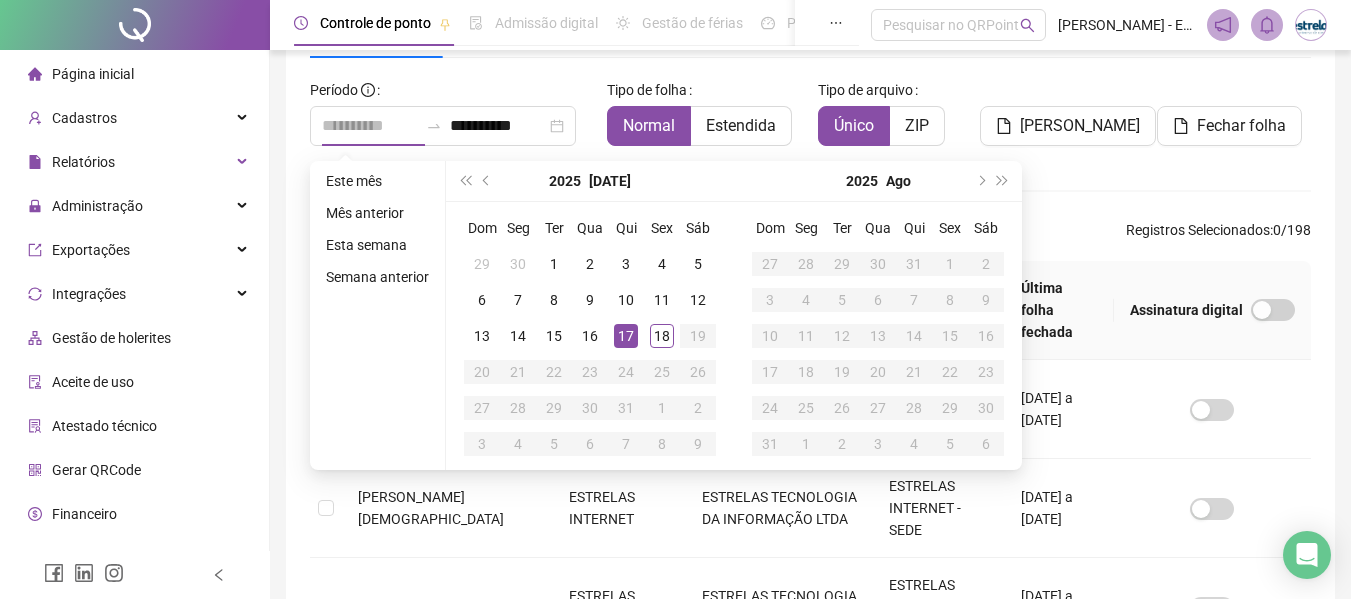 click on "17" at bounding box center [626, 336] 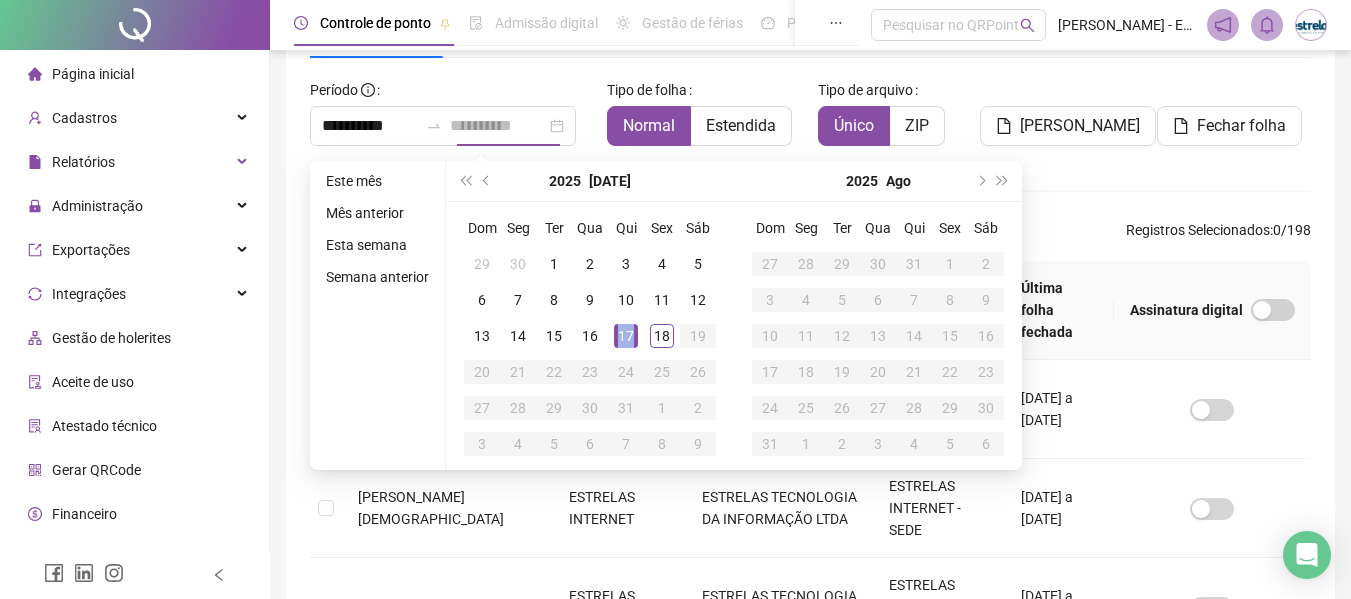 drag, startPoint x: 625, startPoint y: 340, endPoint x: 476, endPoint y: 319, distance: 150.4726 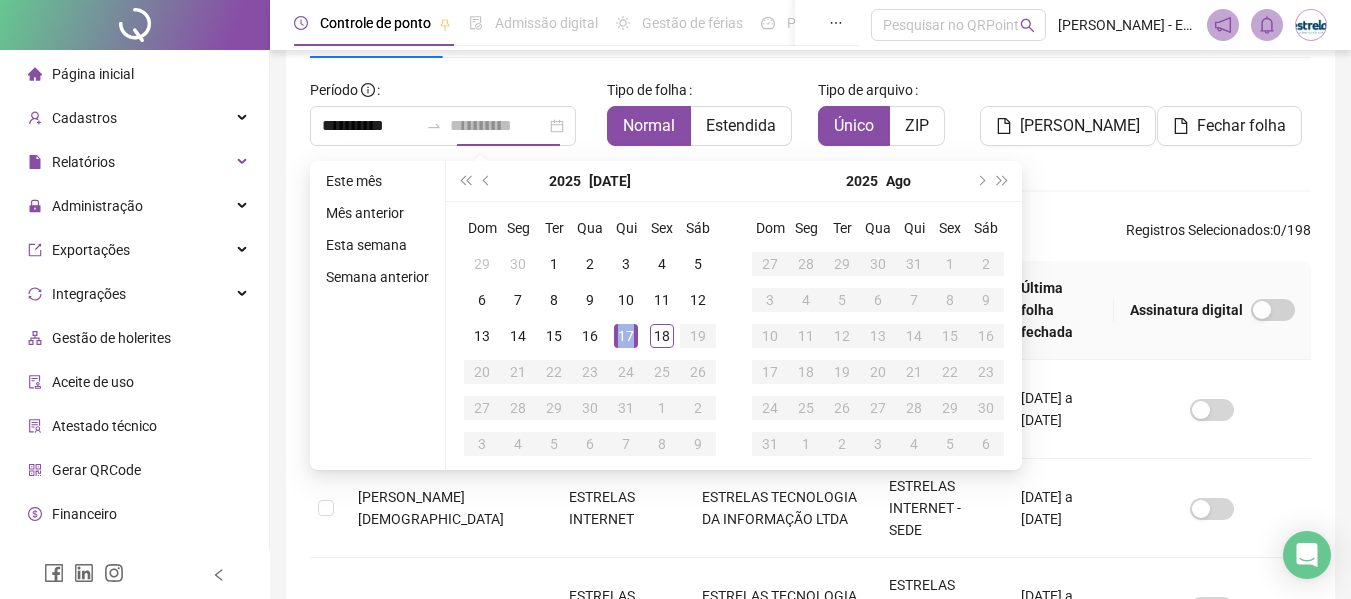click on "17" at bounding box center [626, 336] 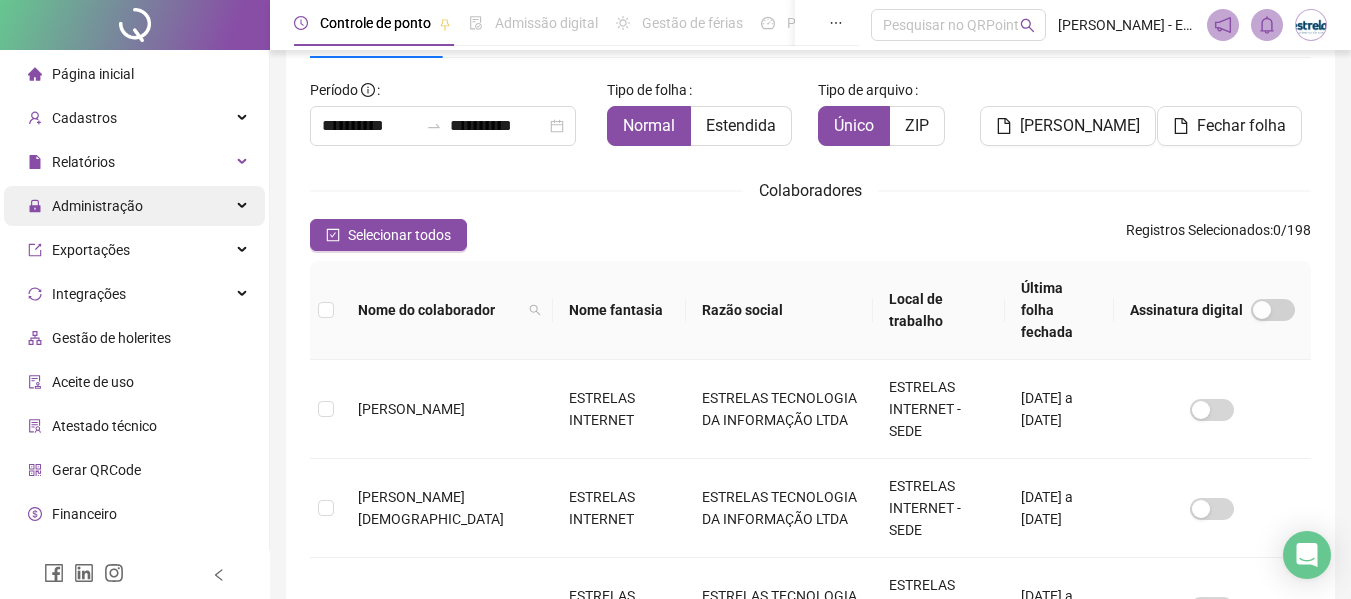 click on "Administração" at bounding box center [134, 206] 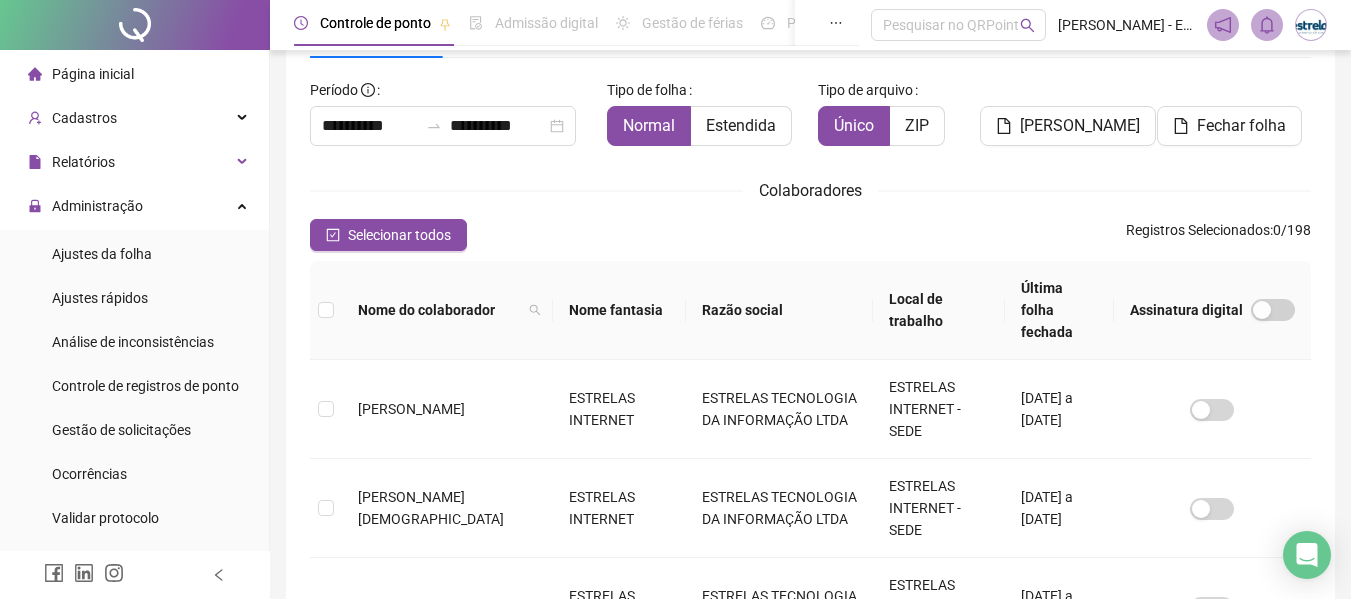 drag, startPoint x: 172, startPoint y: 252, endPoint x: 270, endPoint y: 261, distance: 98.4124 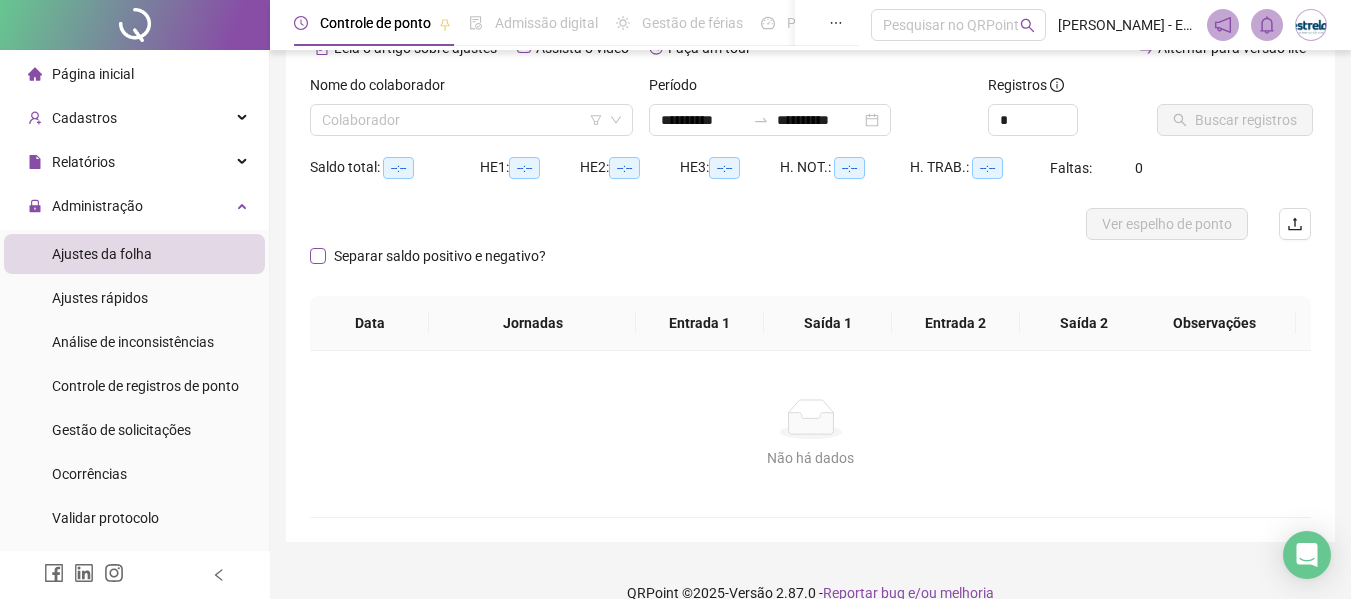 type on "**********" 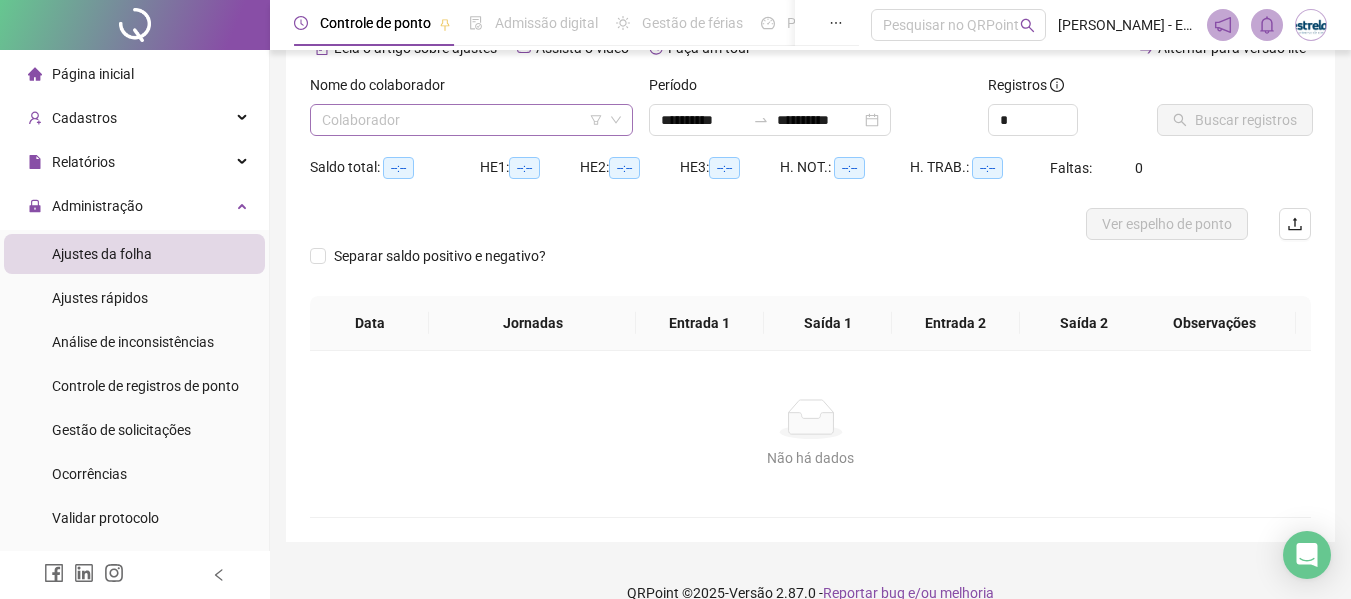 click at bounding box center [465, 120] 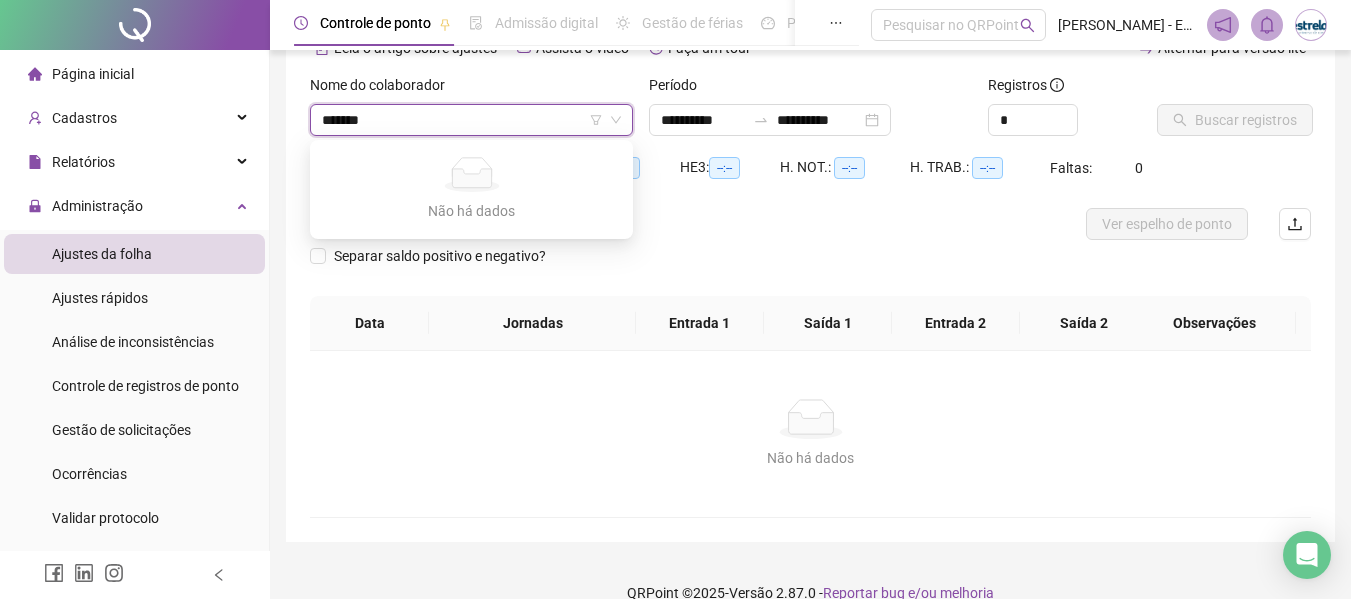 type on "*******" 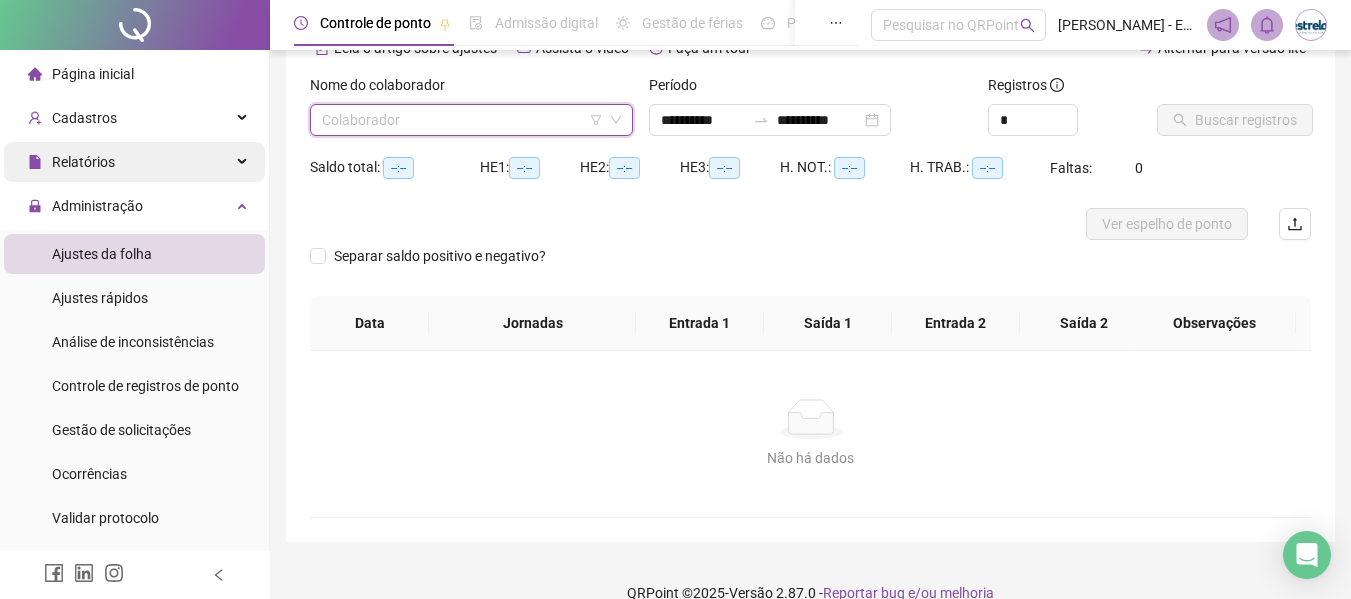 click on "Relatórios" at bounding box center (134, 162) 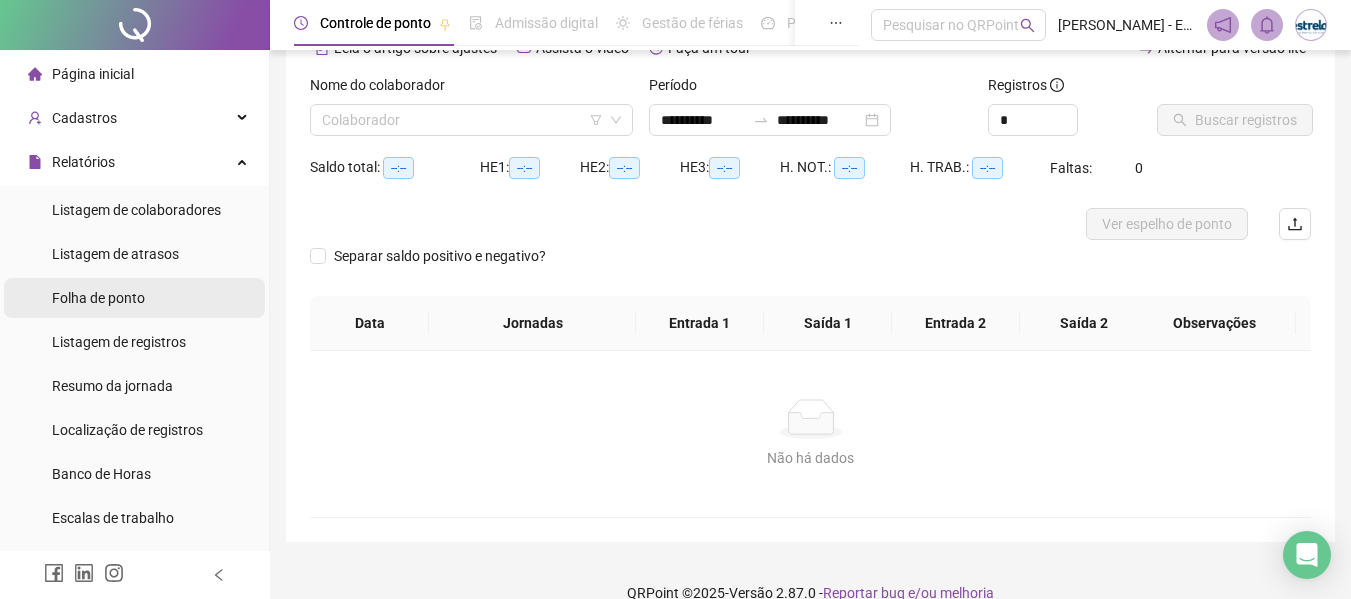 click on "Folha de ponto" at bounding box center (98, 298) 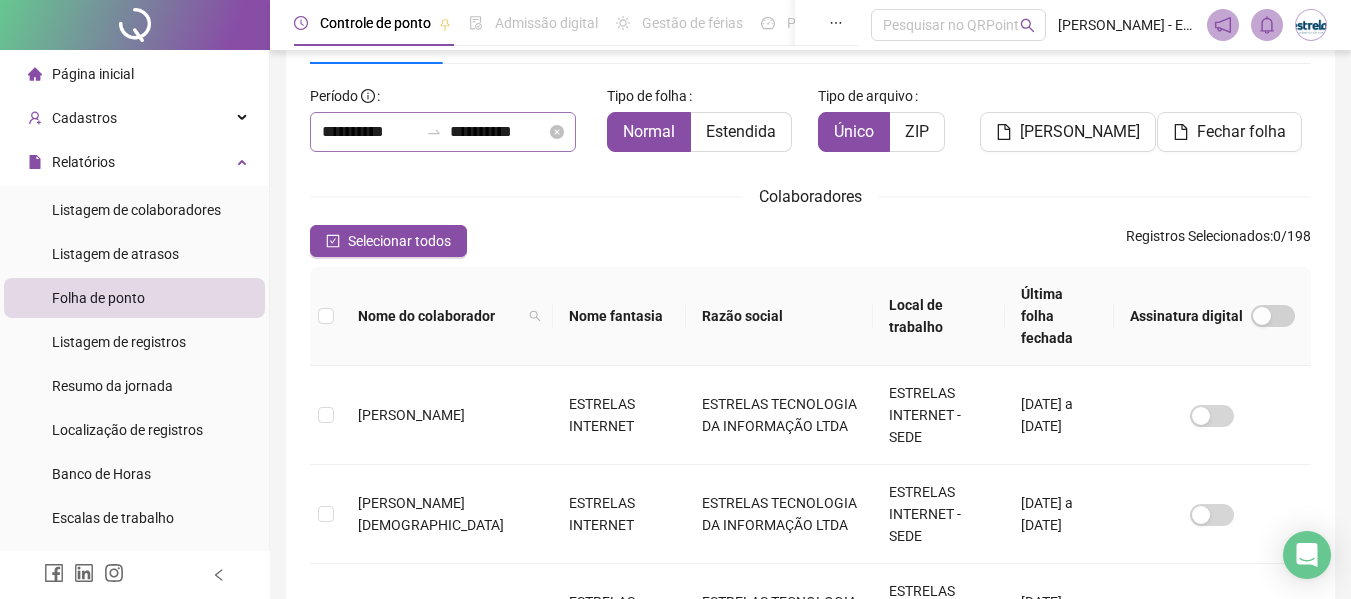 scroll, scrollTop: 110, scrollLeft: 0, axis: vertical 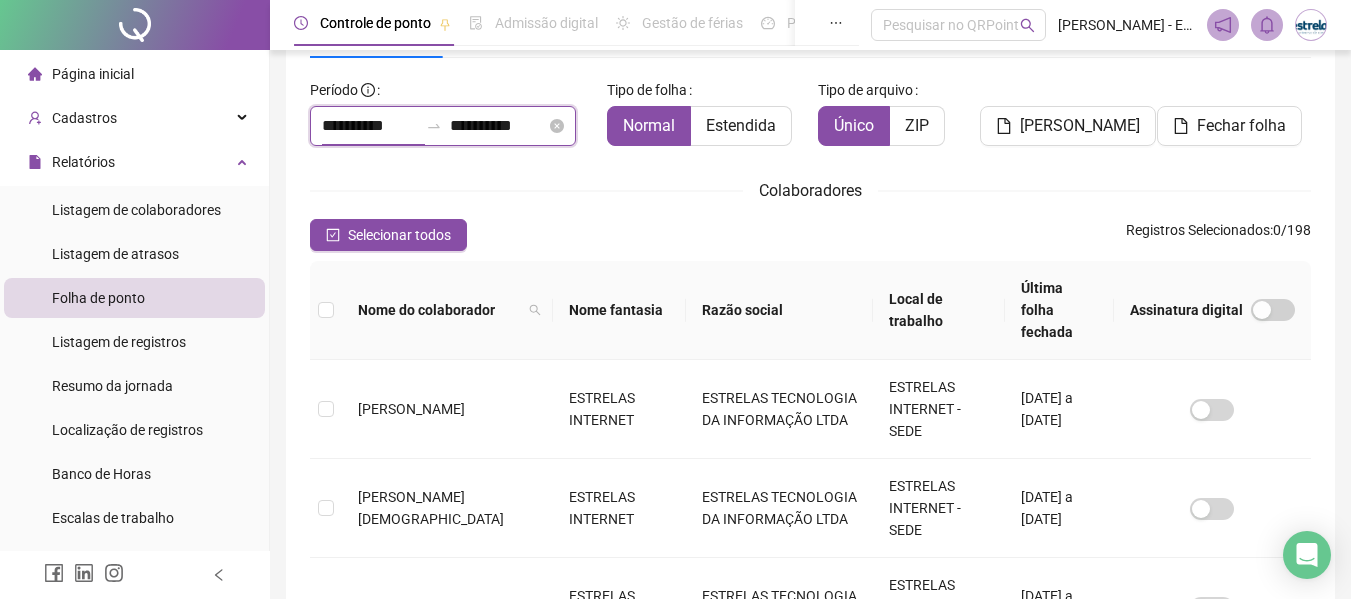 click on "**********" at bounding box center (370, 126) 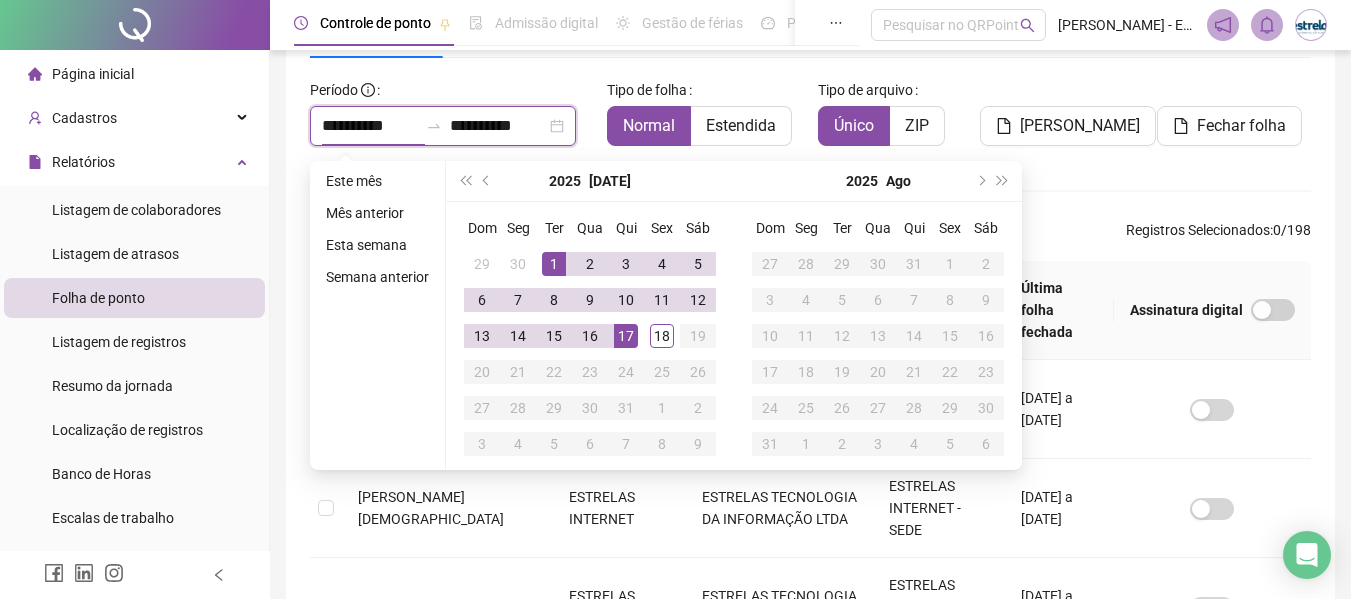 type on "**********" 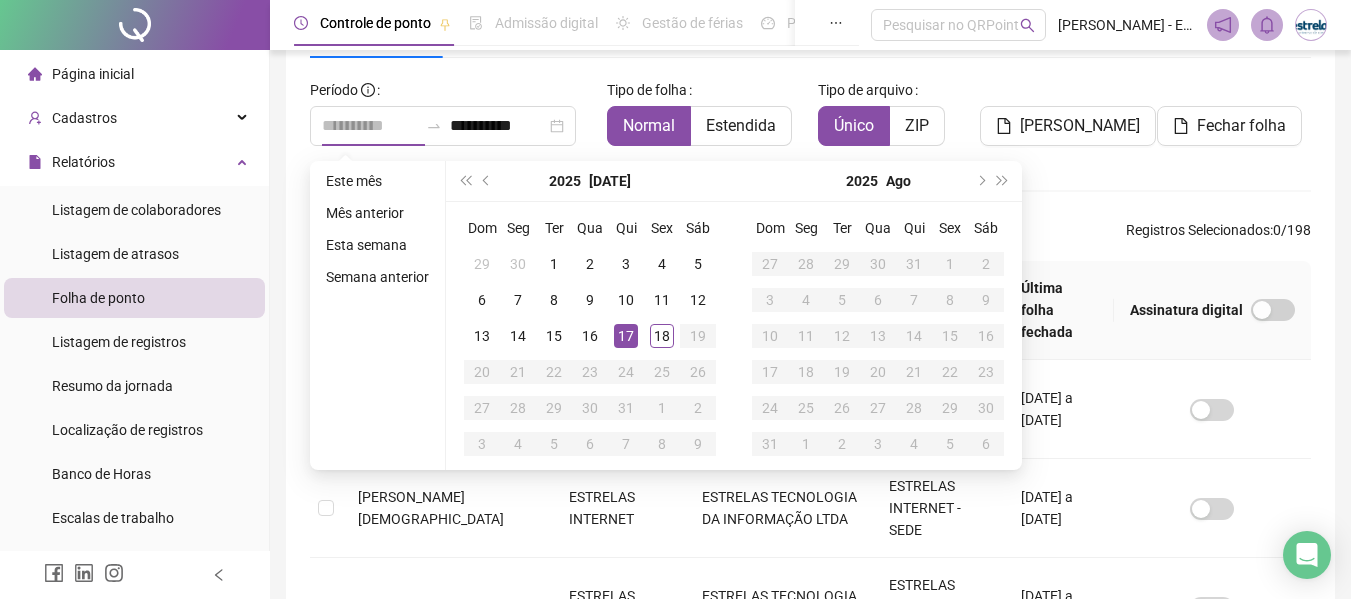 click on "17" at bounding box center (626, 336) 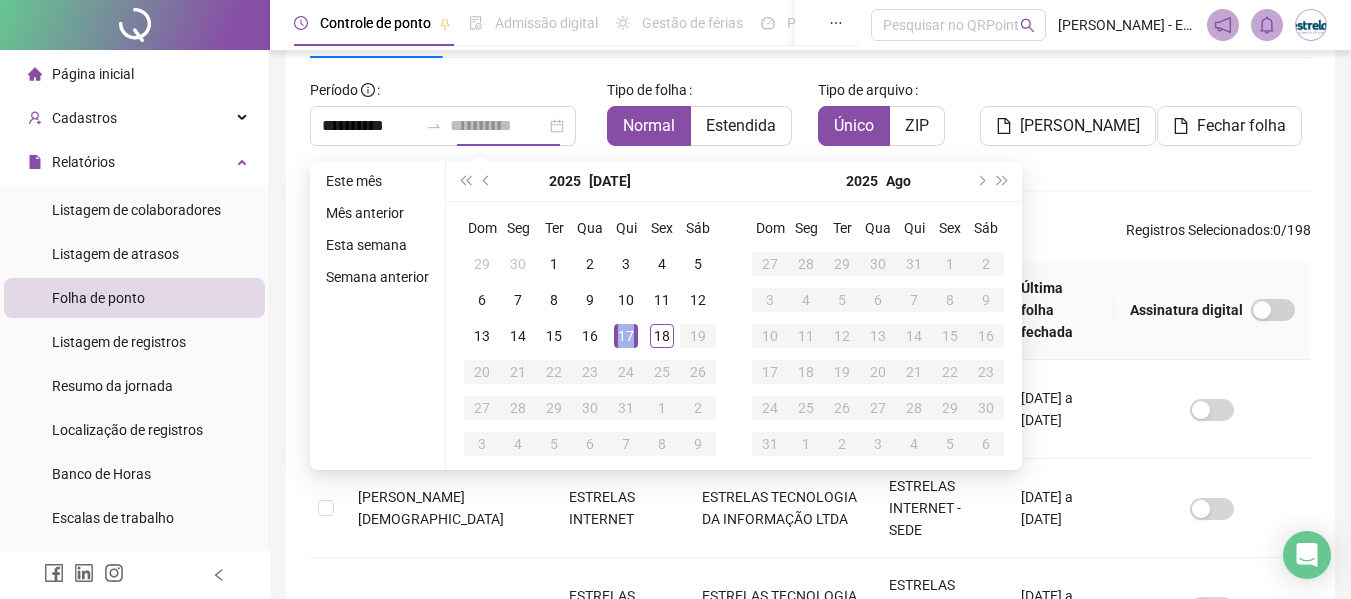 click on "17" at bounding box center (626, 336) 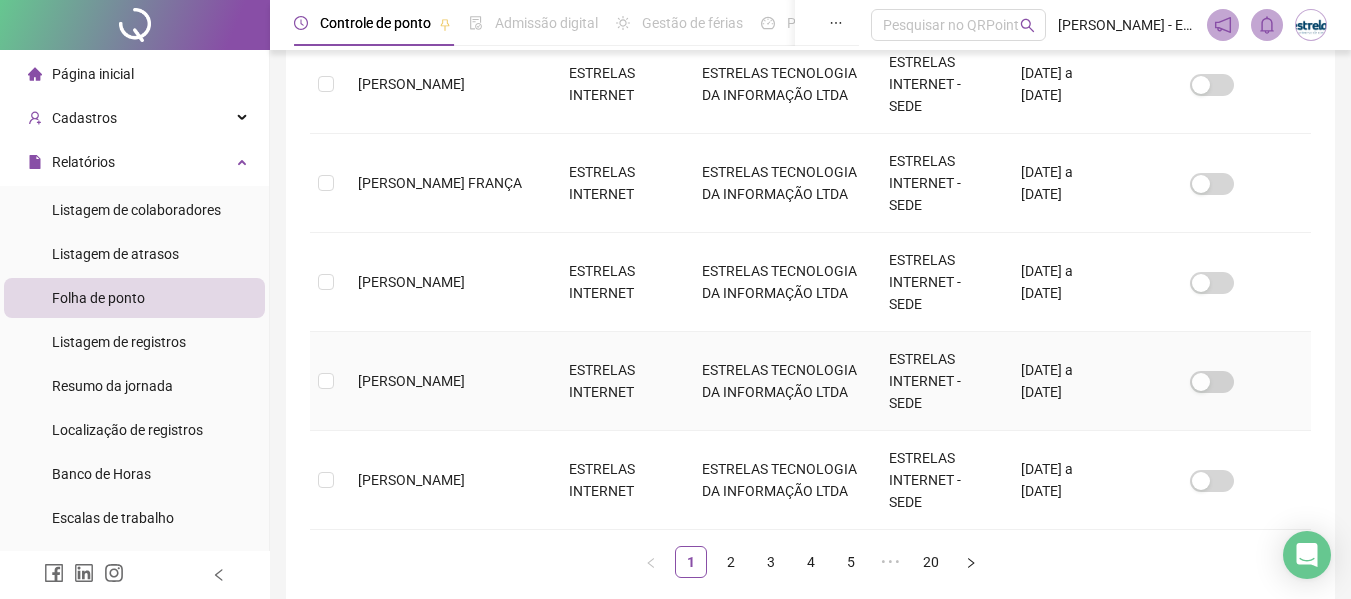 scroll, scrollTop: 1013, scrollLeft: 0, axis: vertical 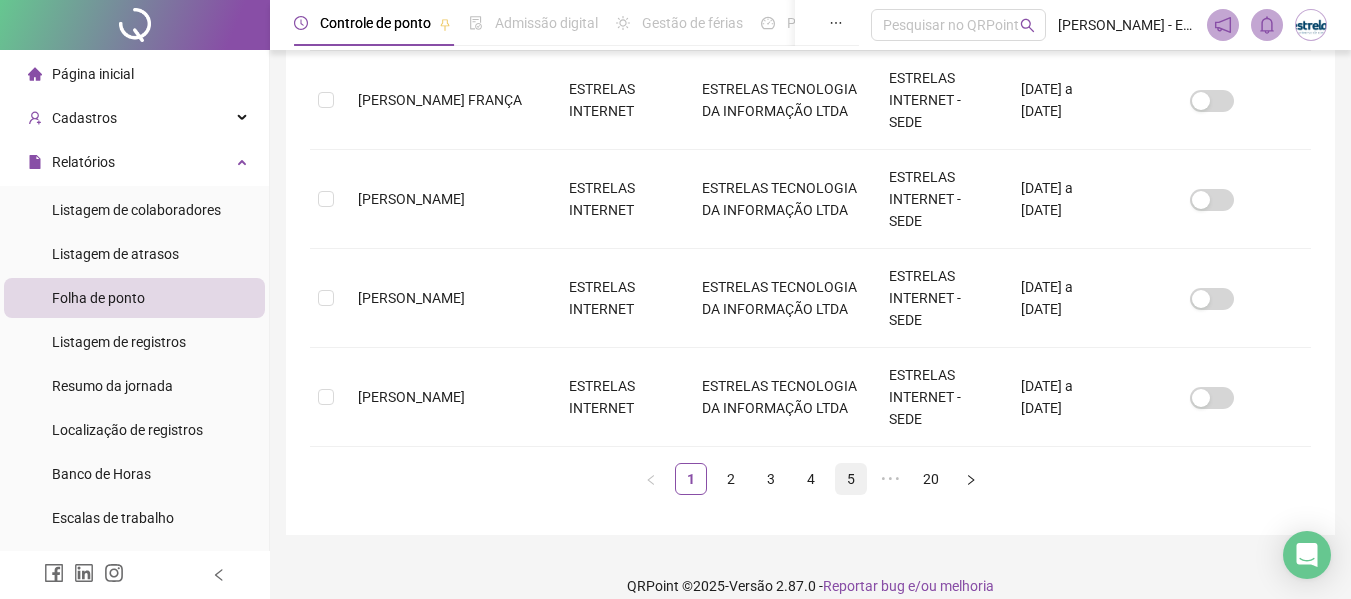 click on "5" at bounding box center (851, 479) 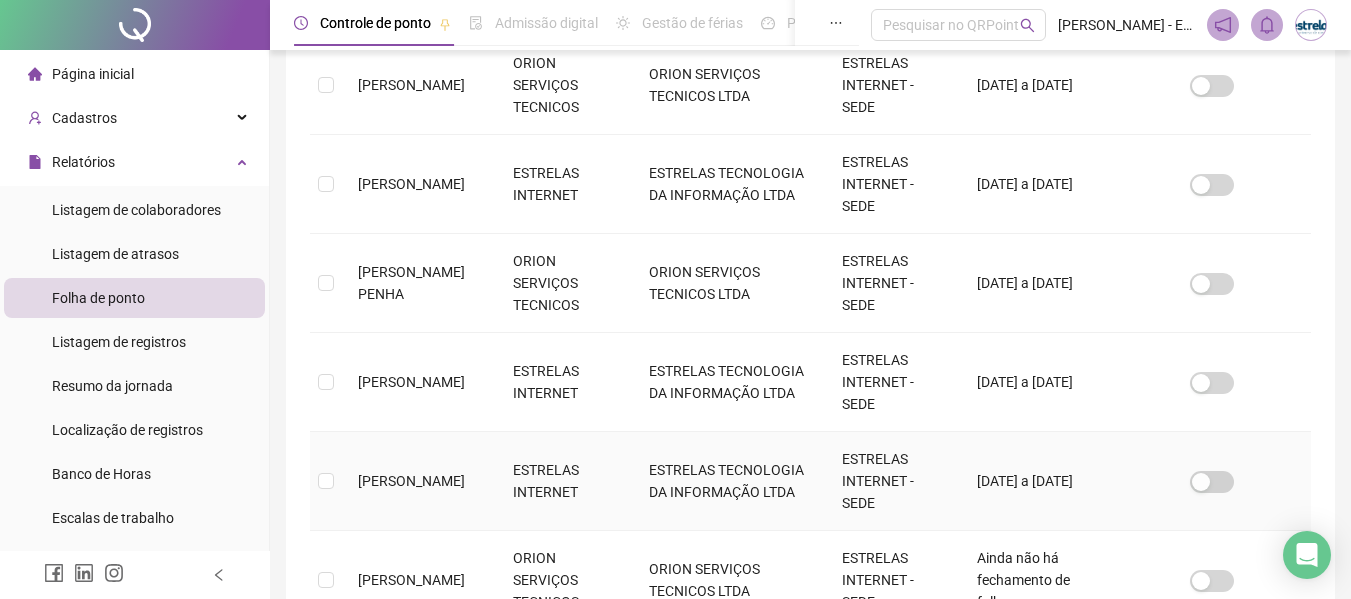 scroll, scrollTop: 1013, scrollLeft: 0, axis: vertical 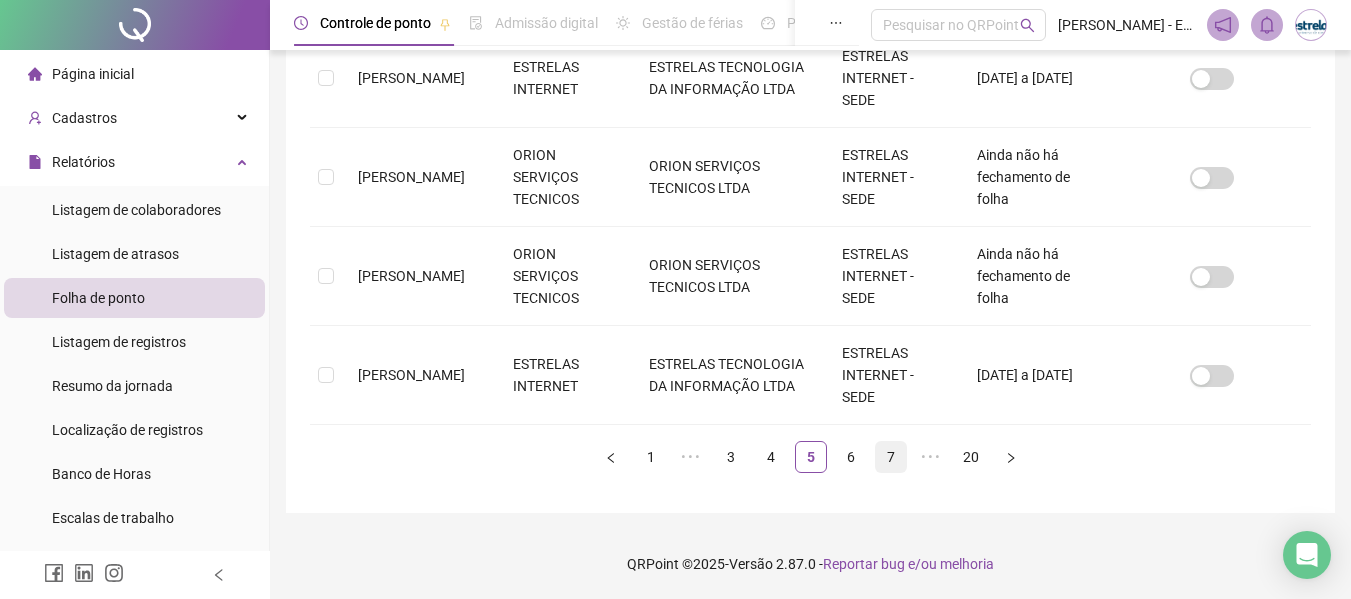click on "7" at bounding box center [891, 457] 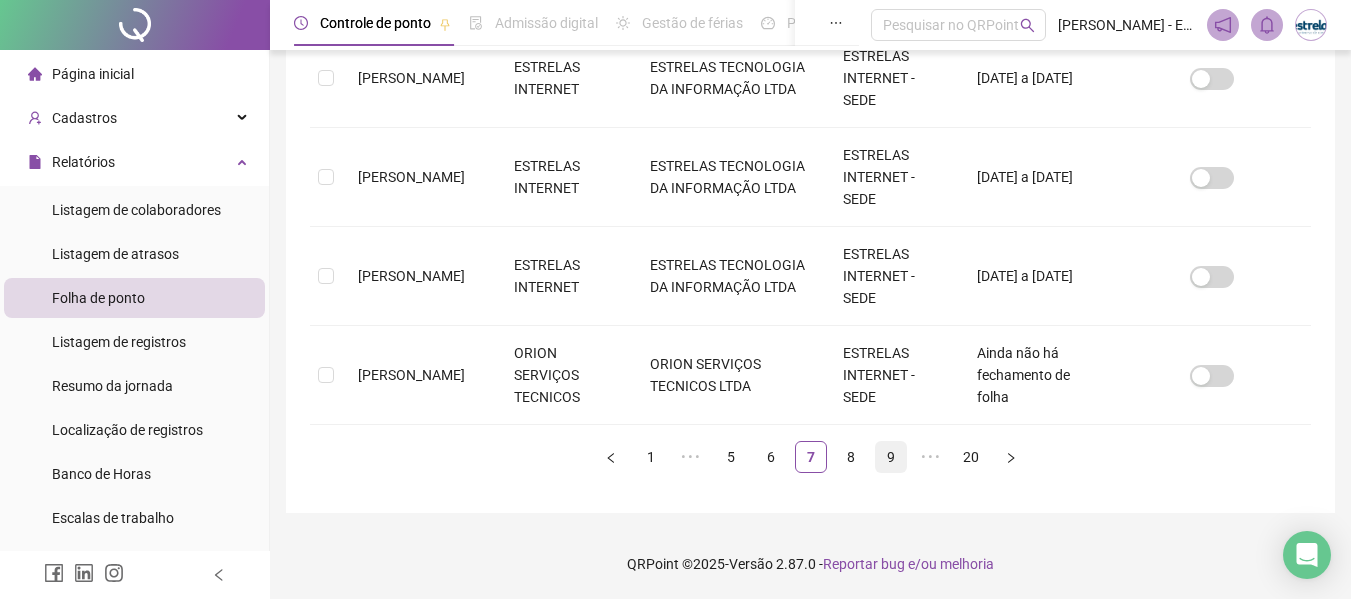 click on "9" at bounding box center [891, 457] 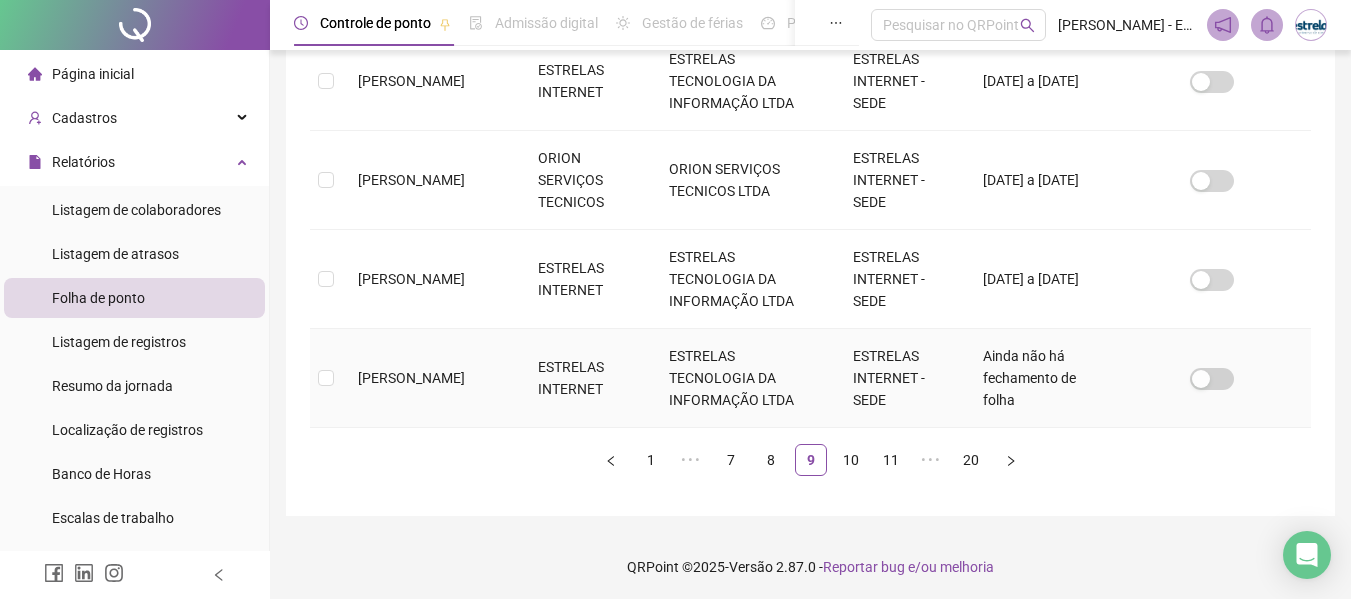 scroll, scrollTop: 1013, scrollLeft: 0, axis: vertical 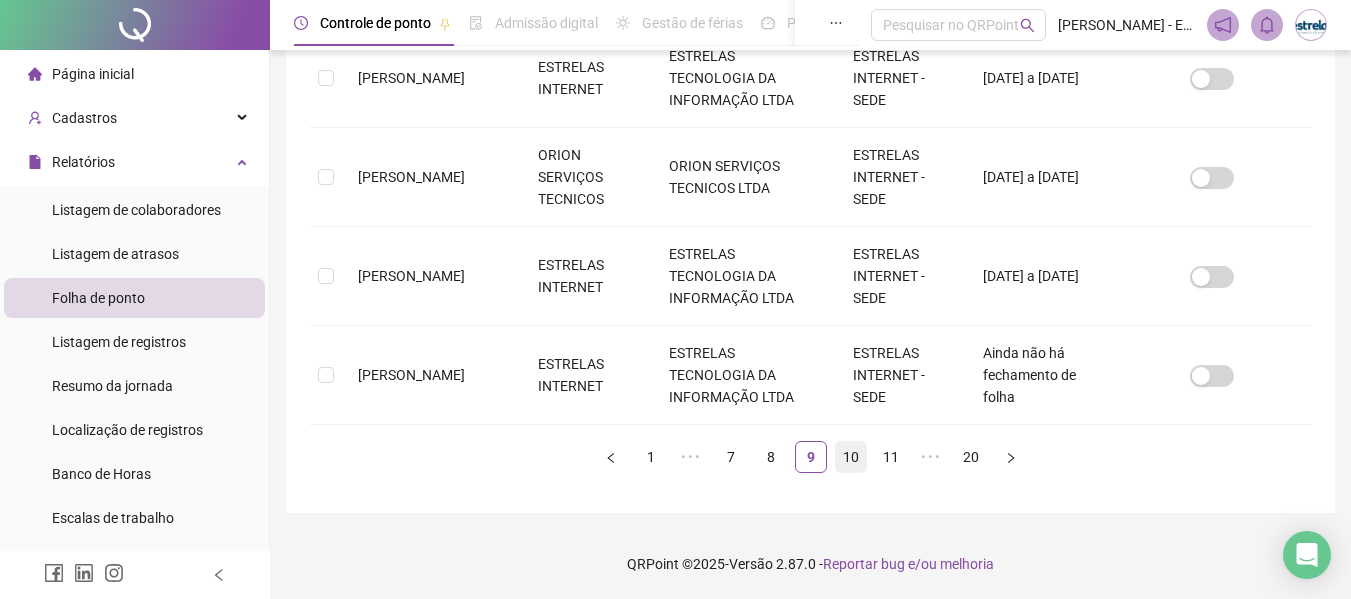 click on "10" at bounding box center (851, 457) 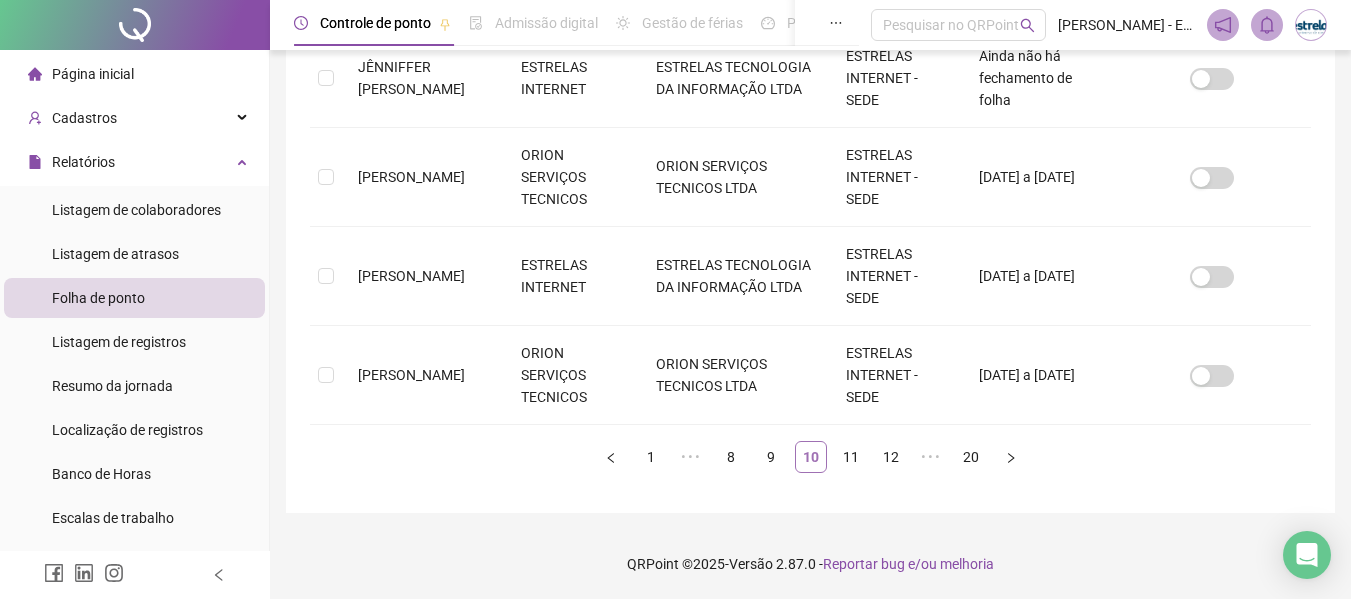 scroll, scrollTop: 110, scrollLeft: 0, axis: vertical 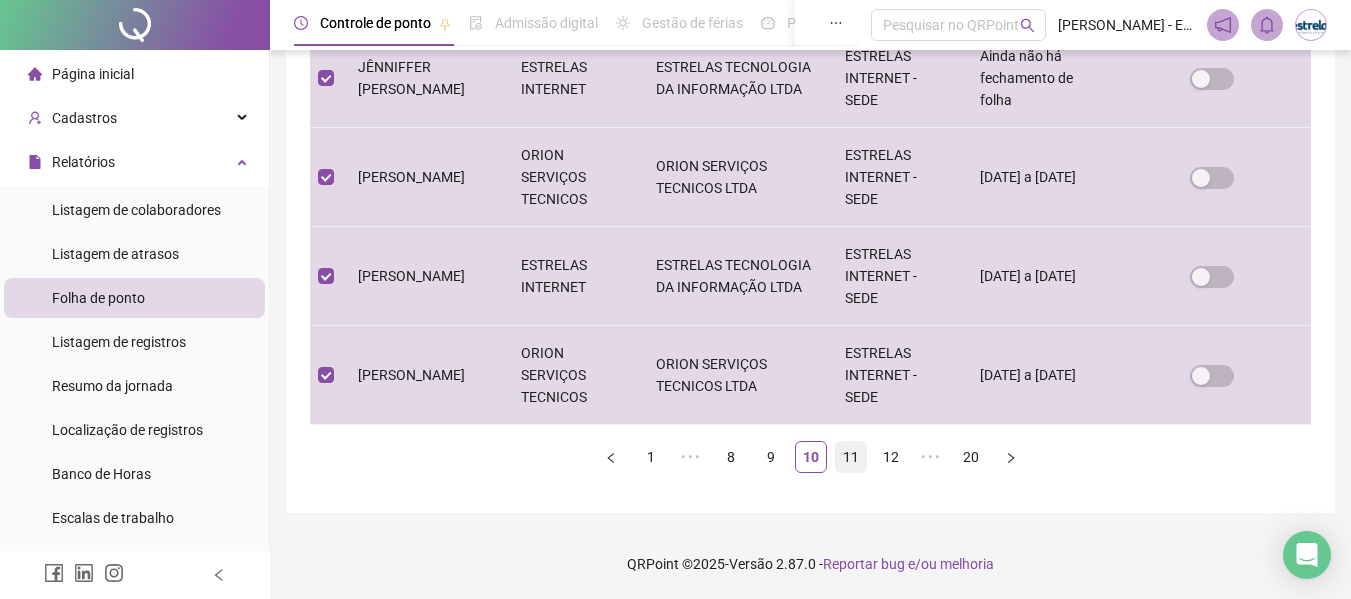 click on "11" at bounding box center (851, 457) 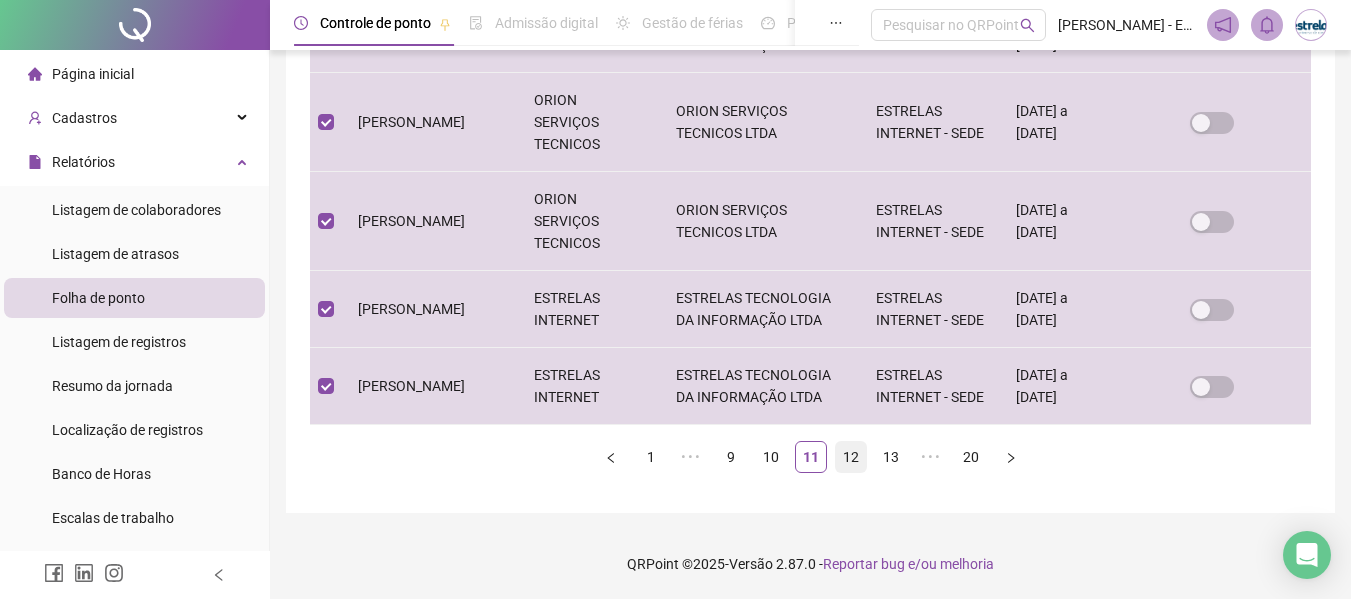 click on "12" at bounding box center [851, 457] 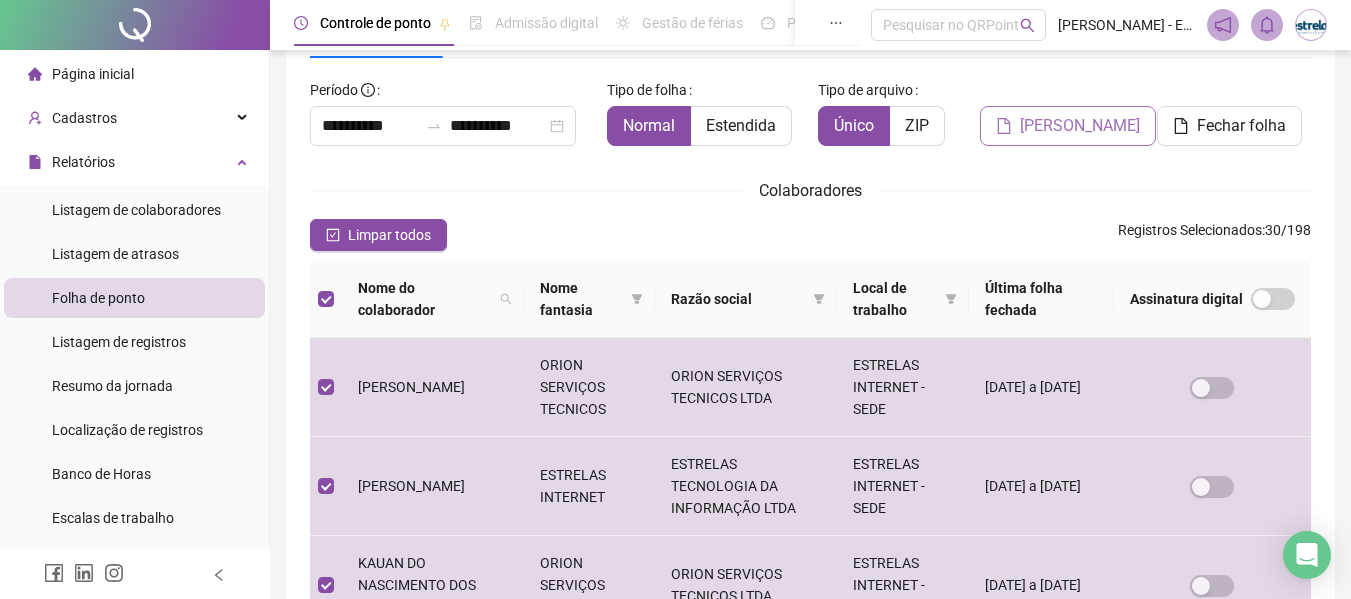 click on "[PERSON_NAME]" at bounding box center (1080, 126) 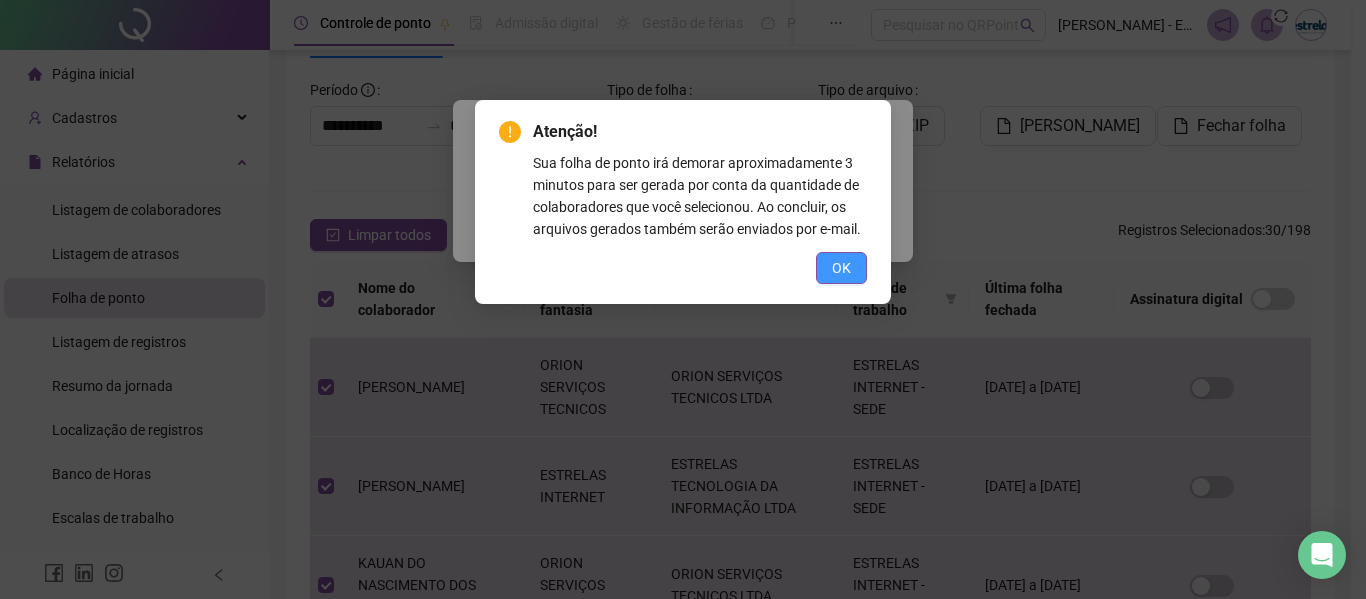 drag, startPoint x: 817, startPoint y: 264, endPoint x: 842, endPoint y: 263, distance: 25.019993 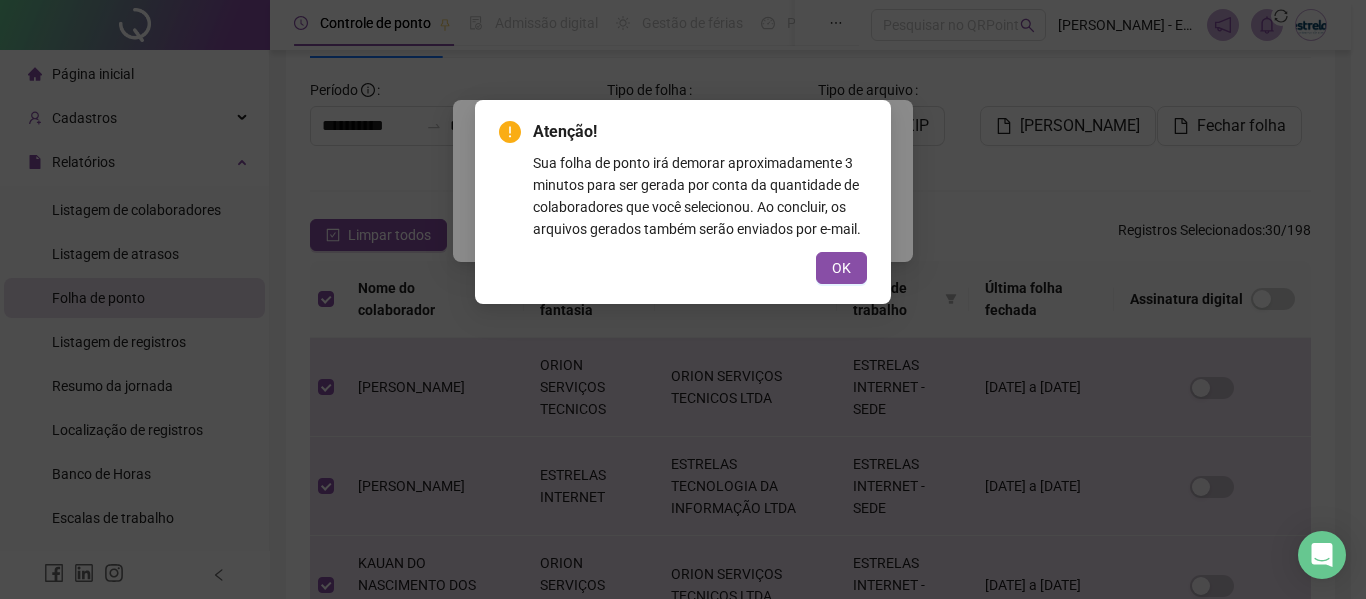 click on "OK" at bounding box center (841, 268) 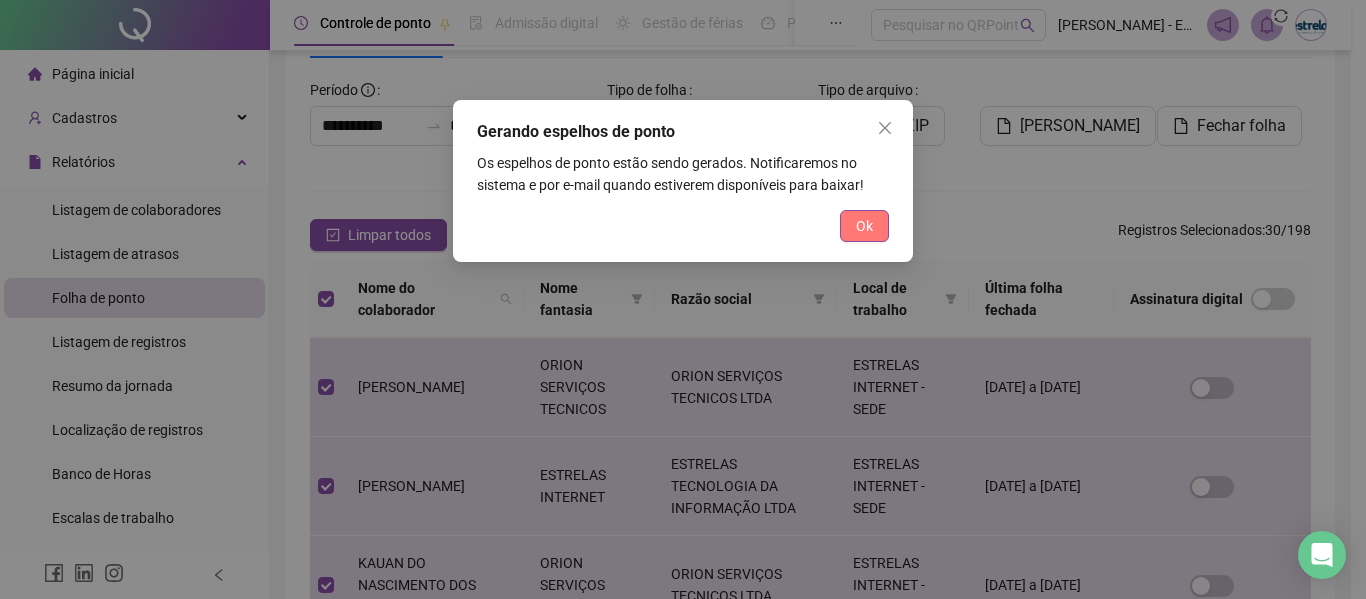 click on "Ok" at bounding box center [864, 226] 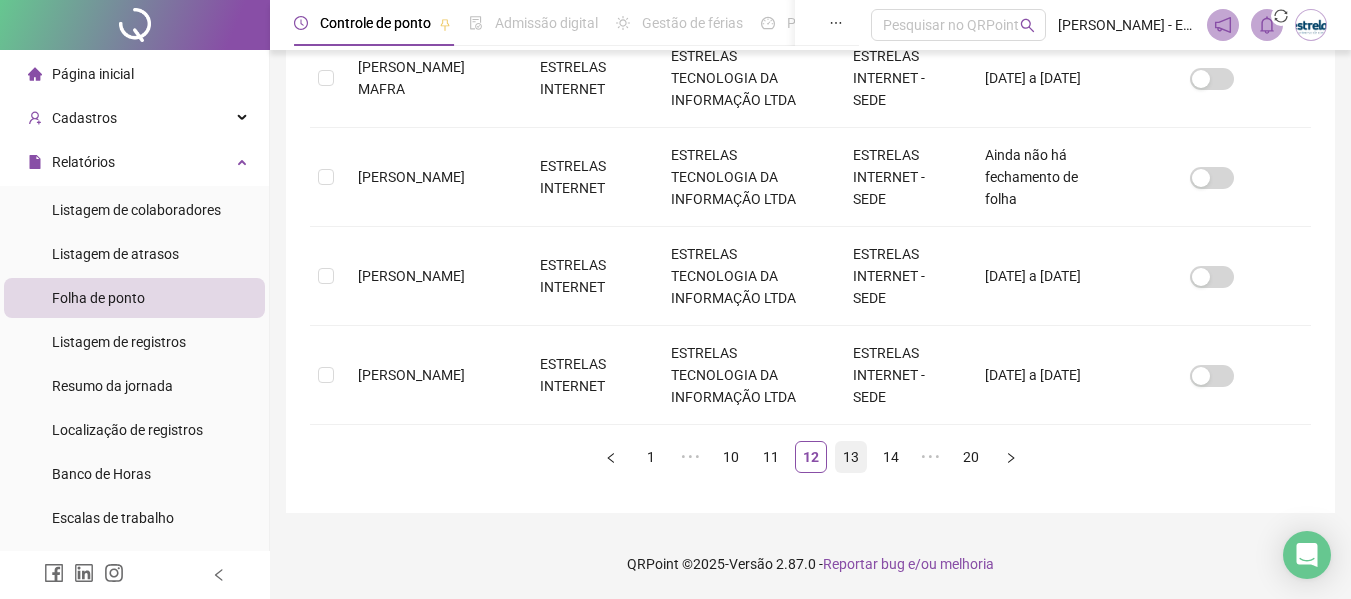 click on "13" at bounding box center (851, 457) 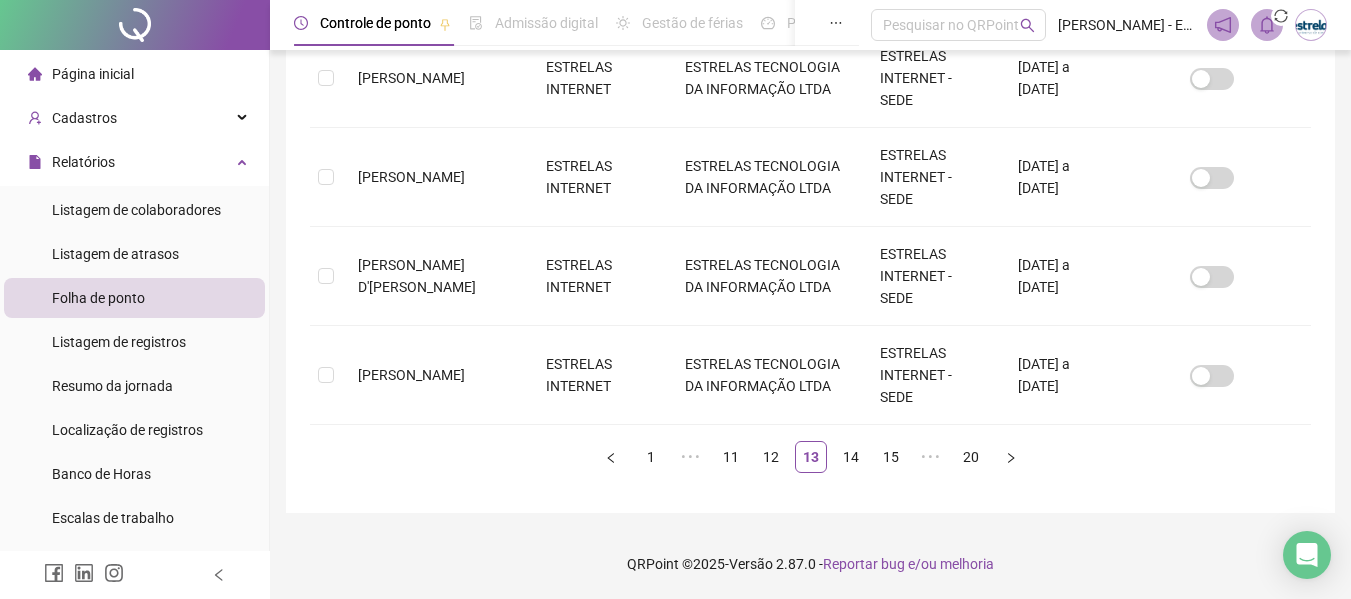 scroll, scrollTop: 110, scrollLeft: 0, axis: vertical 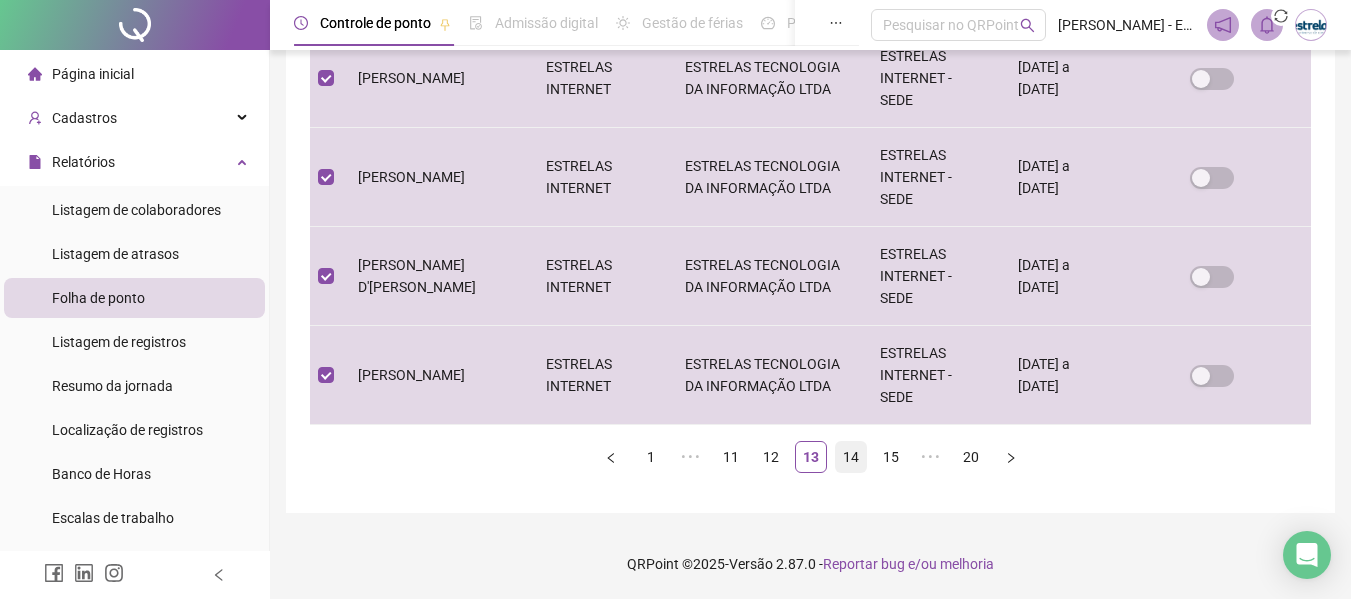 click on "14" at bounding box center [851, 457] 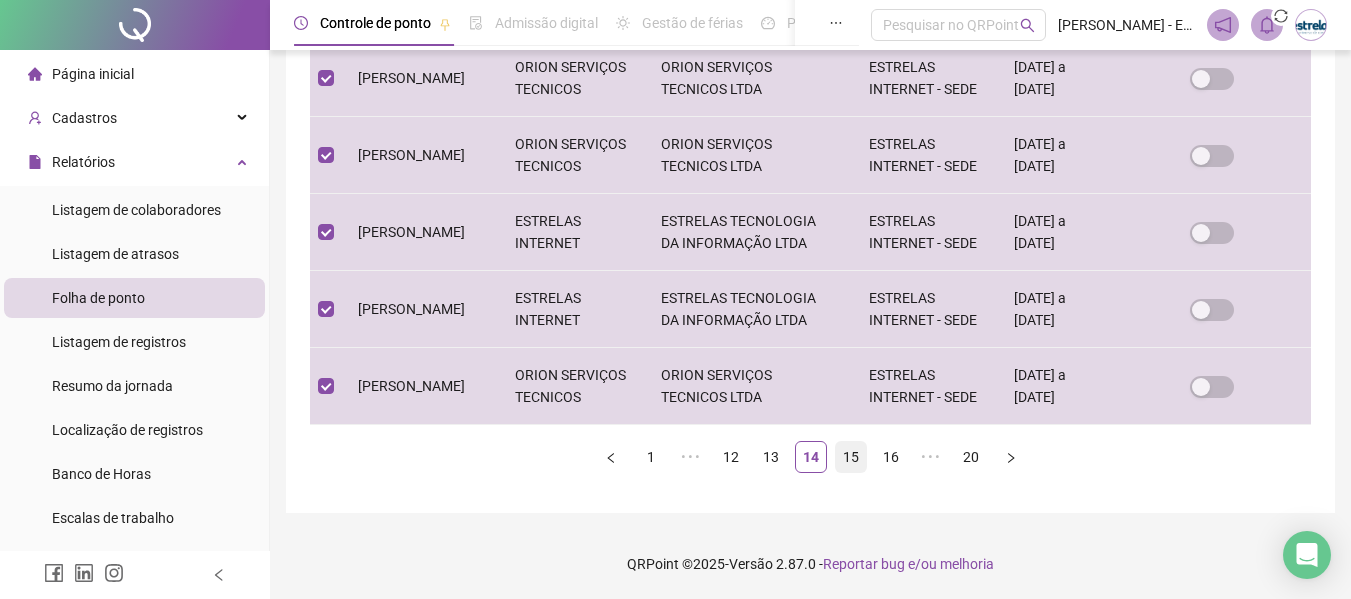 click on "15" at bounding box center (851, 457) 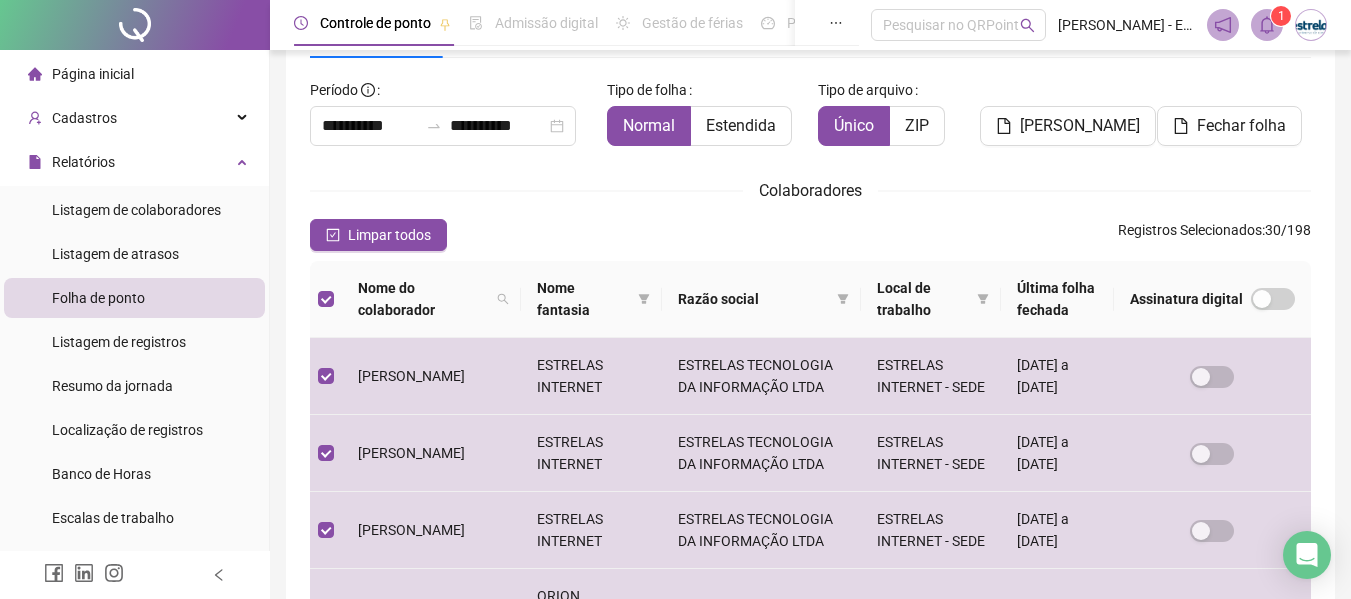click 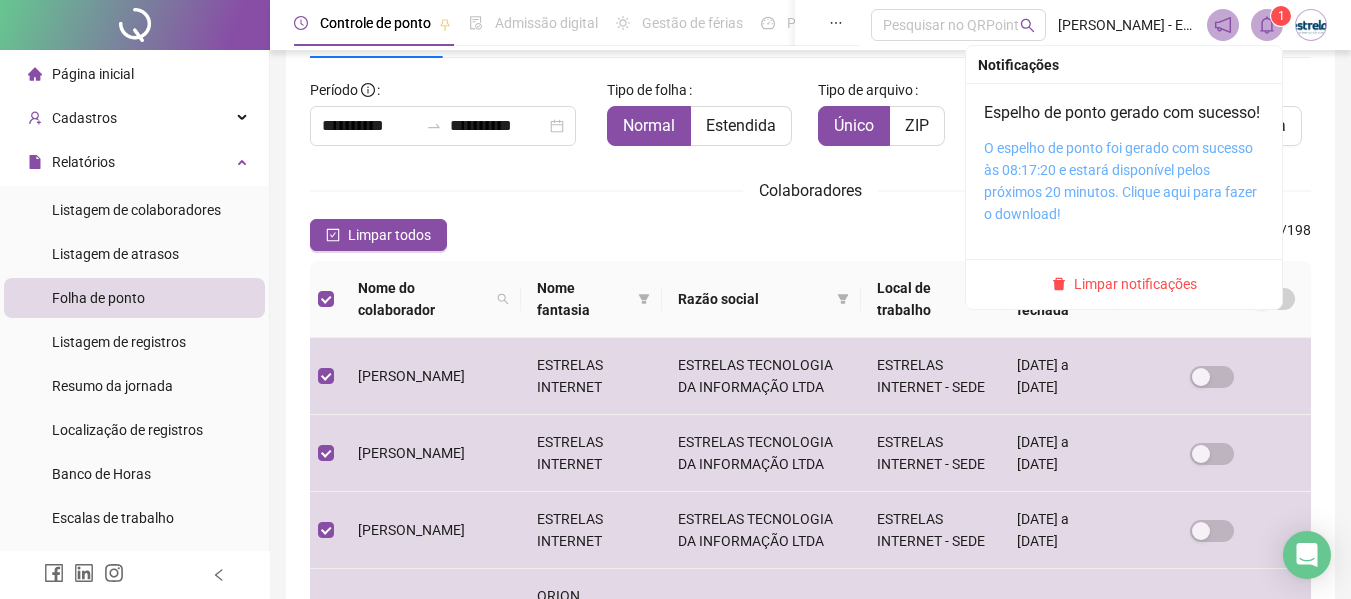 click on "O espelho de ponto foi gerado com sucesso às 08:17:20 e estará disponível pelos próximos 20 minutos.
Clique aqui para fazer o download!" at bounding box center (1120, 181) 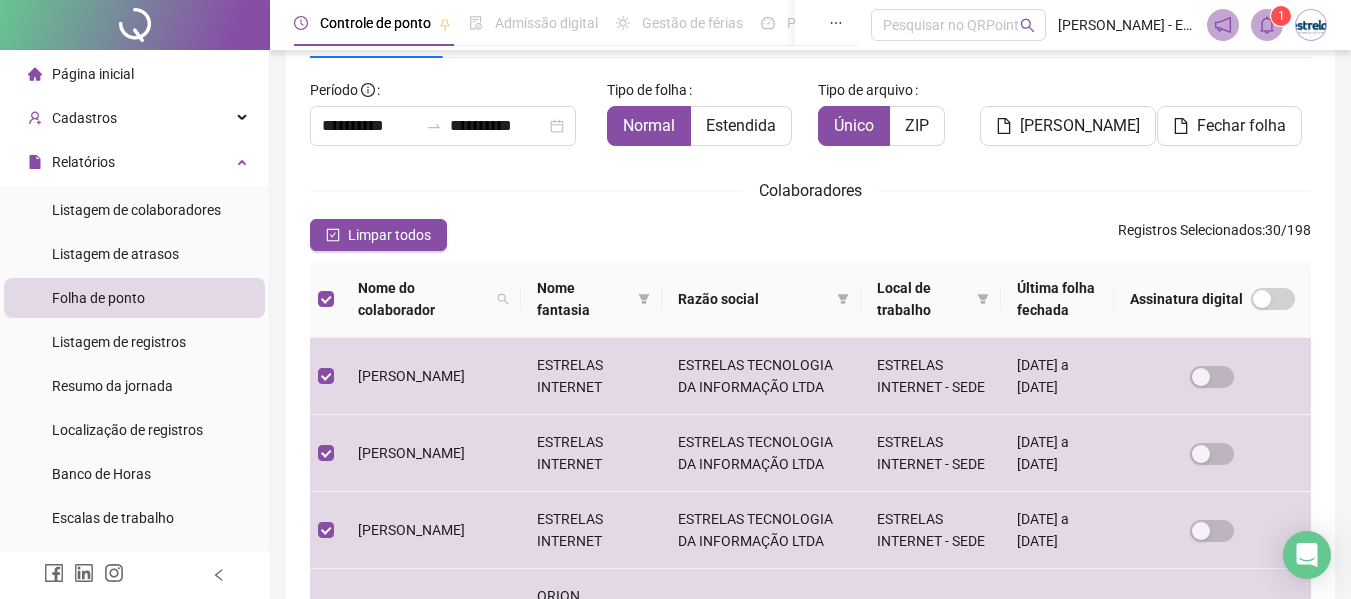 click on "**********" at bounding box center (810, 598) 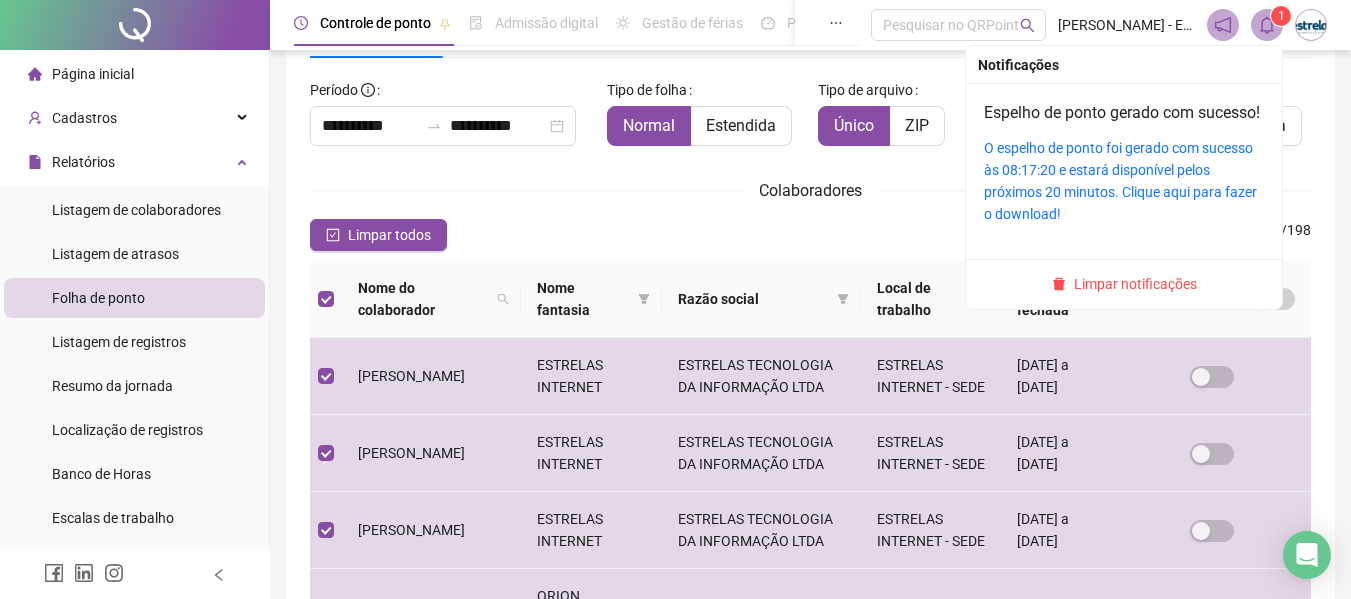 click 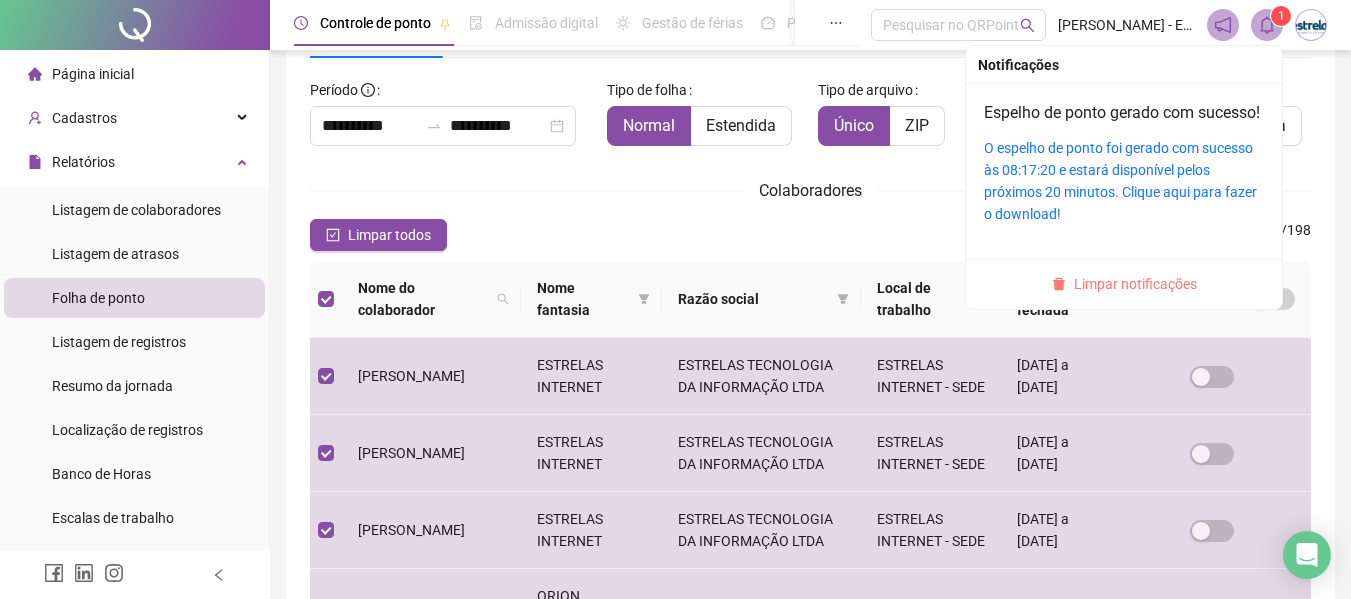 click on "Limpar notificações" at bounding box center [1135, 284] 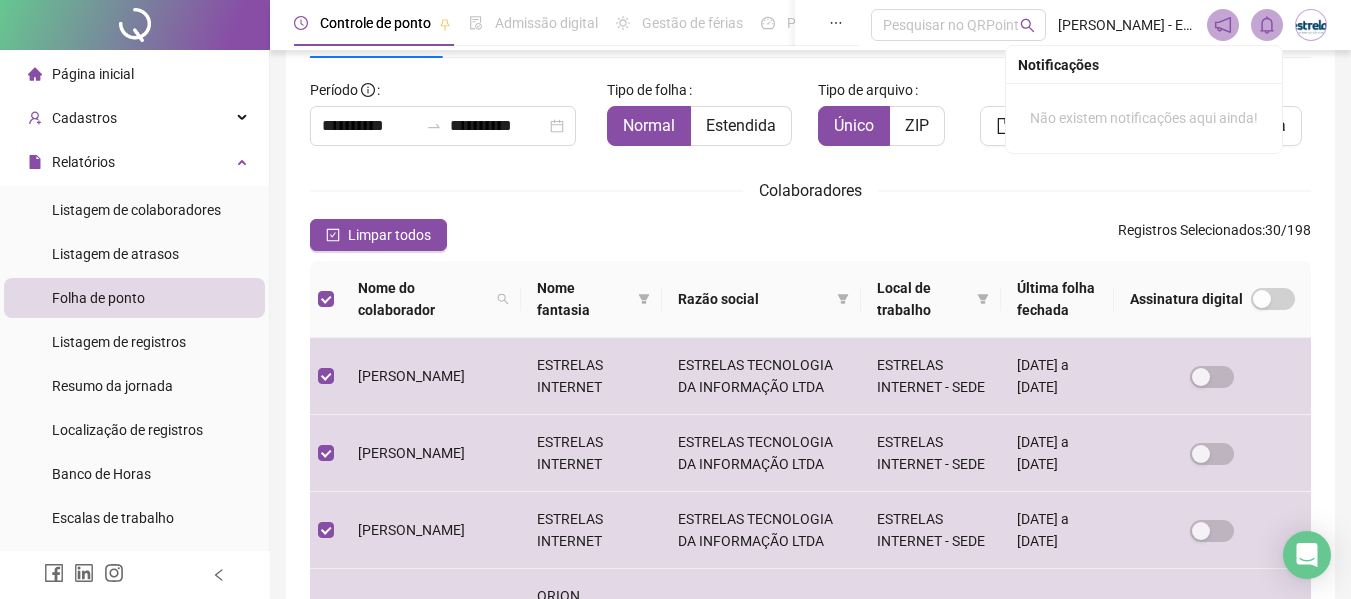 drag, startPoint x: 993, startPoint y: 140, endPoint x: 977, endPoint y: 209, distance: 70.83079 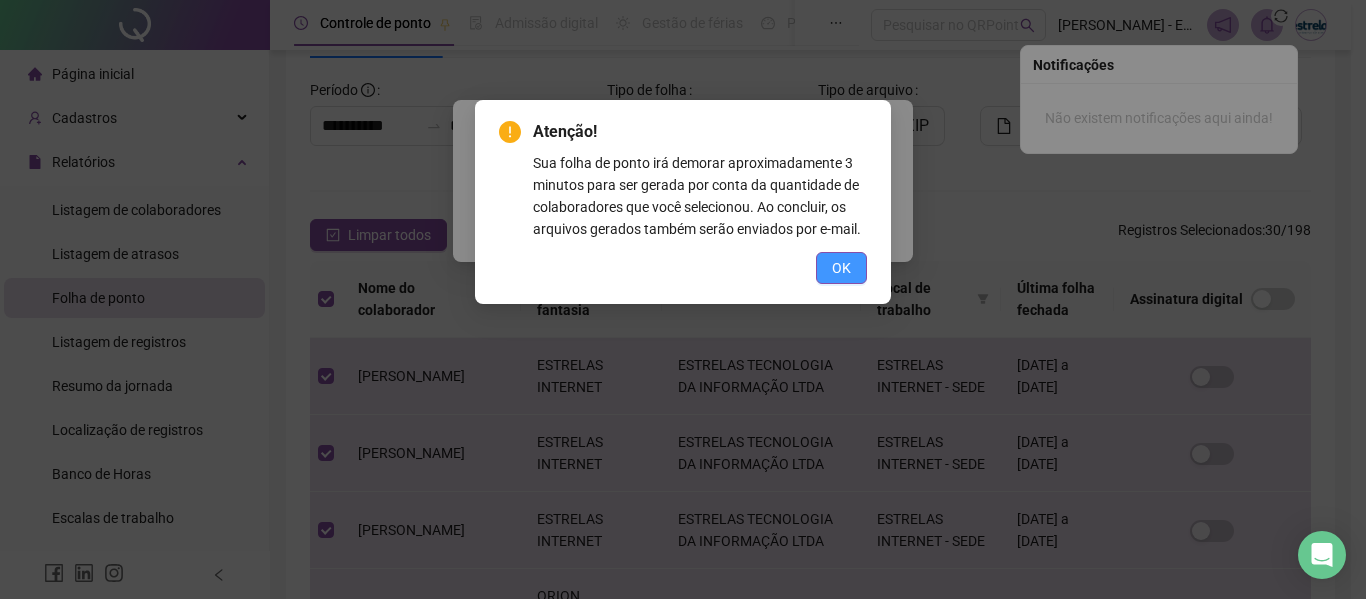 click on "OK" at bounding box center (841, 268) 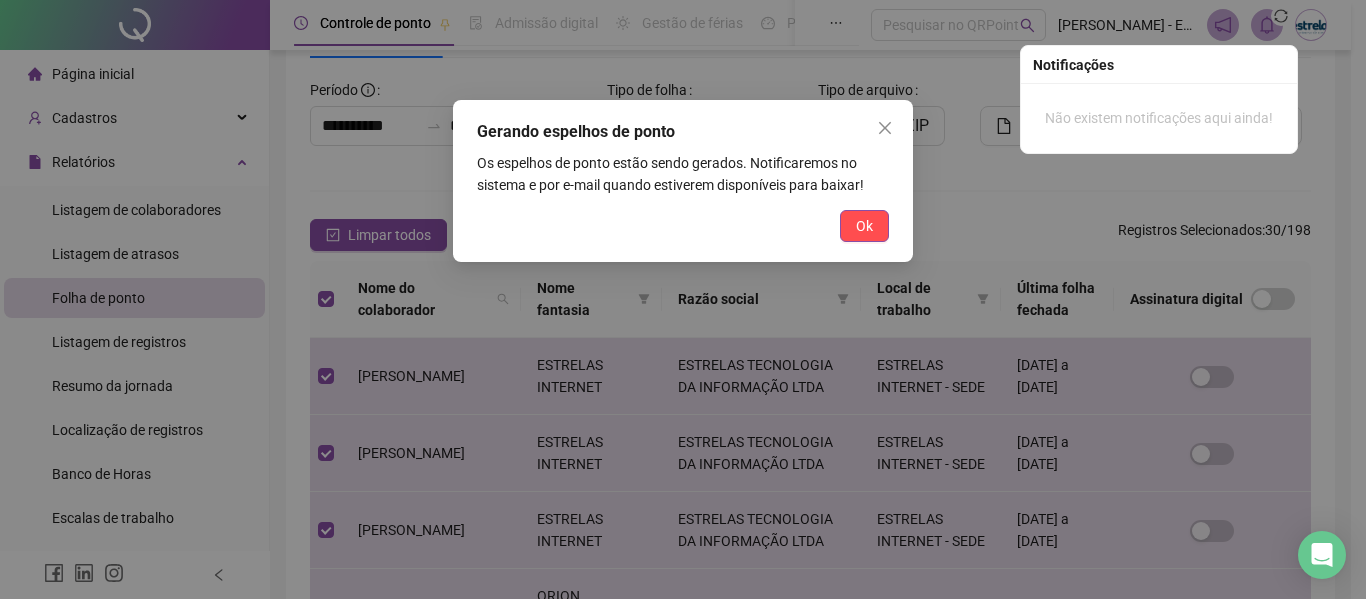 click on "Ok" at bounding box center (864, 226) 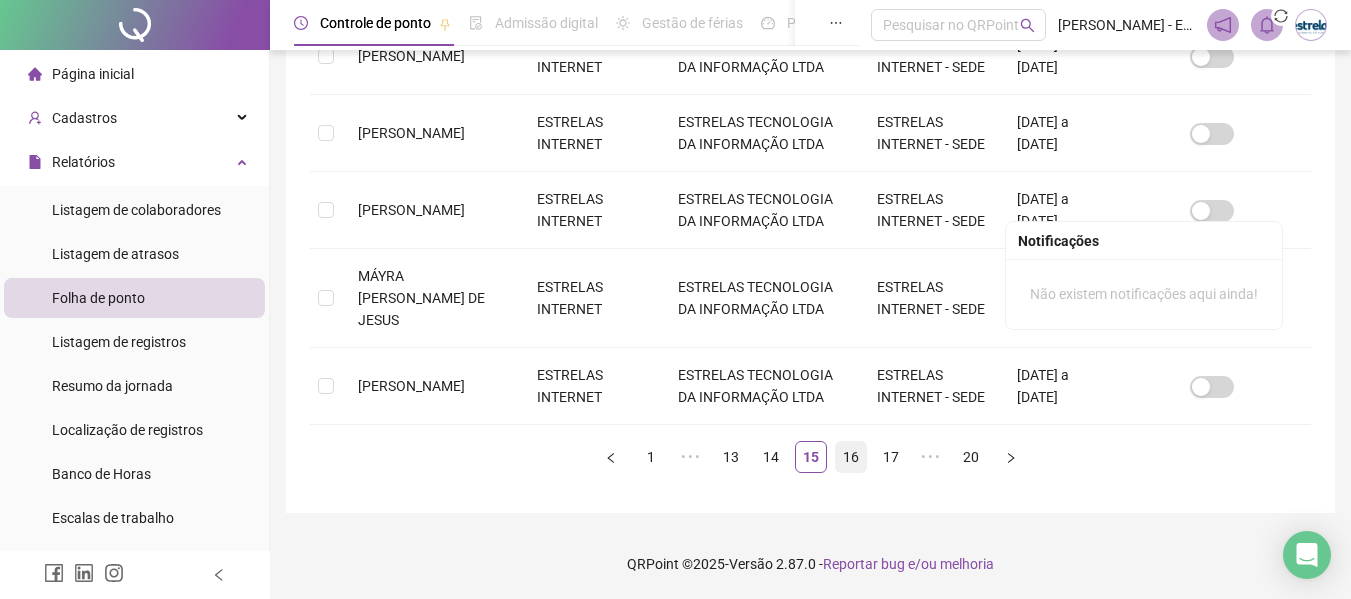 click on "16" at bounding box center (851, 457) 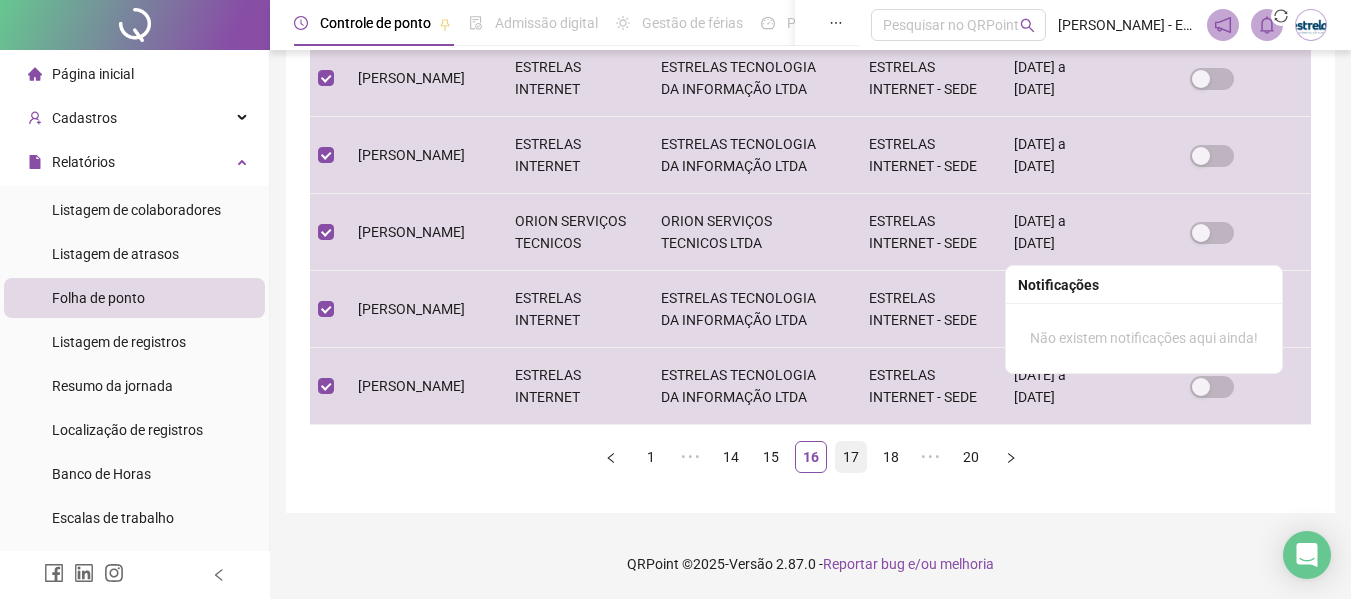 click on "17" at bounding box center [851, 457] 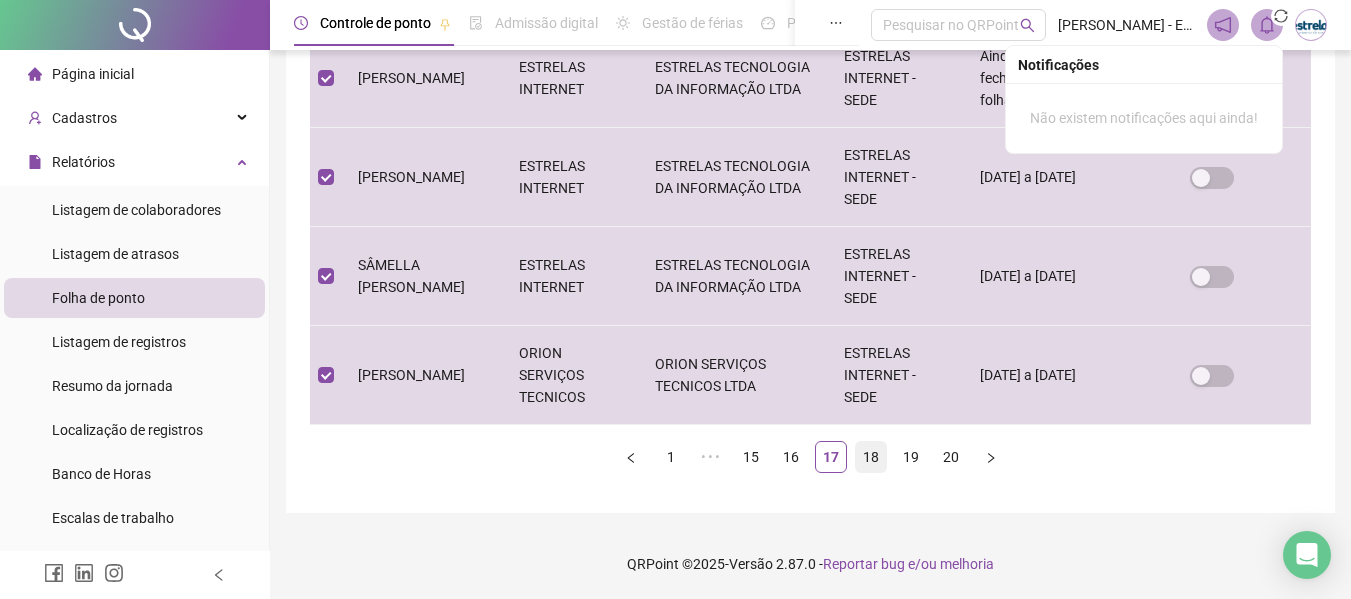 click on "18" at bounding box center [871, 457] 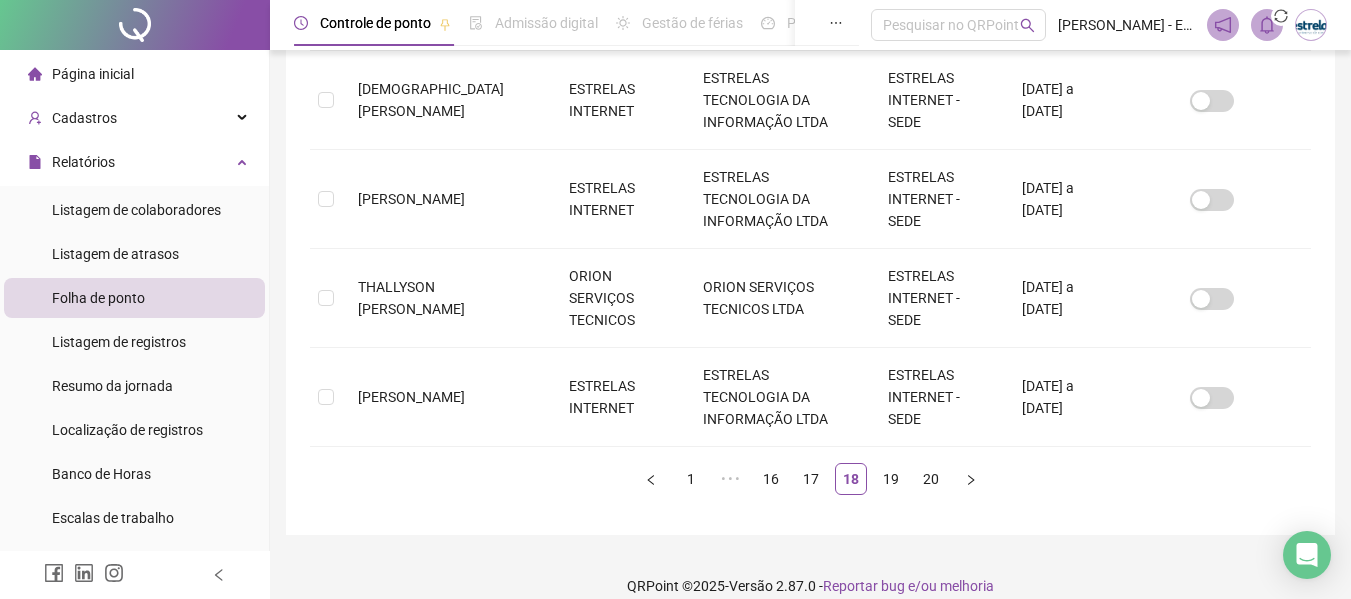 scroll, scrollTop: 110, scrollLeft: 0, axis: vertical 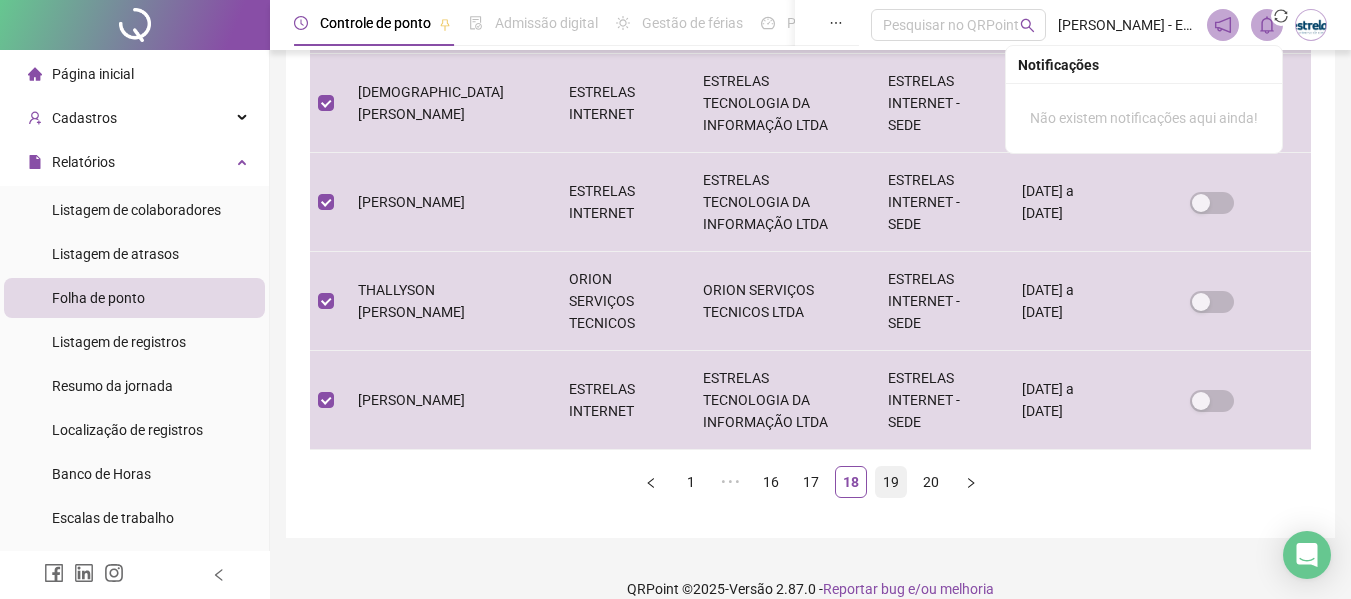 click on "19" at bounding box center [891, 482] 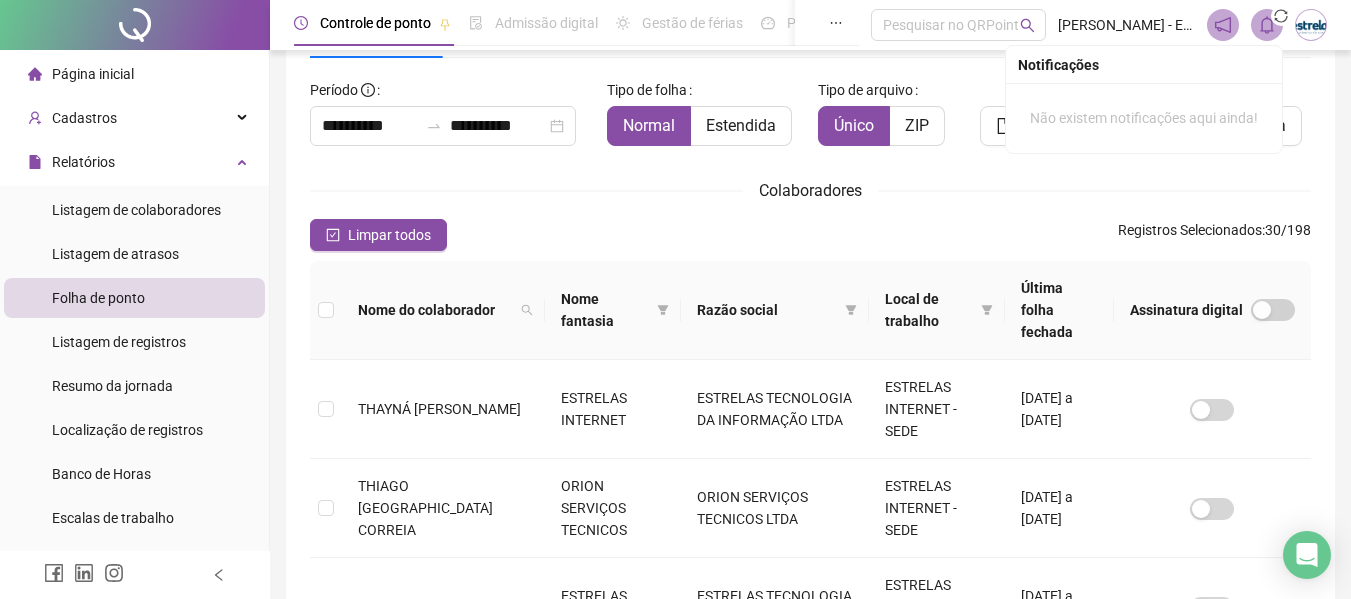 click at bounding box center [326, 310] 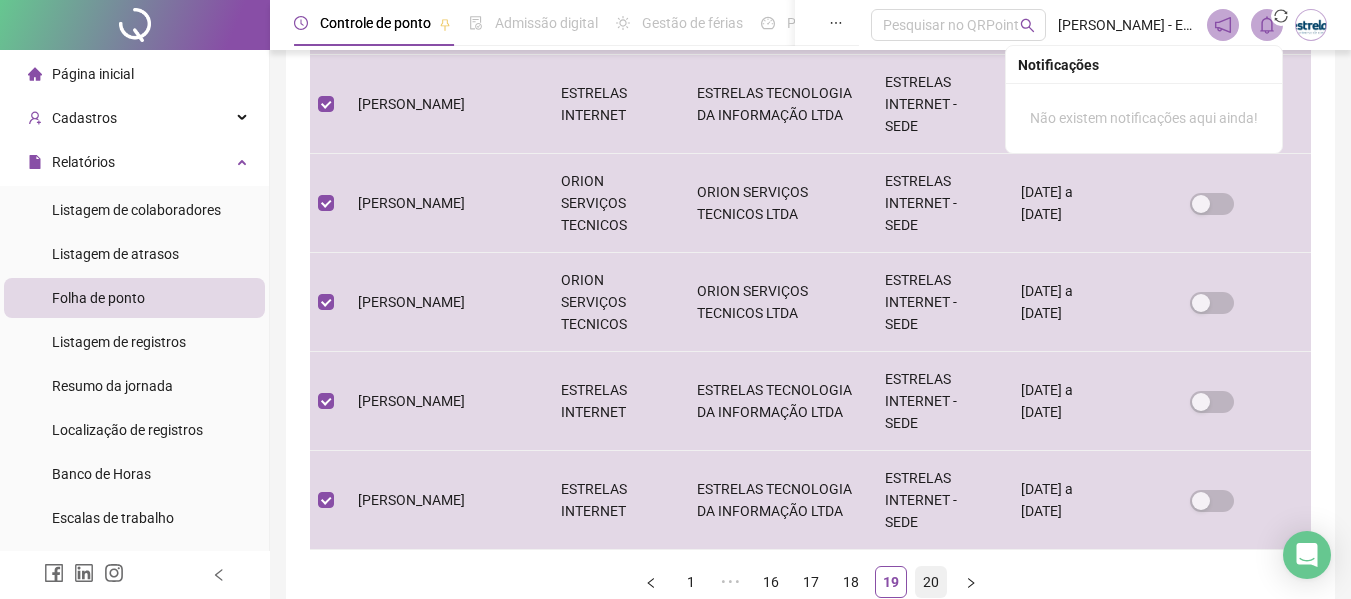 click on "20" at bounding box center (931, 582) 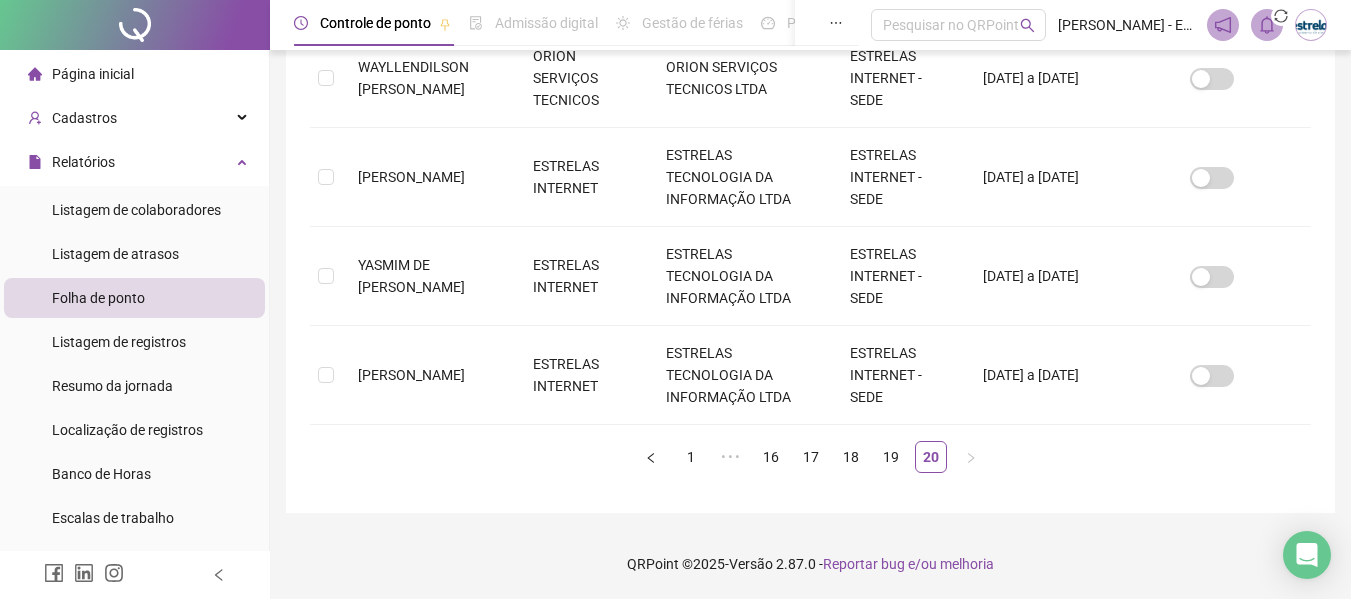 scroll, scrollTop: 110, scrollLeft: 0, axis: vertical 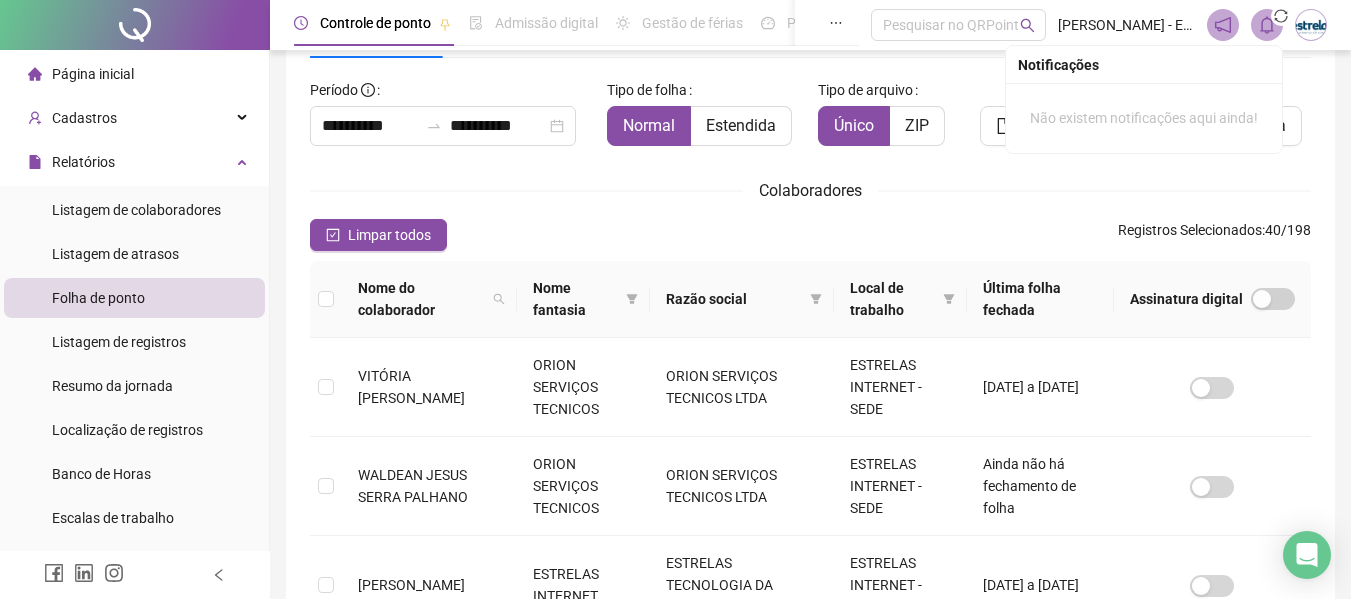 click at bounding box center [326, 299] 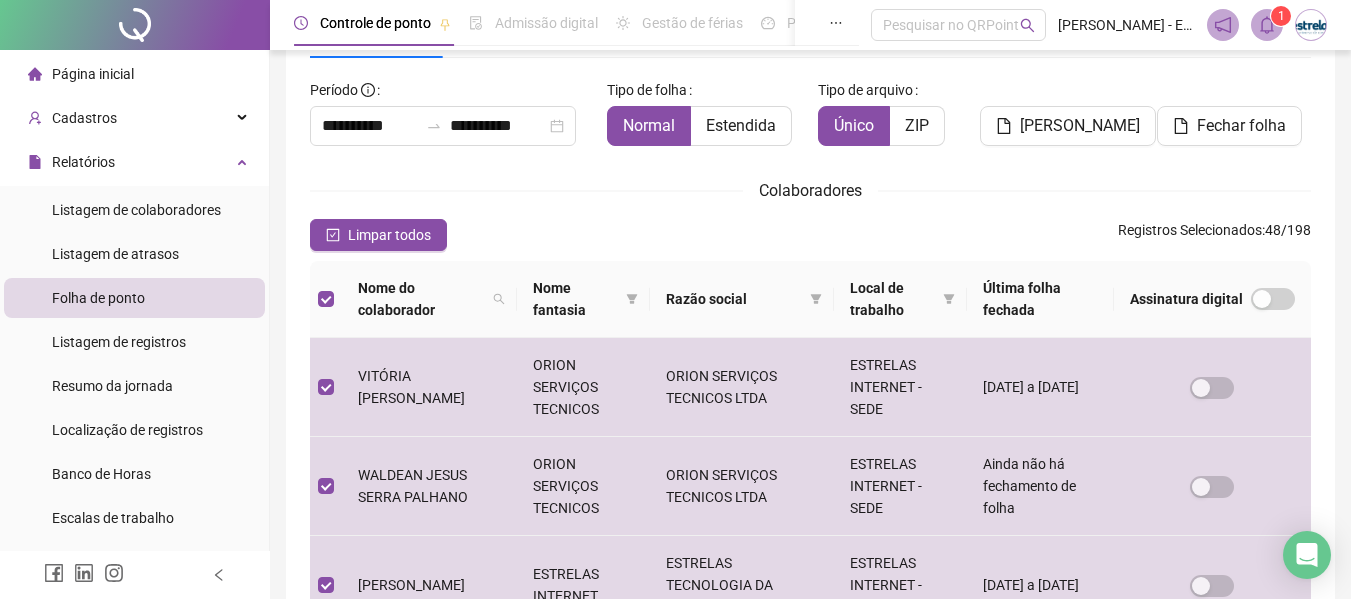 click 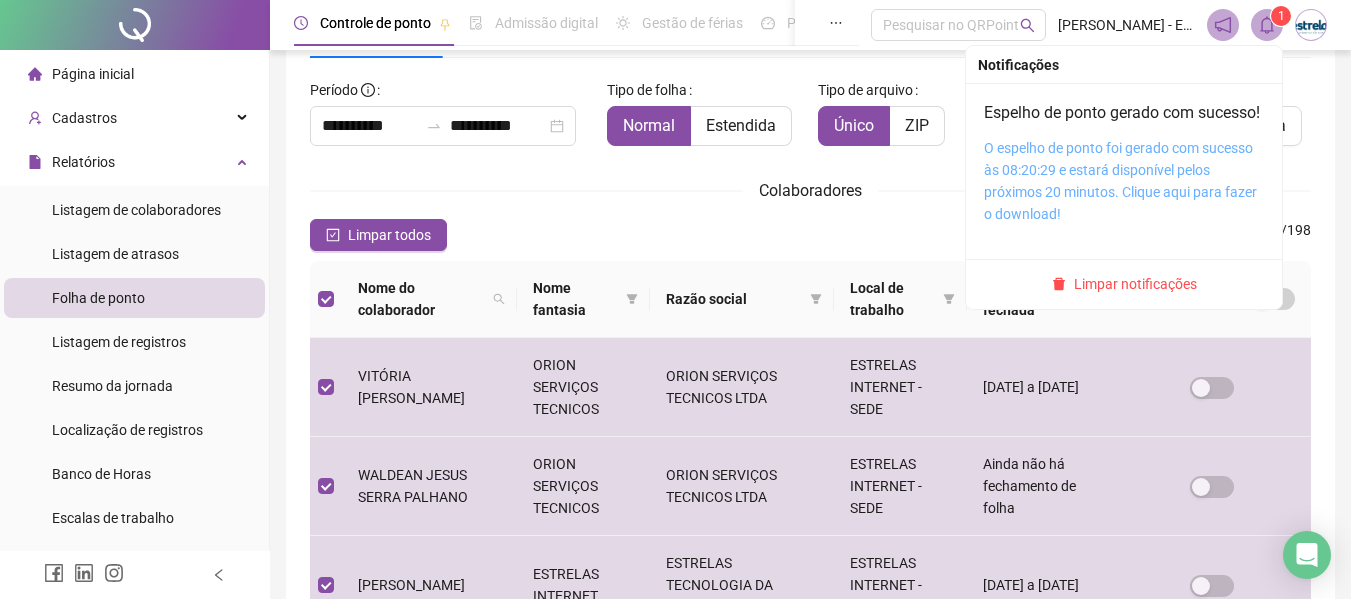 click on "O espelho de ponto foi gerado com sucesso às 08:20:29 e estará disponível pelos próximos 20 minutos.
Clique aqui para fazer o download!" at bounding box center [1120, 181] 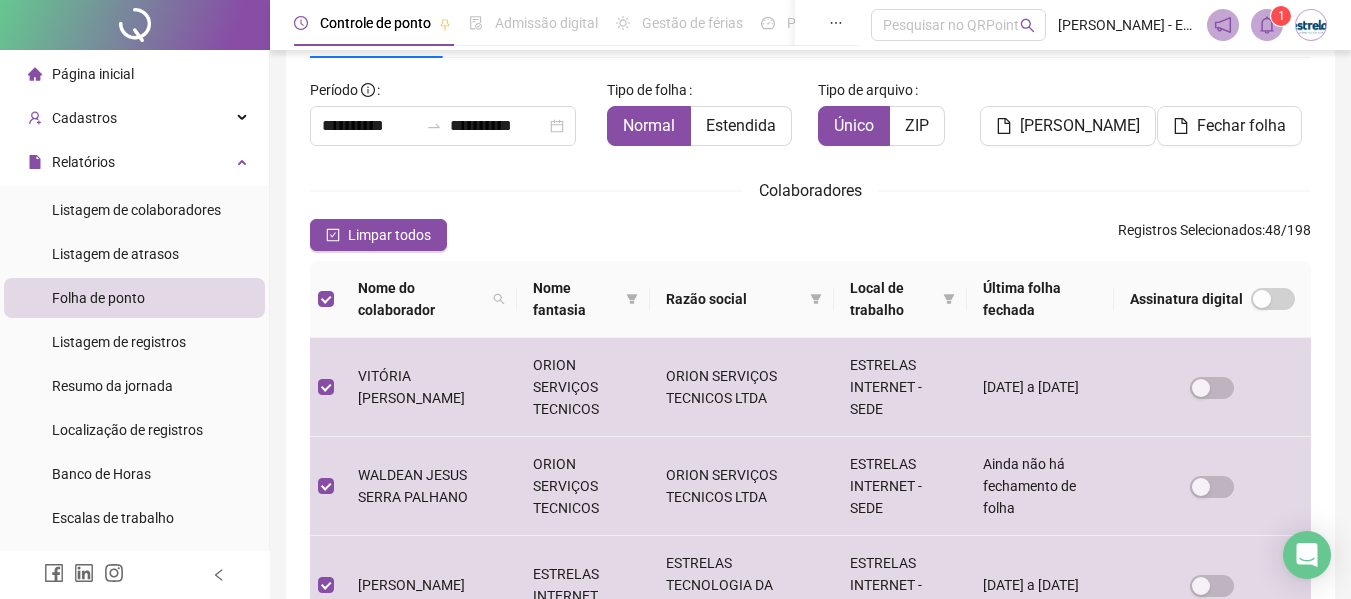 drag, startPoint x: 1303, startPoint y: 110, endPoint x: 1302, endPoint y: 87, distance: 23.021729 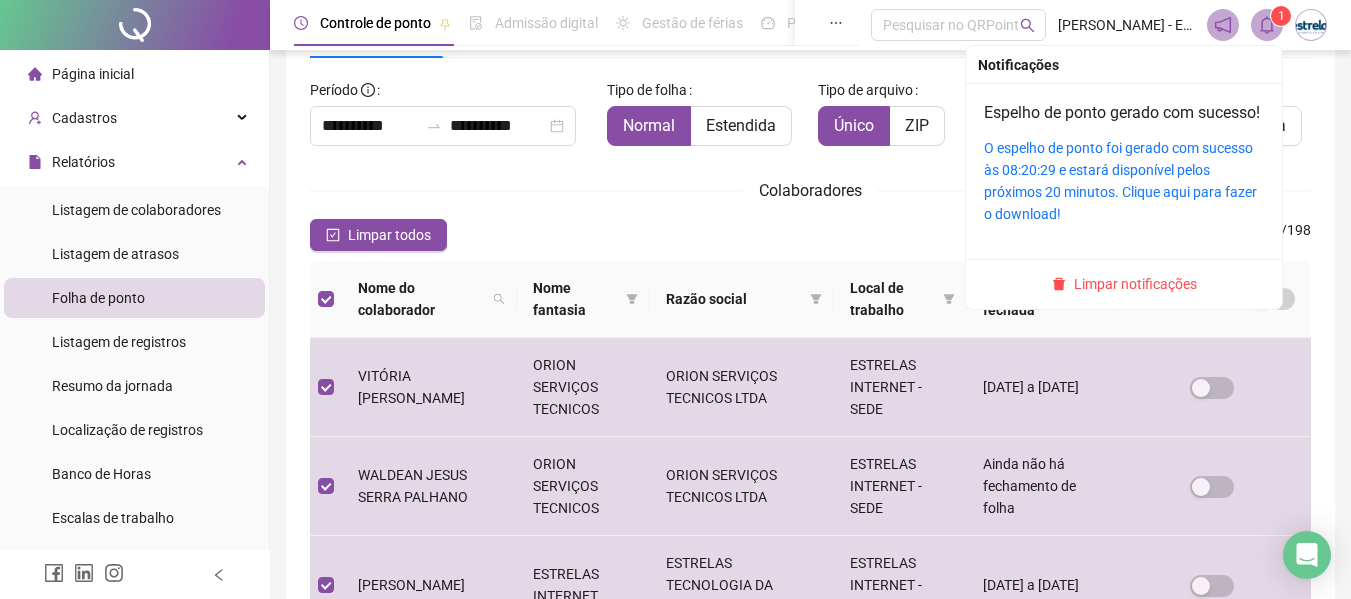 click at bounding box center [1267, 25] 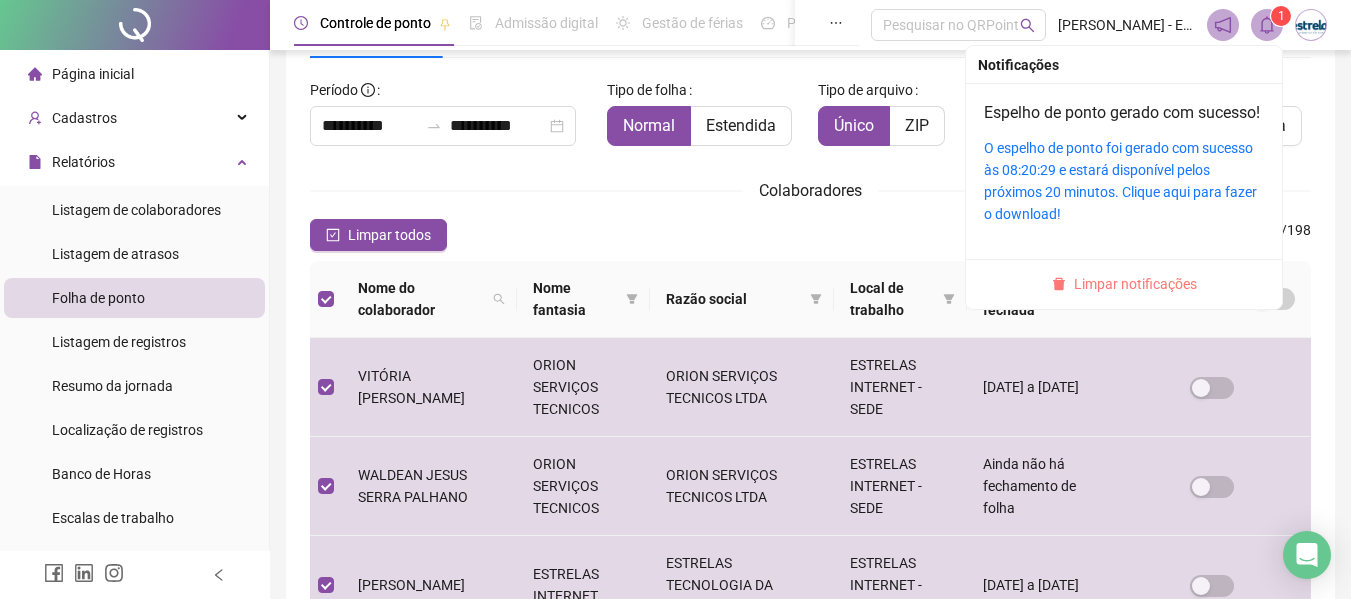 click on "Limpar notificações" at bounding box center (1135, 284) 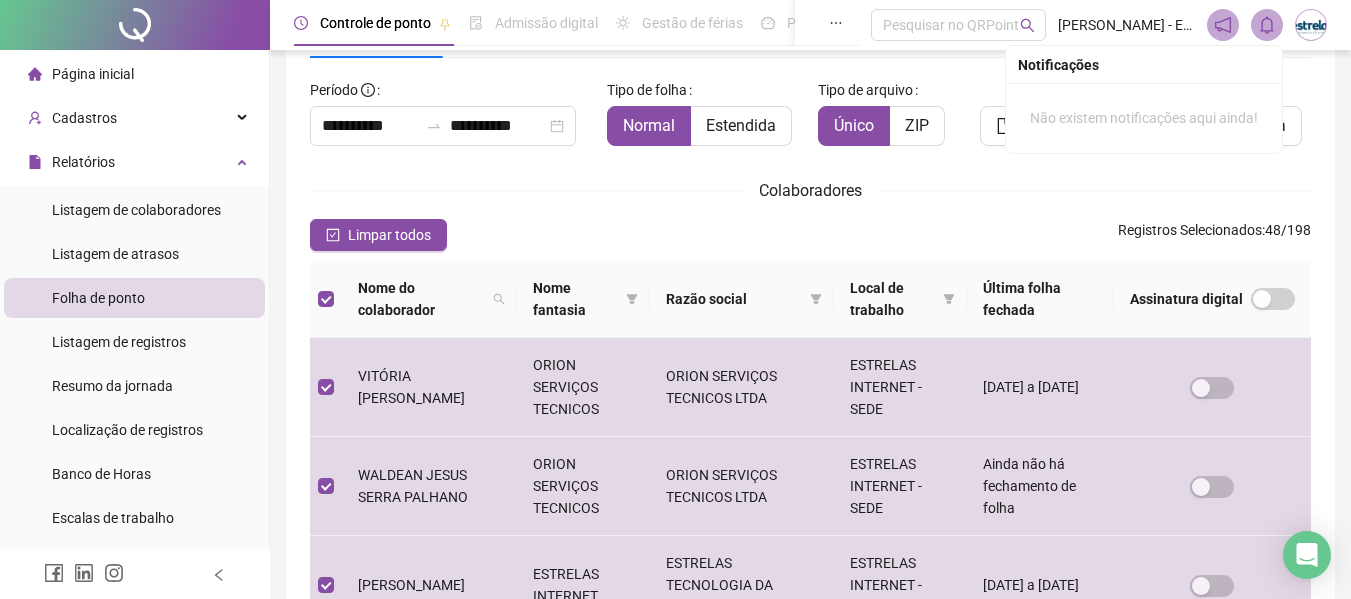 click on "**********" at bounding box center (675, 189) 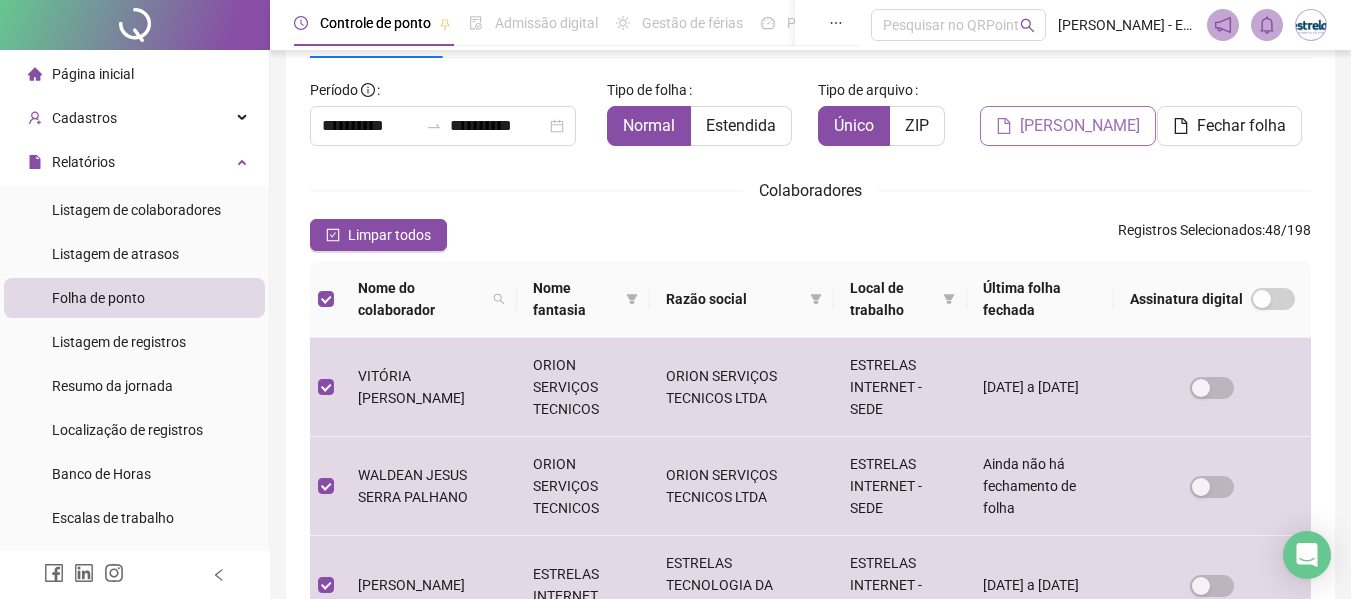 click on "[PERSON_NAME]" at bounding box center (1068, 126) 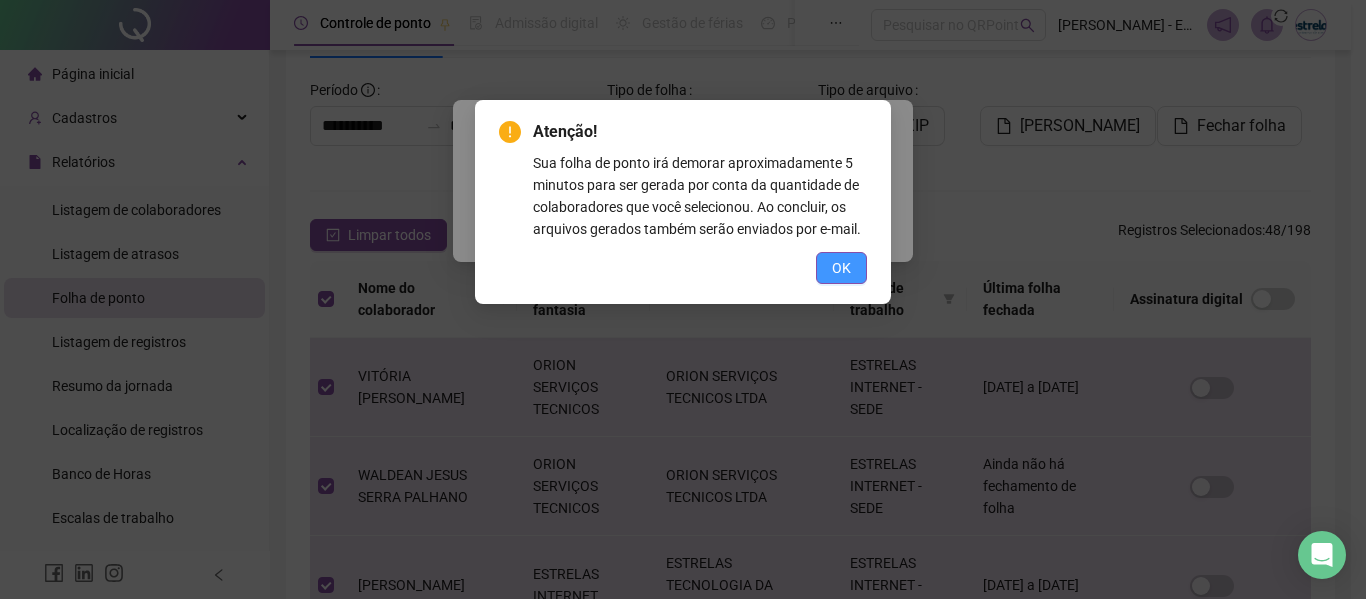 drag, startPoint x: 820, startPoint y: 254, endPoint x: 830, endPoint y: 266, distance: 15.6205 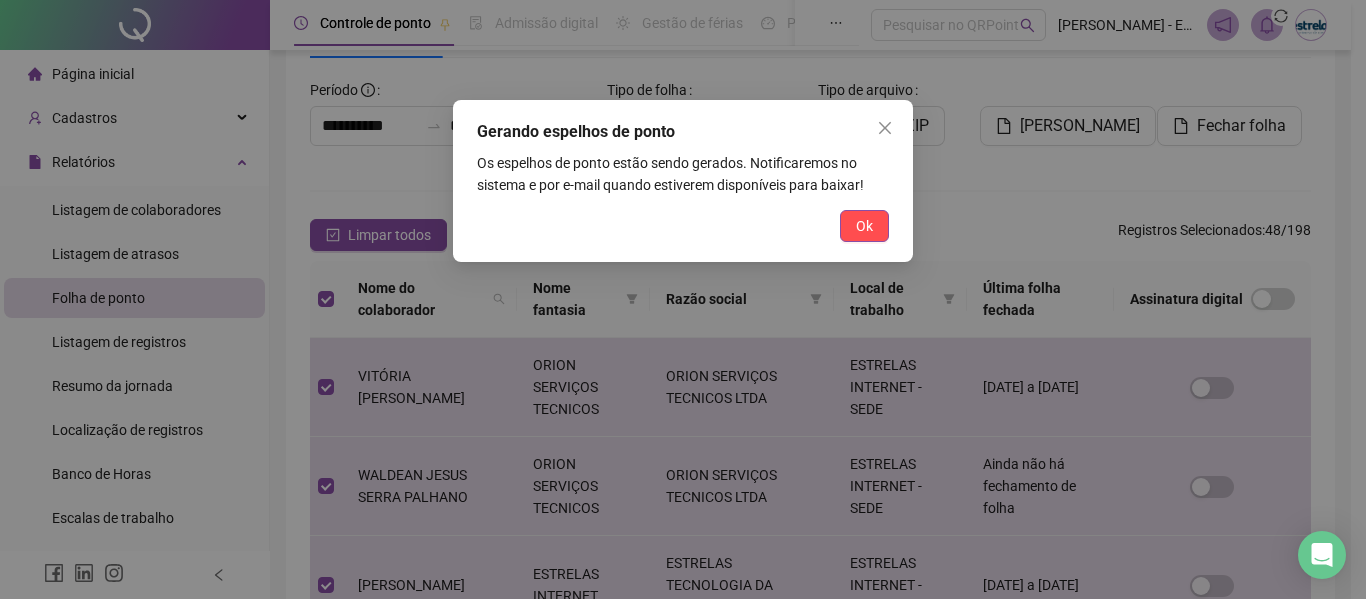 drag, startPoint x: 850, startPoint y: 228, endPoint x: 891, endPoint y: 222, distance: 41.4367 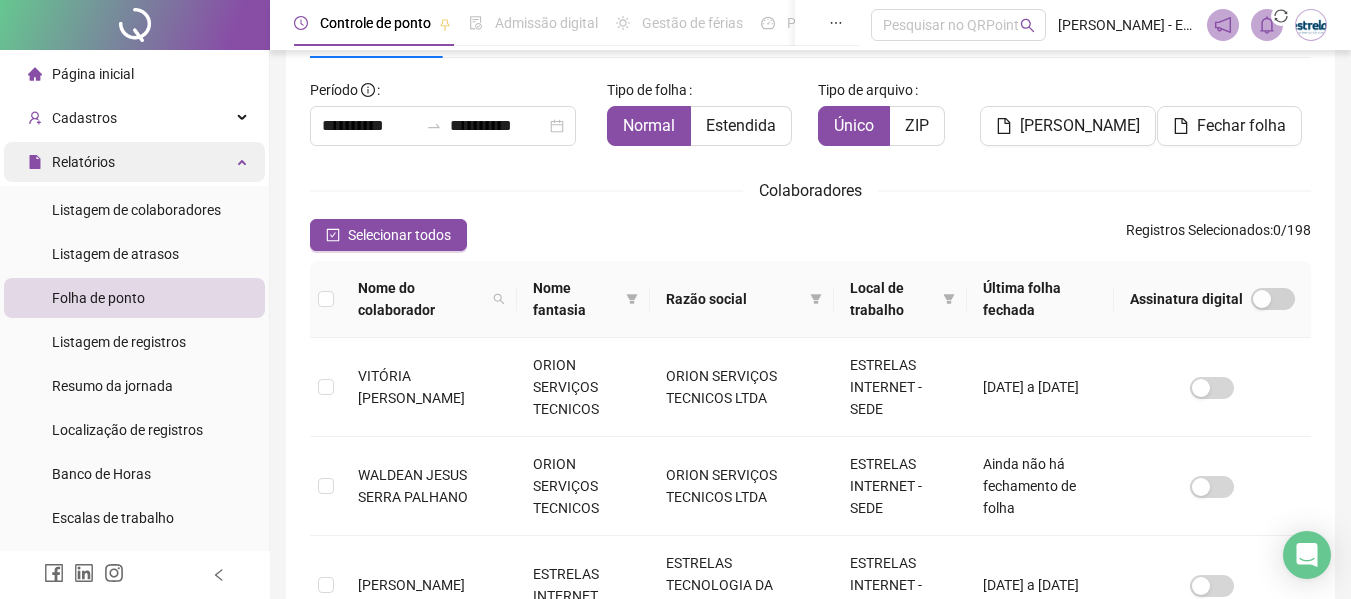 click on "Relatórios" at bounding box center [134, 162] 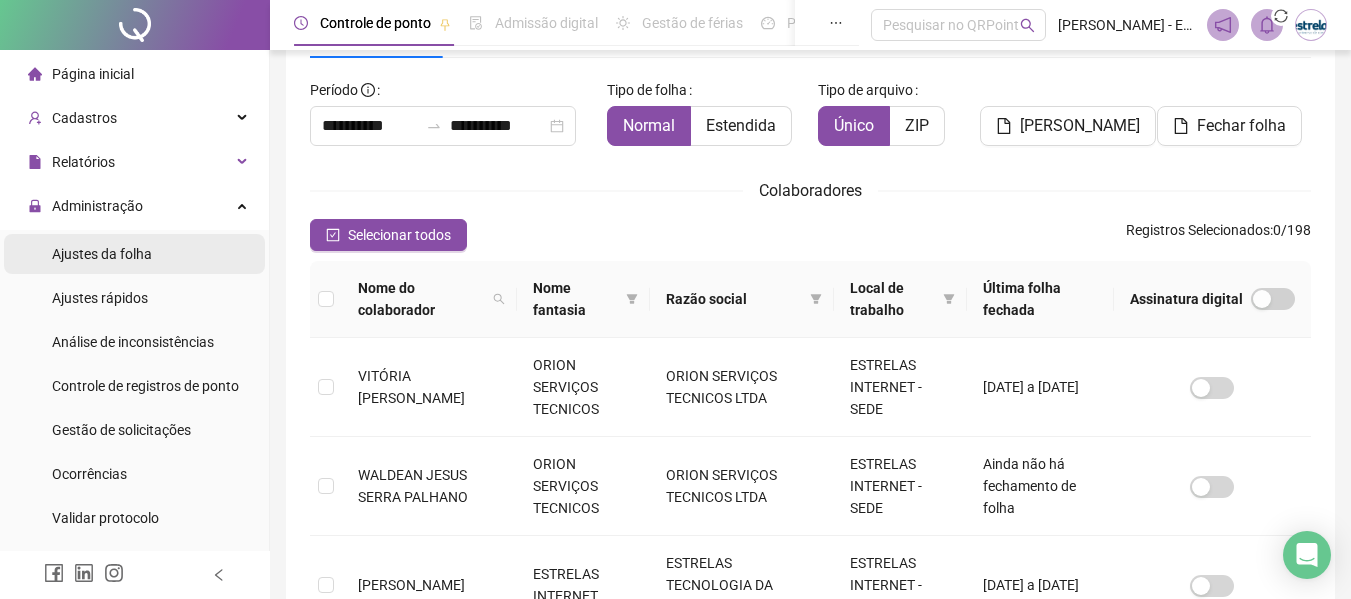 click on "Ajustes da folha" at bounding box center (102, 254) 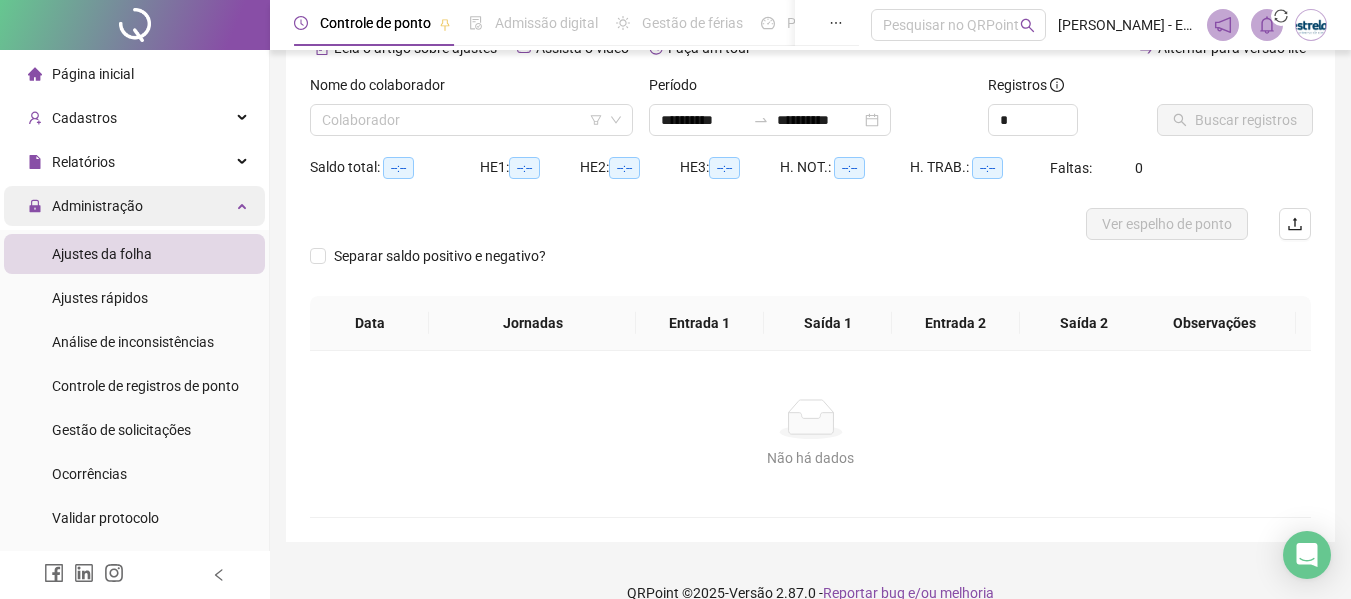 type on "**********" 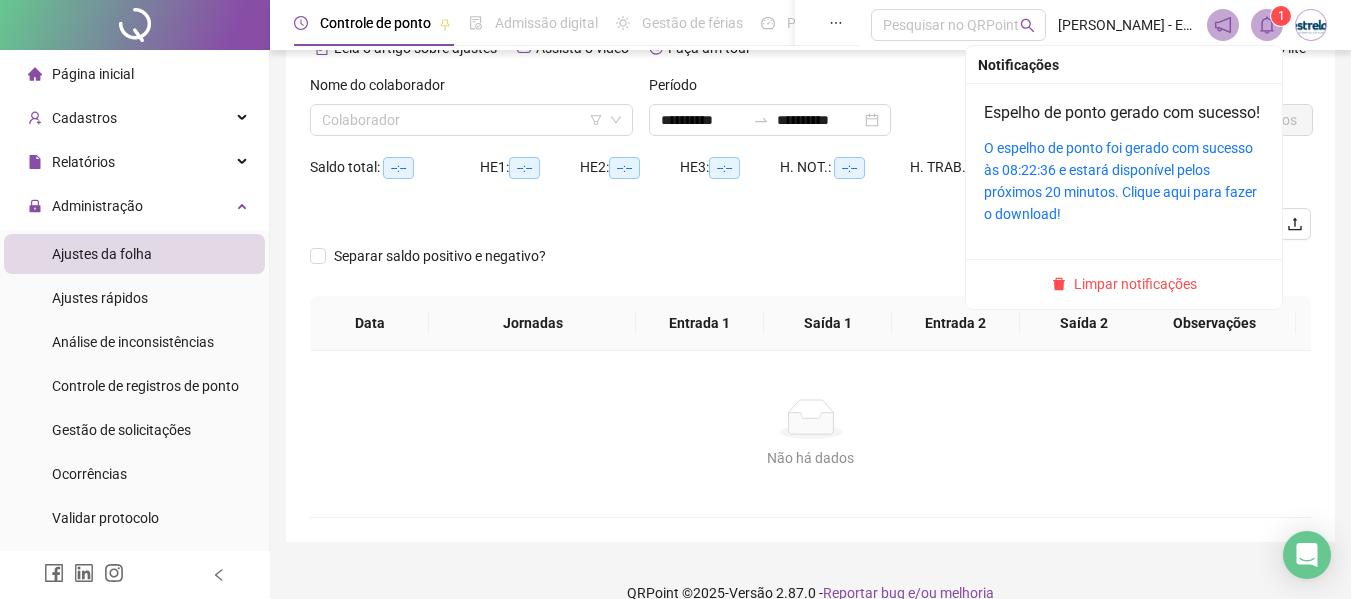 click at bounding box center [1267, 25] 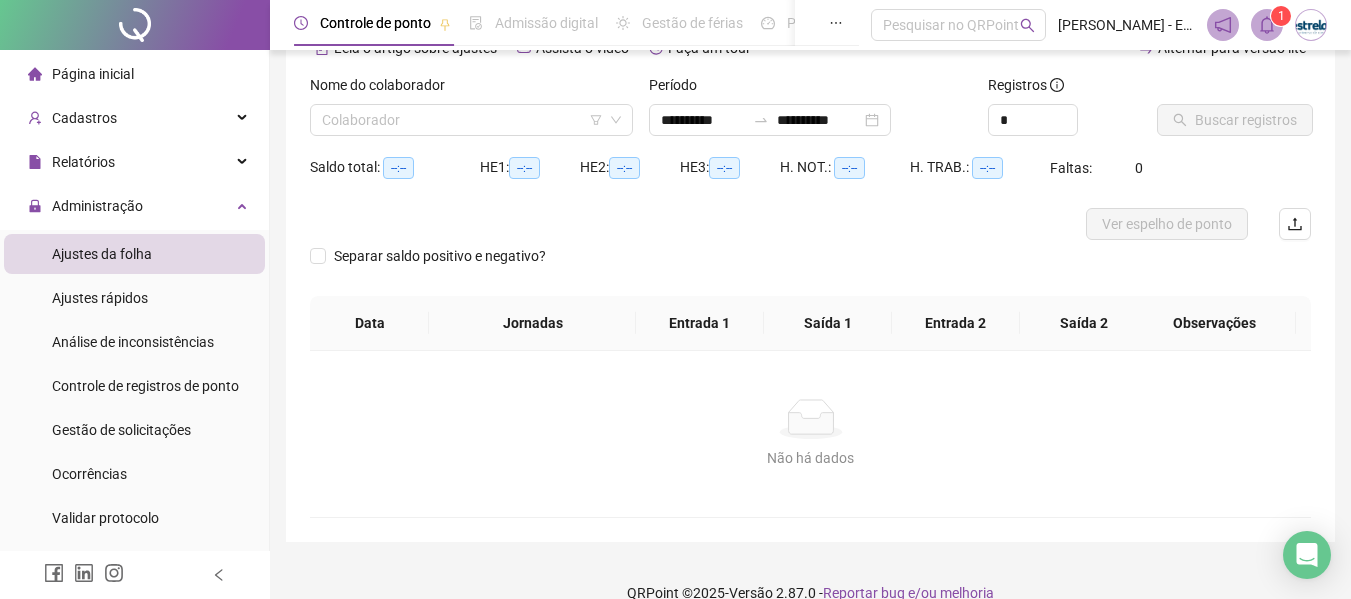 click 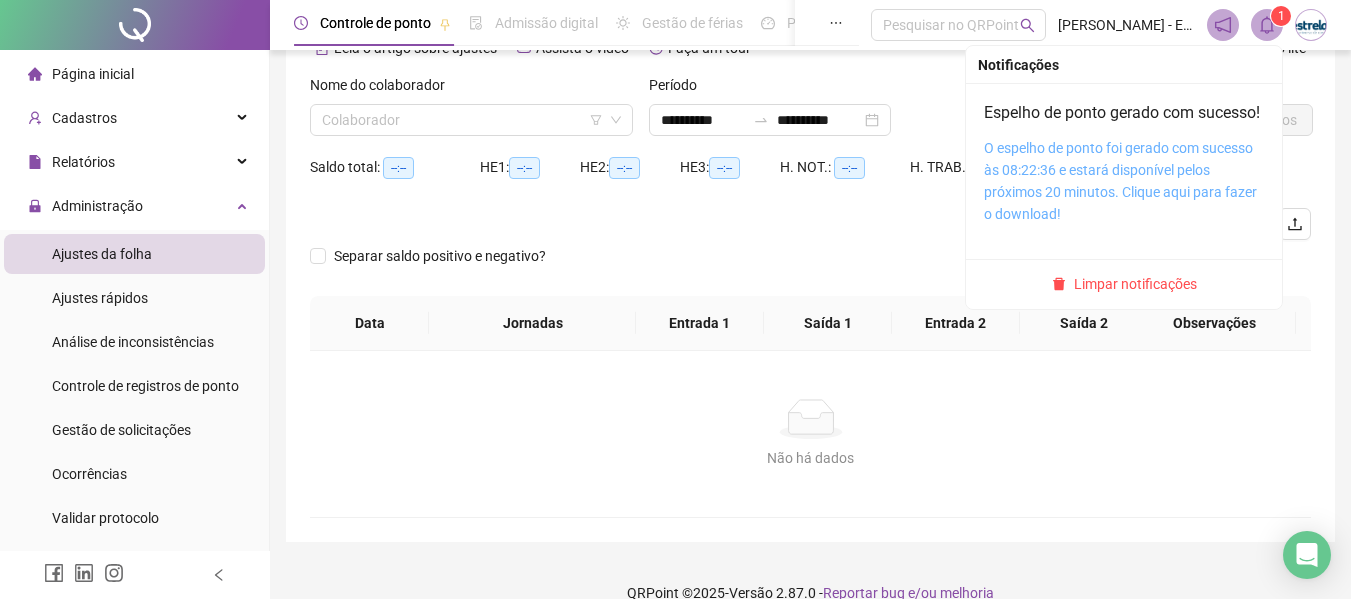 click on "O espelho de ponto foi gerado com sucesso às 08:22:36 e estará disponível pelos próximos 20 minutos.
Clique aqui para fazer o download!" at bounding box center [1120, 181] 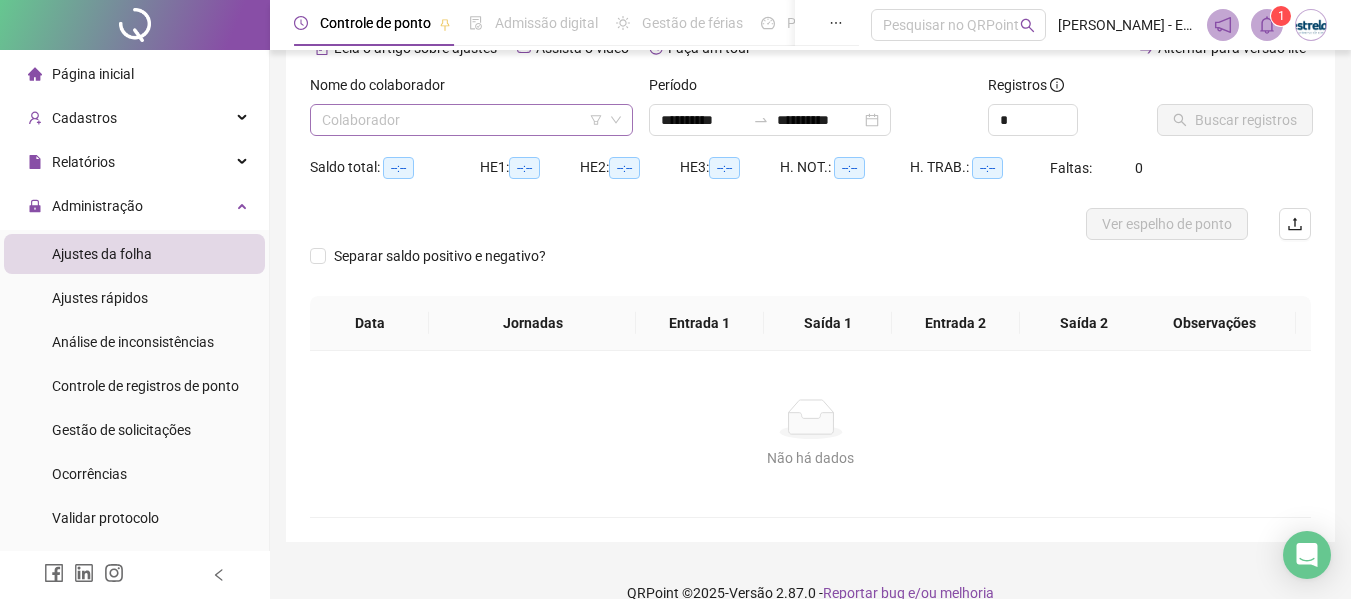 click at bounding box center (465, 120) 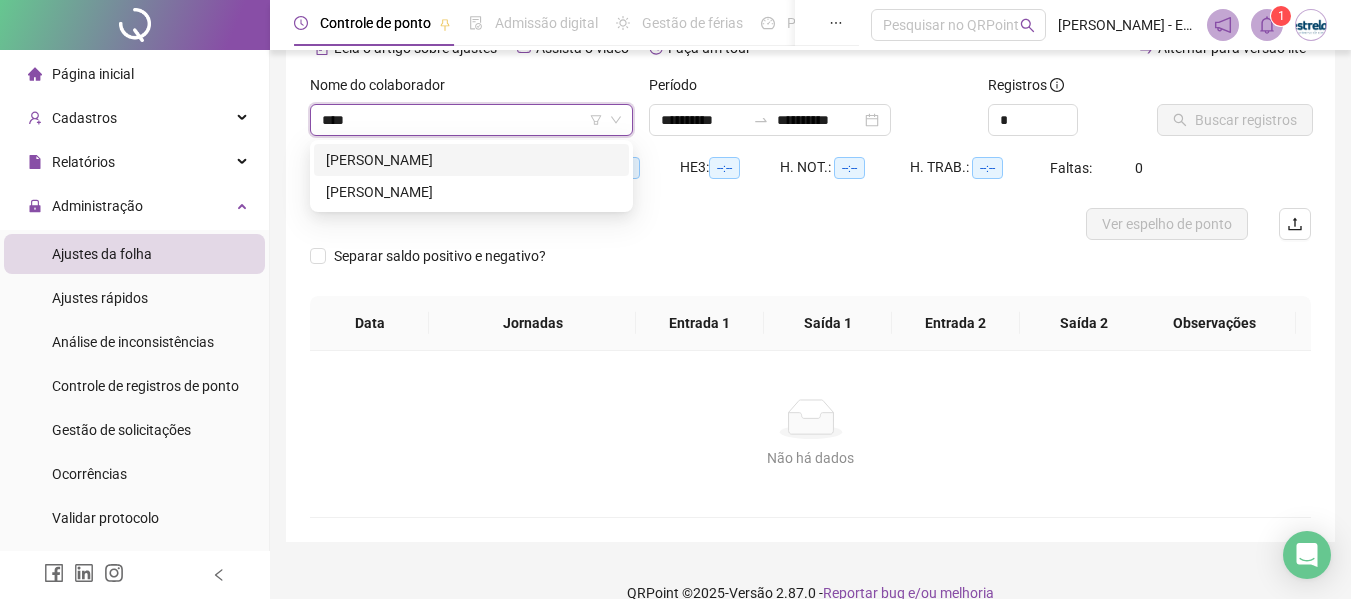 type on "*****" 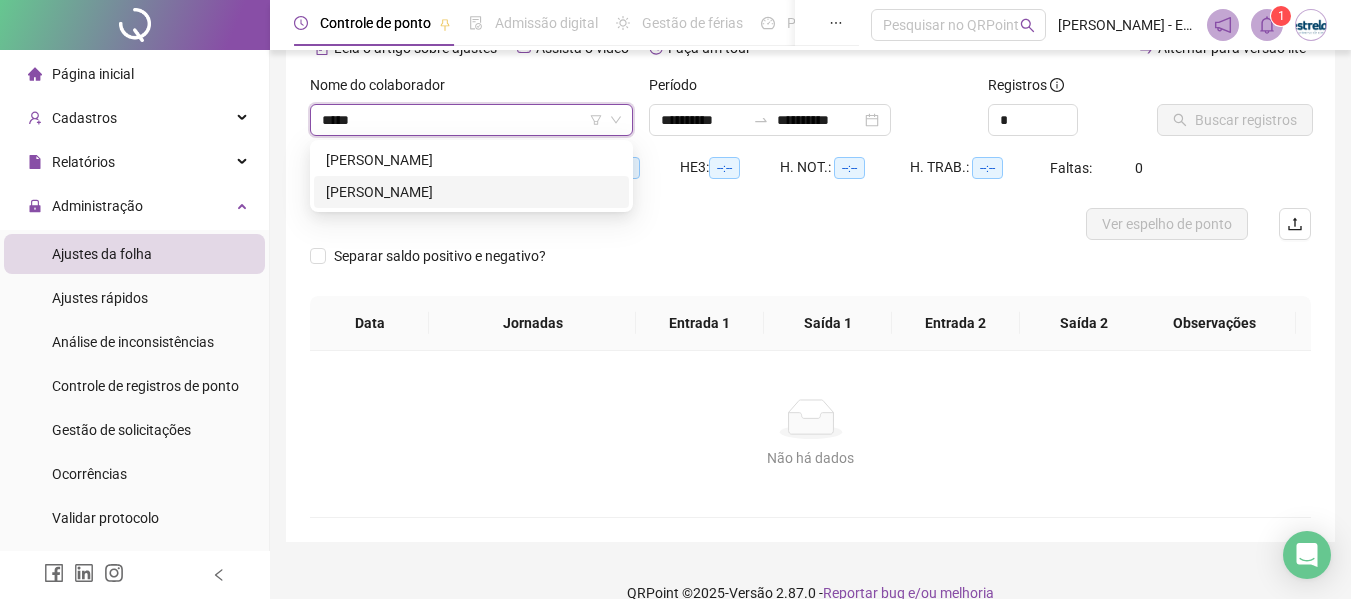 click on "[PERSON_NAME]" at bounding box center (471, 192) 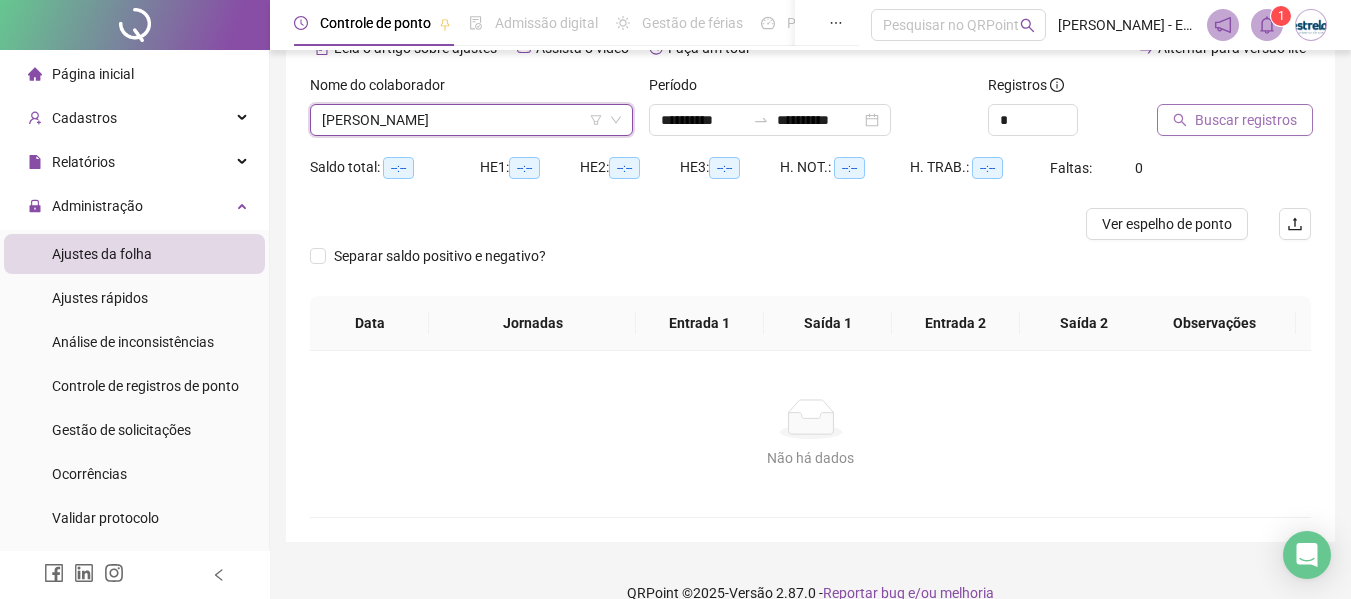 click on "Buscar registros" at bounding box center [1246, 120] 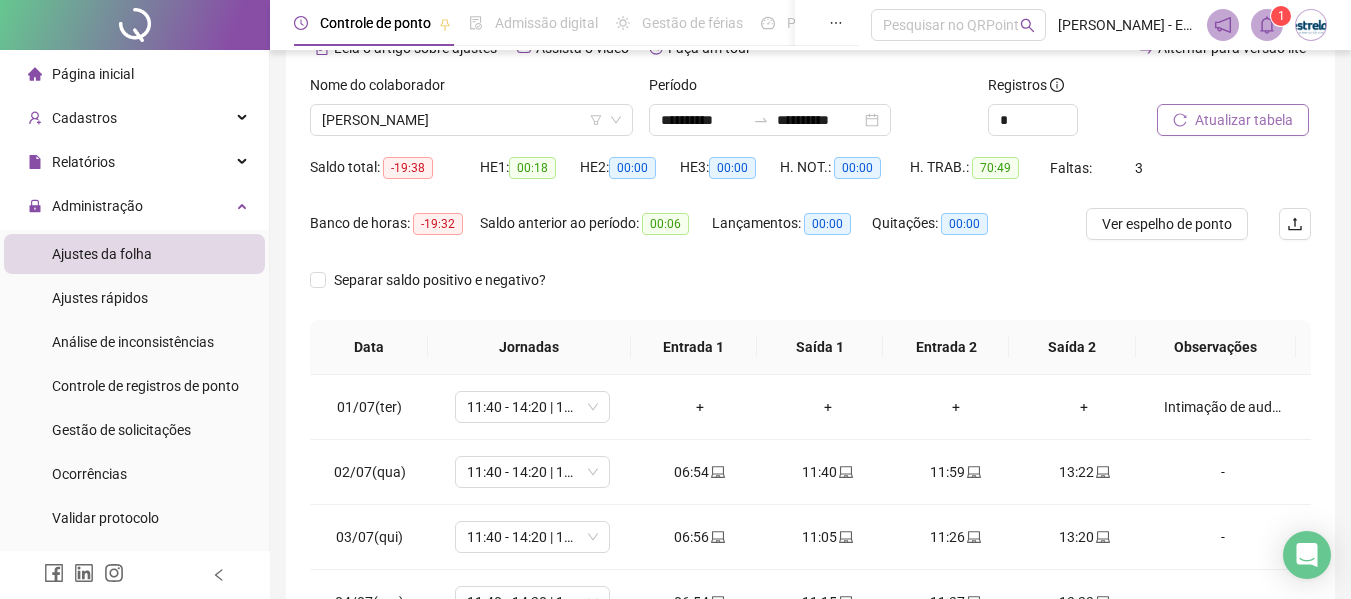 click at bounding box center (1267, 25) 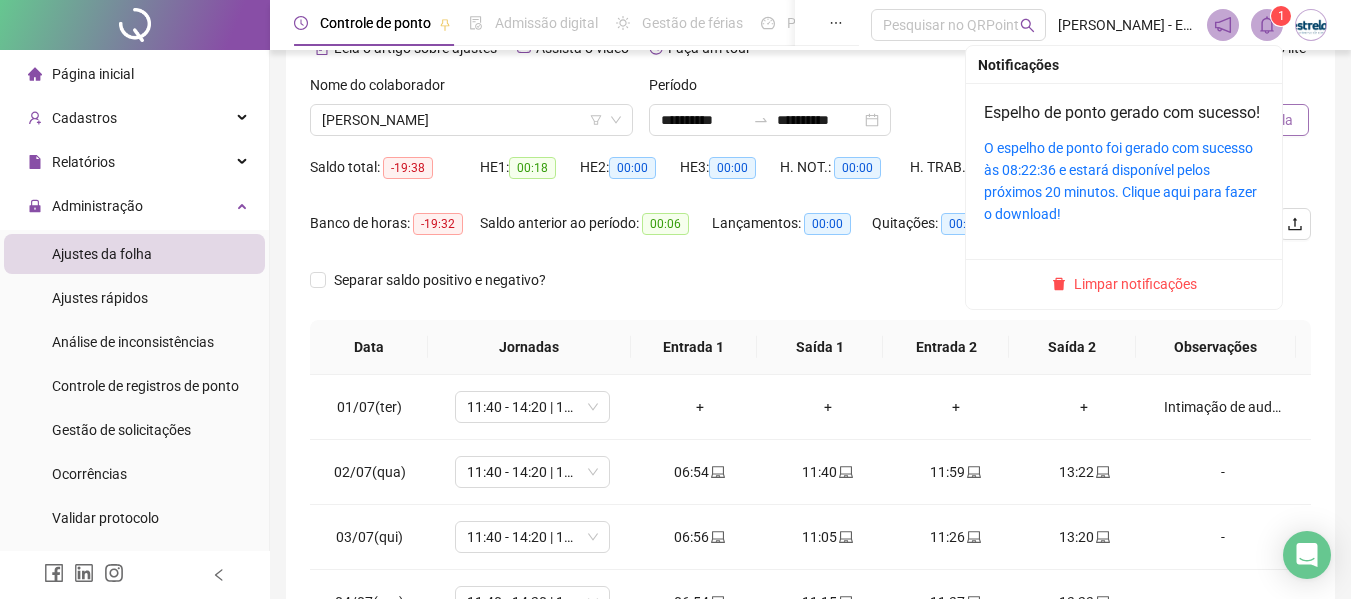 click on "Limpar notificações" at bounding box center [1135, 284] 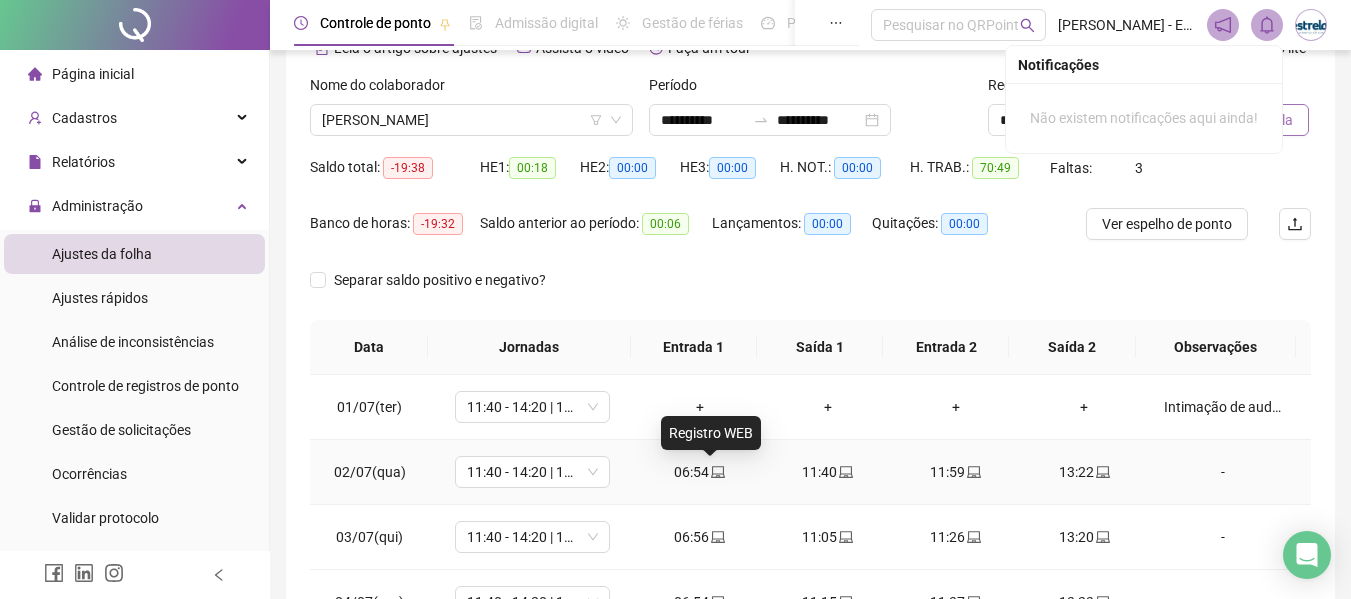click 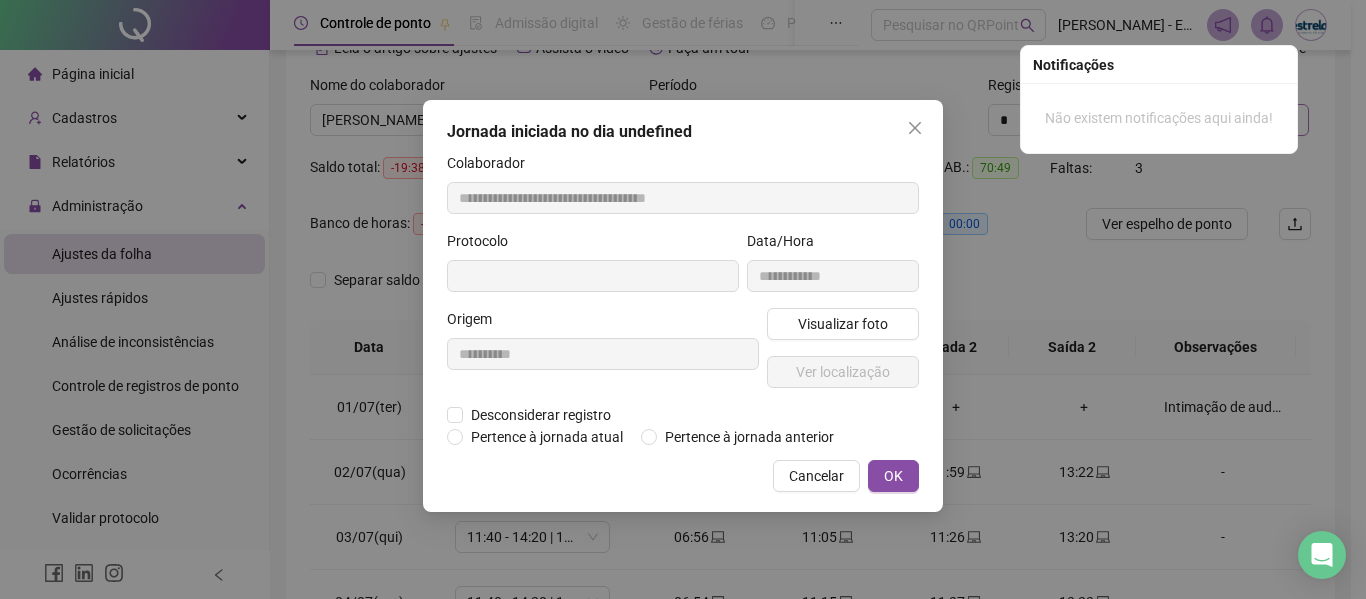type on "**********" 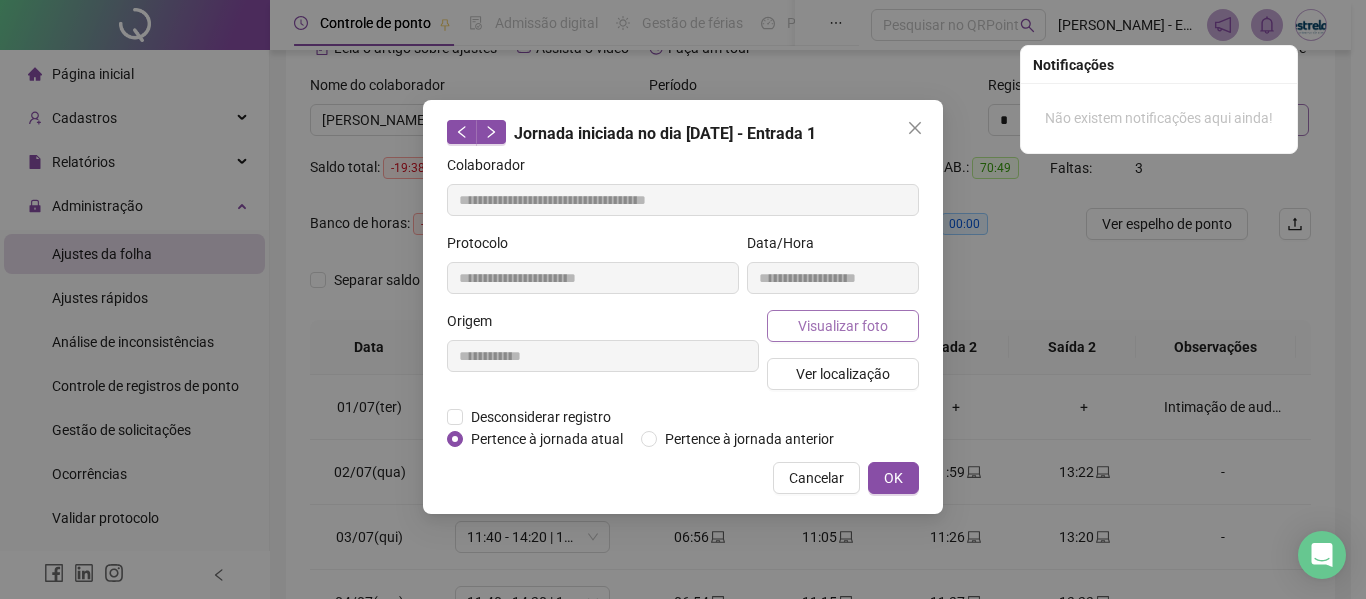 click on "Visualizar foto" at bounding box center (843, 326) 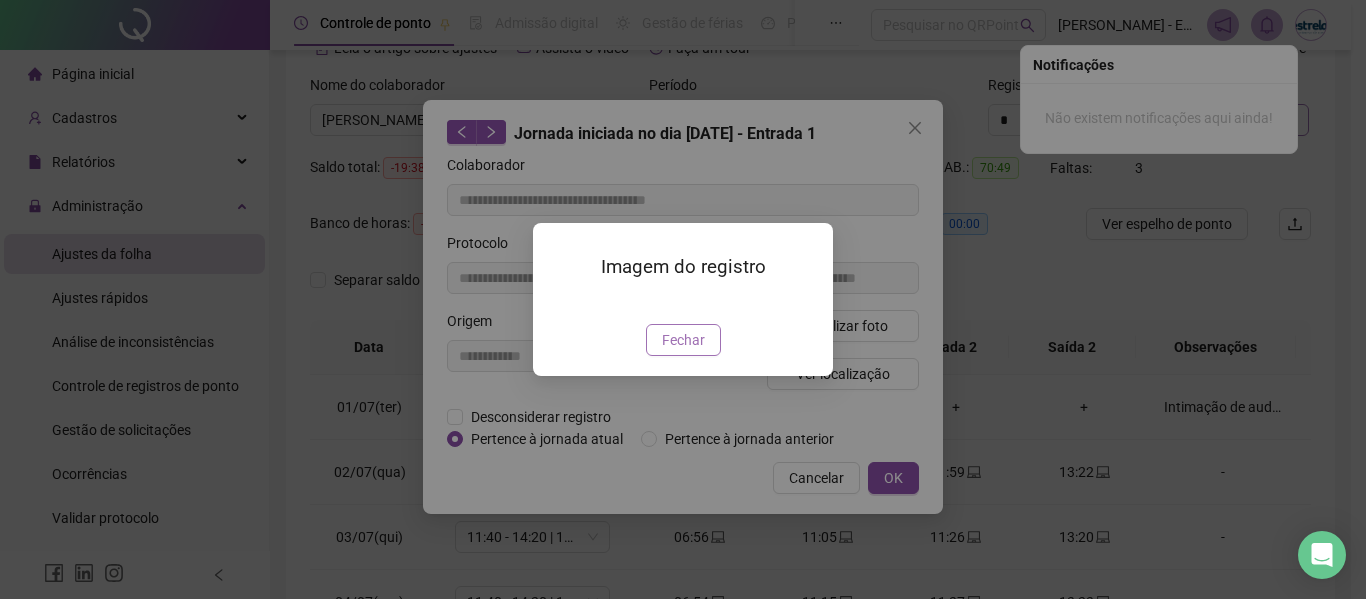 click on "Fechar" at bounding box center [683, 340] 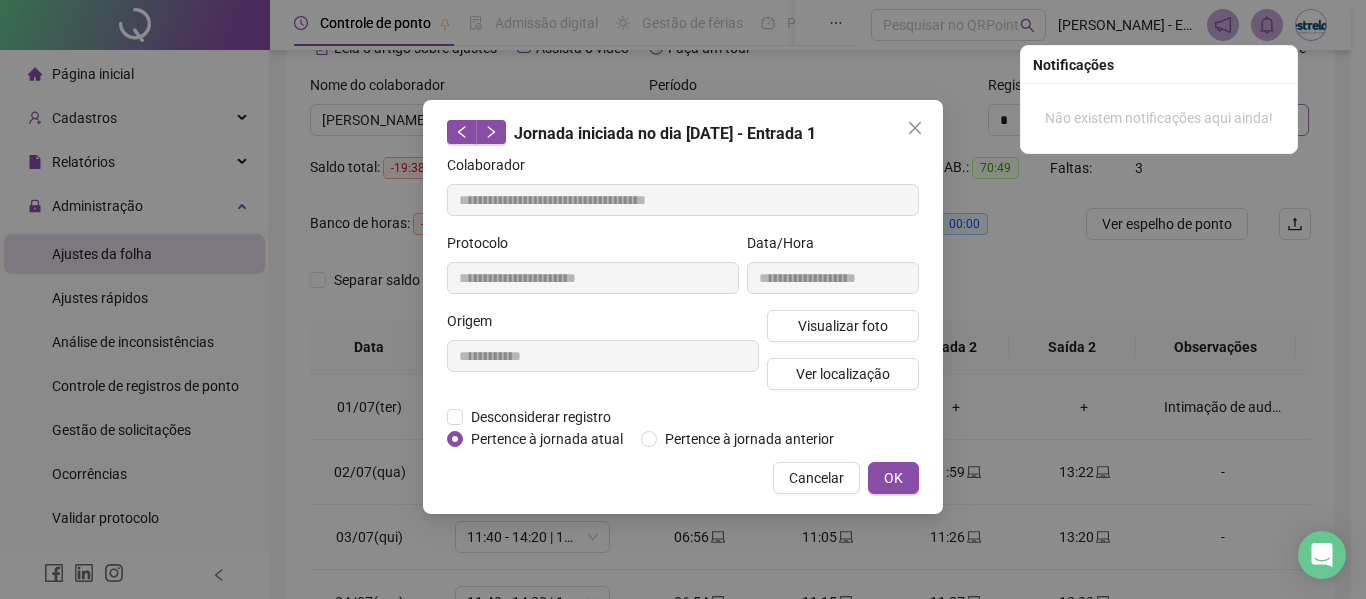 click 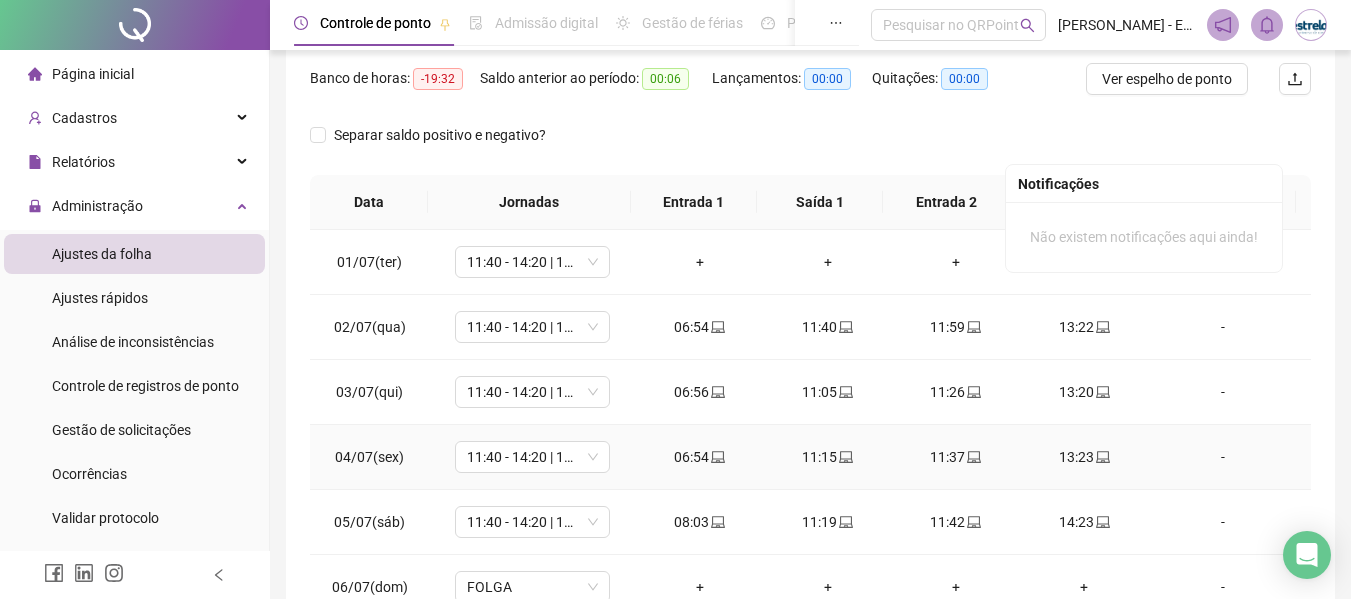 scroll, scrollTop: 423, scrollLeft: 0, axis: vertical 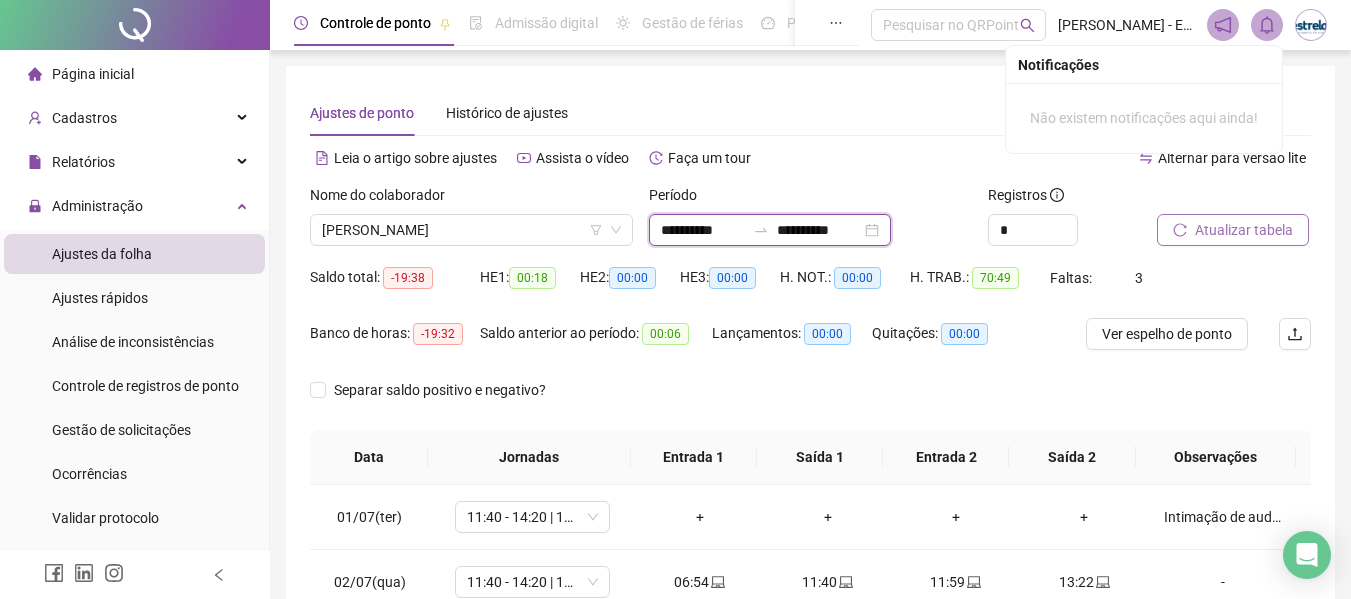 click on "**********" at bounding box center (703, 230) 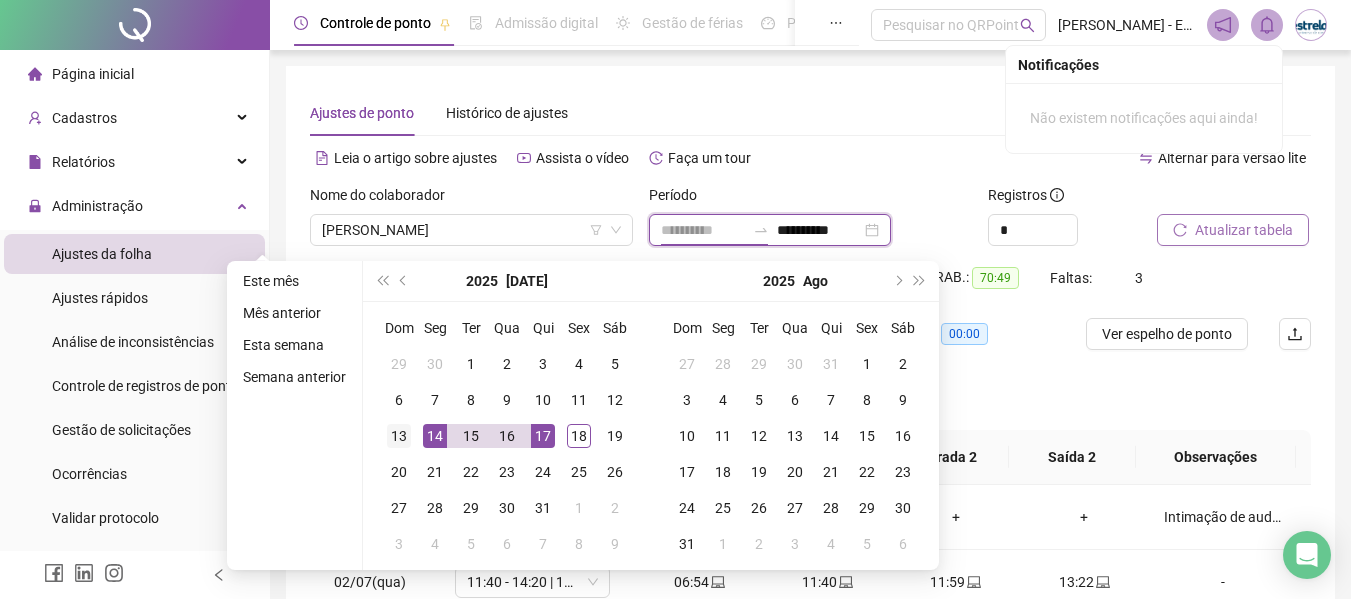 type on "**********" 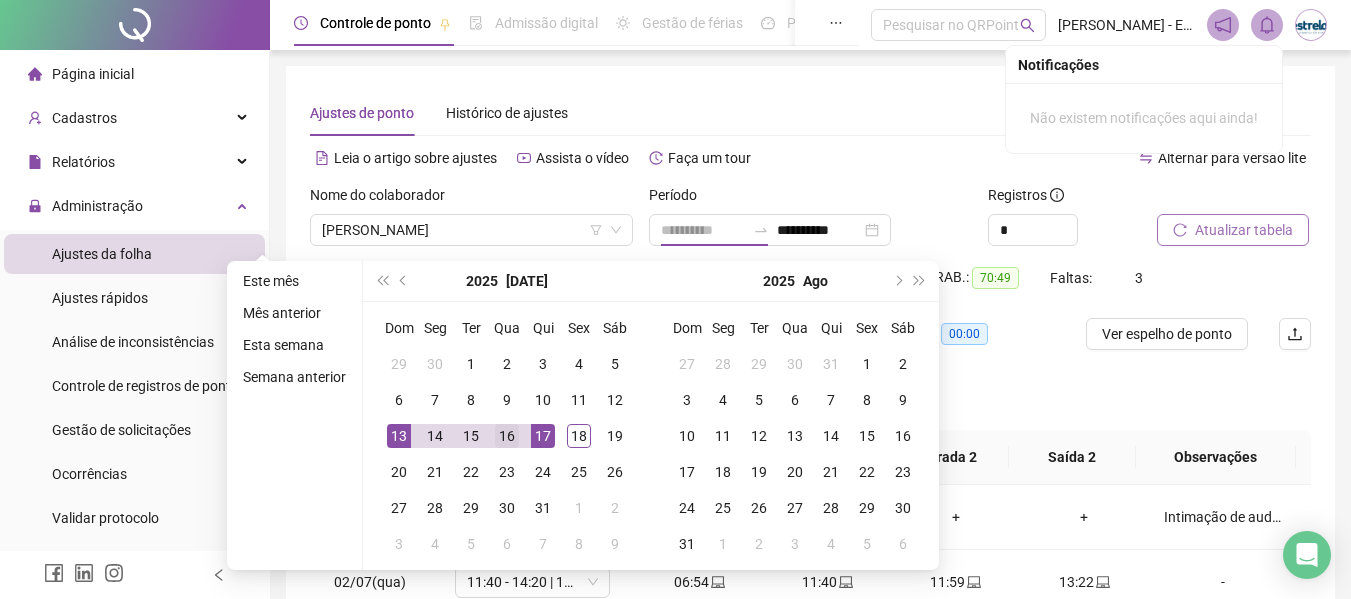 drag, startPoint x: 403, startPoint y: 436, endPoint x: 516, endPoint y: 444, distance: 113.28283 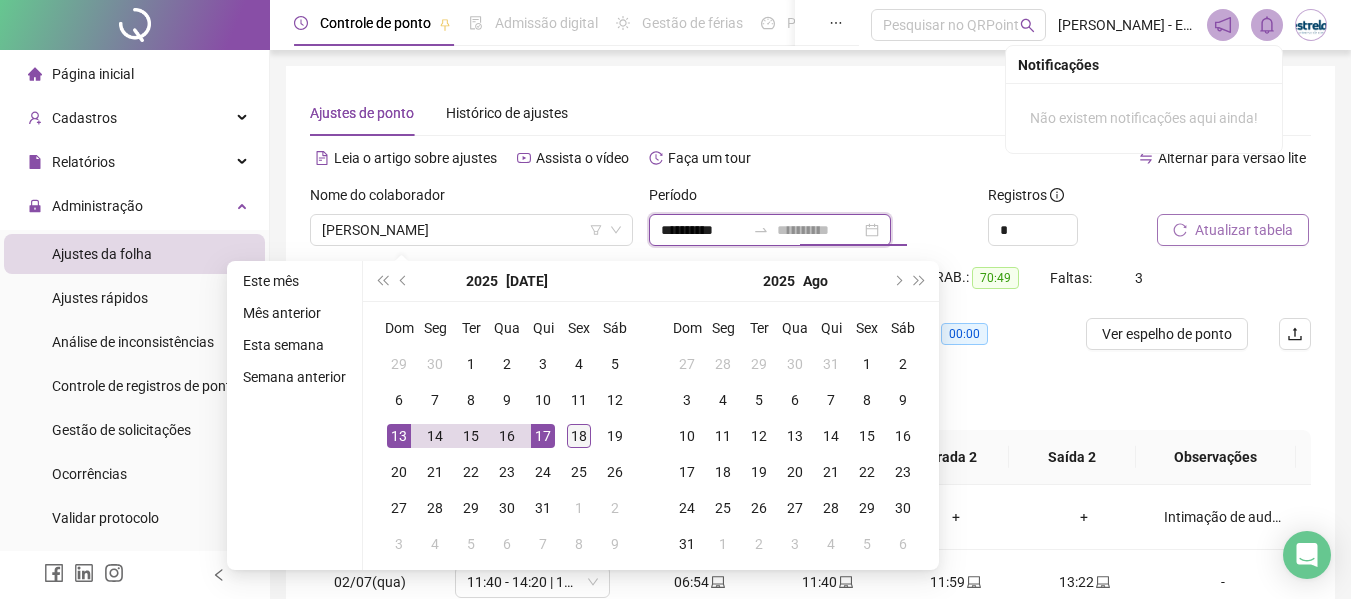 type on "**********" 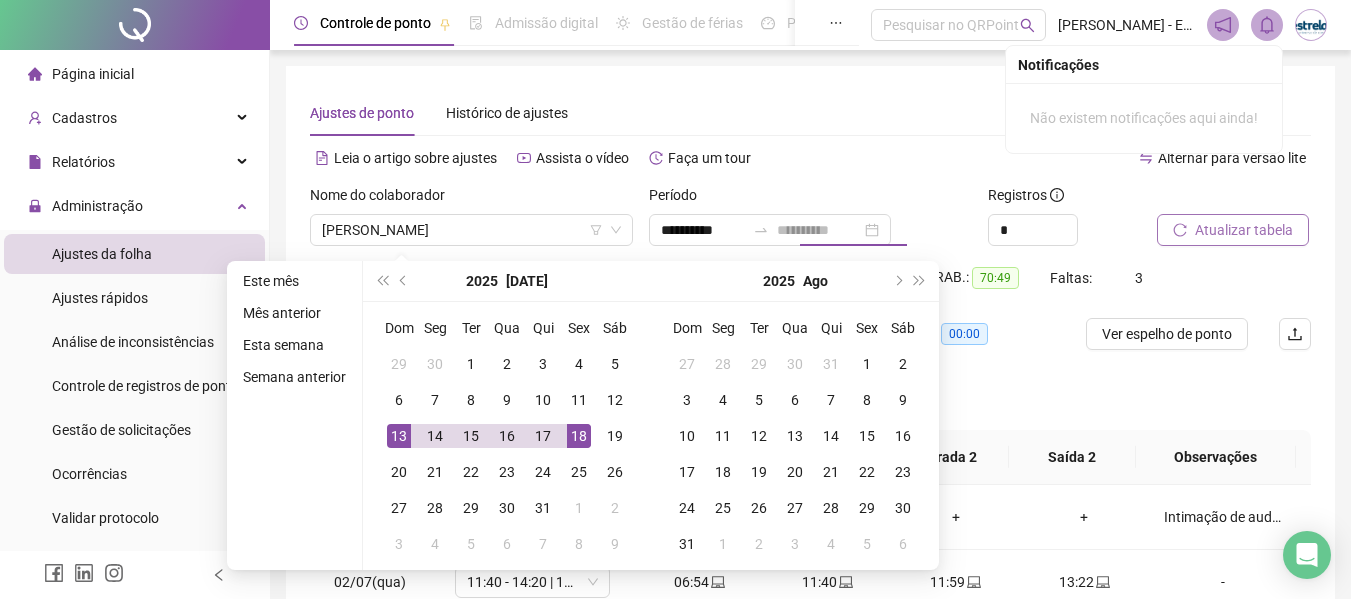 click on "18" at bounding box center [579, 436] 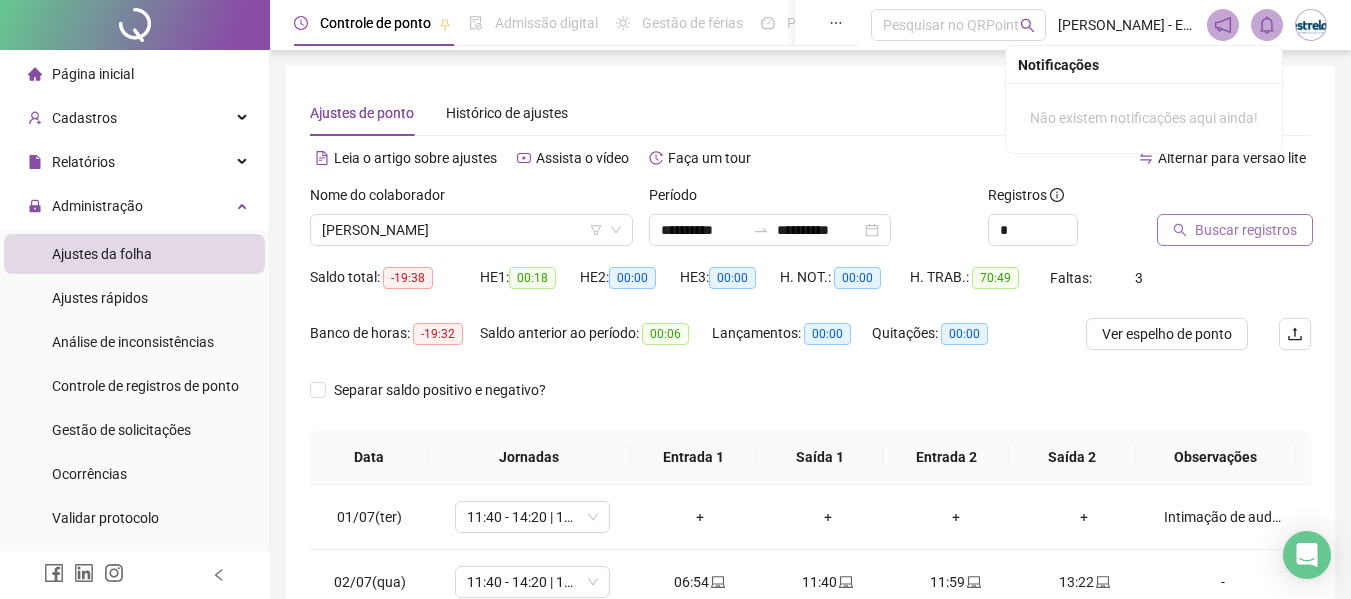 click on "Buscar registros" at bounding box center (1246, 230) 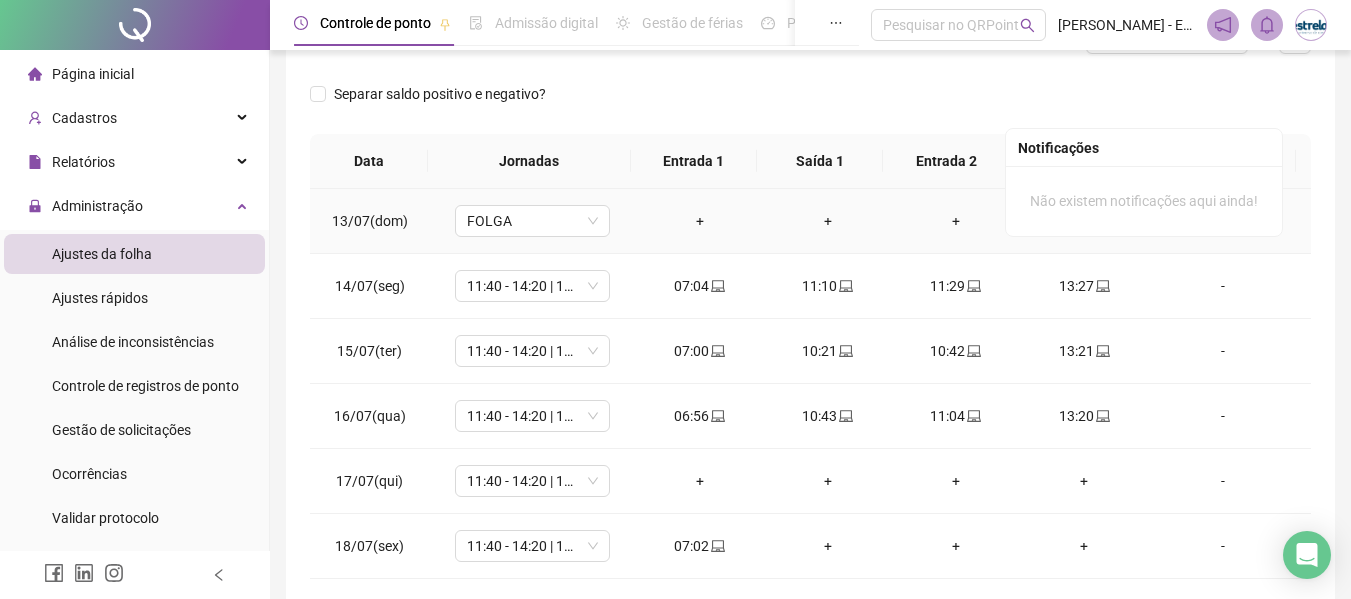 scroll, scrollTop: 0, scrollLeft: 0, axis: both 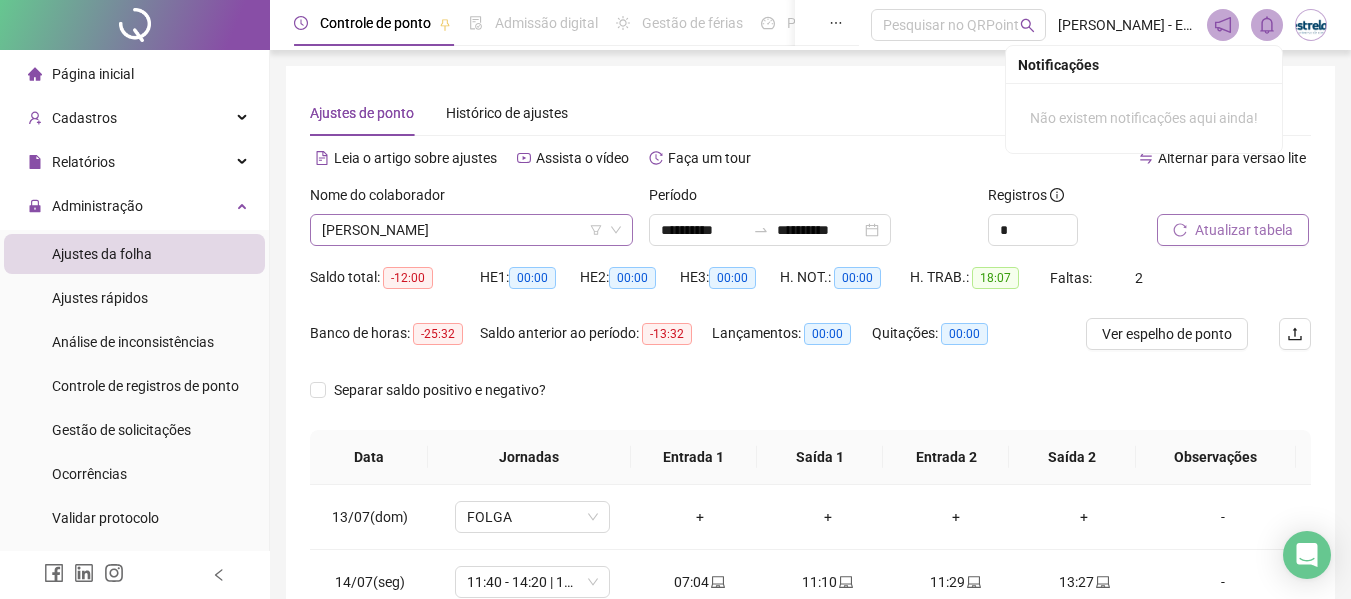 click on "[PERSON_NAME]" at bounding box center (471, 230) 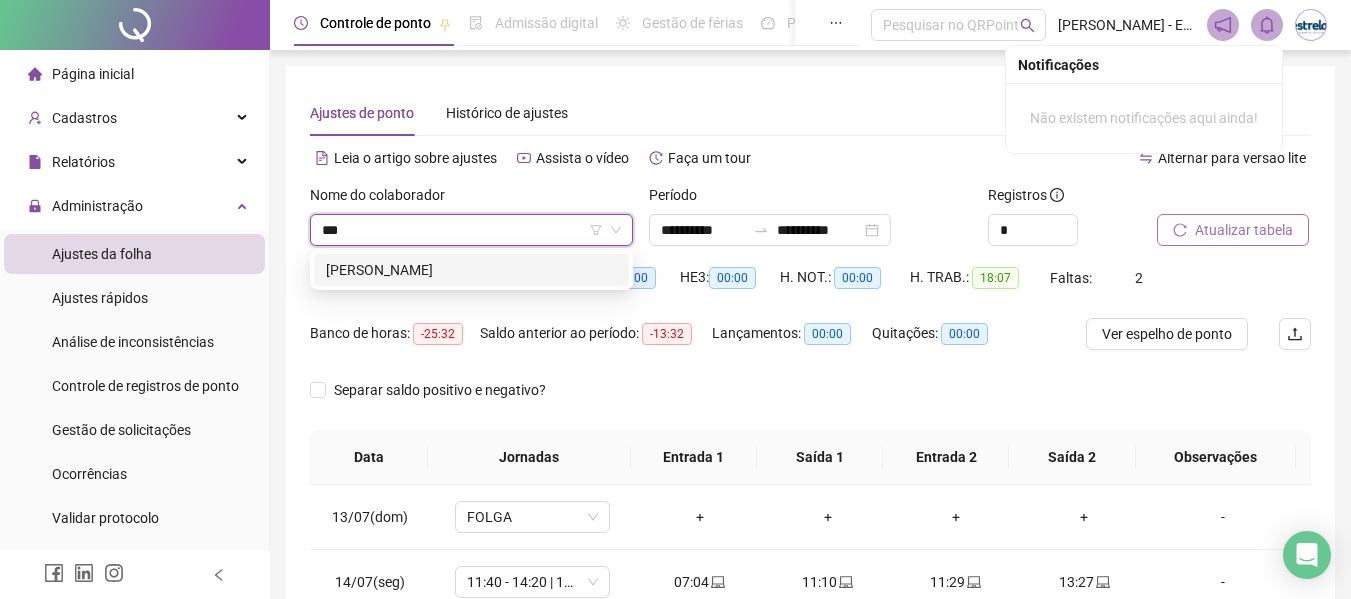 scroll, scrollTop: 0, scrollLeft: 0, axis: both 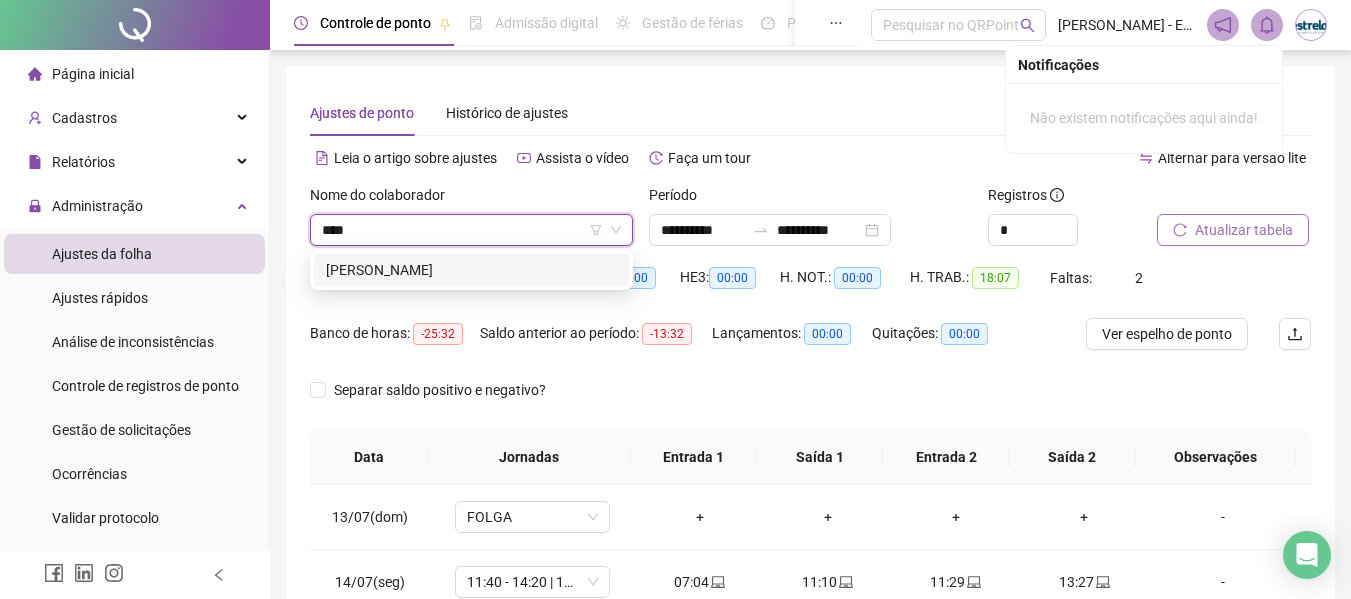 type on "*****" 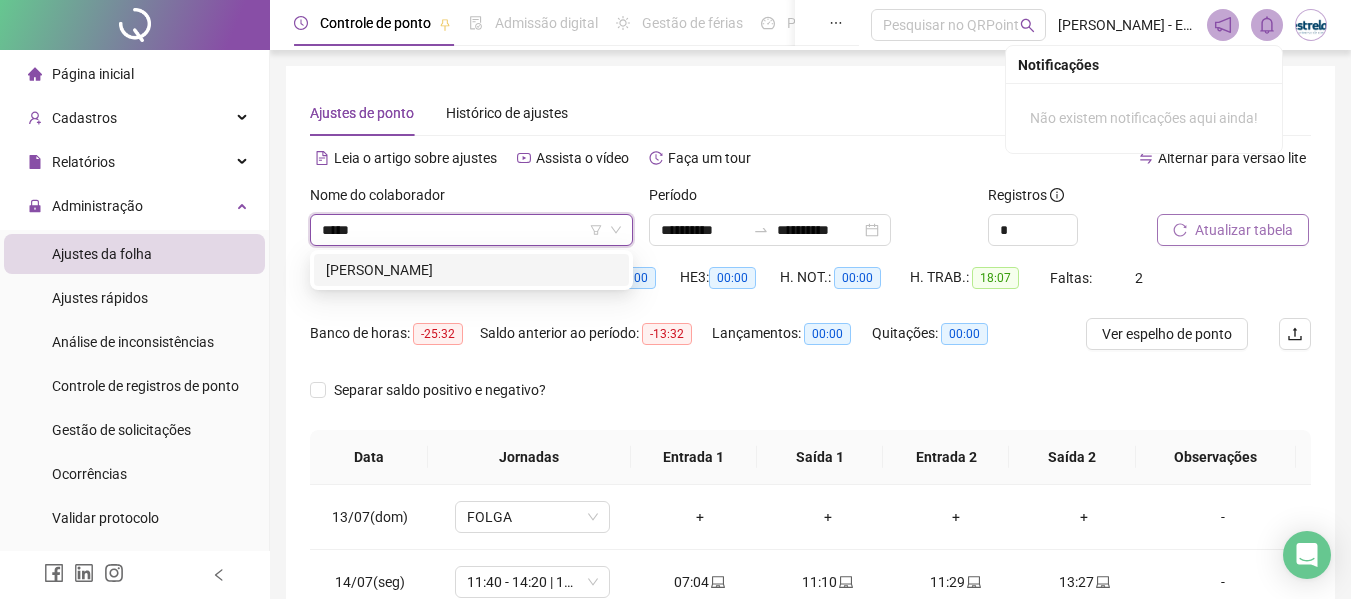 click on "[PERSON_NAME]" at bounding box center (471, 270) 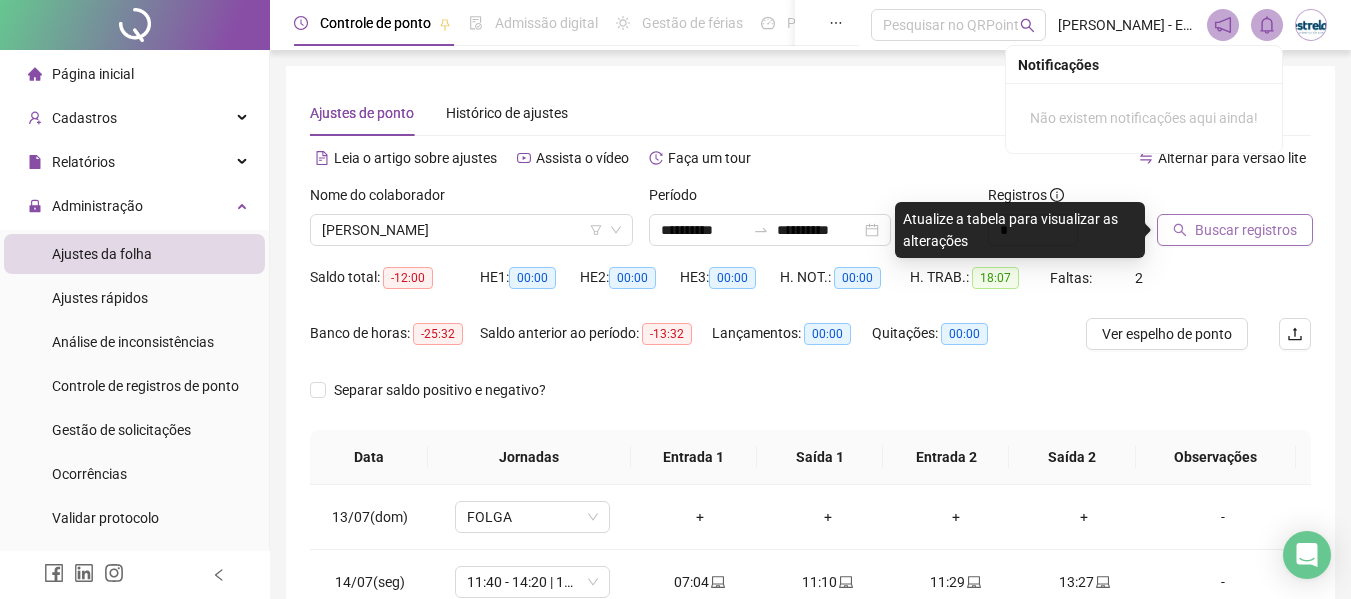 click on "Buscar registros" at bounding box center [1235, 230] 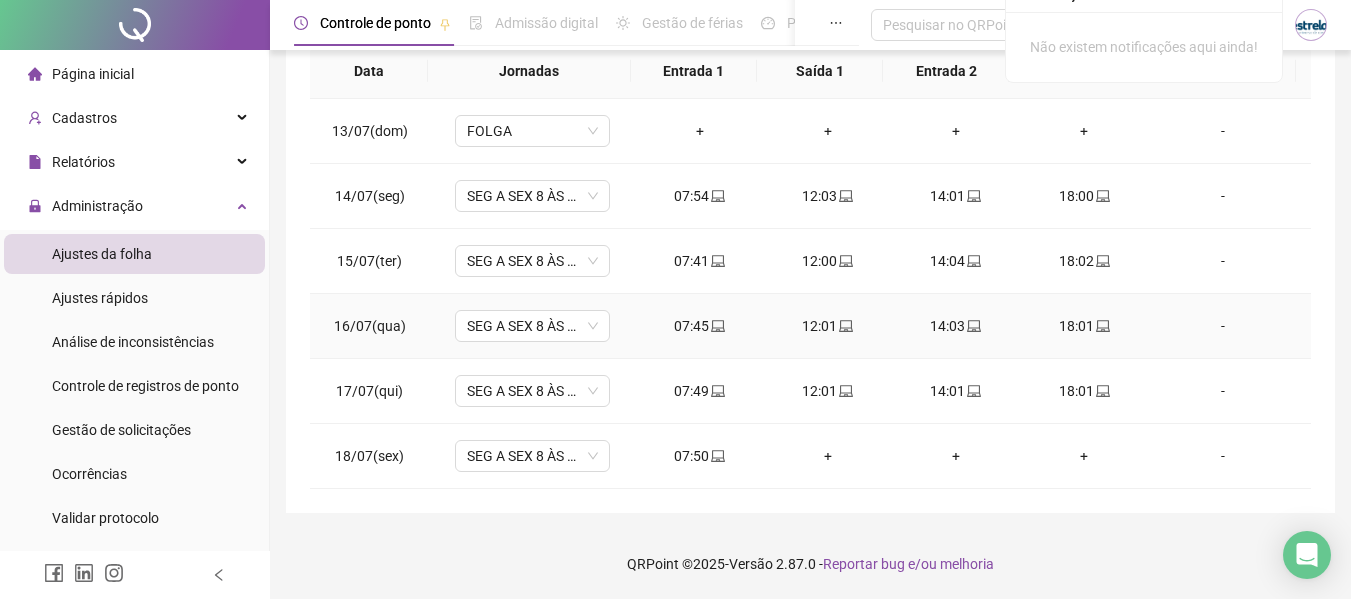 scroll, scrollTop: 0, scrollLeft: 0, axis: both 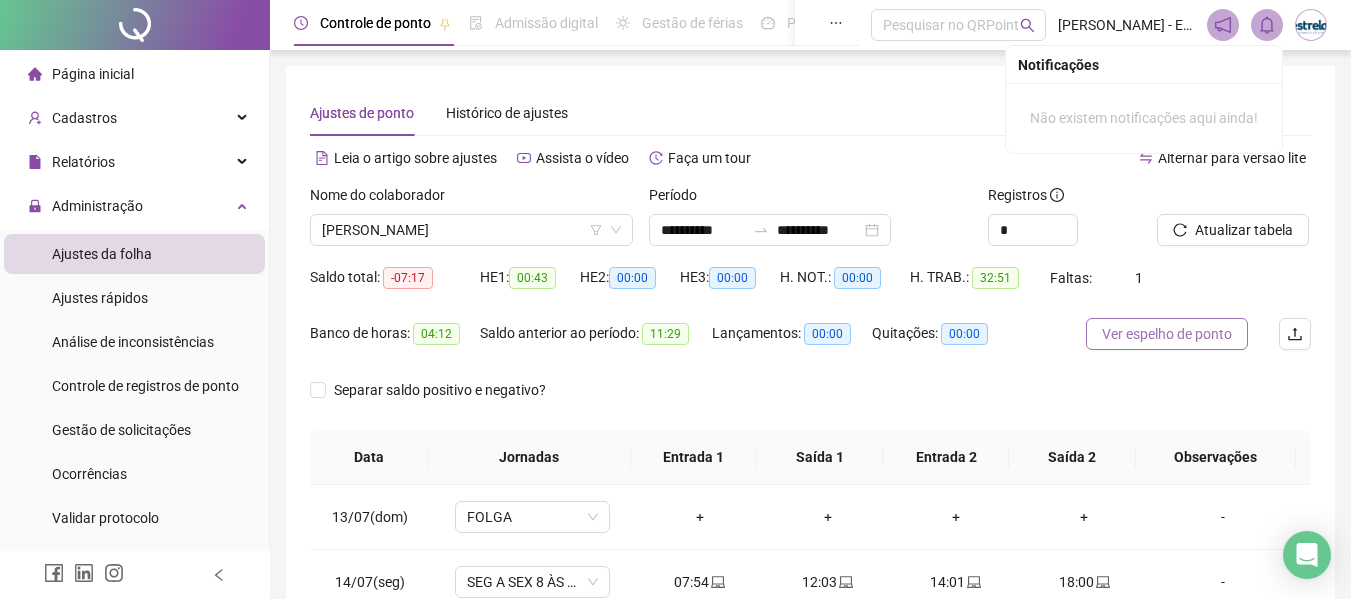 click on "Ver espelho de ponto" at bounding box center [1167, 334] 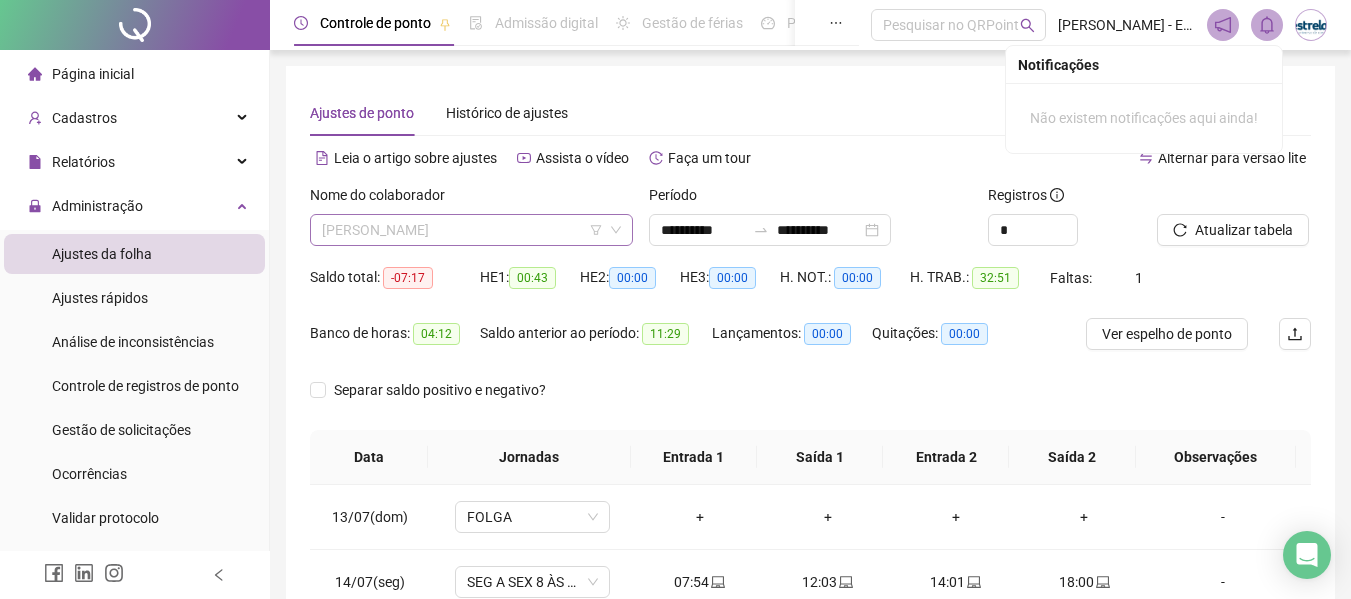 click on "[PERSON_NAME]" at bounding box center [471, 230] 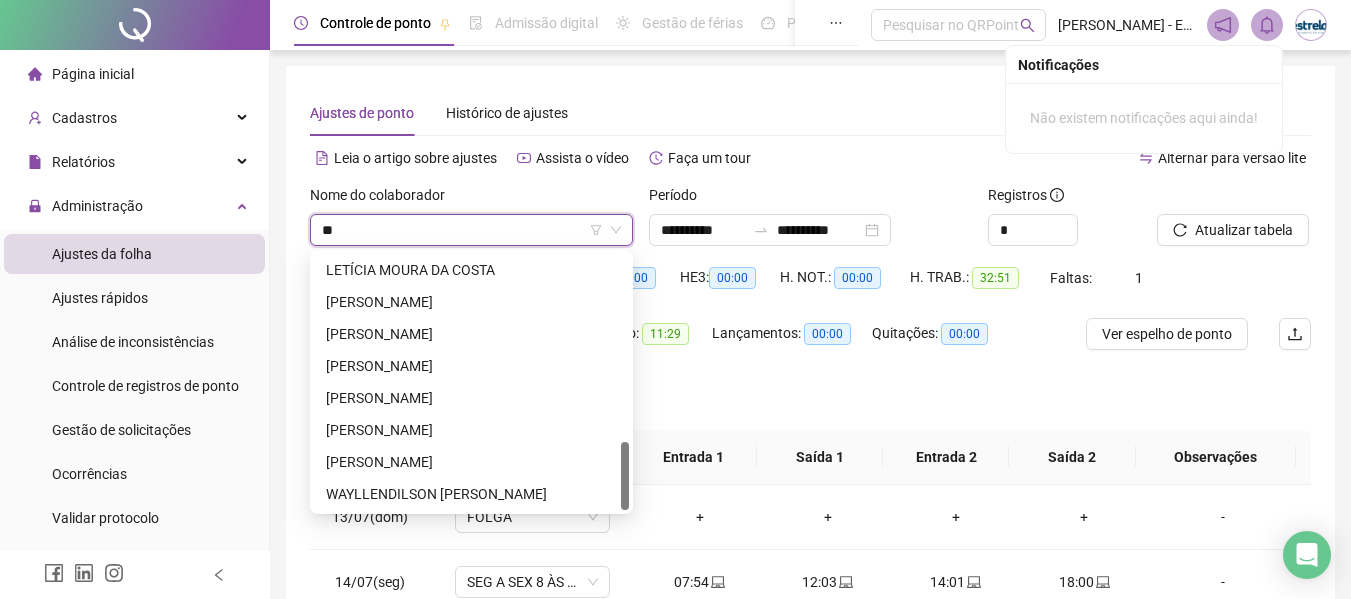 scroll, scrollTop: 704, scrollLeft: 0, axis: vertical 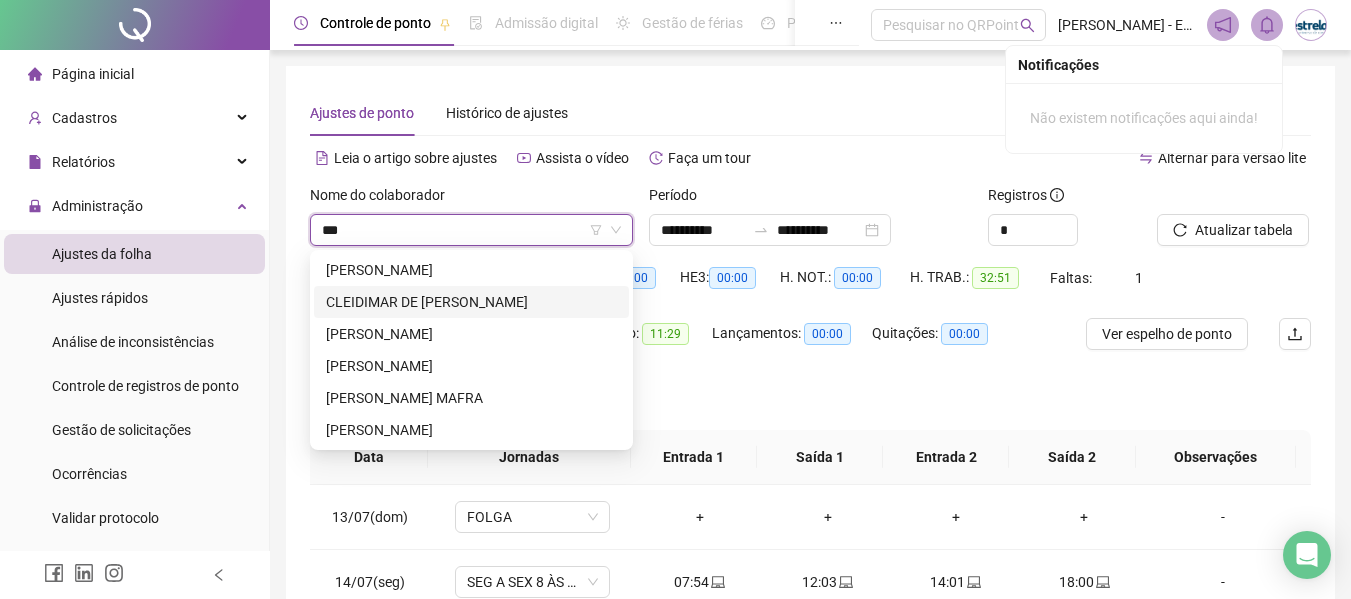 click on "CLEIDIMAR DE [PERSON_NAME]" at bounding box center (471, 302) 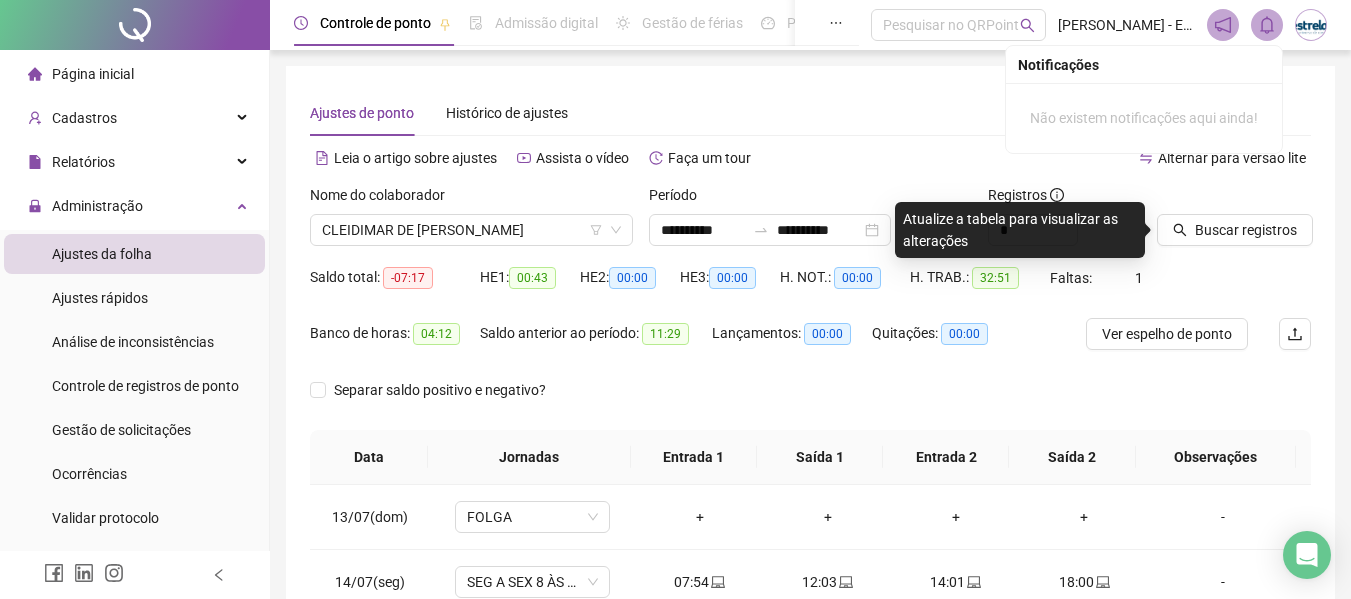 drag, startPoint x: 1185, startPoint y: 224, endPoint x: 1086, endPoint y: 228, distance: 99.08077 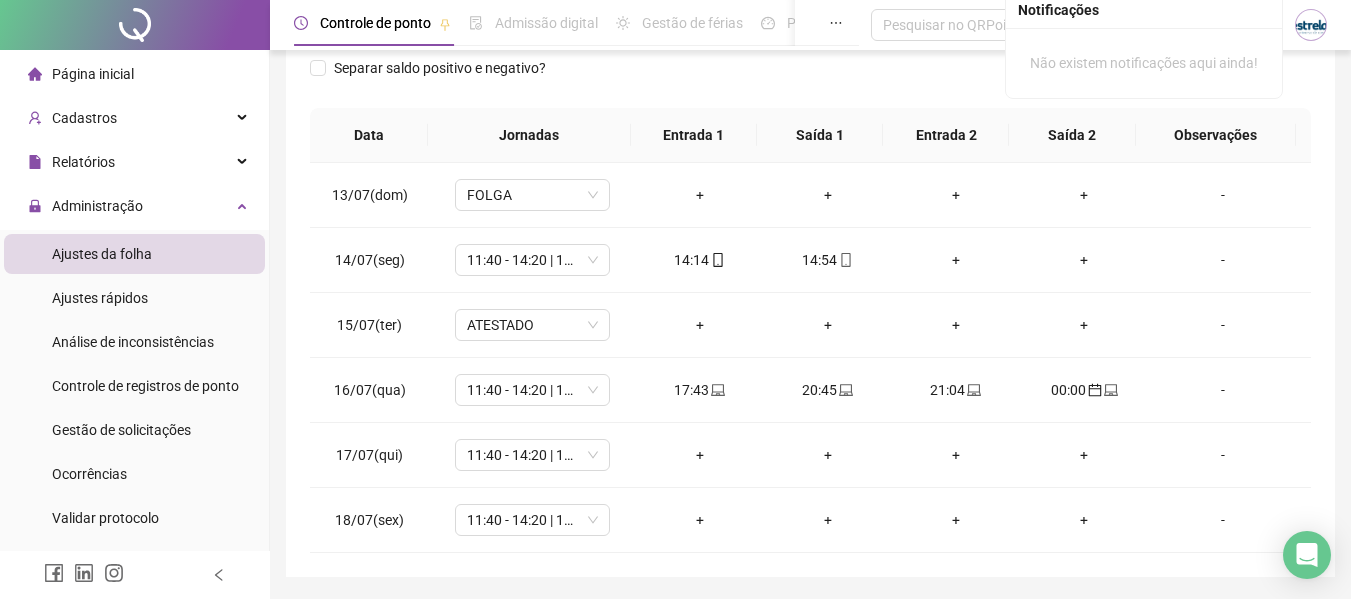 scroll, scrollTop: 386, scrollLeft: 0, axis: vertical 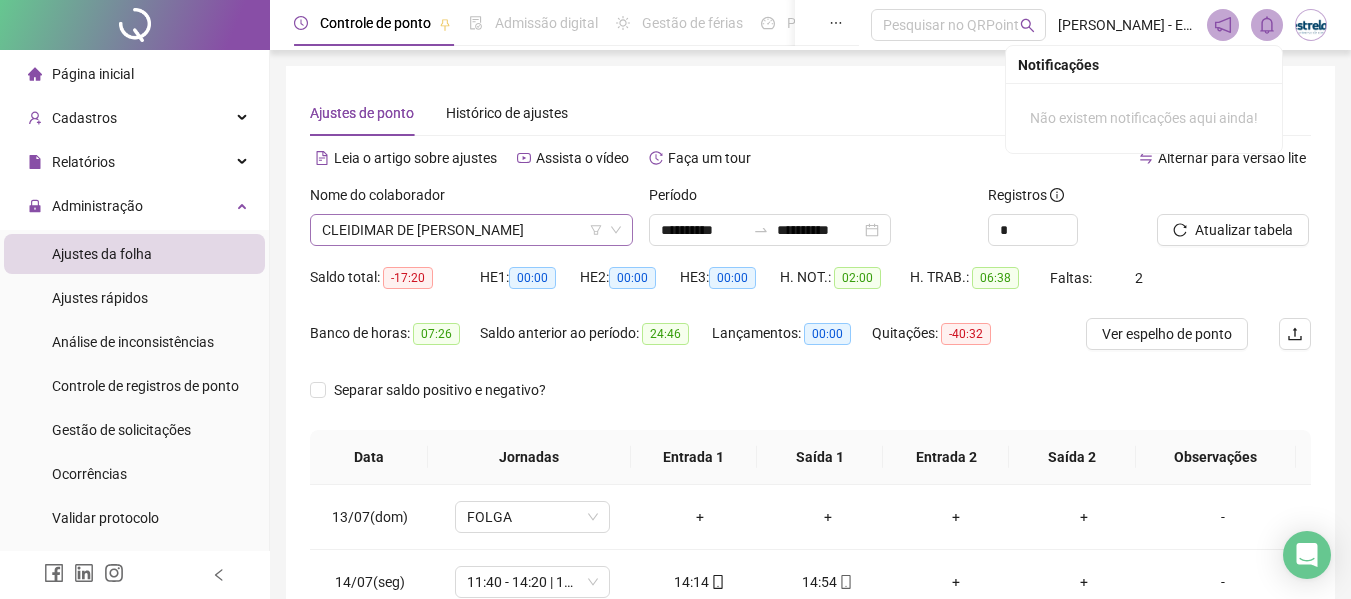 click on "CLEIDIMAR DE [PERSON_NAME]" at bounding box center (471, 230) 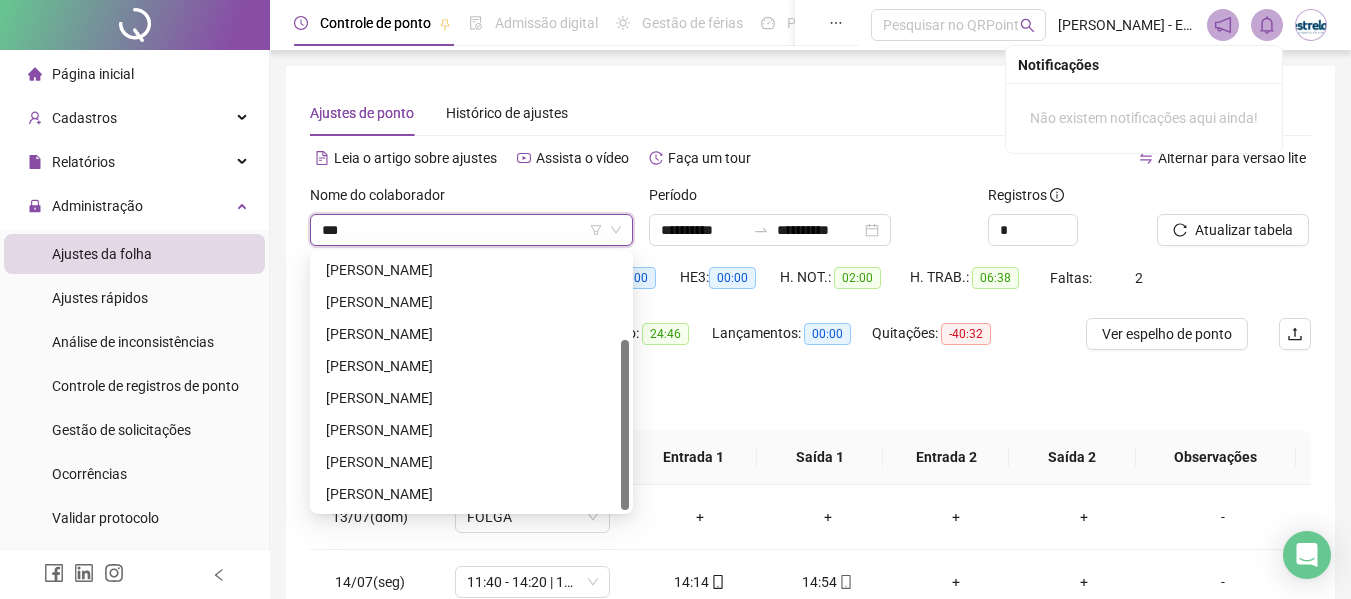 scroll, scrollTop: 0, scrollLeft: 0, axis: both 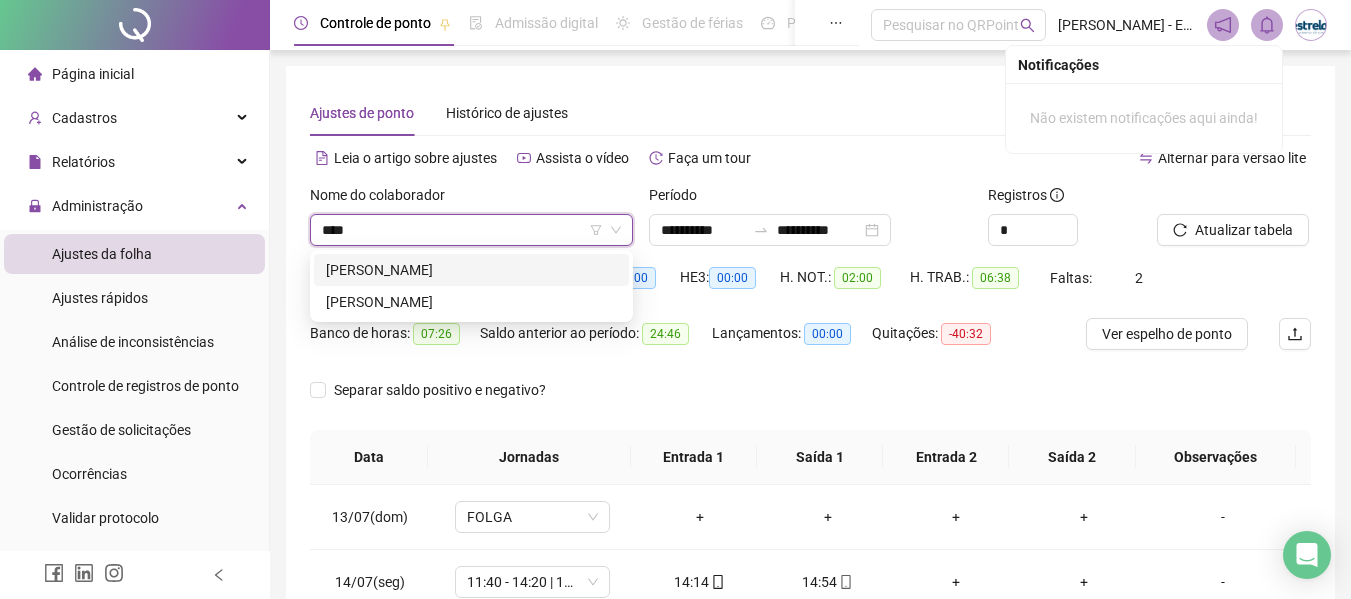 type on "*****" 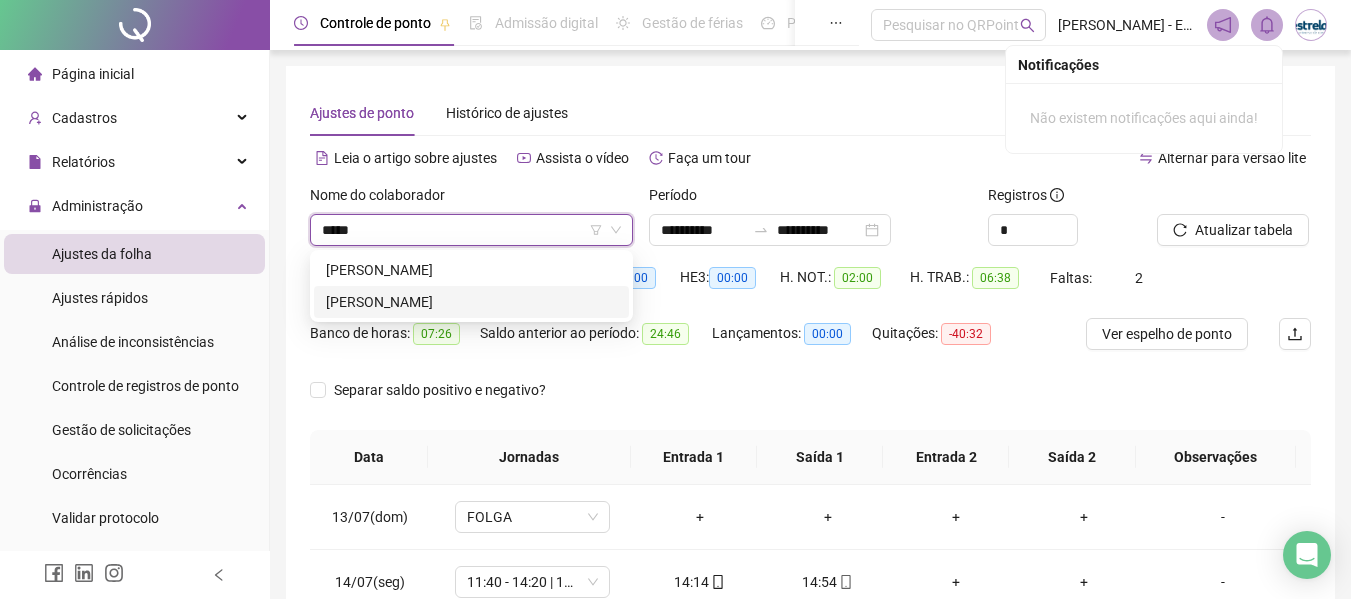 click on "[PERSON_NAME]" at bounding box center [471, 302] 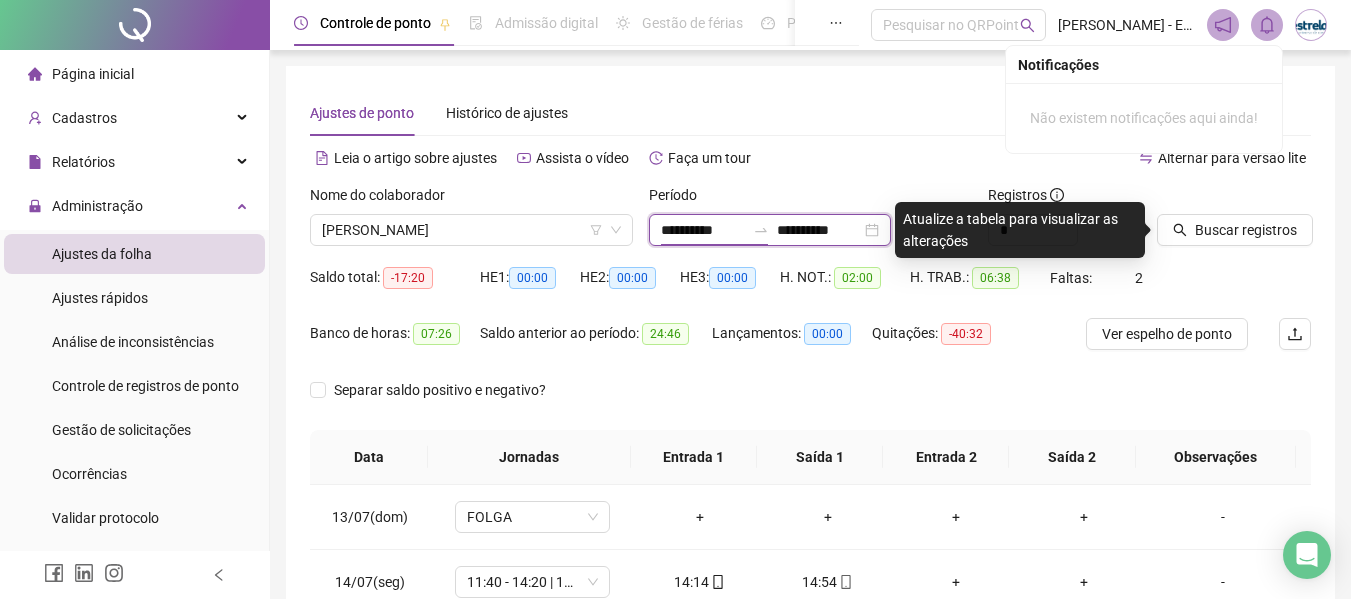 click on "**********" at bounding box center [703, 230] 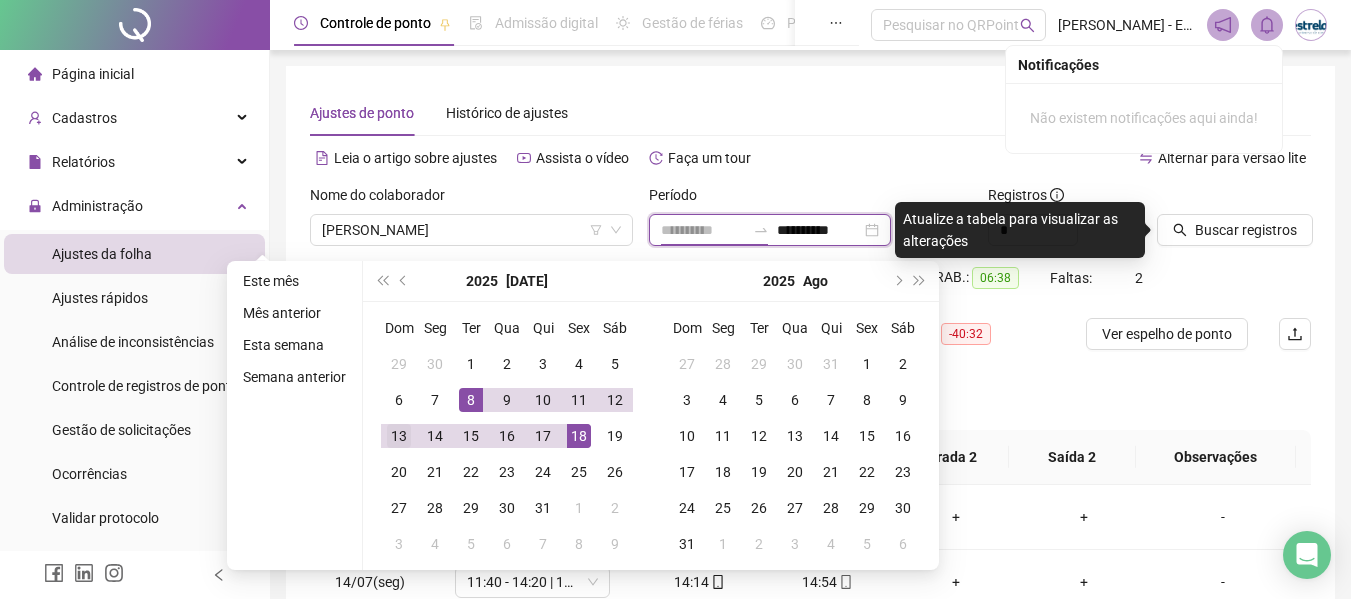 type on "**********" 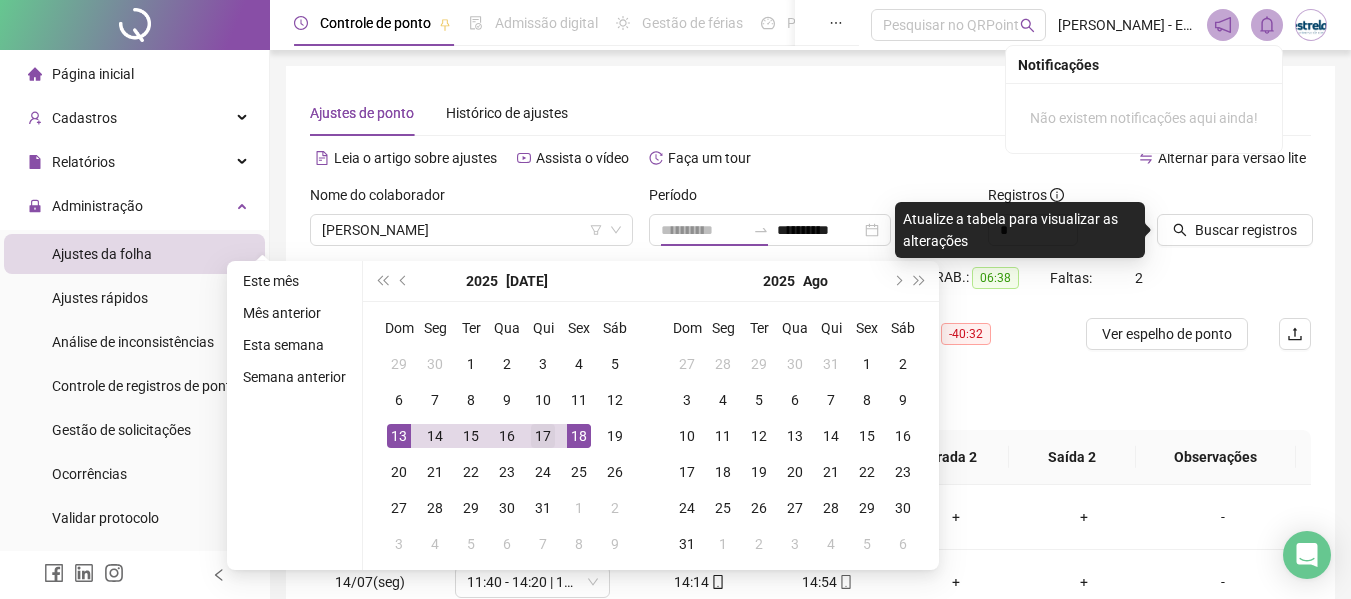 drag, startPoint x: 394, startPoint y: 444, endPoint x: 545, endPoint y: 442, distance: 151.01324 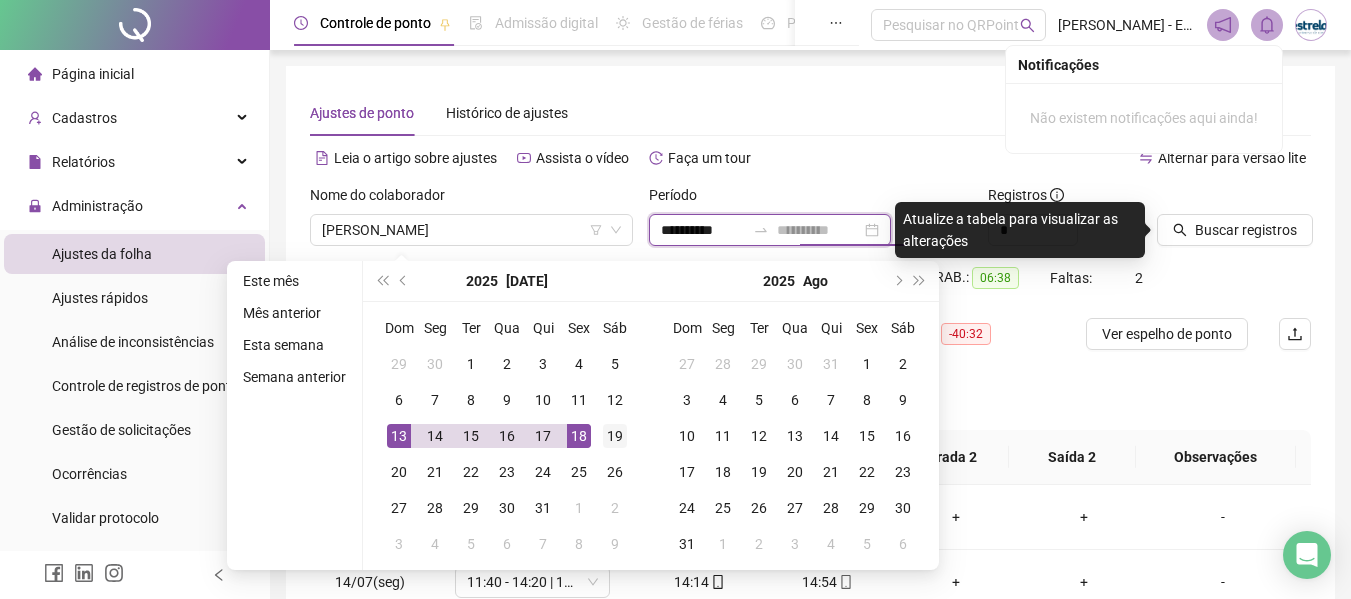 type on "**********" 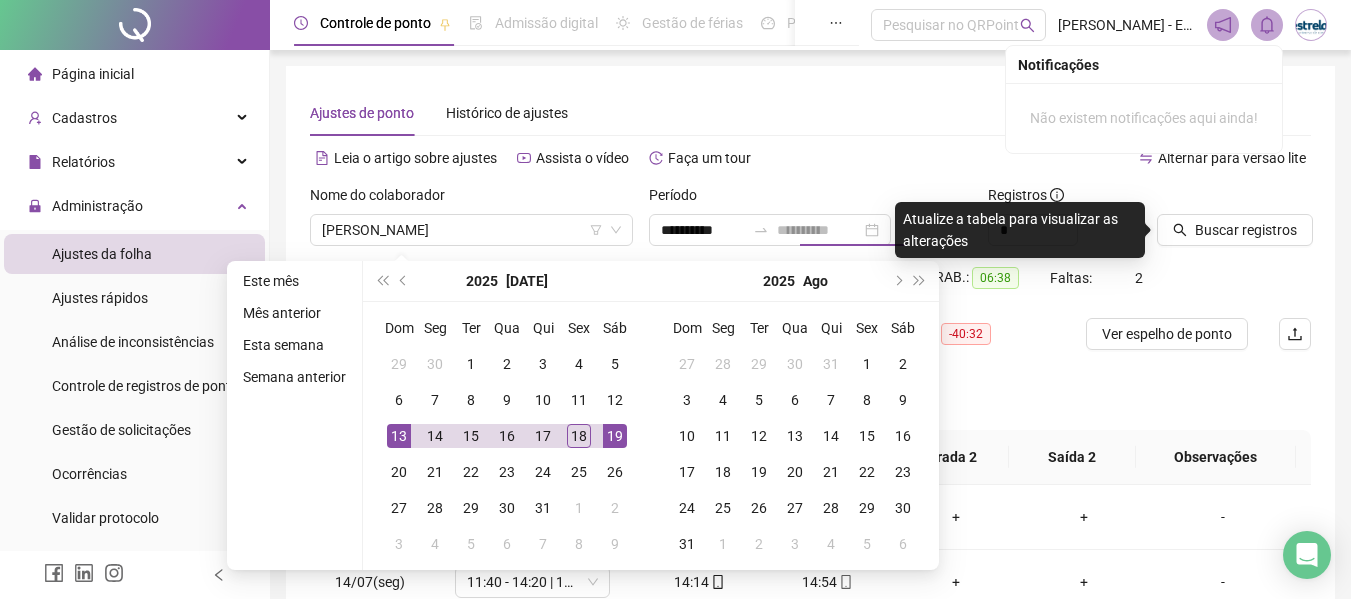 drag, startPoint x: 609, startPoint y: 435, endPoint x: 682, endPoint y: 403, distance: 79.70571 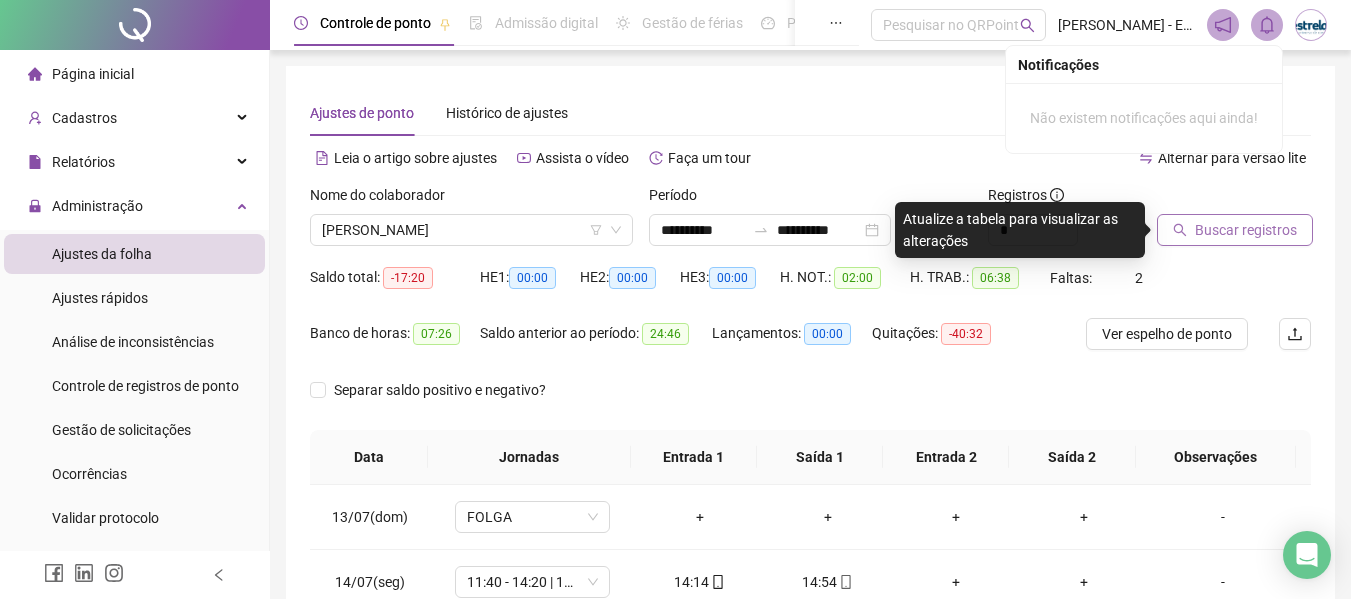 click on "Buscar registros" at bounding box center (1235, 230) 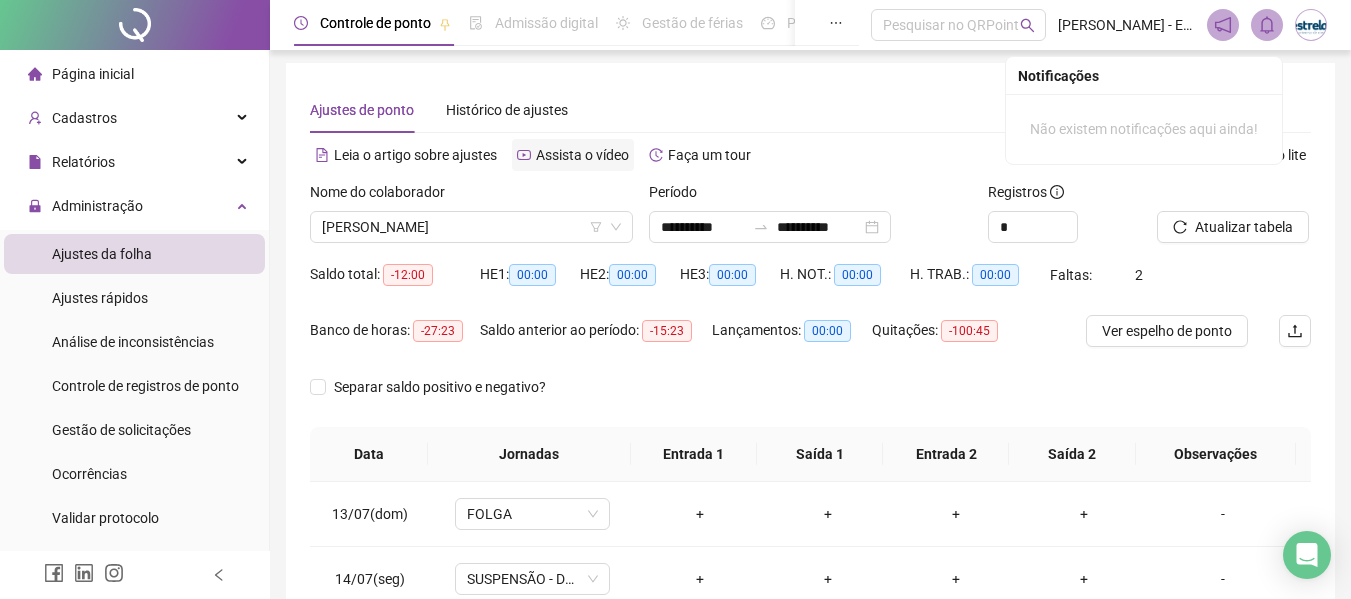 scroll, scrollTop: 0, scrollLeft: 0, axis: both 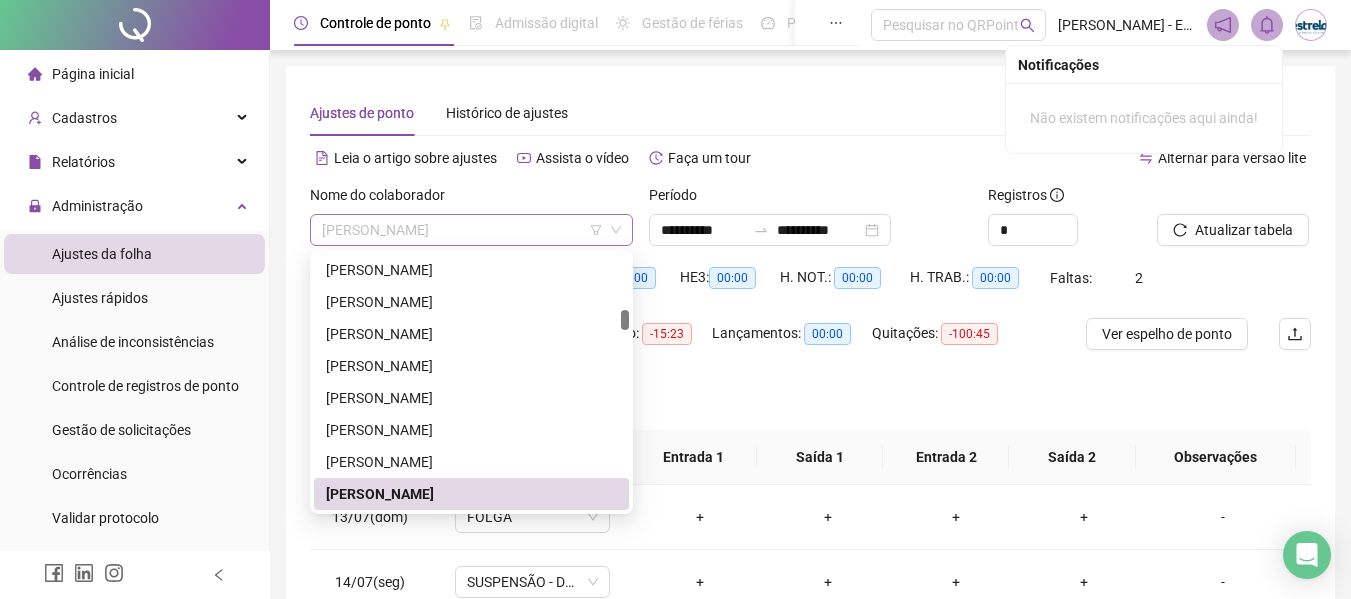 click on "[PERSON_NAME]" at bounding box center [471, 230] 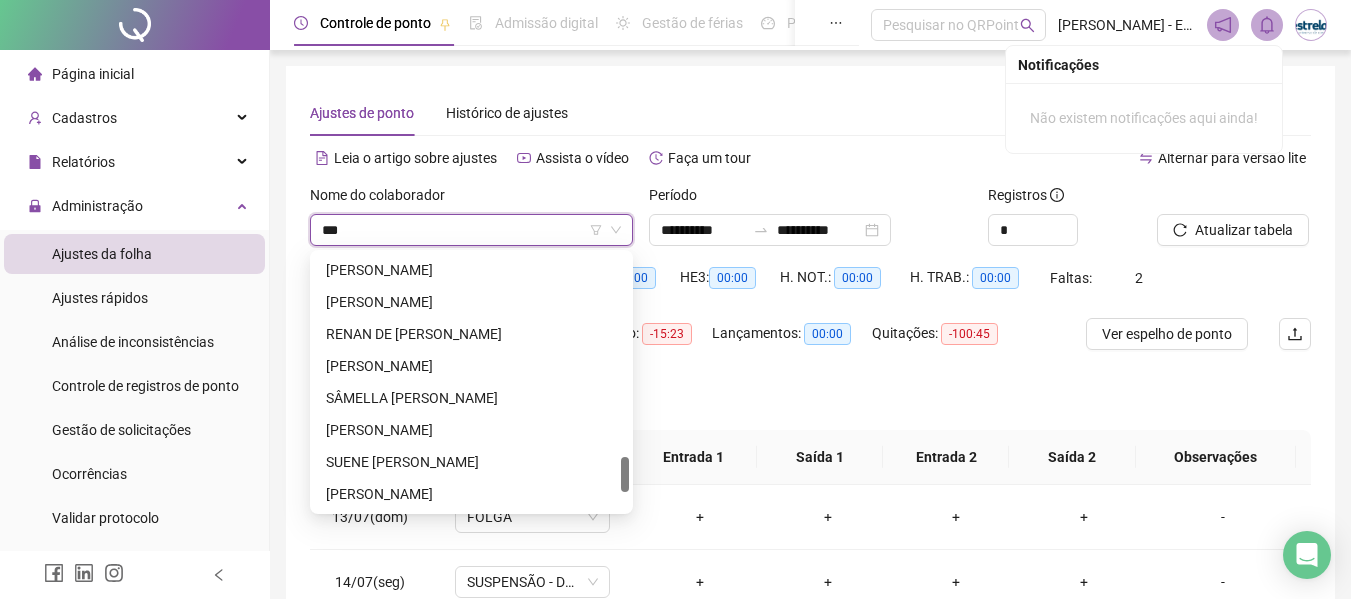 scroll, scrollTop: 0, scrollLeft: 0, axis: both 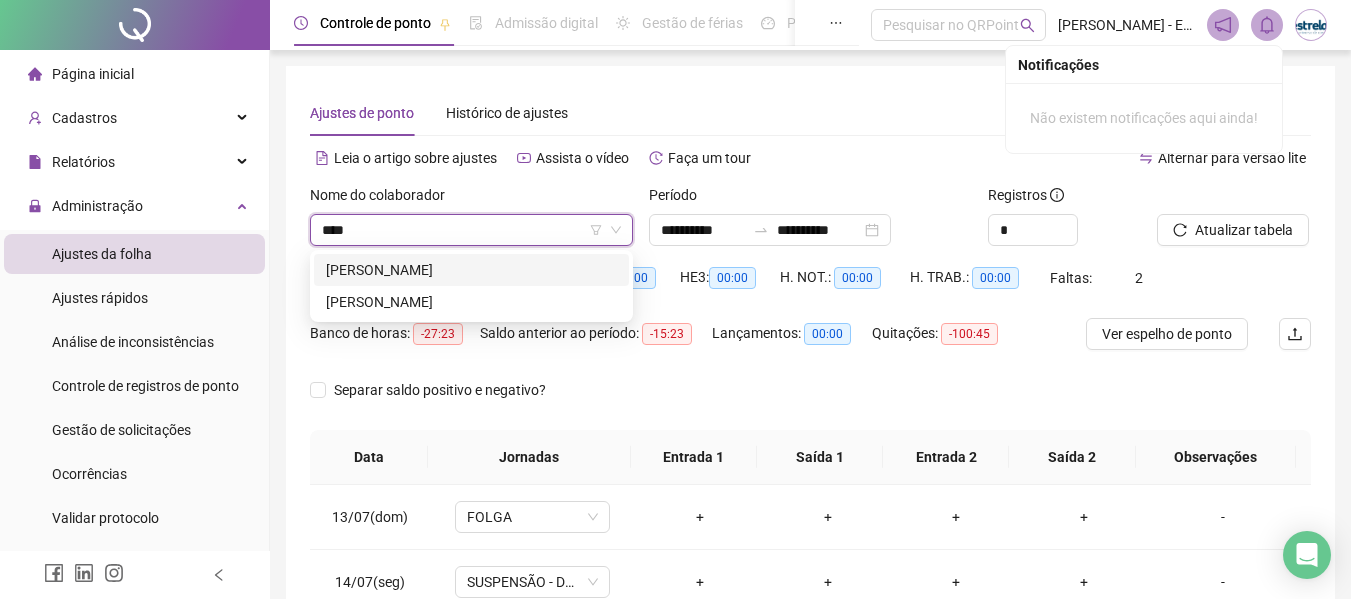 type on "*****" 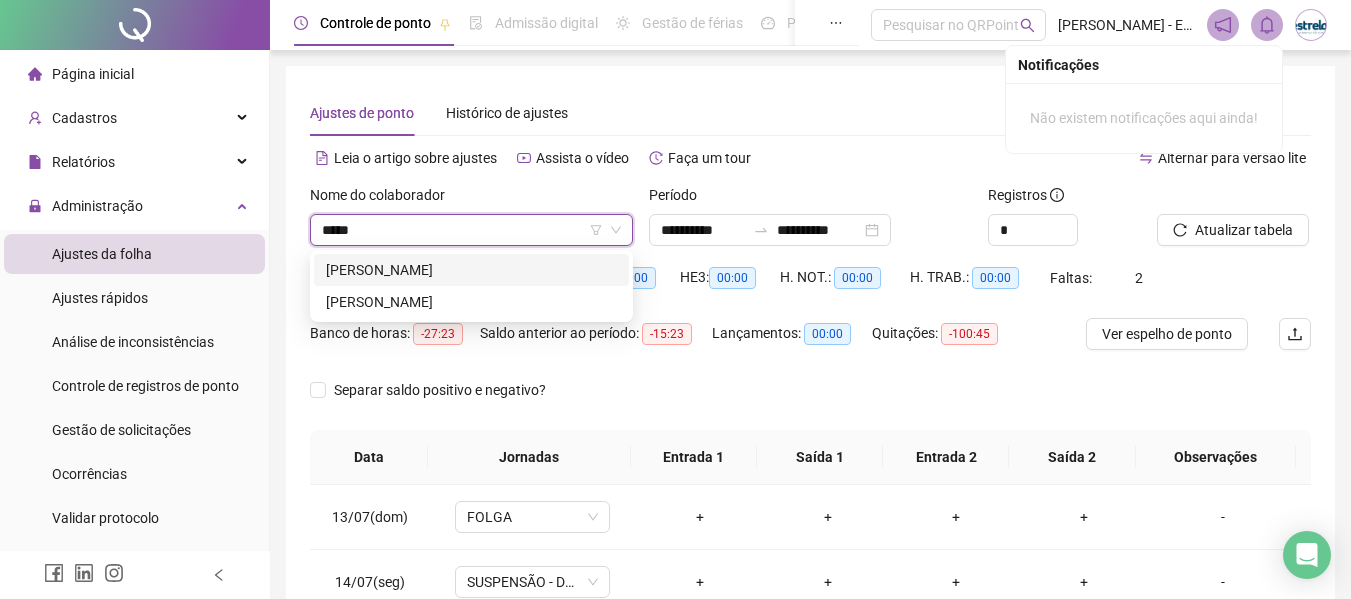 click on "[PERSON_NAME]" at bounding box center (471, 270) 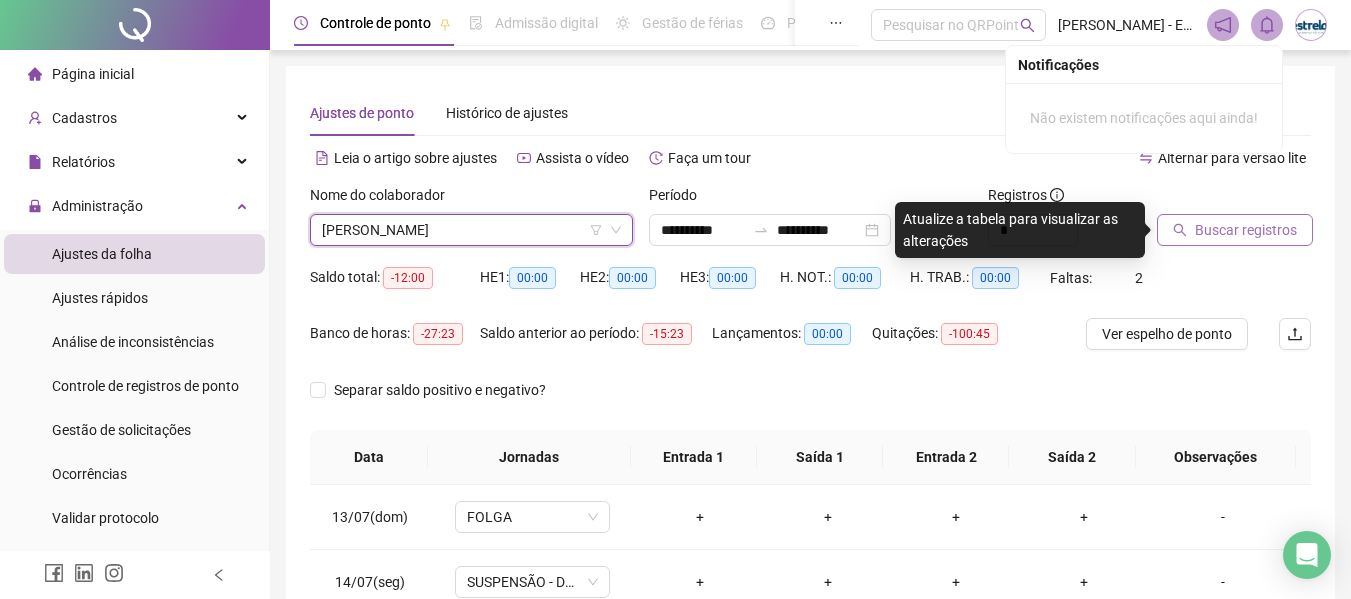 click on "Buscar registros" at bounding box center [1246, 230] 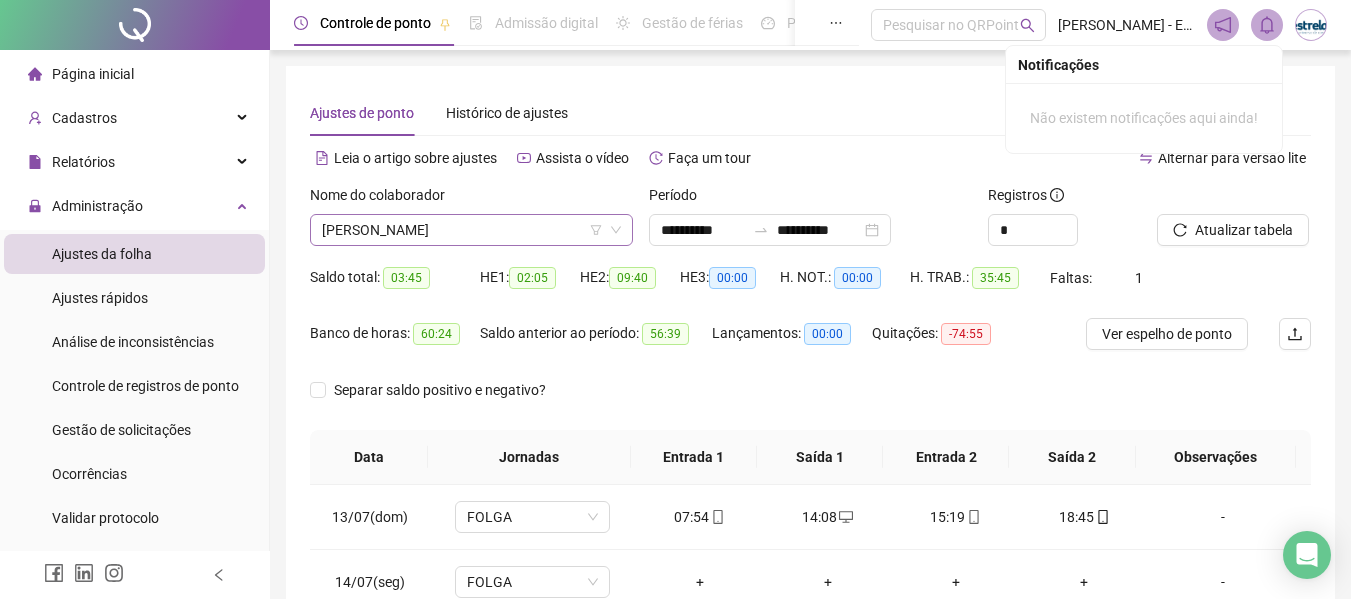 click on "[PERSON_NAME]" at bounding box center (471, 230) 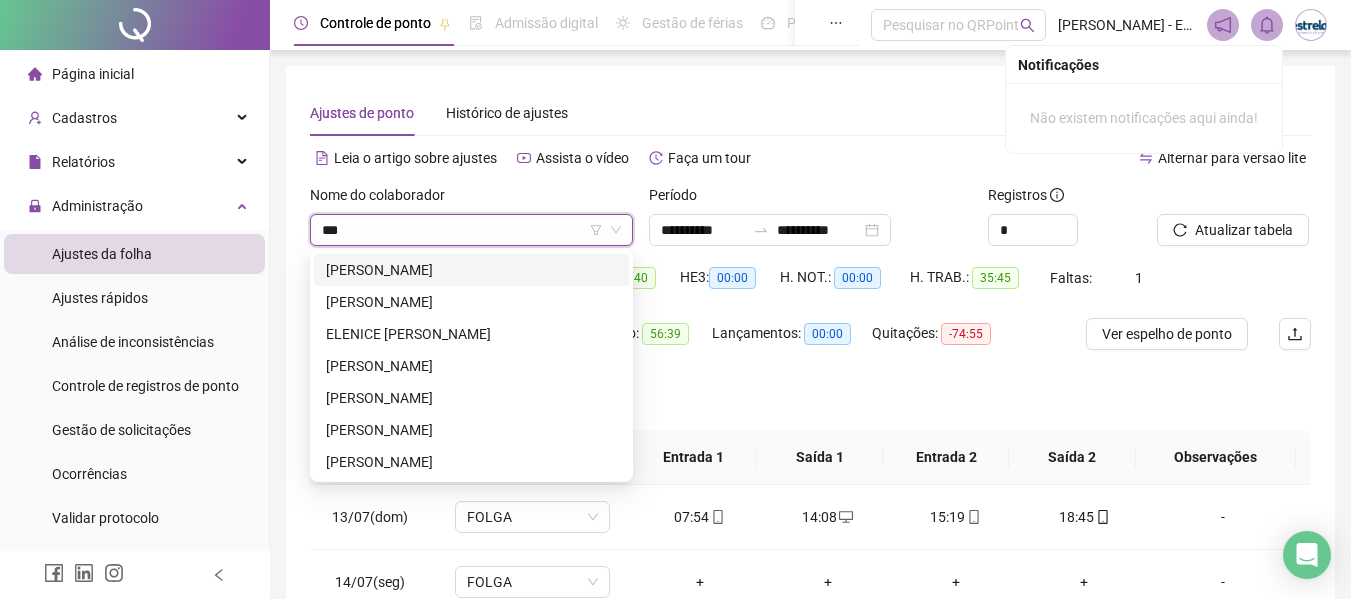 scroll, scrollTop: 0, scrollLeft: 0, axis: both 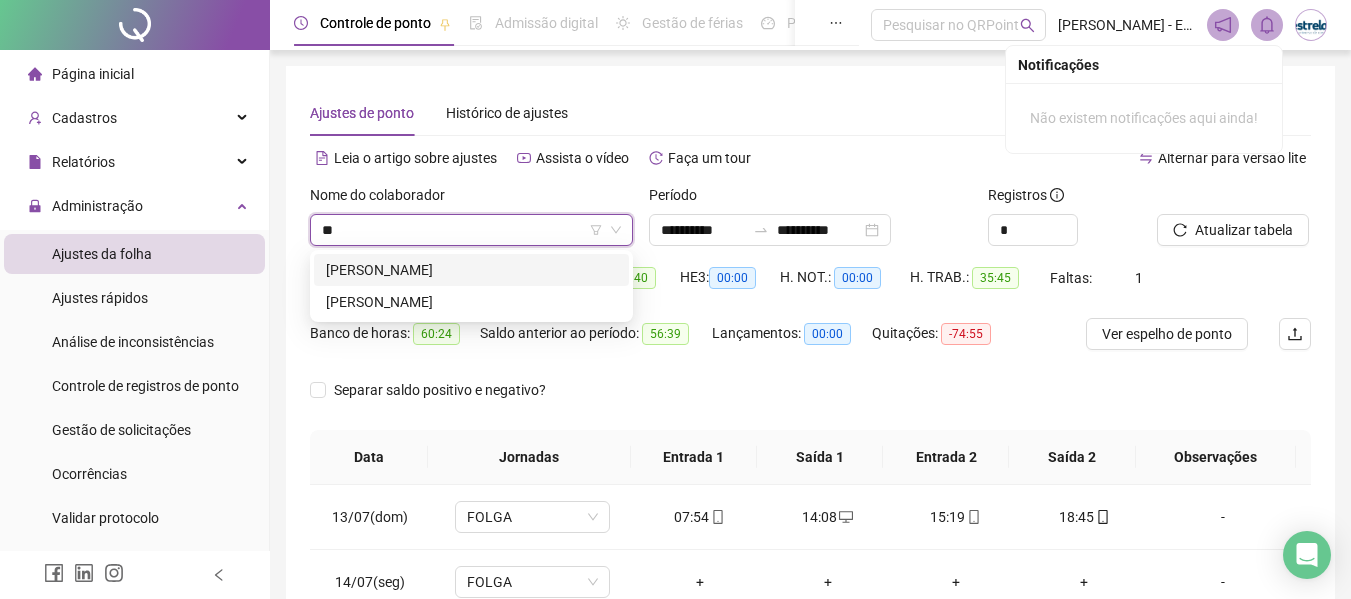 type on "***" 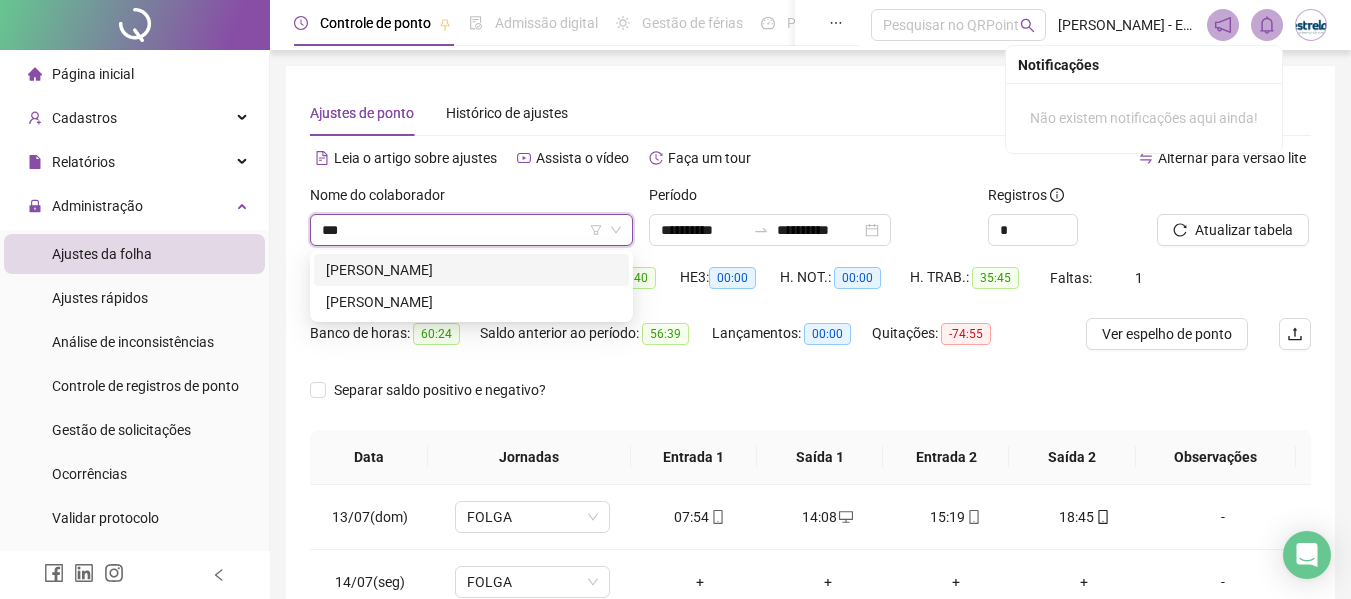 scroll, scrollTop: 0, scrollLeft: 0, axis: both 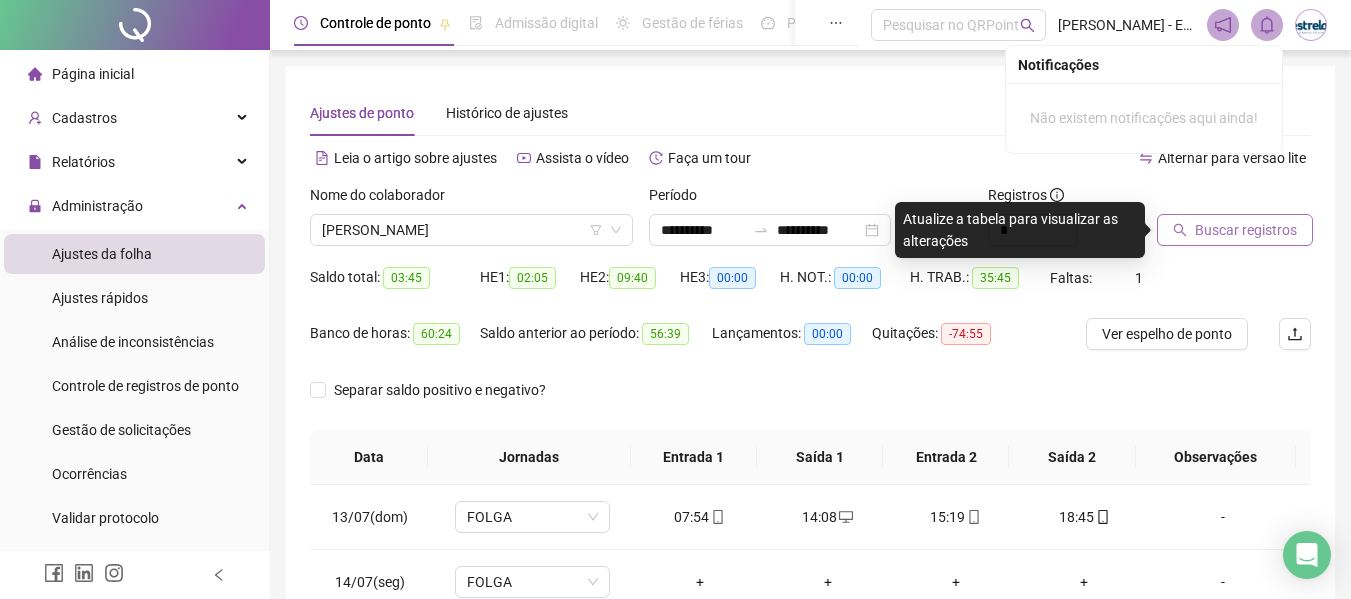 click on "Buscar registros" at bounding box center [1235, 230] 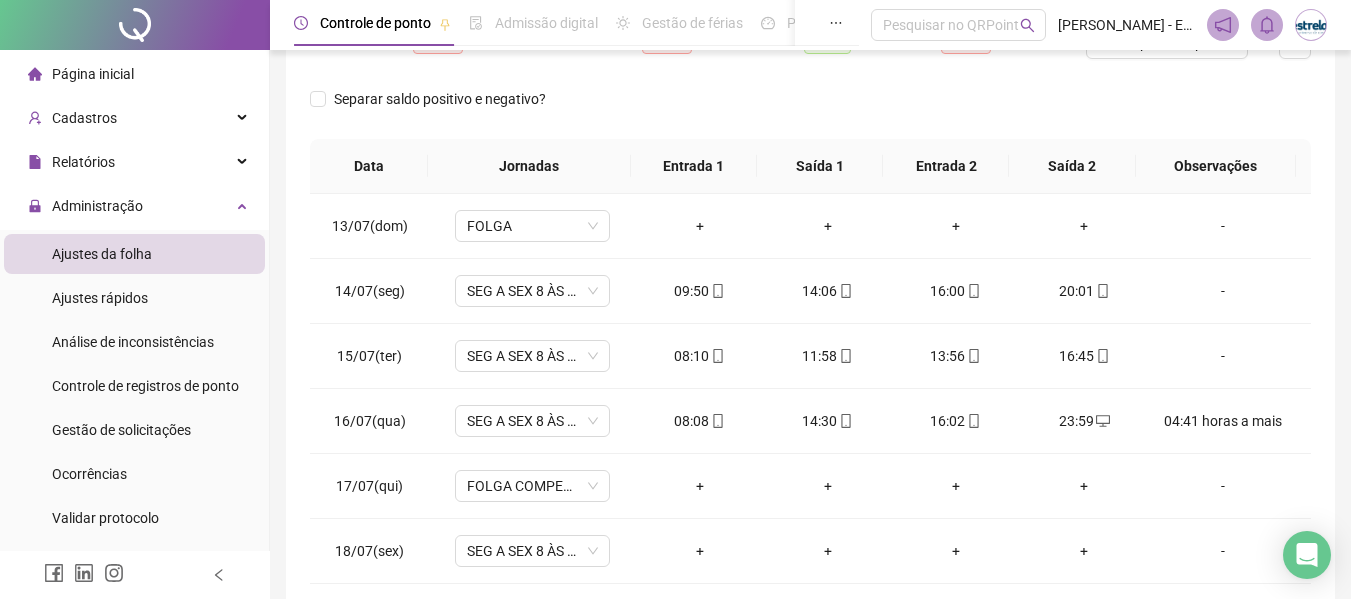 scroll, scrollTop: 86, scrollLeft: 0, axis: vertical 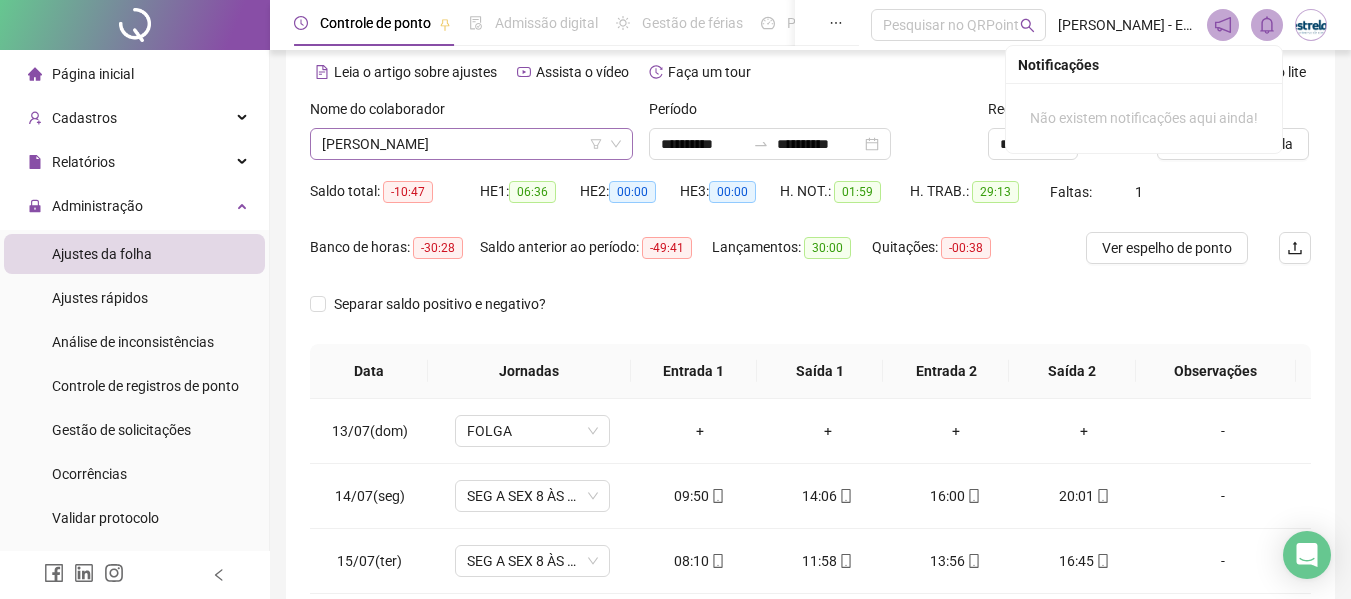 click on "[PERSON_NAME]" at bounding box center [471, 144] 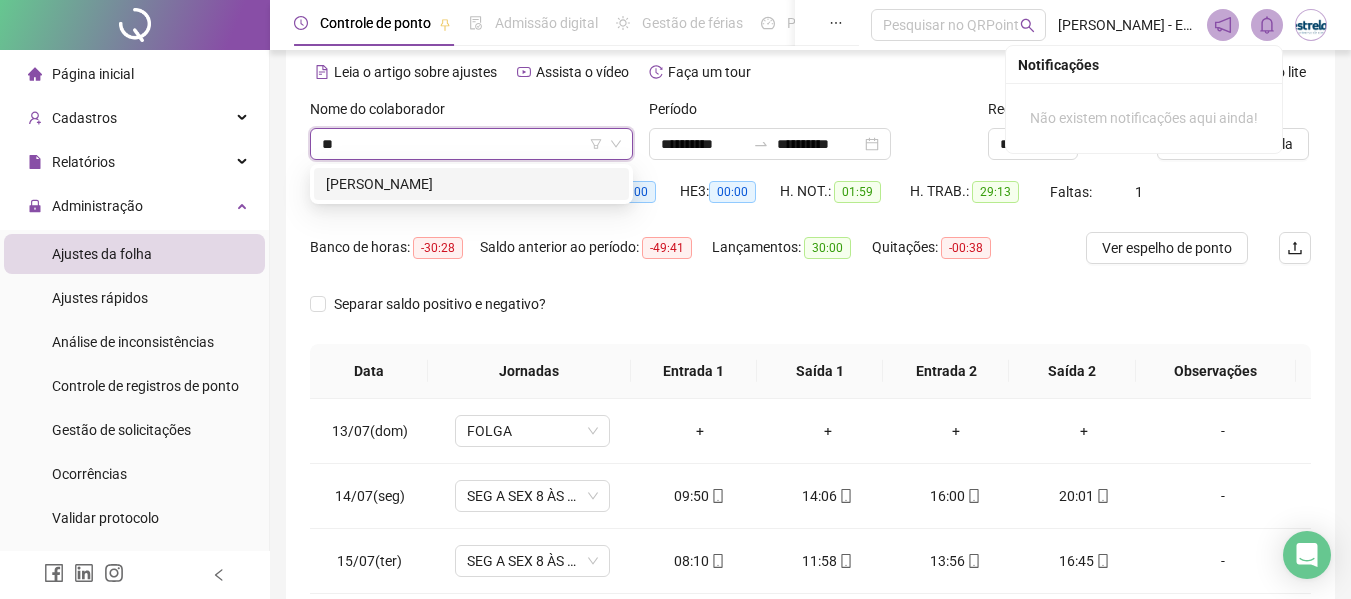 scroll, scrollTop: 0, scrollLeft: 0, axis: both 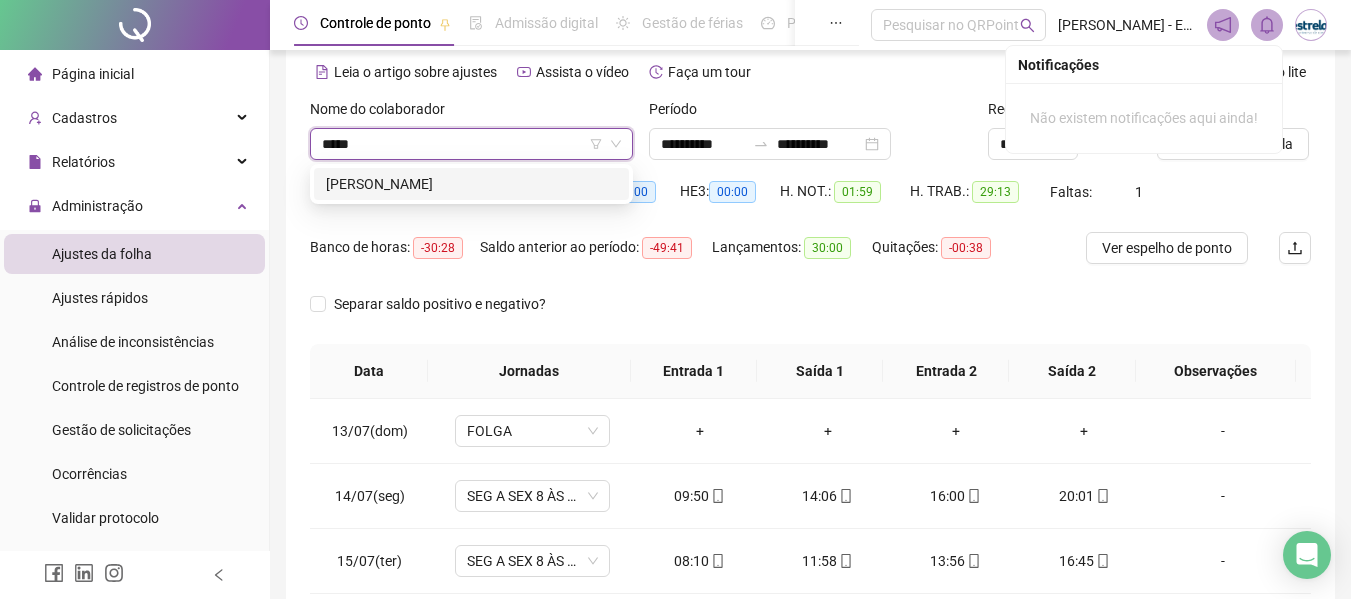 type on "******" 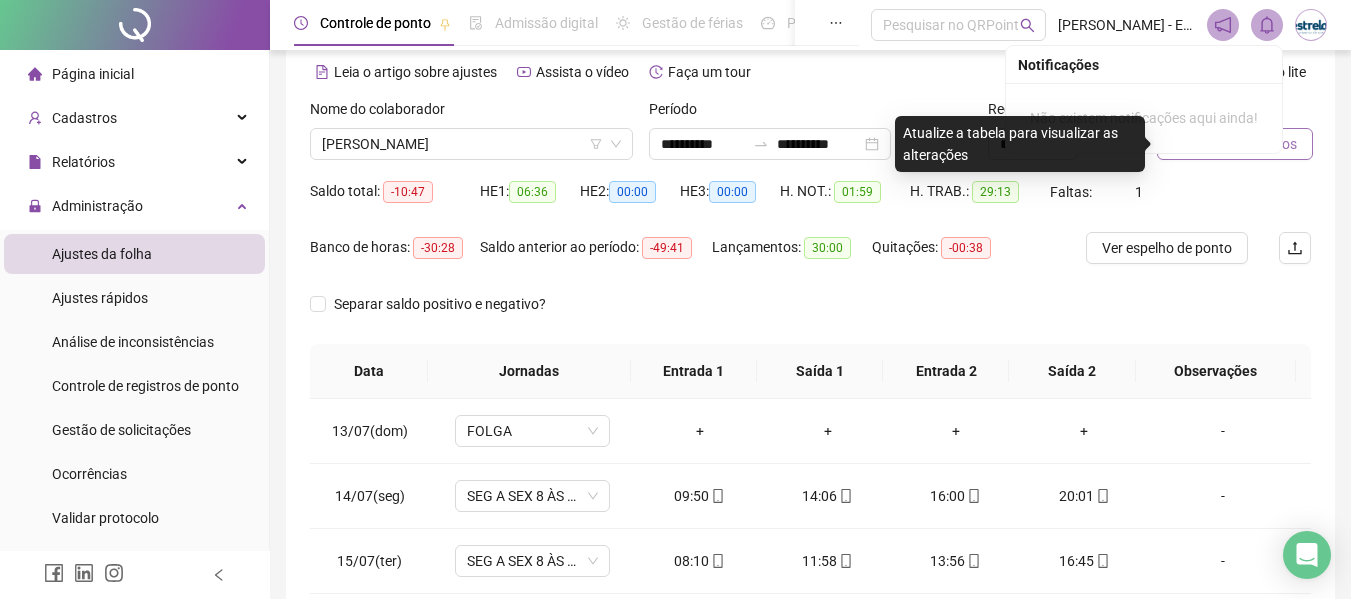 click on "Buscar registros" at bounding box center (1235, 144) 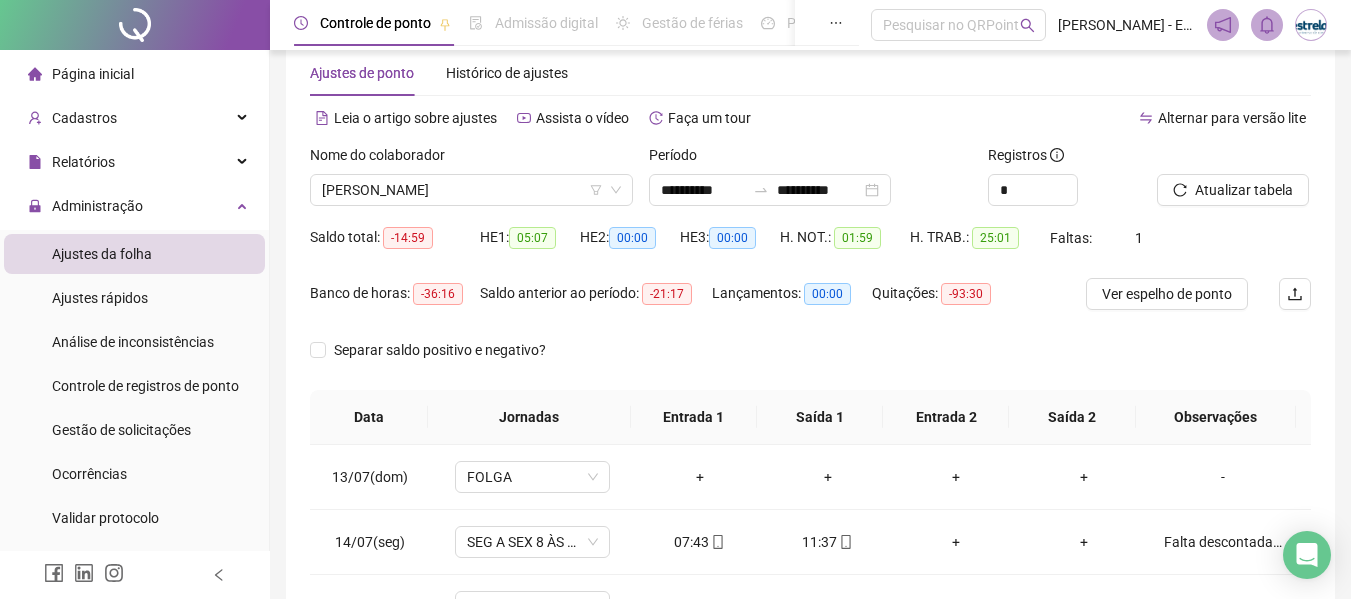 scroll, scrollTop: 0, scrollLeft: 0, axis: both 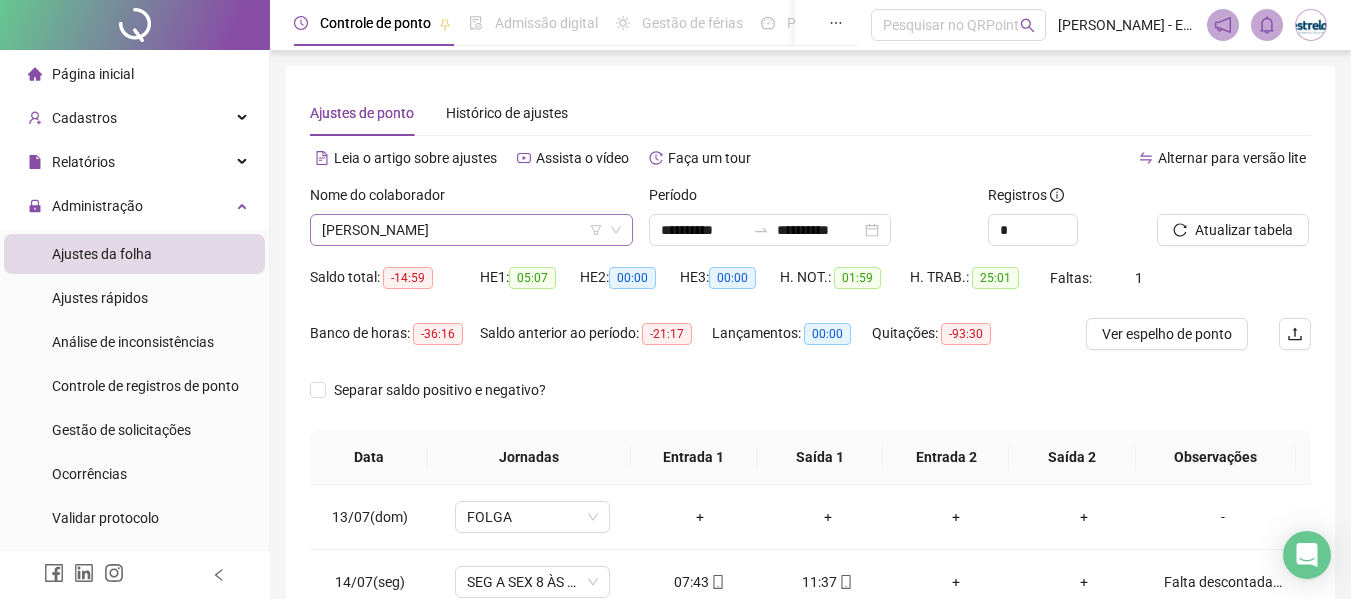 click on "[PERSON_NAME]" at bounding box center [471, 230] 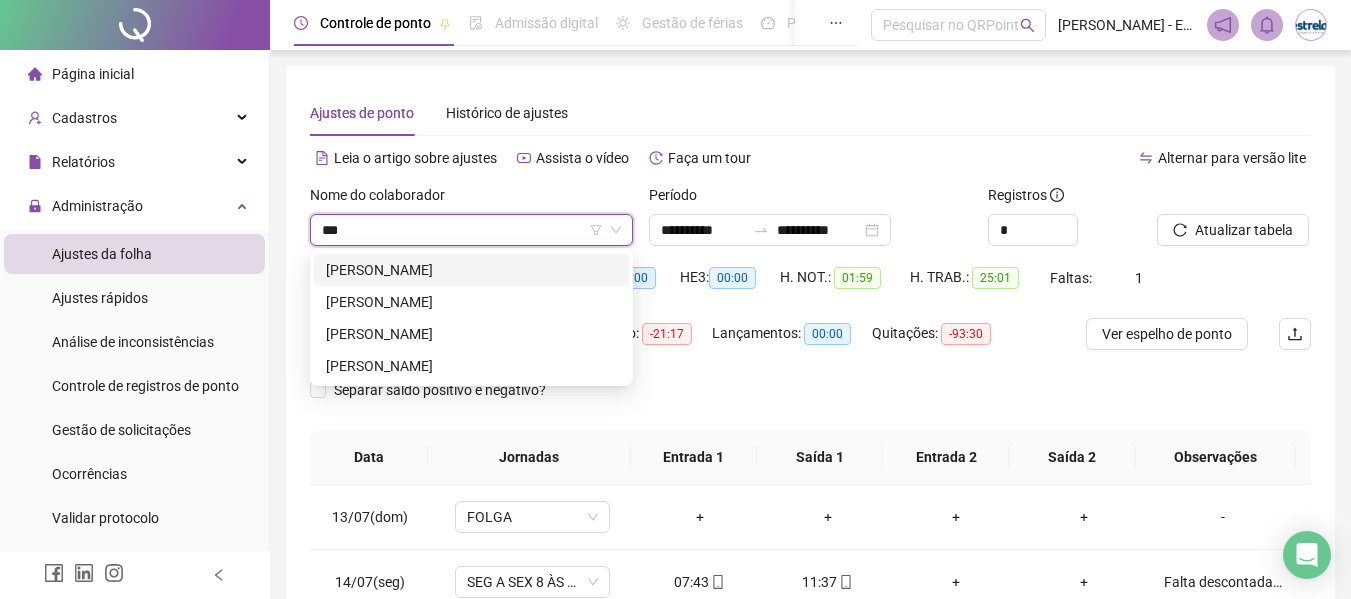 scroll, scrollTop: 0, scrollLeft: 0, axis: both 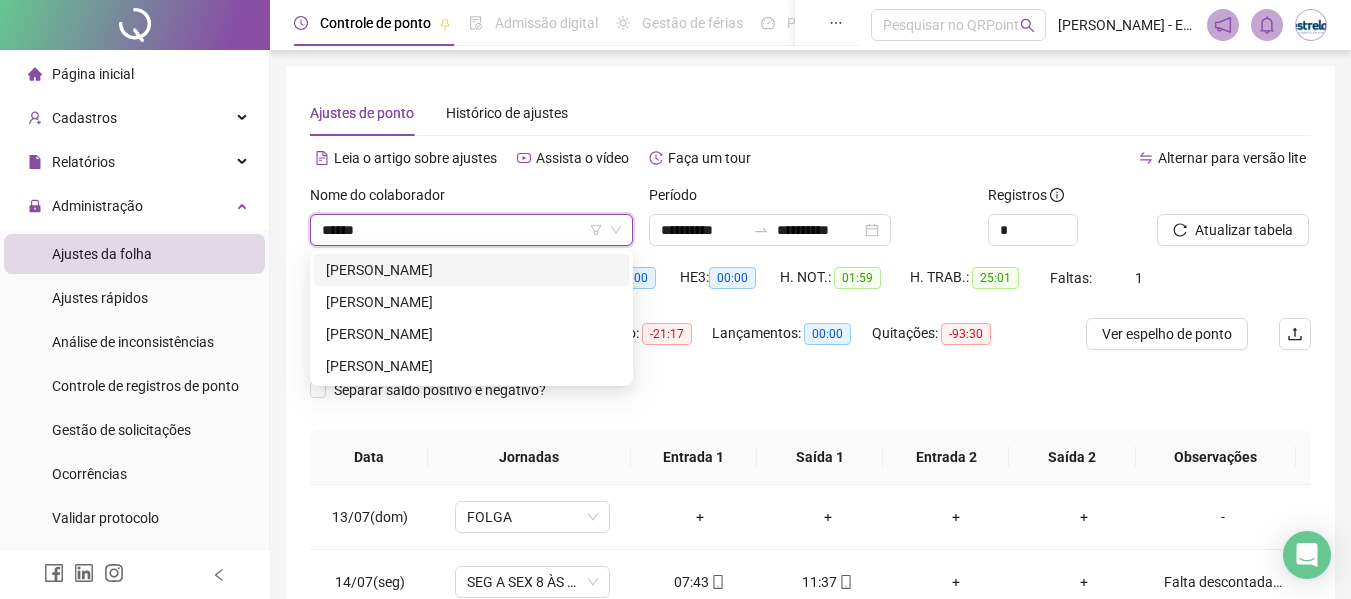 type on "*******" 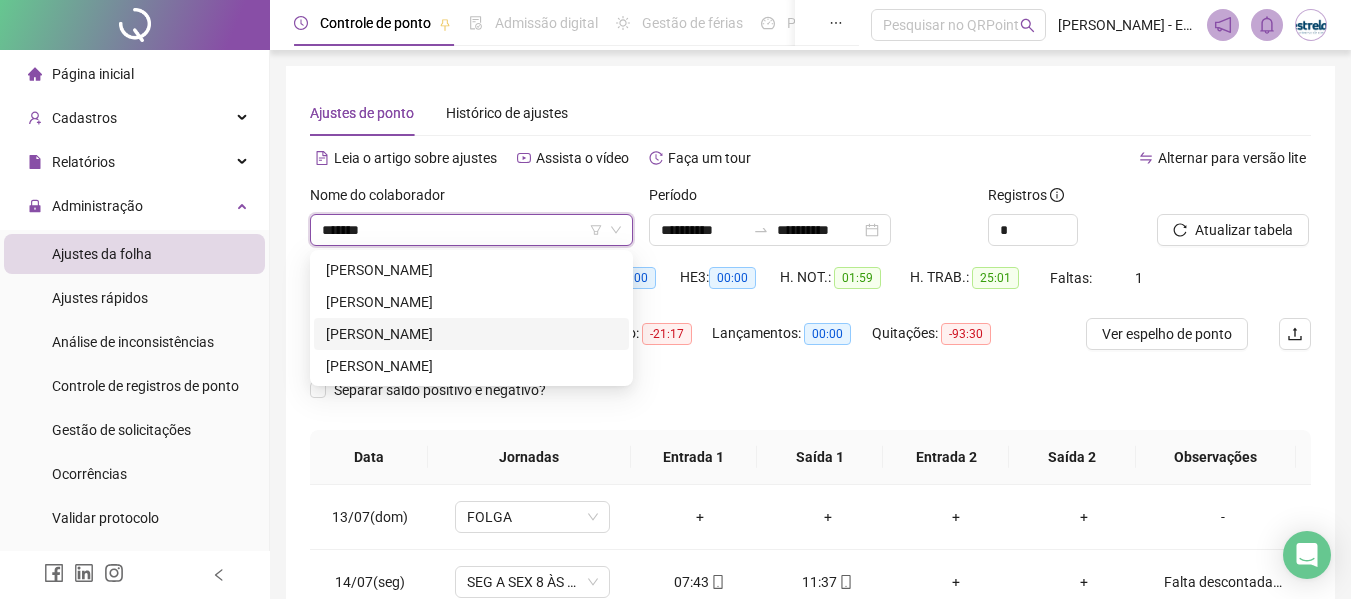 click on "[PERSON_NAME]" at bounding box center (471, 334) 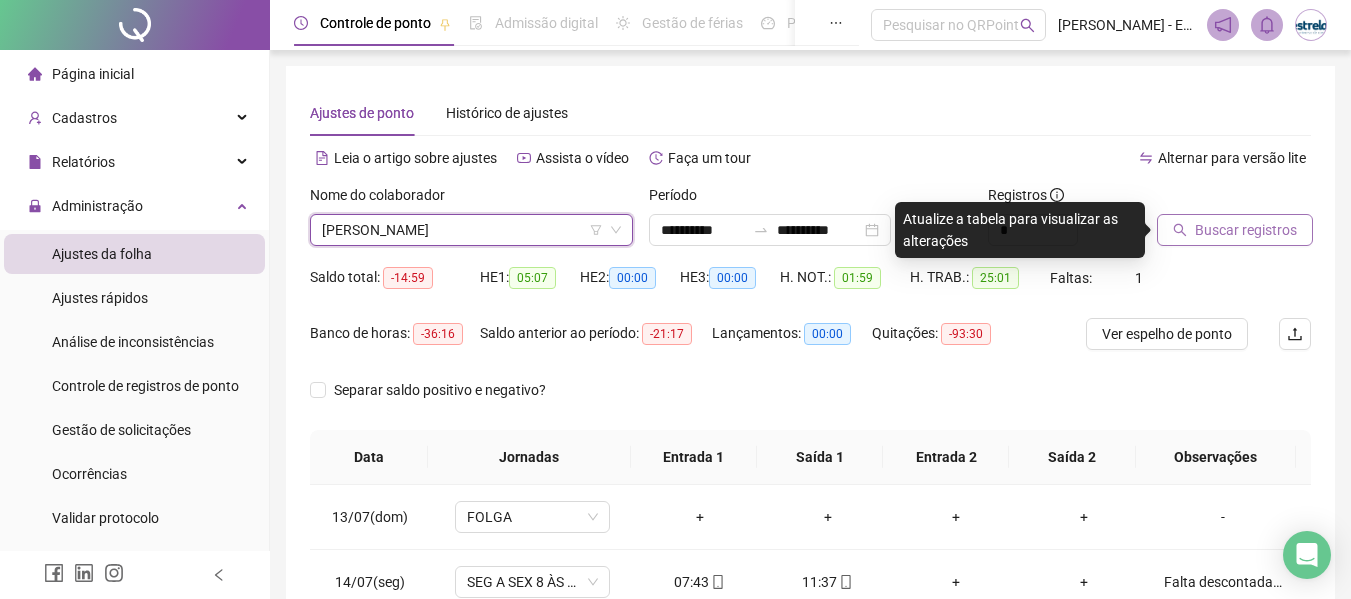 click on "Buscar registros" at bounding box center [1246, 230] 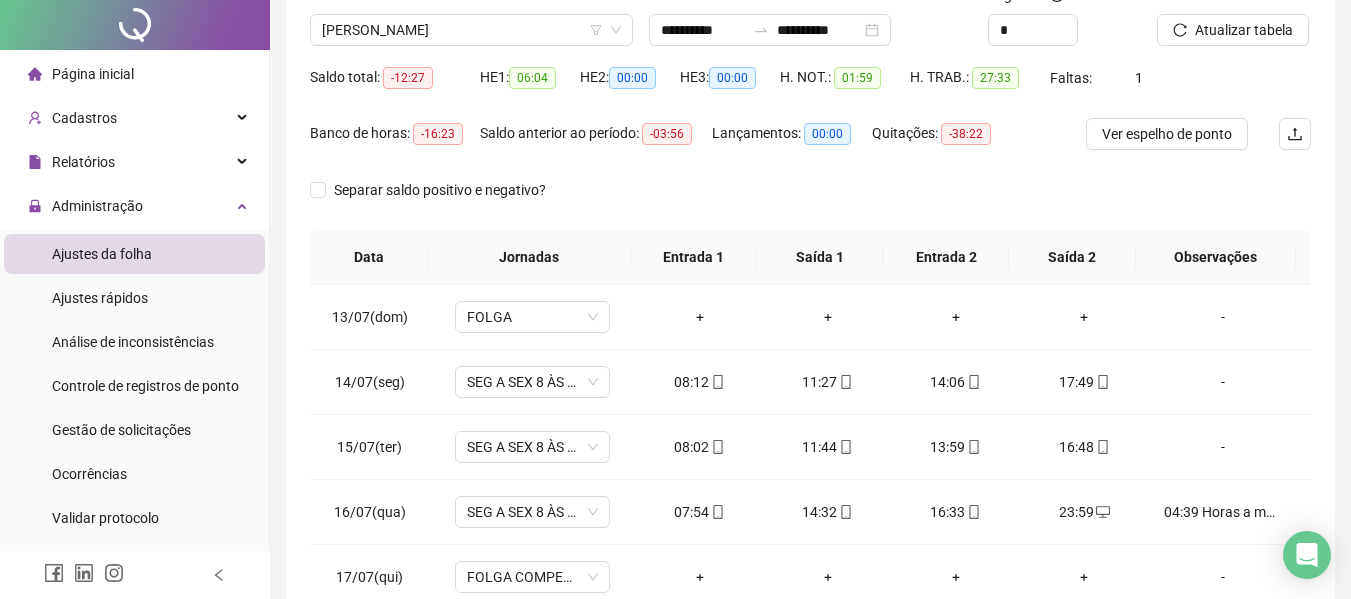 scroll, scrollTop: 0, scrollLeft: 0, axis: both 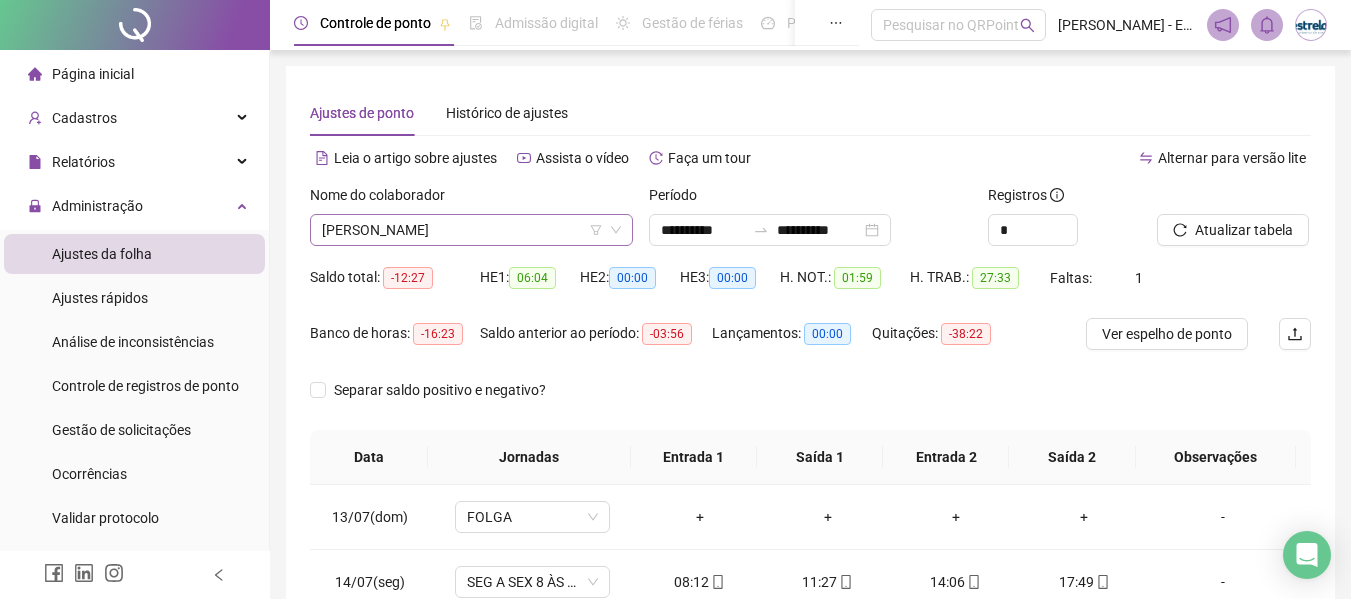 click on "[PERSON_NAME]" at bounding box center [471, 230] 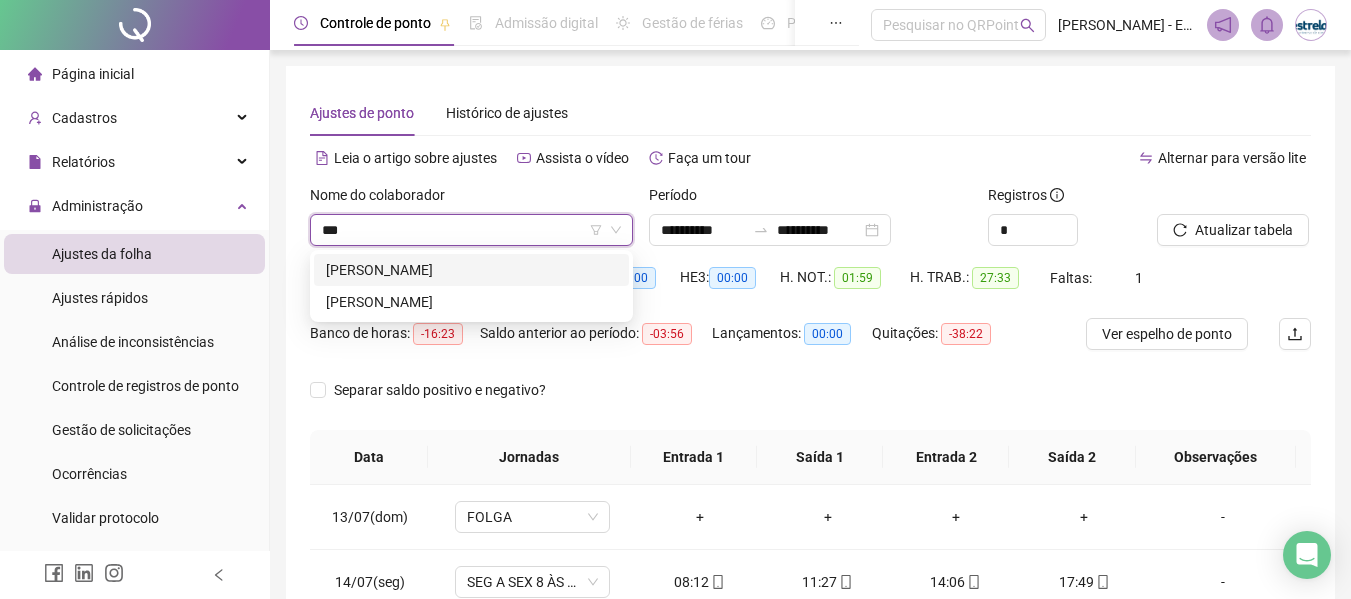 scroll, scrollTop: 0, scrollLeft: 0, axis: both 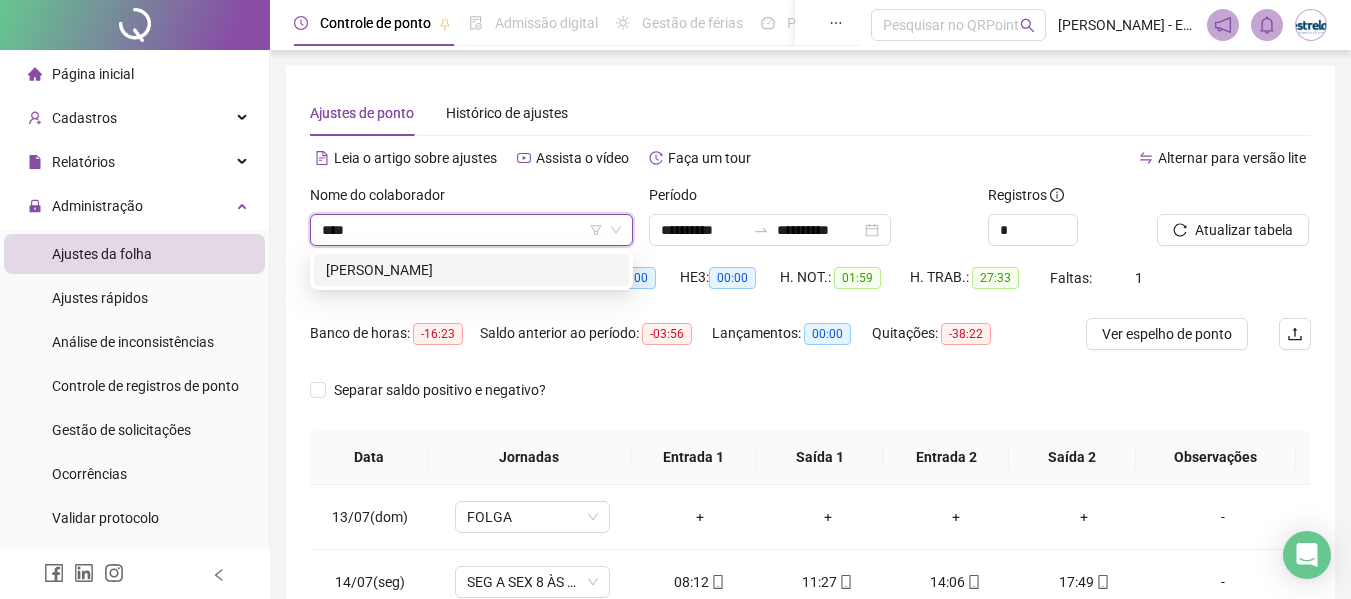type on "*****" 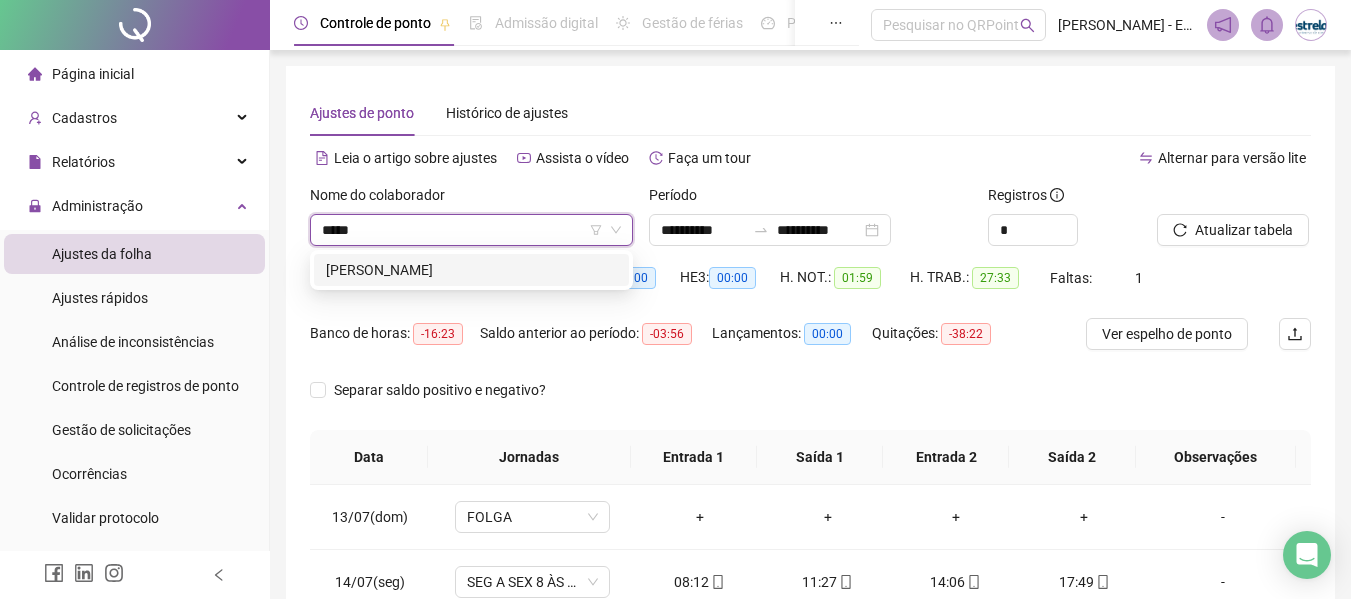 click on "[PERSON_NAME]" at bounding box center (471, 270) 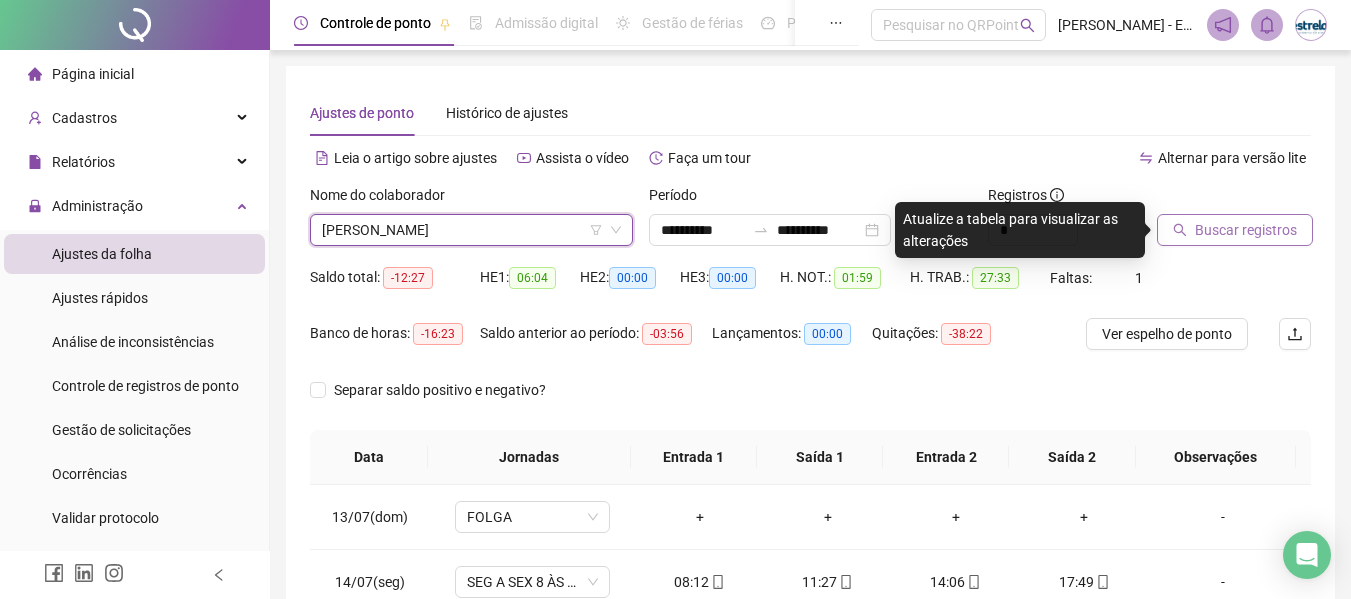 click on "Buscar registros" at bounding box center [1246, 230] 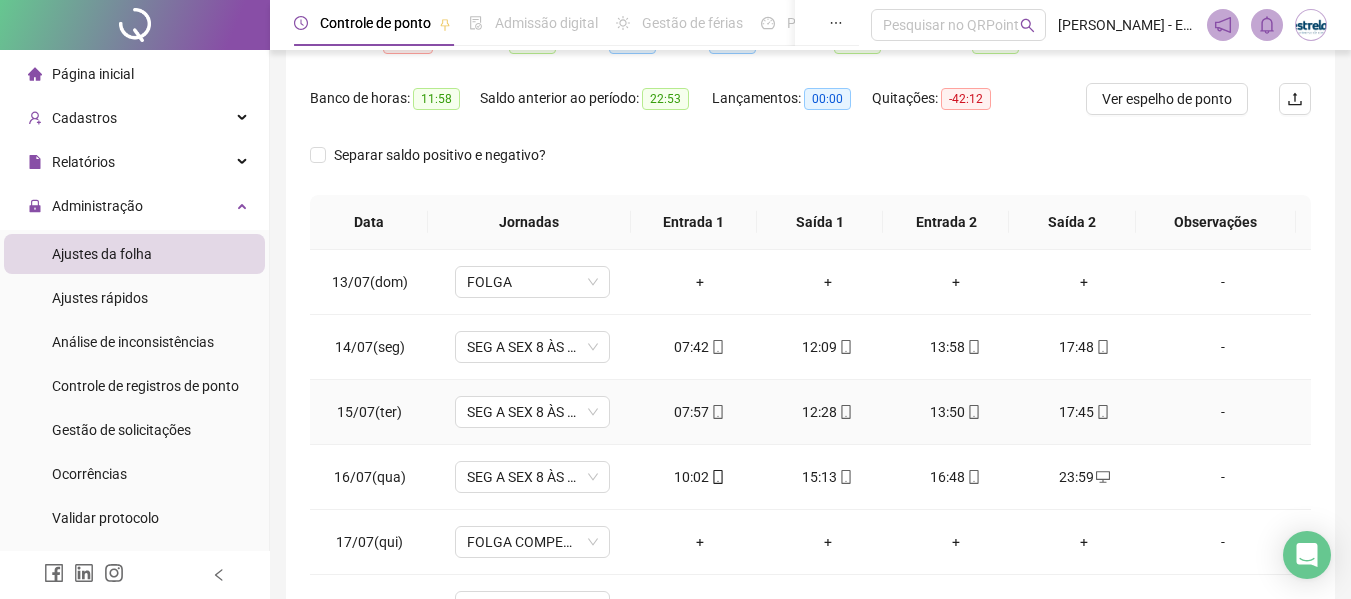 scroll, scrollTop: 386, scrollLeft: 0, axis: vertical 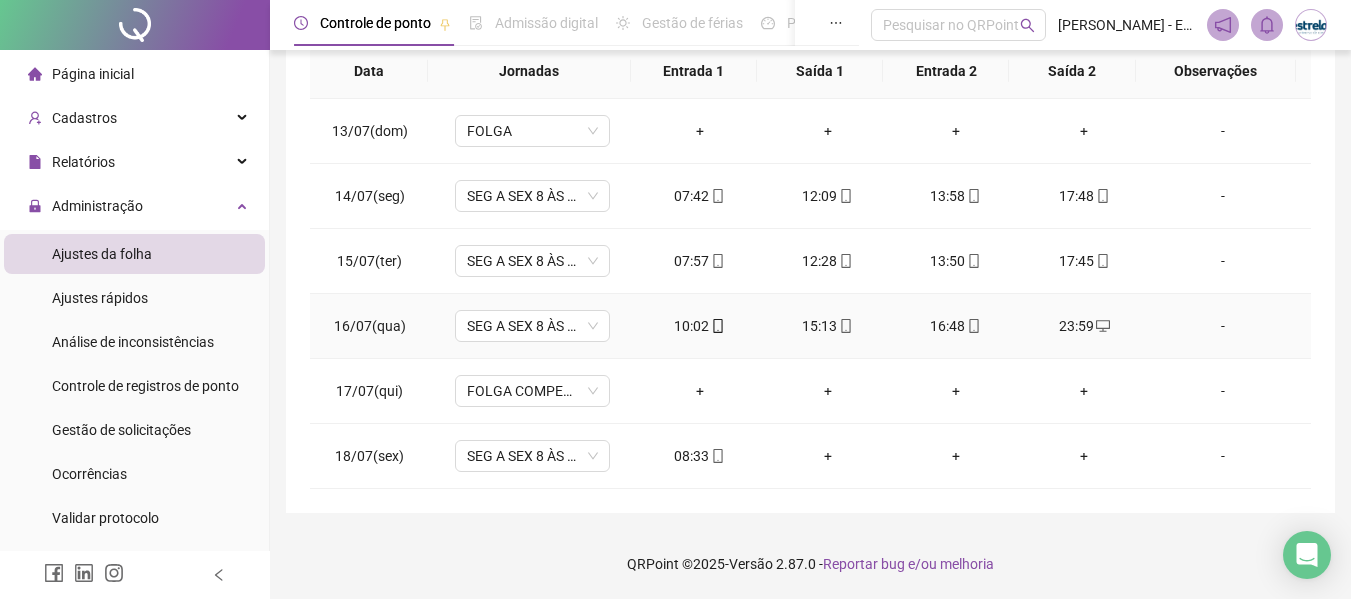 click on "-" at bounding box center (1223, 326) 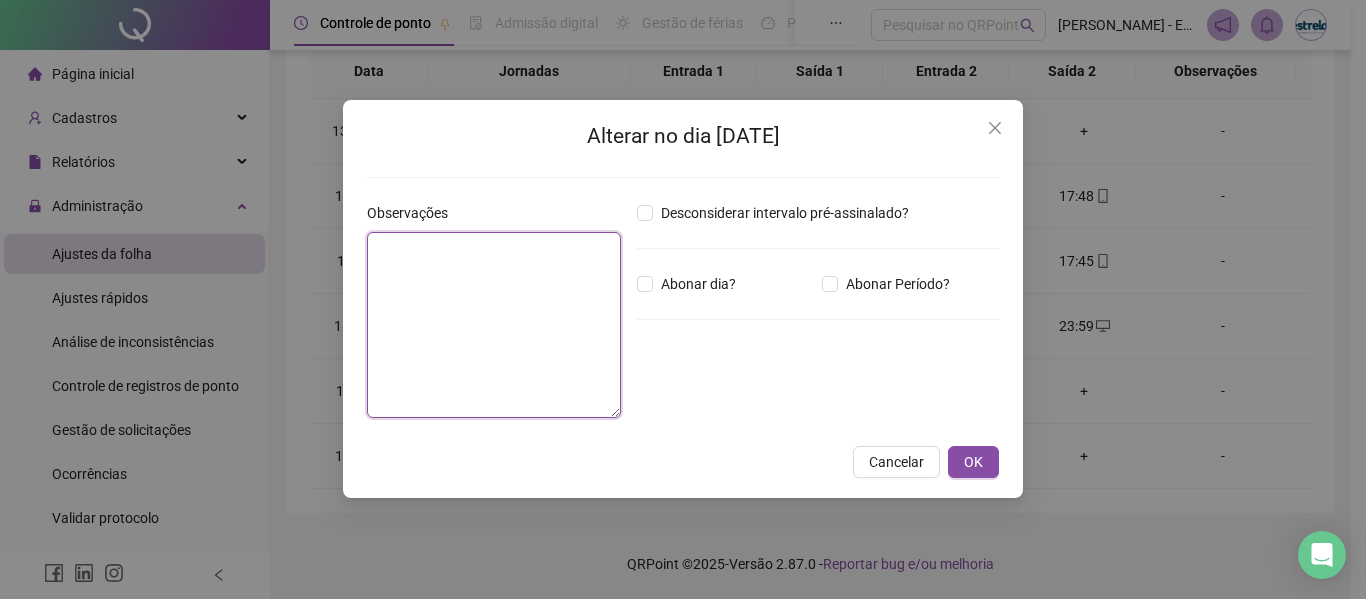 click at bounding box center [494, 325] 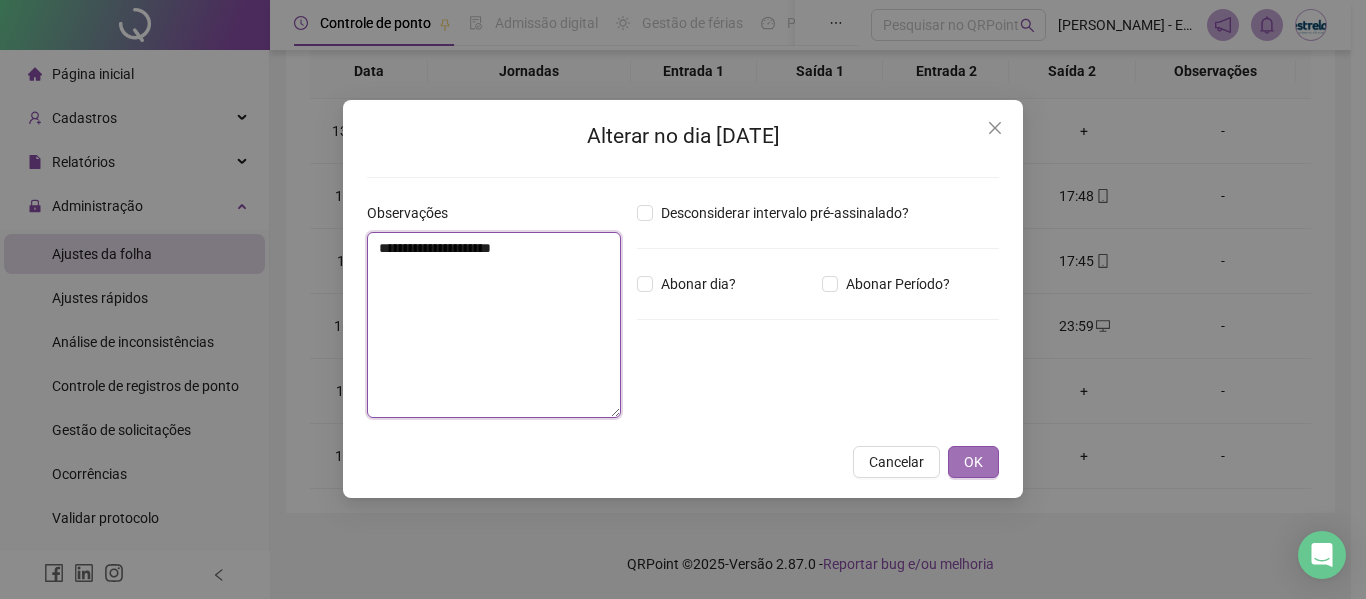 type on "**********" 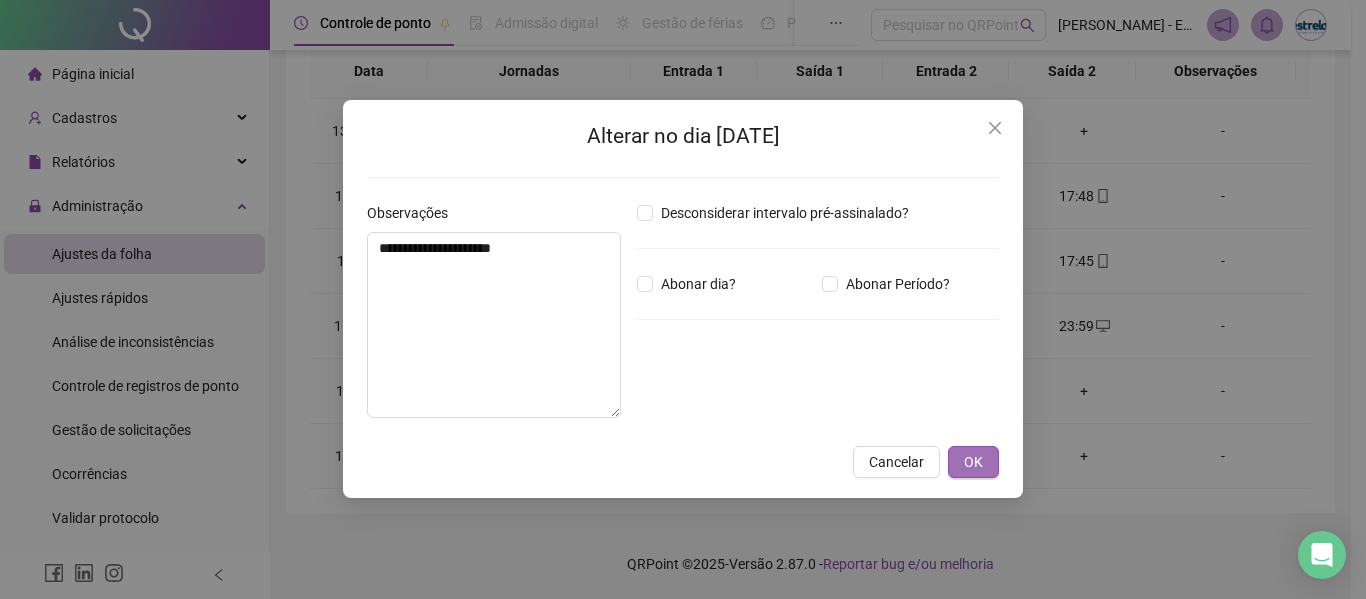 drag, startPoint x: 985, startPoint y: 446, endPoint x: 982, endPoint y: 461, distance: 15.297058 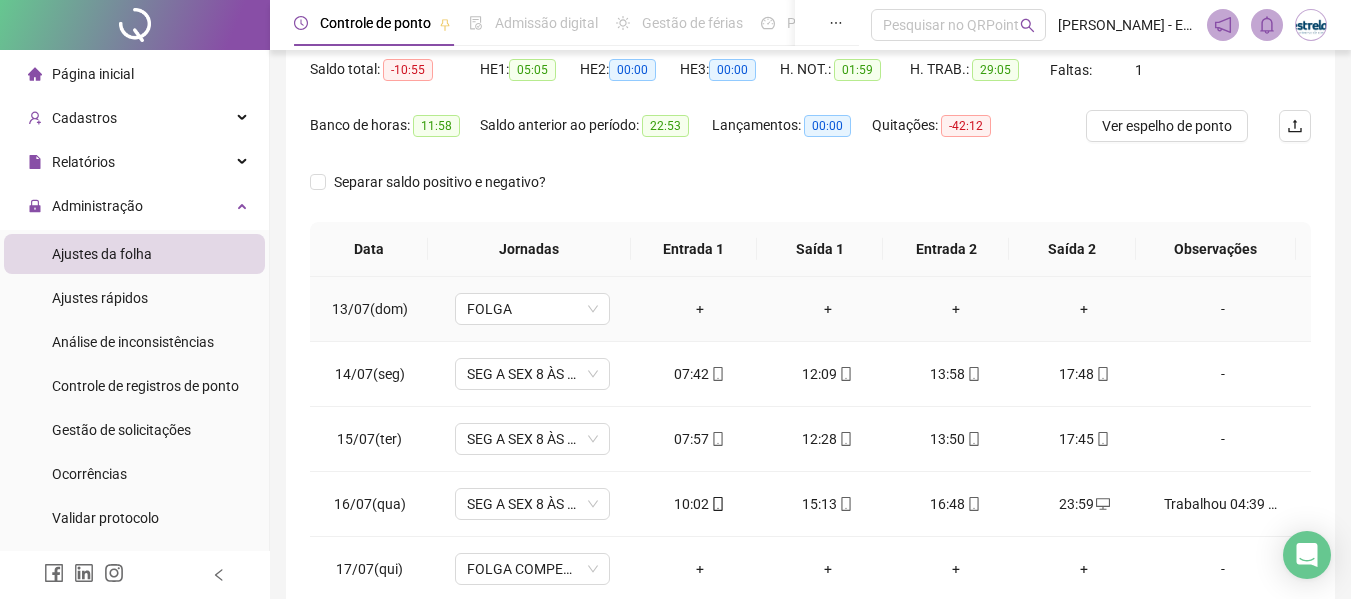 scroll, scrollTop: 86, scrollLeft: 0, axis: vertical 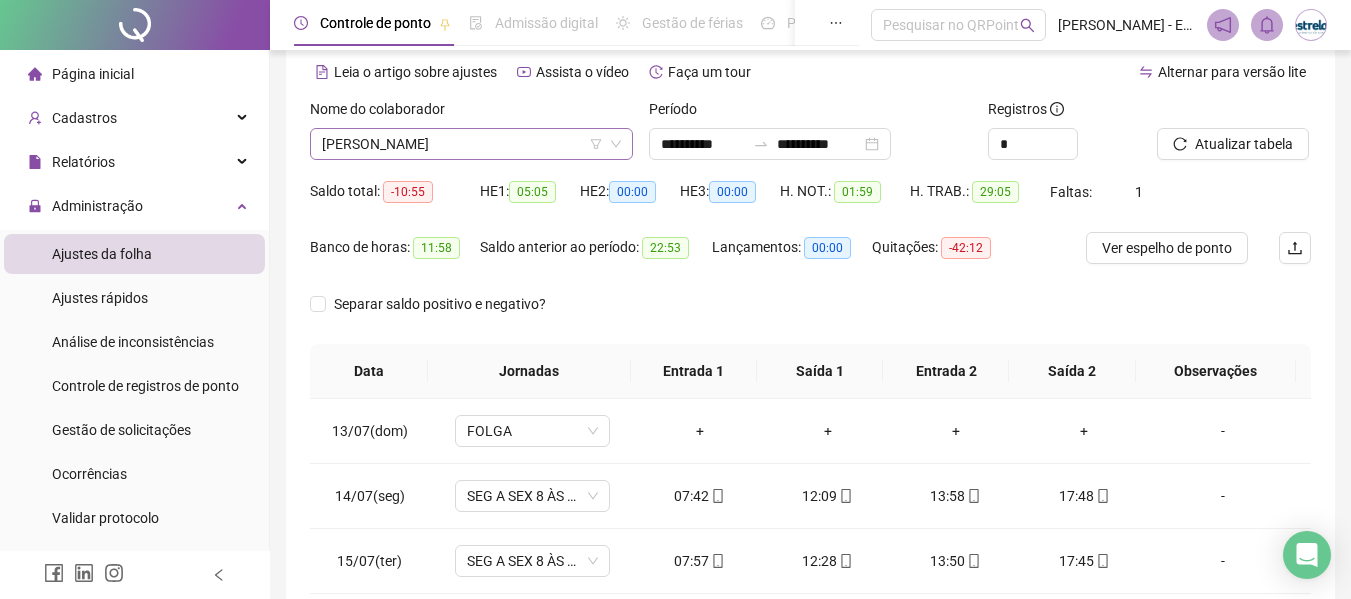 click on "[PERSON_NAME]" at bounding box center (471, 144) 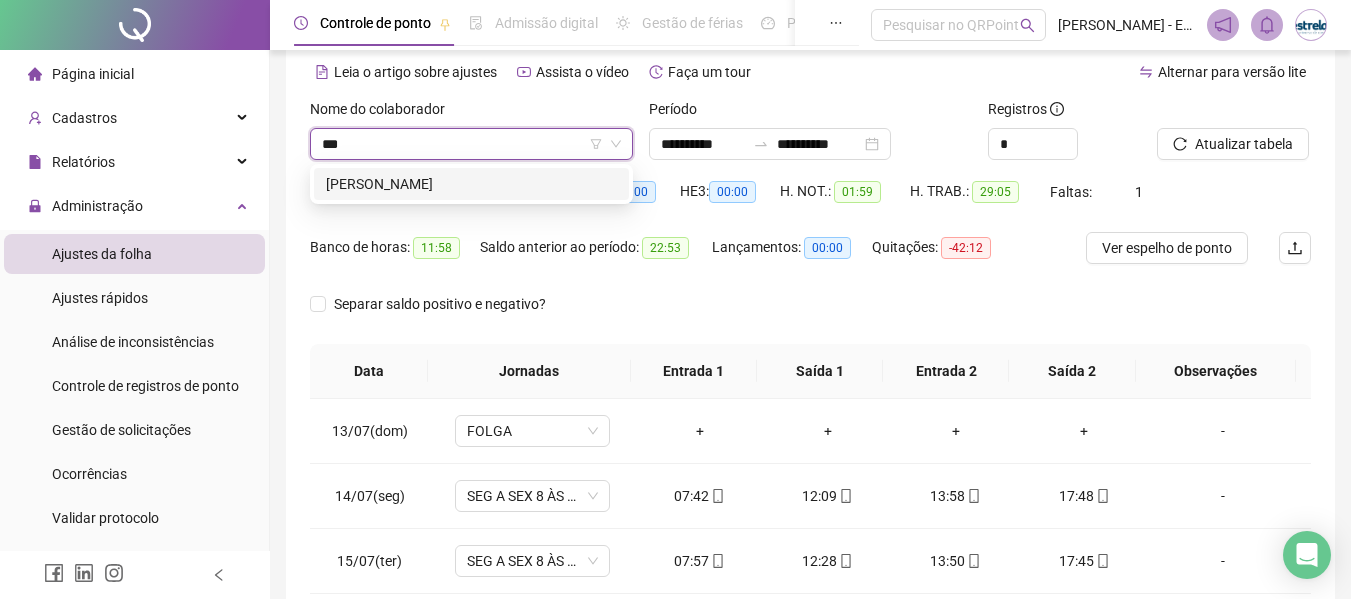 scroll, scrollTop: 0, scrollLeft: 0, axis: both 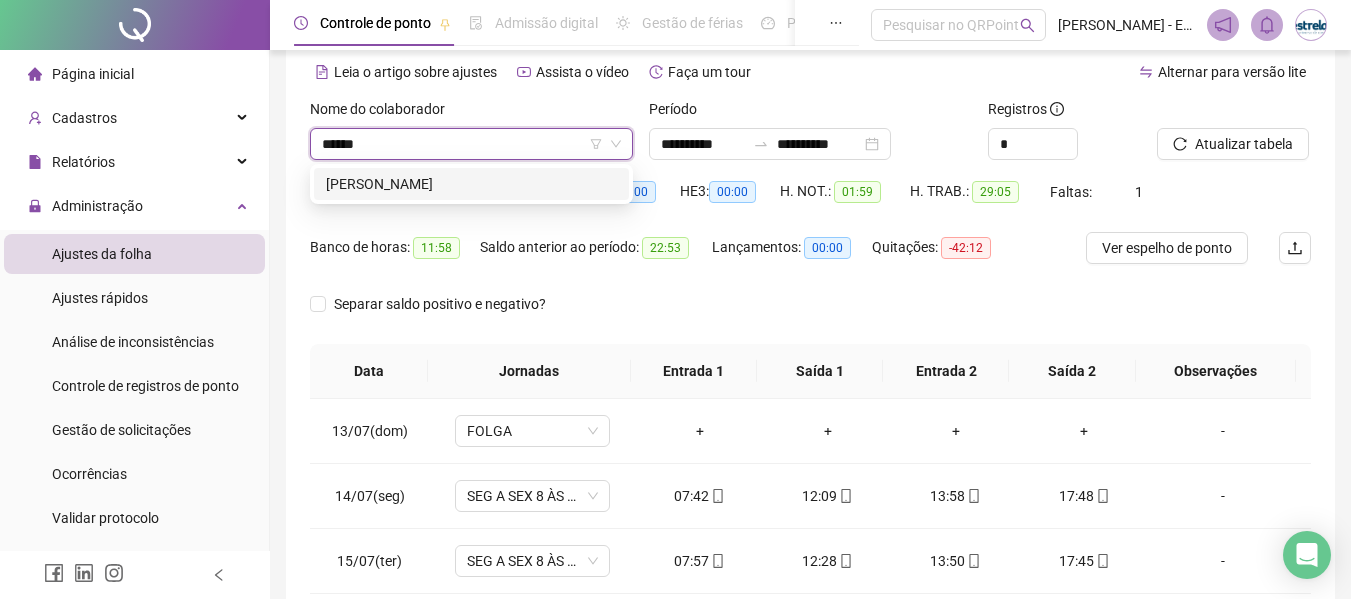 type on "*******" 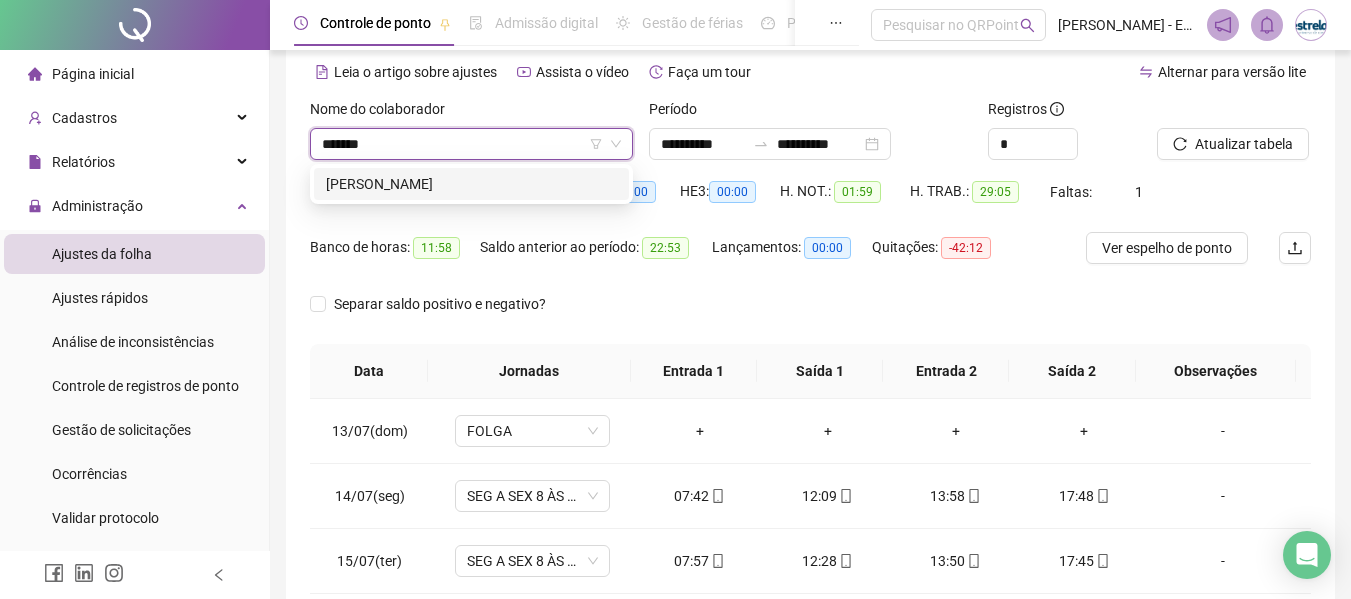 click on "[PERSON_NAME]" at bounding box center [471, 184] 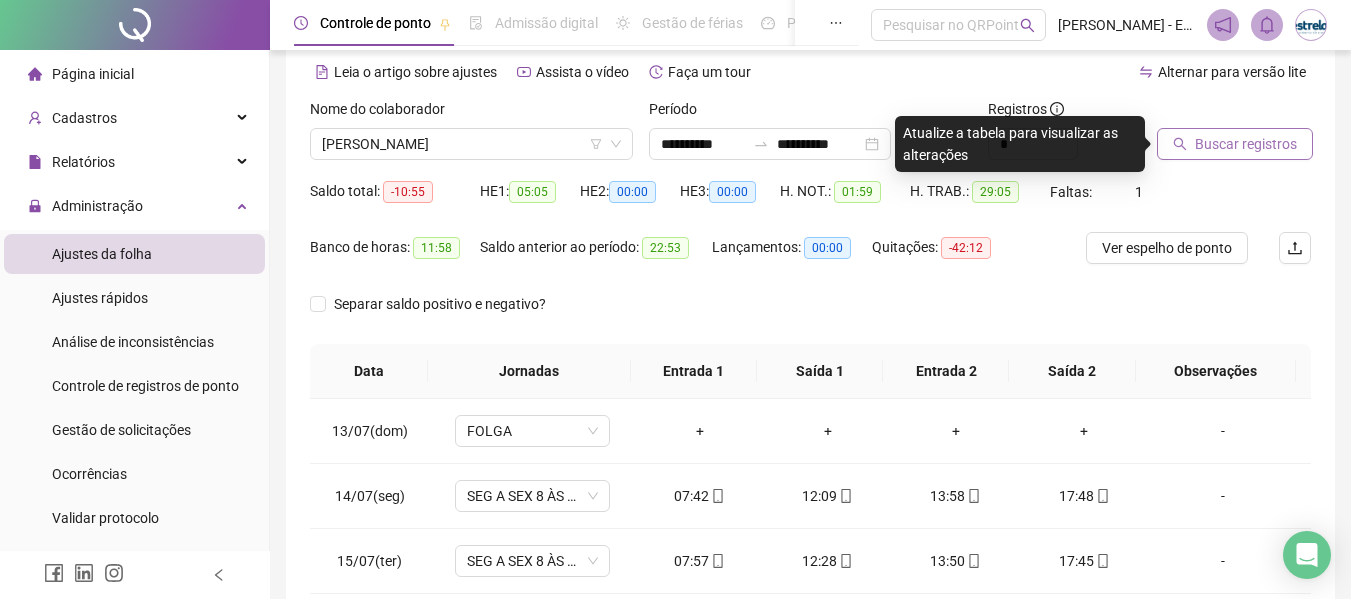 click on "Buscar registros" at bounding box center (1235, 144) 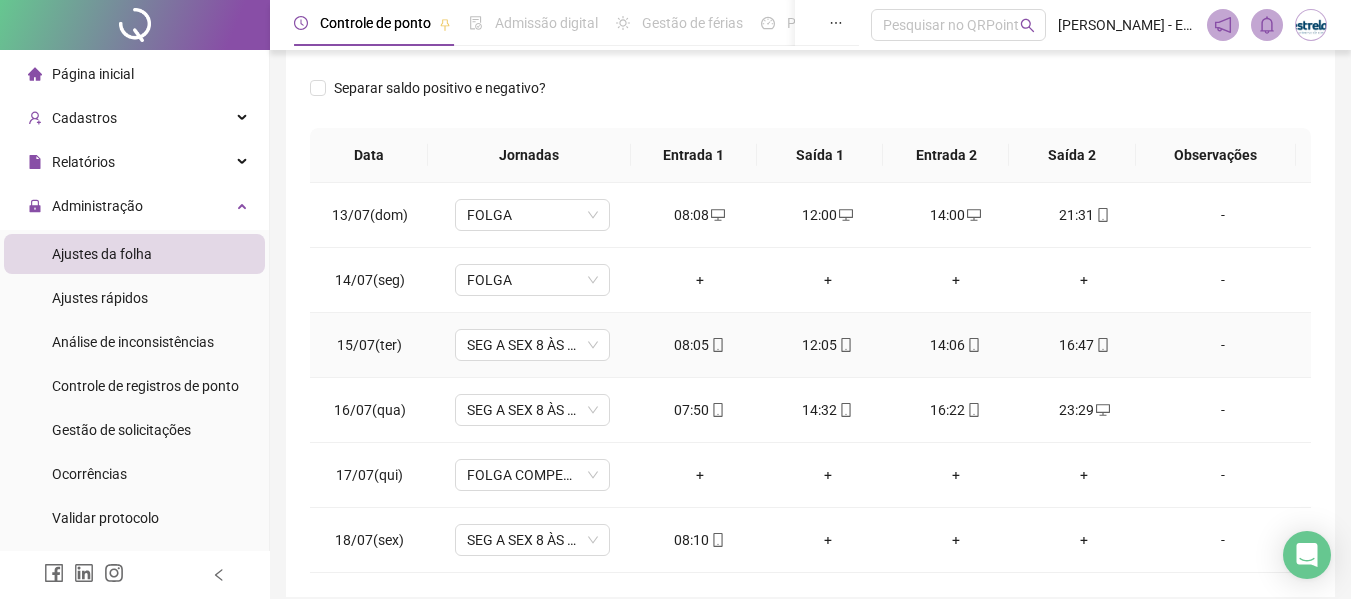 scroll, scrollTop: 386, scrollLeft: 0, axis: vertical 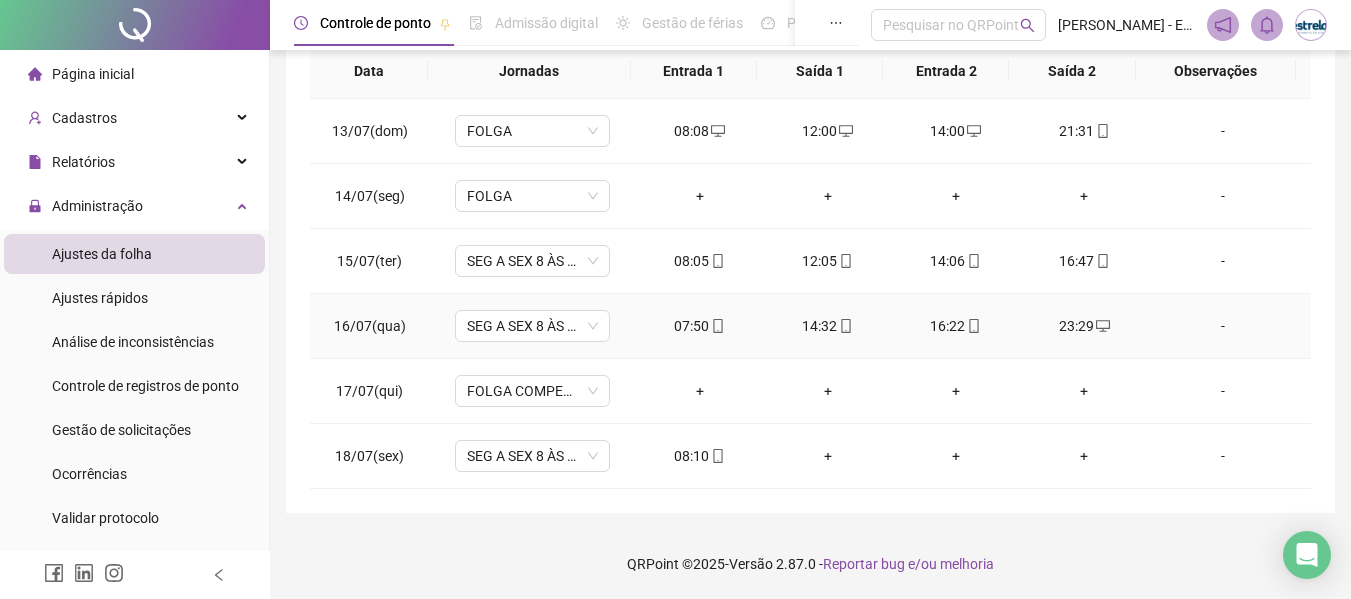 click on "-" at bounding box center [1223, 326] 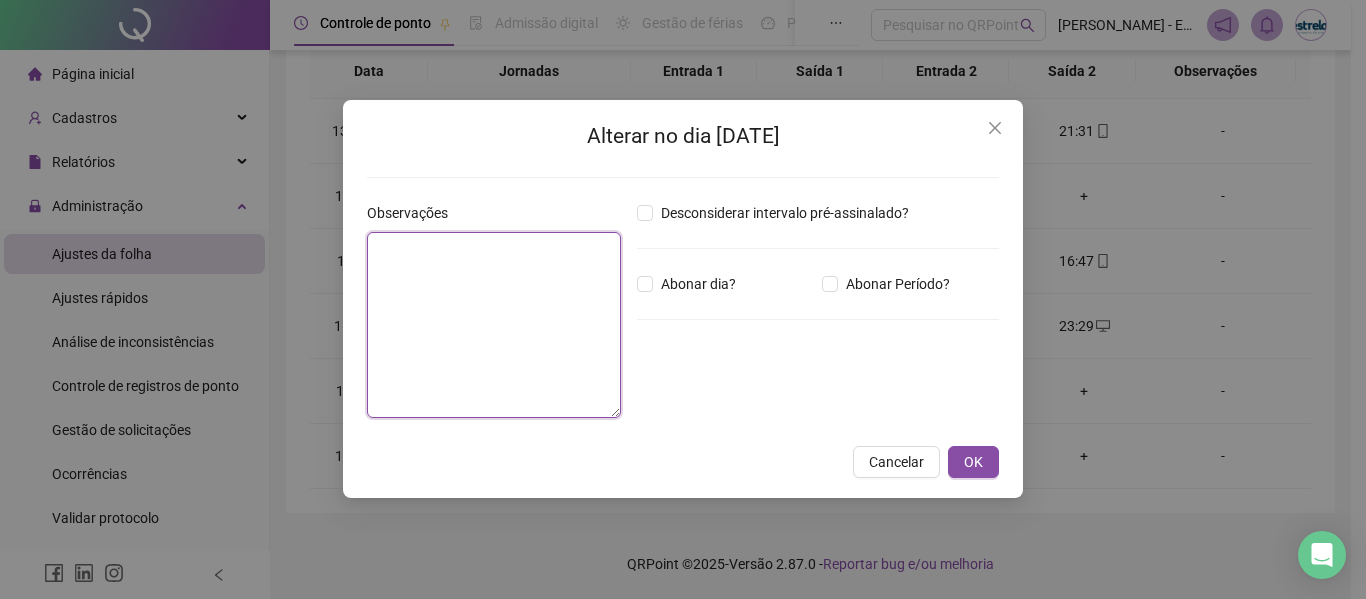 drag, startPoint x: 525, startPoint y: 290, endPoint x: 675, endPoint y: 267, distance: 151.75308 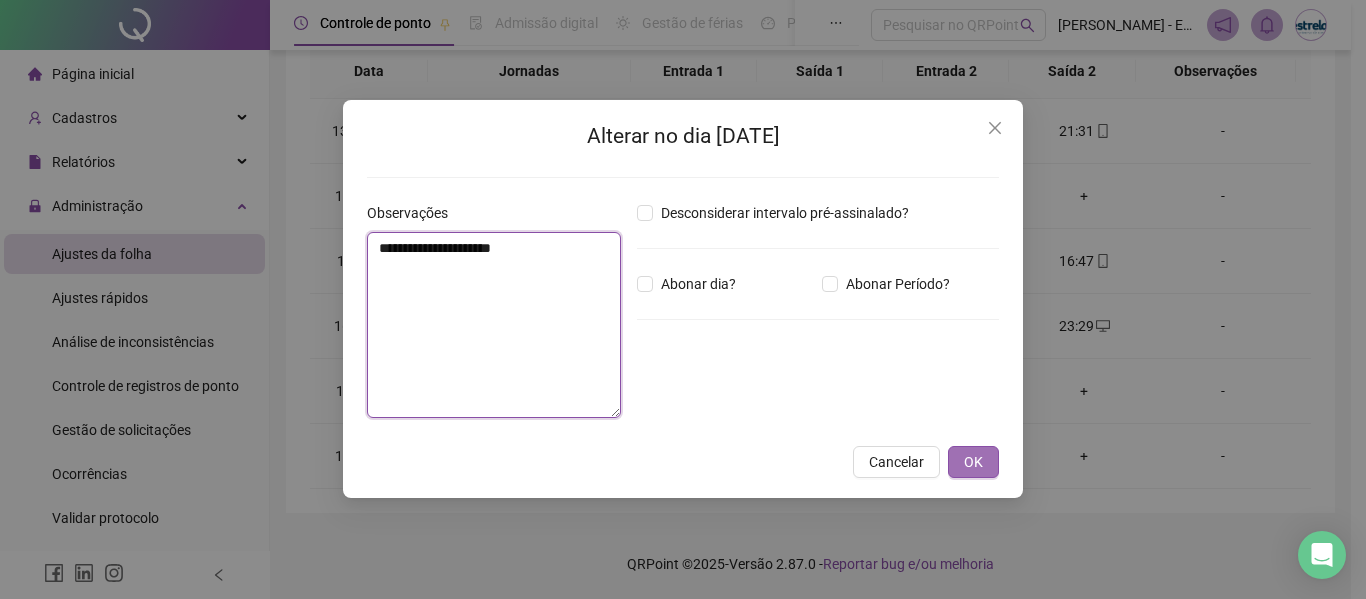 type on "**********" 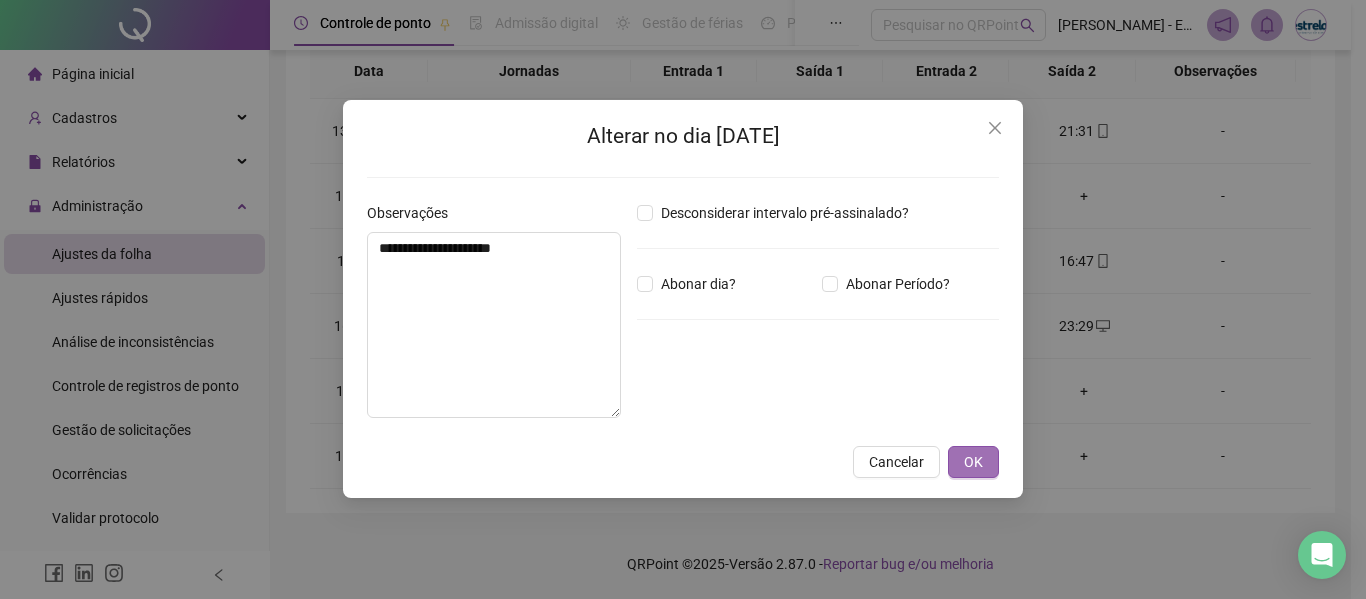 click on "OK" at bounding box center [973, 462] 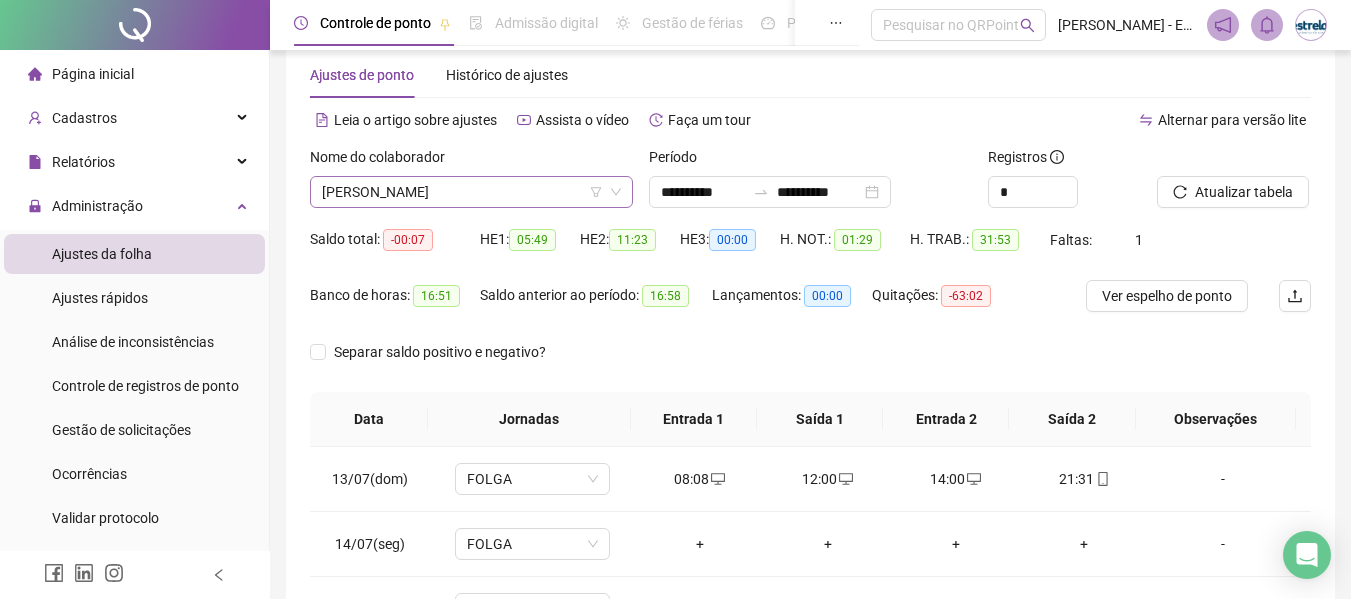 scroll, scrollTop: 0, scrollLeft: 0, axis: both 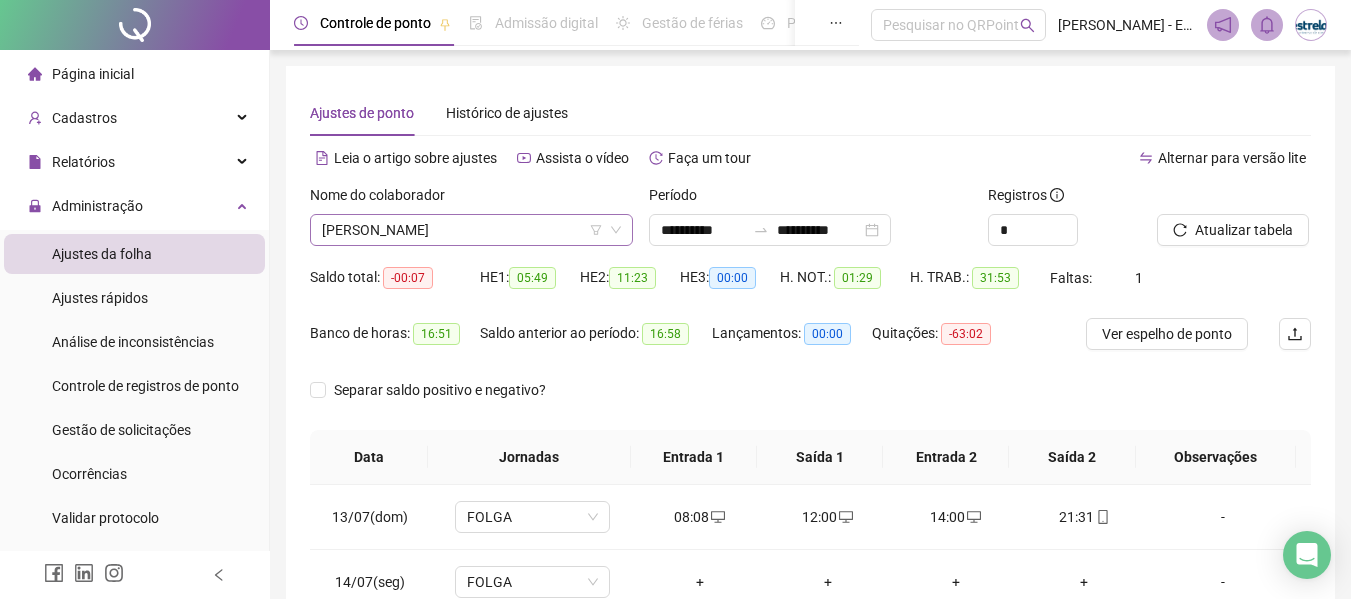 click on "[PERSON_NAME]" at bounding box center (471, 230) 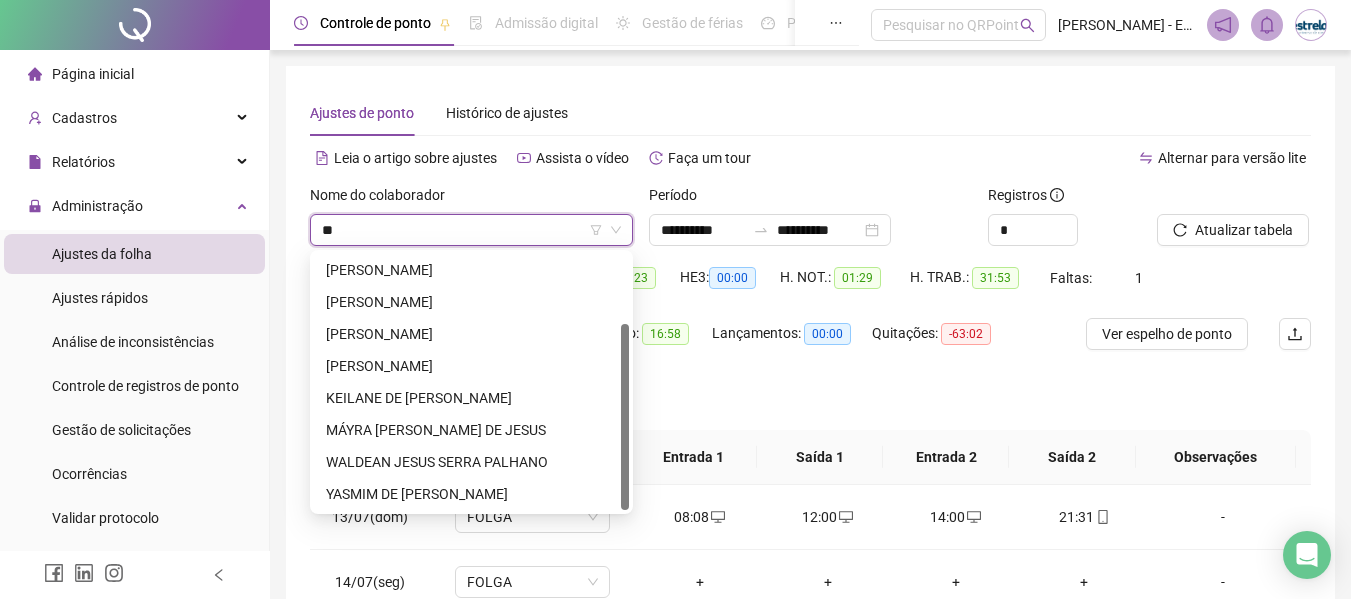 scroll, scrollTop: 96, scrollLeft: 0, axis: vertical 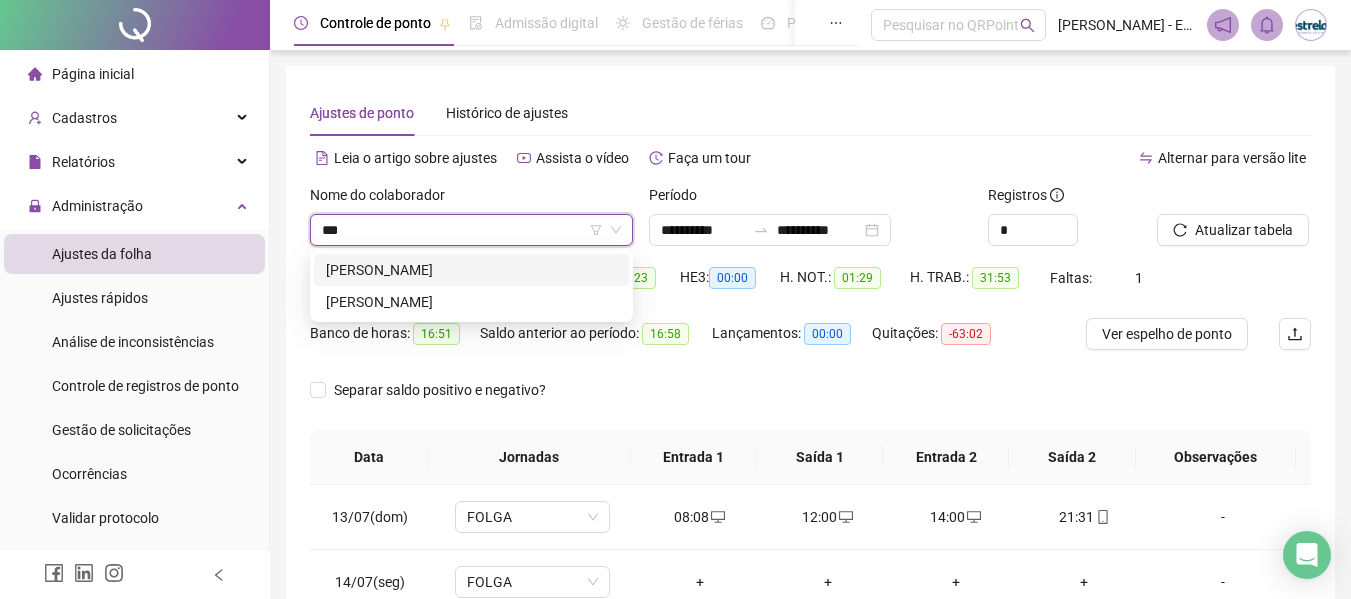 drag, startPoint x: 412, startPoint y: 263, endPoint x: 936, endPoint y: 305, distance: 525.6805 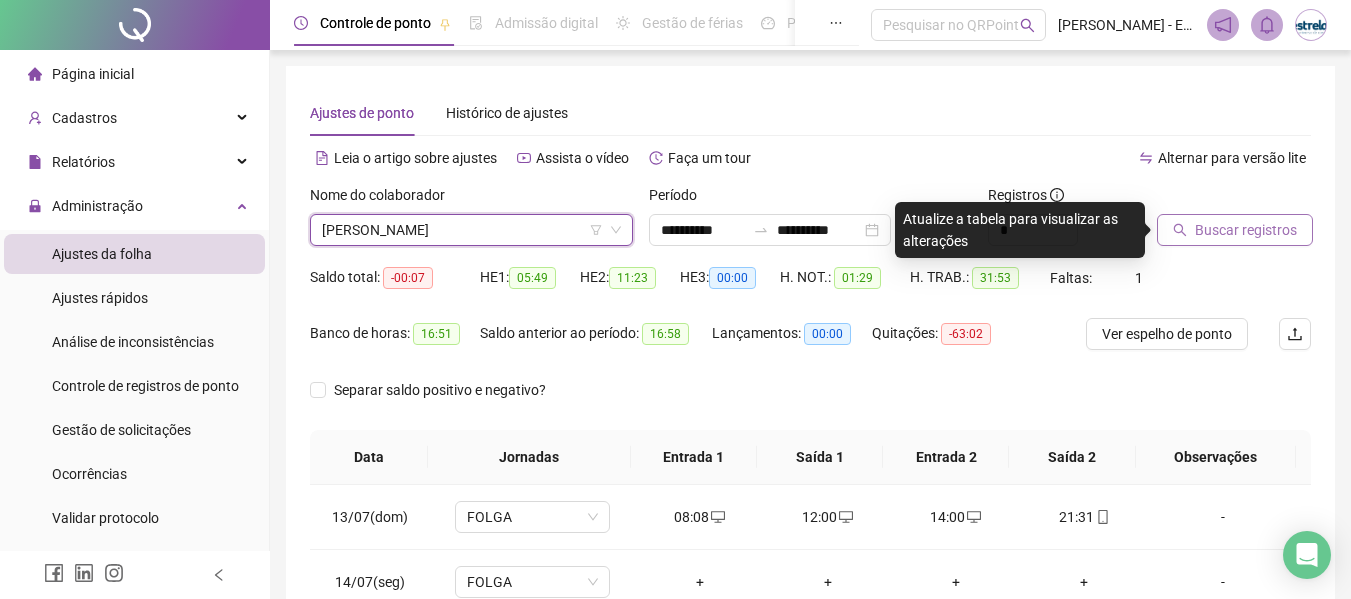 click on "Buscar registros" at bounding box center (1246, 230) 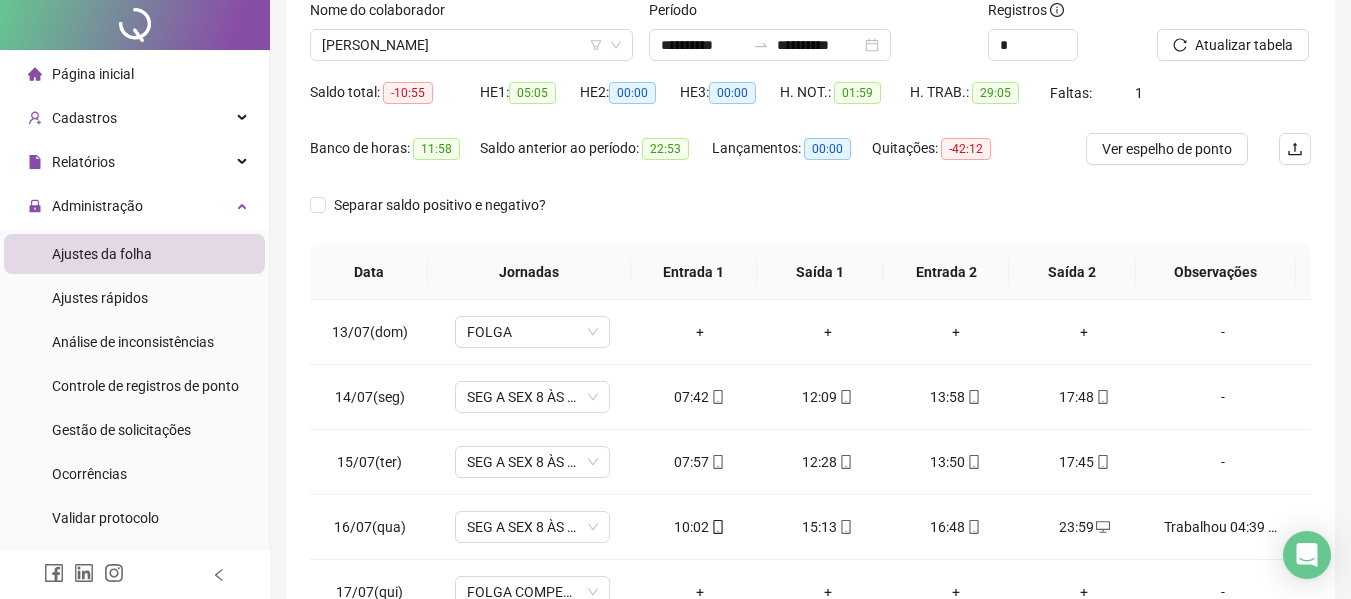 scroll, scrollTop: 386, scrollLeft: 0, axis: vertical 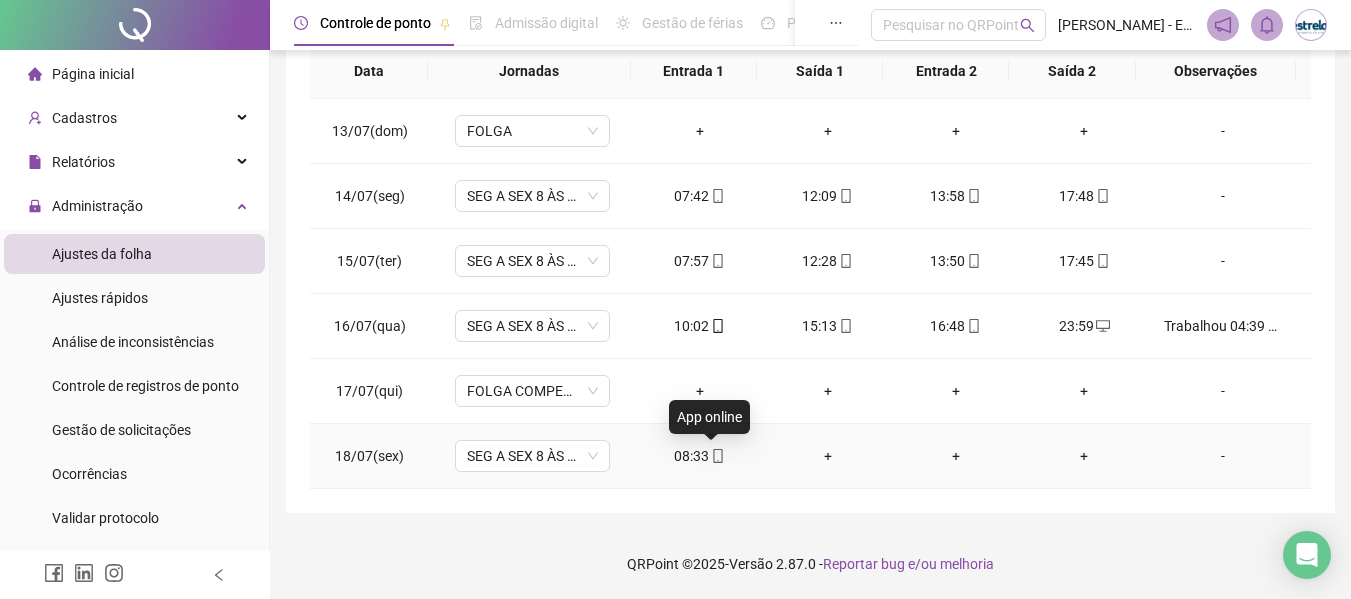 click 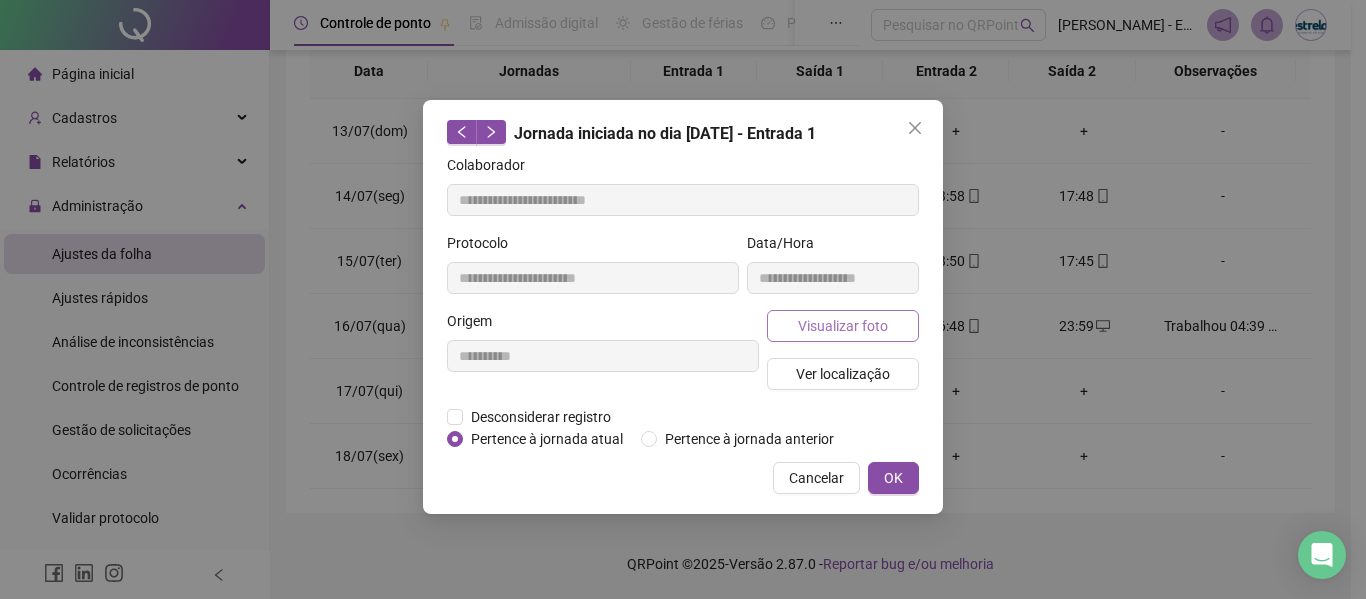 click on "Visualizar foto" at bounding box center (843, 326) 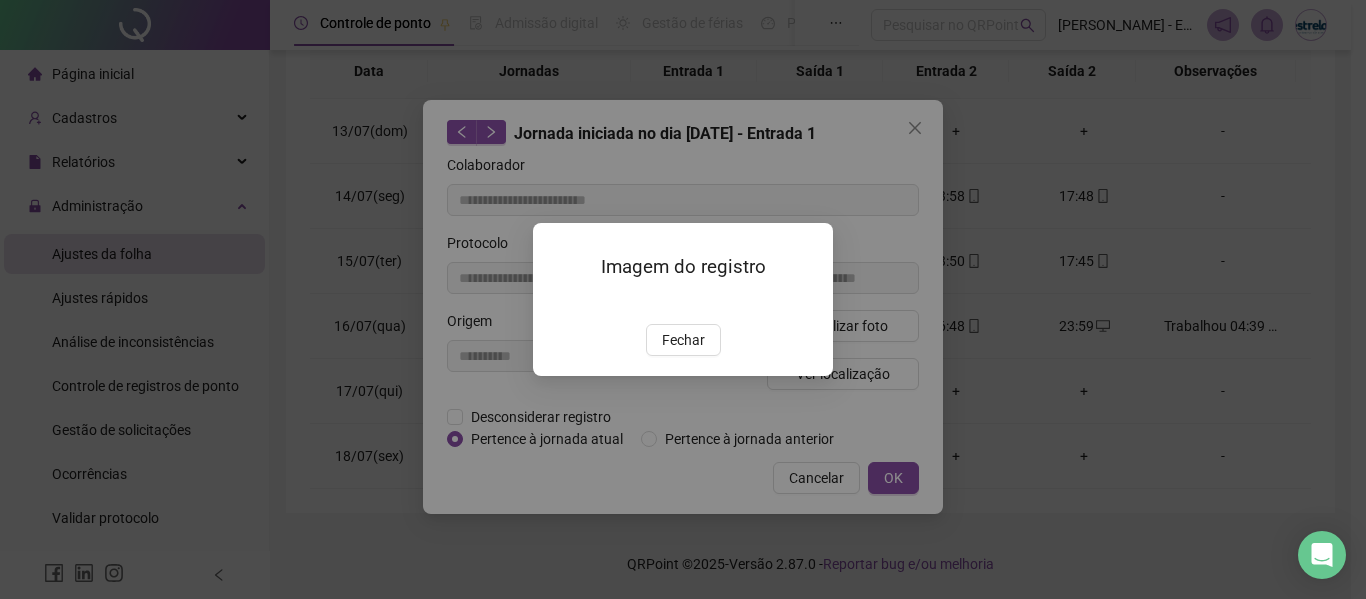 drag, startPoint x: 682, startPoint y: 460, endPoint x: 773, endPoint y: 315, distance: 171.18996 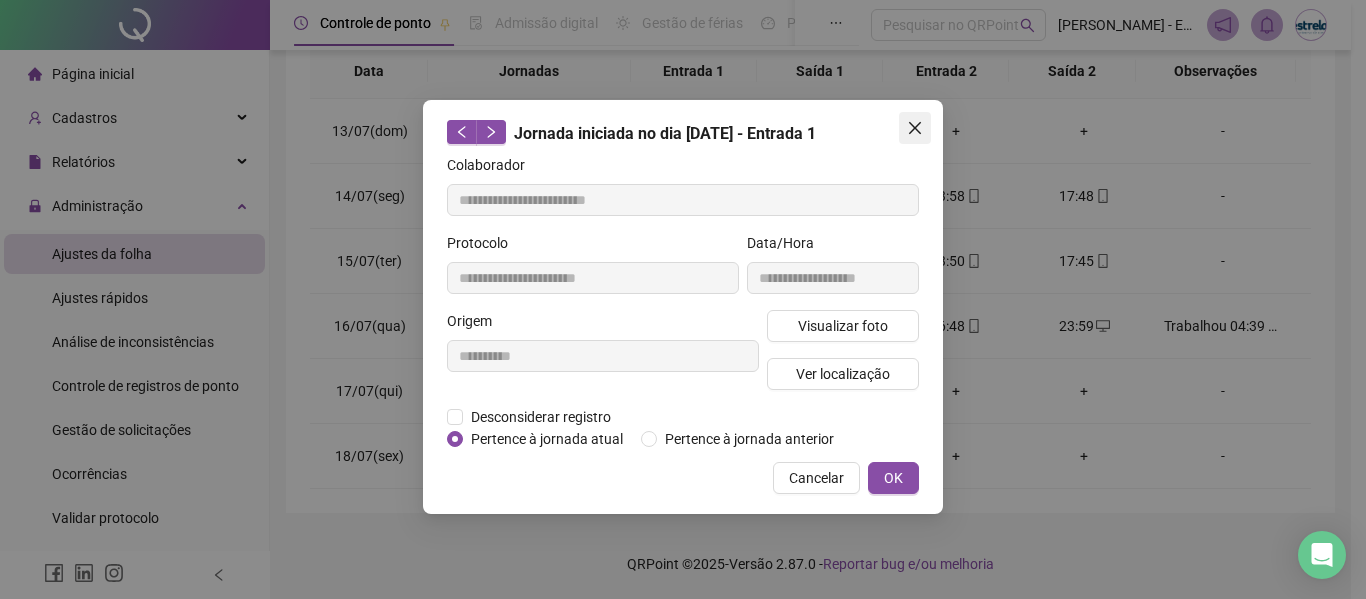 click 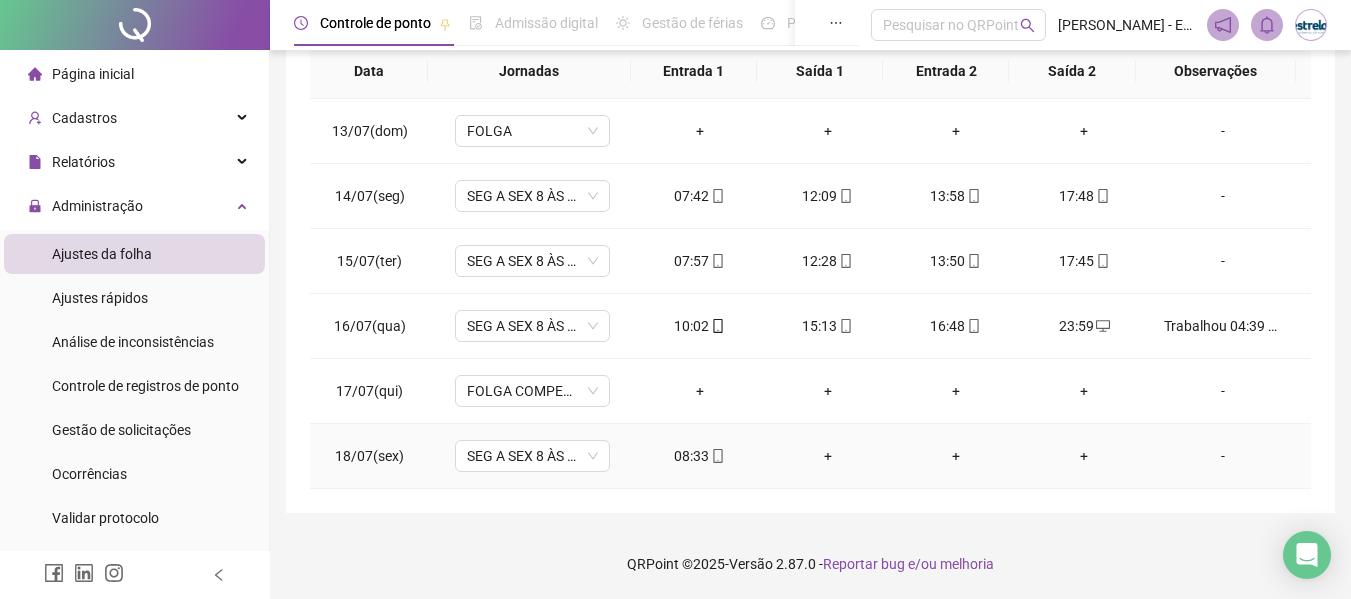 click on "-" at bounding box center (1223, 456) 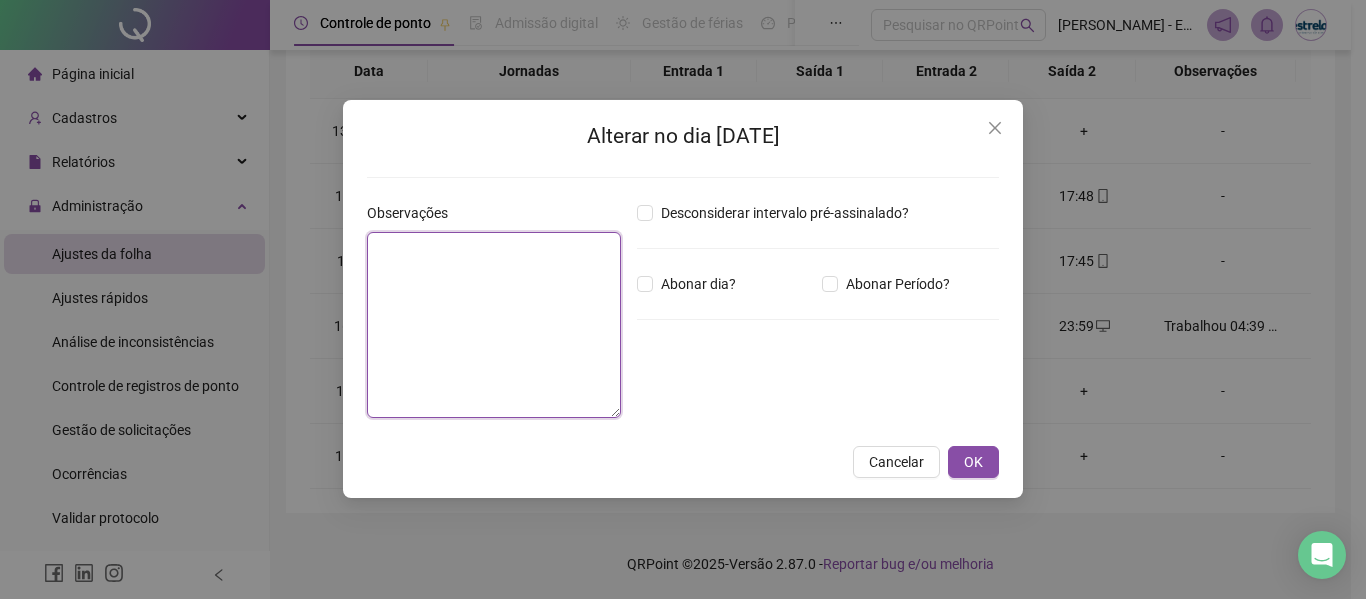 drag, startPoint x: 591, startPoint y: 251, endPoint x: 696, endPoint y: 250, distance: 105.00476 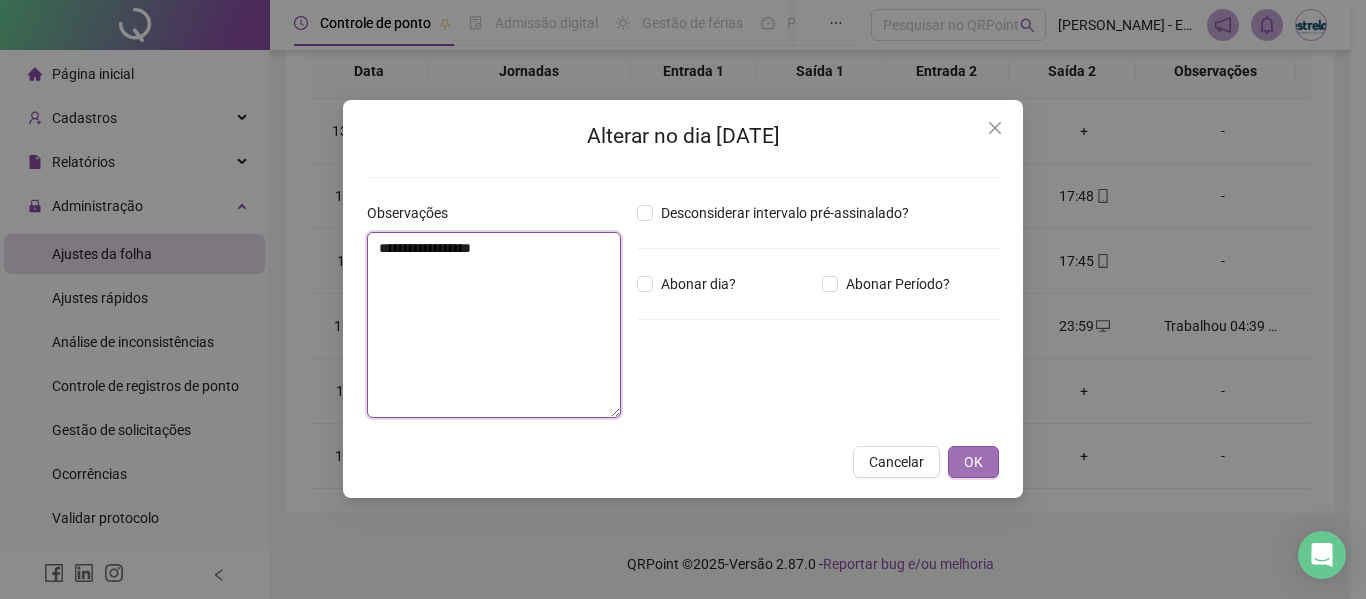 type on "**********" 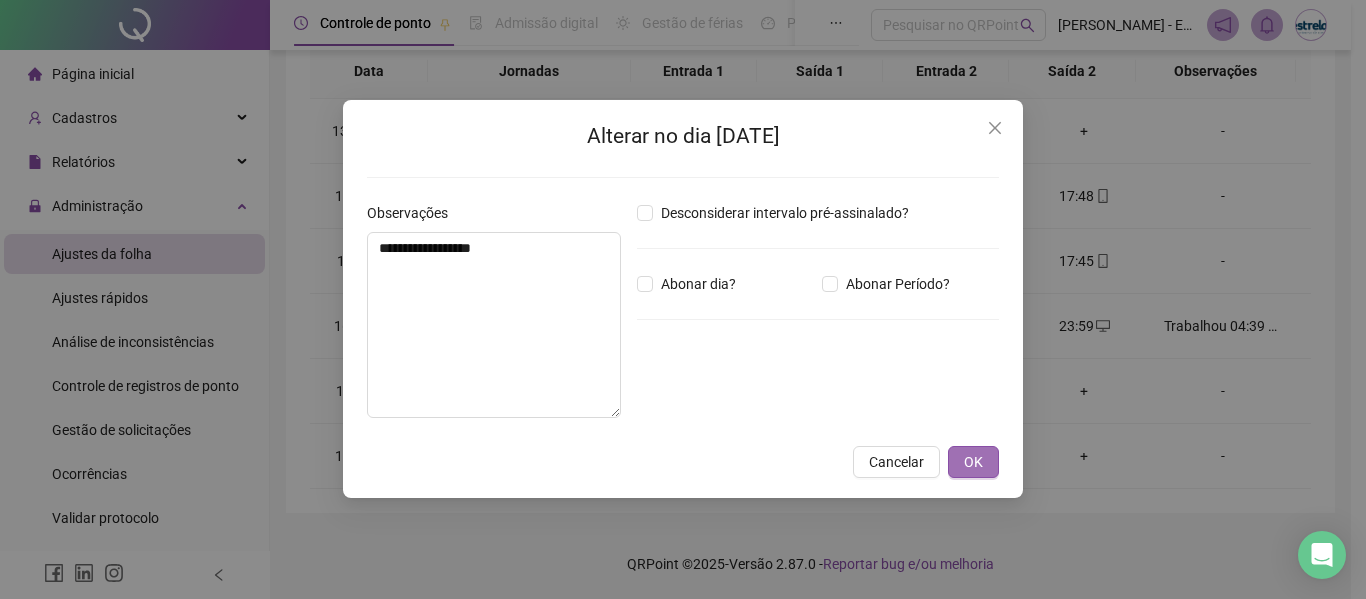 click on "OK" at bounding box center (973, 462) 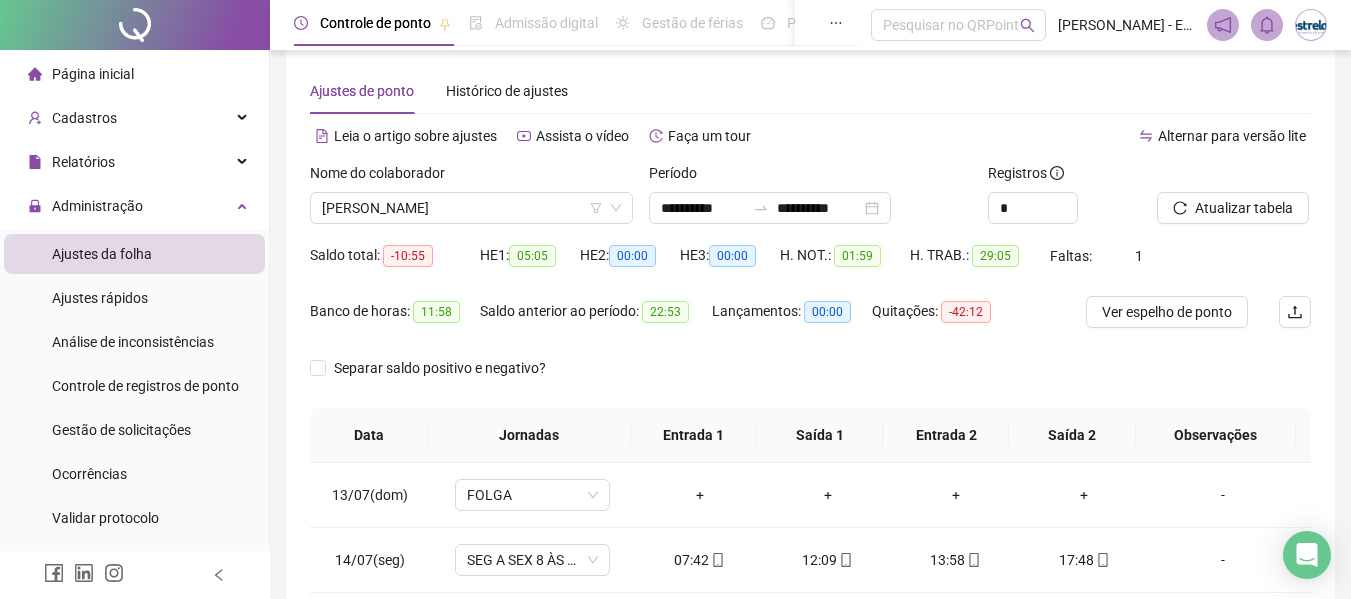 scroll, scrollTop: 0, scrollLeft: 0, axis: both 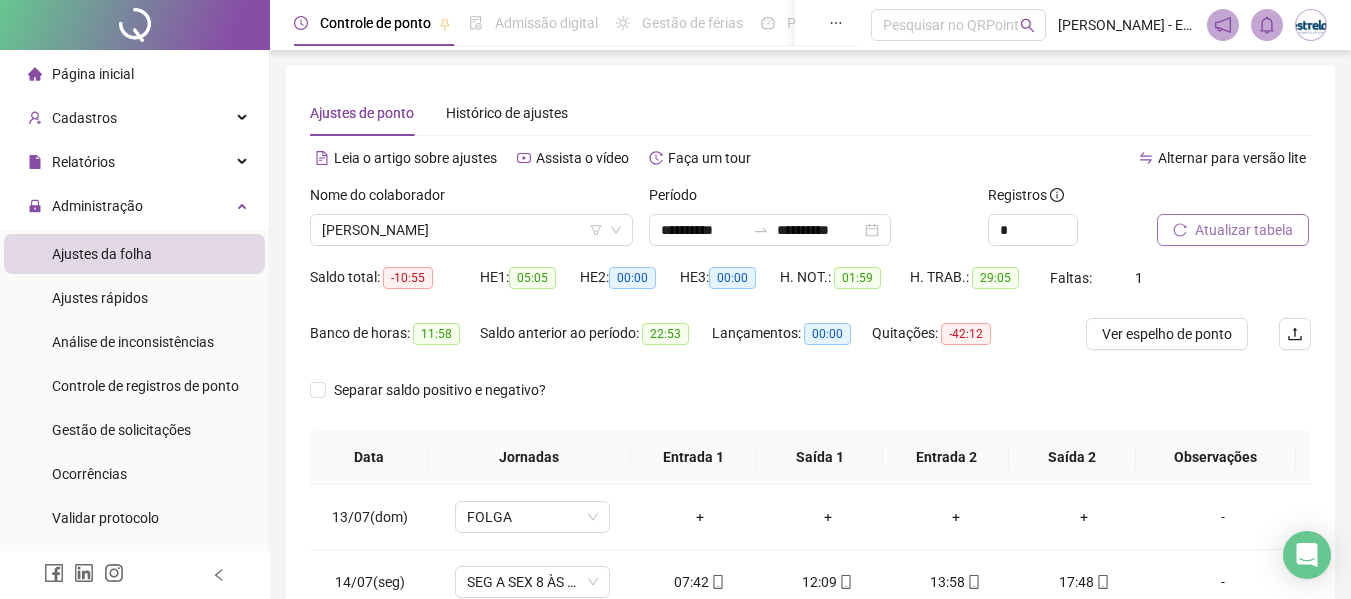 click on "Atualizar tabela" at bounding box center [1244, 230] 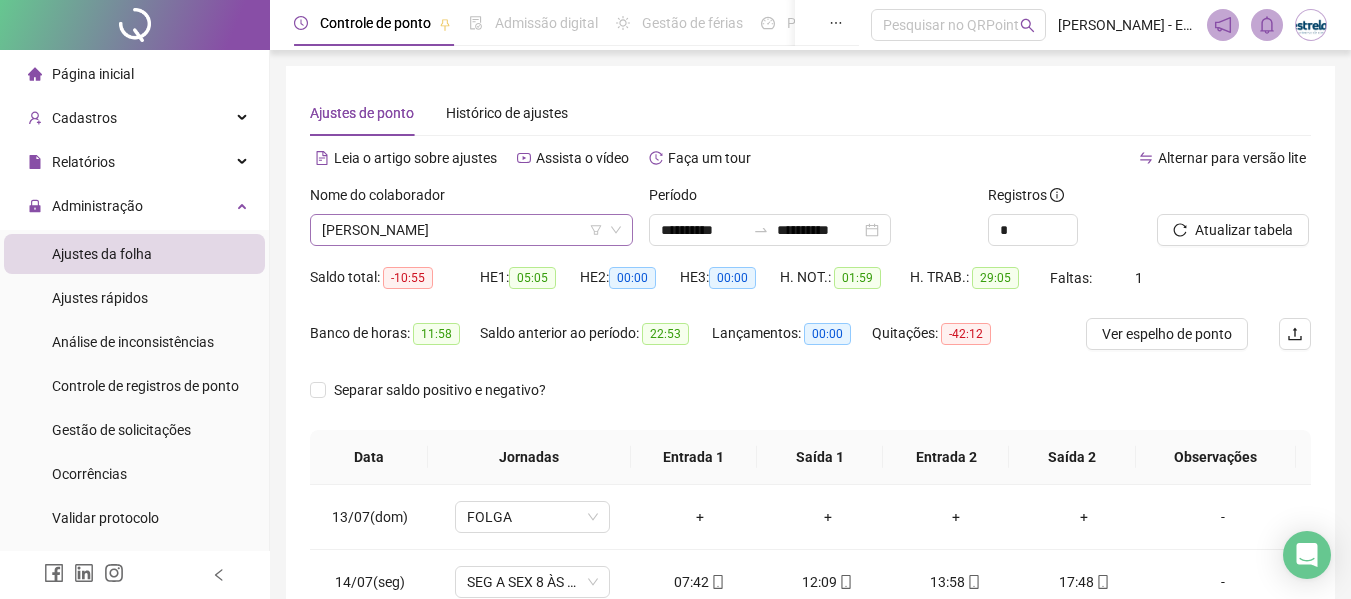 click on "[PERSON_NAME]" at bounding box center (471, 230) 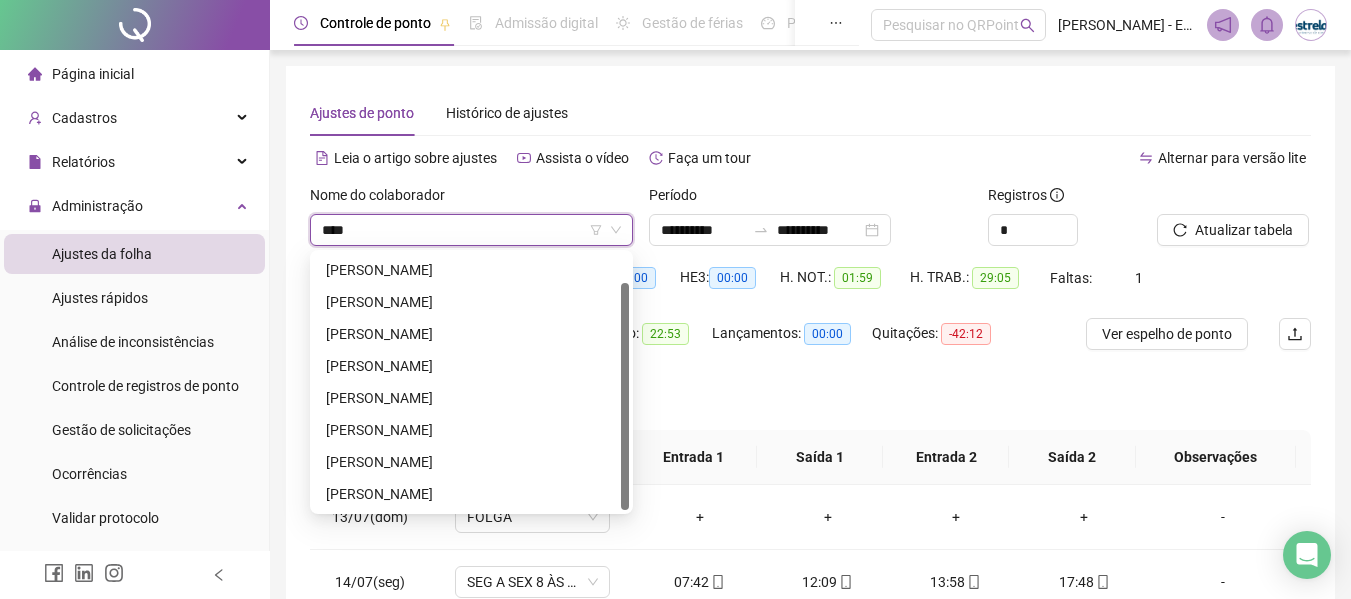 scroll, scrollTop: 0, scrollLeft: 0, axis: both 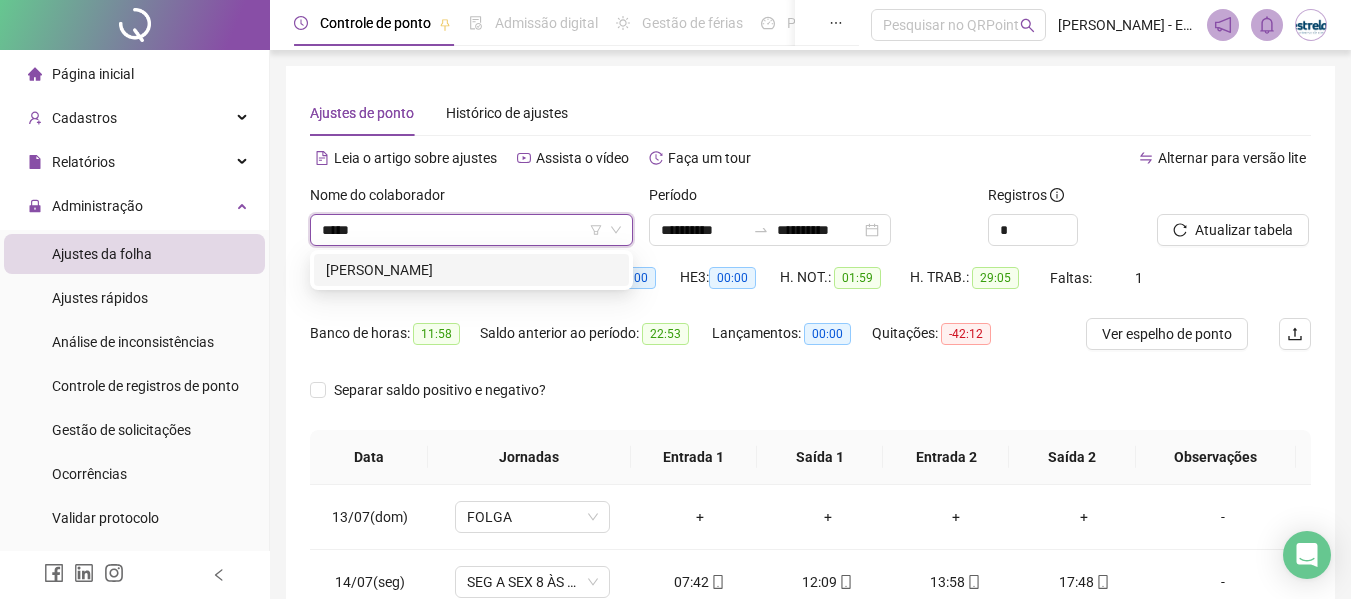 type on "******" 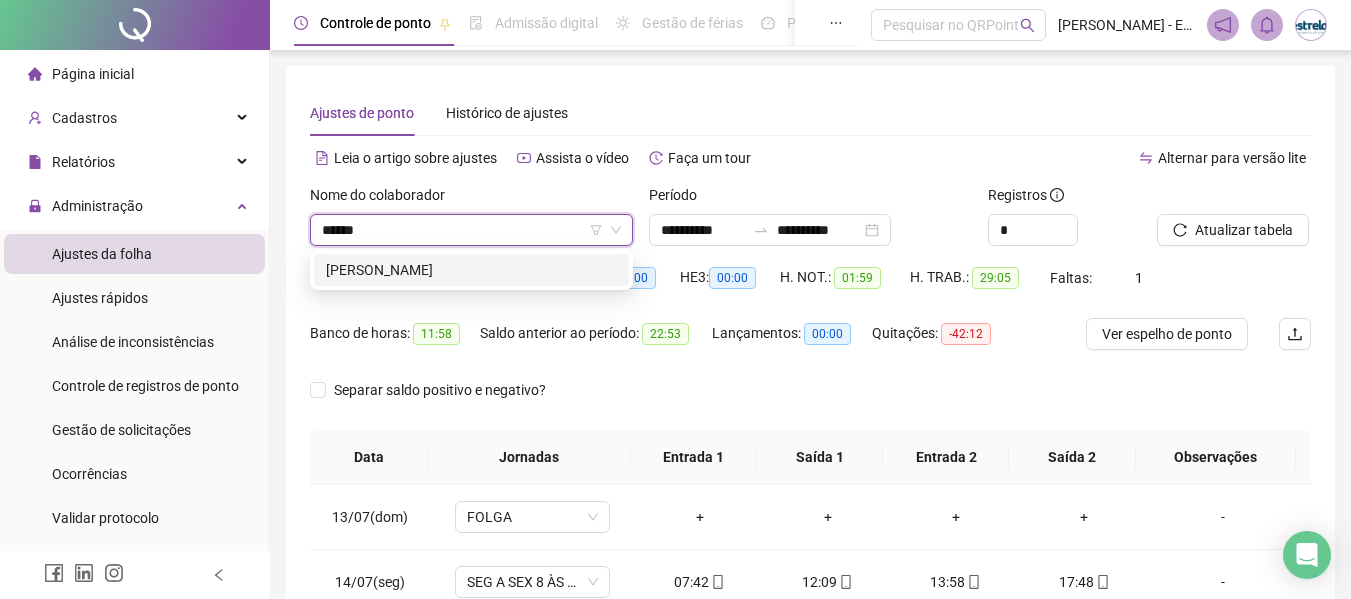 click on "[PERSON_NAME]" at bounding box center [471, 270] 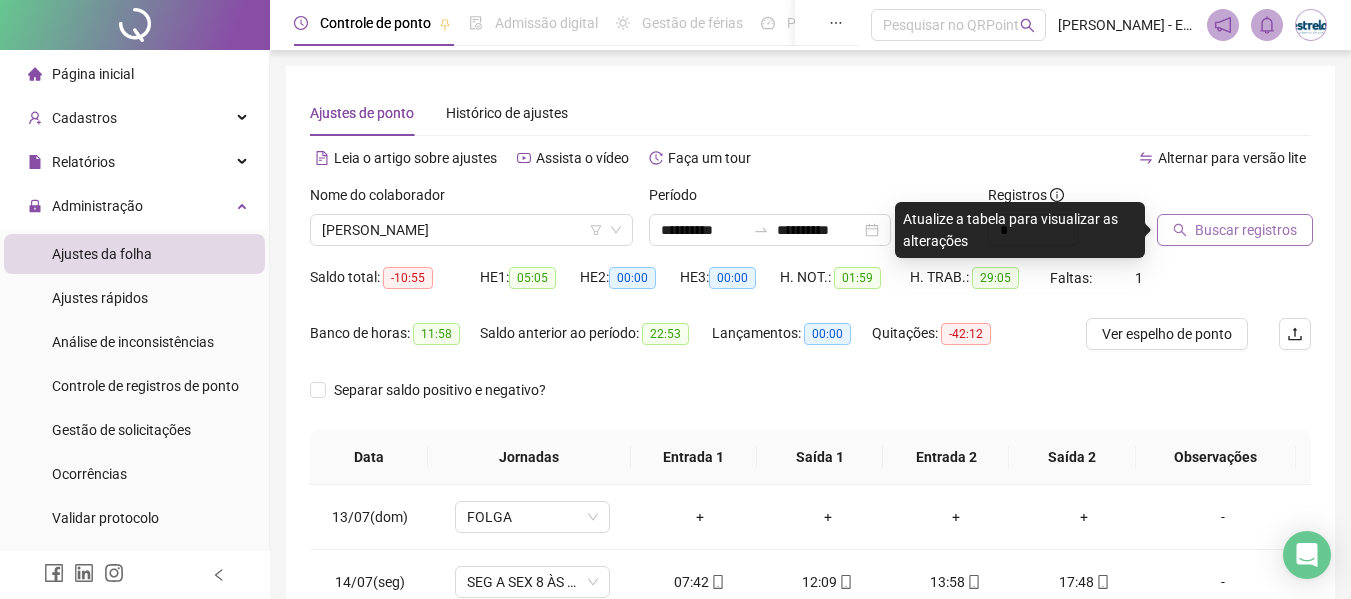 click on "Buscar registros" at bounding box center [1246, 230] 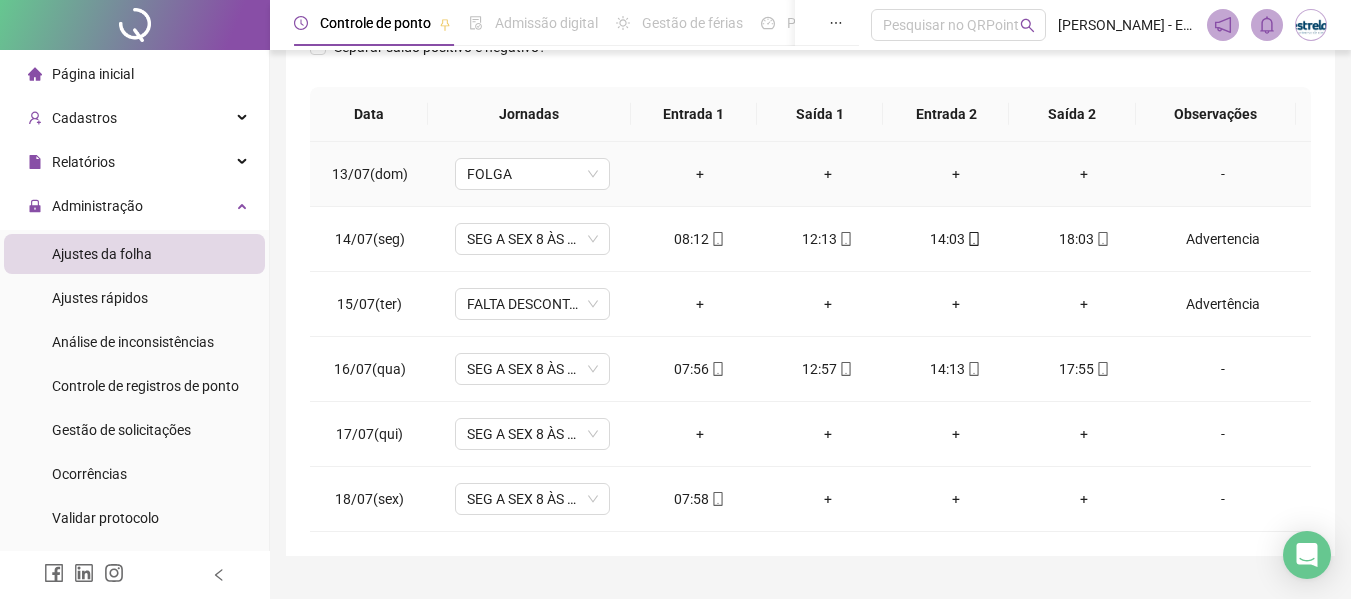 scroll, scrollTop: 386, scrollLeft: 0, axis: vertical 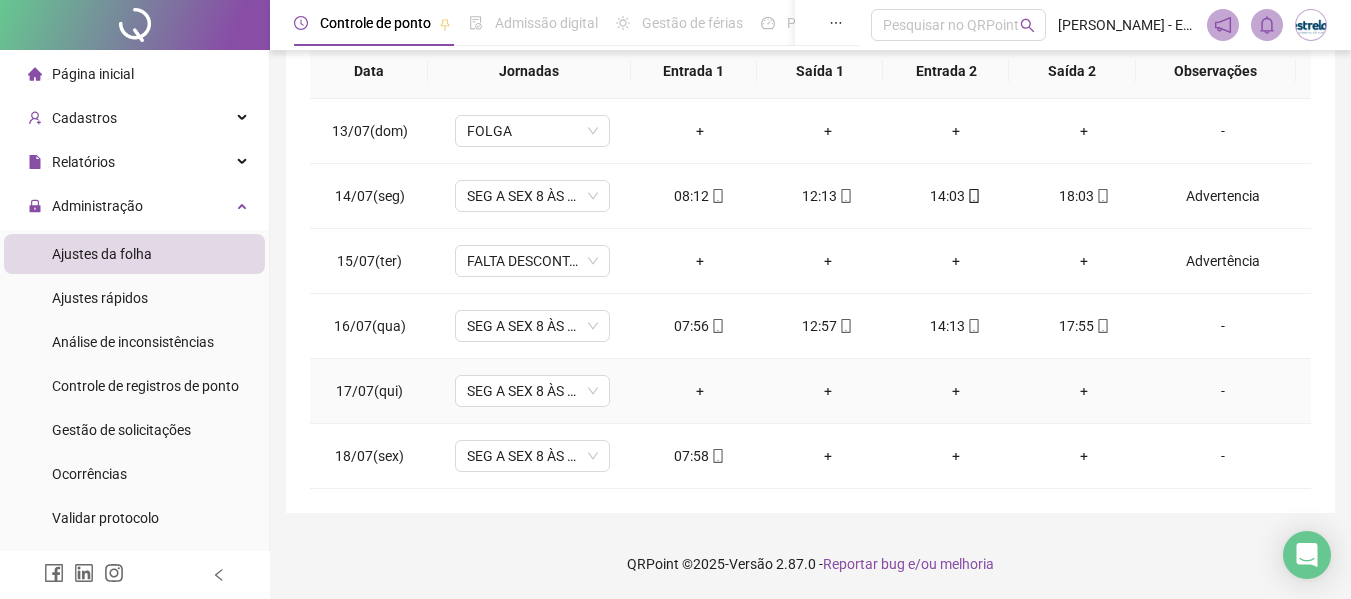 click on "-" at bounding box center [1223, 391] 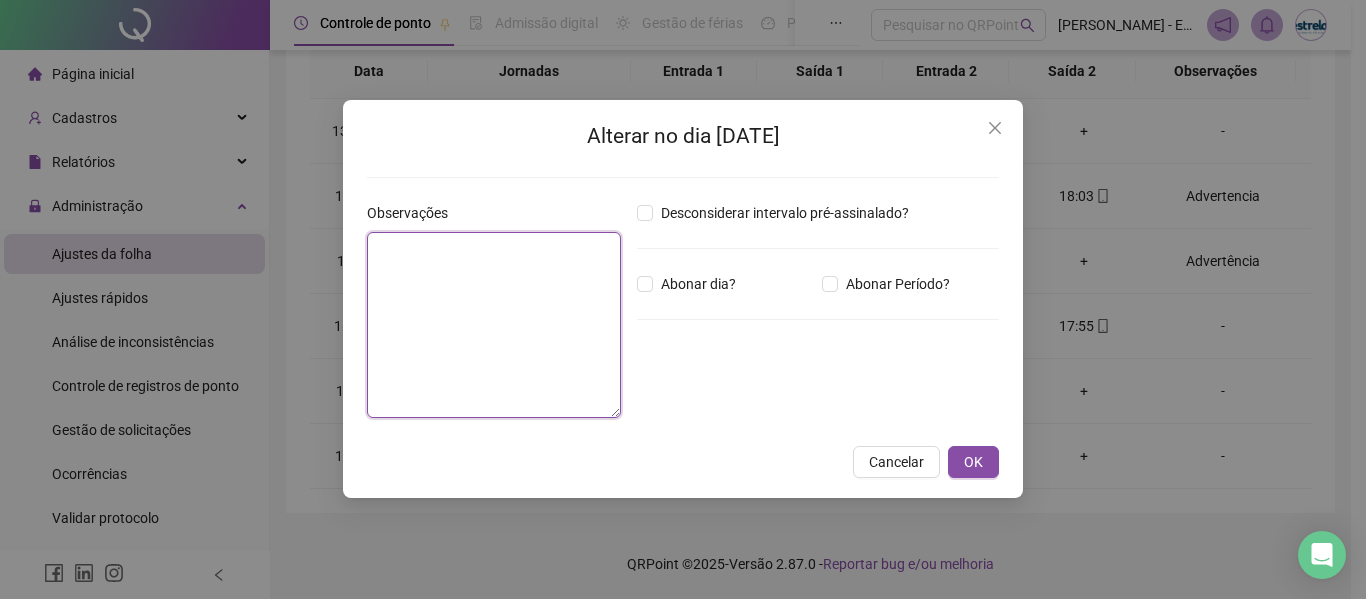 drag, startPoint x: 578, startPoint y: 260, endPoint x: 733, endPoint y: 256, distance: 155.0516 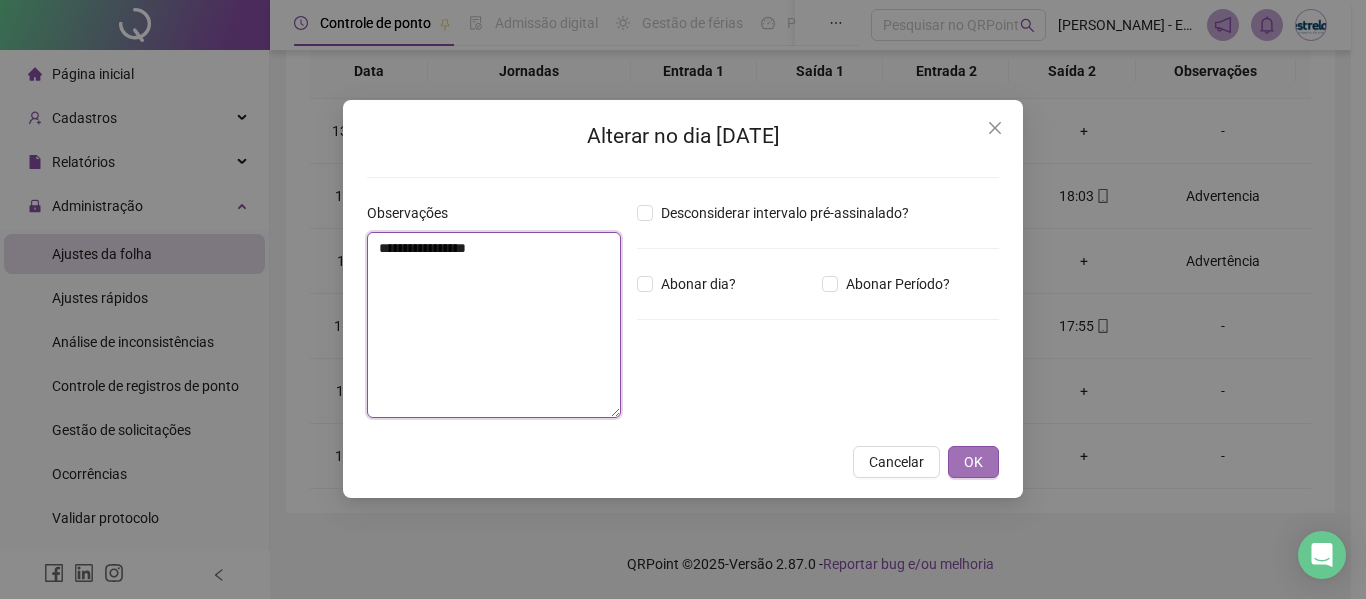 type on "**********" 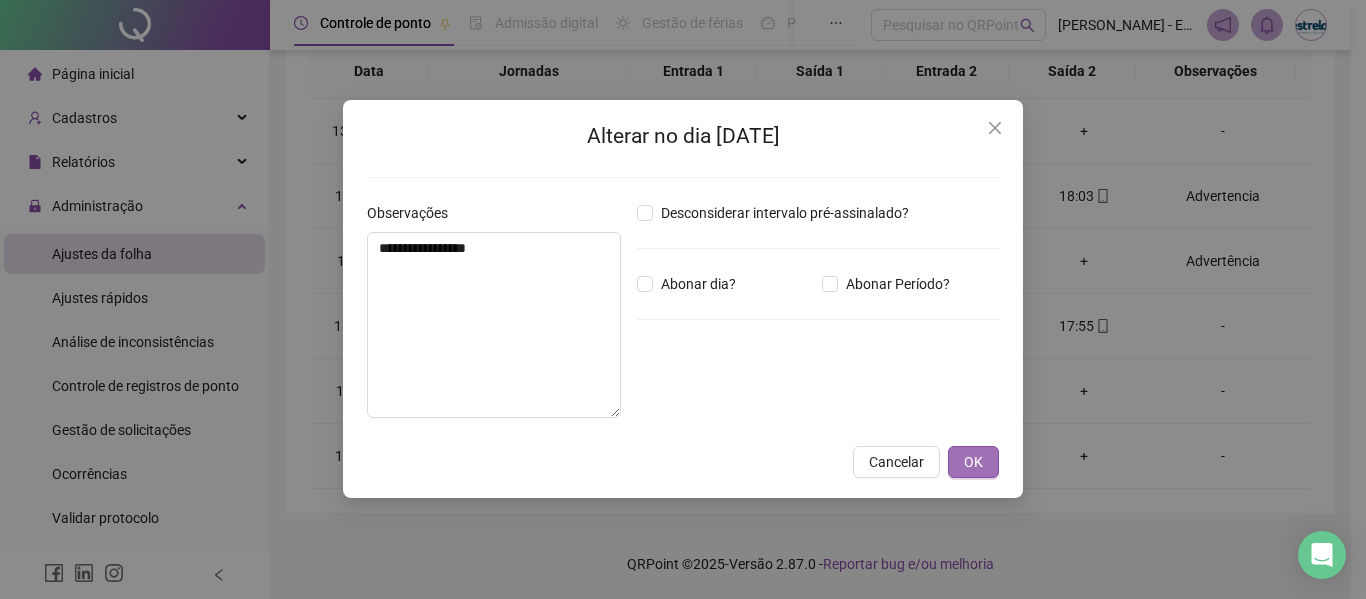 click on "OK" at bounding box center (973, 462) 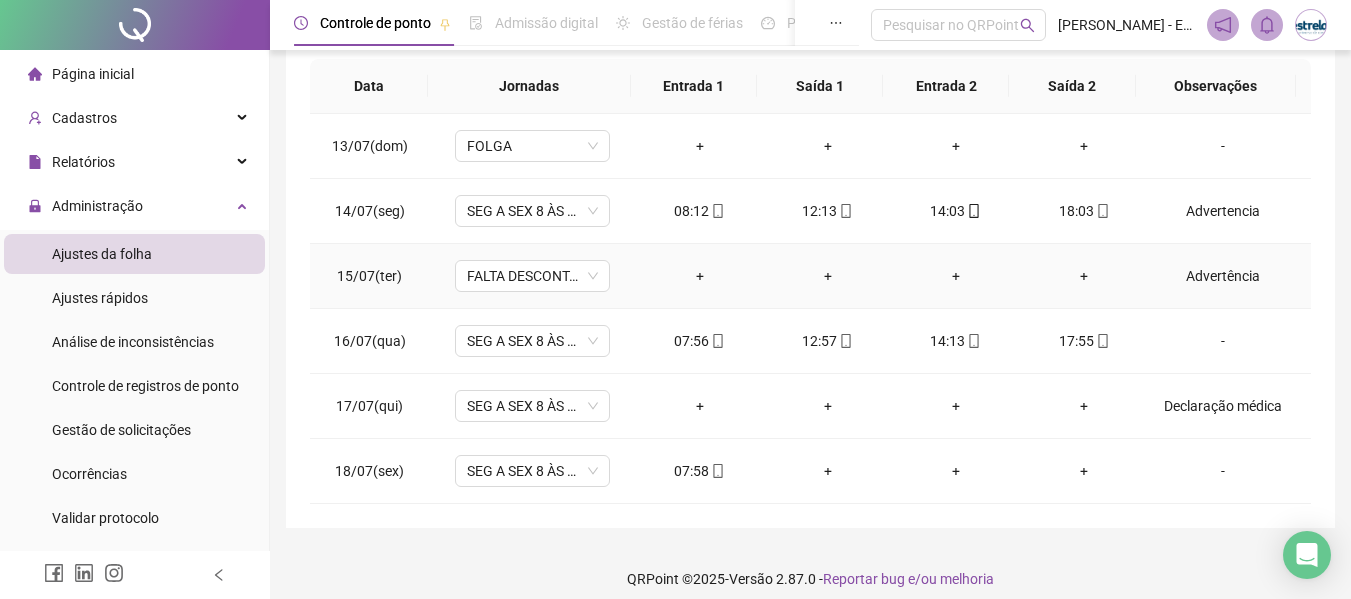 scroll, scrollTop: 0, scrollLeft: 0, axis: both 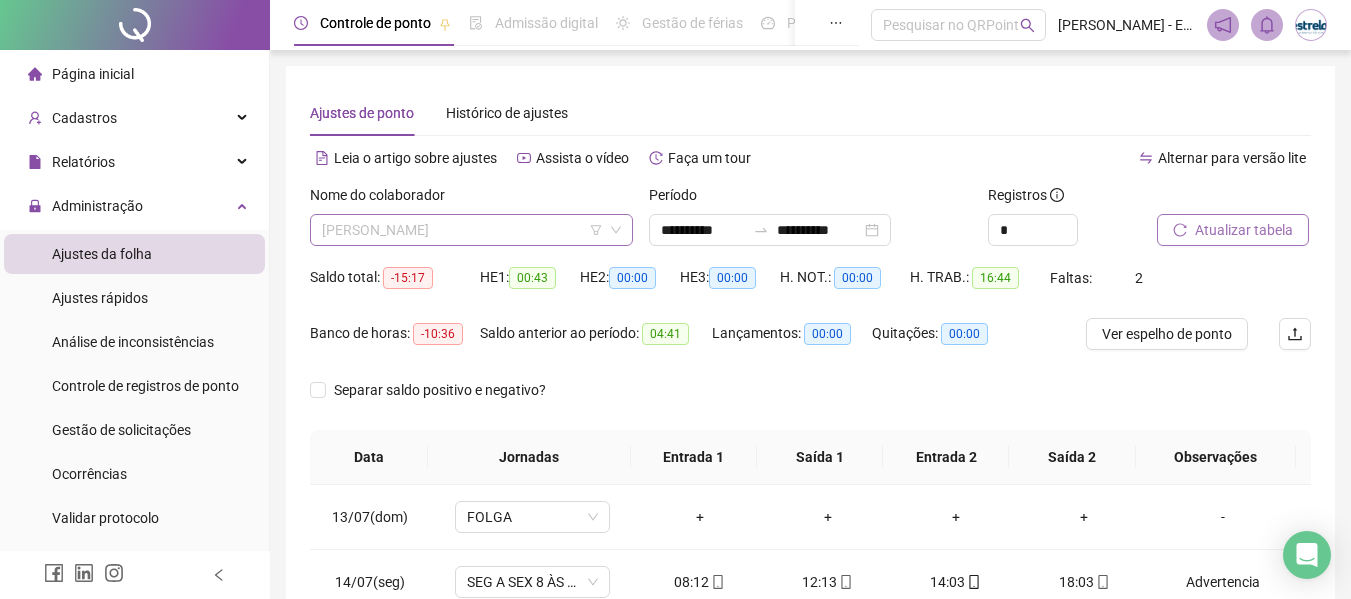 click on "[PERSON_NAME]" at bounding box center (471, 230) 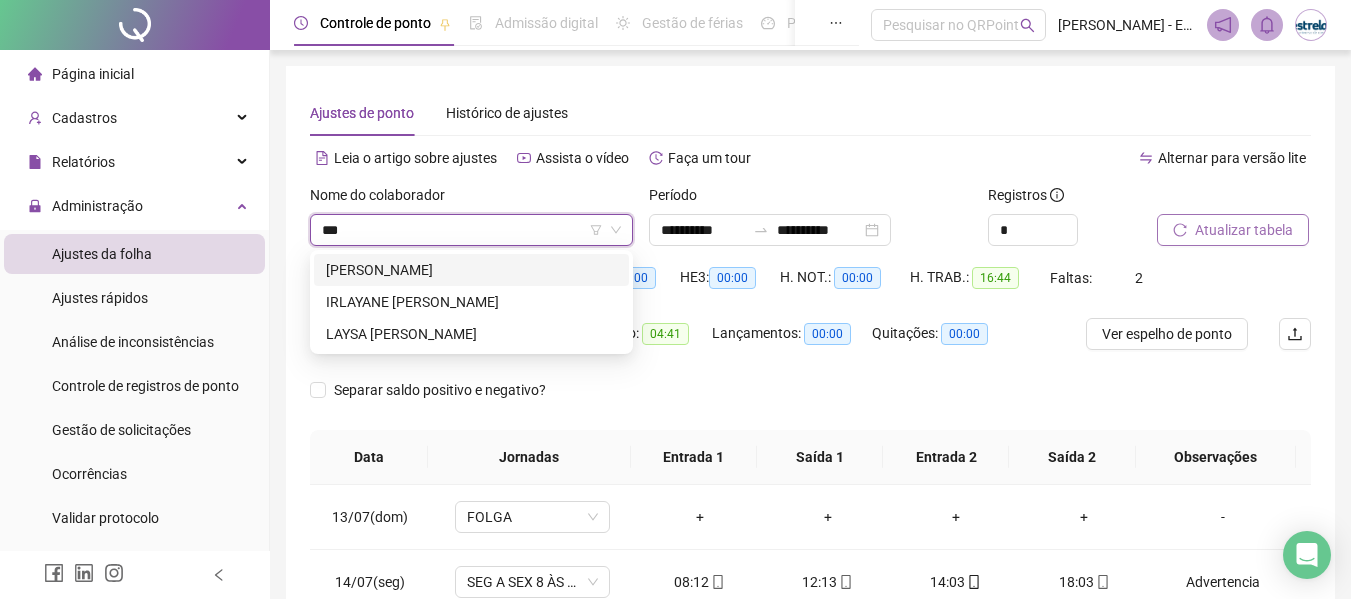 scroll, scrollTop: 0, scrollLeft: 0, axis: both 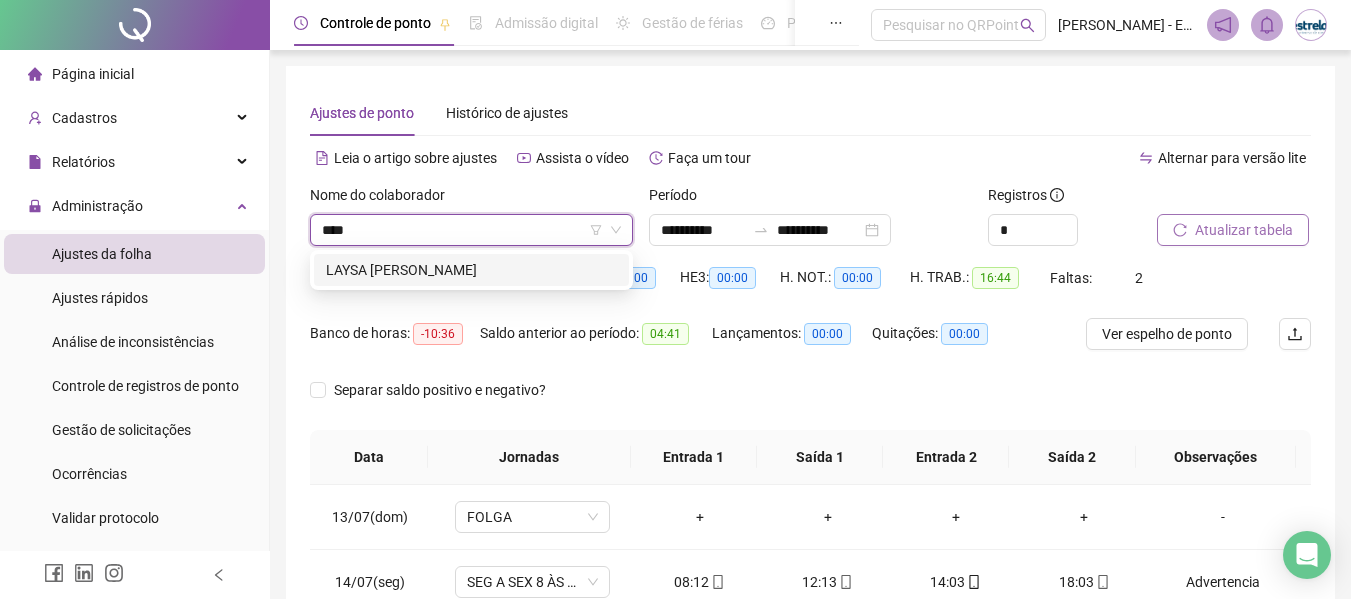 type on "*****" 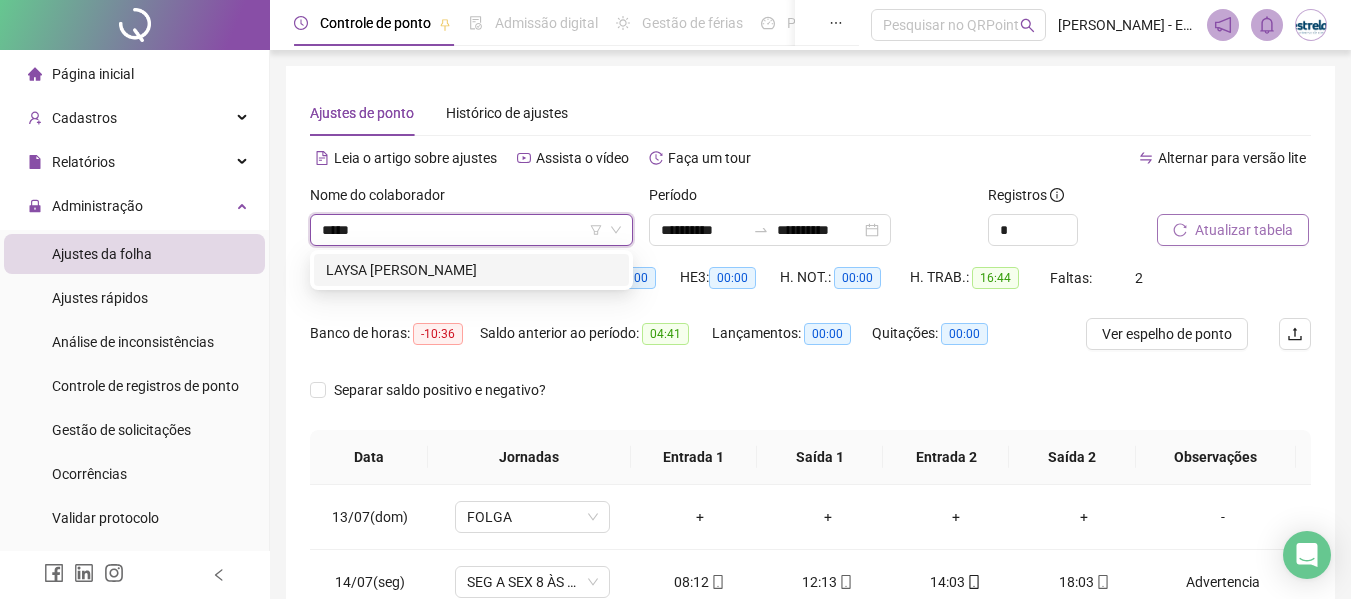 click on "LAYSA [PERSON_NAME]" at bounding box center (471, 270) 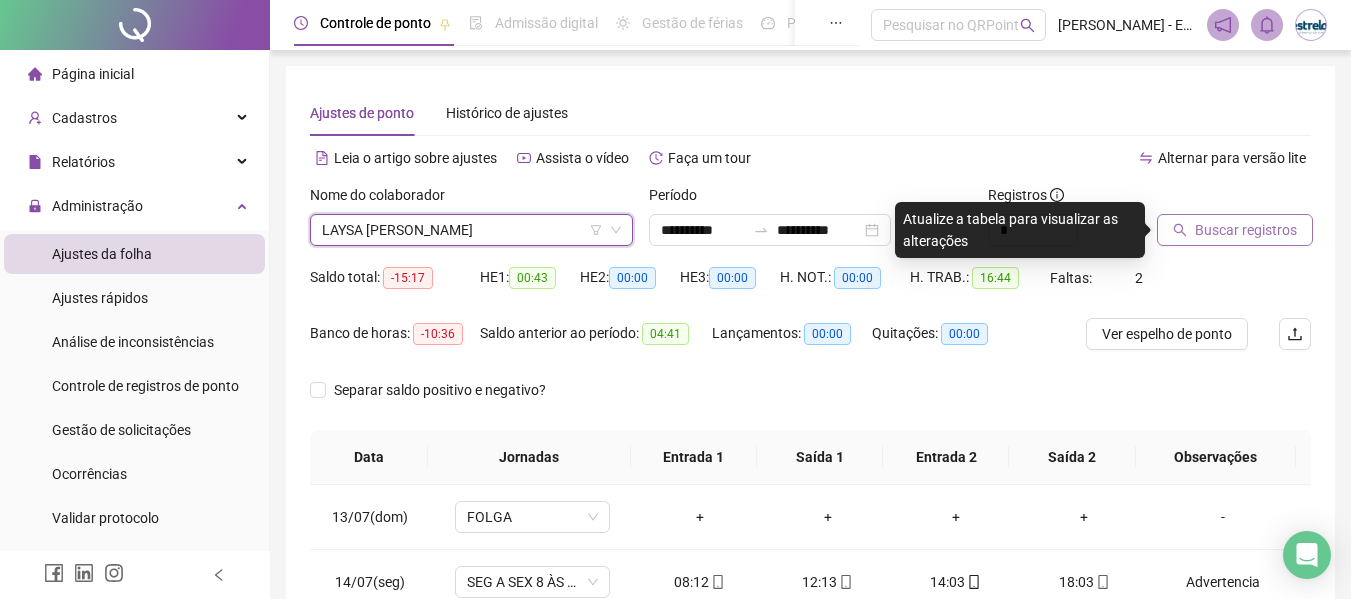click on "Buscar registros" at bounding box center (1235, 230) 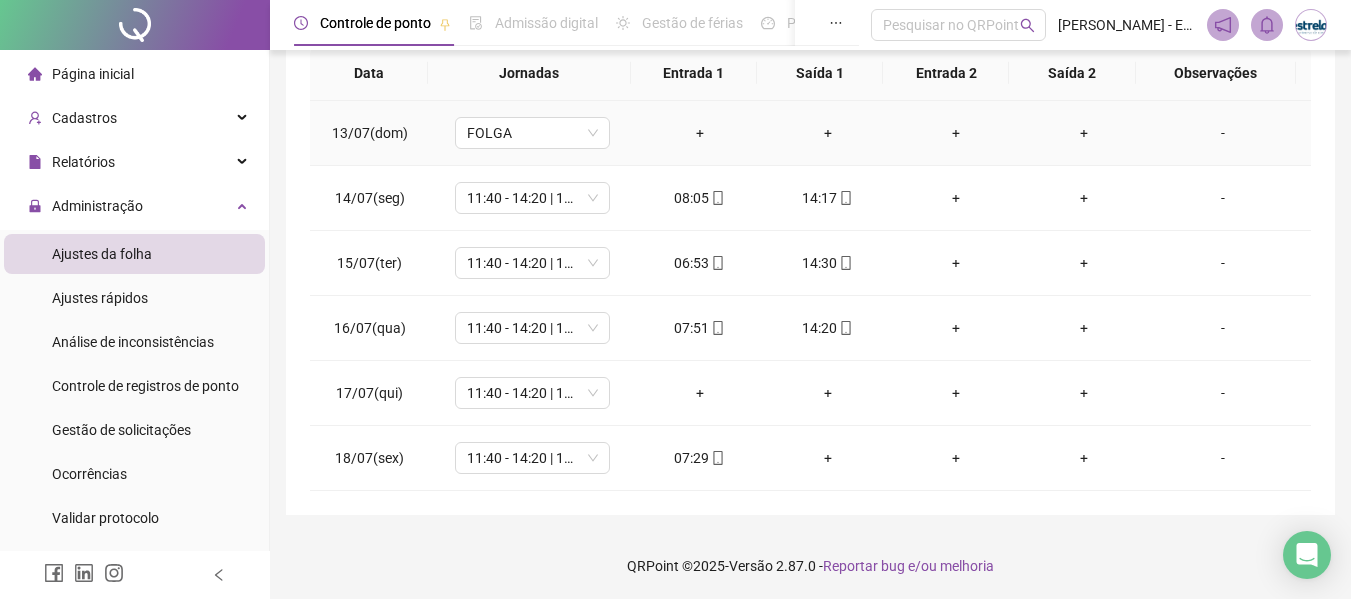 scroll, scrollTop: 386, scrollLeft: 0, axis: vertical 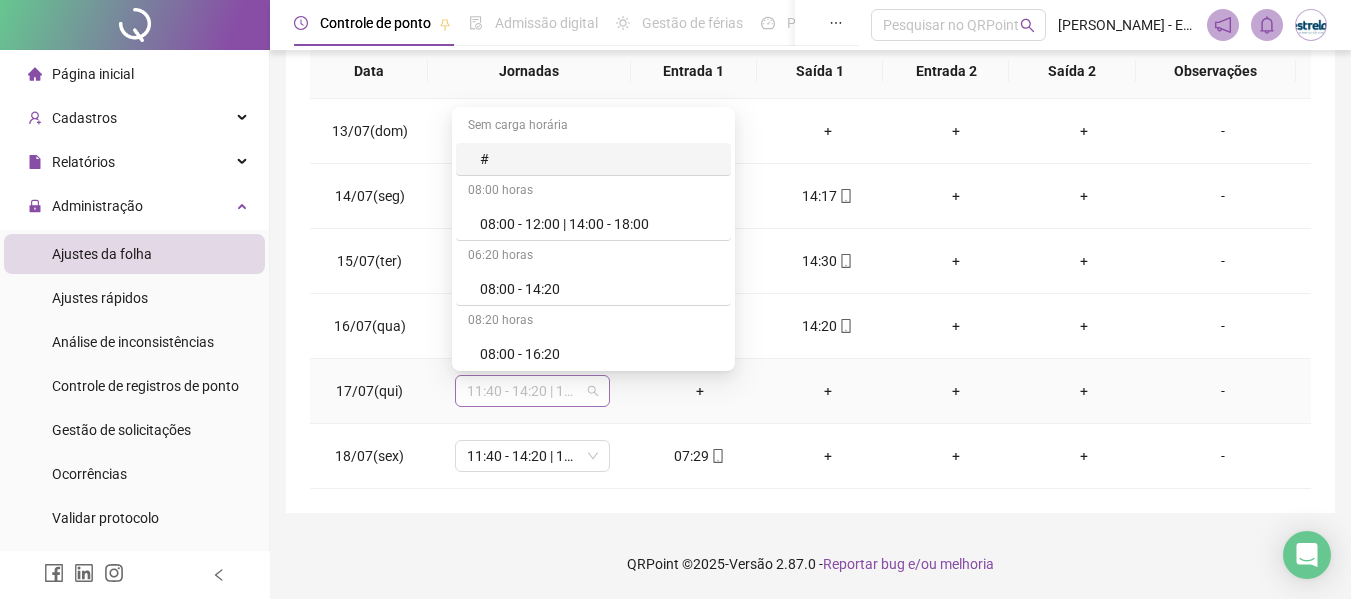 click on "11:40 - 14:20 | 14:40 - 18:00" at bounding box center [532, 391] 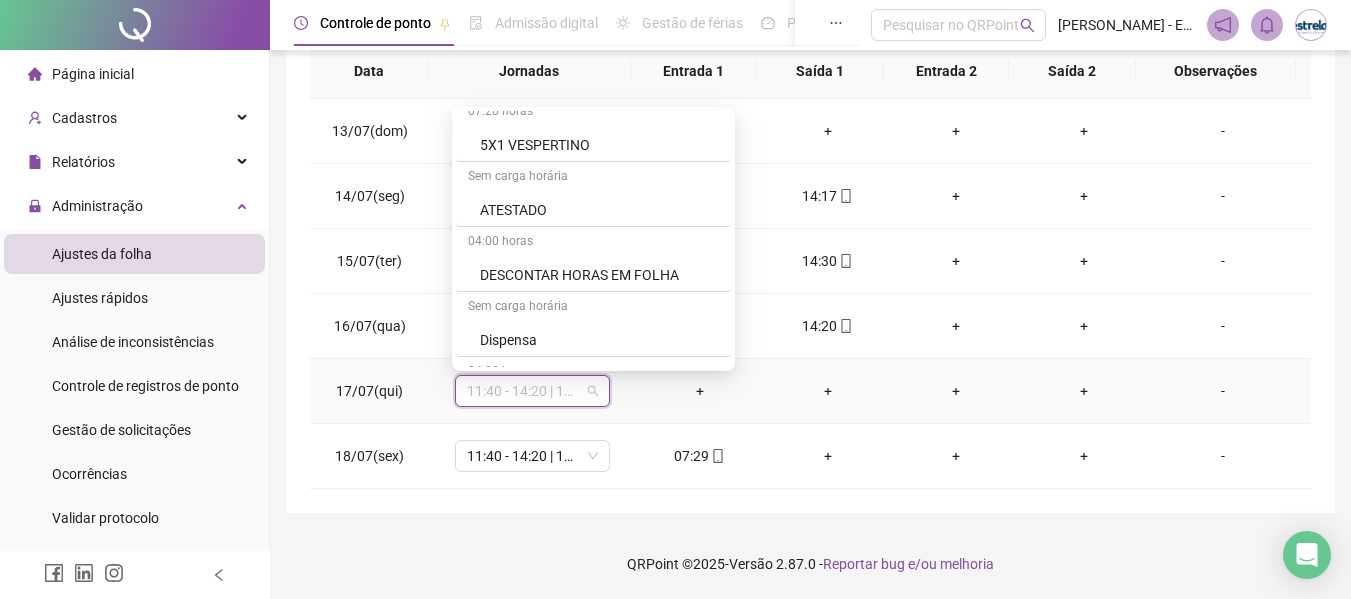 scroll, scrollTop: 700, scrollLeft: 0, axis: vertical 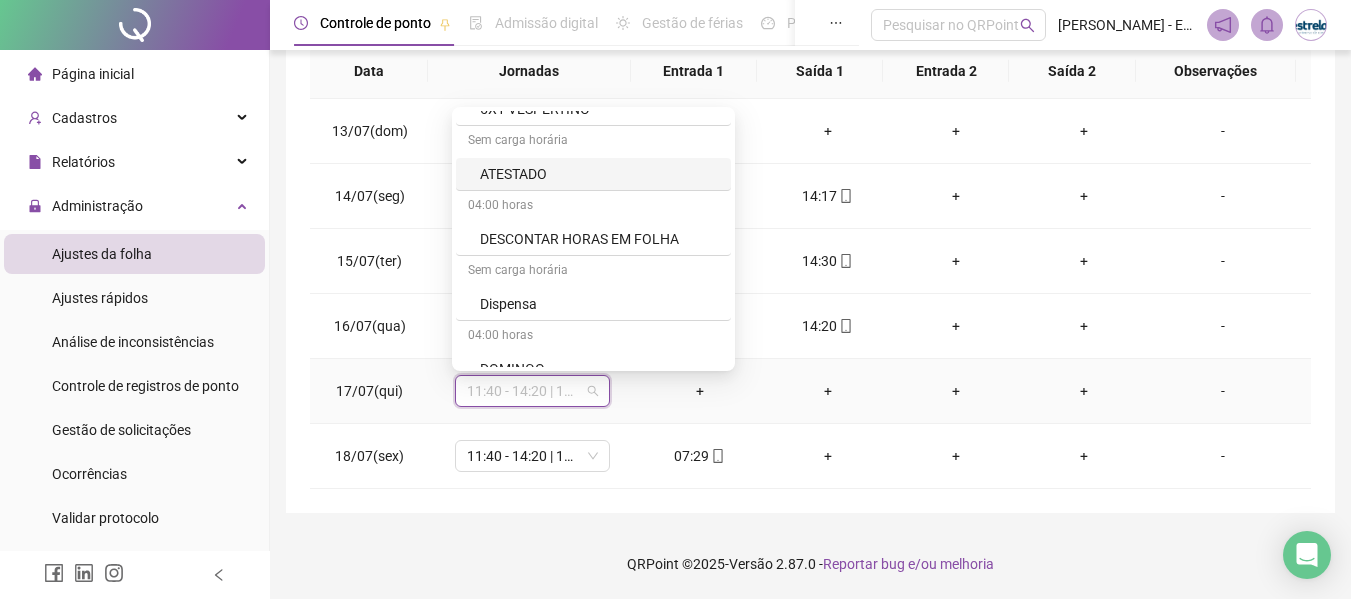 click on "ATESTADO" at bounding box center [593, 174] 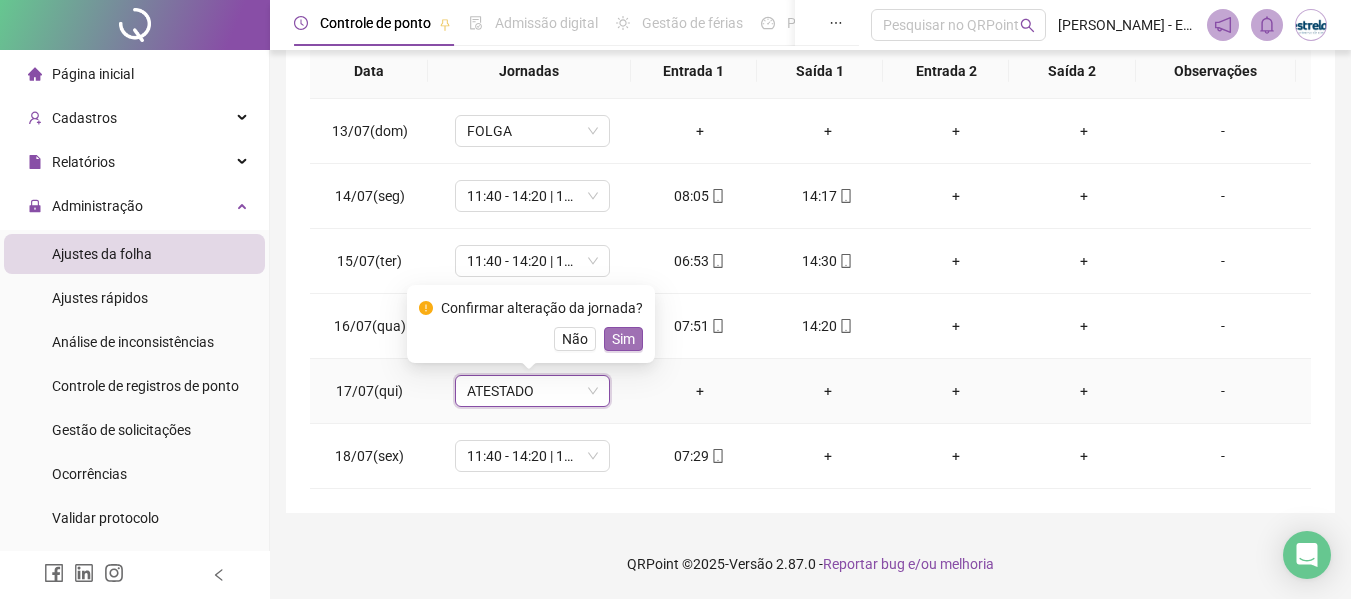 click on "Sim" at bounding box center (623, 339) 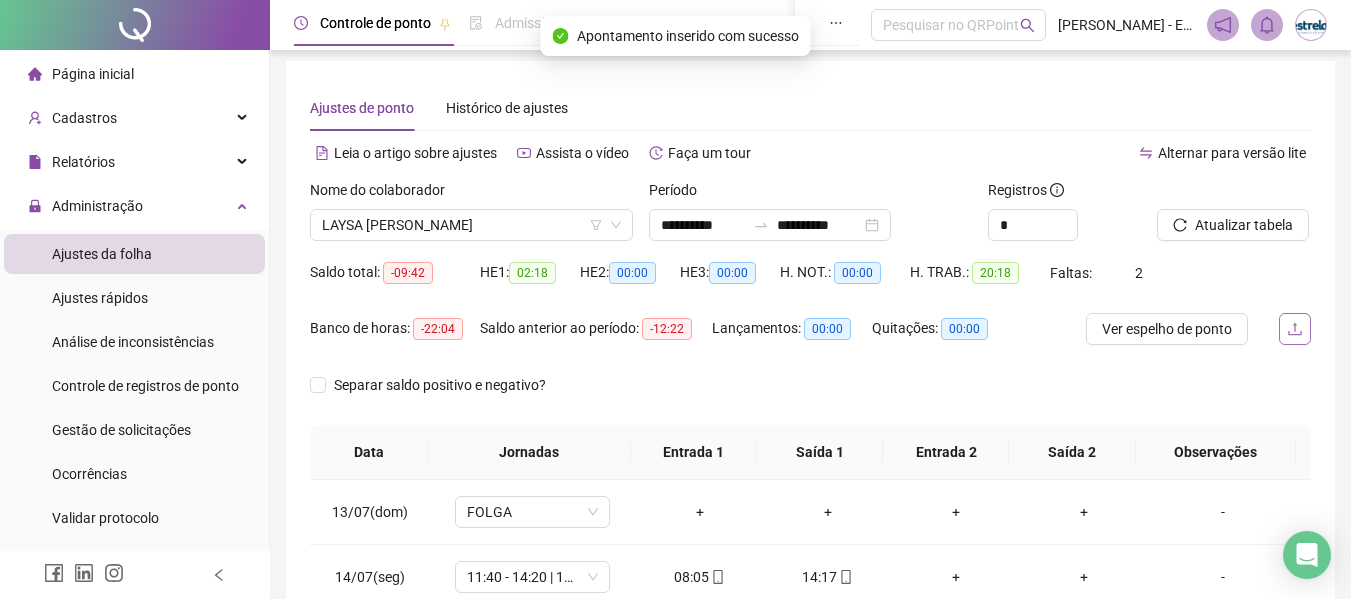 scroll, scrollTop: 0, scrollLeft: 0, axis: both 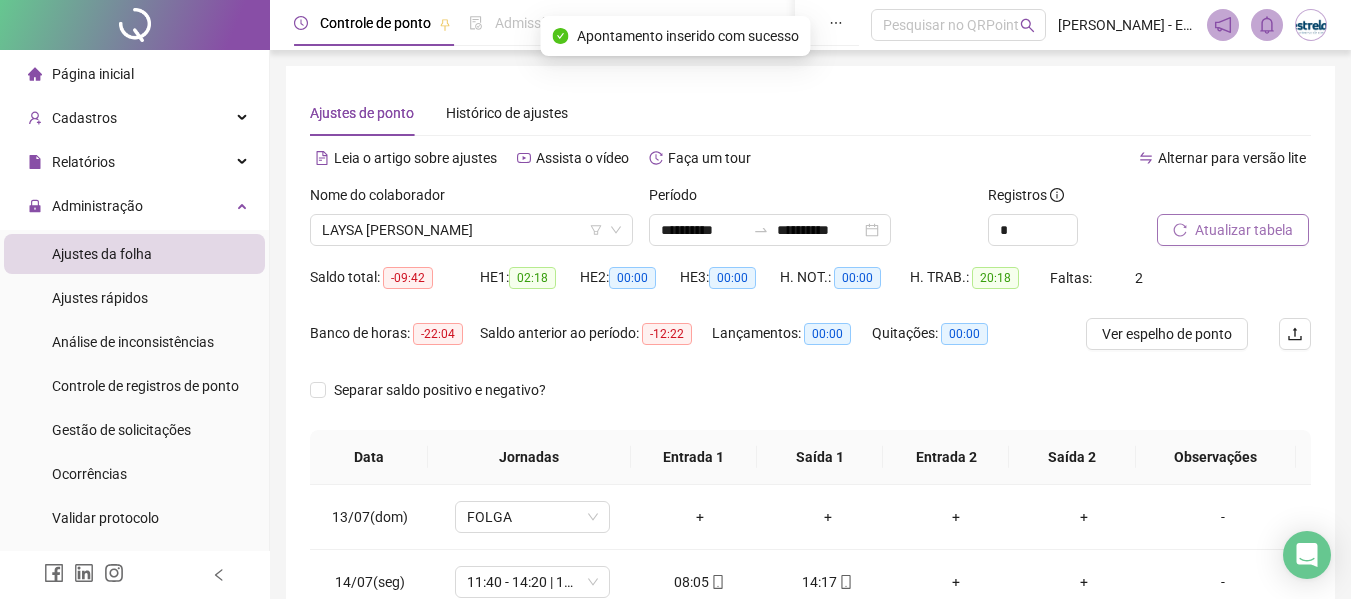 click on "Atualizar tabela" at bounding box center (1233, 230) 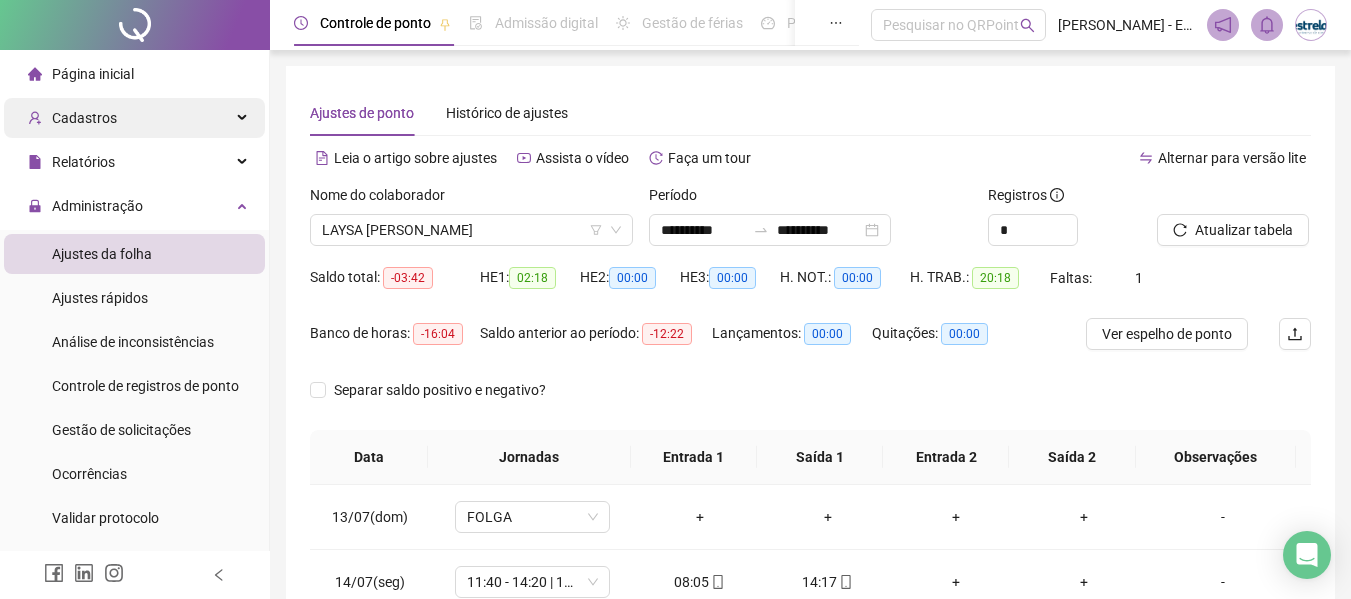 click on "Cadastros" at bounding box center (72, 118) 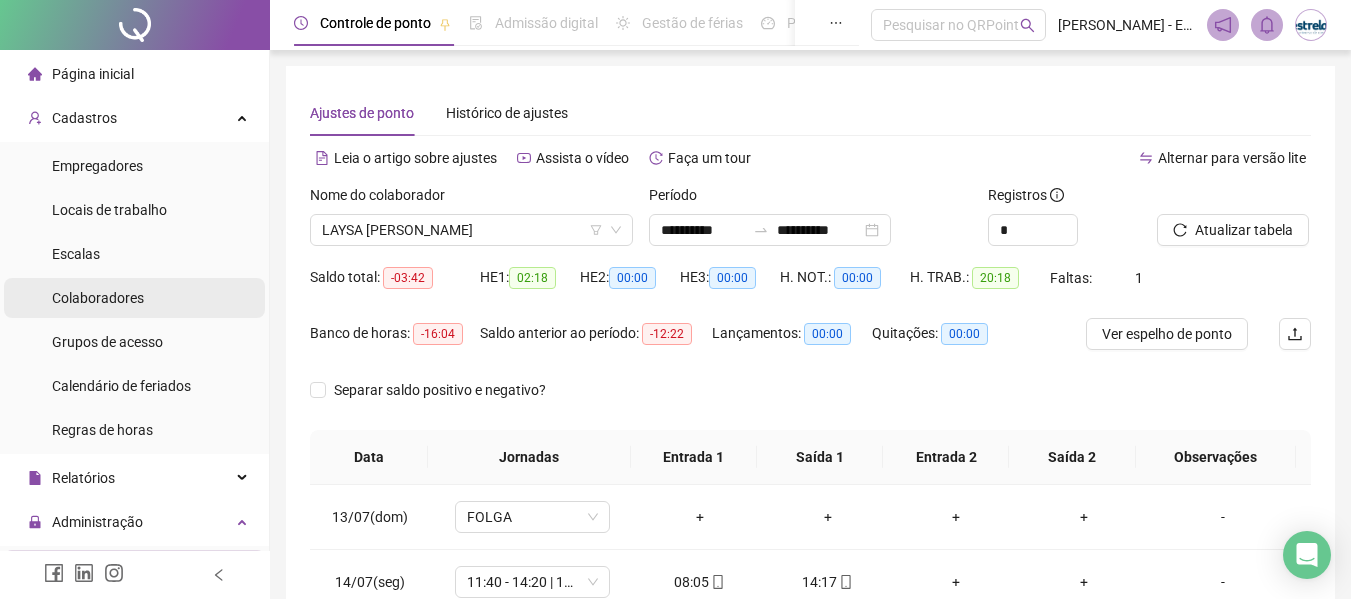 click on "Colaboradores" at bounding box center (98, 298) 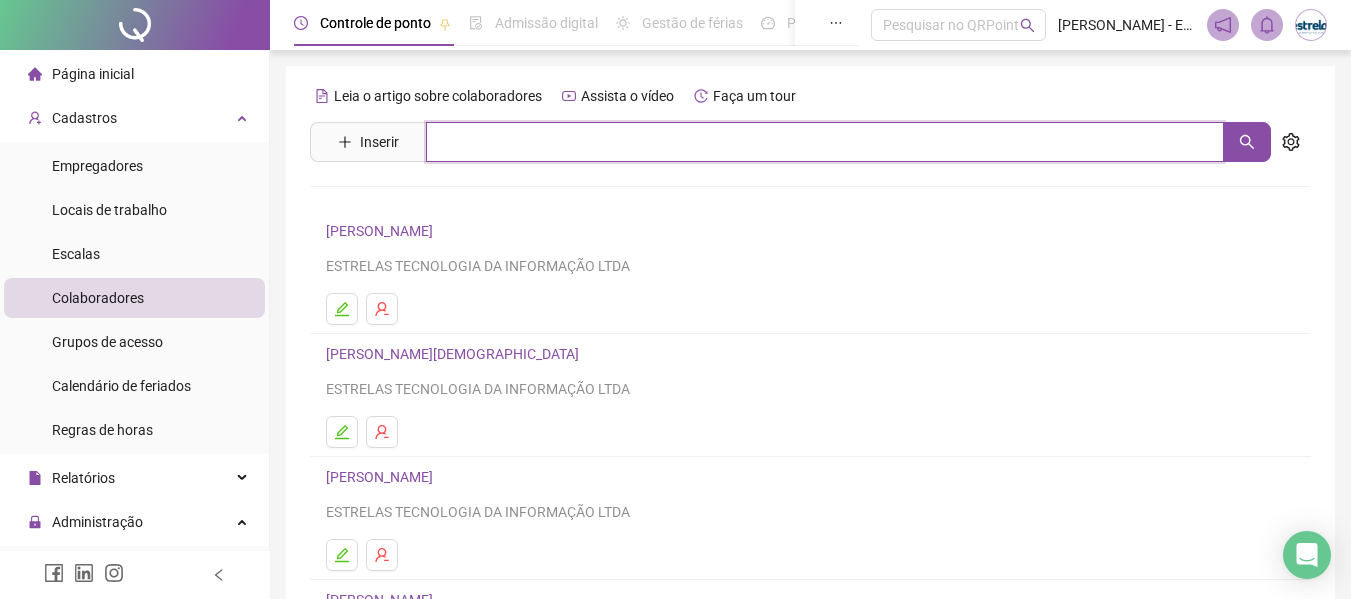 click at bounding box center (825, 142) 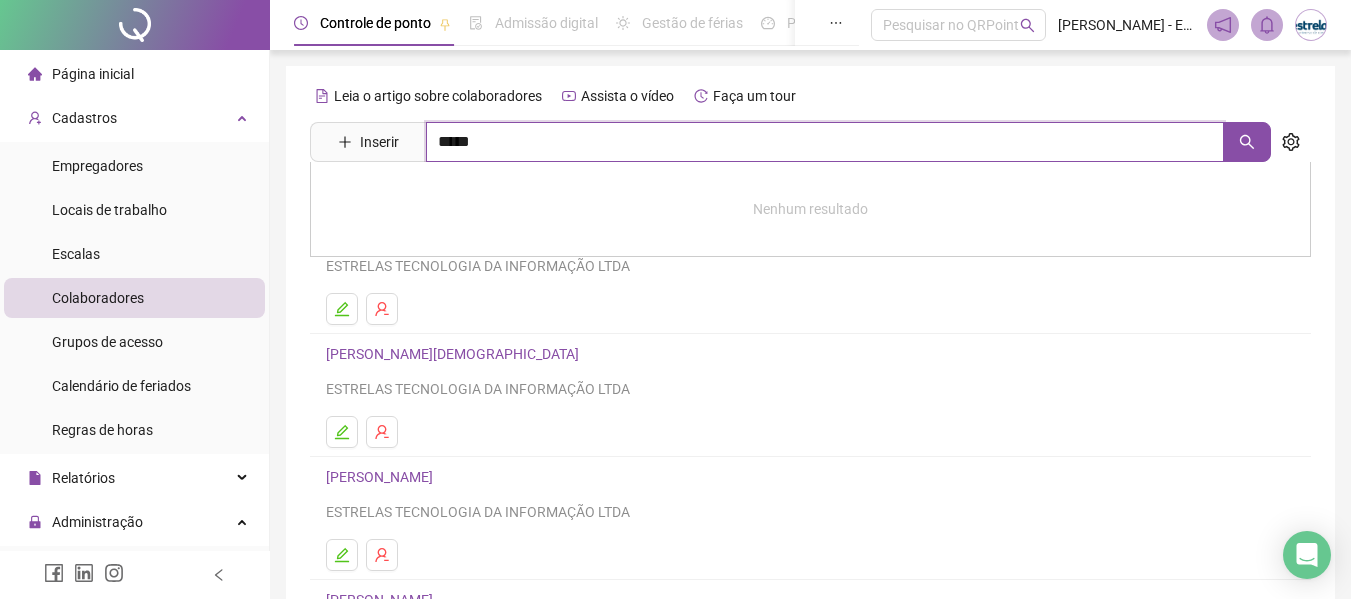 type on "*****" 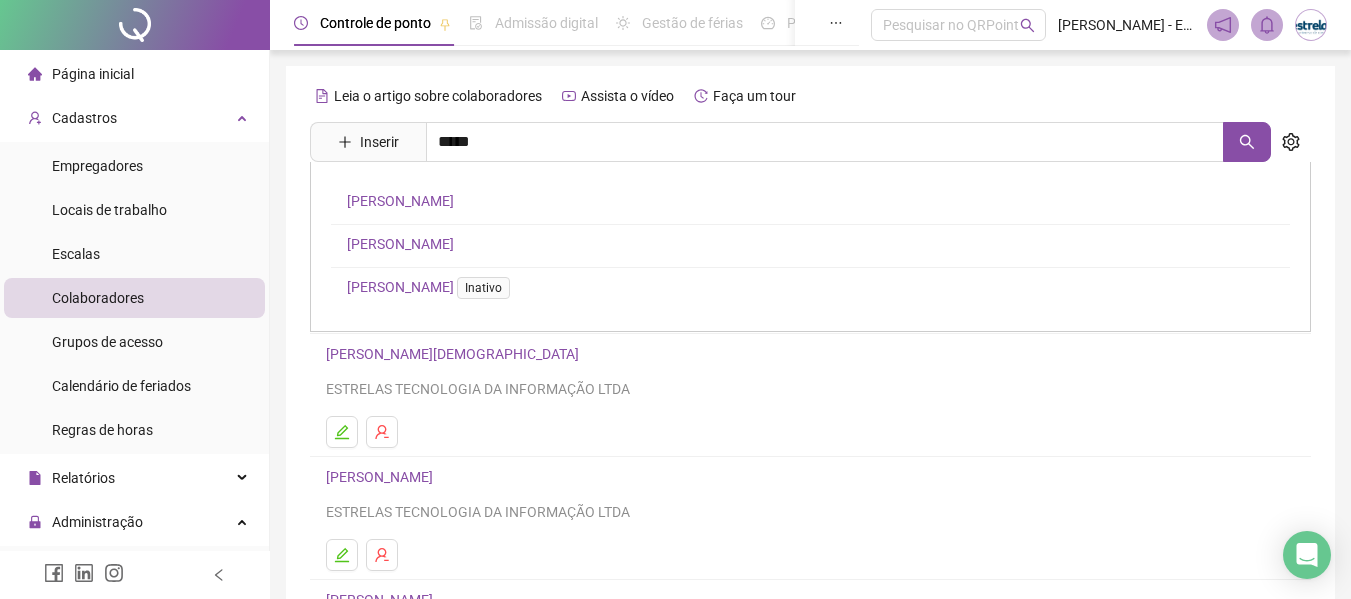 click on "[PERSON_NAME]" at bounding box center (400, 201) 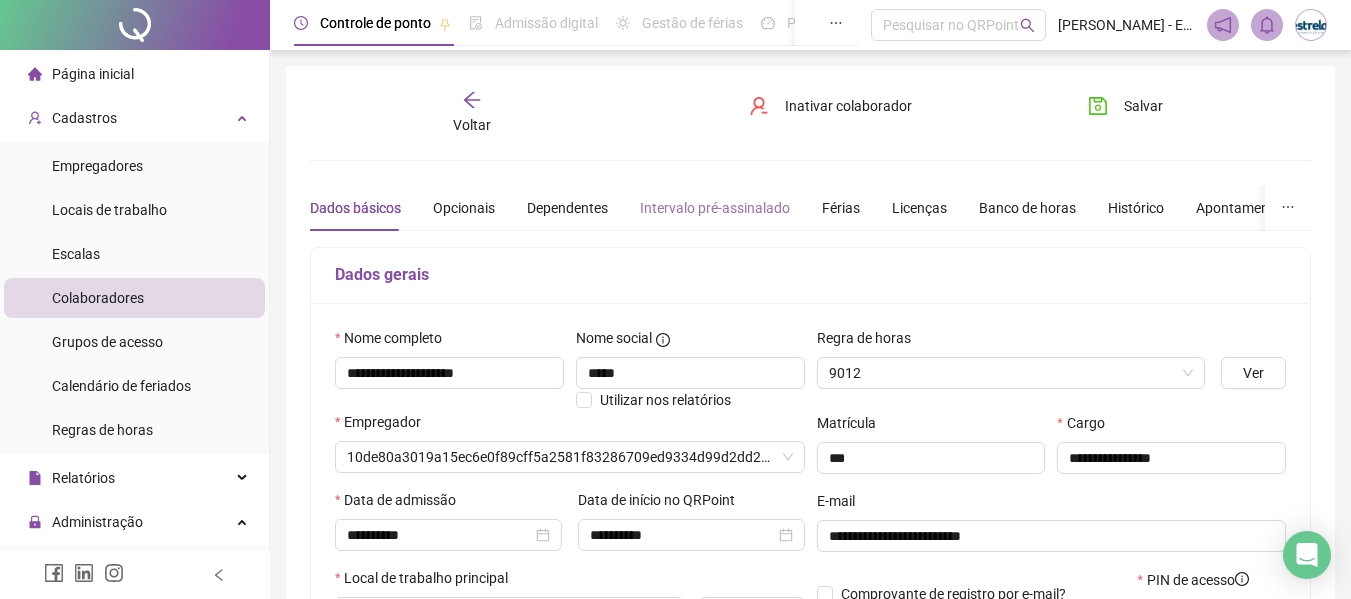 type on "**********" 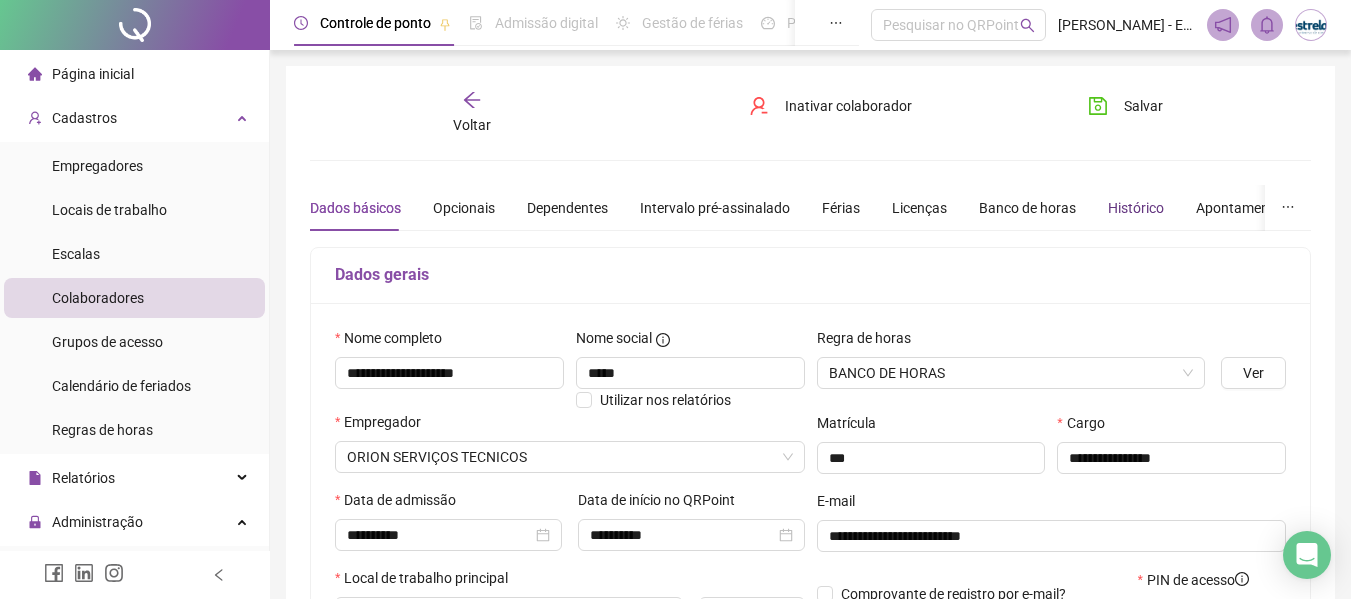 click on "Histórico" at bounding box center (1136, 208) 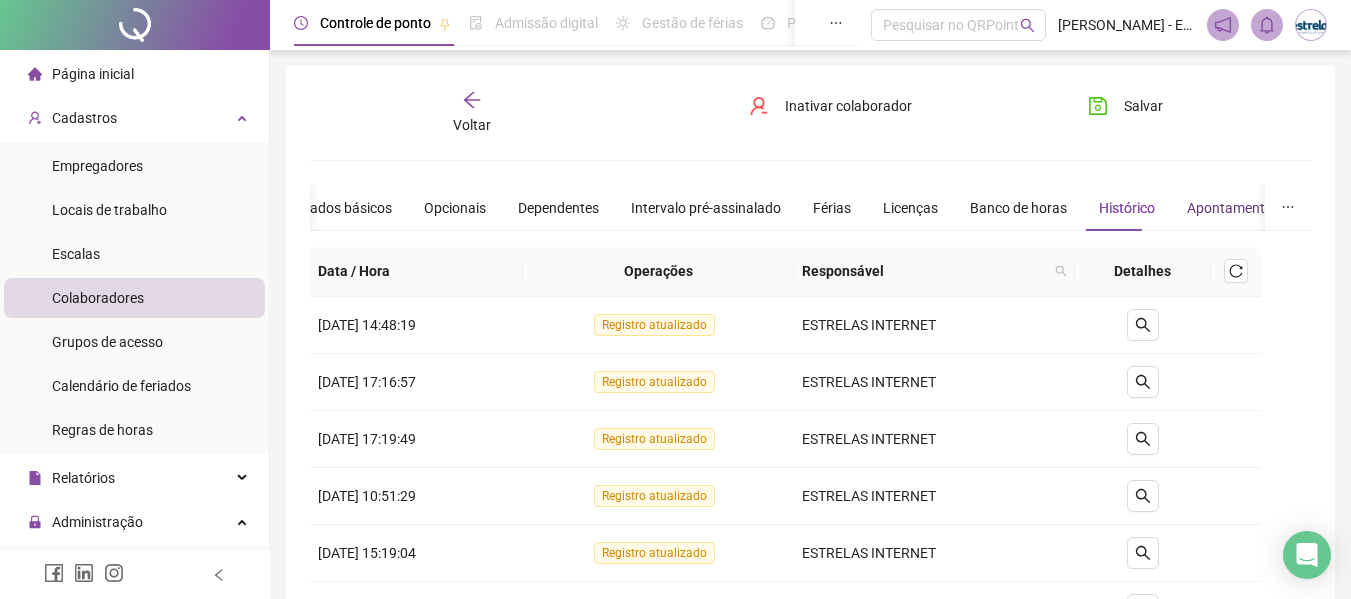 click on "Apontamentos" at bounding box center [1233, 208] 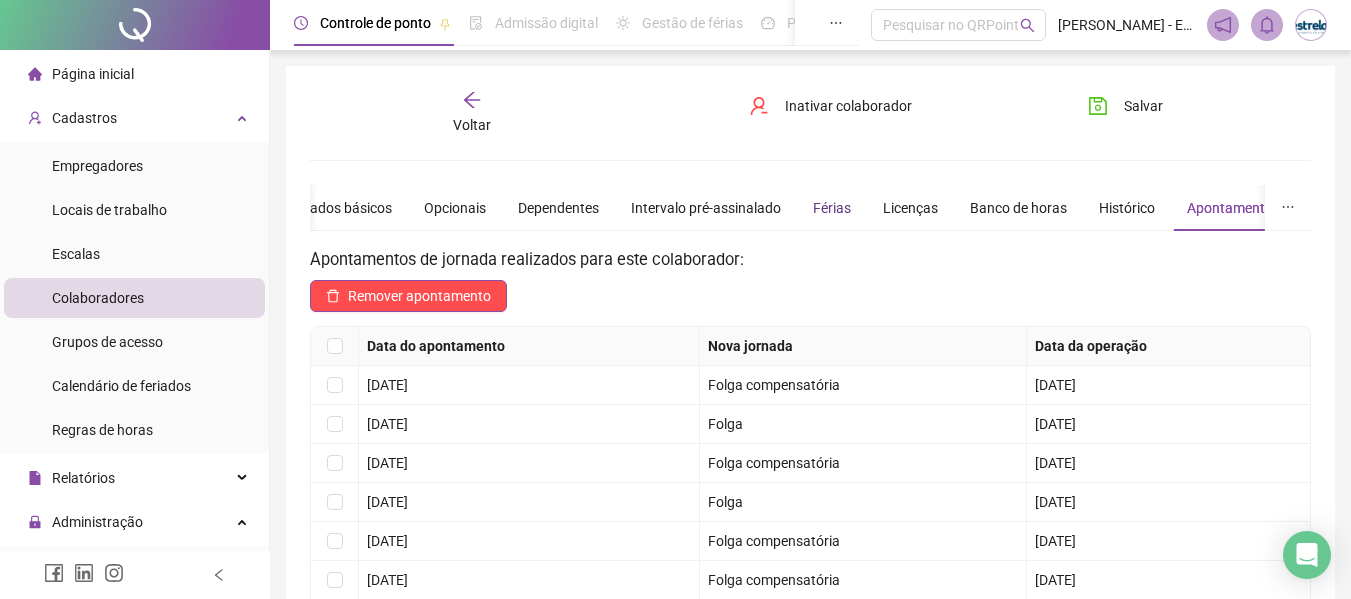 click on "Férias" at bounding box center (832, 208) 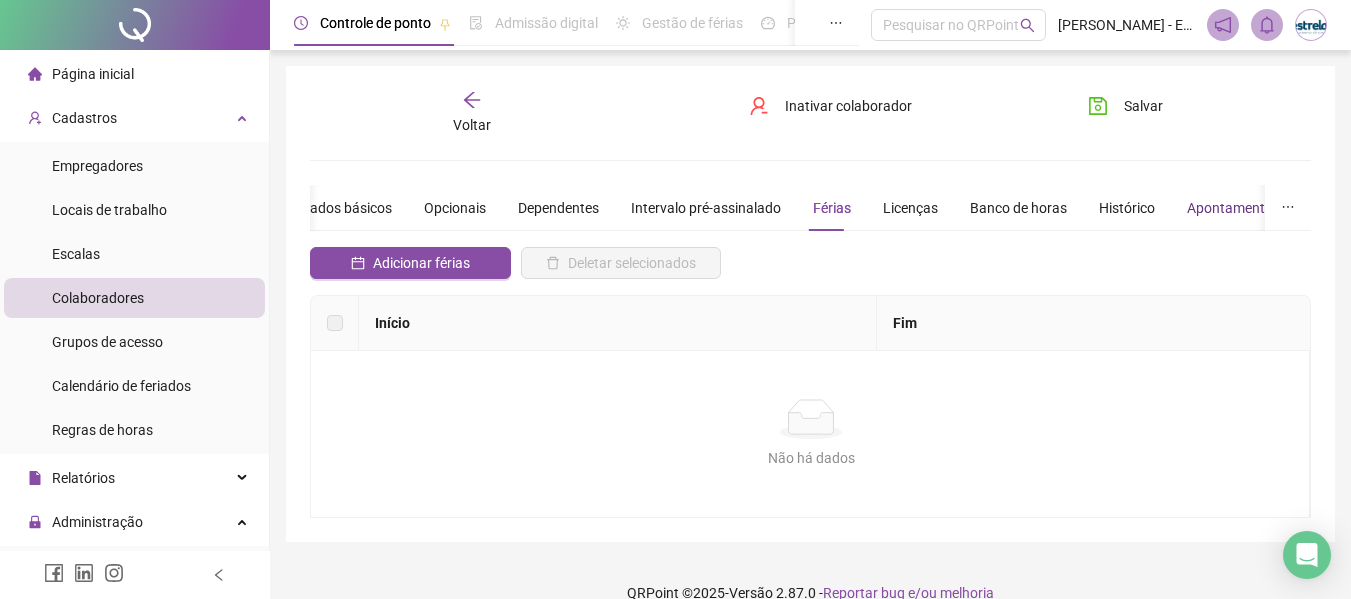 click on "Apontamentos" at bounding box center (1233, 208) 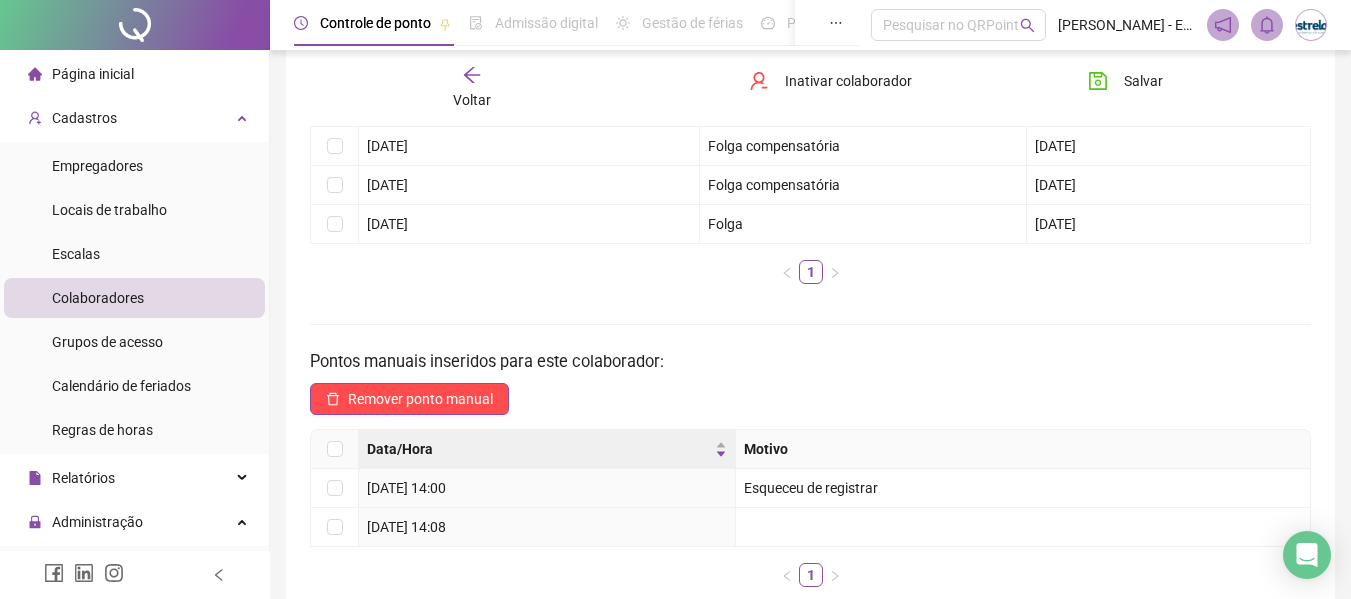 scroll, scrollTop: 309, scrollLeft: 0, axis: vertical 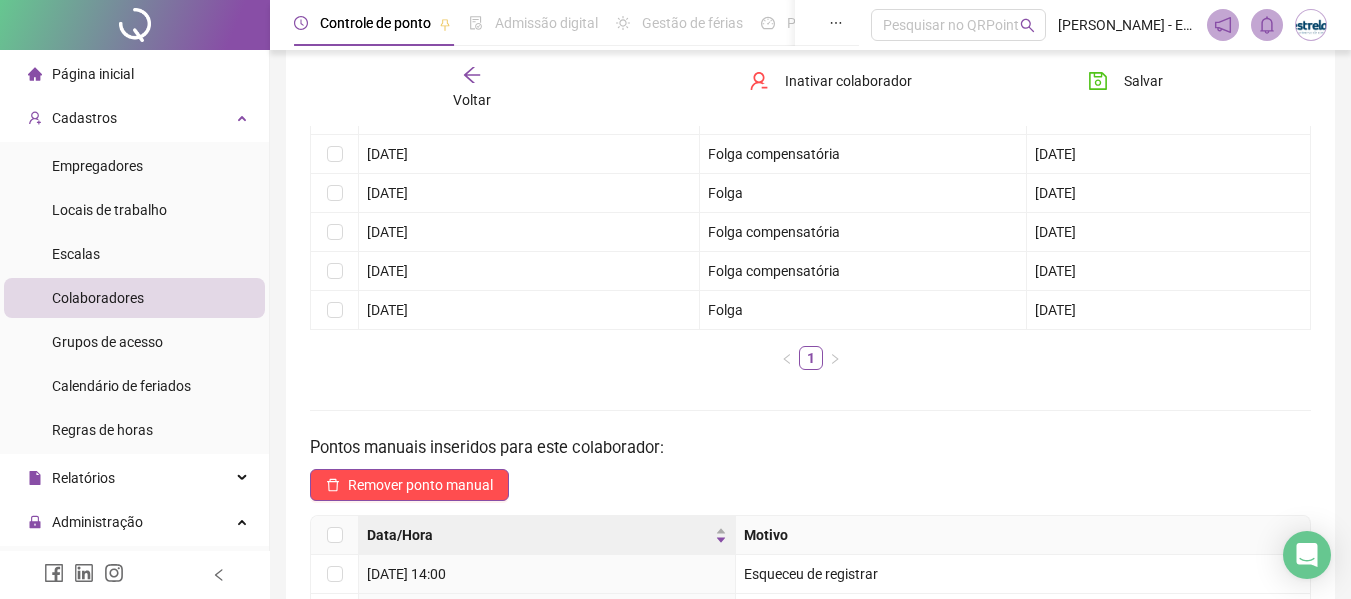 click on "Voltar" at bounding box center (472, 100) 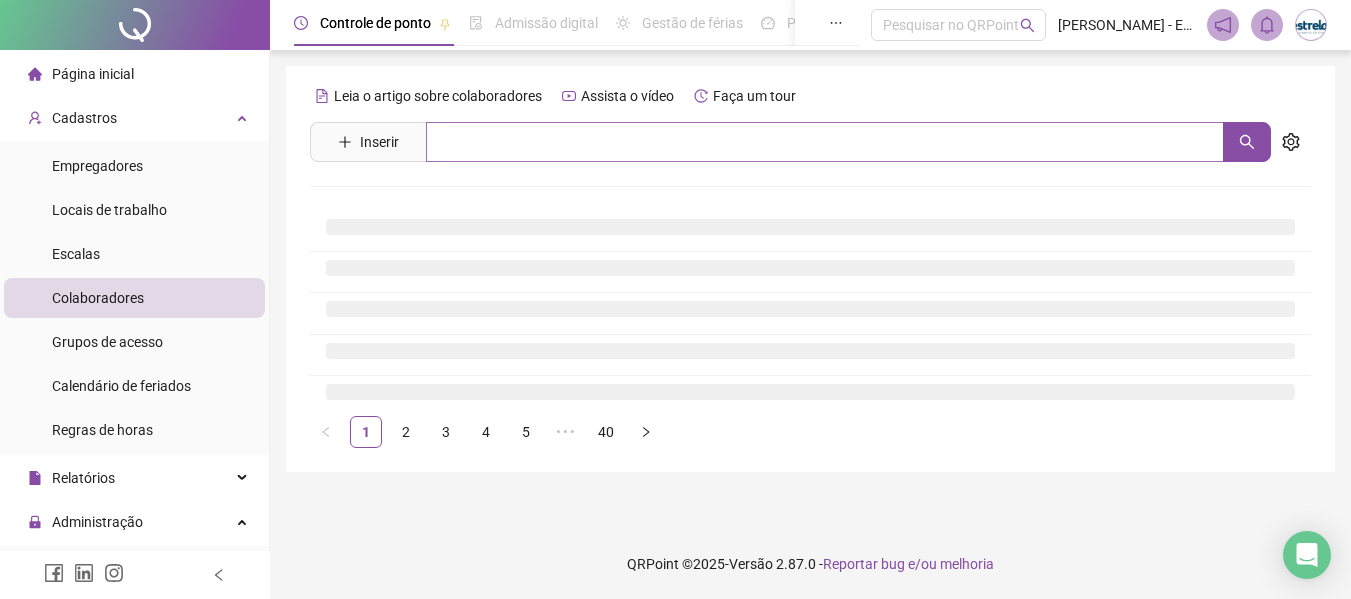 scroll, scrollTop: 0, scrollLeft: 0, axis: both 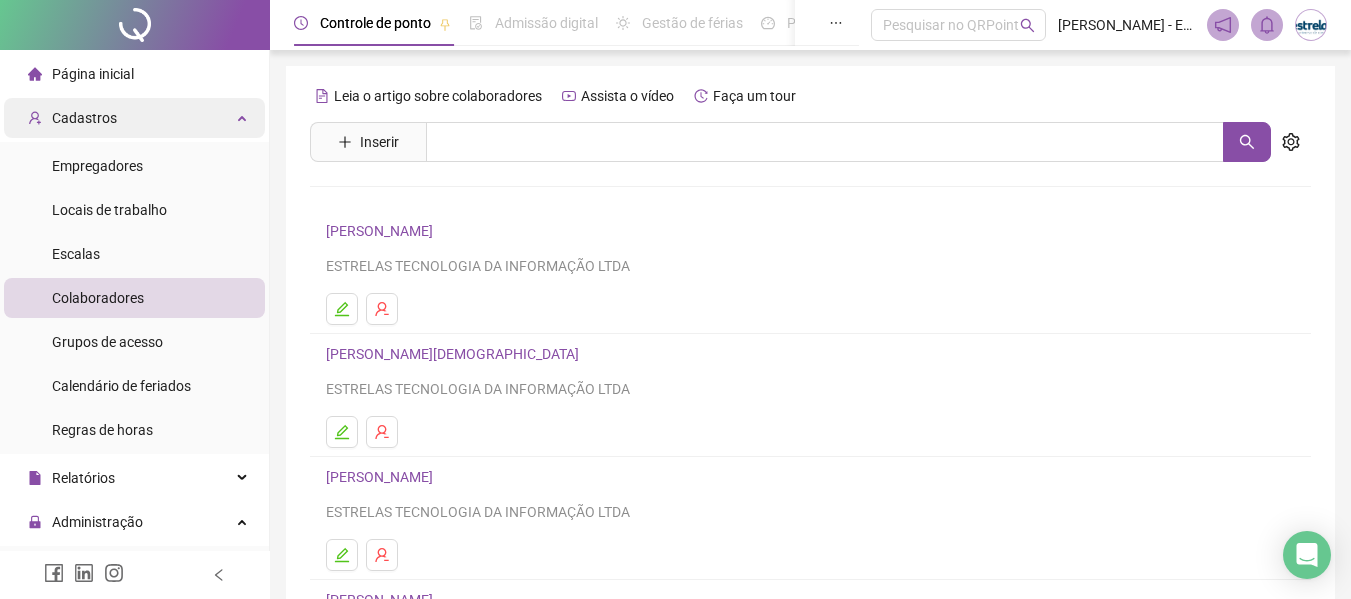 click on "Cadastros" at bounding box center [134, 118] 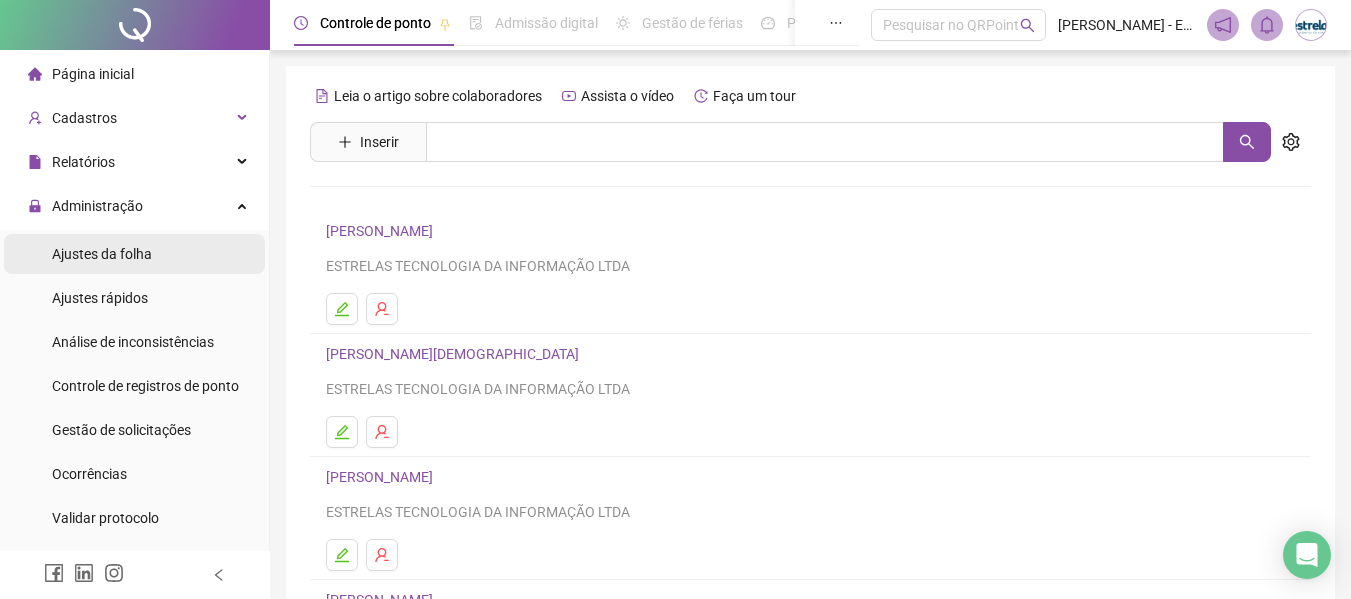 click on "Ajustes da folha" at bounding box center (102, 254) 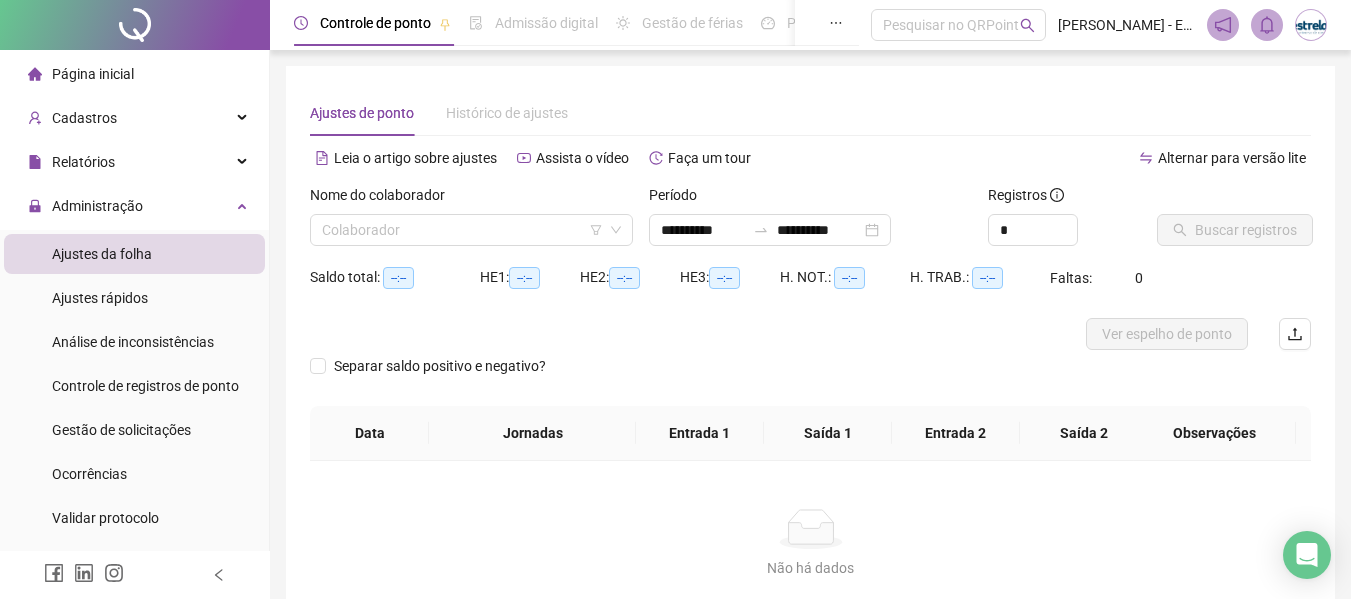 type on "**********" 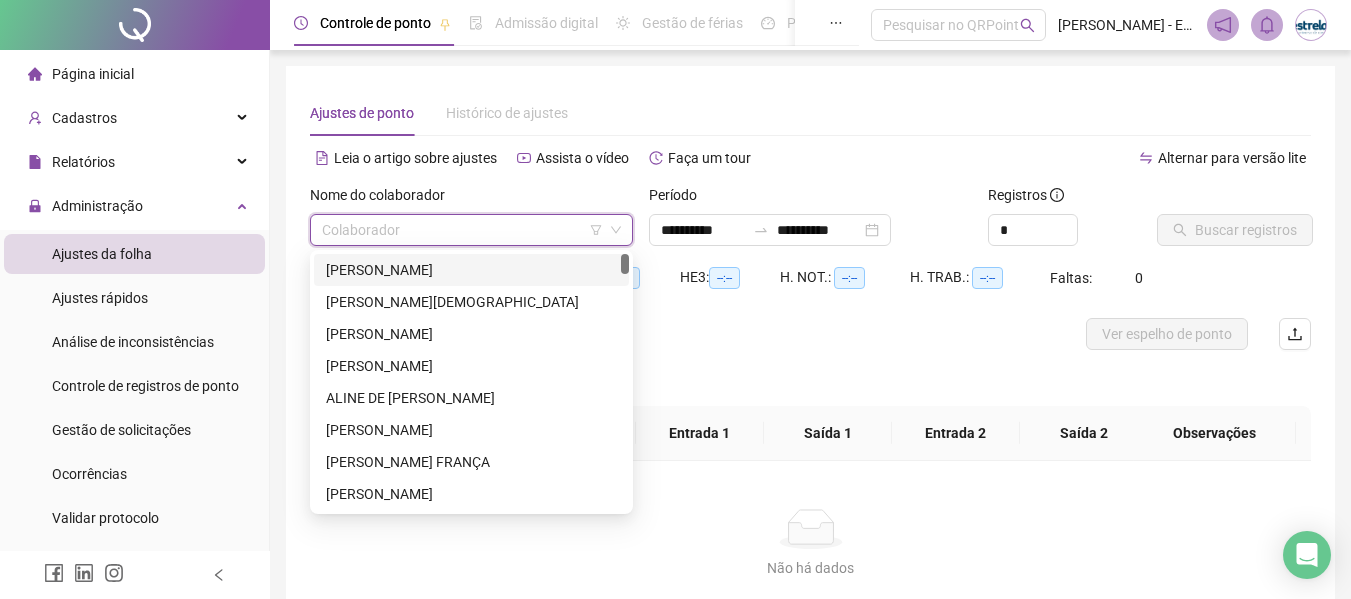 click at bounding box center [465, 230] 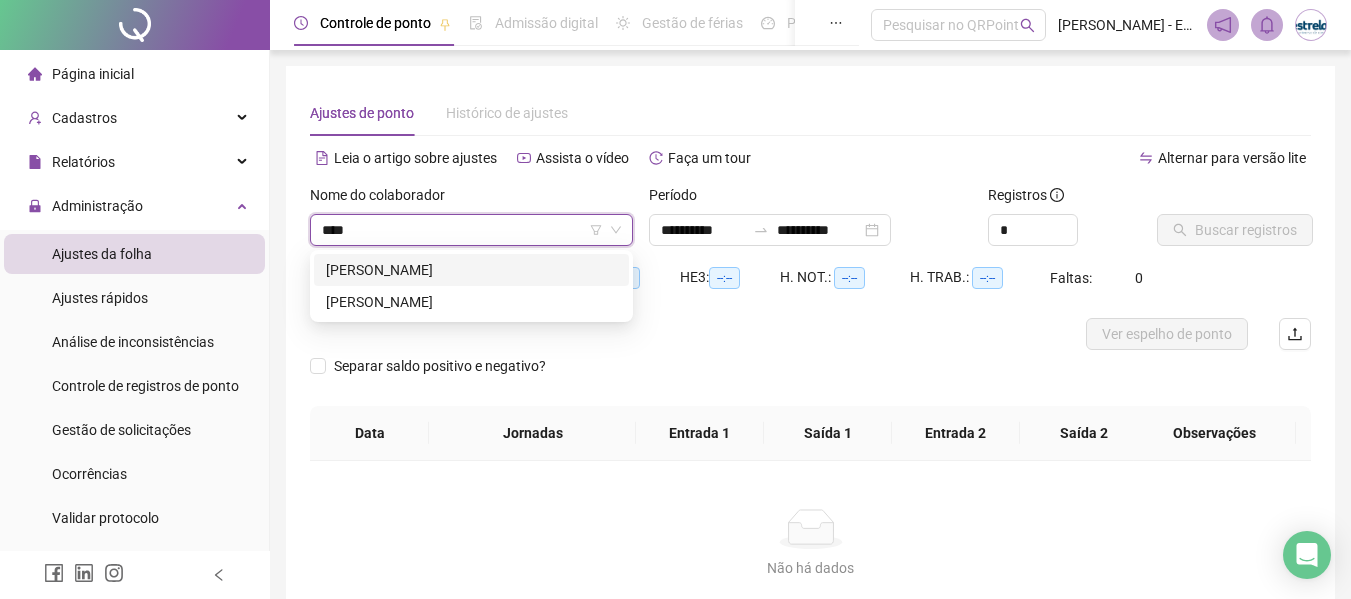 type on "*****" 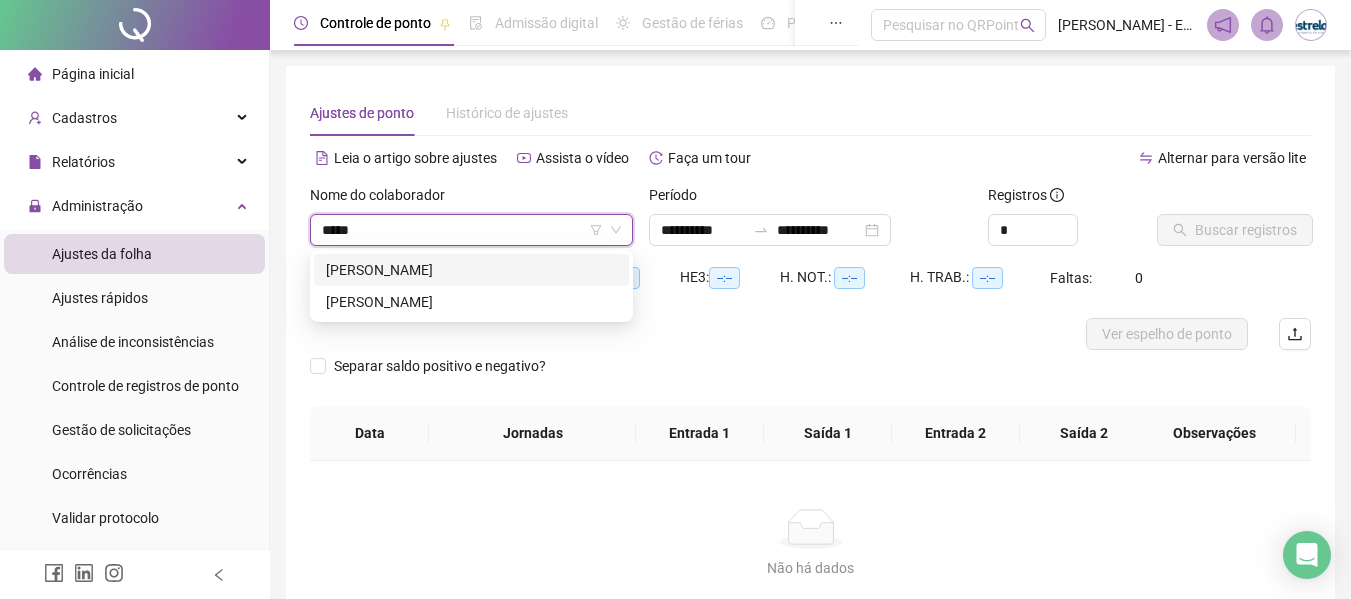 click on "[PERSON_NAME]" at bounding box center [471, 270] 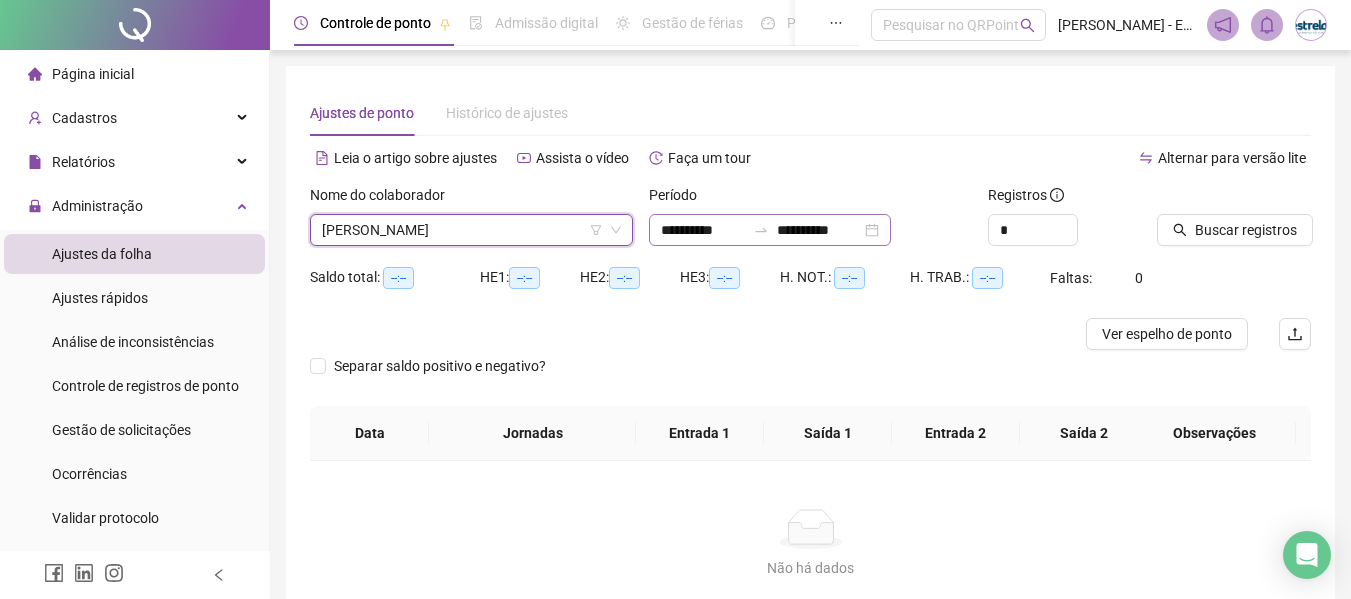 click at bounding box center (761, 230) 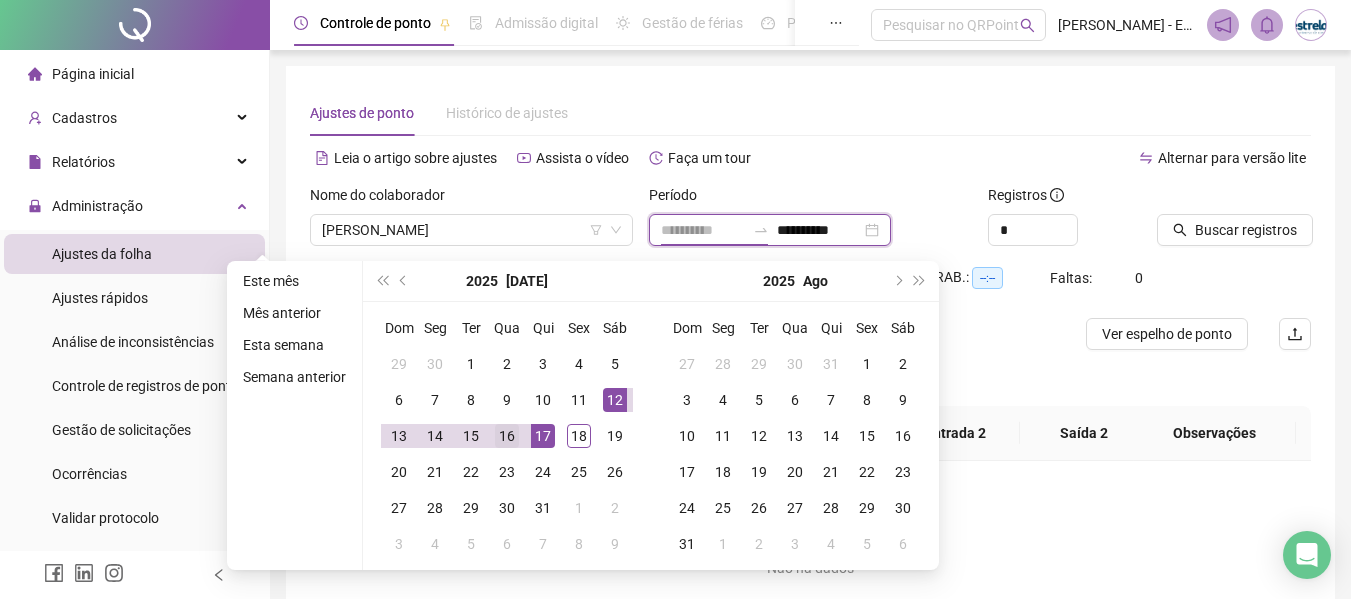 type on "**********" 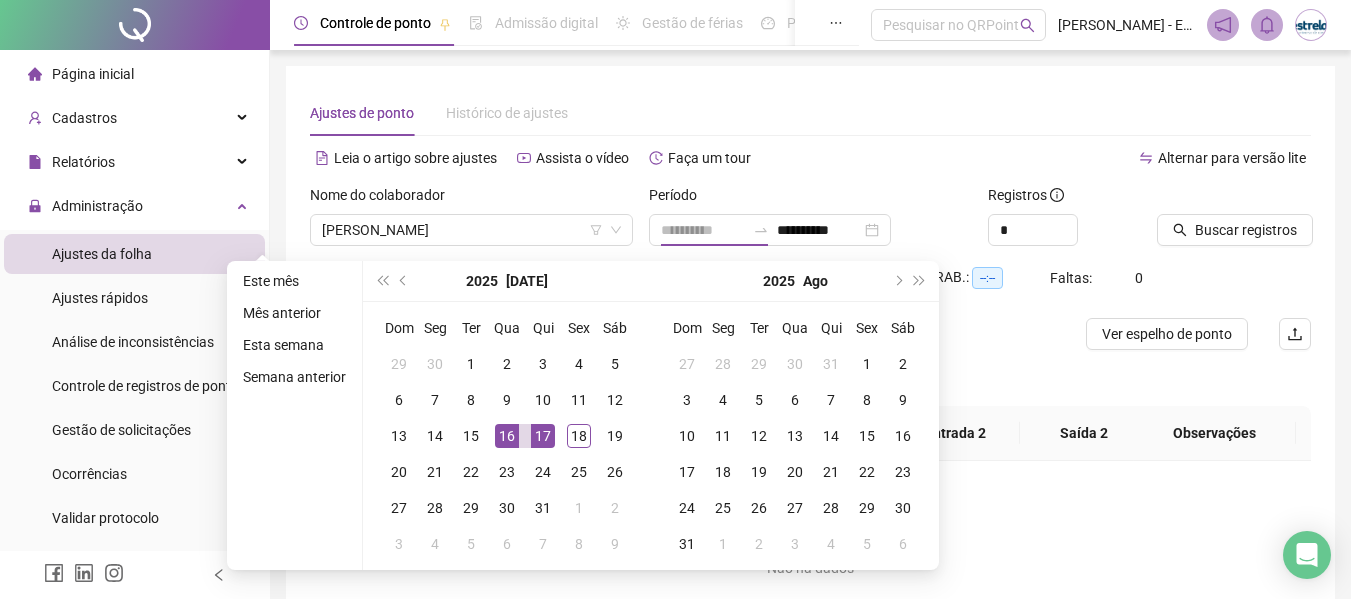 drag, startPoint x: 511, startPoint y: 437, endPoint x: 569, endPoint y: 446, distance: 58.694122 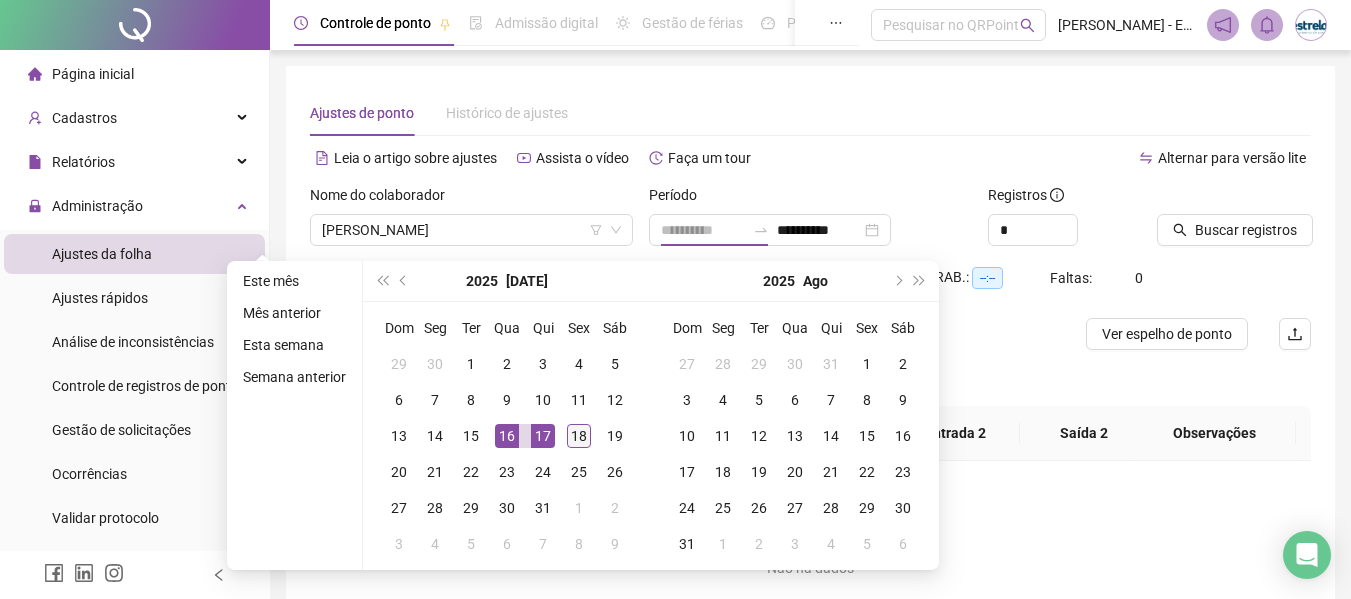click on "16" at bounding box center [507, 436] 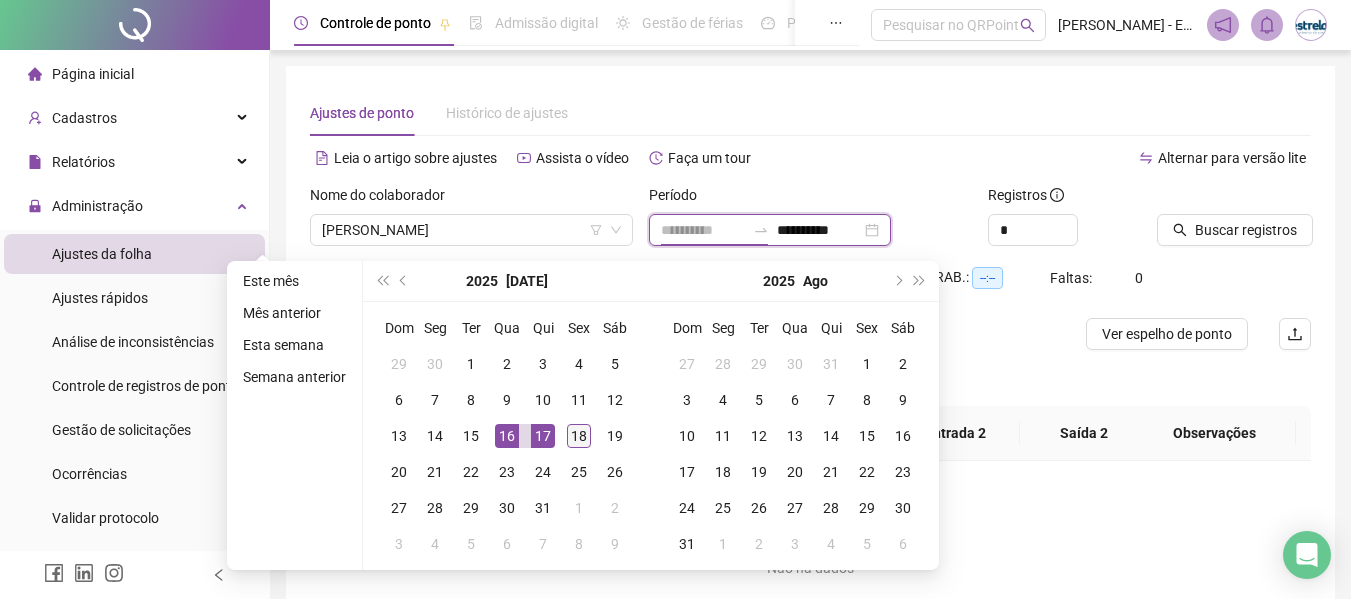 type on "**********" 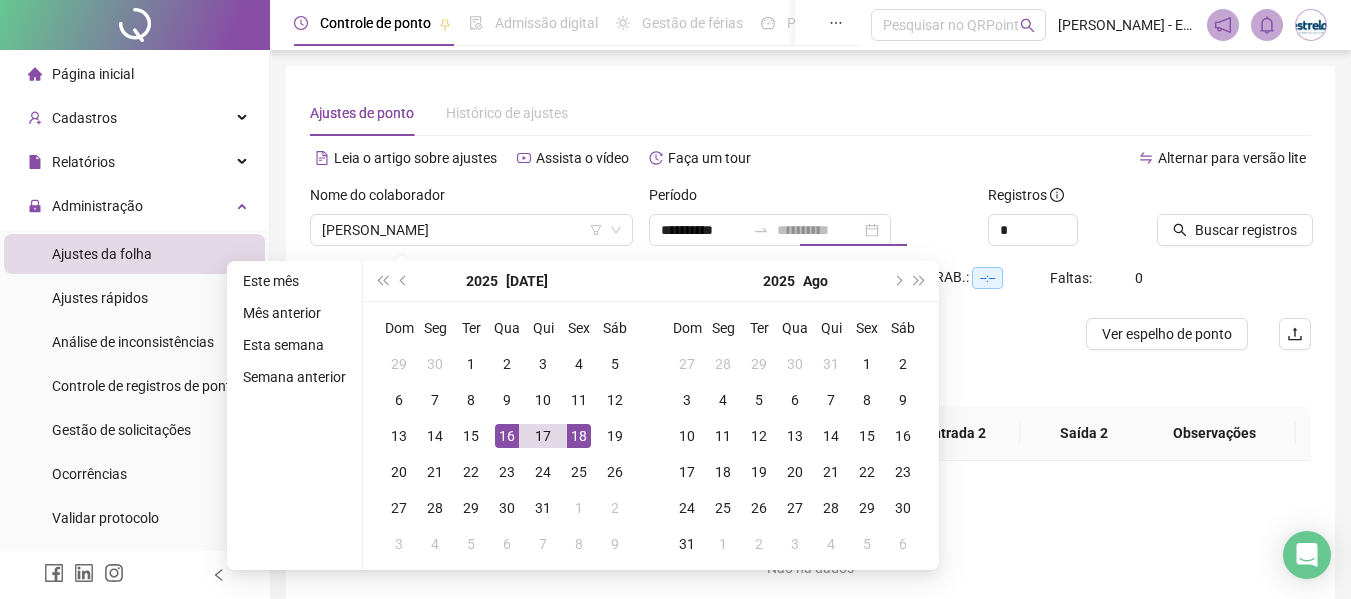 click on "18" at bounding box center [579, 436] 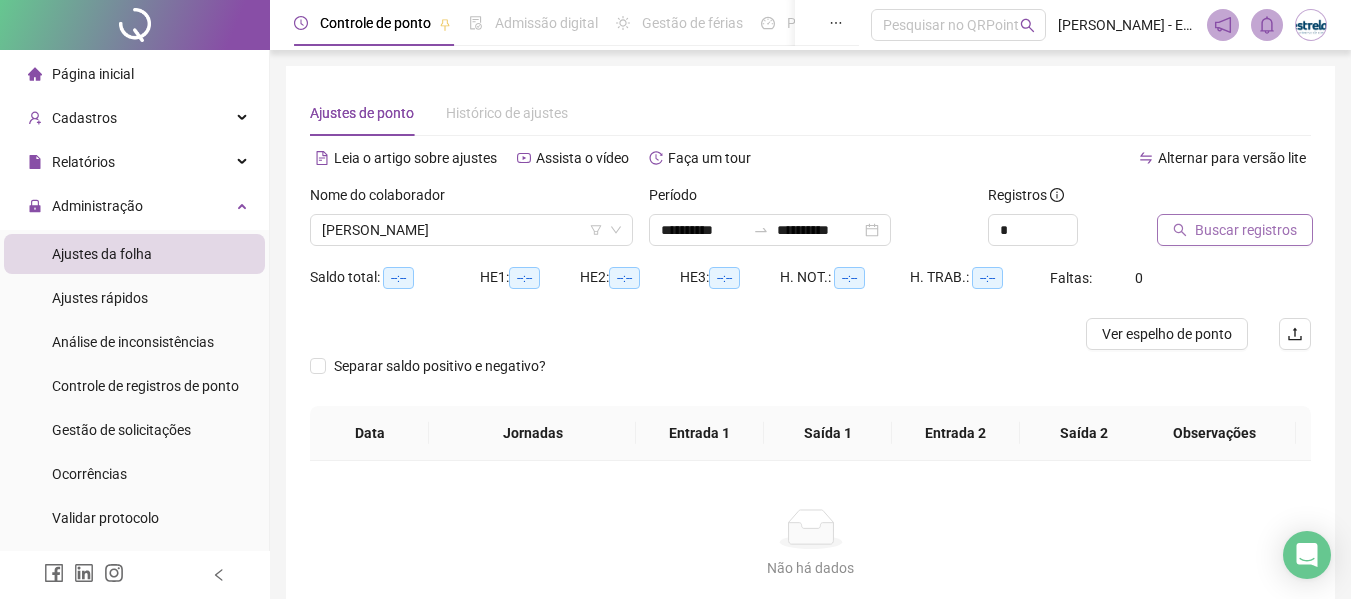 click on "Buscar registros" at bounding box center [1235, 230] 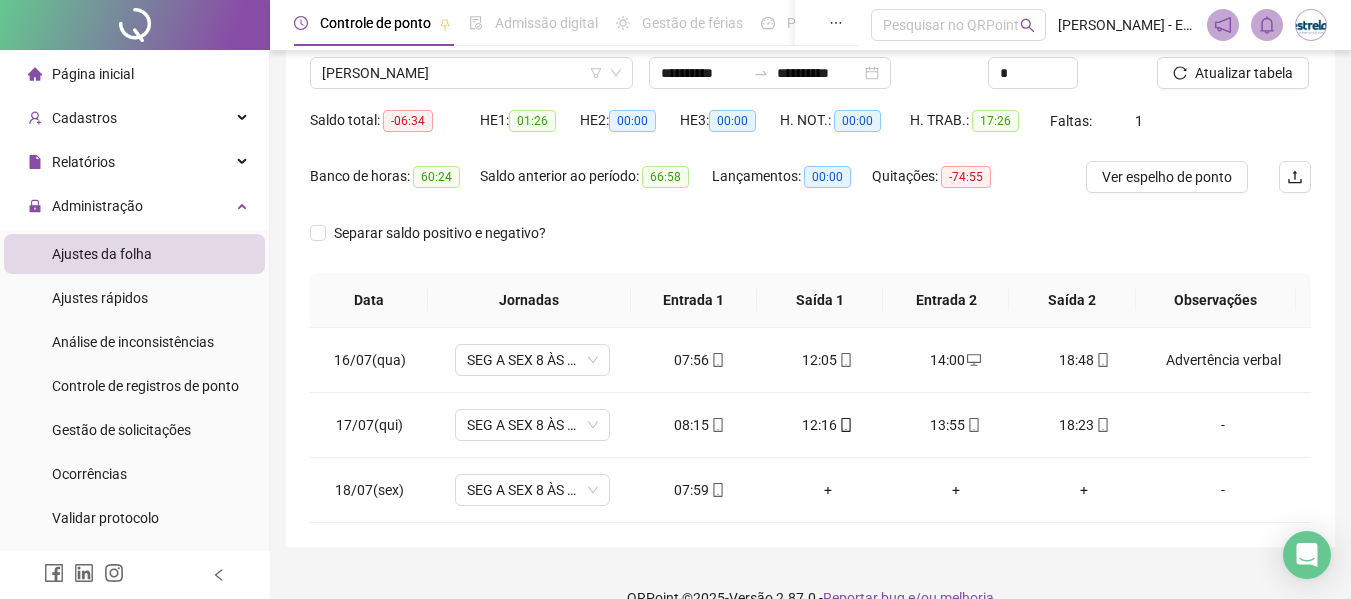 scroll, scrollTop: 191, scrollLeft: 0, axis: vertical 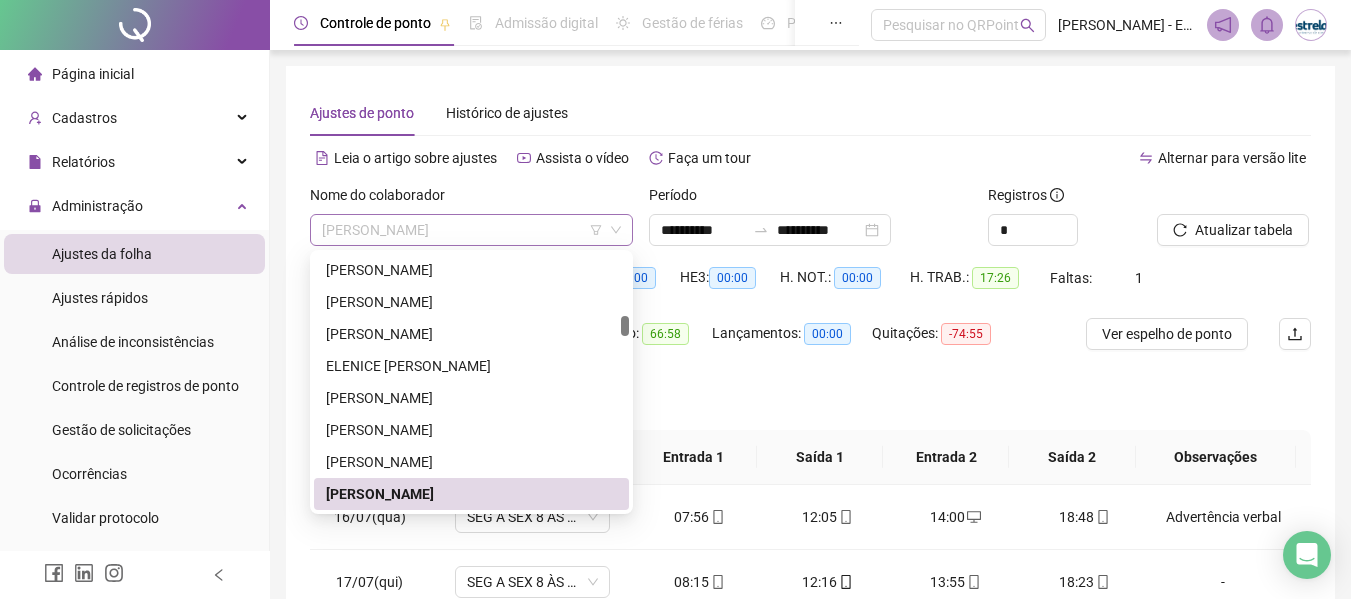 click on "[PERSON_NAME]" at bounding box center (471, 230) 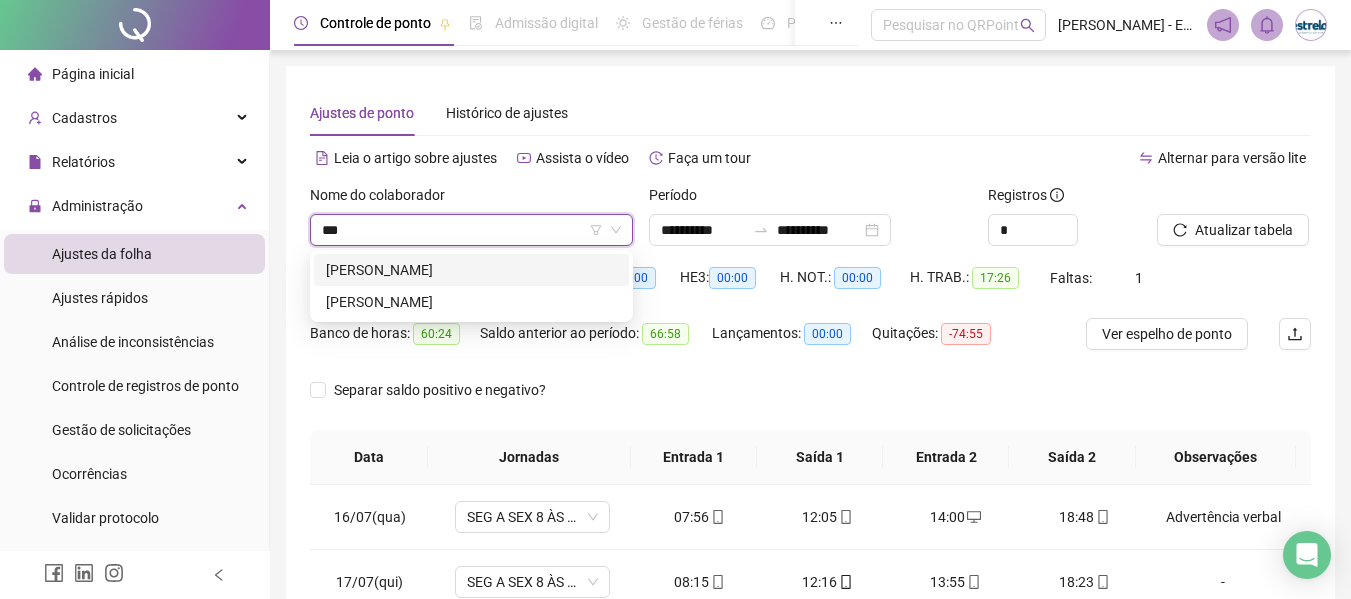 scroll, scrollTop: 0, scrollLeft: 0, axis: both 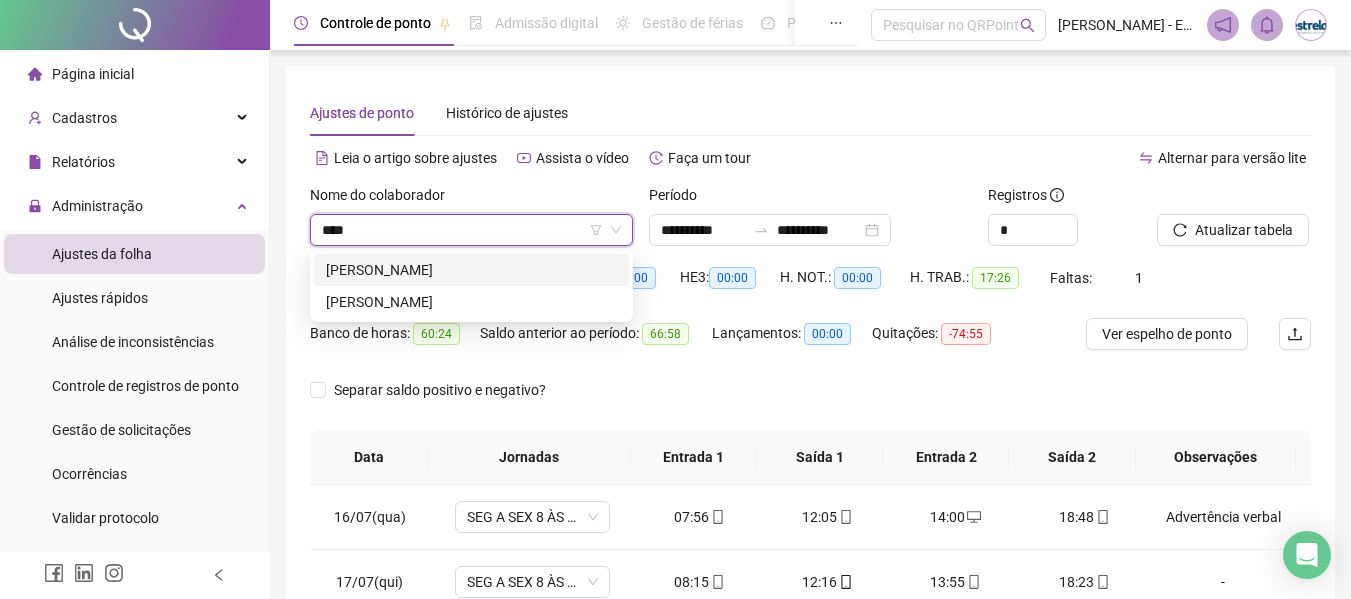 type on "*****" 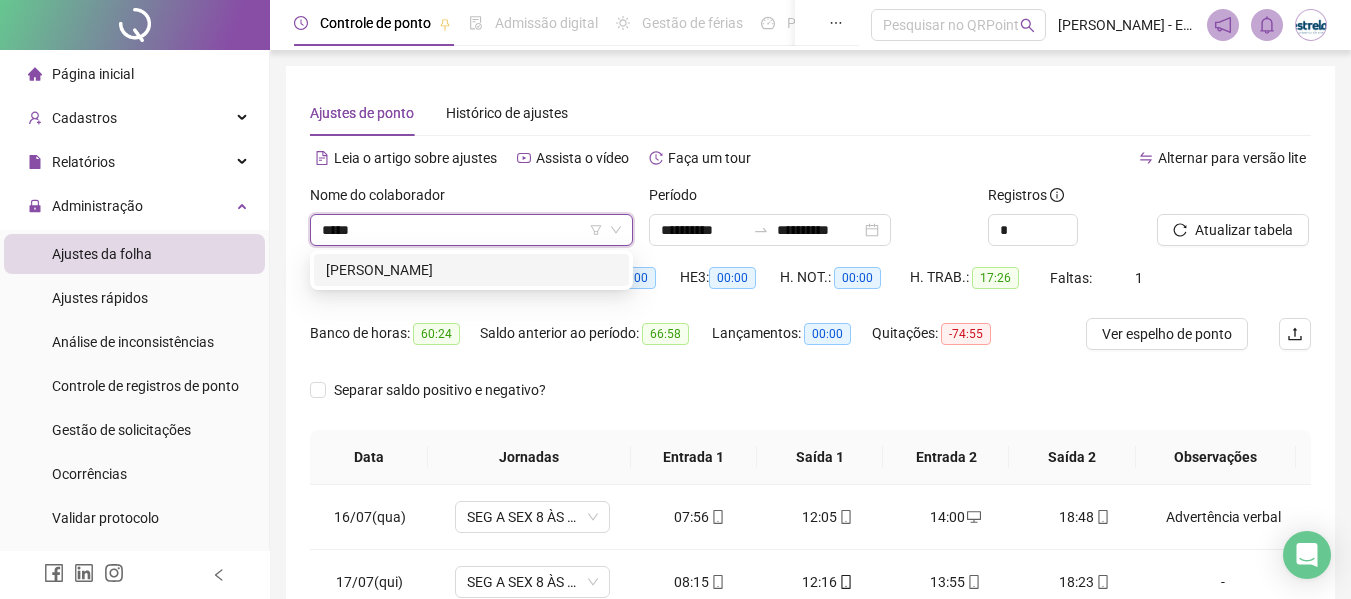 click on "[PERSON_NAME]" at bounding box center [471, 270] 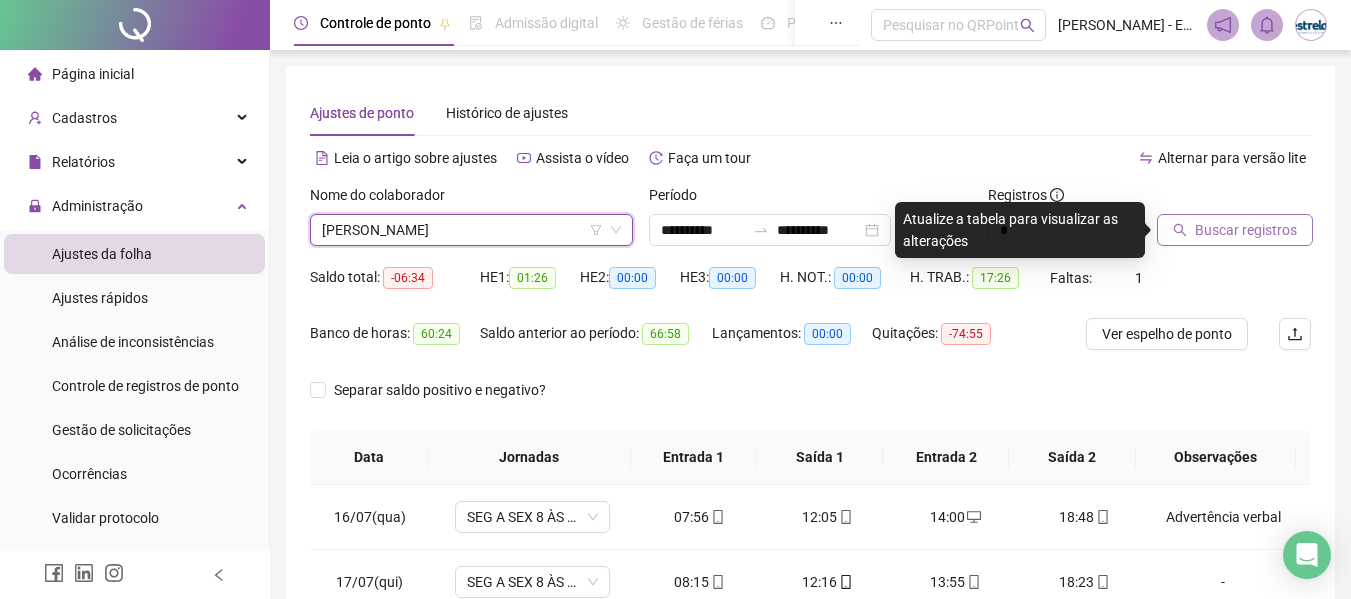 click 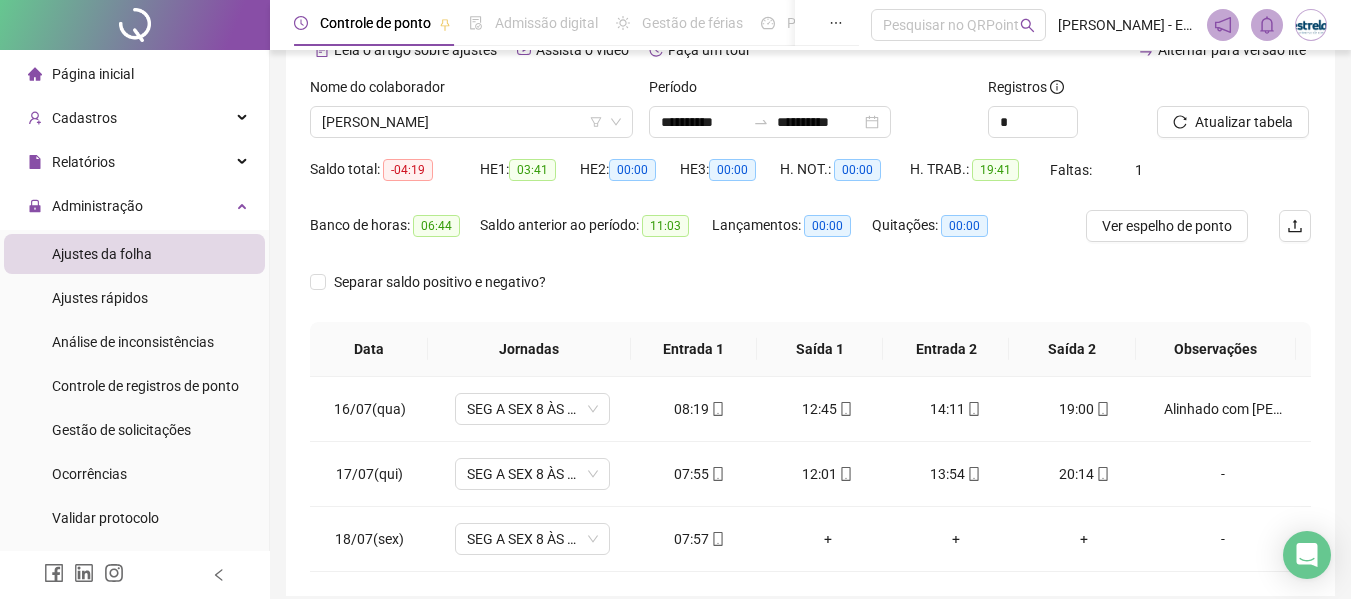 scroll, scrollTop: 191, scrollLeft: 0, axis: vertical 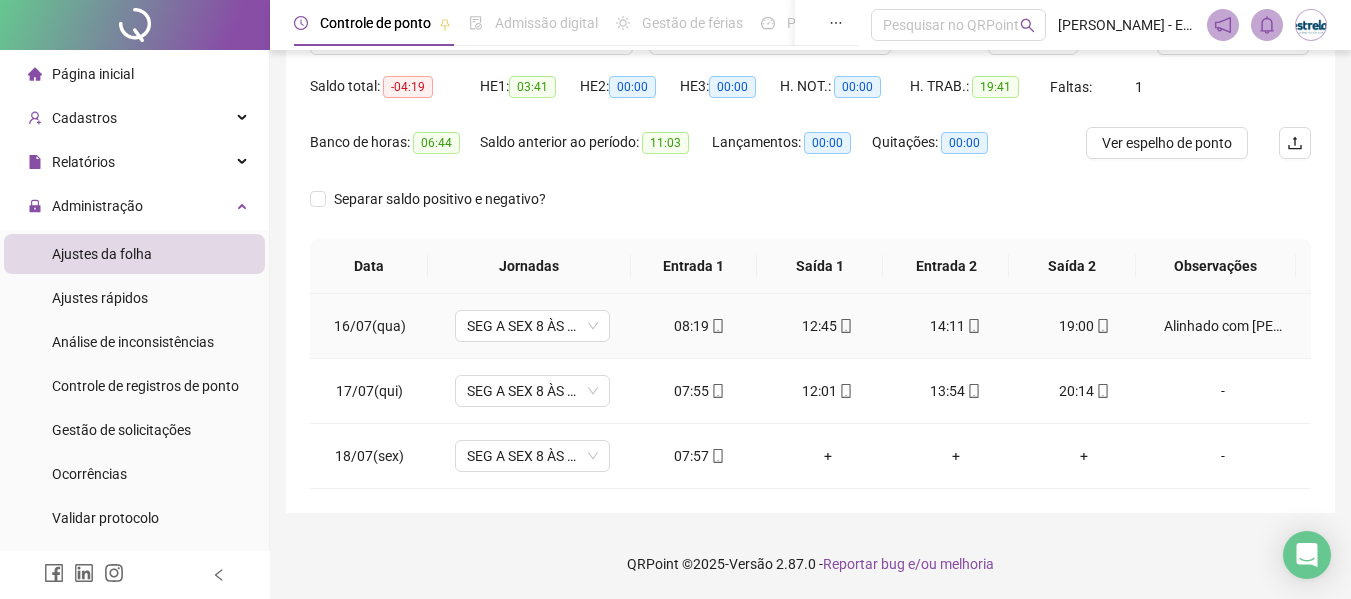 click on "08:19" at bounding box center (700, 326) 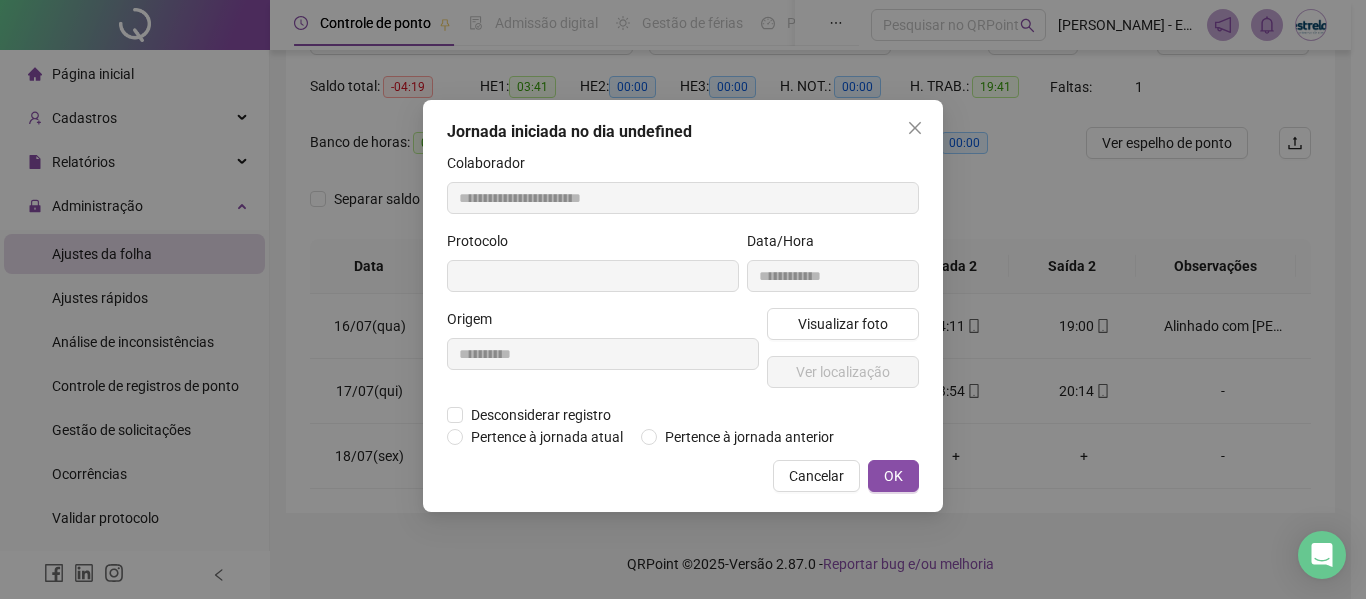type on "**********" 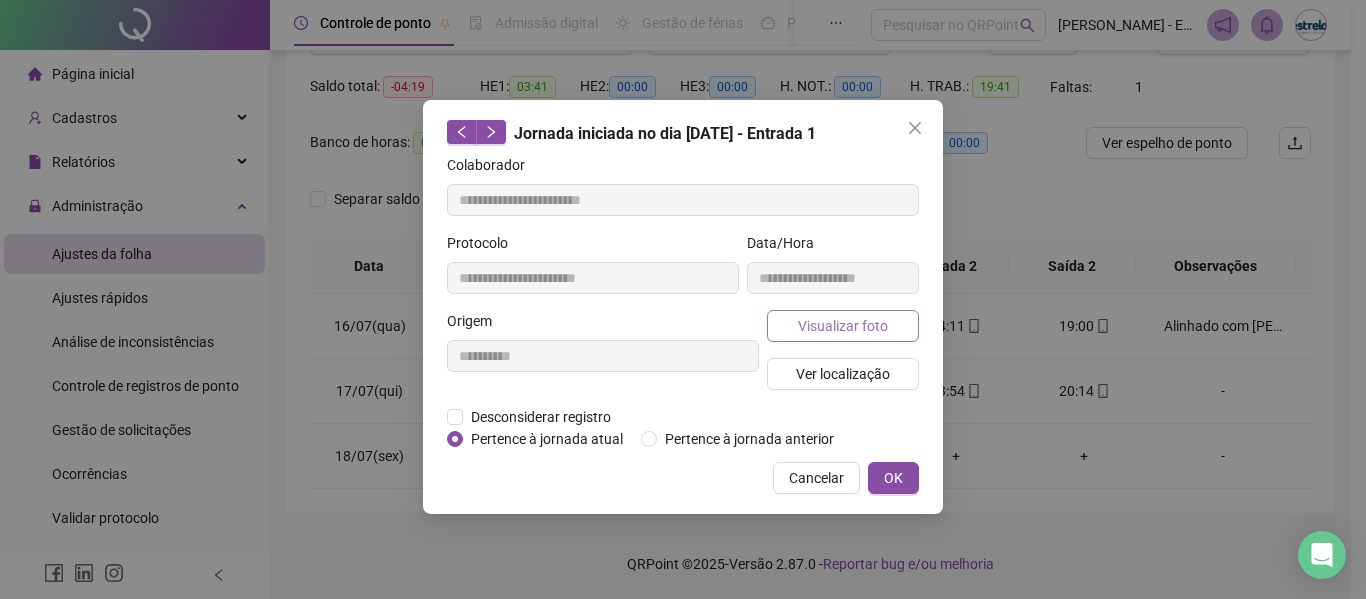 click on "Visualizar foto" at bounding box center [843, 326] 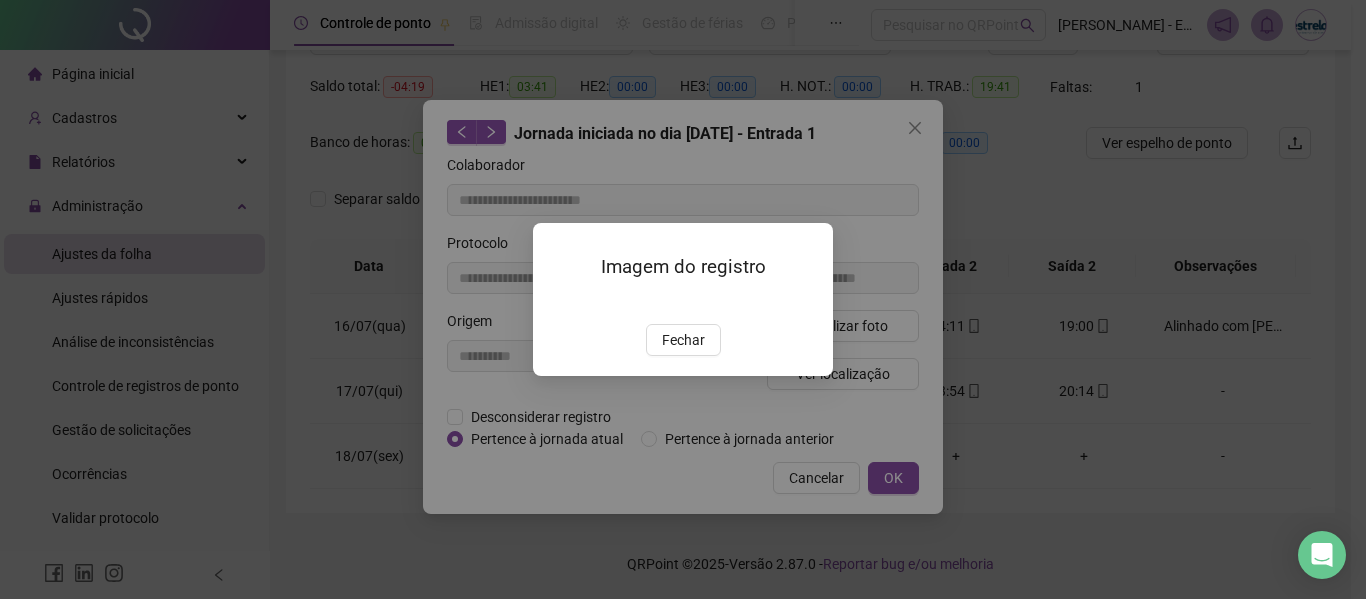 click on "Imagem do registro Fechar" at bounding box center (683, 299) 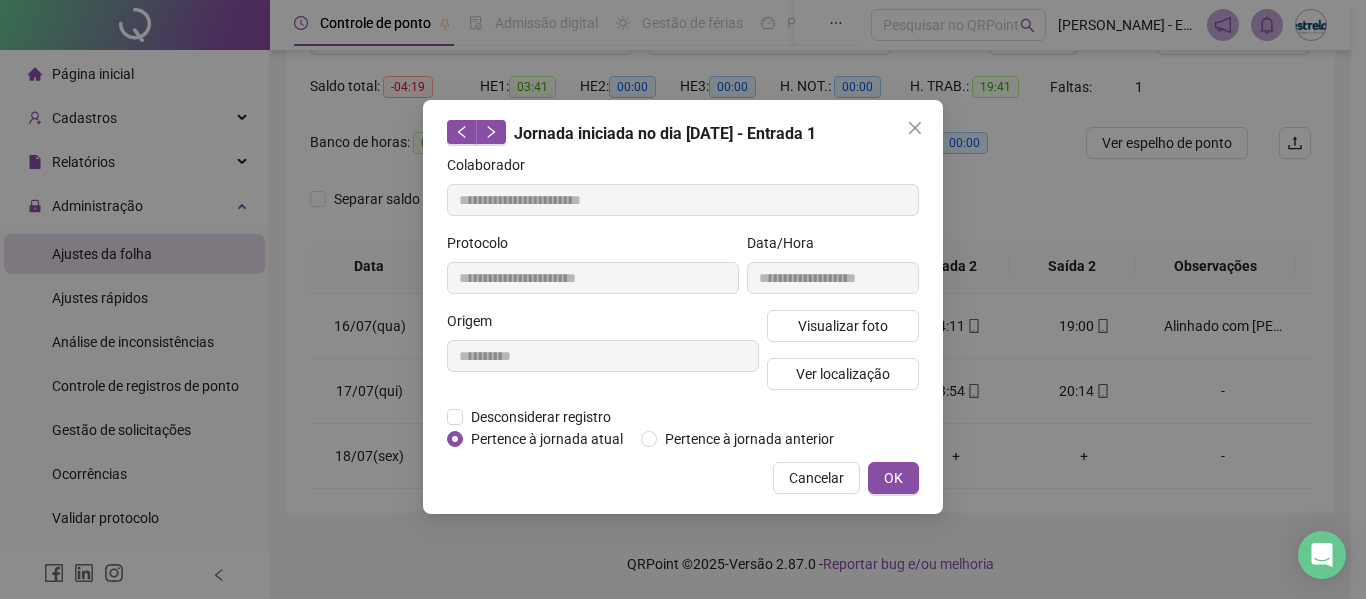 click at bounding box center [915, 128] 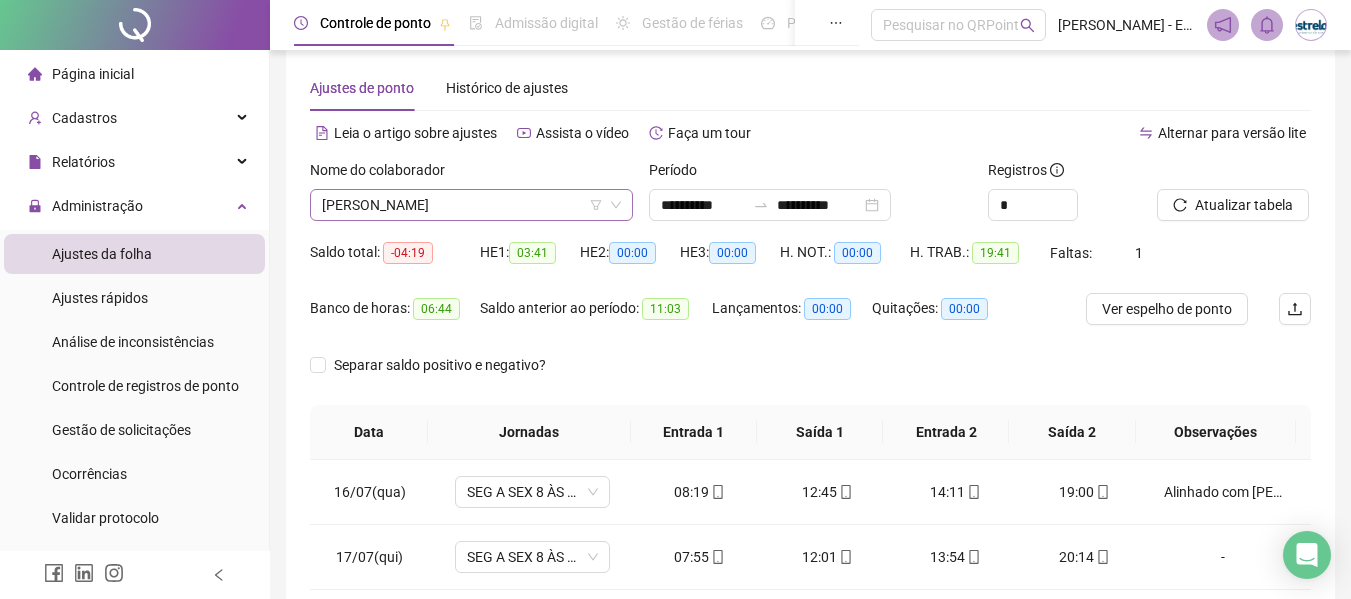 scroll, scrollTop: 0, scrollLeft: 0, axis: both 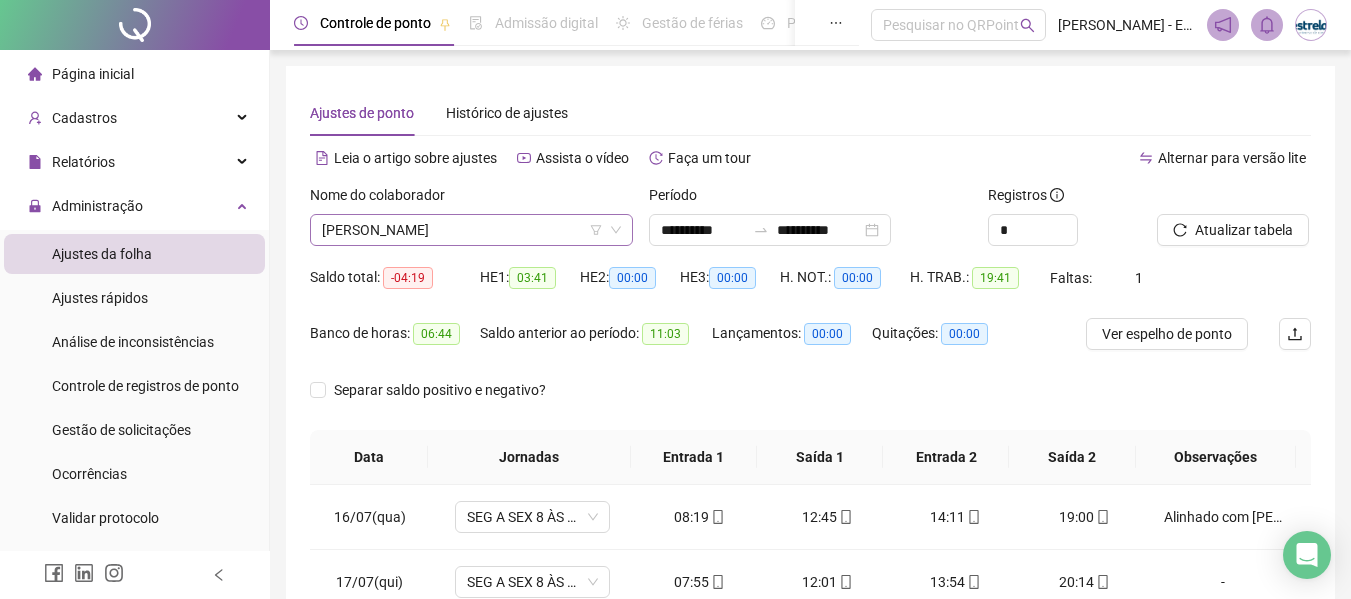 click on "[PERSON_NAME]" at bounding box center (471, 230) 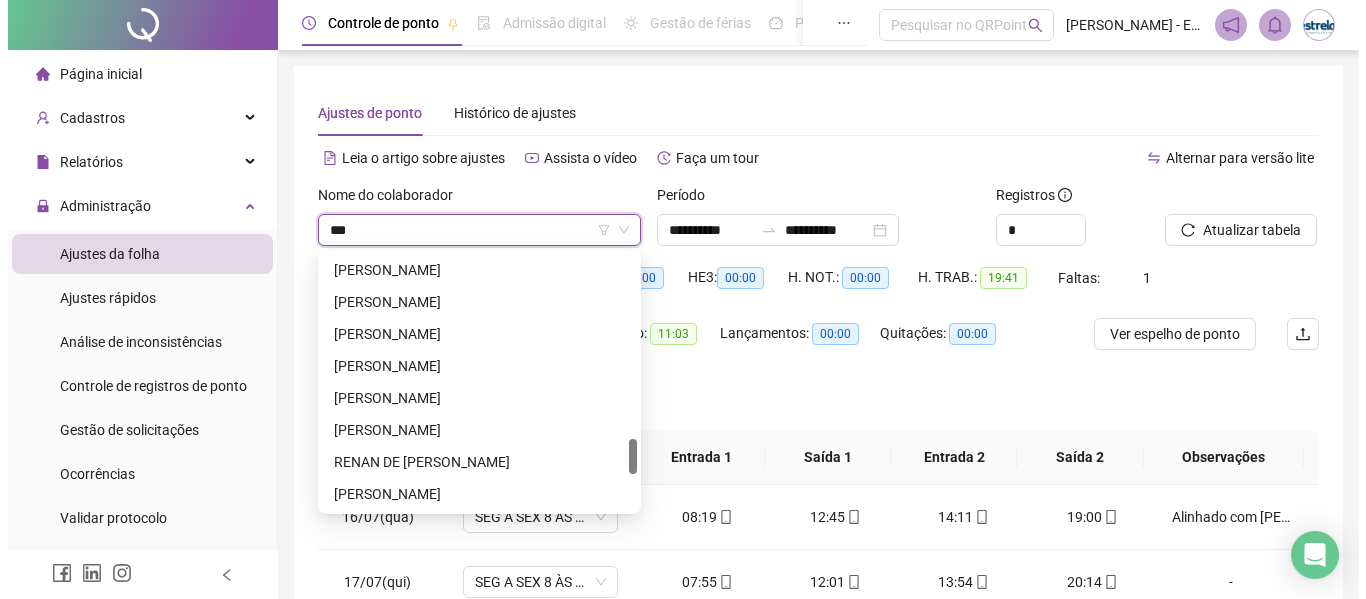 scroll, scrollTop: 0, scrollLeft: 0, axis: both 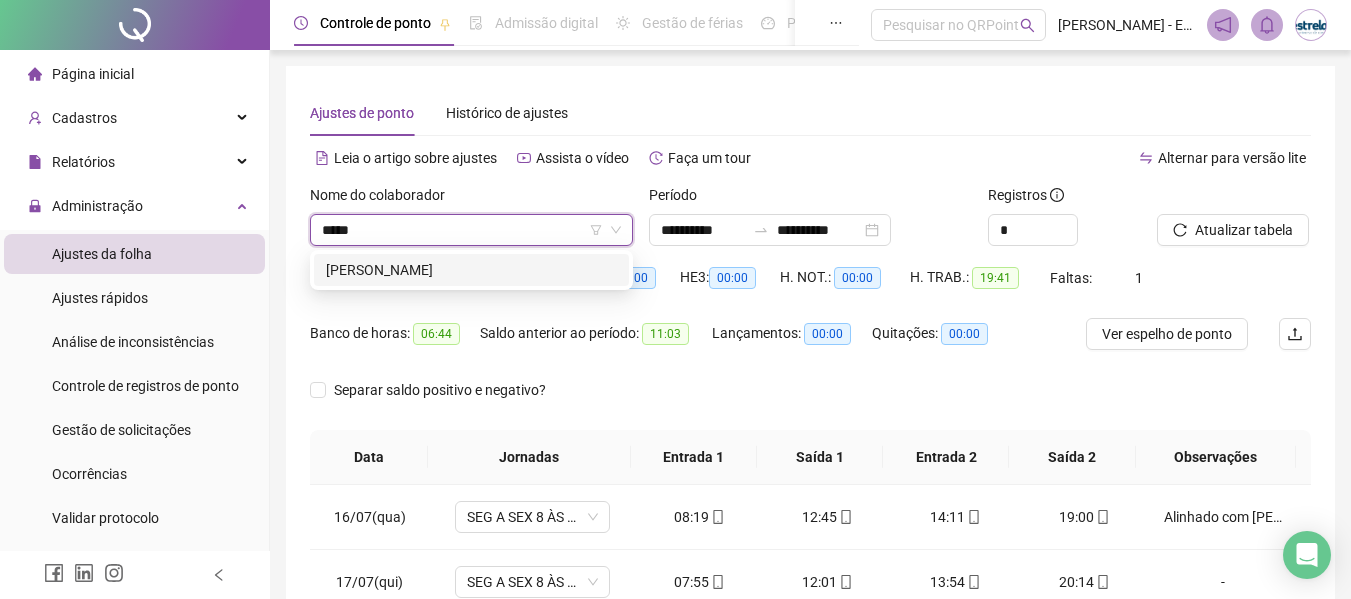 type on "******" 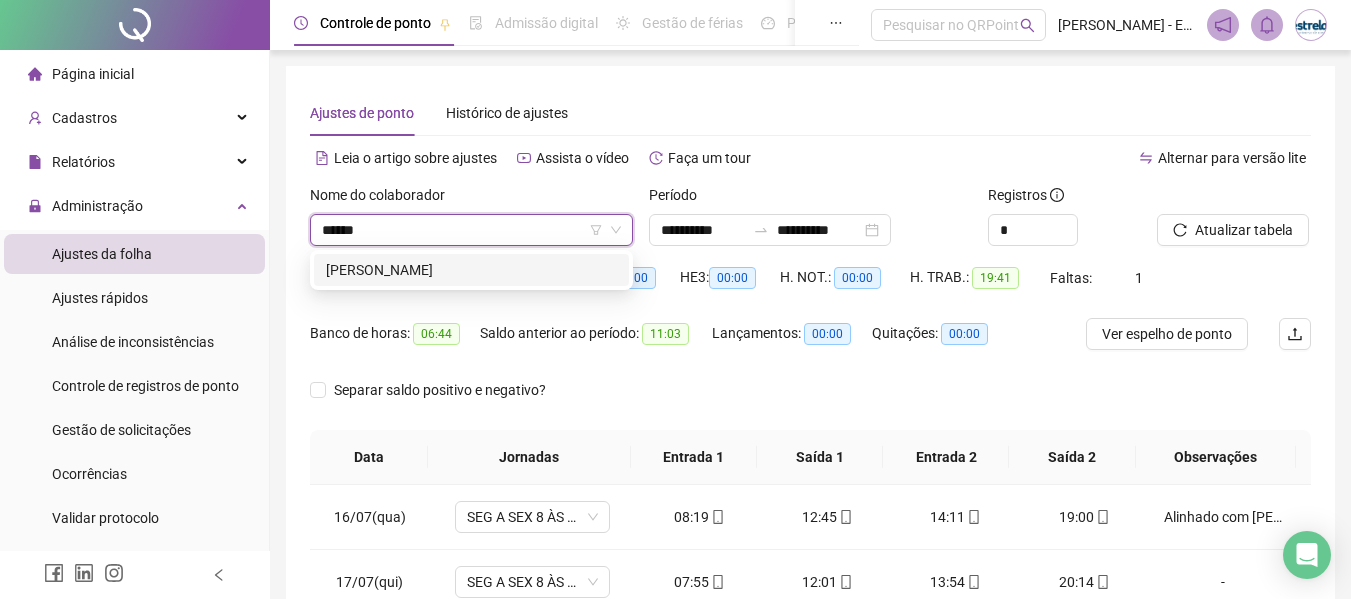click on "[PERSON_NAME]" at bounding box center [471, 270] 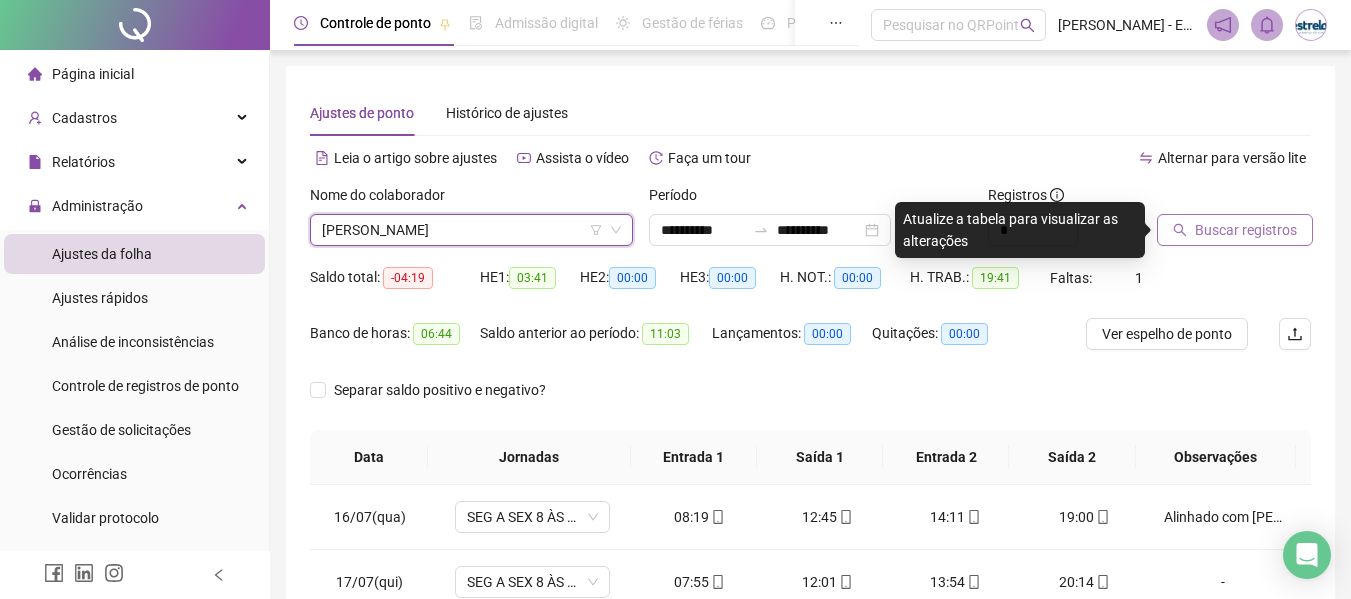 click on "Buscar registros" at bounding box center [1235, 230] 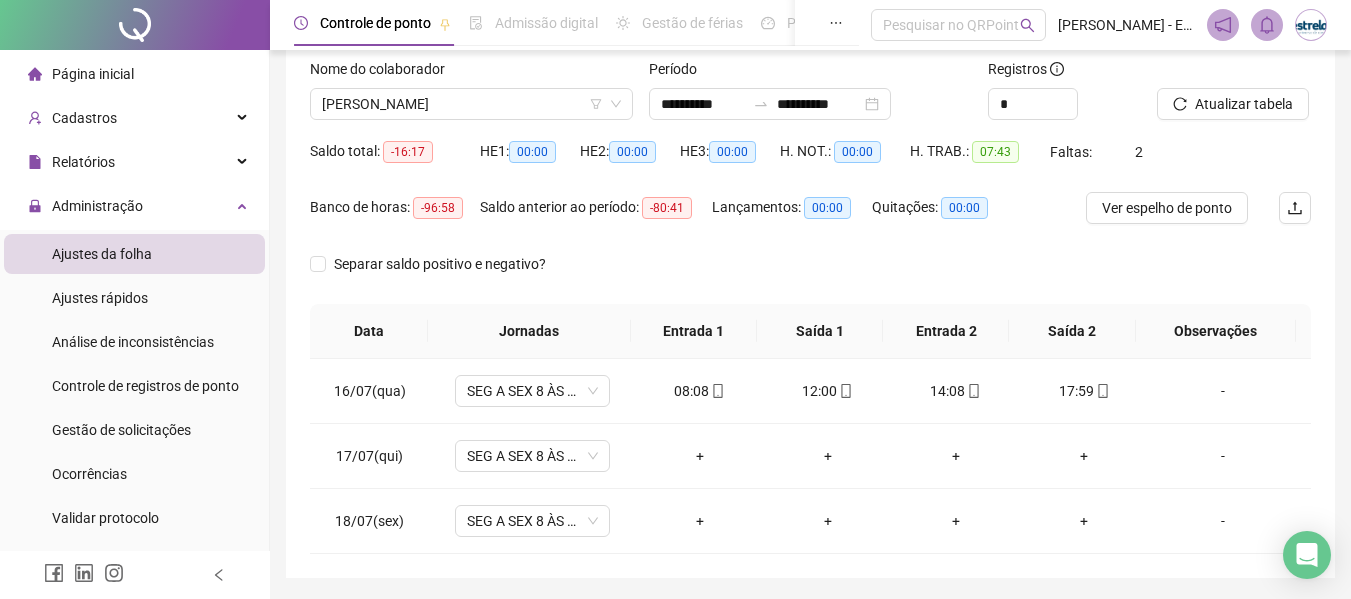 scroll, scrollTop: 91, scrollLeft: 0, axis: vertical 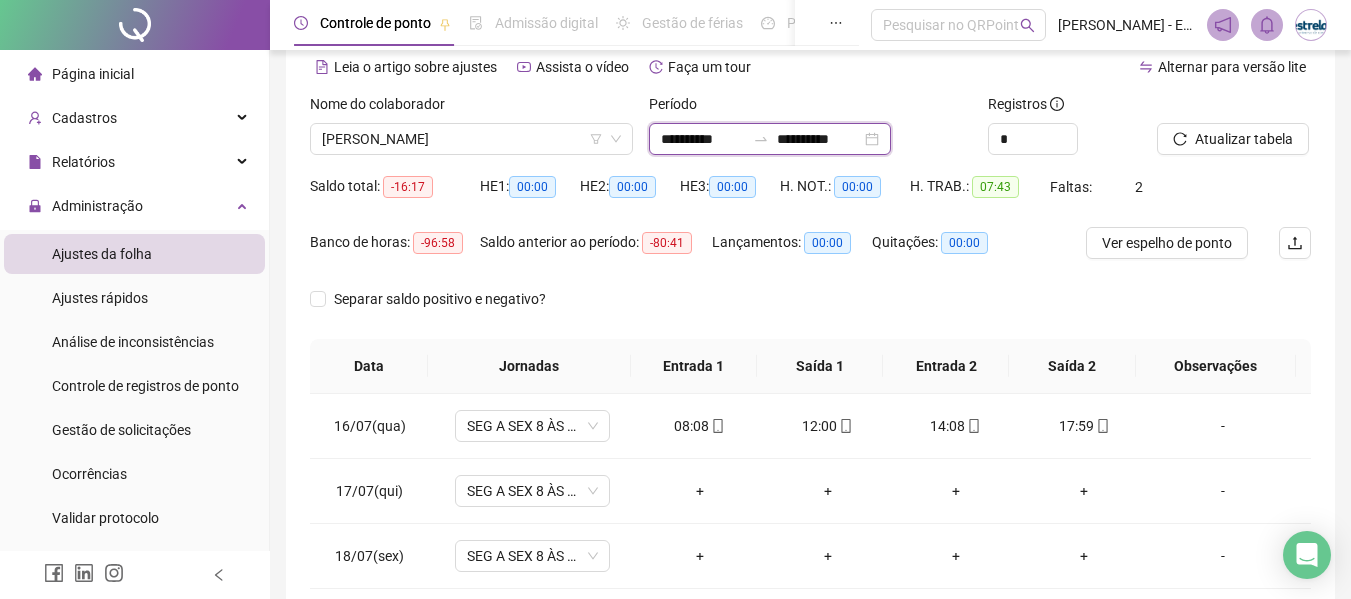click on "**********" at bounding box center (703, 139) 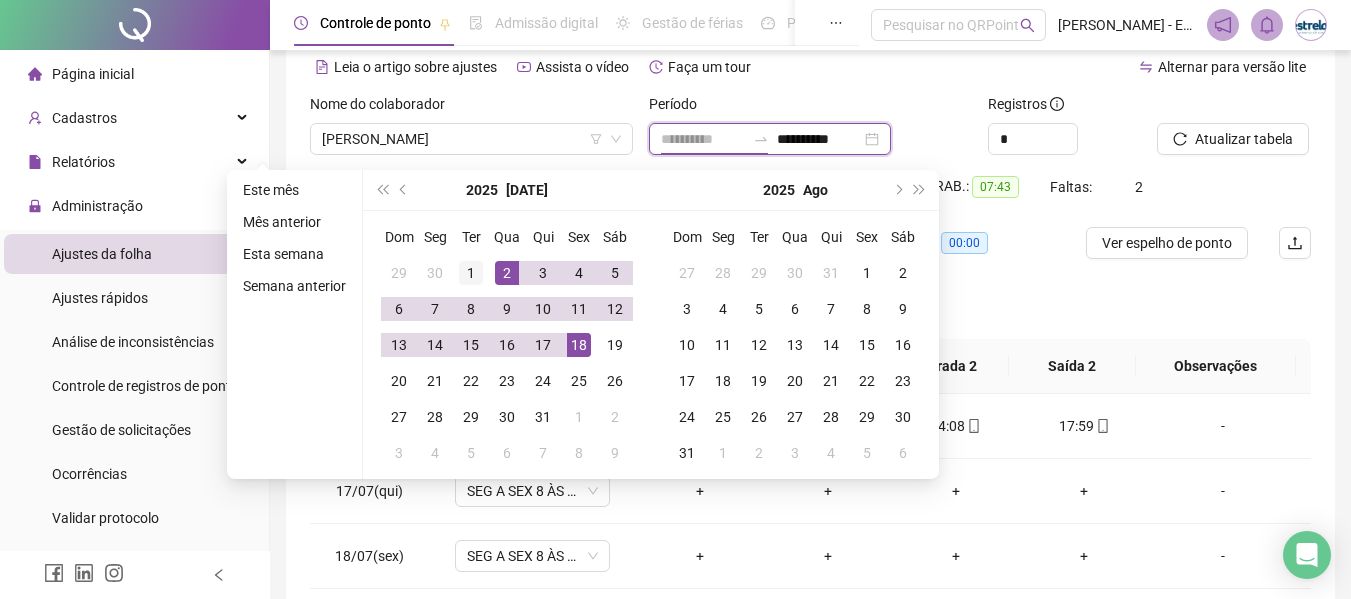 type on "**********" 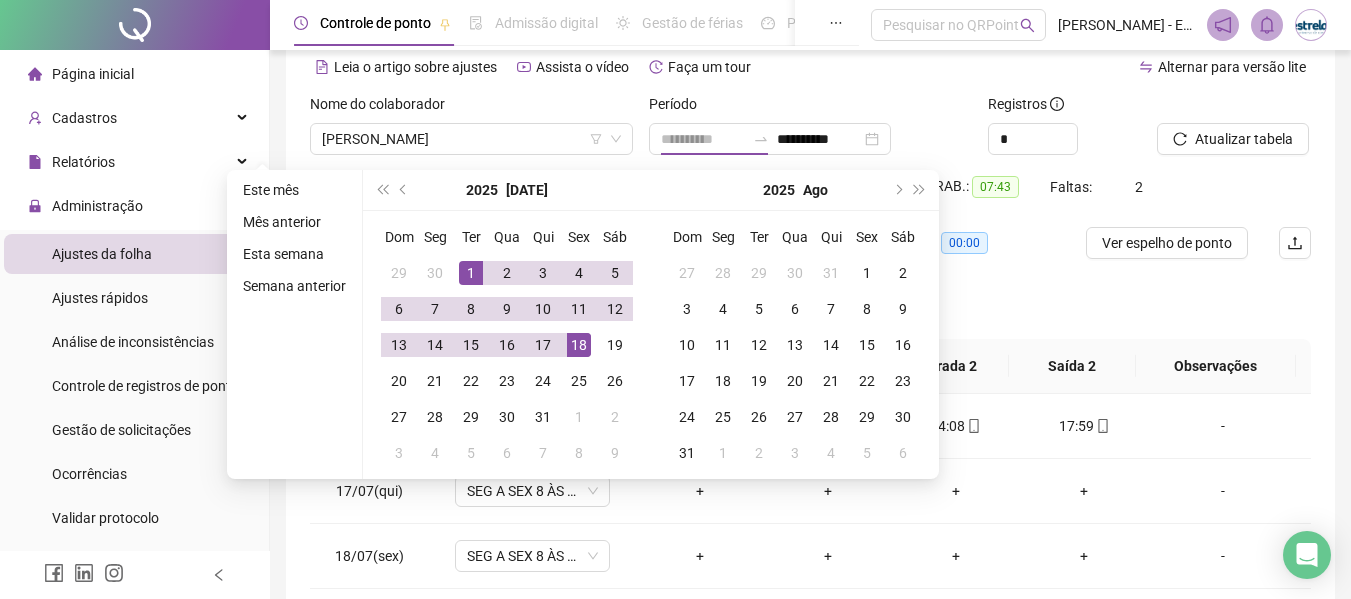 click on "1" at bounding box center (471, 273) 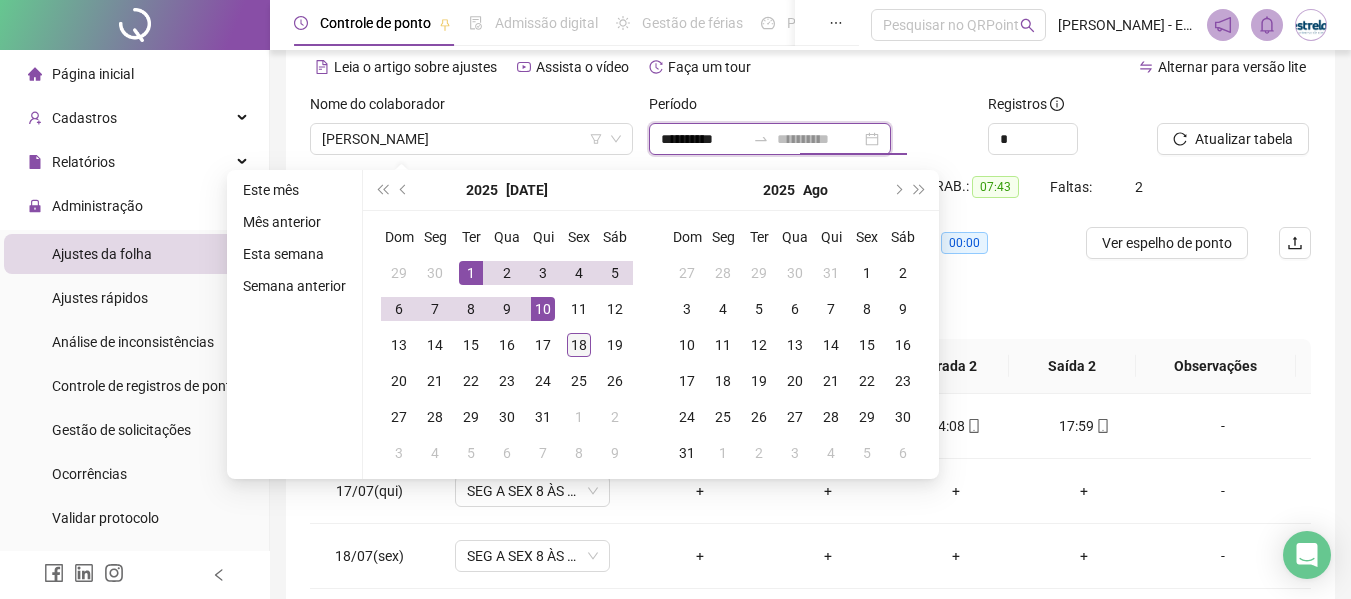 type on "**********" 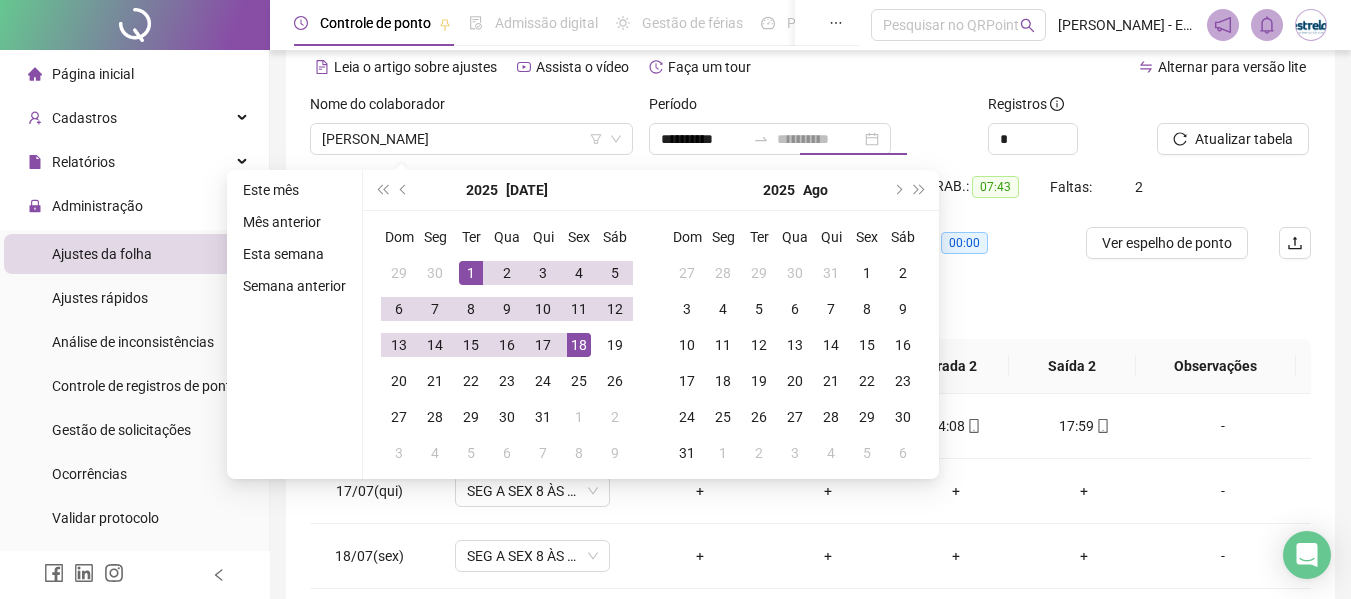 drag, startPoint x: 587, startPoint y: 349, endPoint x: 903, endPoint y: 264, distance: 327.23233 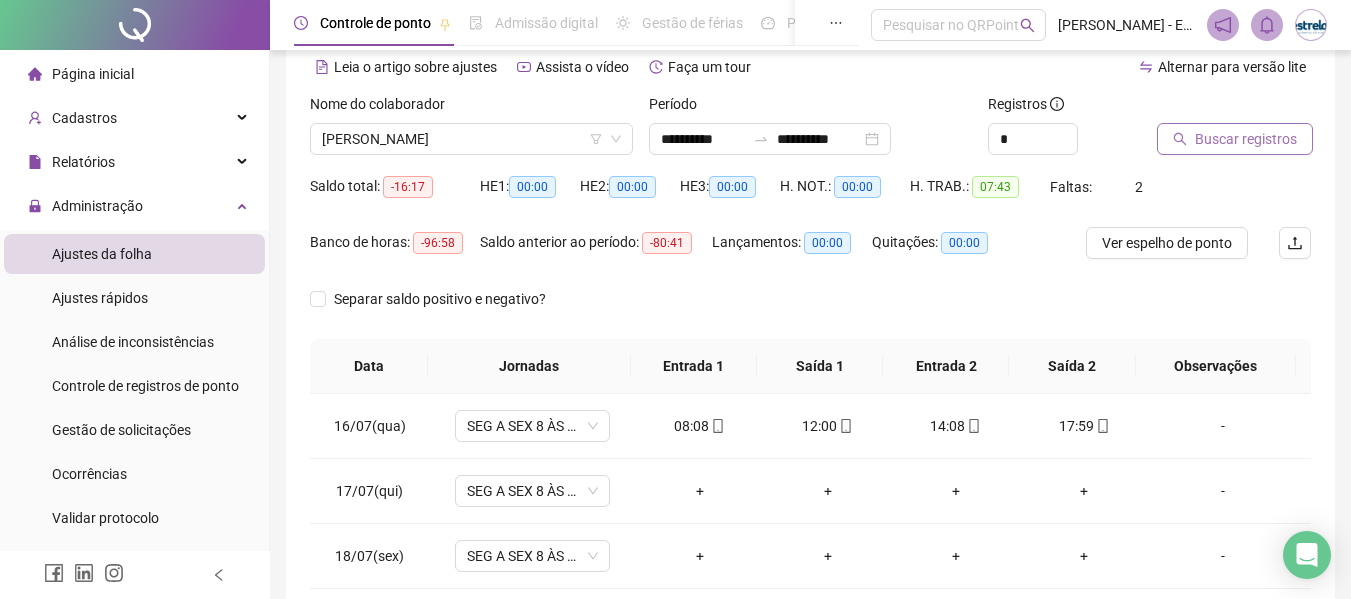 click on "Buscar registros" at bounding box center (1235, 139) 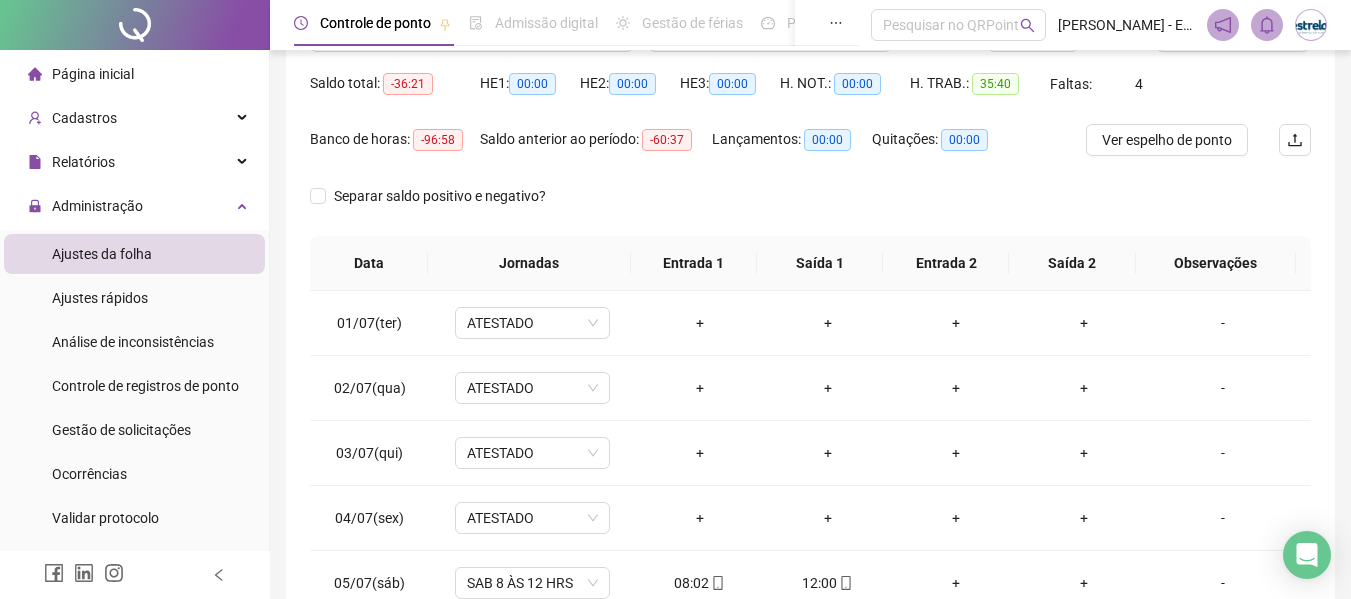 scroll, scrollTop: 423, scrollLeft: 0, axis: vertical 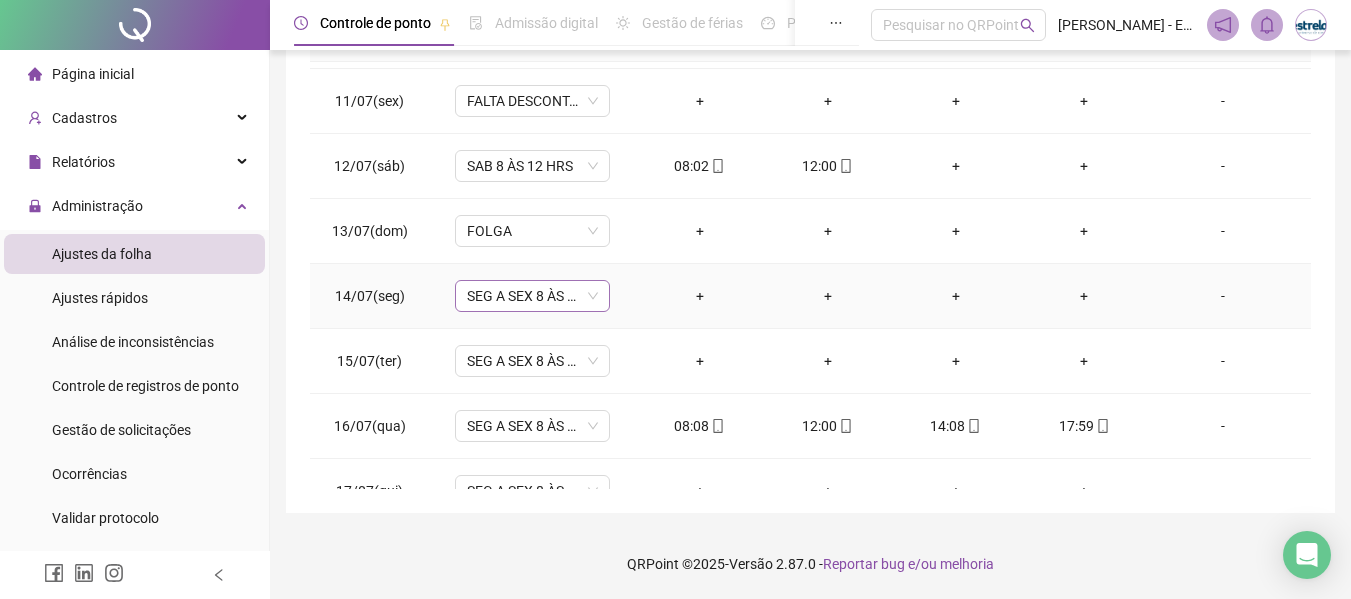 click on "SEG A SEX 8 ÀS 18 HRS" at bounding box center (532, 296) 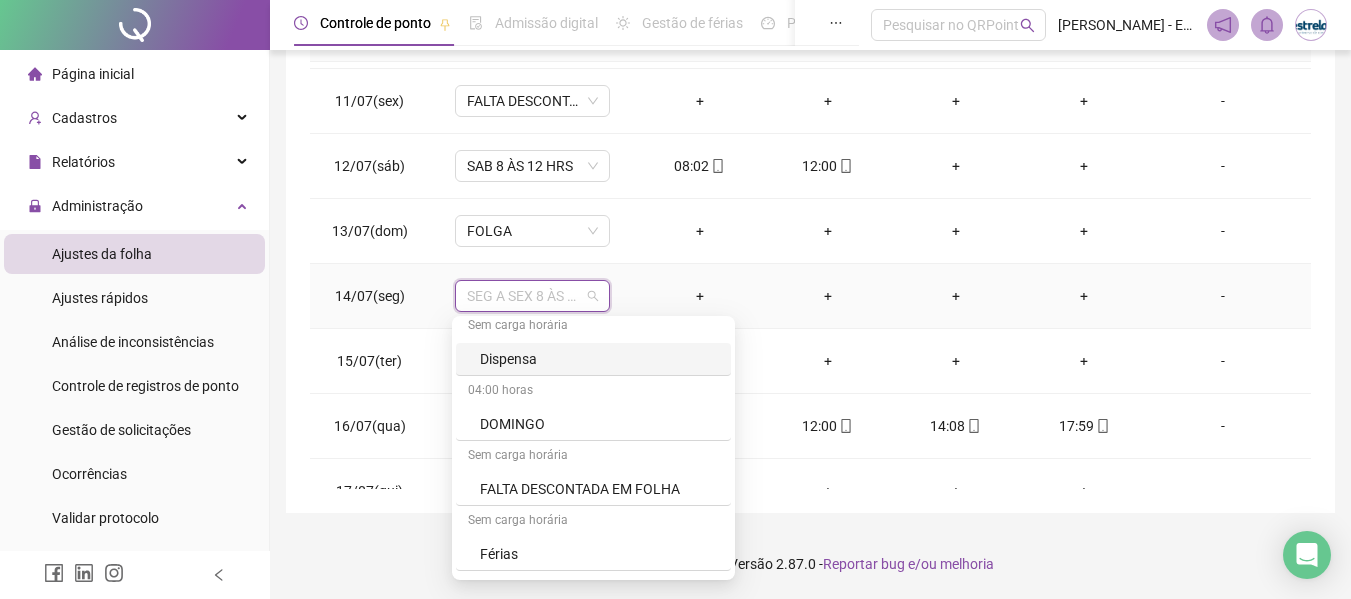 scroll, scrollTop: 900, scrollLeft: 0, axis: vertical 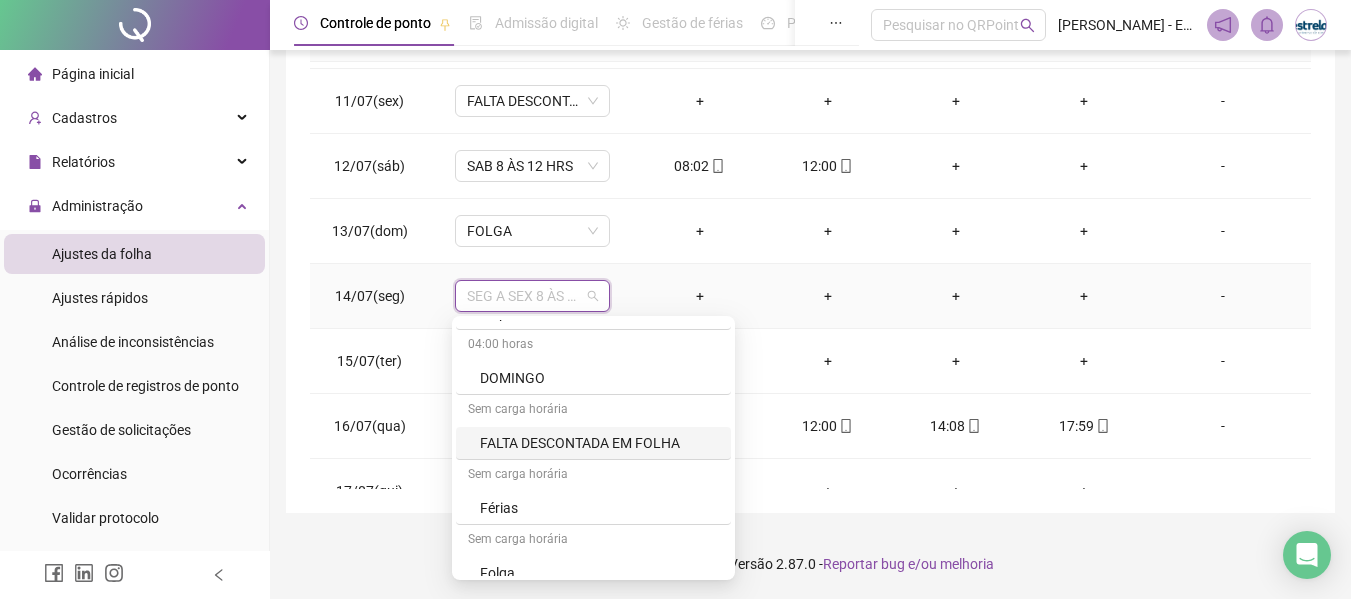 click on "FALTA DESCONTADA EM FOLHA" at bounding box center [599, 443] 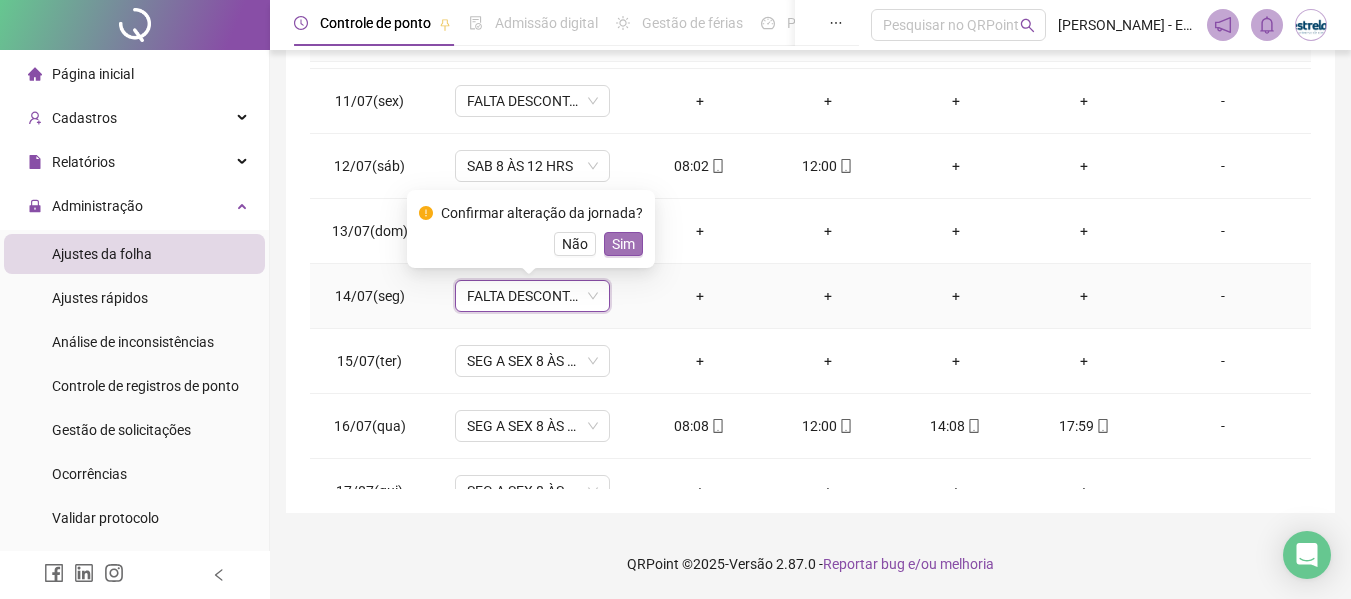 click on "Sim" at bounding box center [623, 244] 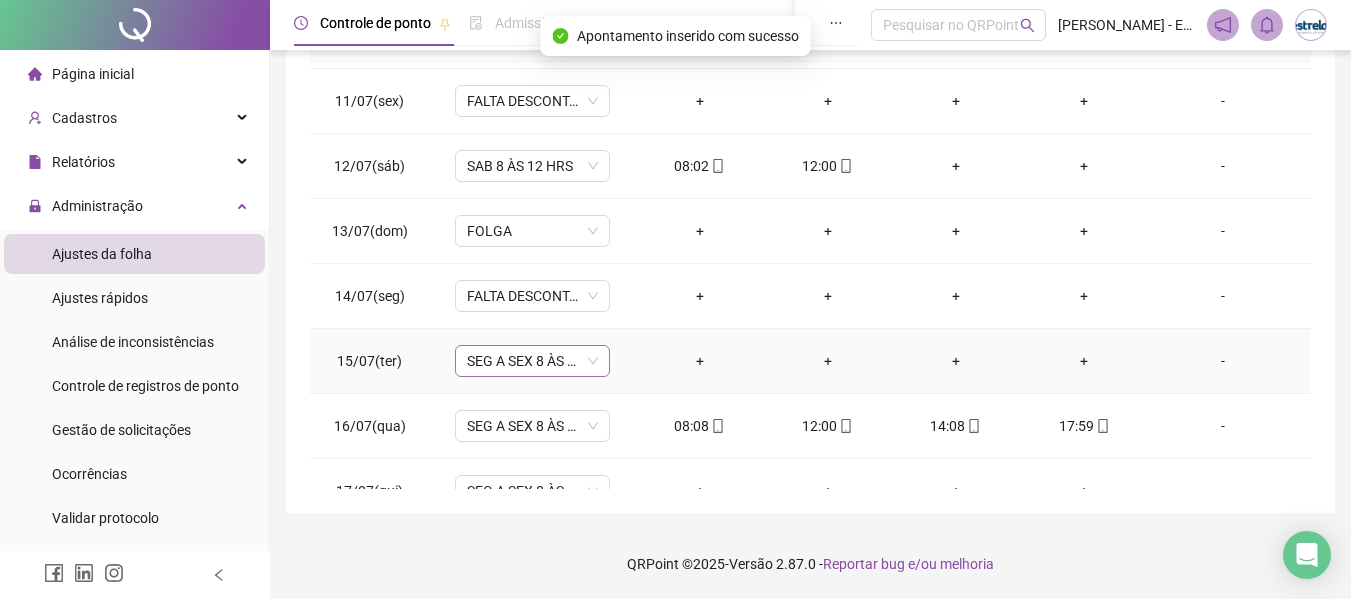 click on "SEG A SEX 8 ÀS 18 HRS" at bounding box center [532, 361] 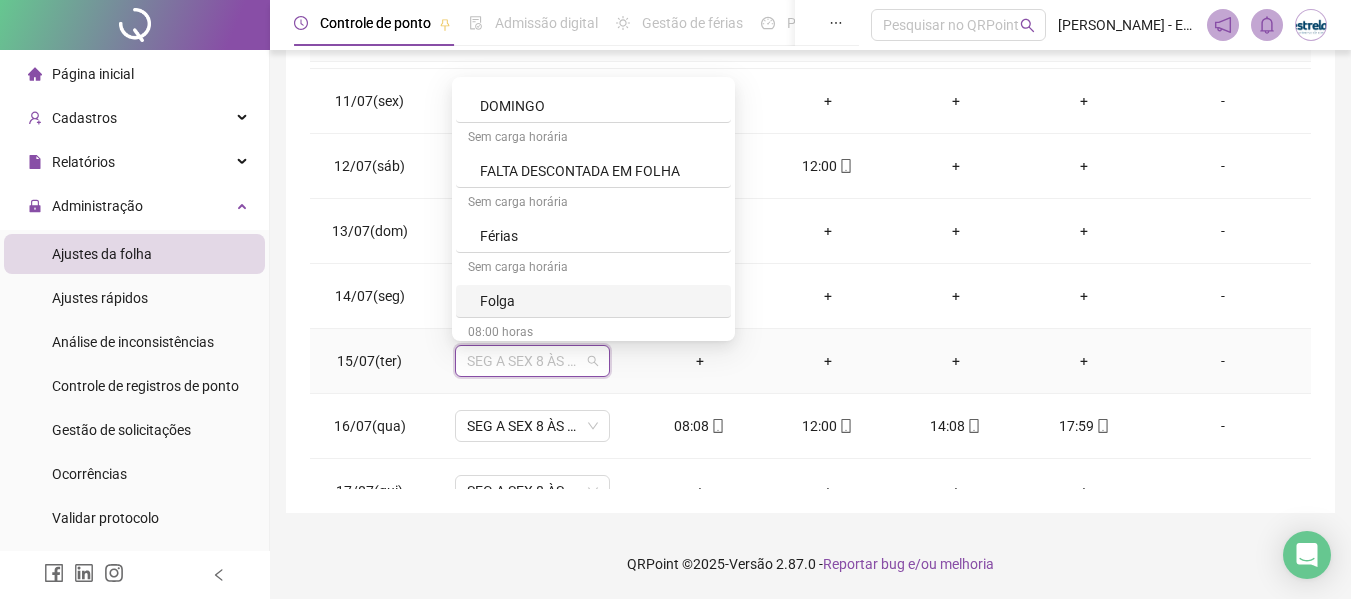 scroll, scrollTop: 900, scrollLeft: 0, axis: vertical 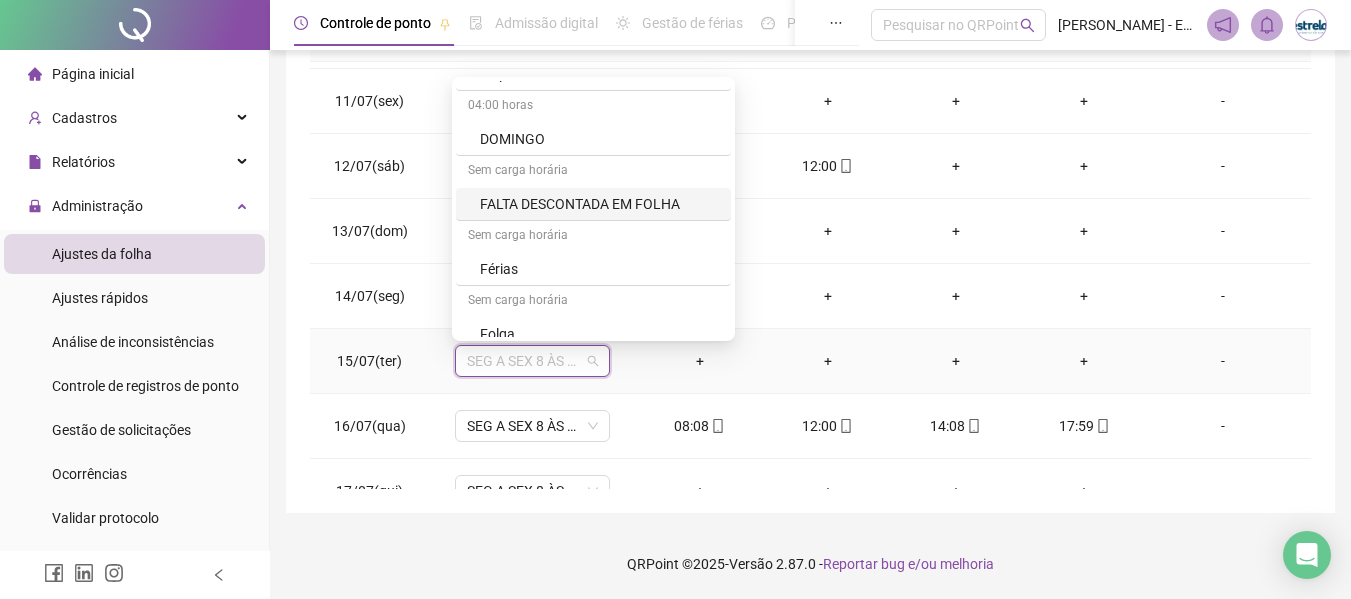 click on "FALTA DESCONTADA EM FOLHA" at bounding box center (599, 204) 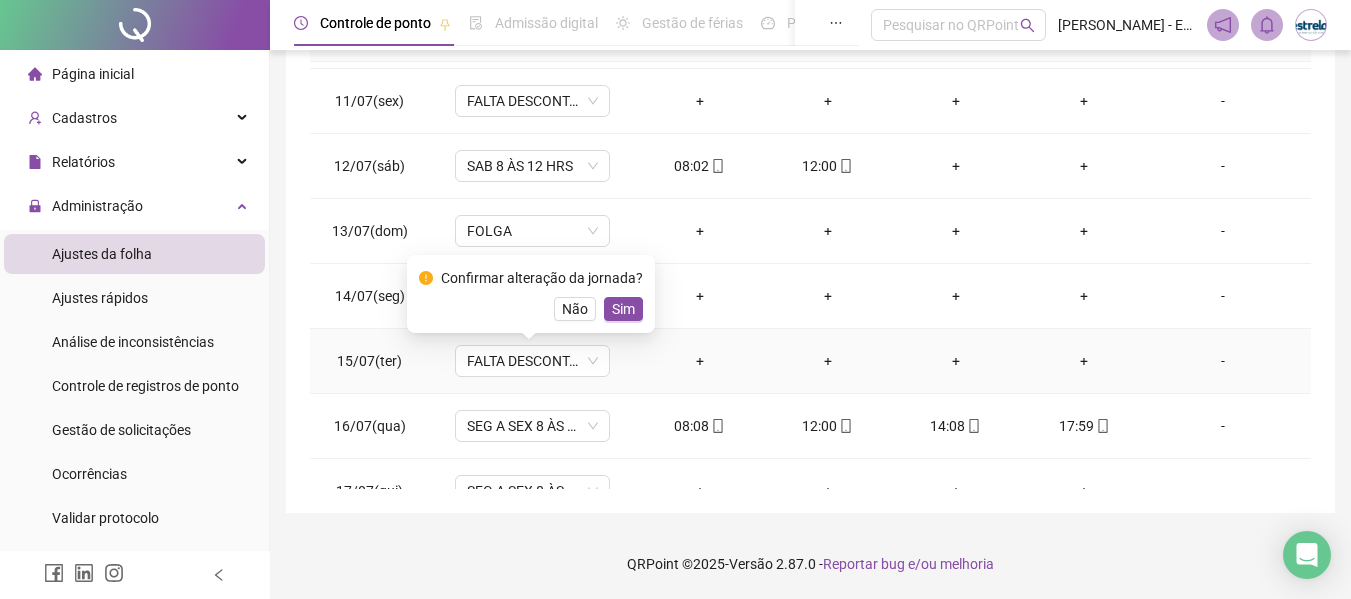 click on "Sim" at bounding box center [623, 309] 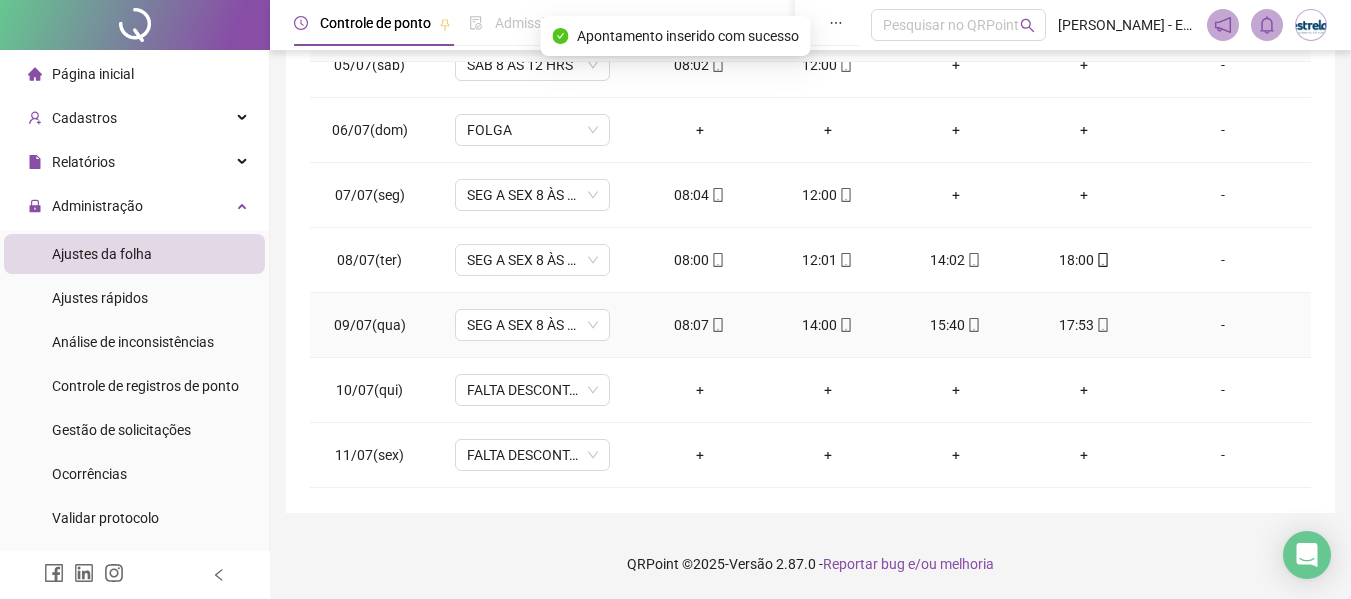 scroll, scrollTop: 143, scrollLeft: 0, axis: vertical 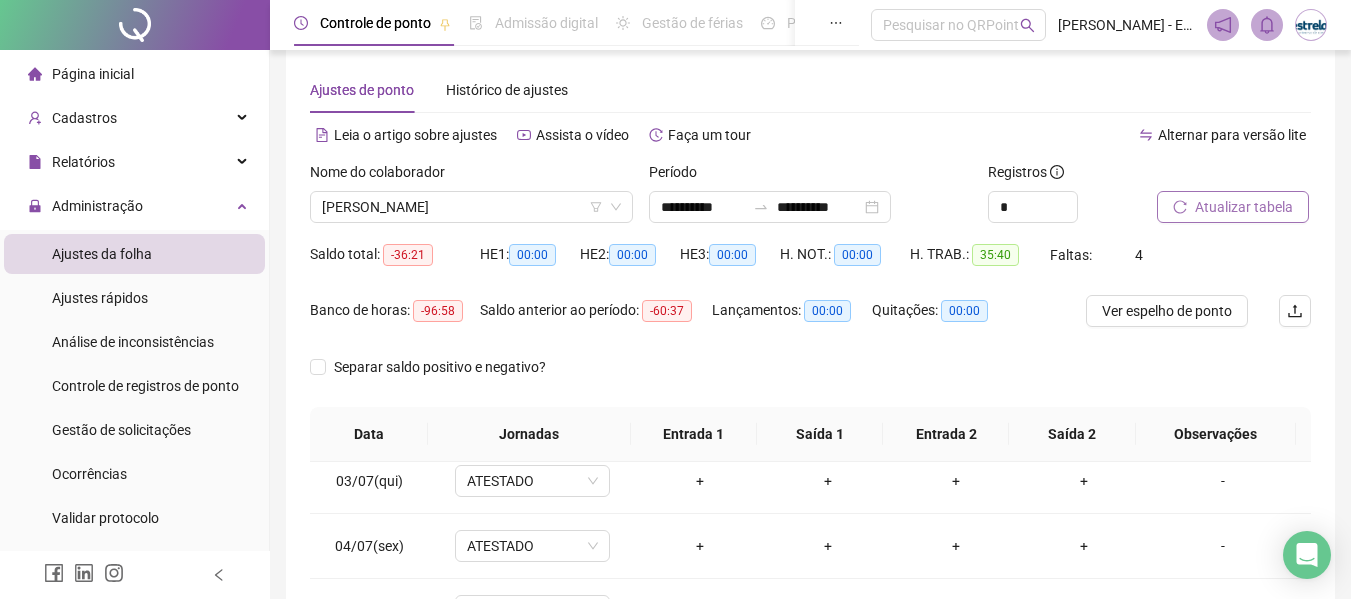 click on "Atualizar tabela" at bounding box center (1244, 207) 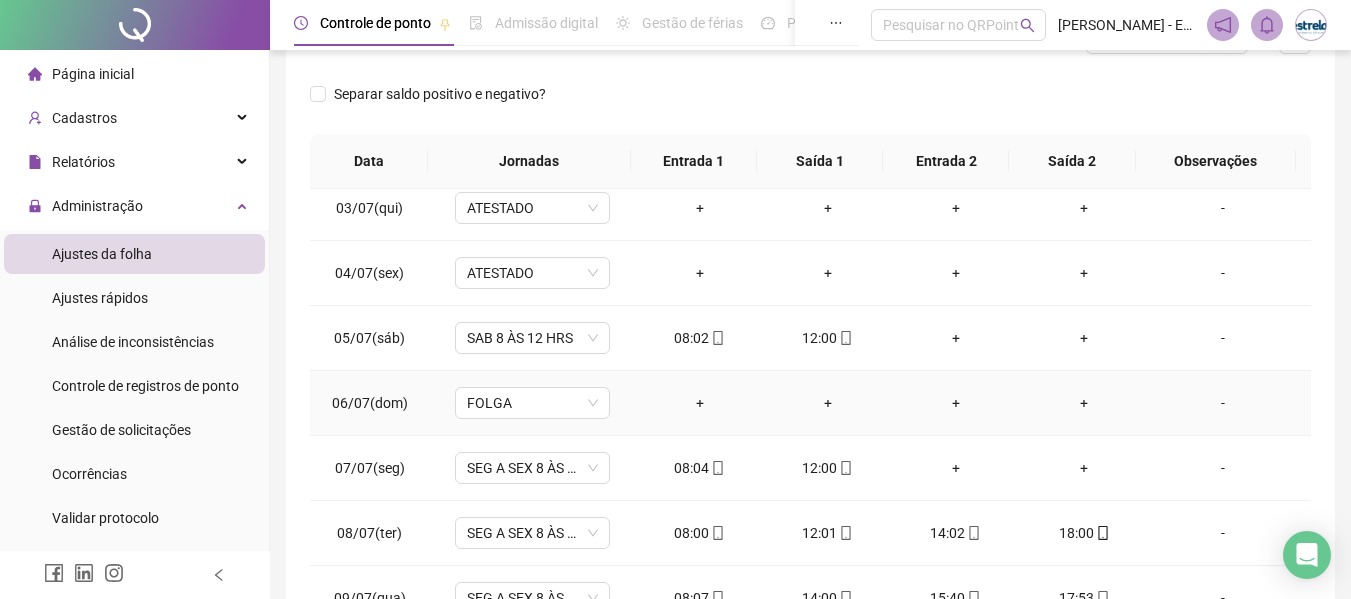 scroll, scrollTop: 323, scrollLeft: 0, axis: vertical 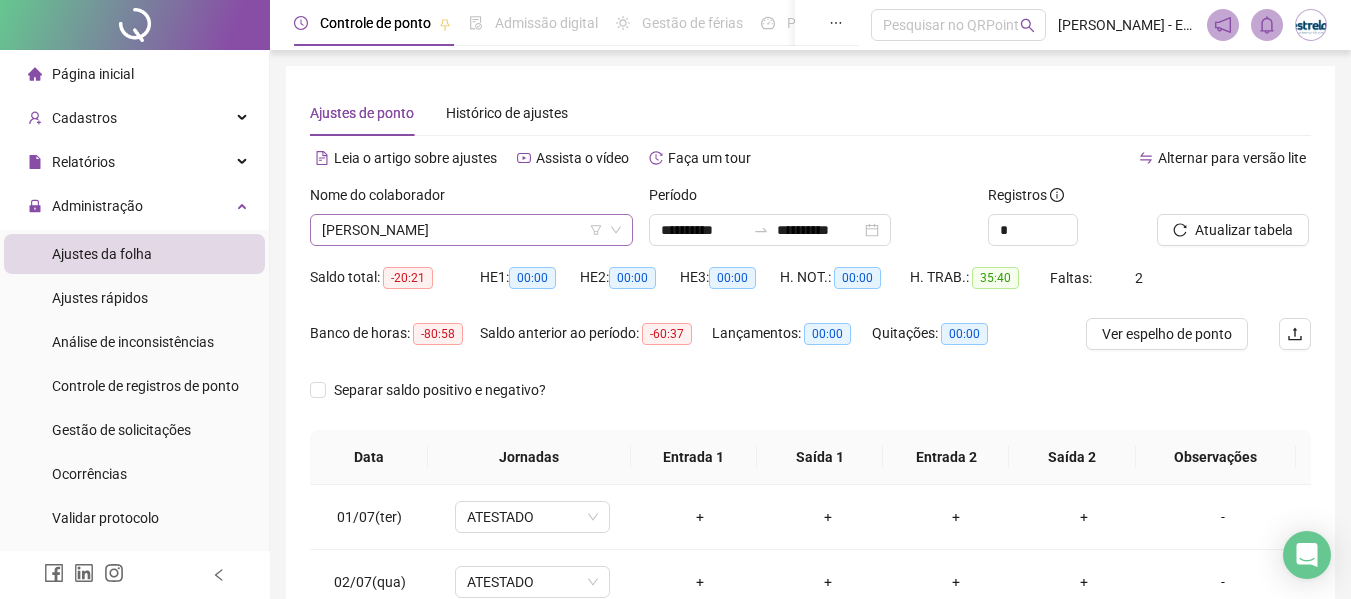 click on "[PERSON_NAME]" at bounding box center (471, 230) 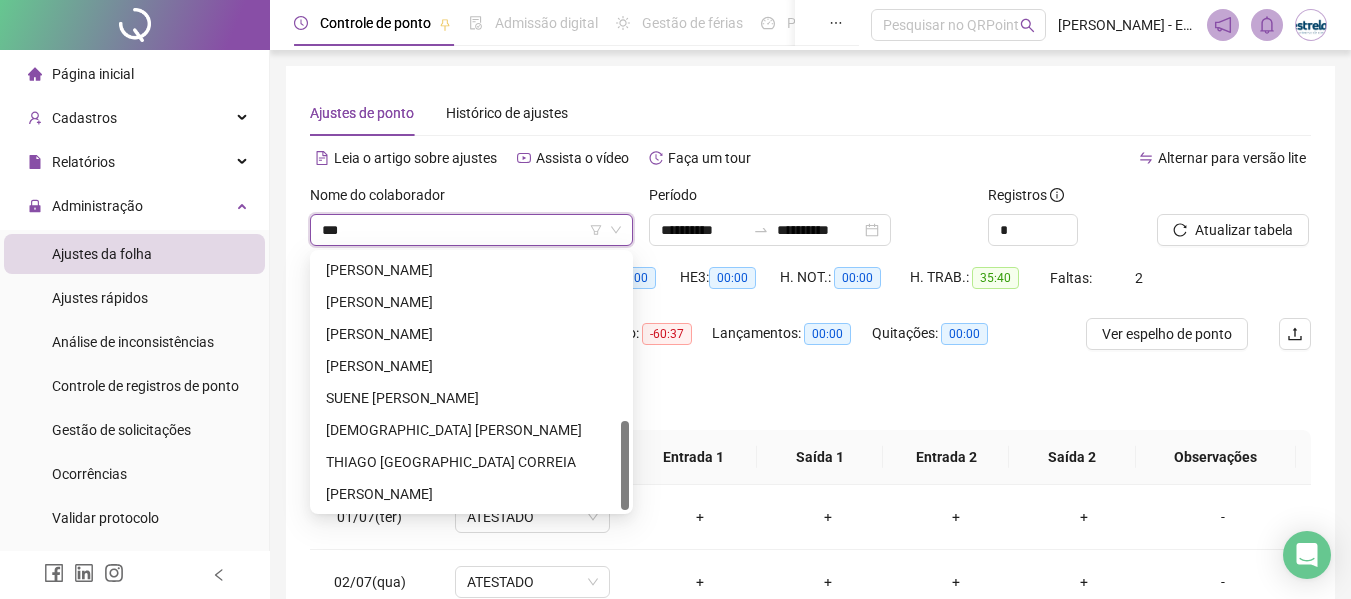 scroll, scrollTop: 0, scrollLeft: 0, axis: both 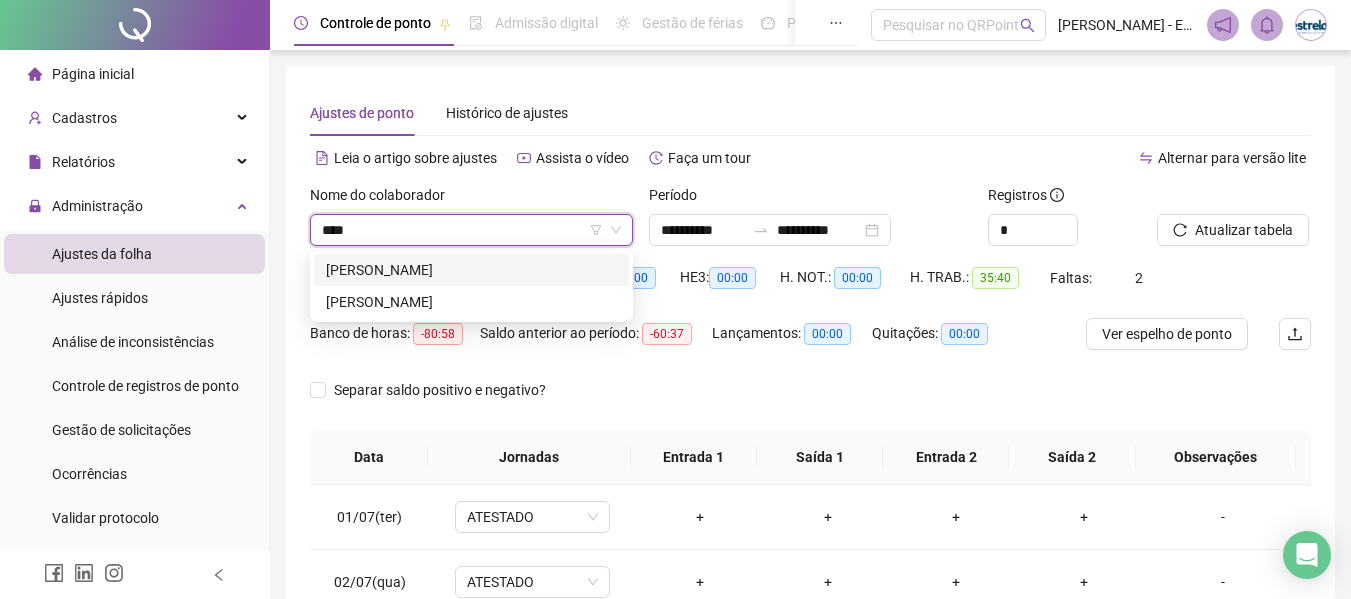type on "*****" 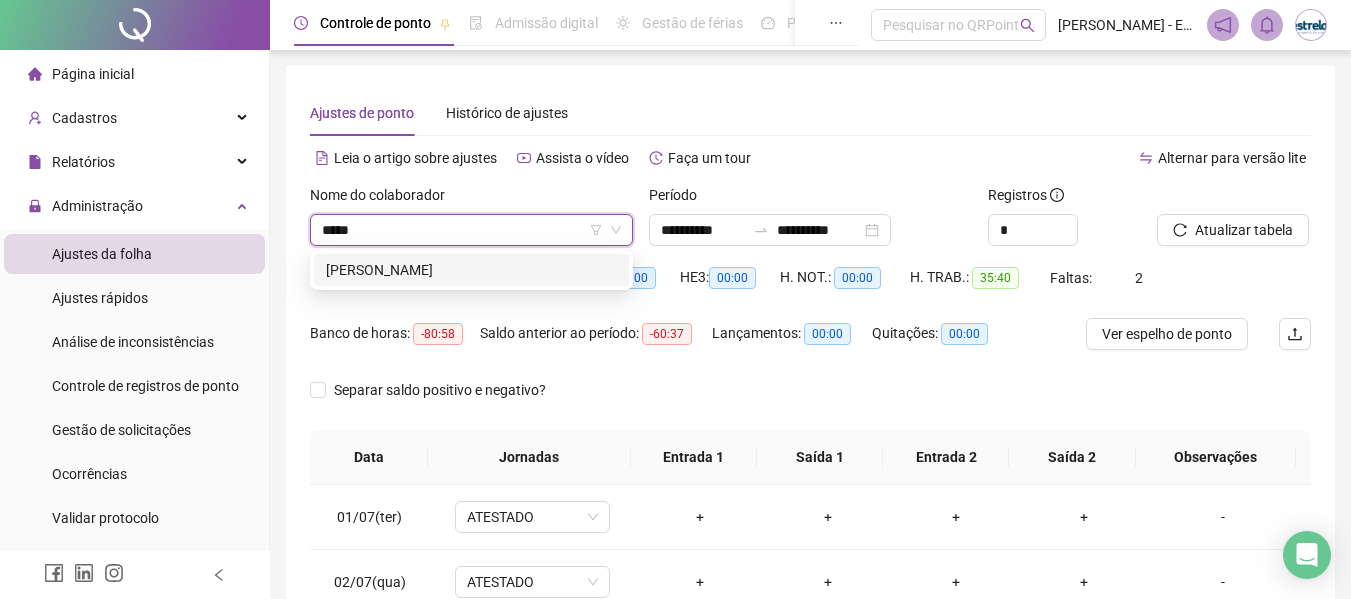 click on "[PERSON_NAME]" at bounding box center (471, 270) 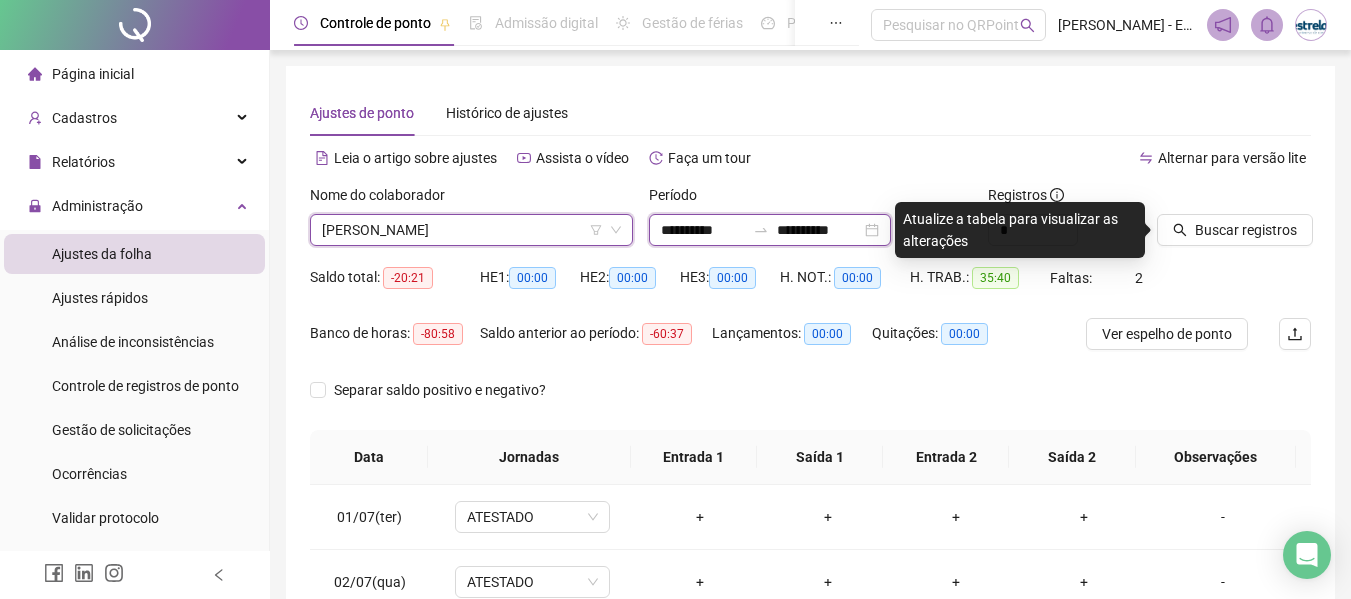 click on "**********" at bounding box center (703, 230) 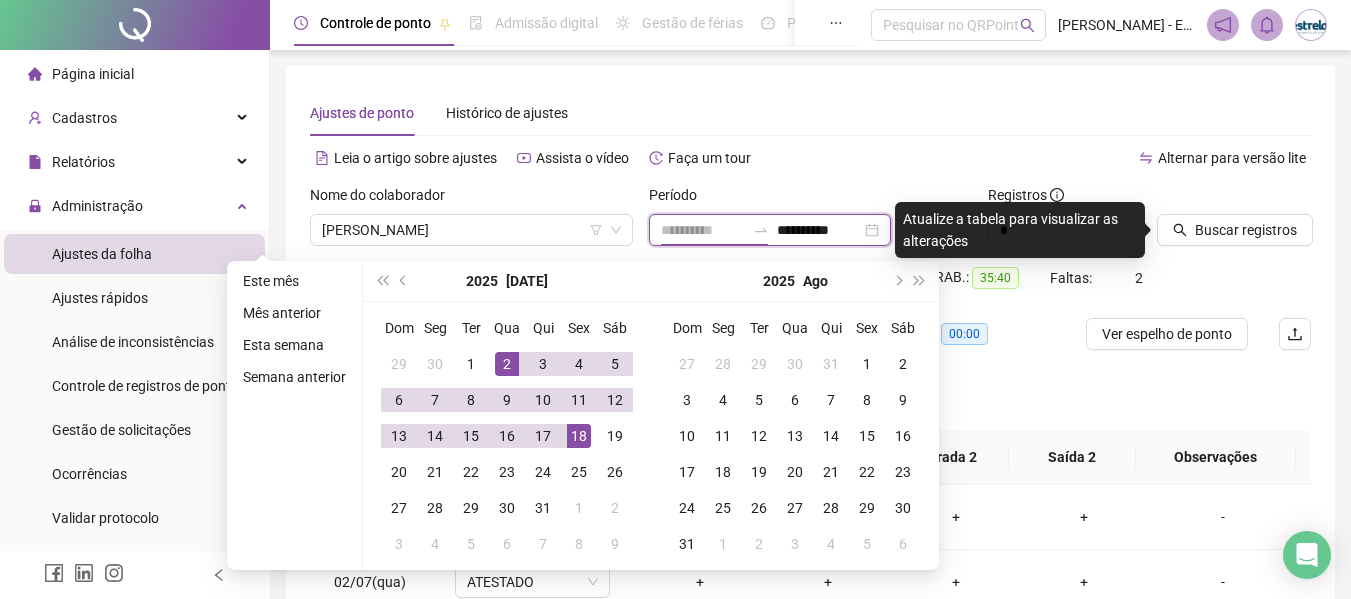 type on "**********" 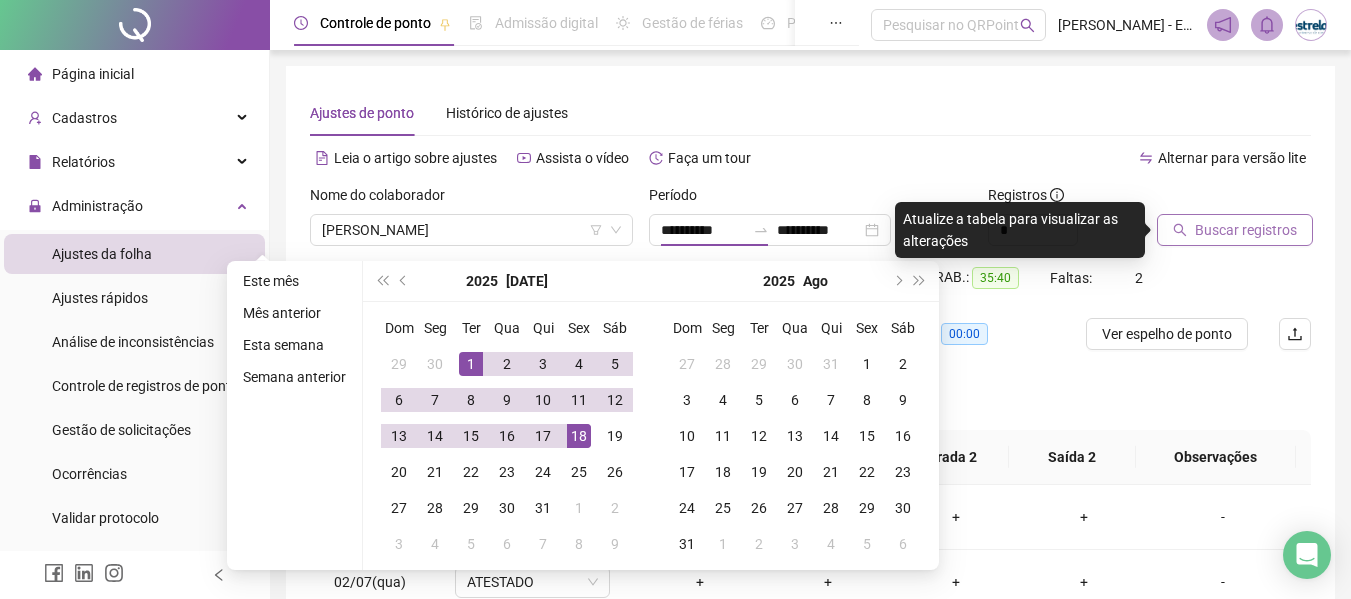 click on "Buscar registros" at bounding box center (1235, 230) 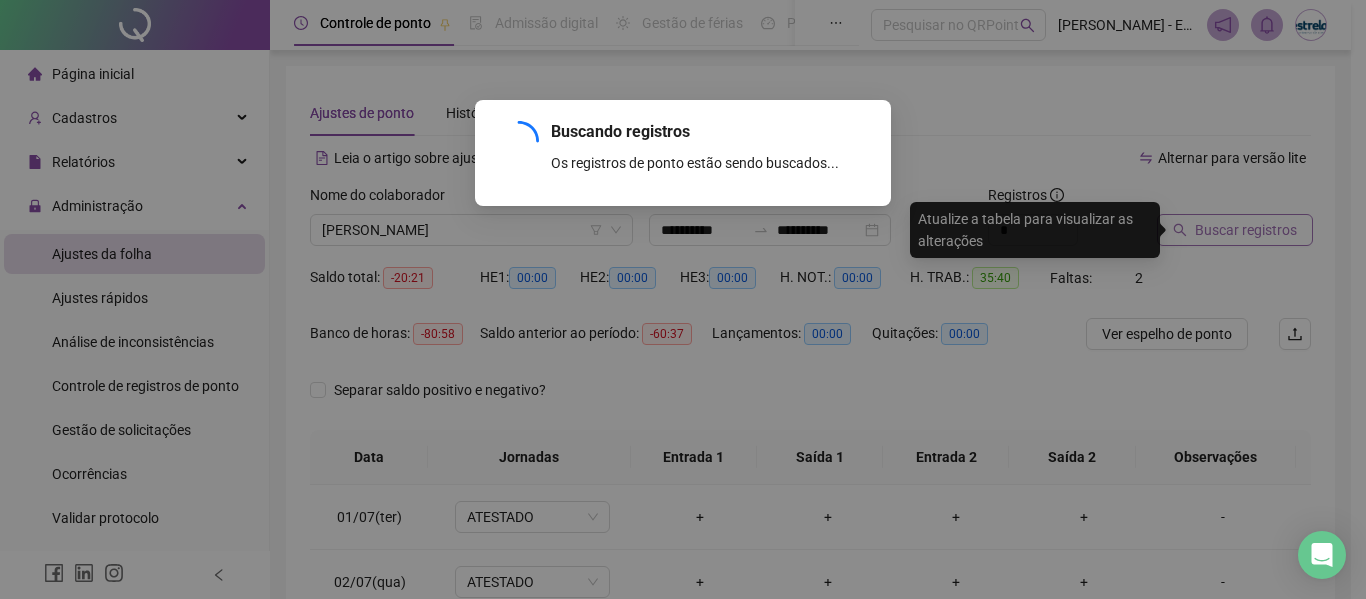 click on "Buscando registros Os registros de ponto estão sendo buscados... OK" at bounding box center (683, 299) 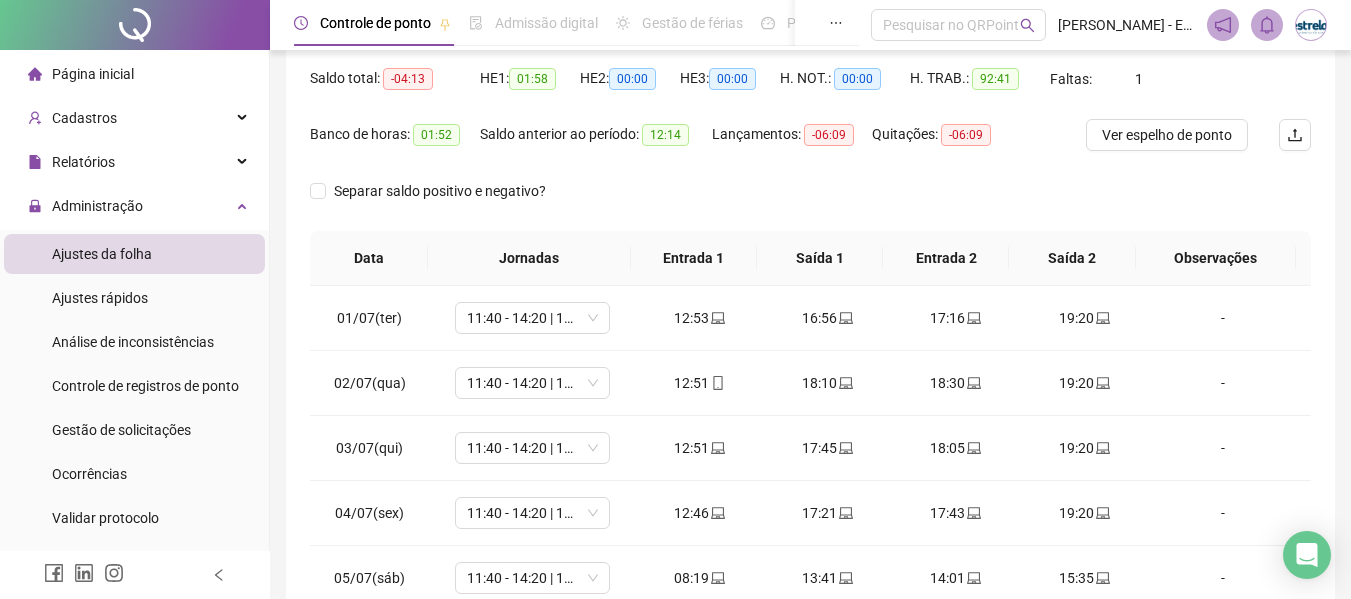 scroll, scrollTop: 200, scrollLeft: 0, axis: vertical 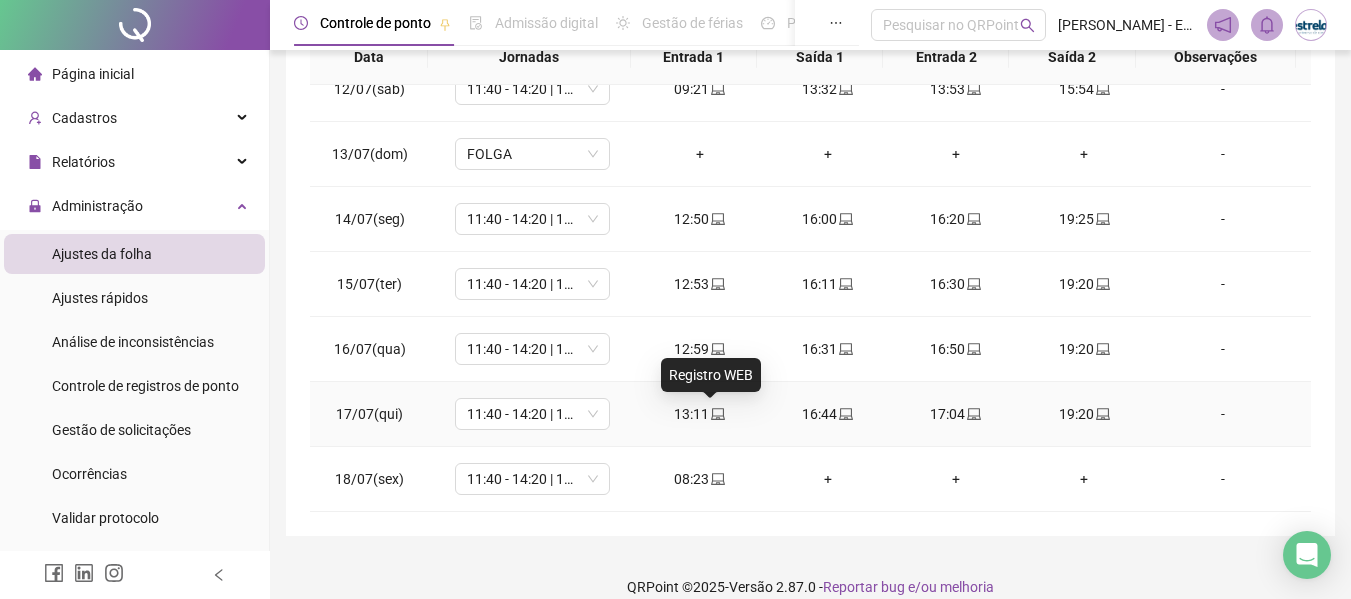 click 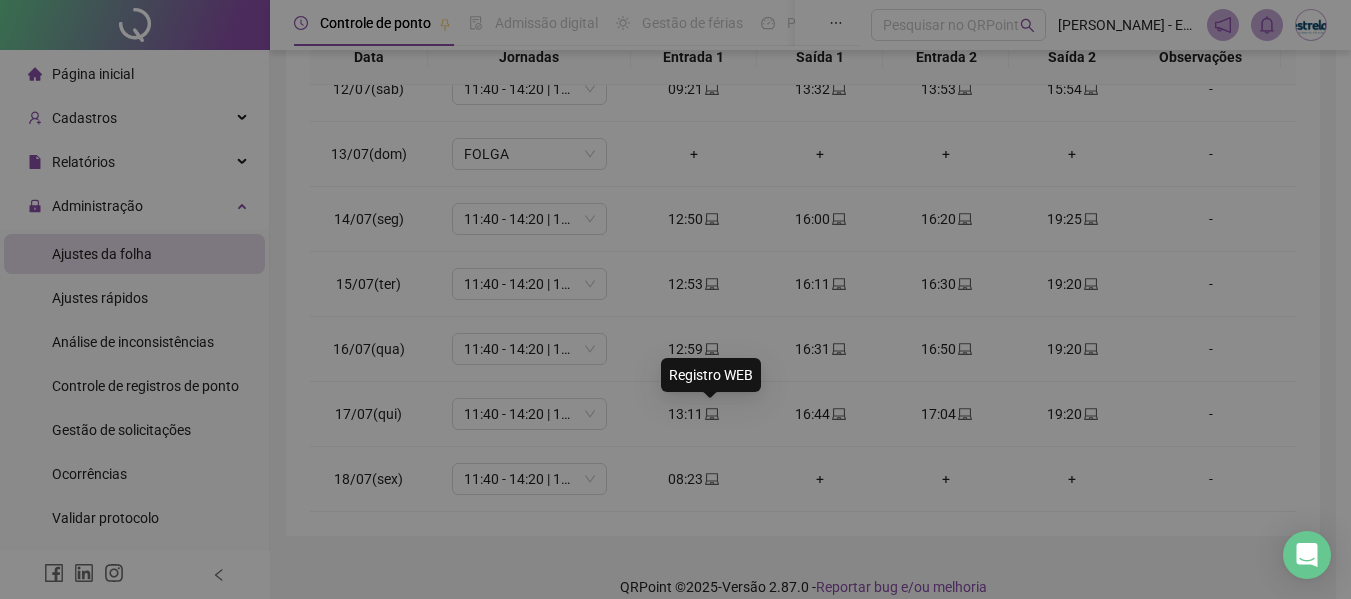 type on "**********" 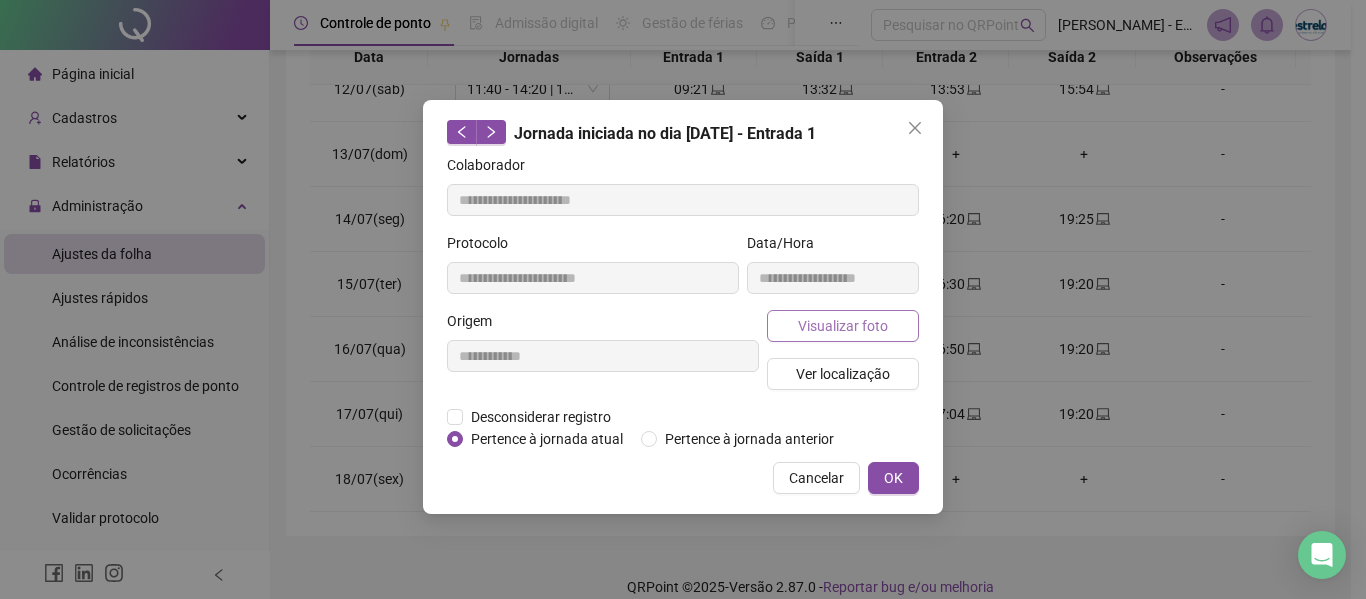 click on "Visualizar foto" at bounding box center [843, 326] 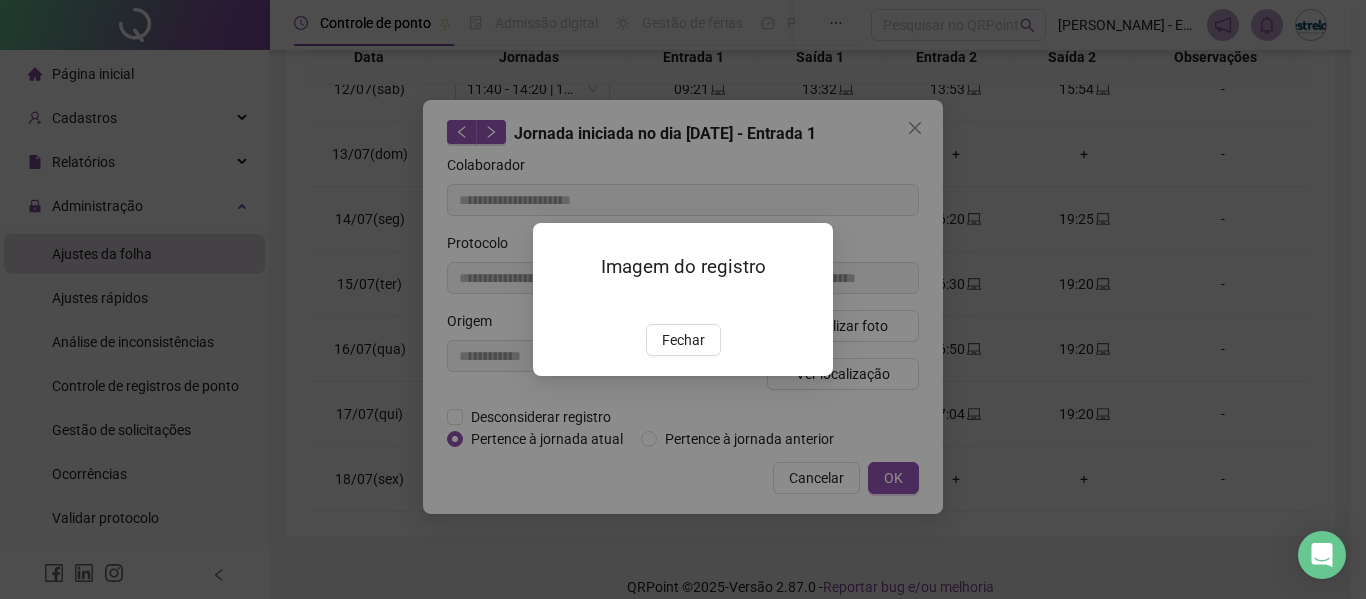 drag, startPoint x: 707, startPoint y: 393, endPoint x: 848, endPoint y: 224, distance: 220.09543 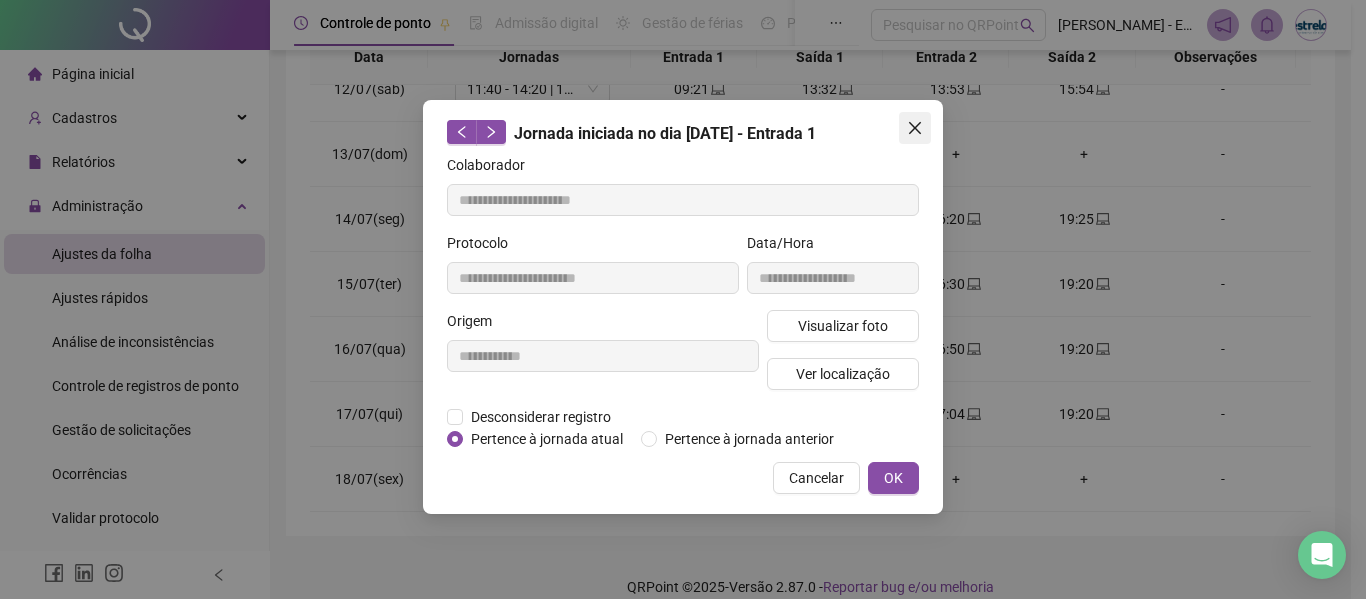 click 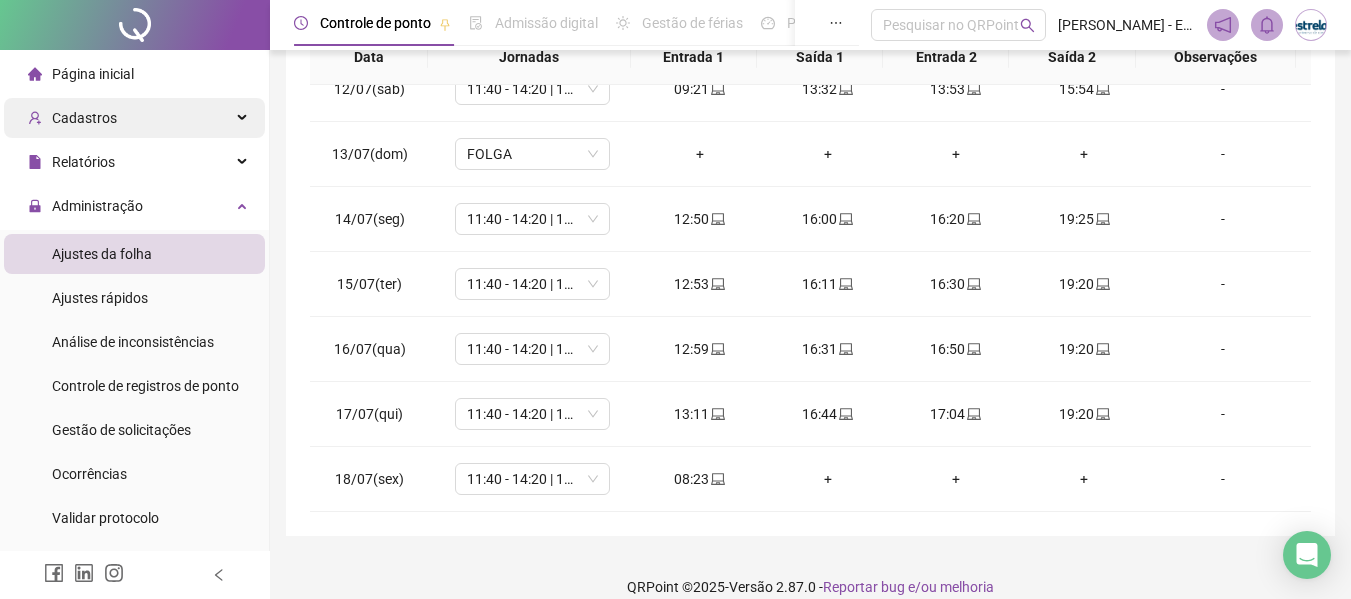 click on "Cadastros" at bounding box center (134, 118) 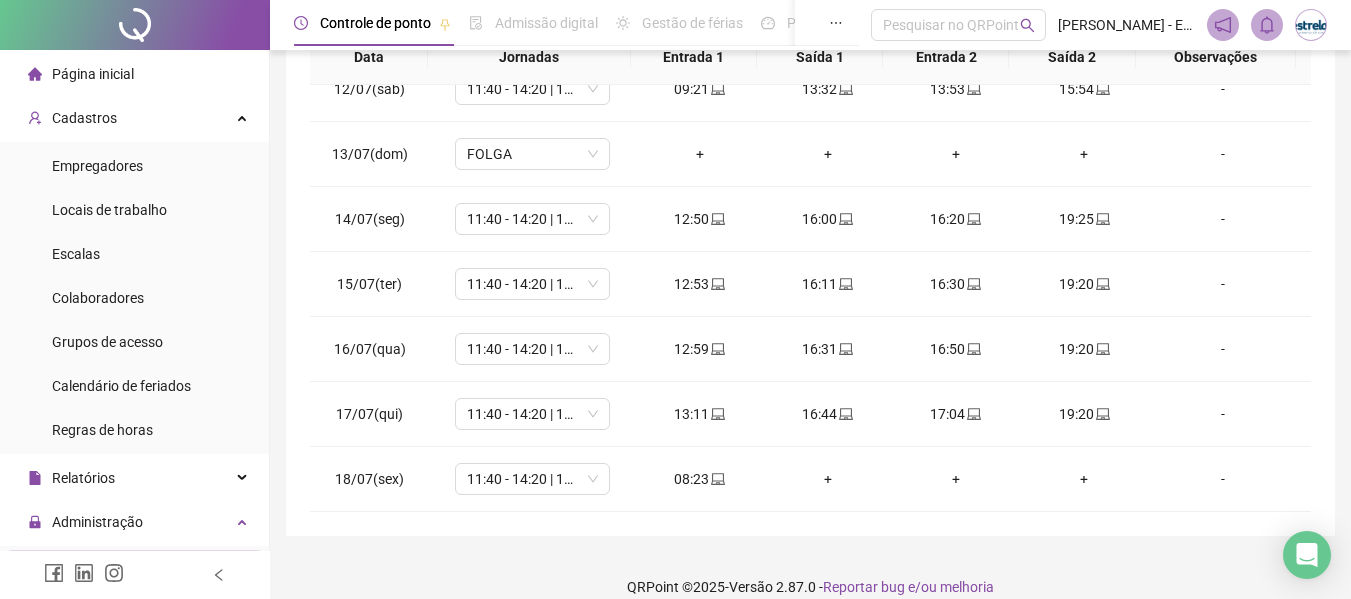 drag, startPoint x: 137, startPoint y: 294, endPoint x: 299, endPoint y: 236, distance: 172.06975 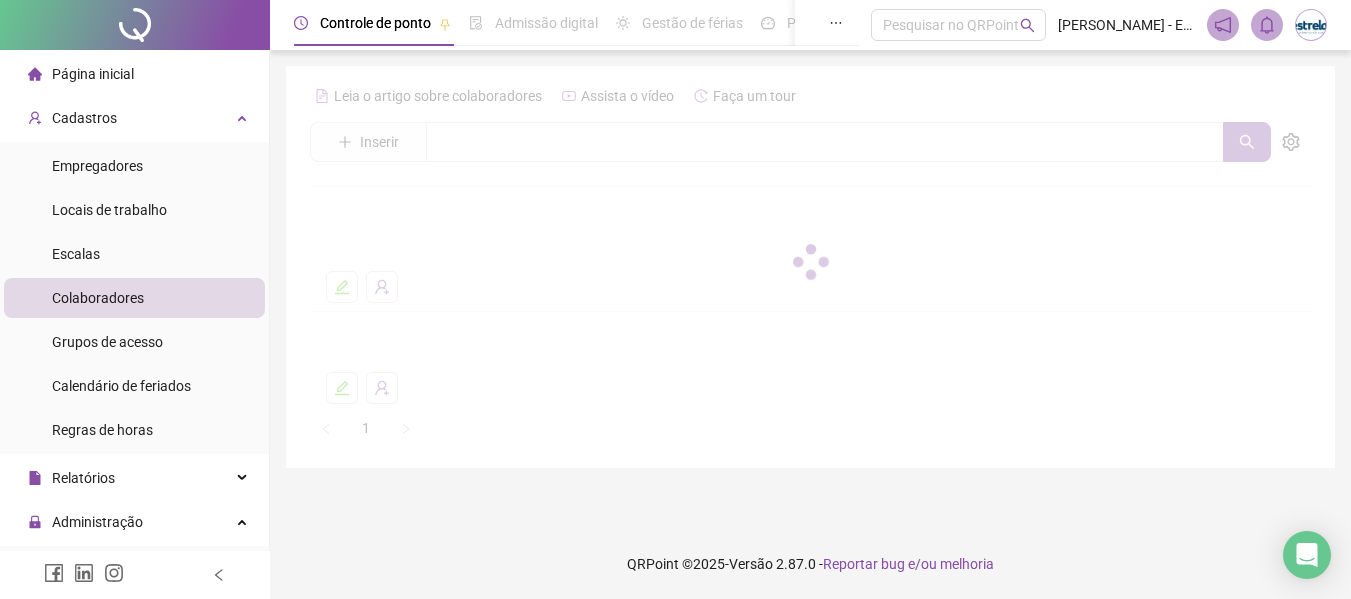 scroll, scrollTop: 0, scrollLeft: 0, axis: both 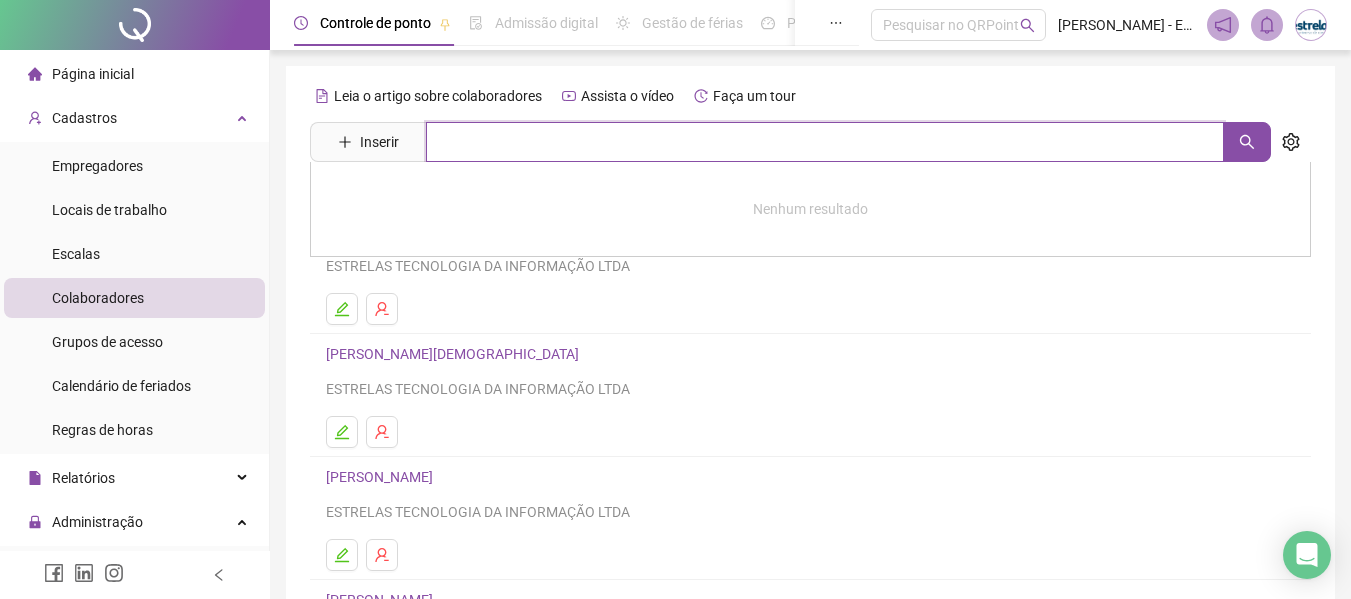 click at bounding box center (825, 142) 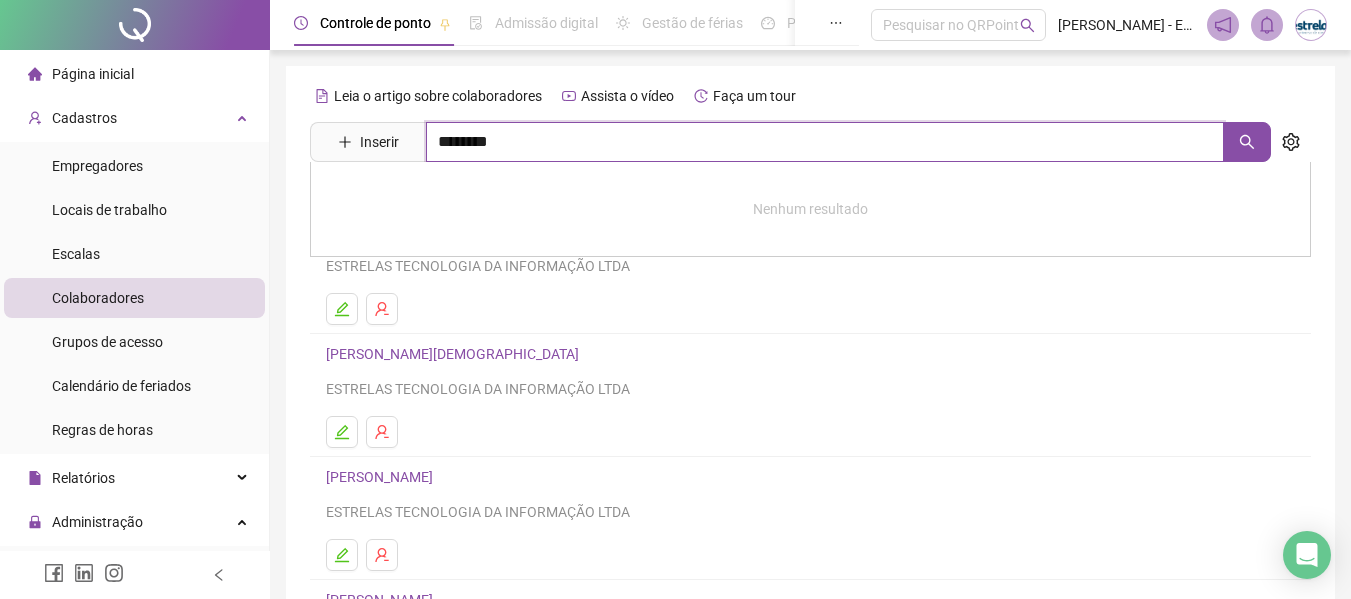 type on "********" 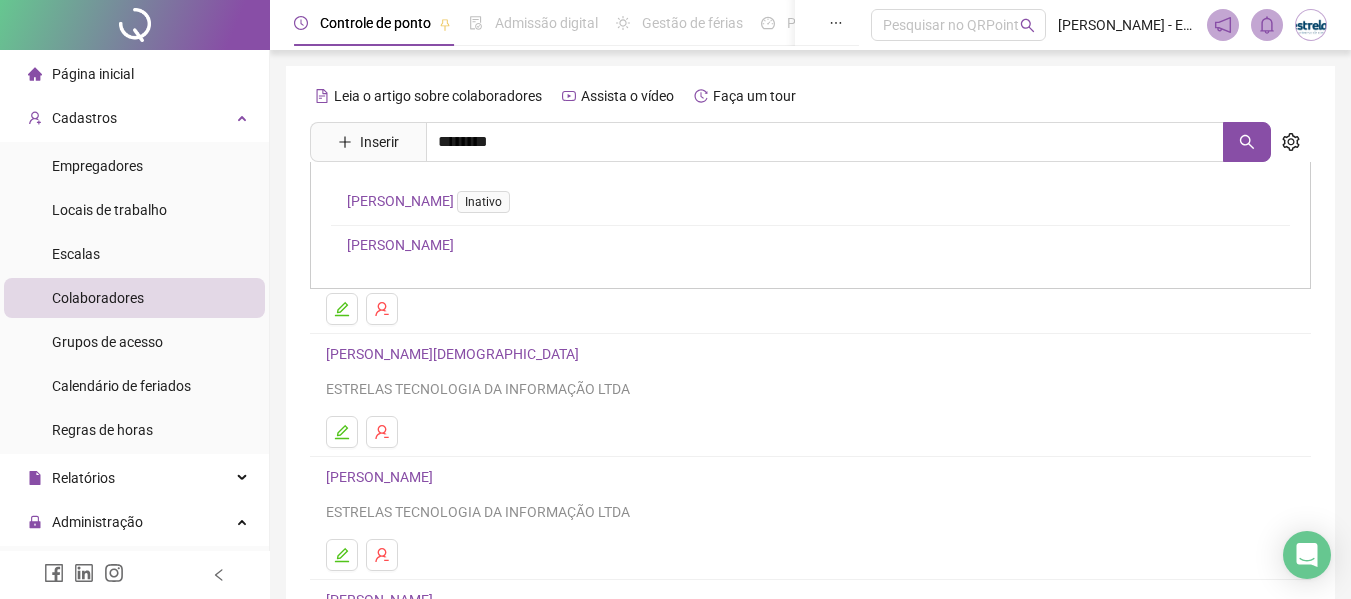click on "[PERSON_NAME]" at bounding box center [400, 245] 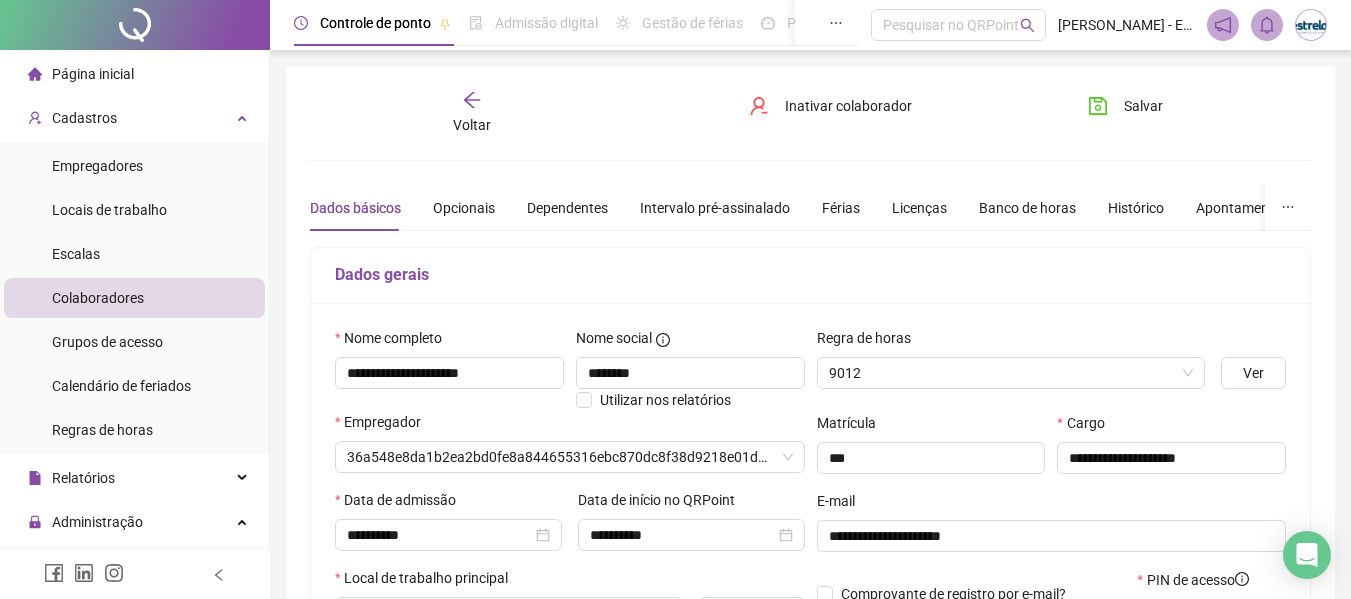 type on "**********" 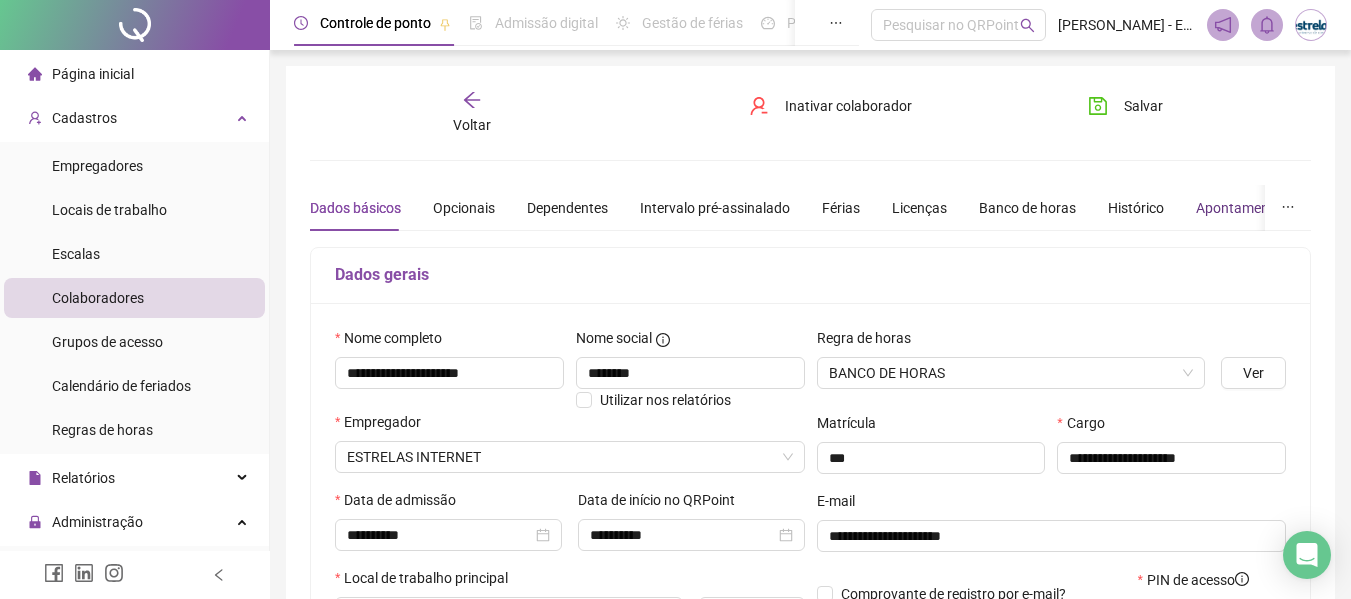 click on "Apontamentos" at bounding box center [1242, 208] 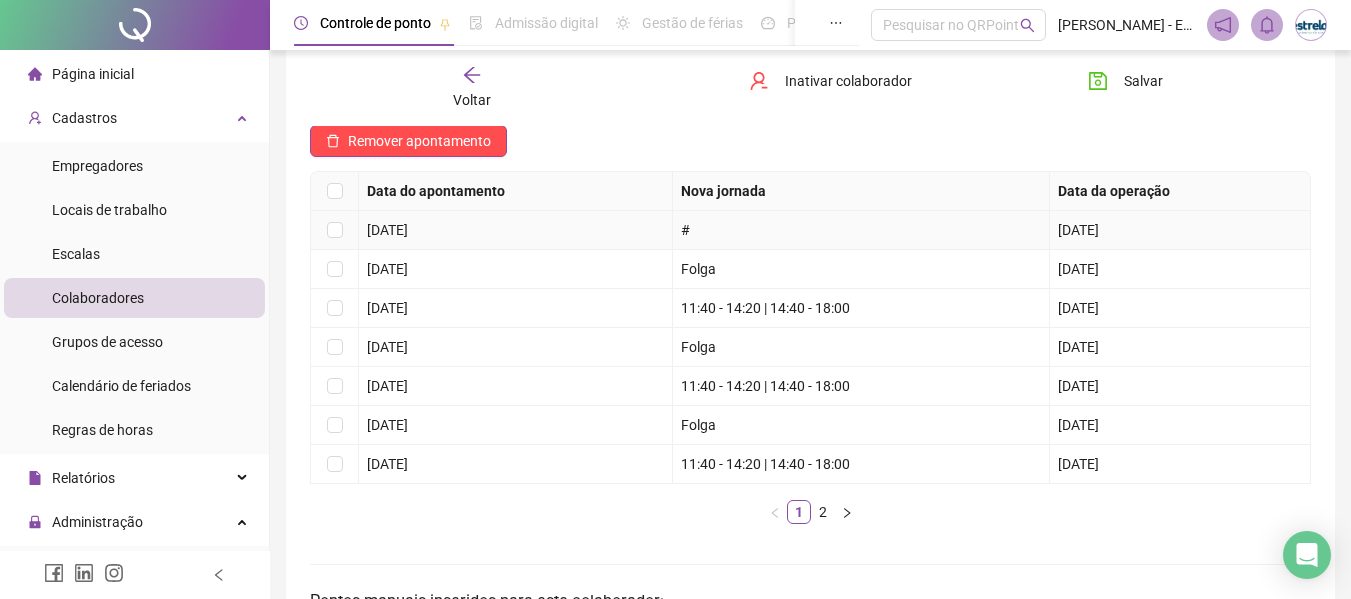 scroll, scrollTop: 142, scrollLeft: 0, axis: vertical 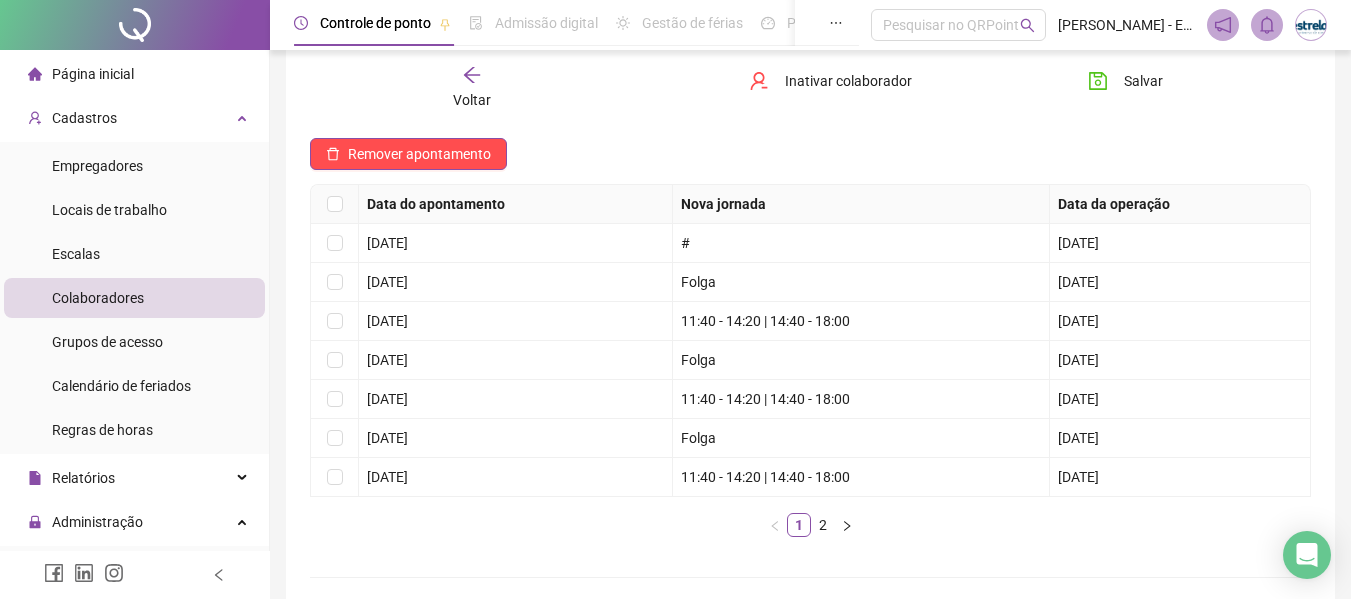 click on "Voltar" at bounding box center [472, 100] 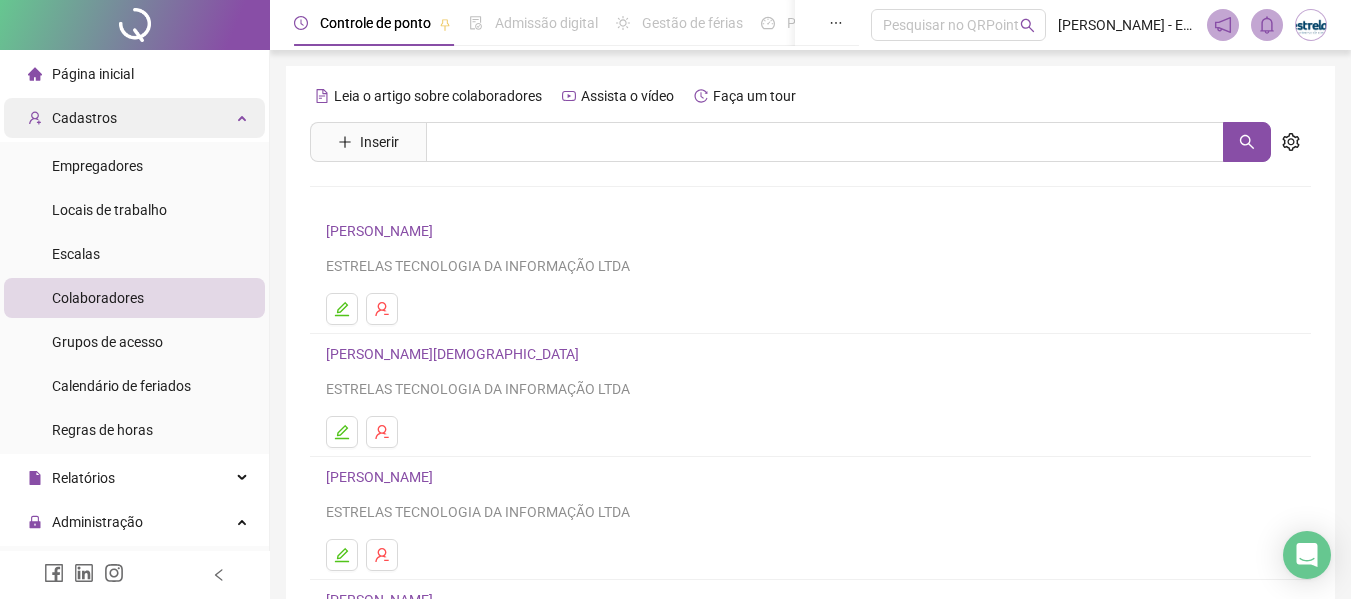 click on "Cadastros" at bounding box center (72, 118) 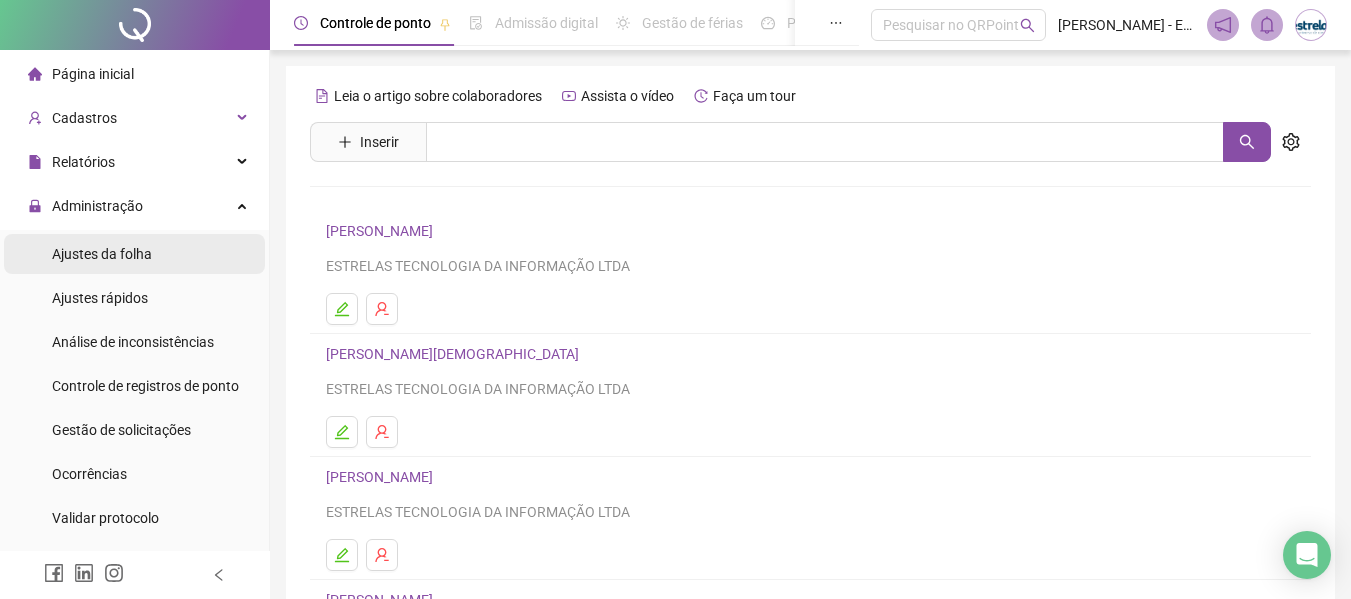 click on "Ajustes da folha" at bounding box center (102, 254) 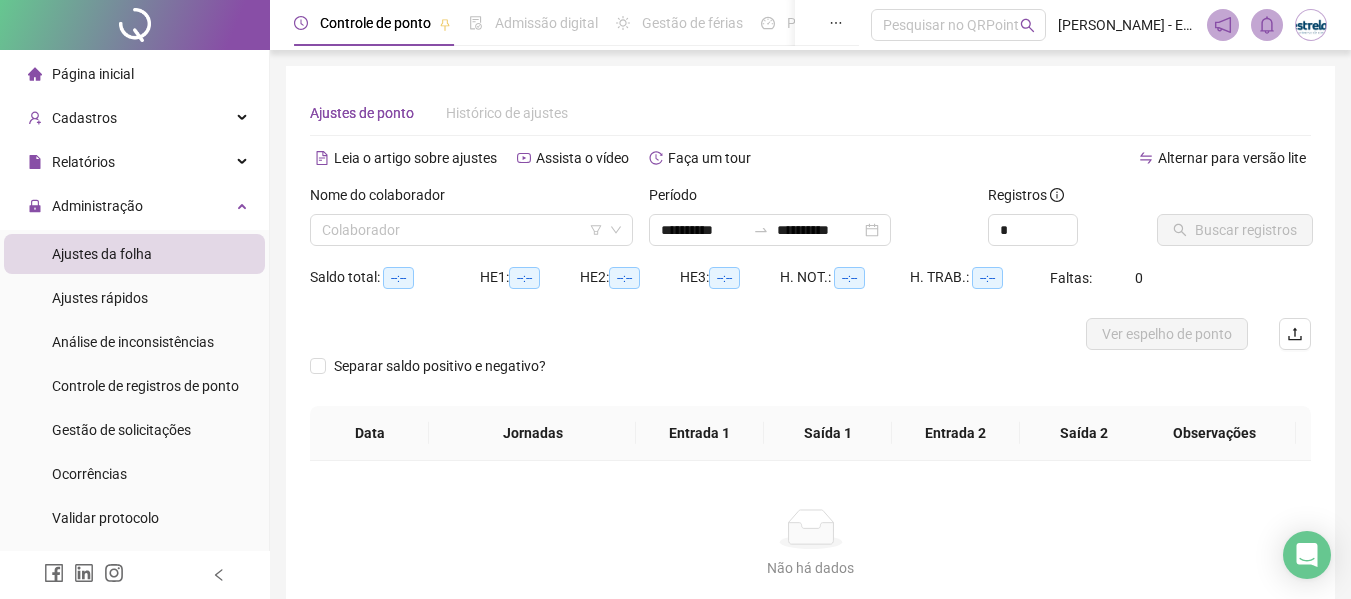 type on "**********" 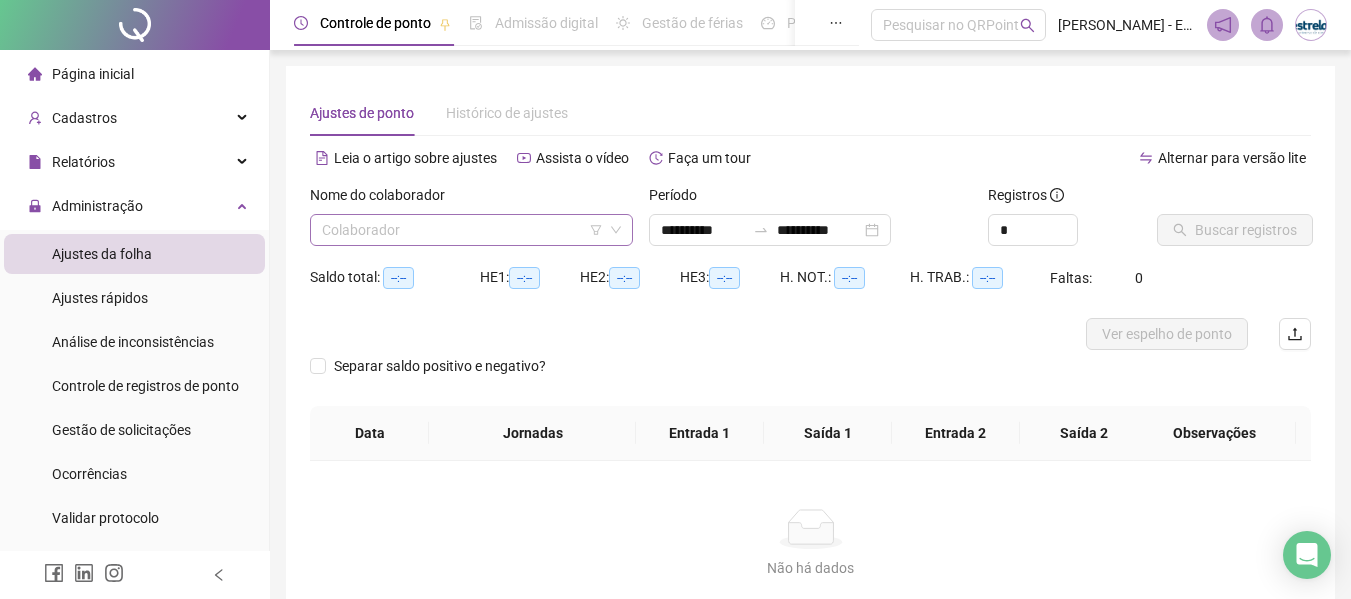 click at bounding box center [465, 230] 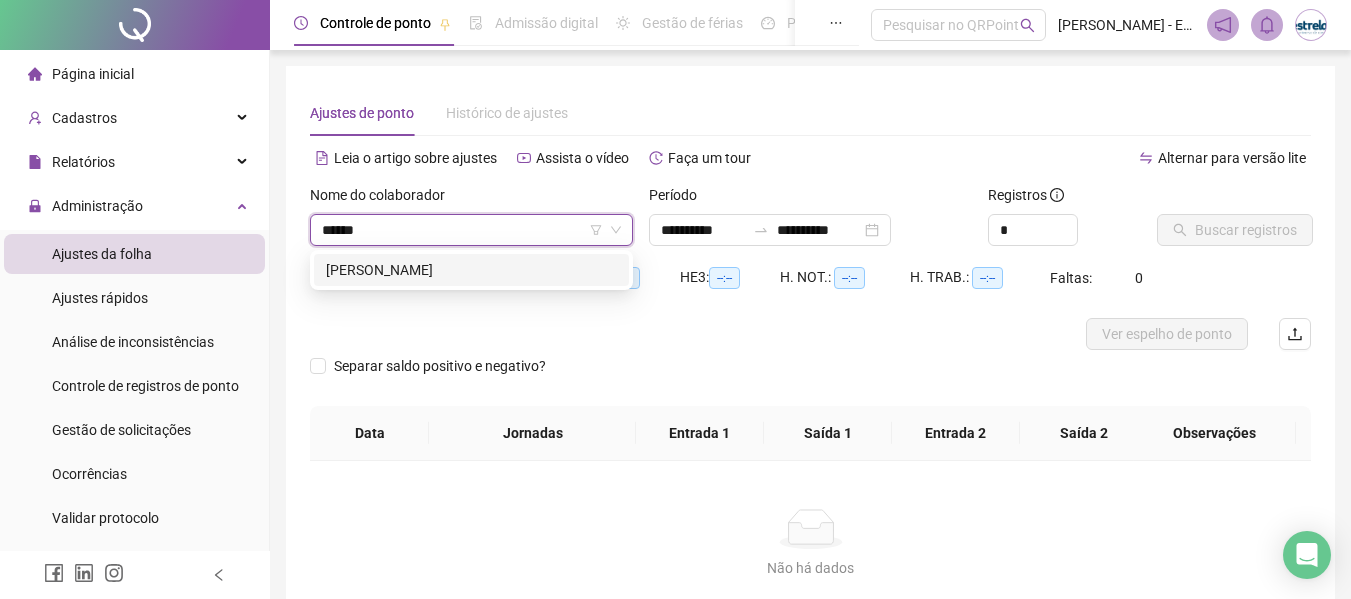 type on "*******" 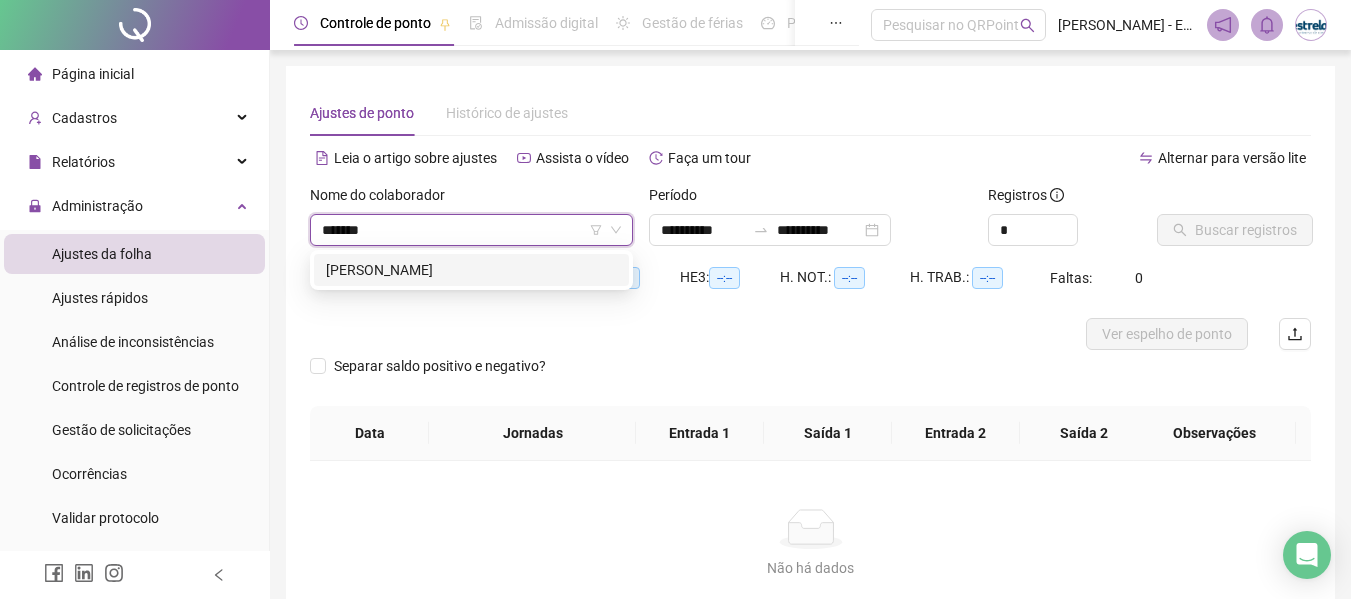 click on "[PERSON_NAME]" at bounding box center (471, 270) 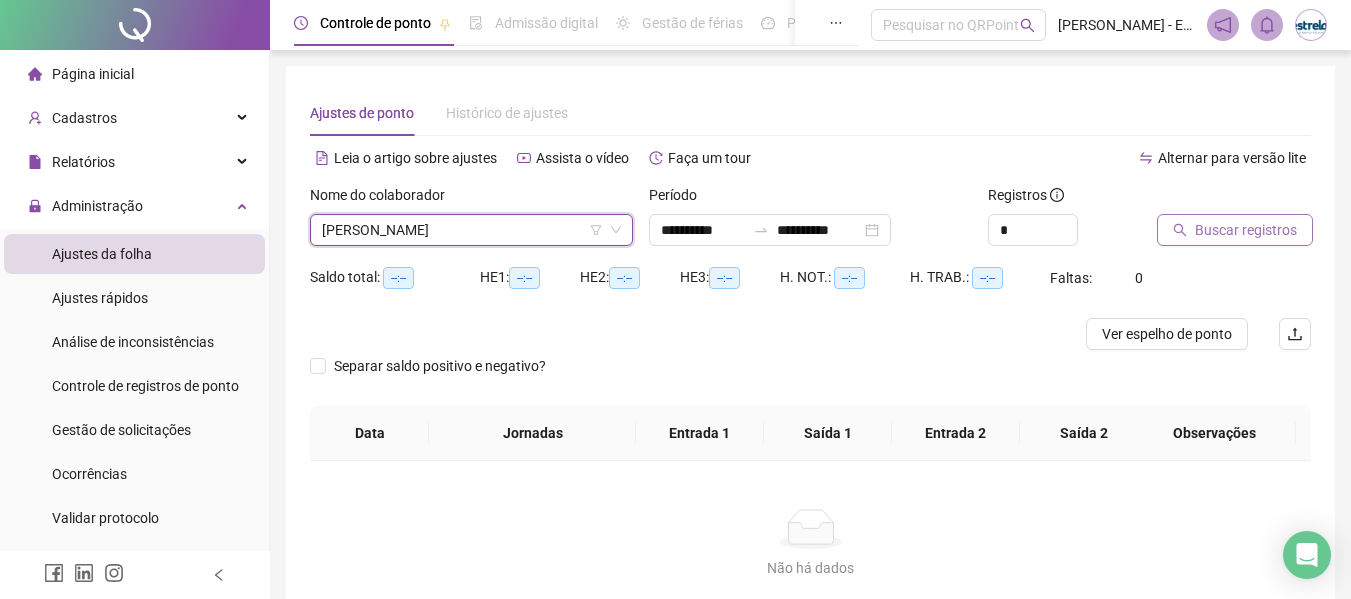 click on "Buscar registros" at bounding box center [1235, 230] 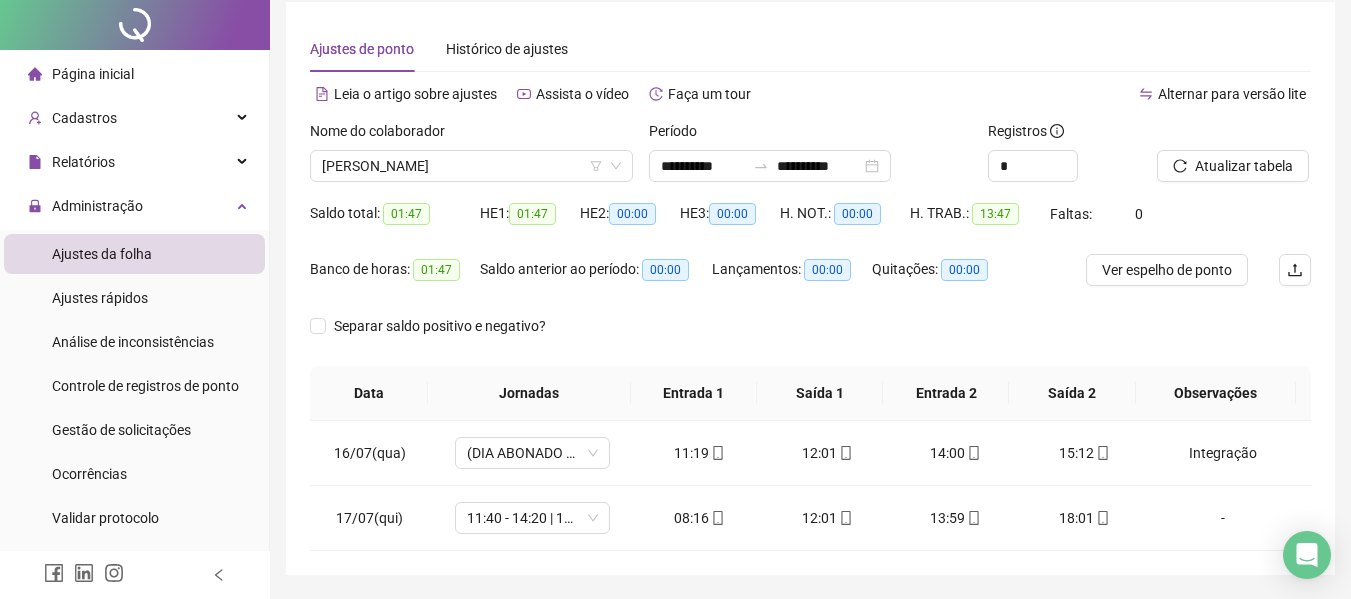 scroll, scrollTop: 126, scrollLeft: 0, axis: vertical 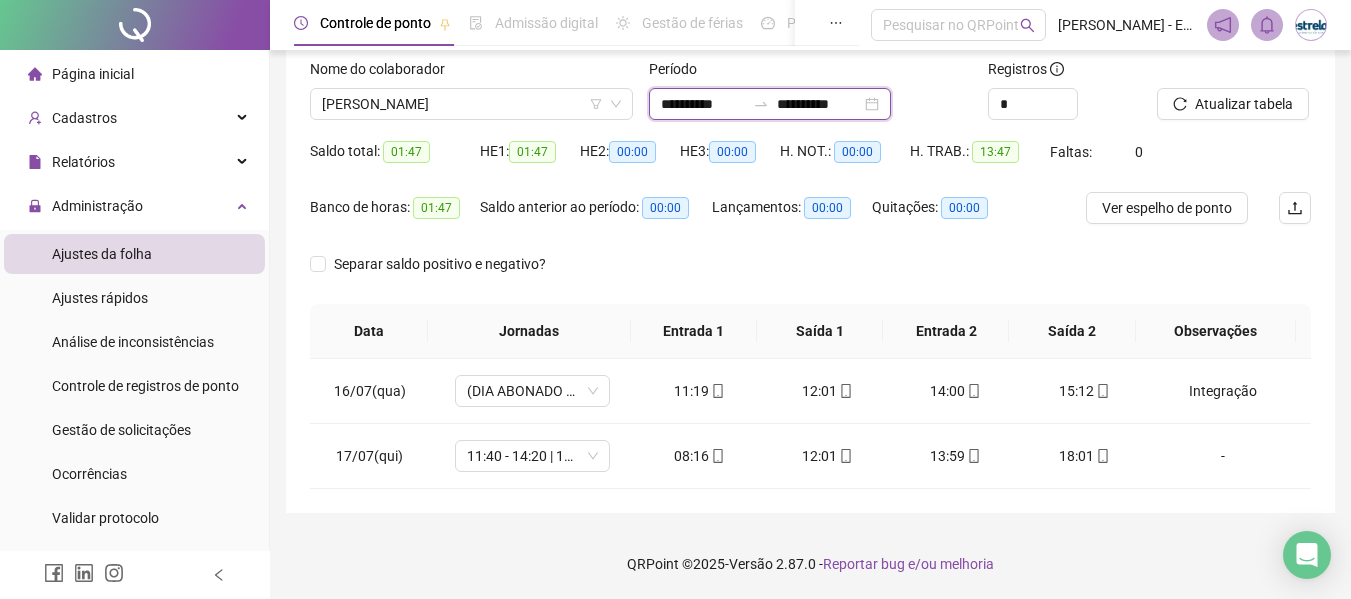 drag, startPoint x: 859, startPoint y: 100, endPoint x: 867, endPoint y: 113, distance: 15.264338 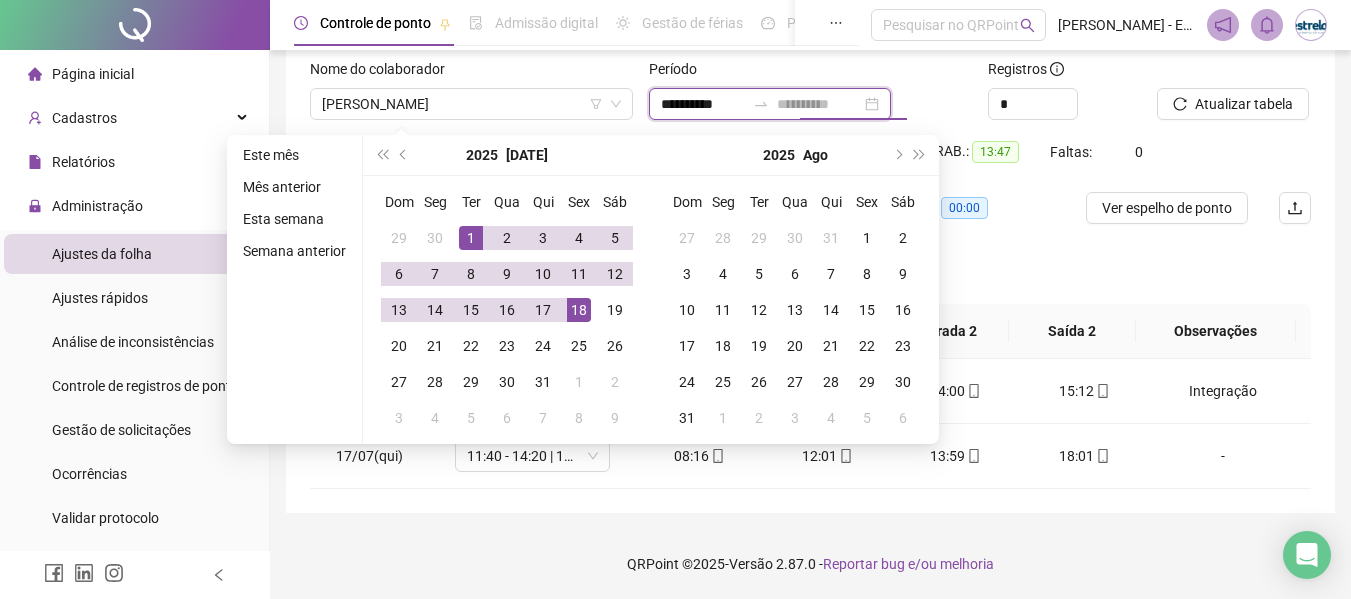 type on "**********" 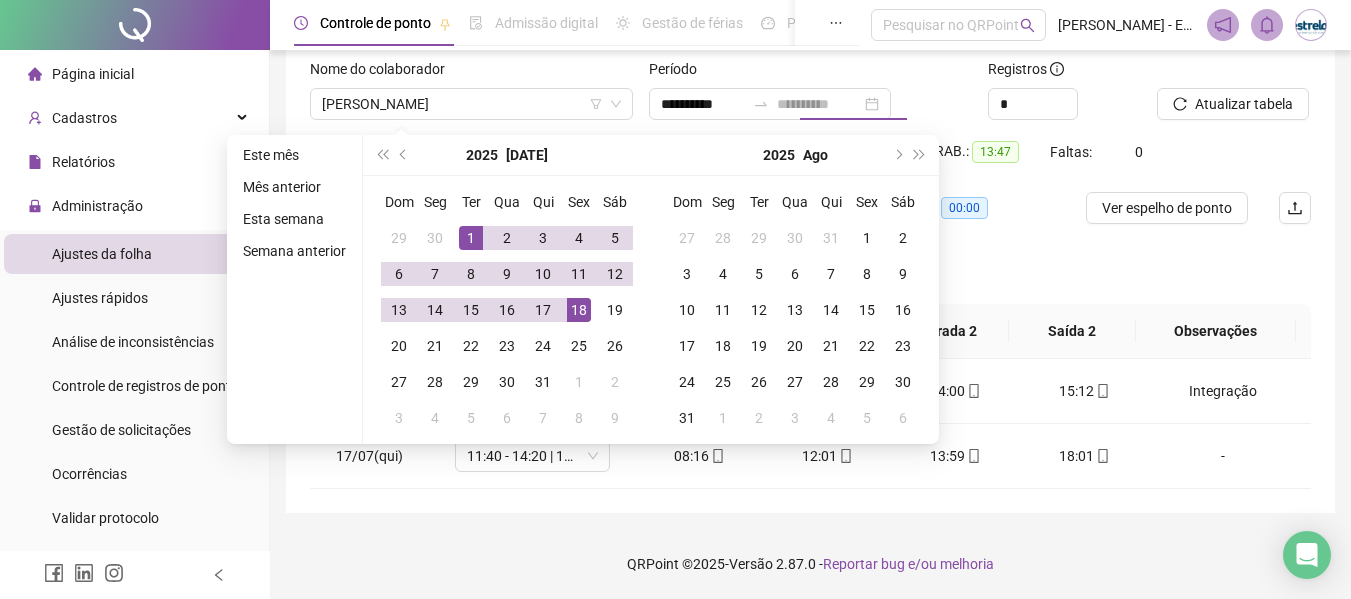 click on "18" at bounding box center (579, 310) 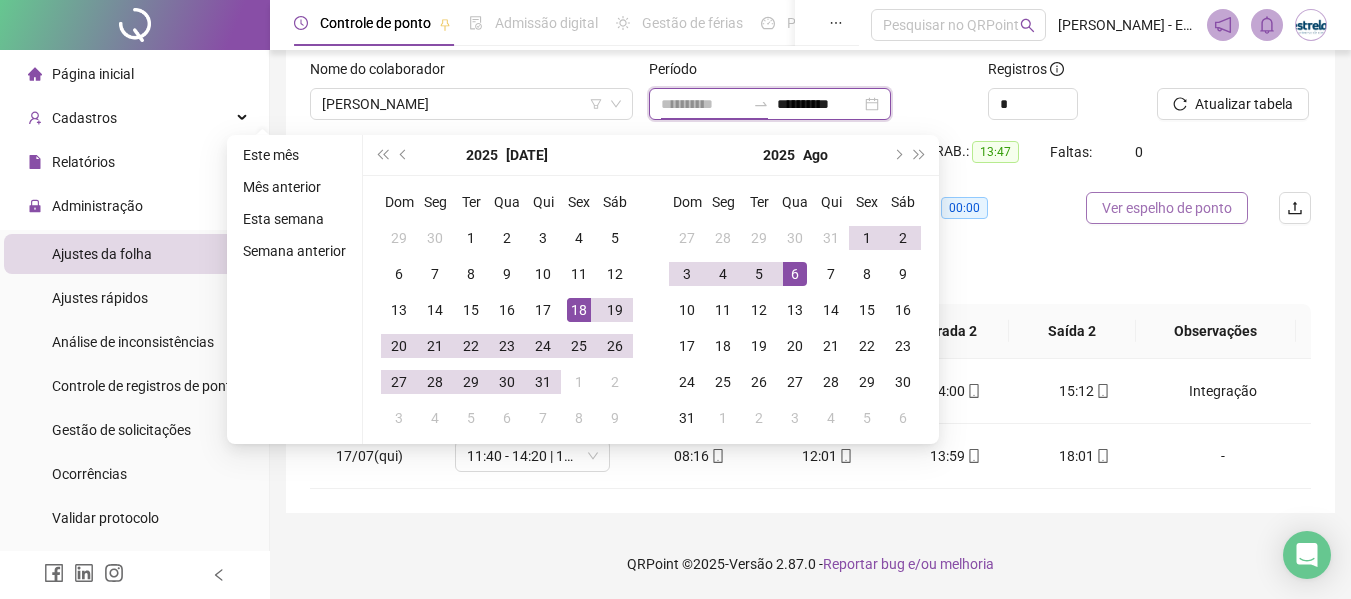 type on "**********" 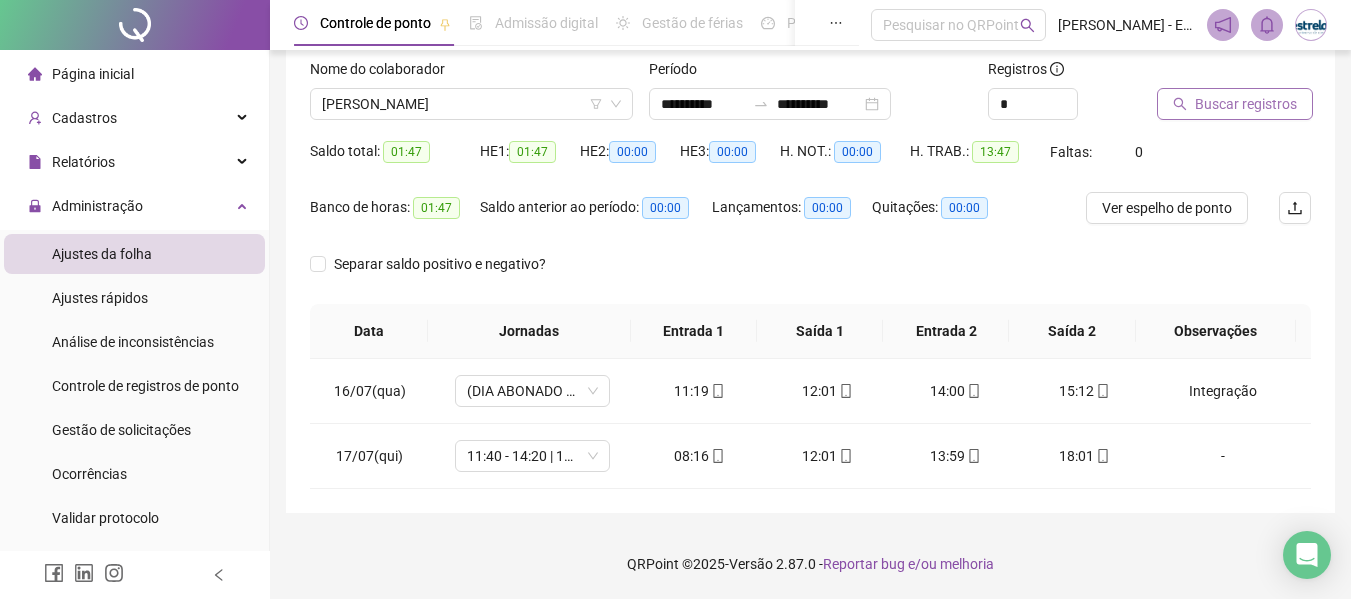 click on "Buscar registros" at bounding box center [1246, 104] 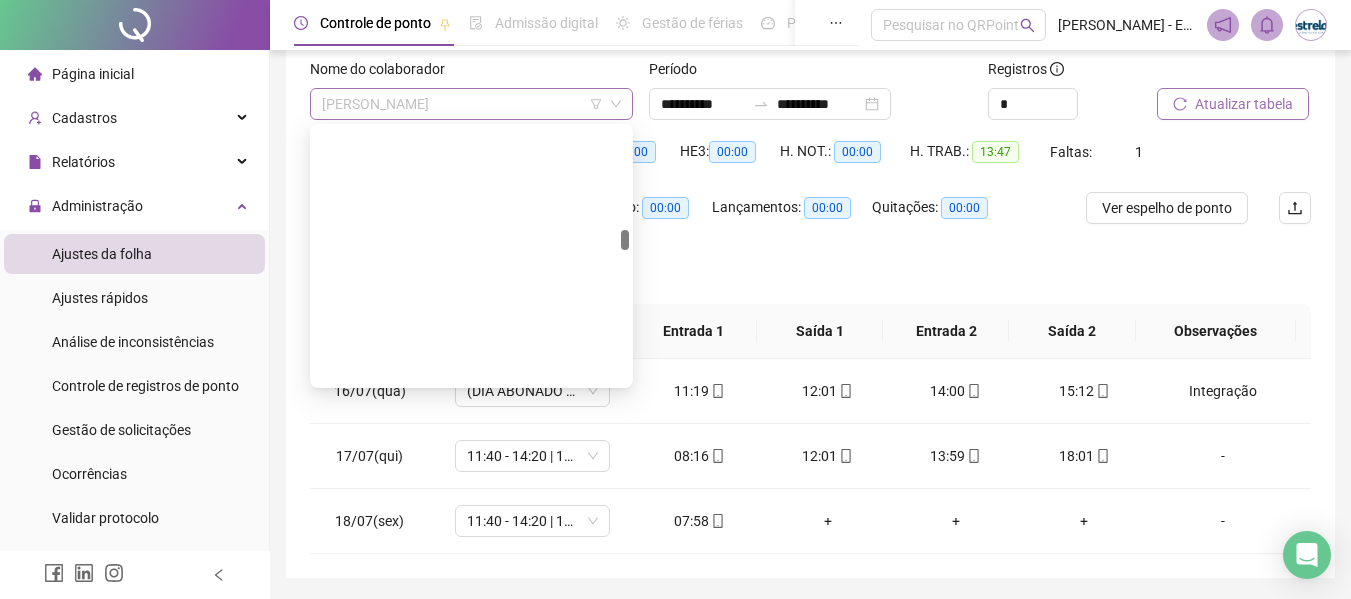 click on "[PERSON_NAME]" at bounding box center [471, 104] 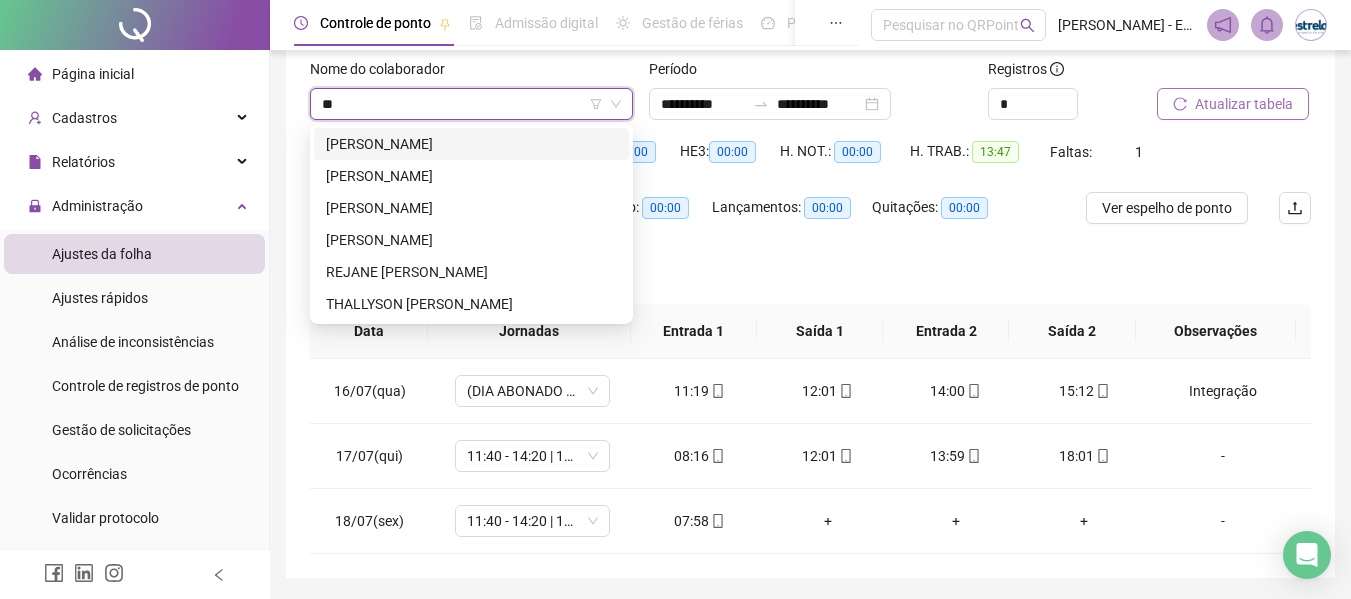 scroll, scrollTop: 0, scrollLeft: 0, axis: both 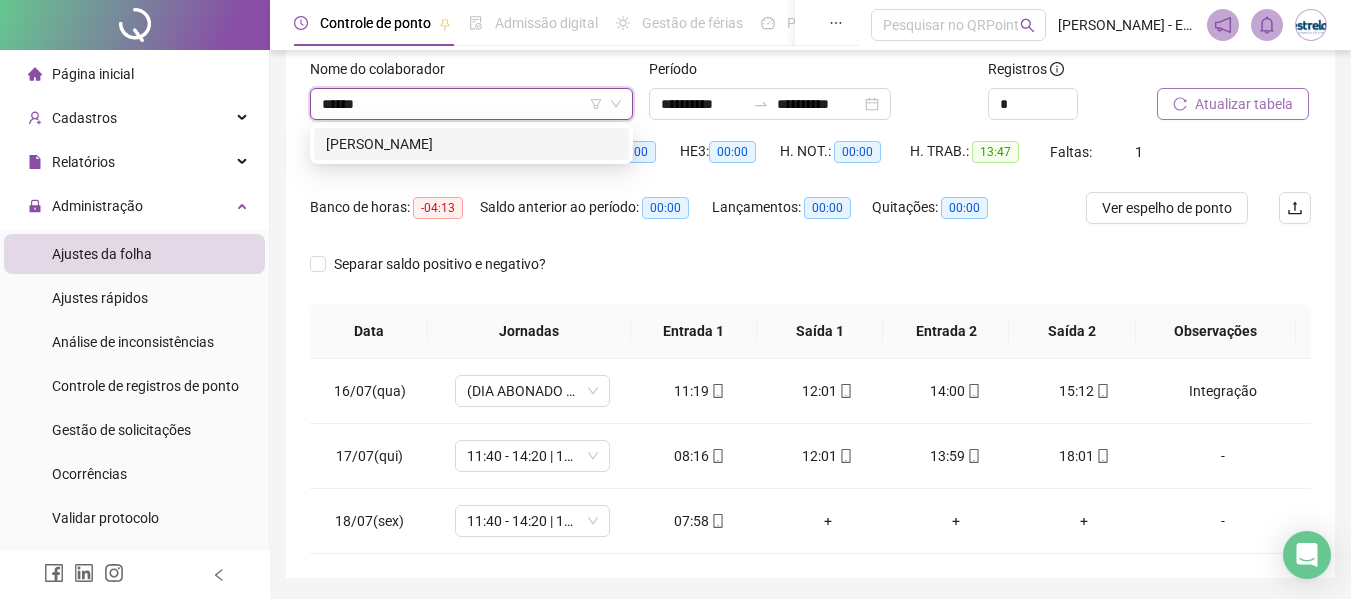 type on "*******" 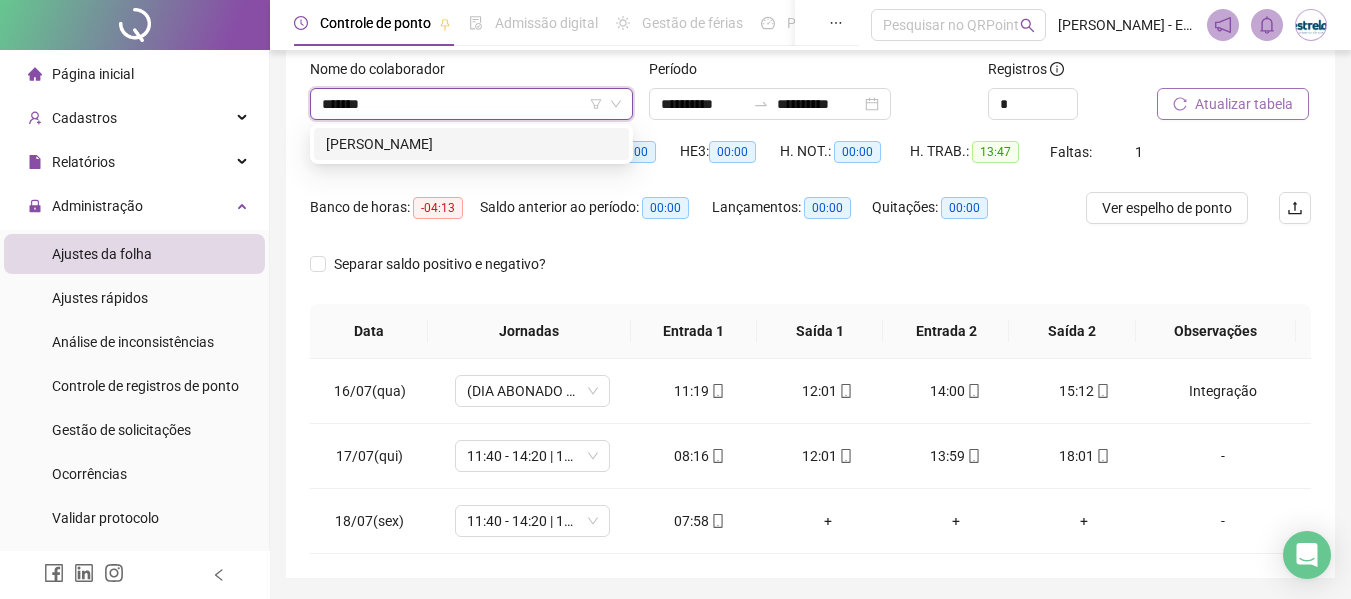 click on "[PERSON_NAME]" at bounding box center (471, 144) 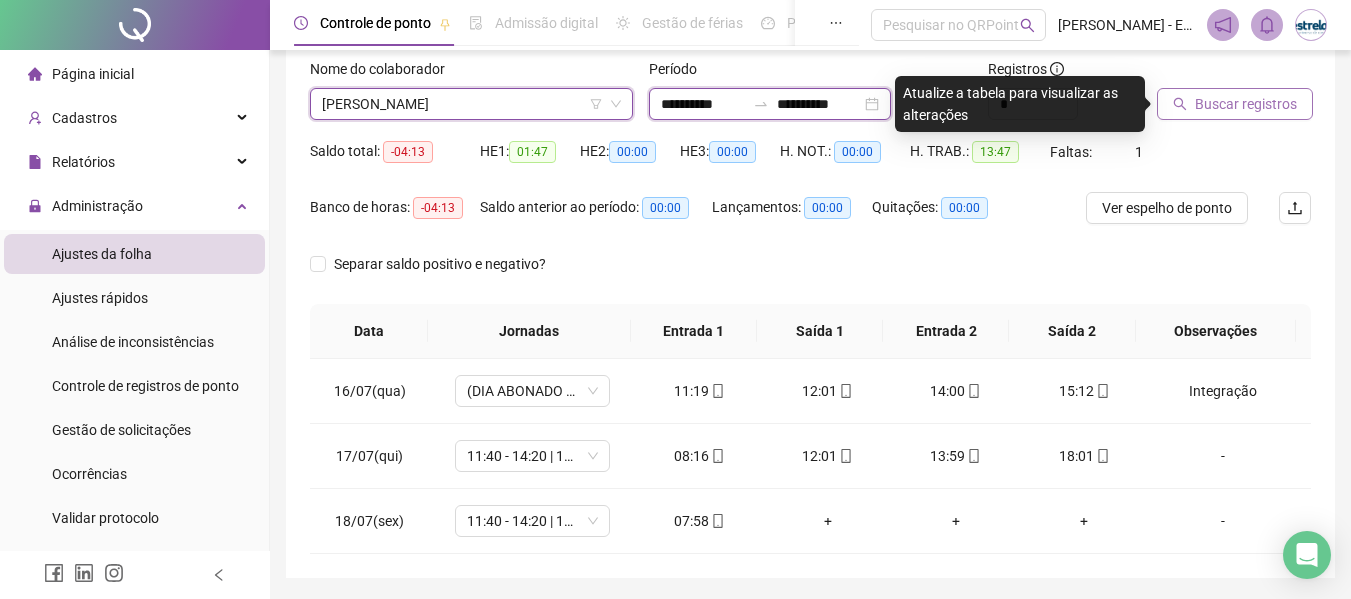 click on "**********" at bounding box center (703, 104) 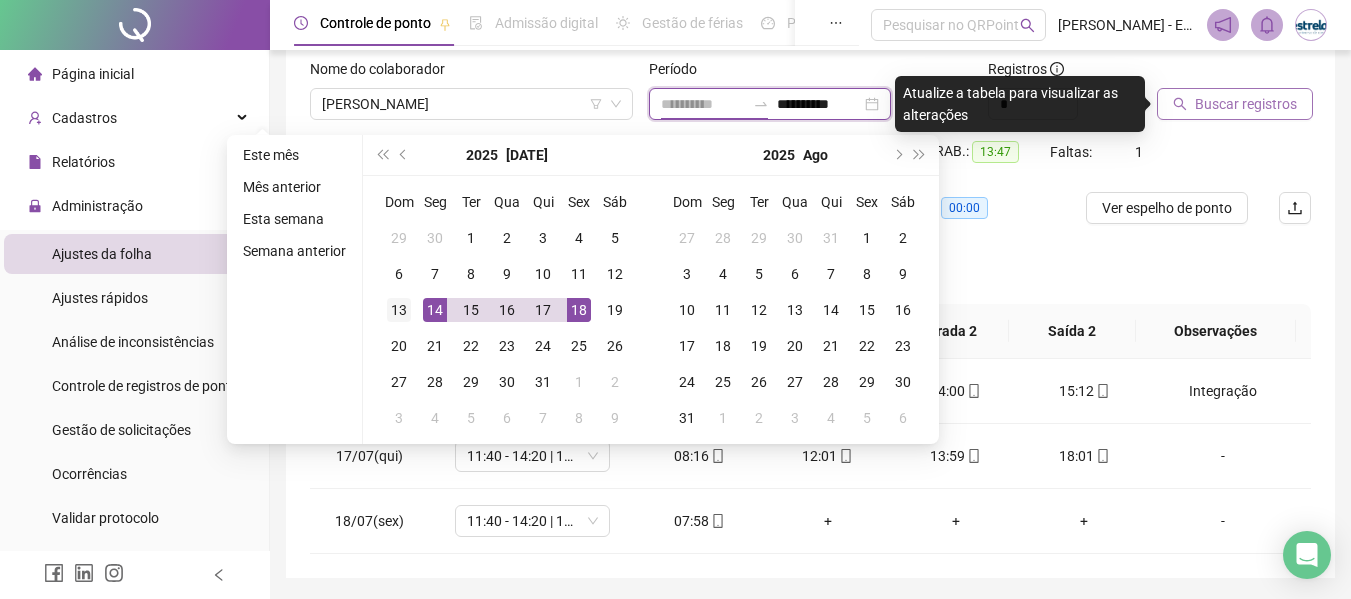 type on "**********" 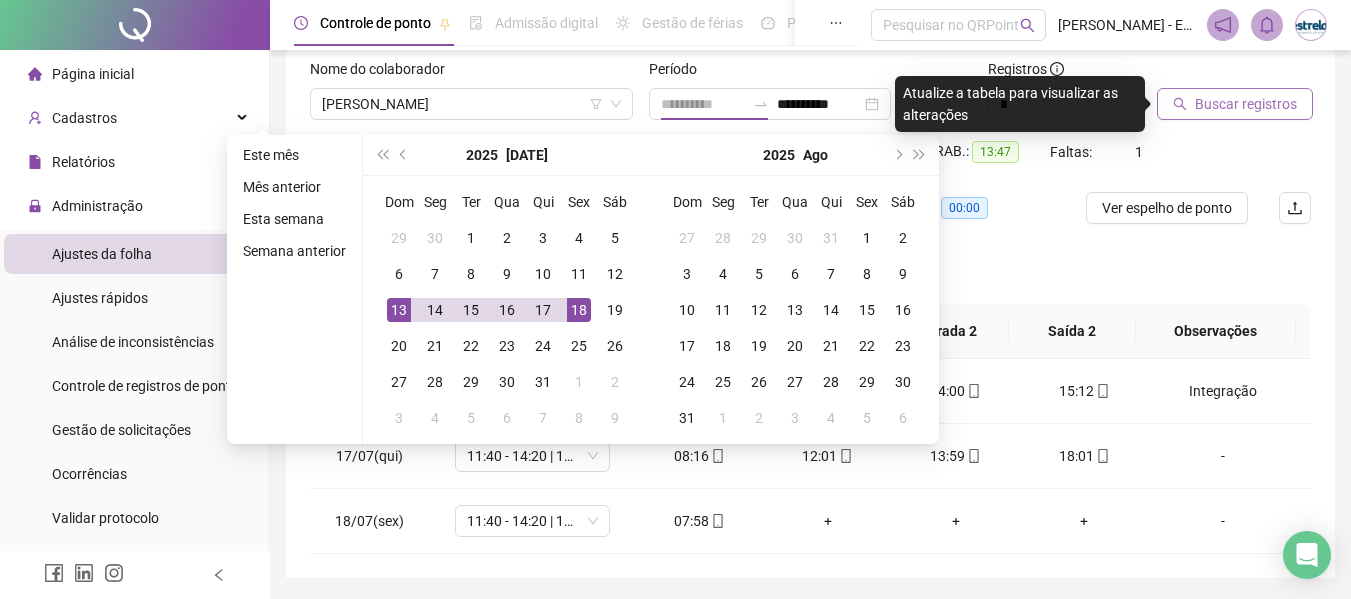 click on "13" at bounding box center [399, 310] 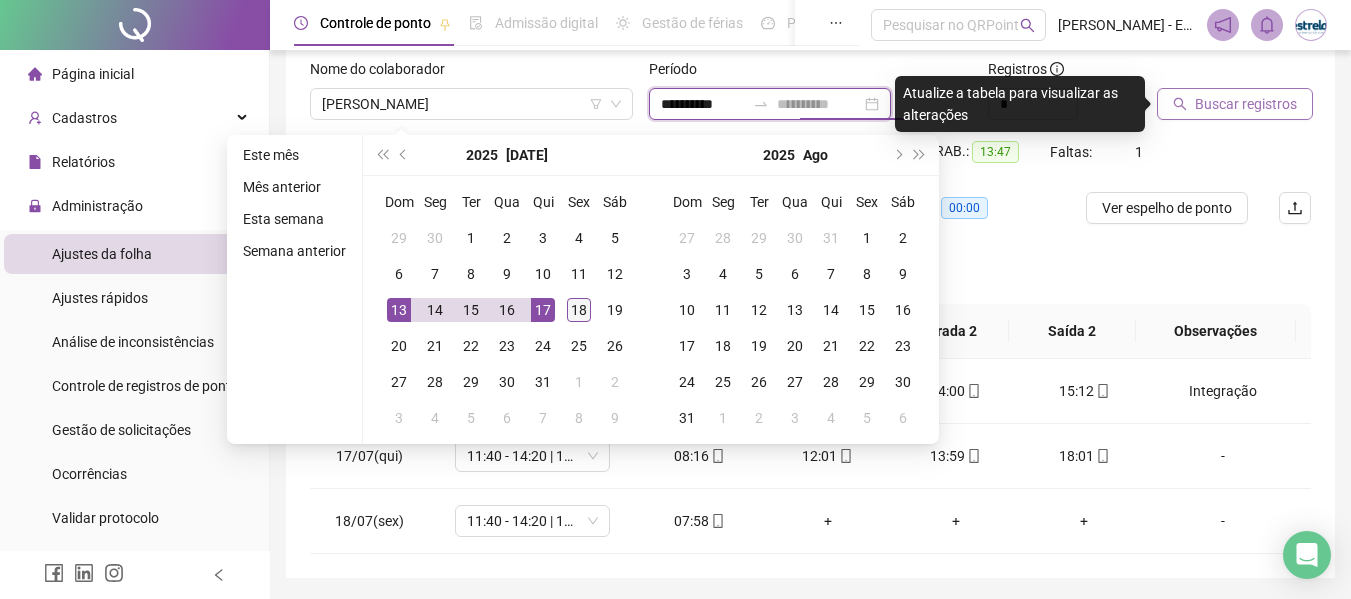 type on "**********" 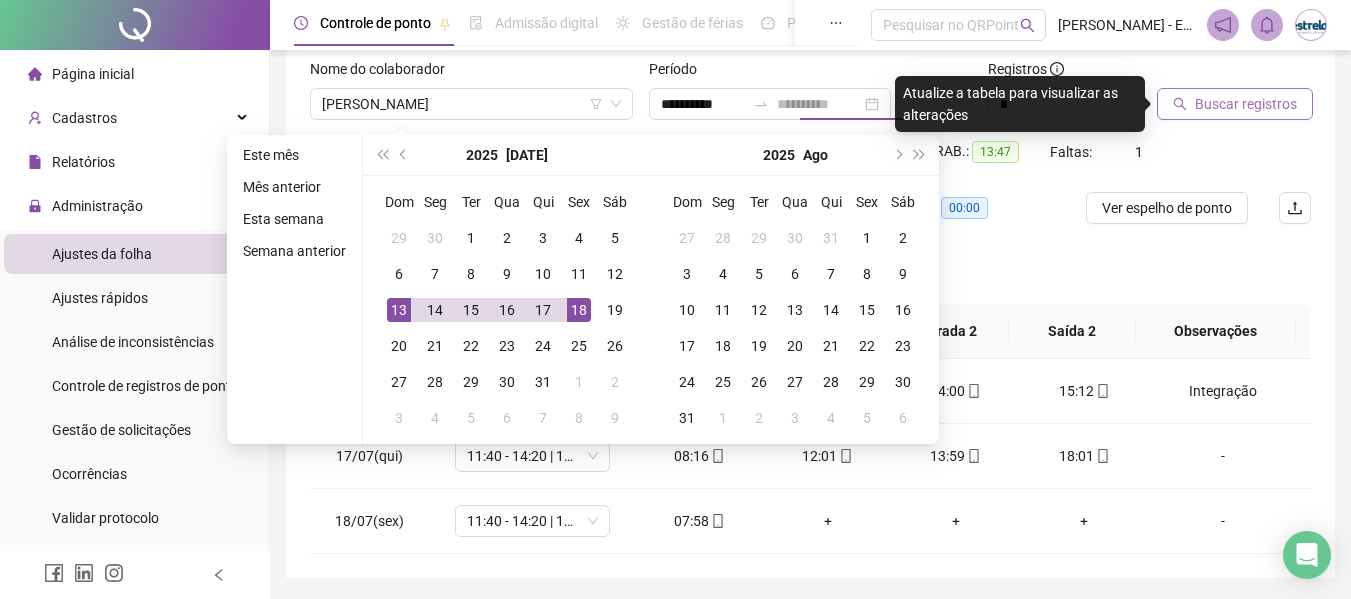 click on "18" at bounding box center [579, 310] 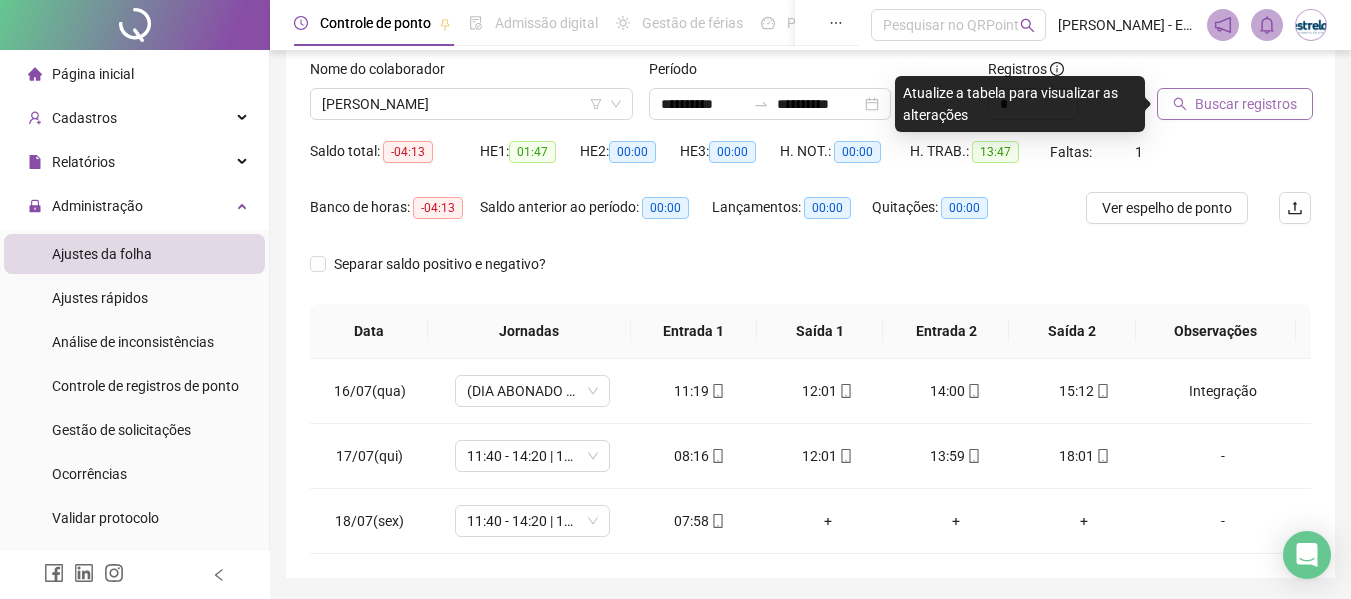 click on "Buscar registros" at bounding box center (1246, 104) 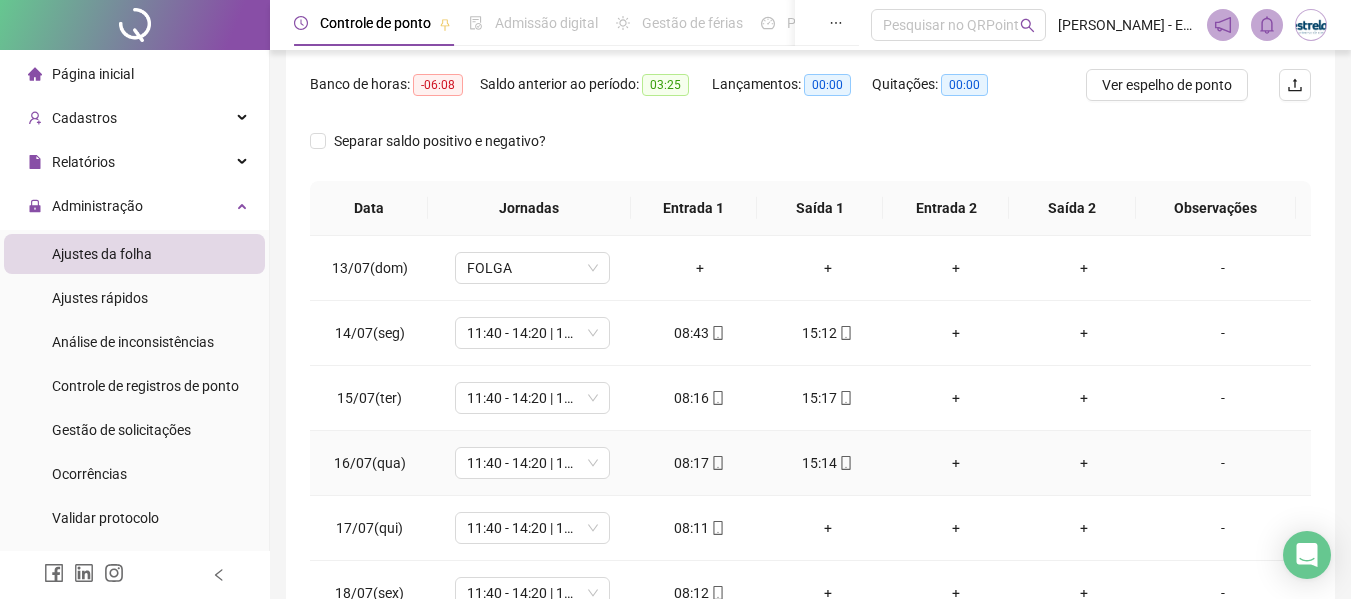 scroll, scrollTop: 386, scrollLeft: 0, axis: vertical 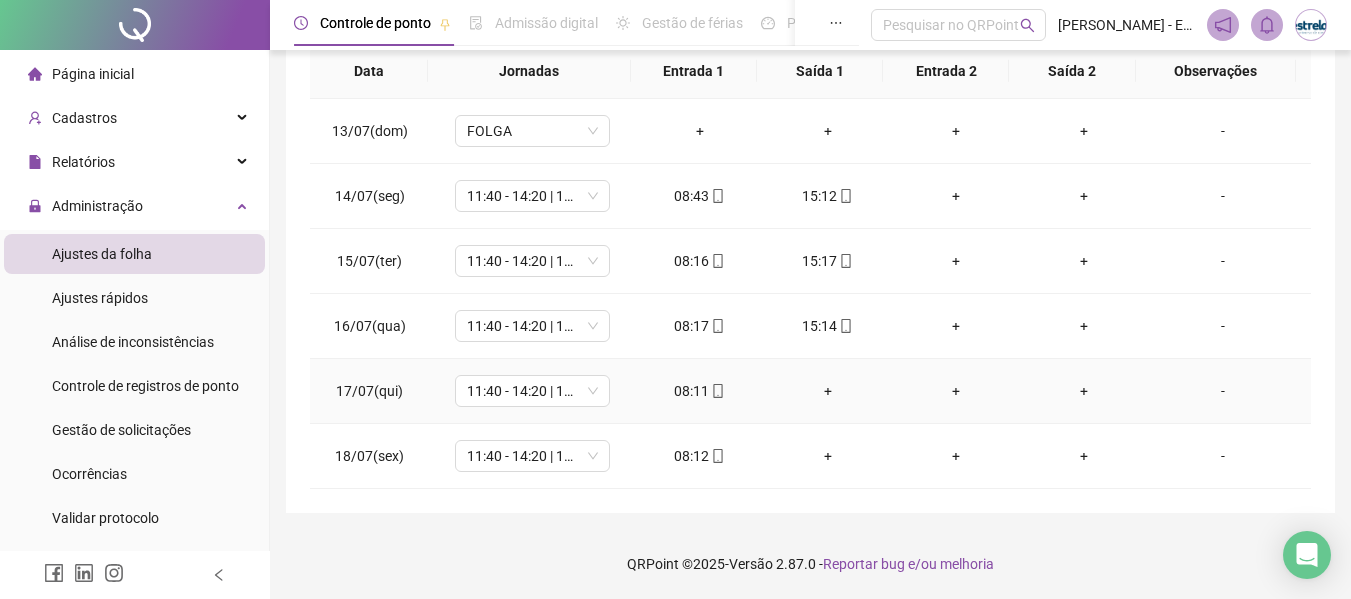 click 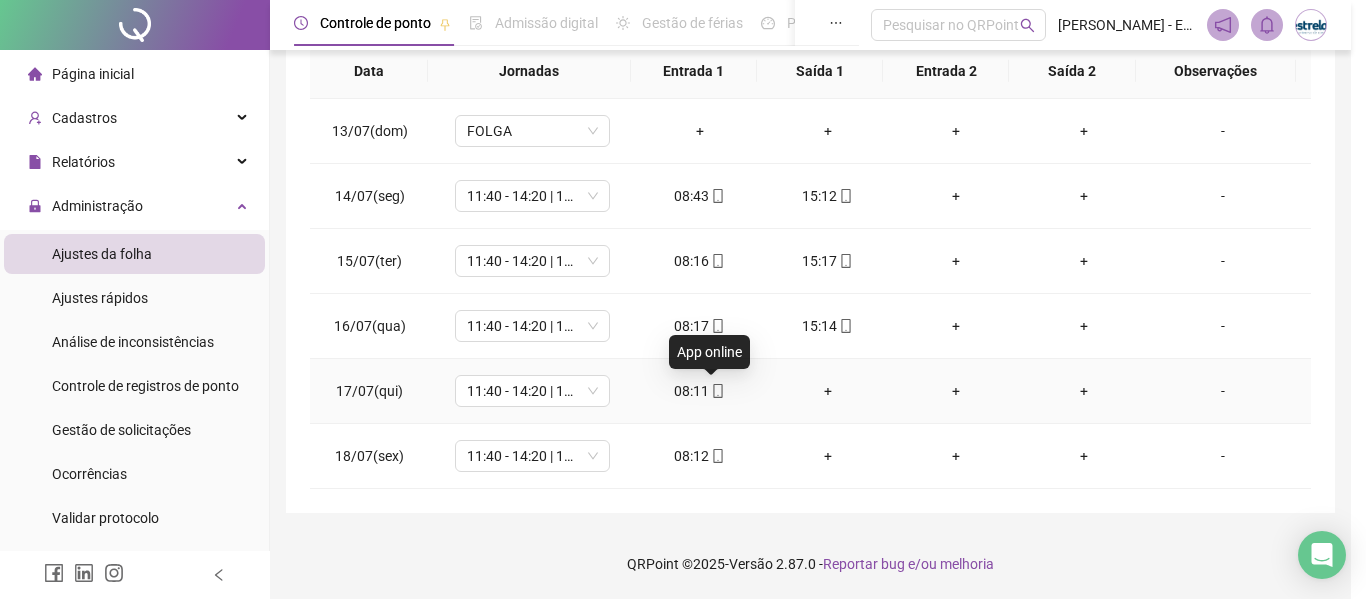 type on "**********" 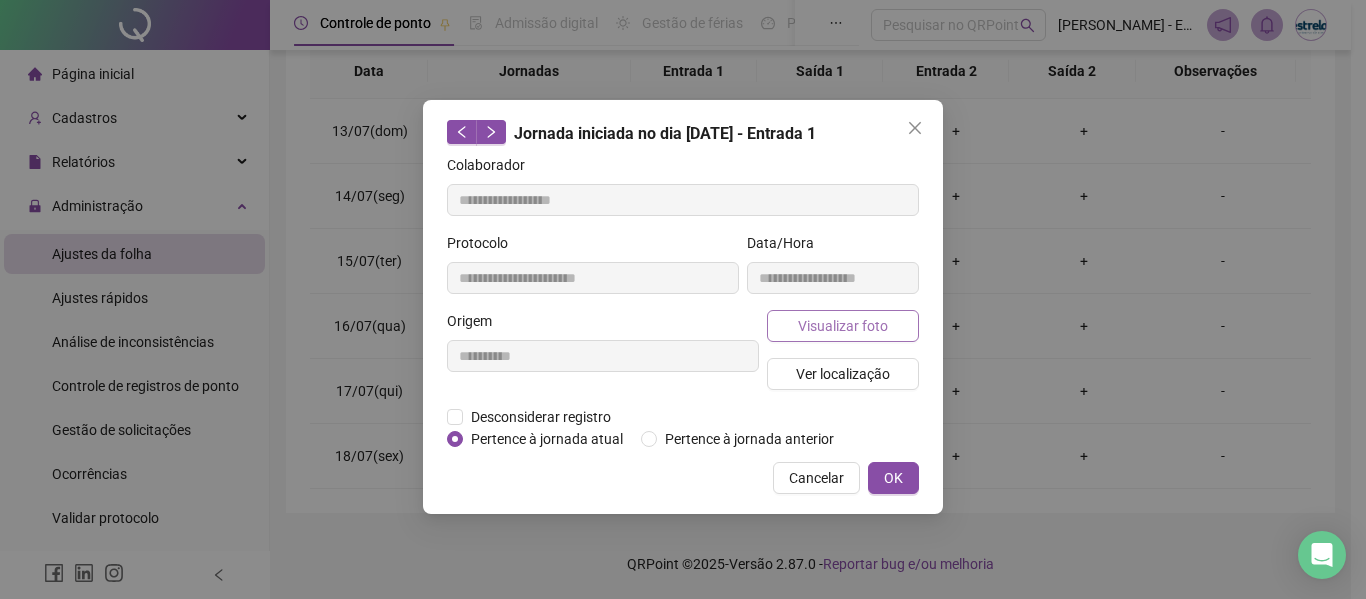 click on "Visualizar foto" at bounding box center (843, 326) 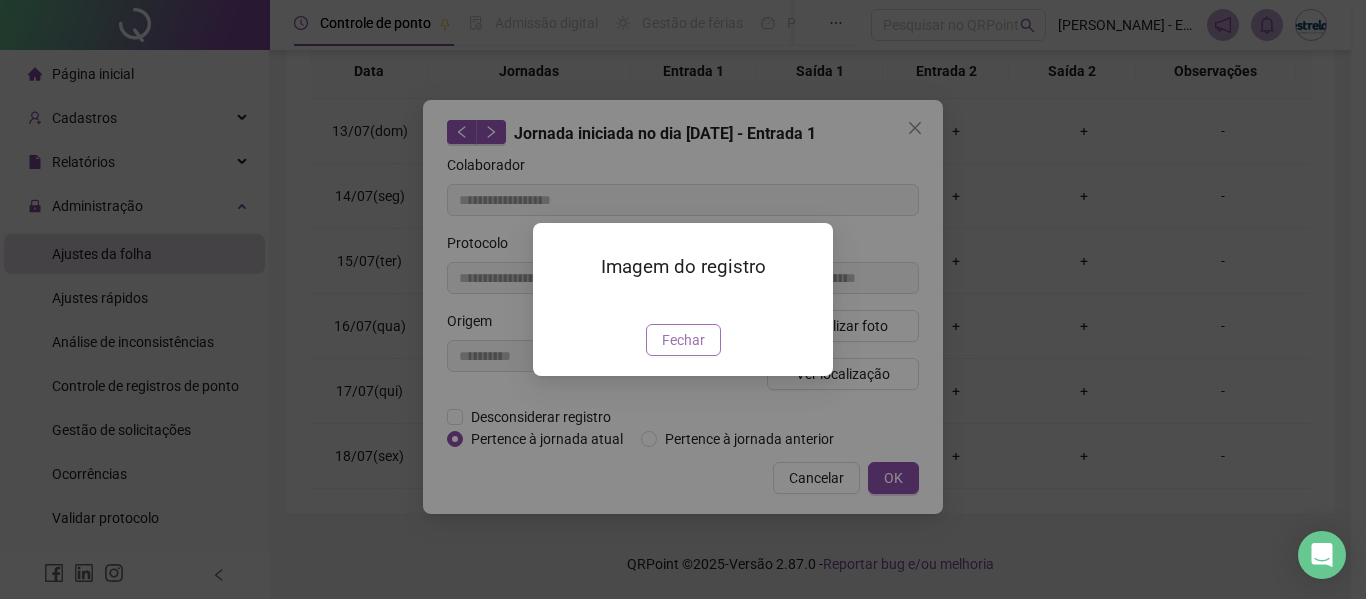 drag, startPoint x: 692, startPoint y: 446, endPoint x: 812, endPoint y: 271, distance: 212.19095 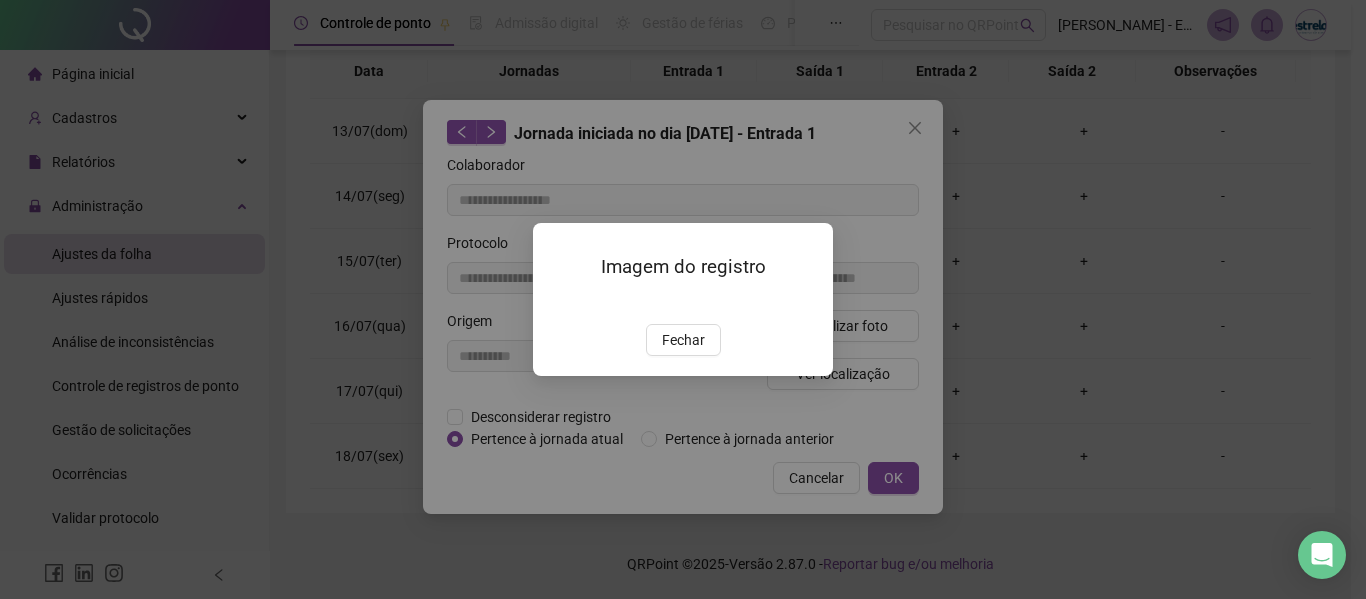 click on "Fechar" at bounding box center (683, 340) 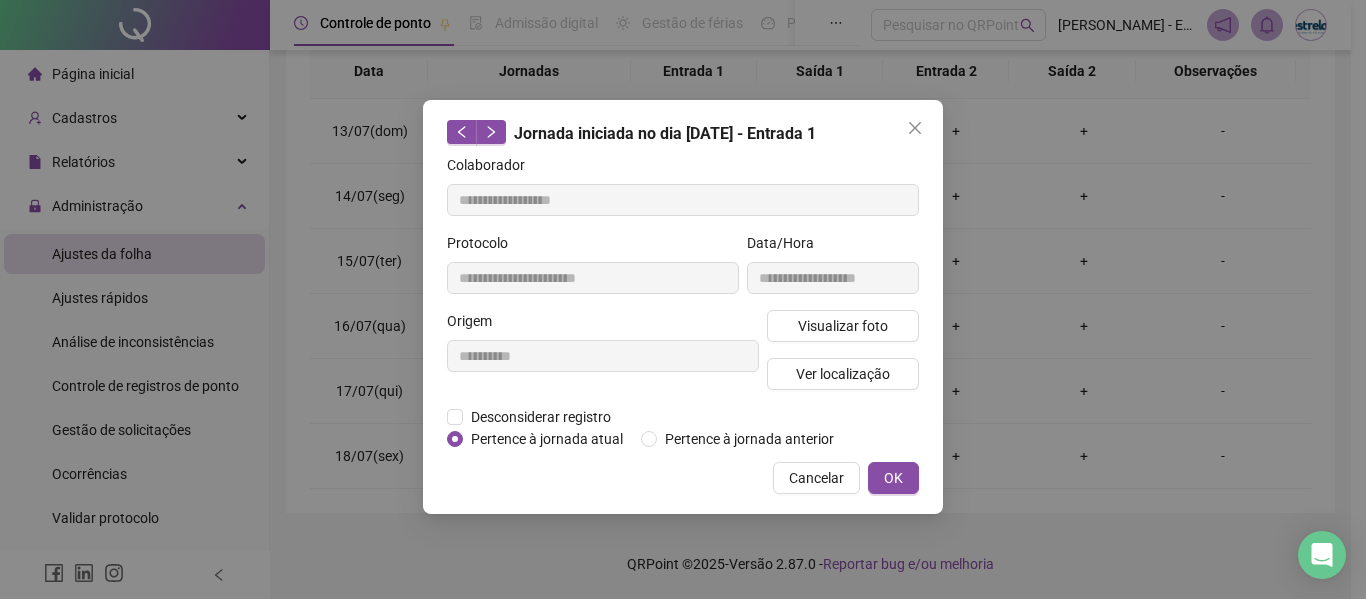 click on "**********" at bounding box center (683, 307) 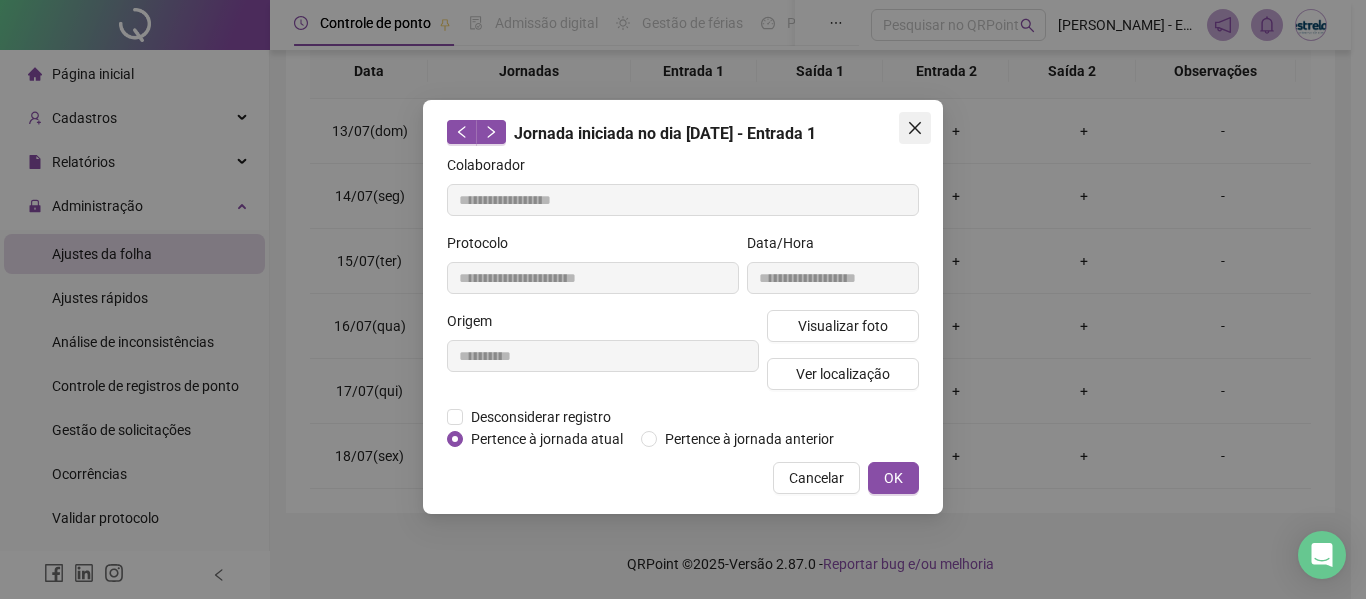 click at bounding box center (915, 128) 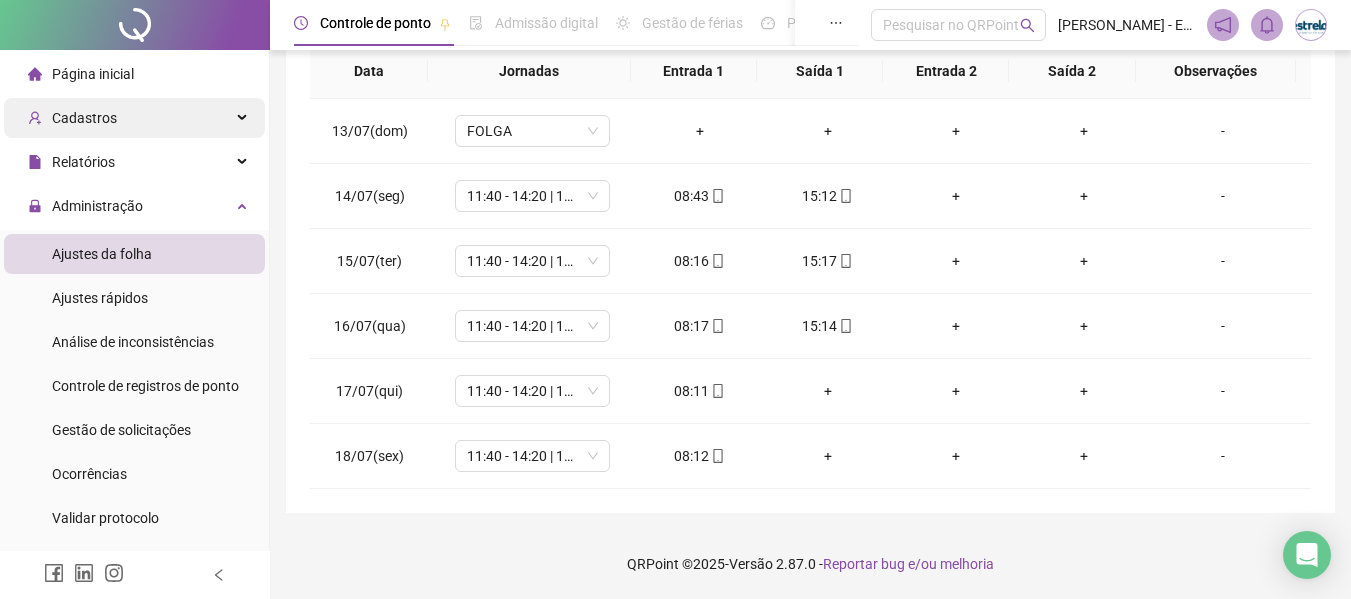 click on "Cadastros" at bounding box center (134, 118) 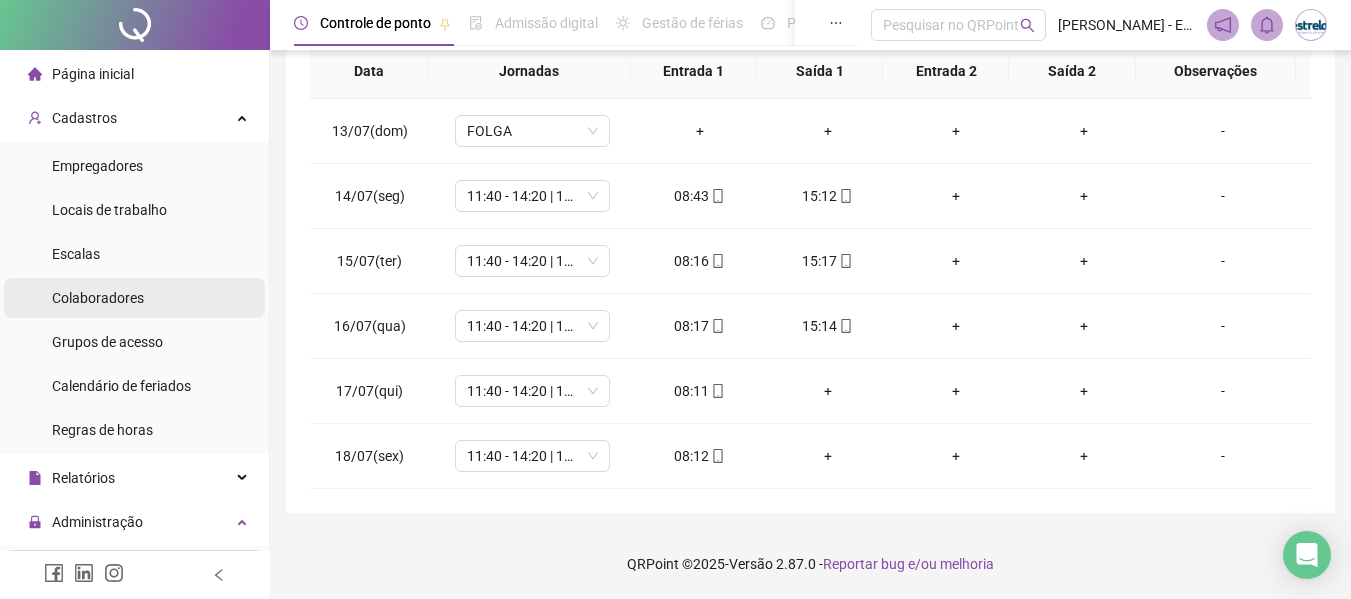 click on "Colaboradores" at bounding box center (98, 298) 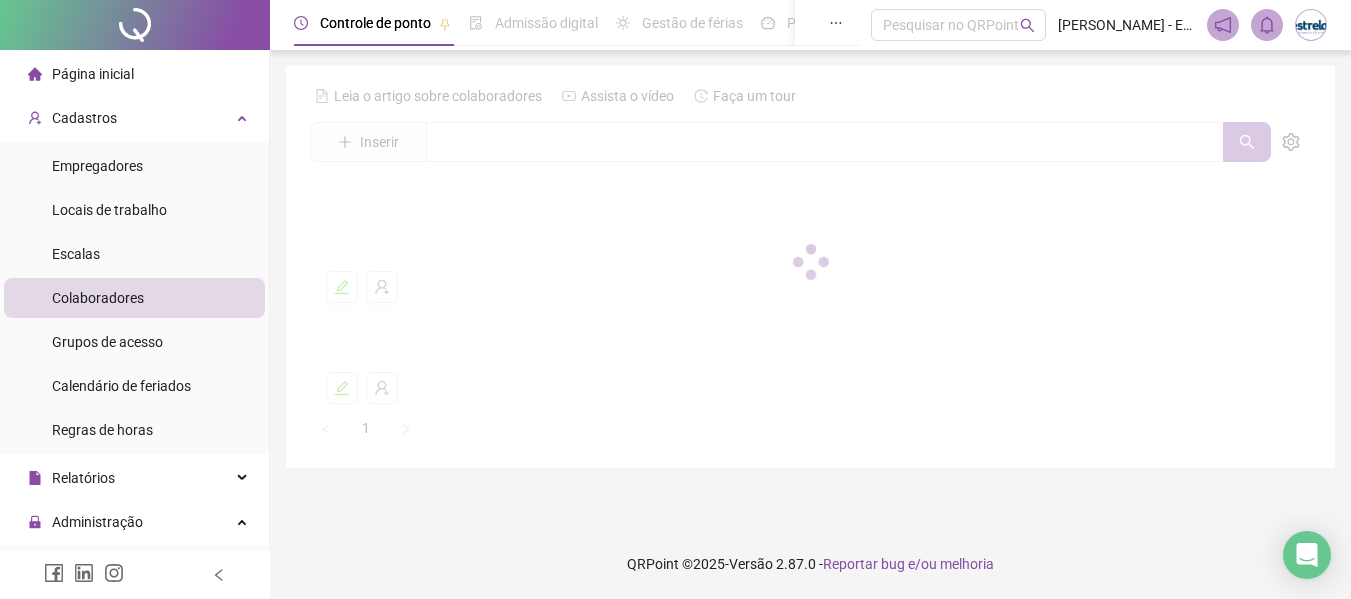 scroll, scrollTop: 0, scrollLeft: 0, axis: both 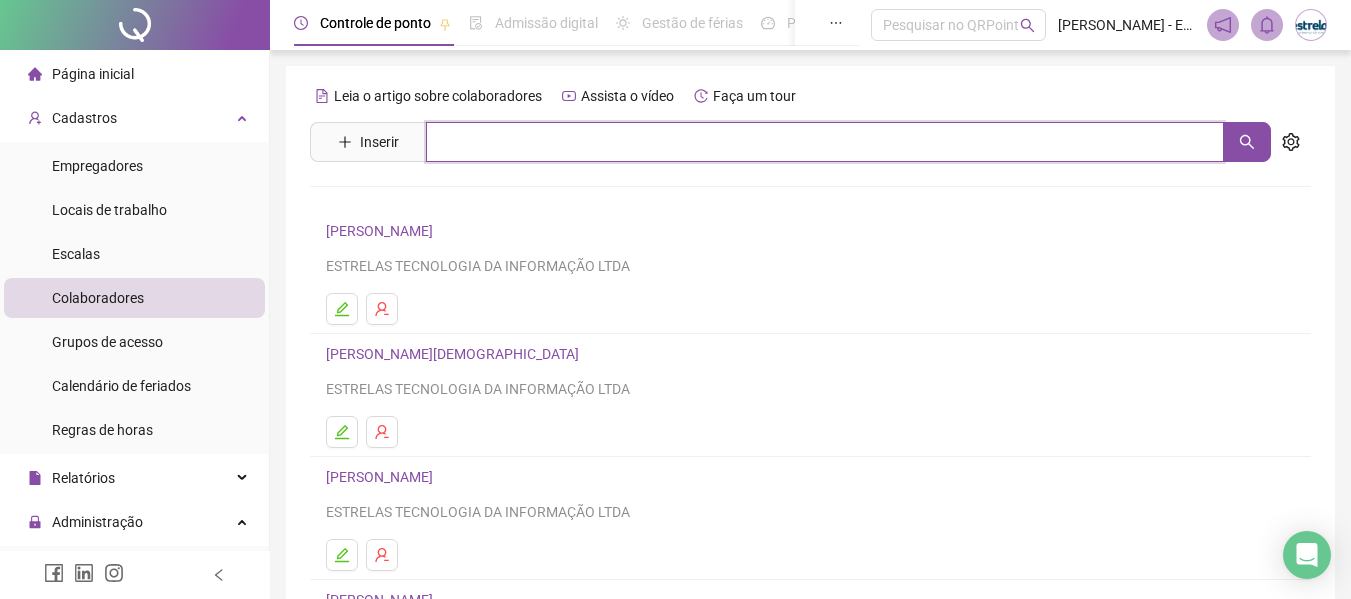 click at bounding box center [825, 142] 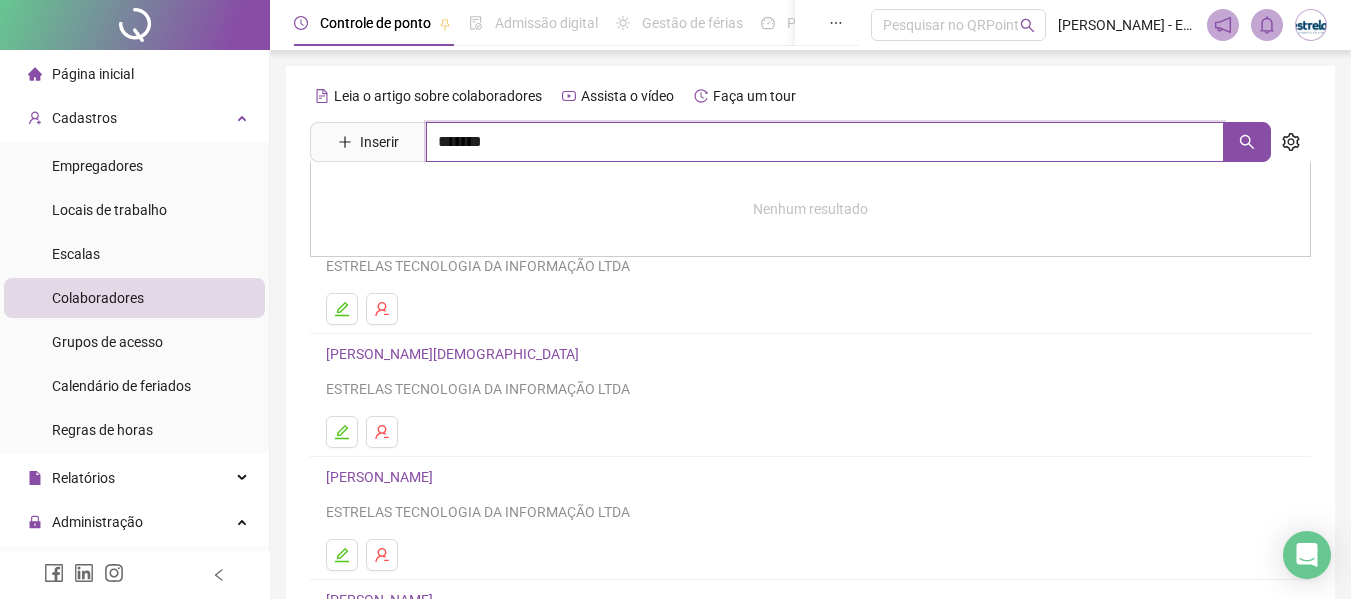 type on "*******" 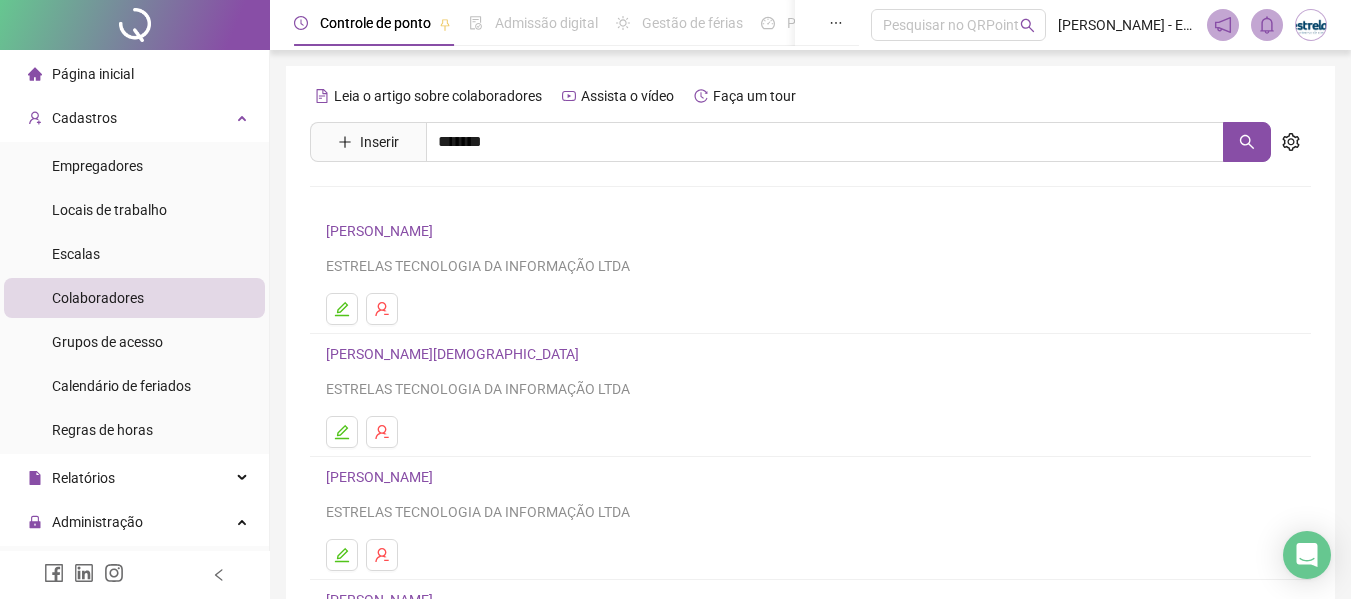 click on "[PERSON_NAME]" at bounding box center (400, 201) 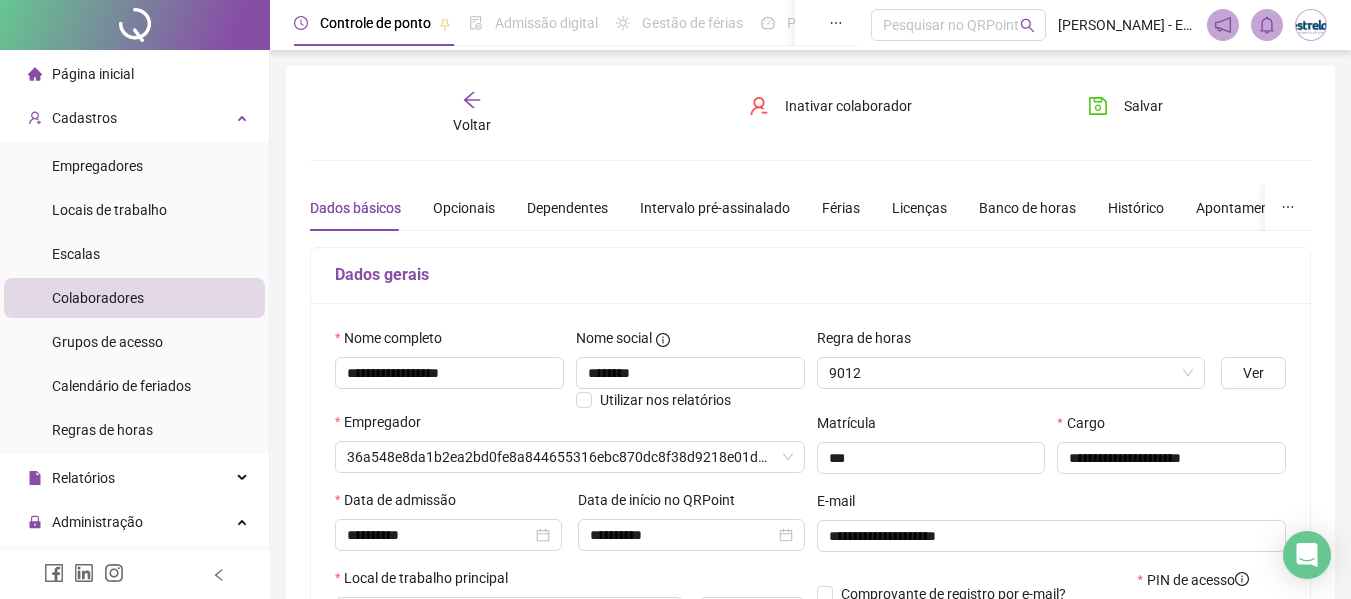 type on "****" 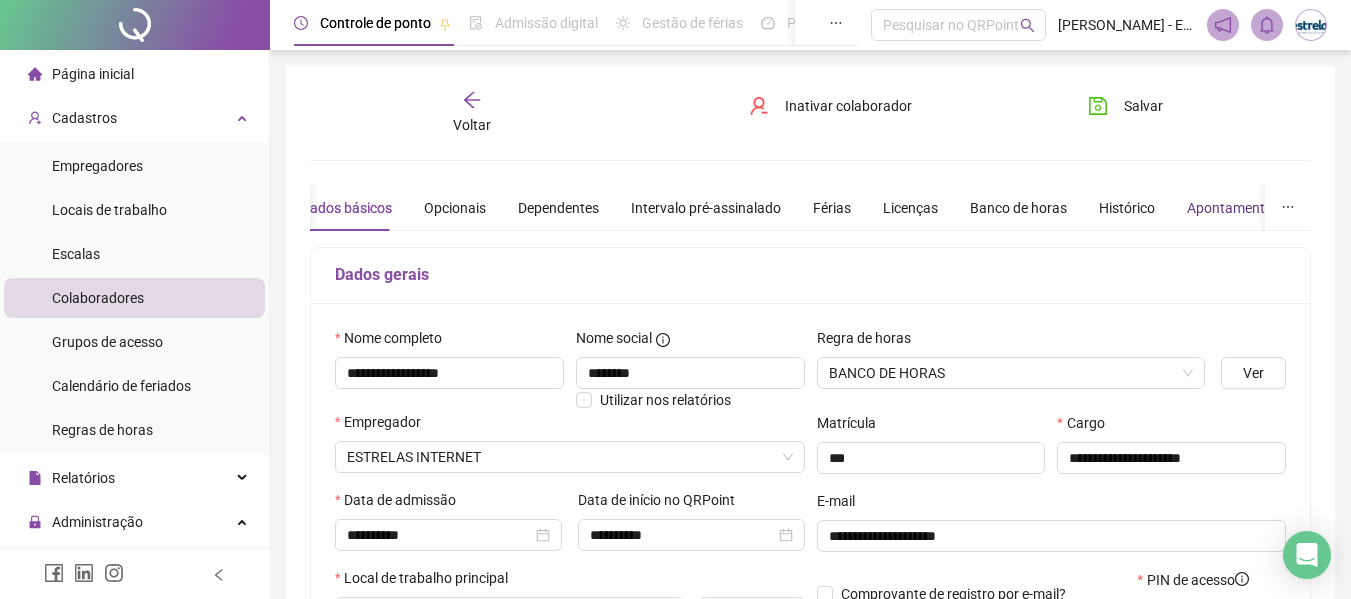 click on "Apontamentos" at bounding box center [1233, 208] 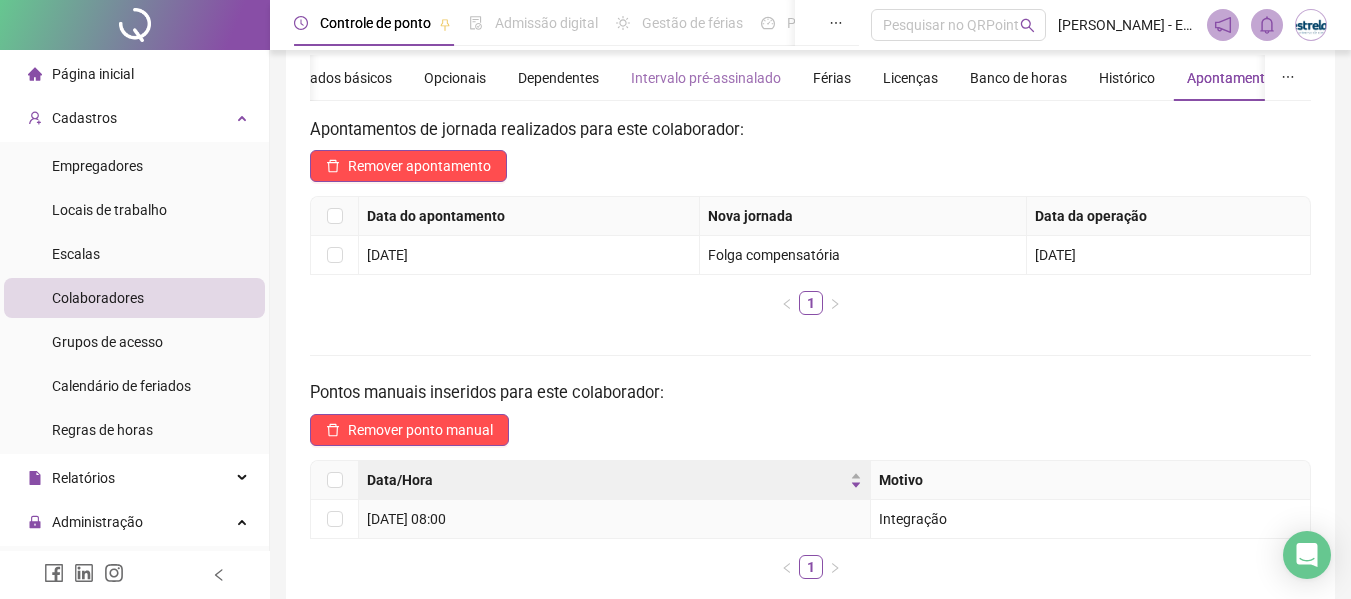 scroll, scrollTop: 0, scrollLeft: 0, axis: both 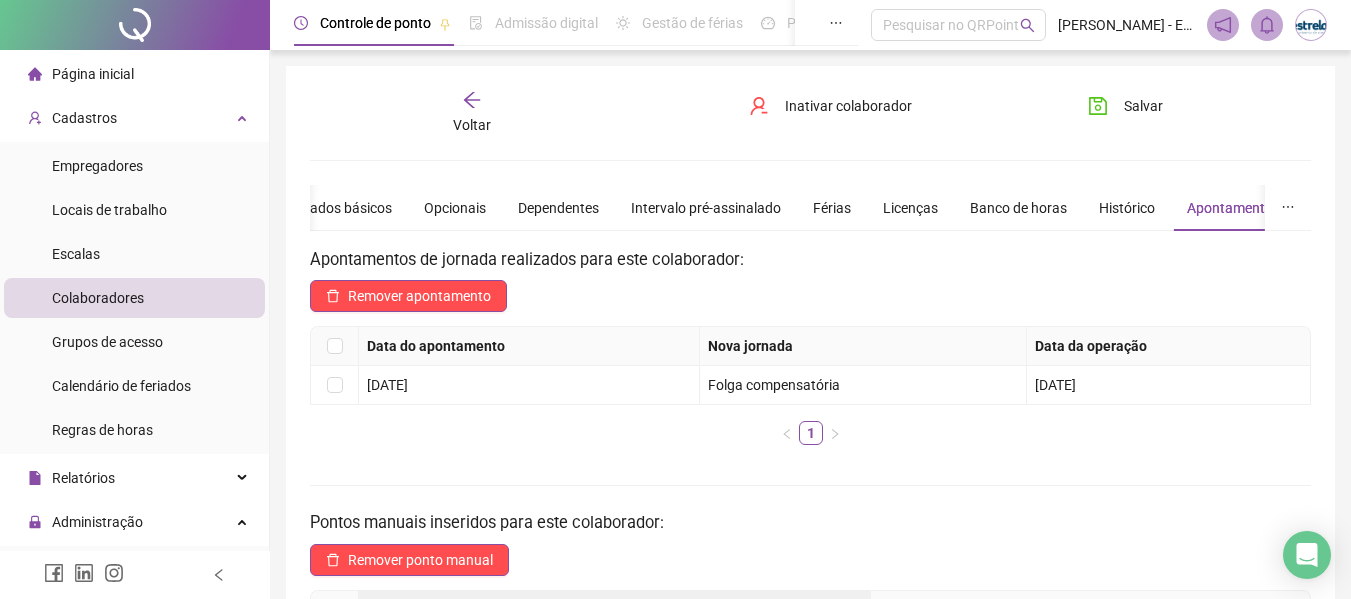 click 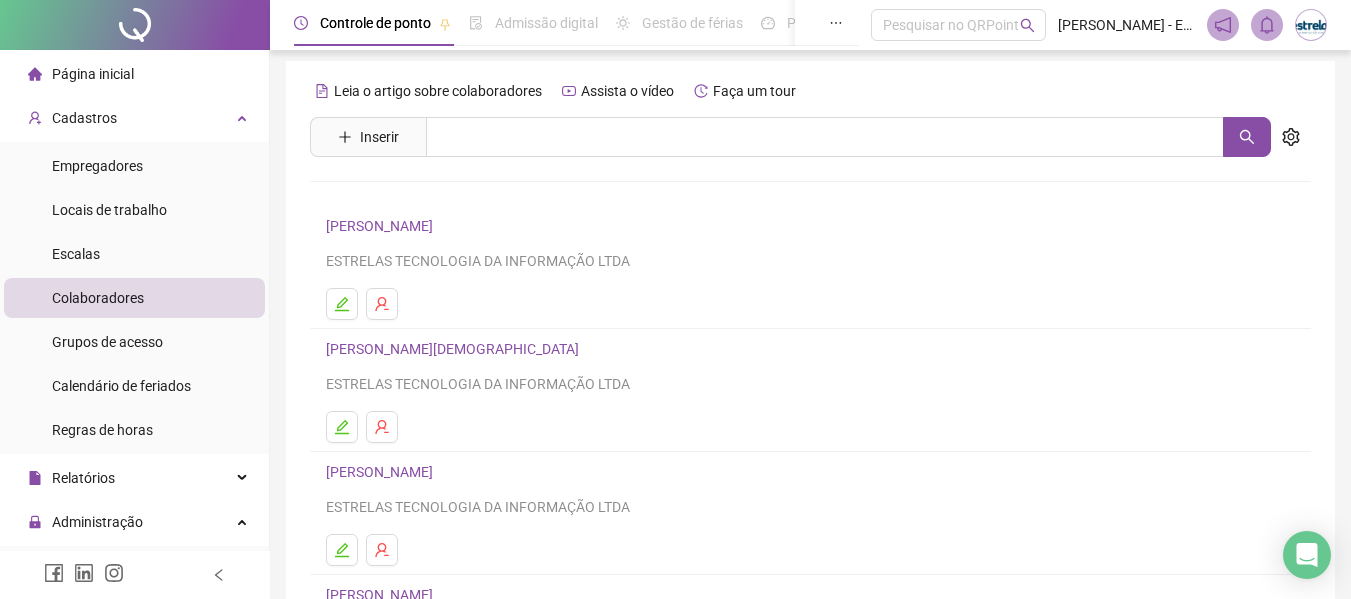scroll, scrollTop: 0, scrollLeft: 0, axis: both 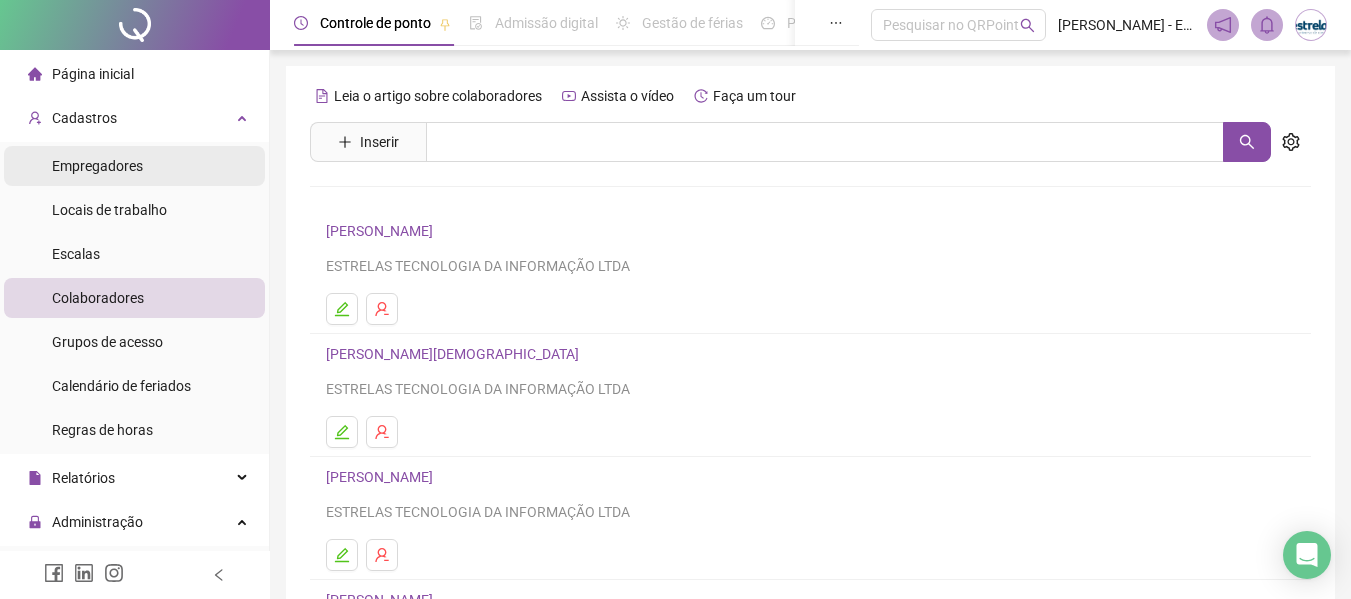 drag, startPoint x: 120, startPoint y: 125, endPoint x: 158, endPoint y: 169, distance: 58.137768 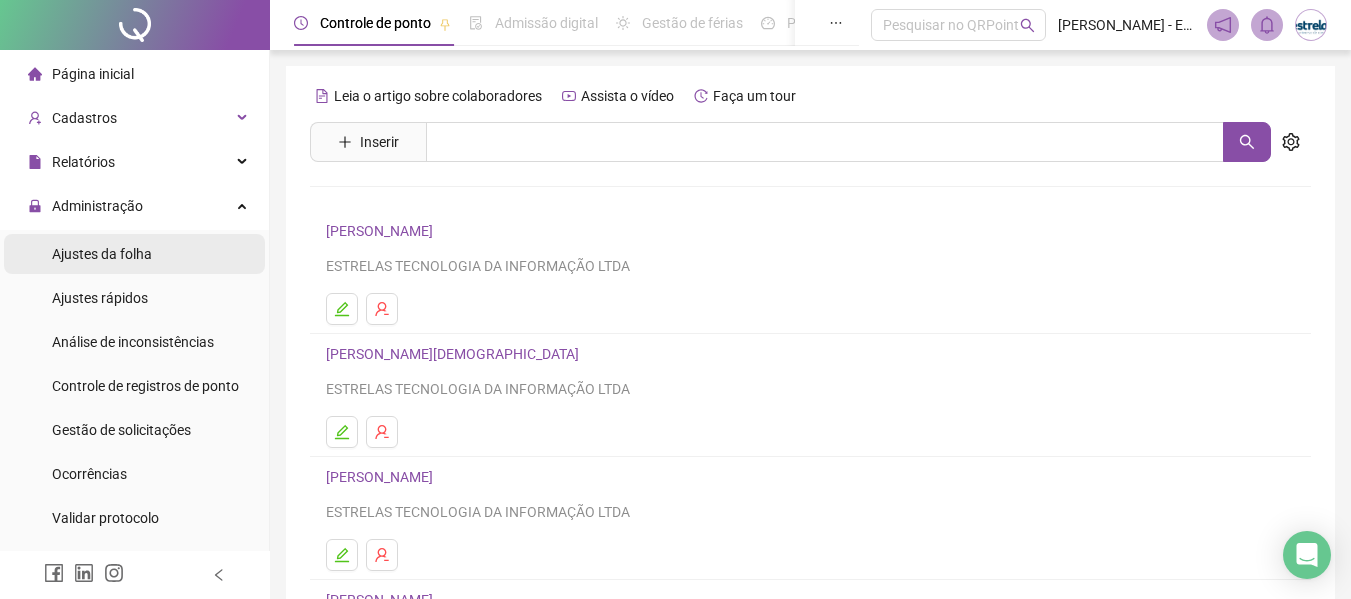 click on "Ajustes da folha" at bounding box center [102, 254] 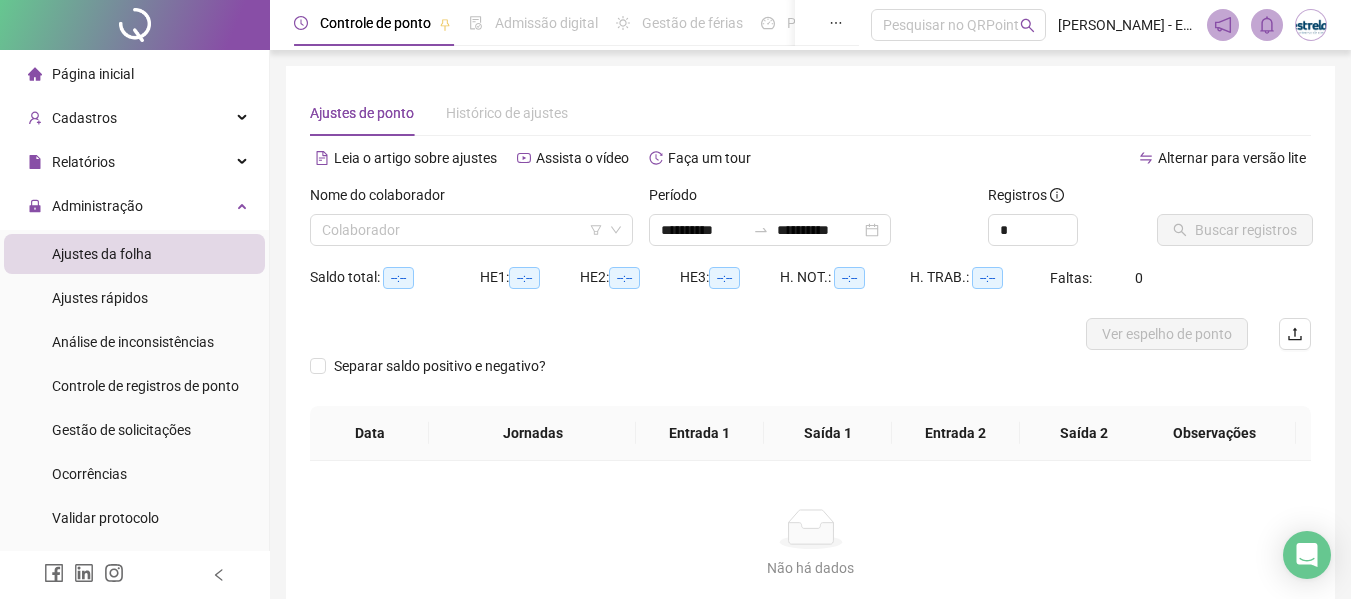 type on "**********" 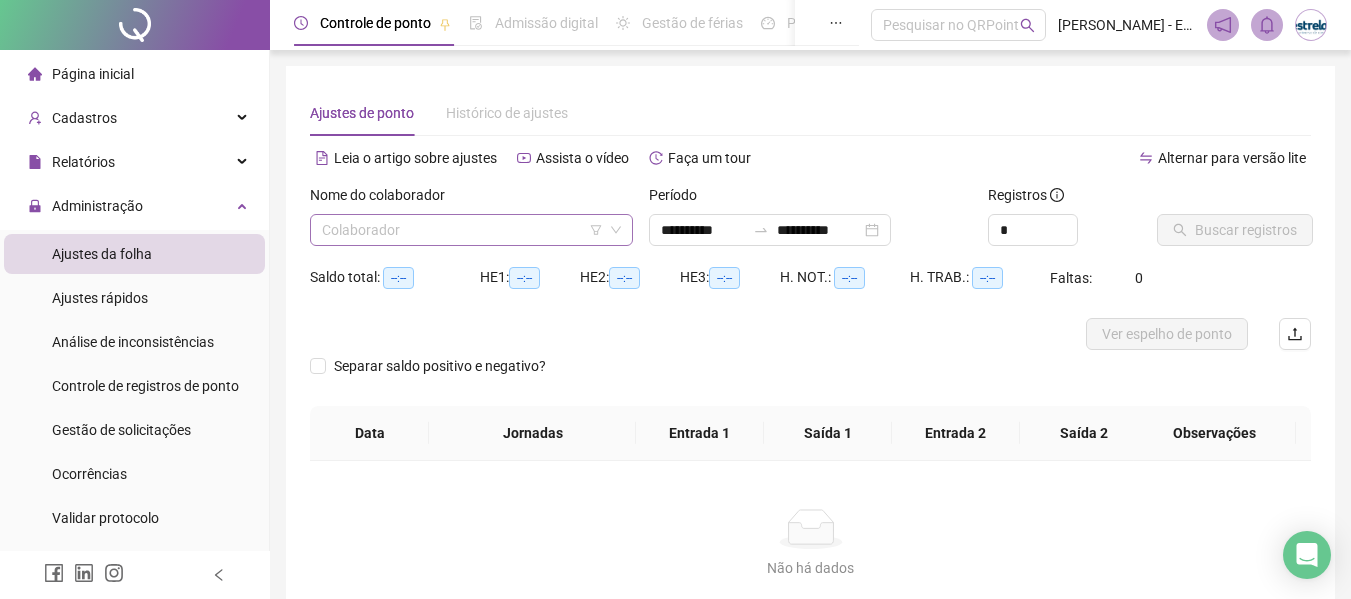 click at bounding box center (465, 230) 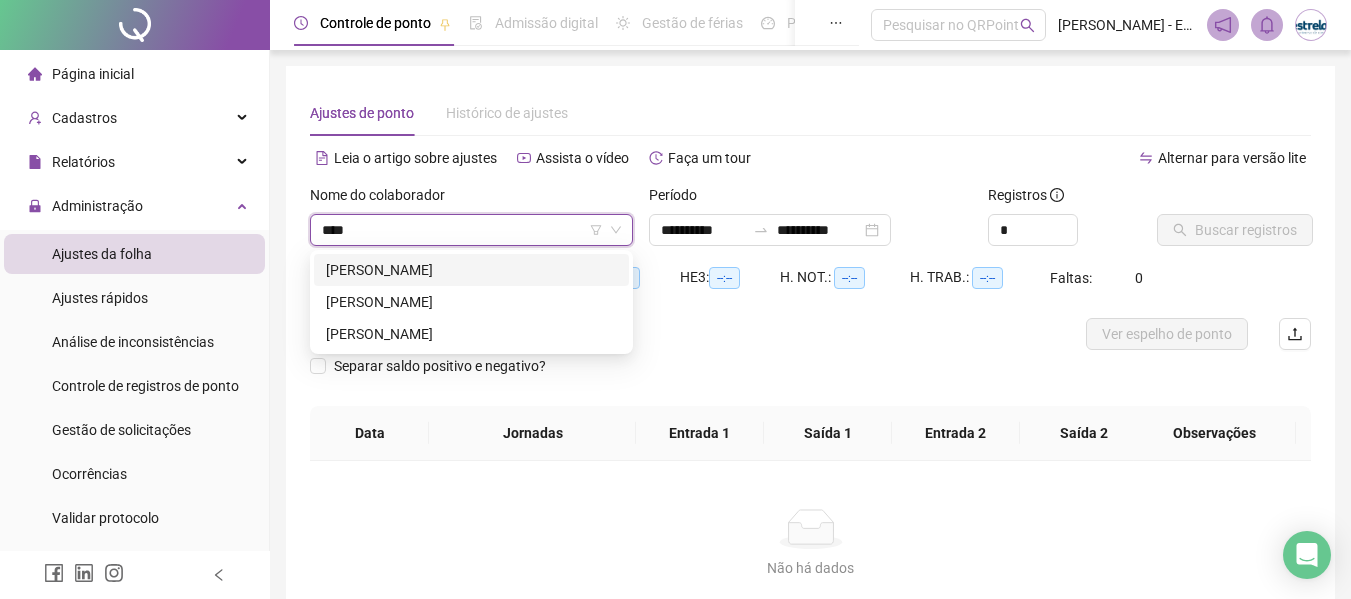 type on "*****" 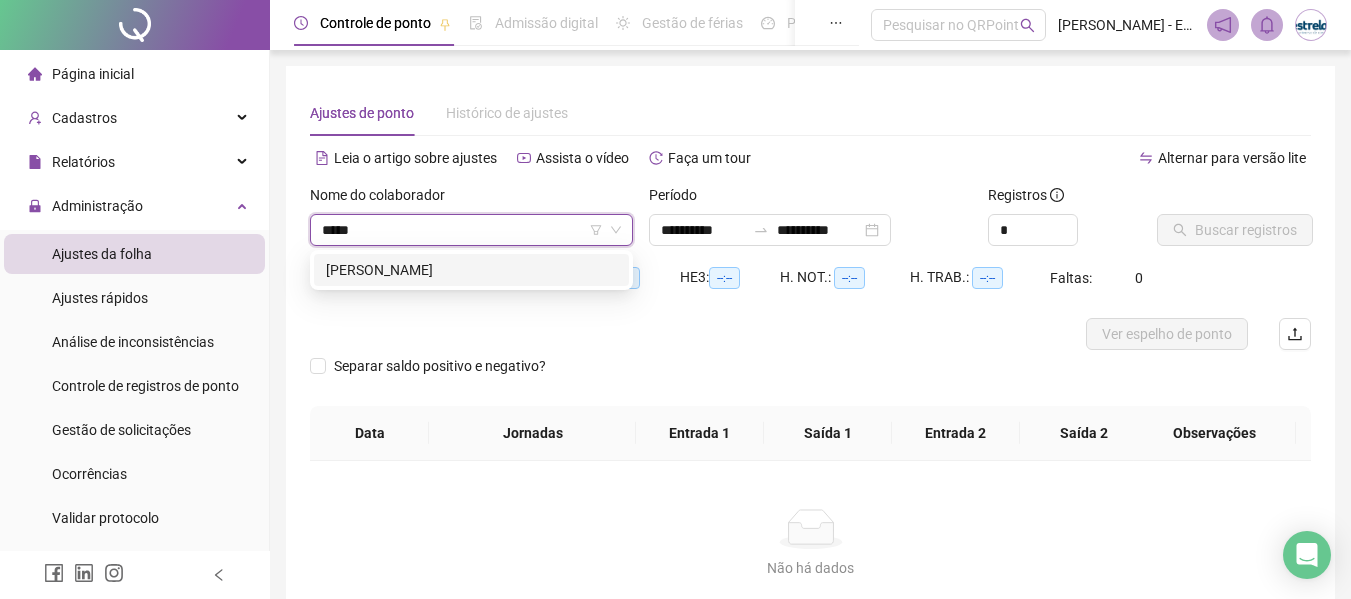 click on "[PERSON_NAME]" at bounding box center [471, 270] 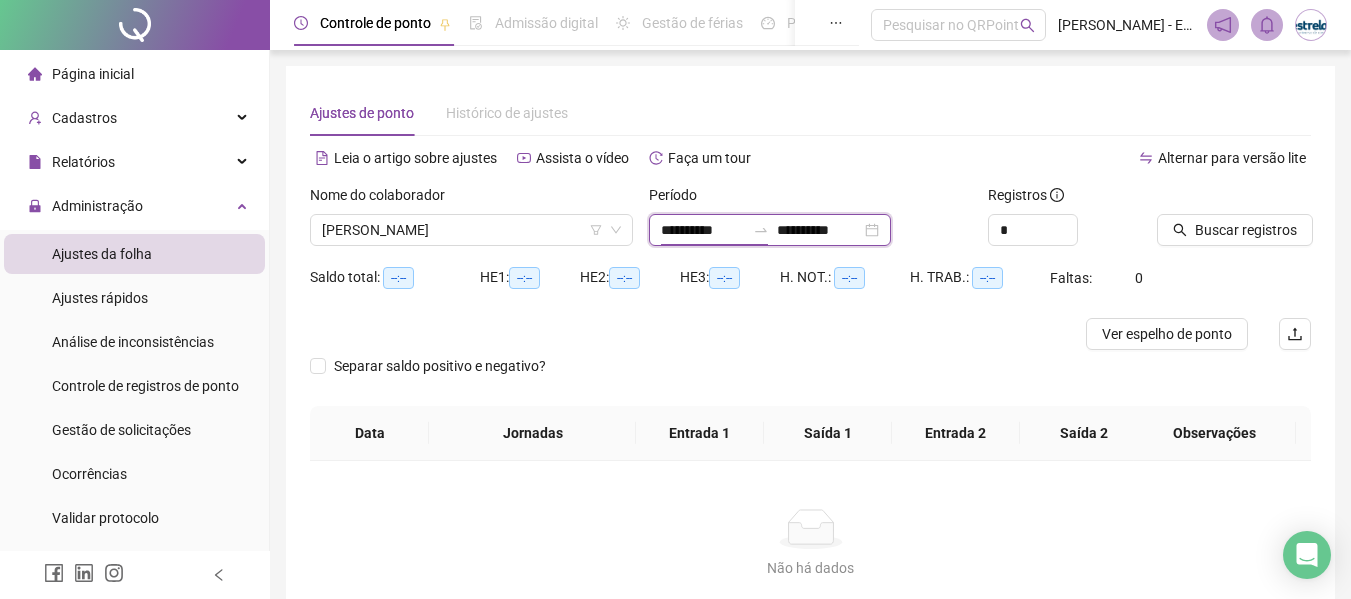 click on "**********" at bounding box center [703, 230] 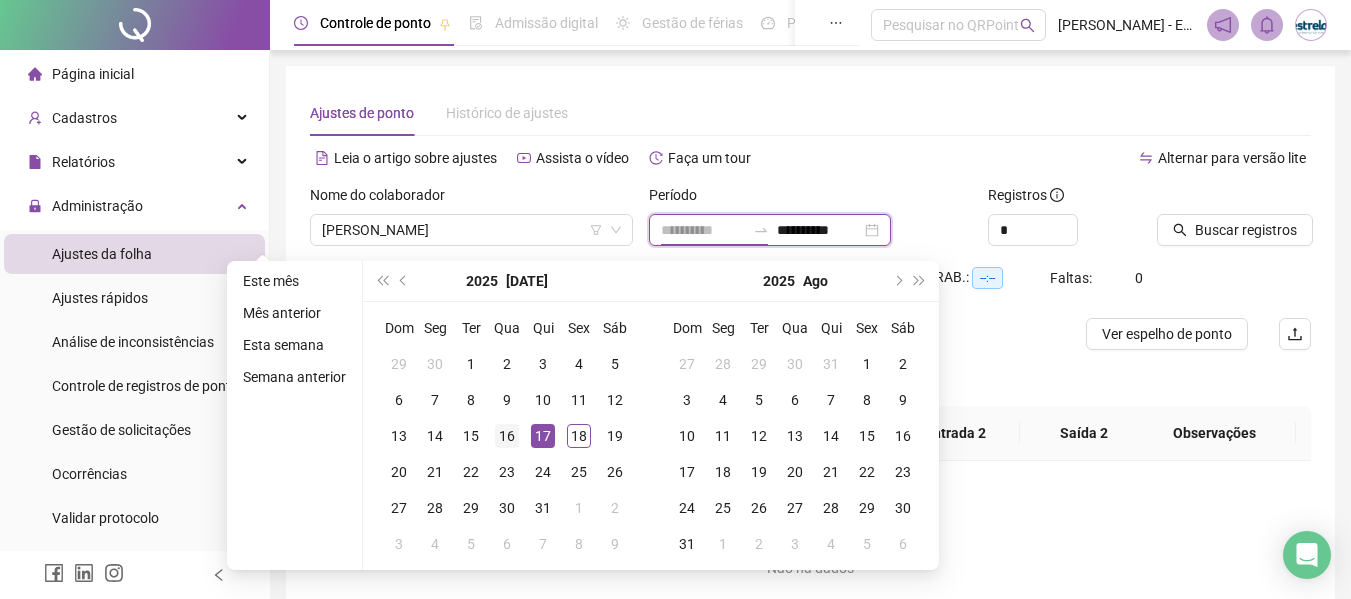 type on "**********" 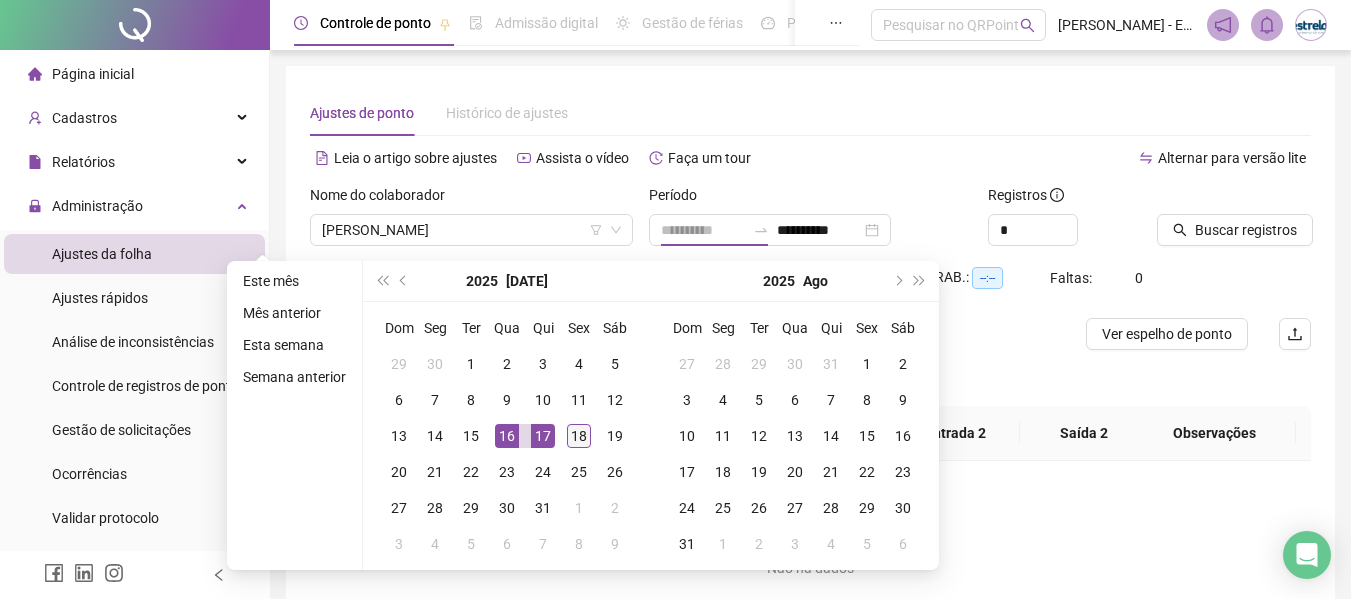 drag, startPoint x: 495, startPoint y: 442, endPoint x: 563, endPoint y: 444, distance: 68.0294 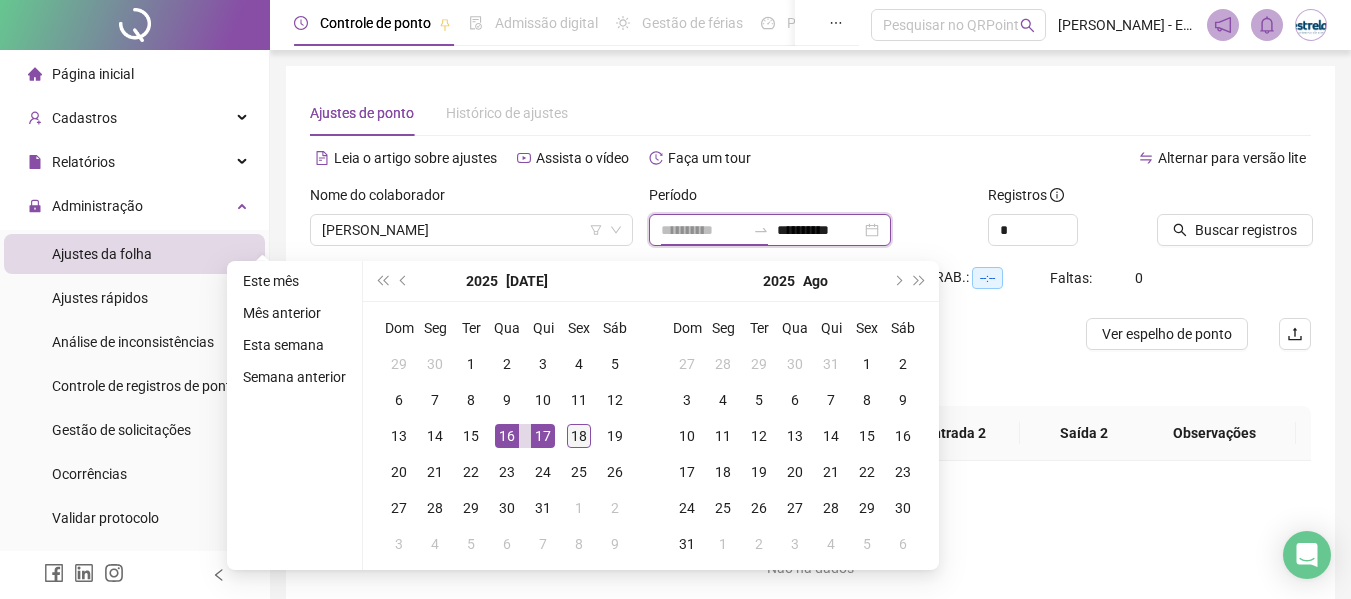 type on "**********" 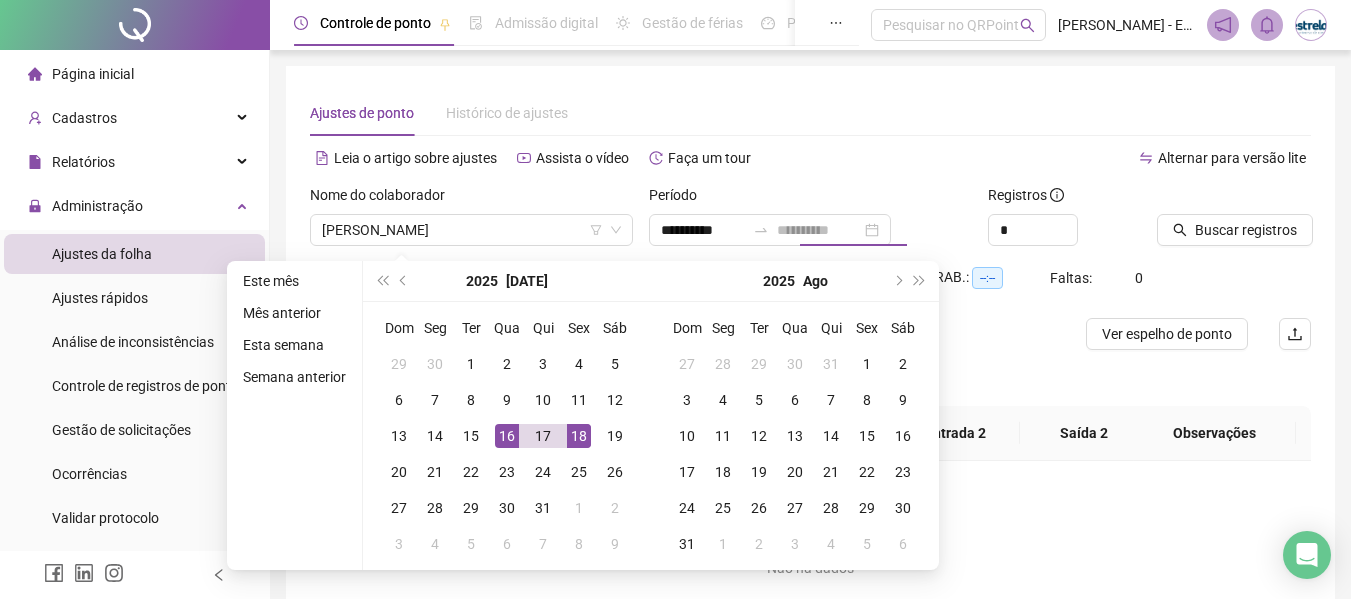 drag, startPoint x: 573, startPoint y: 443, endPoint x: 629, endPoint y: 442, distance: 56.008926 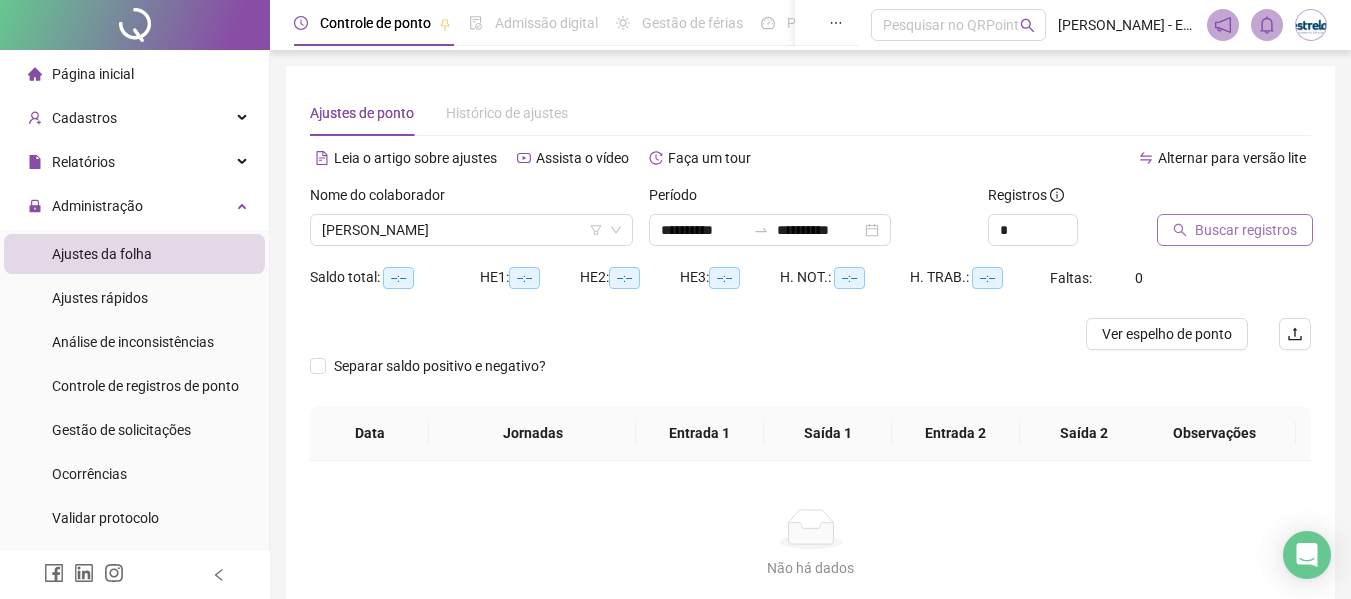click 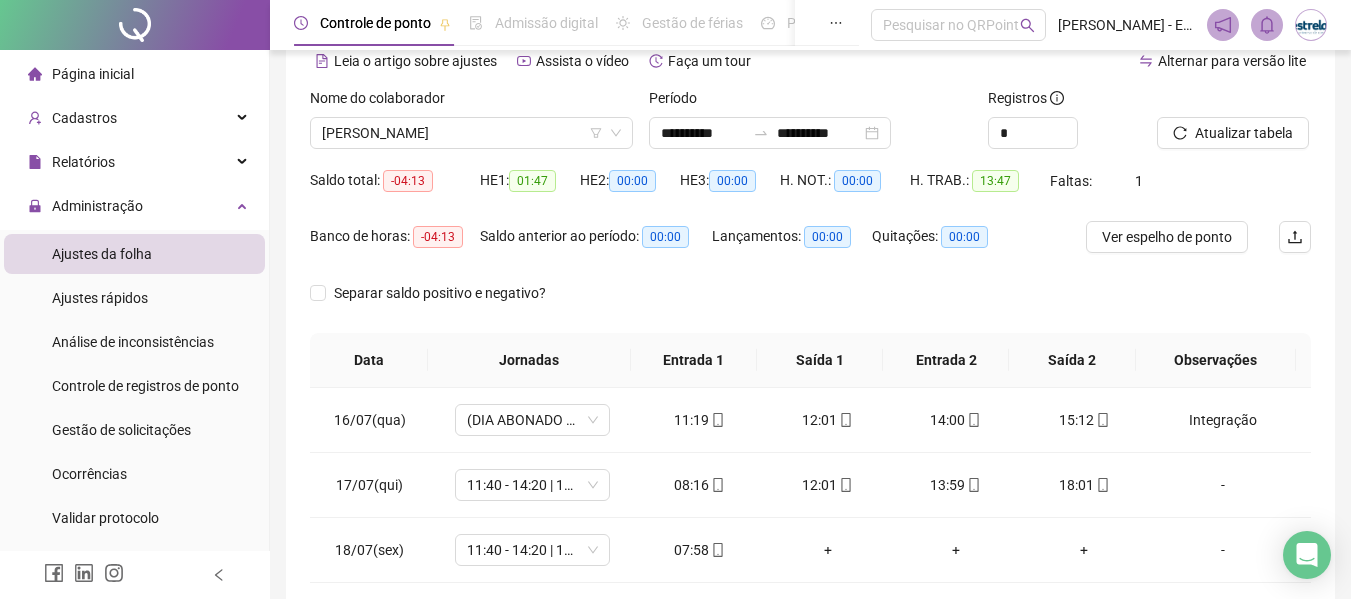 scroll, scrollTop: 191, scrollLeft: 0, axis: vertical 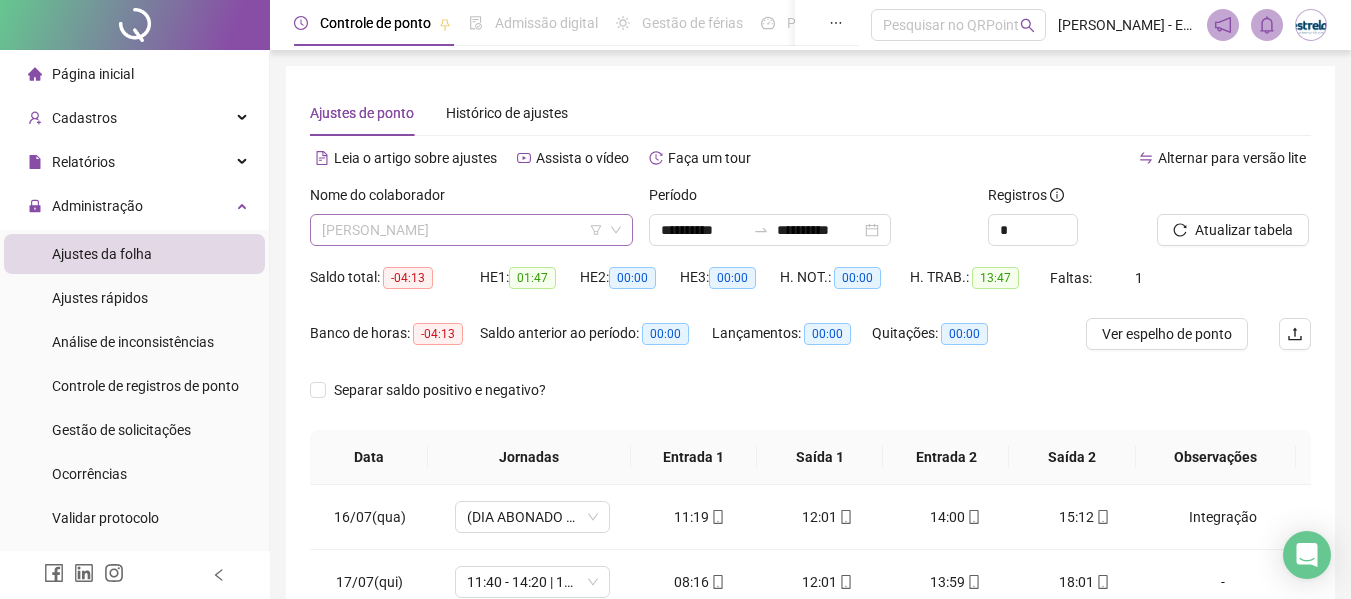 click on "[PERSON_NAME]" at bounding box center (471, 230) 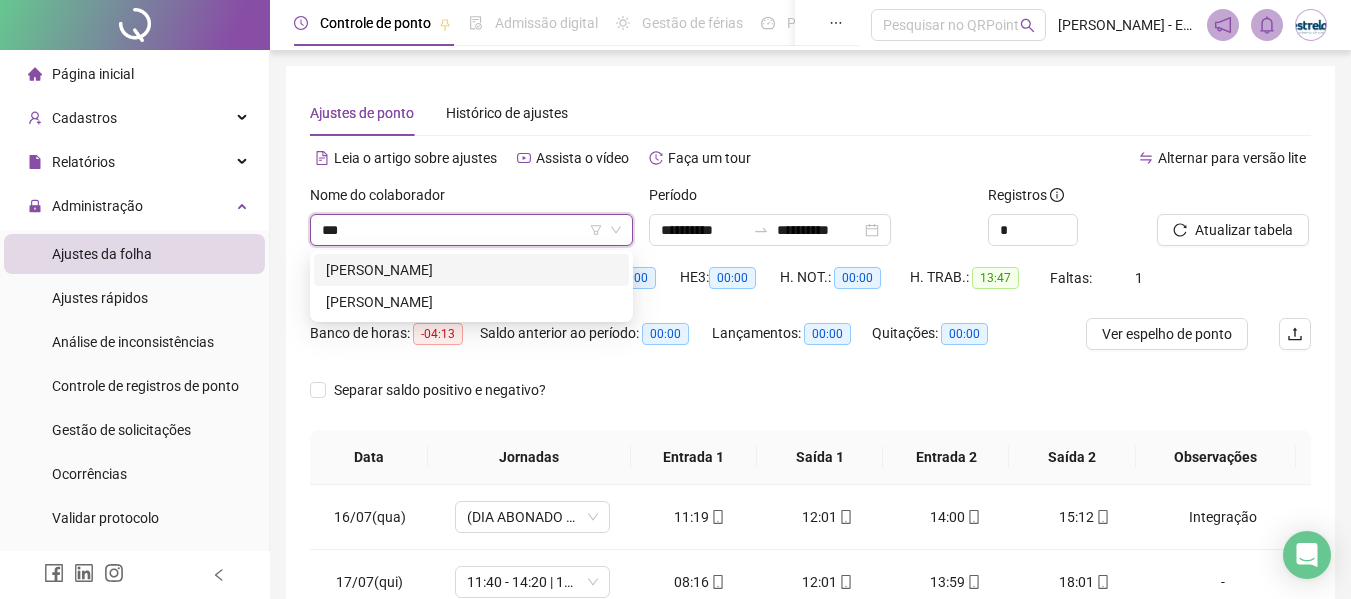 scroll, scrollTop: 0, scrollLeft: 0, axis: both 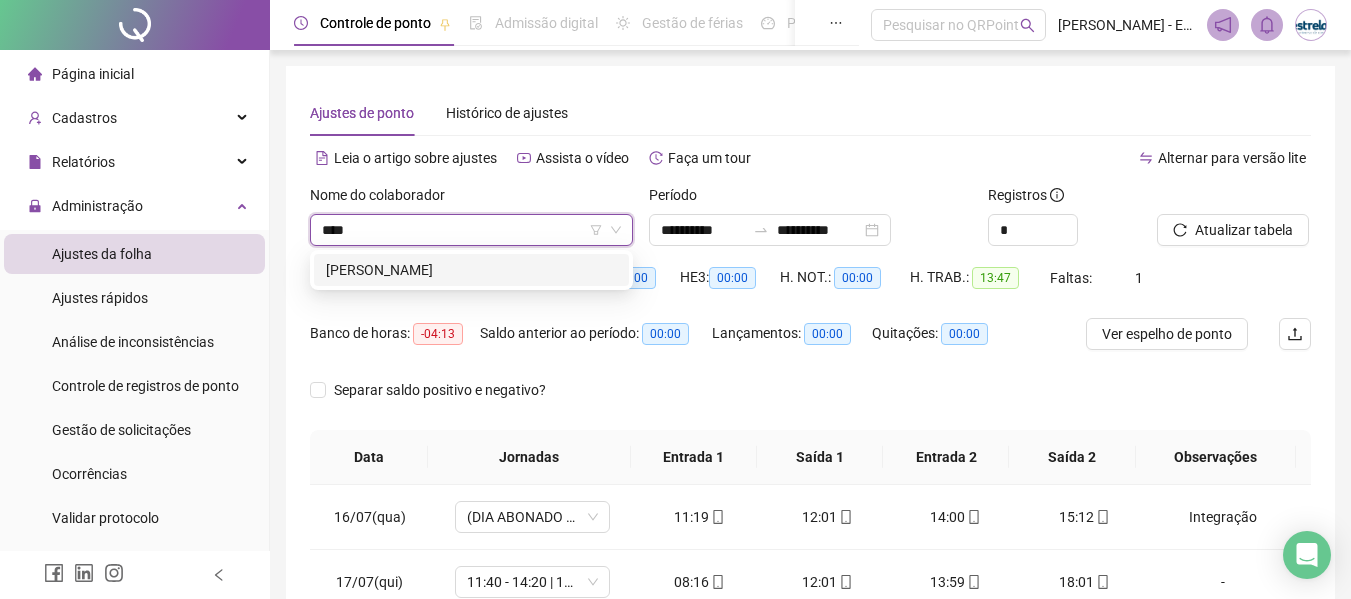 type on "*****" 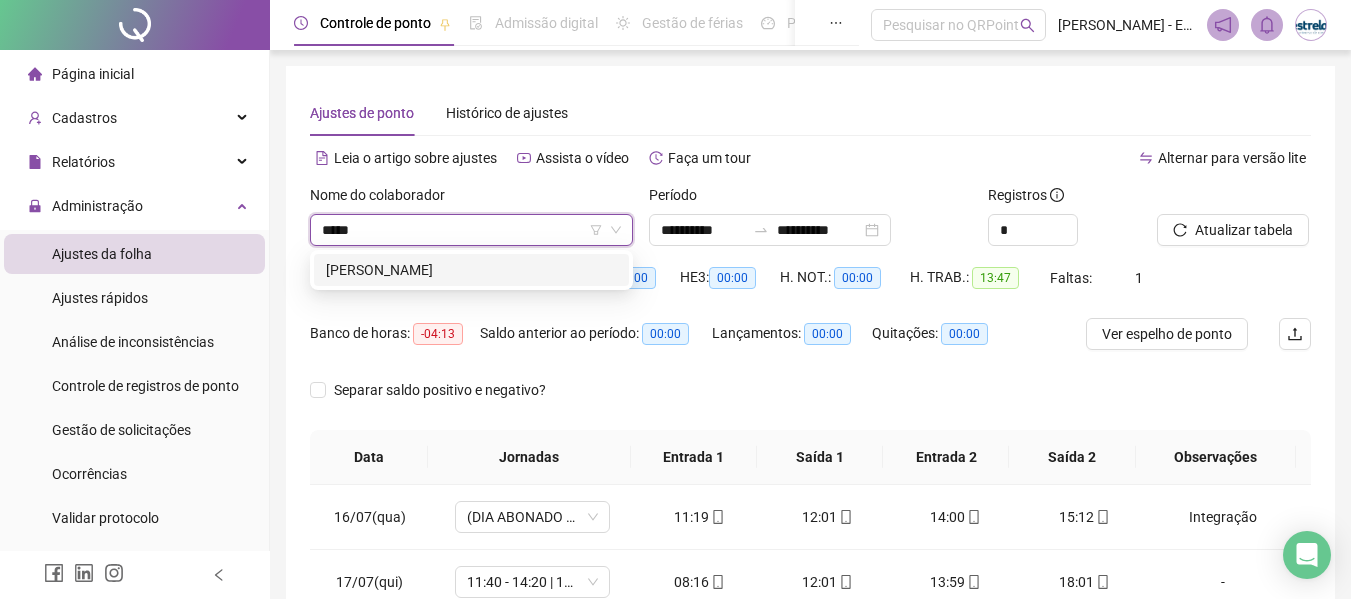drag, startPoint x: 470, startPoint y: 279, endPoint x: 1022, endPoint y: 285, distance: 552.0326 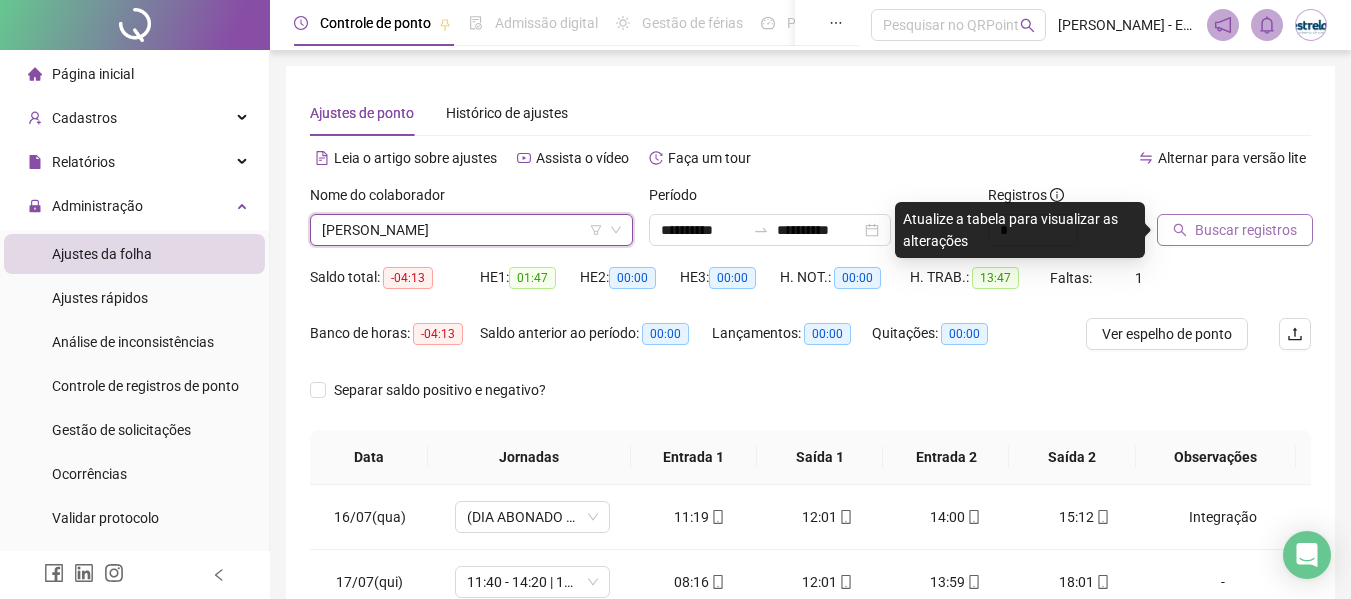 click on "Buscar registros" at bounding box center [1246, 230] 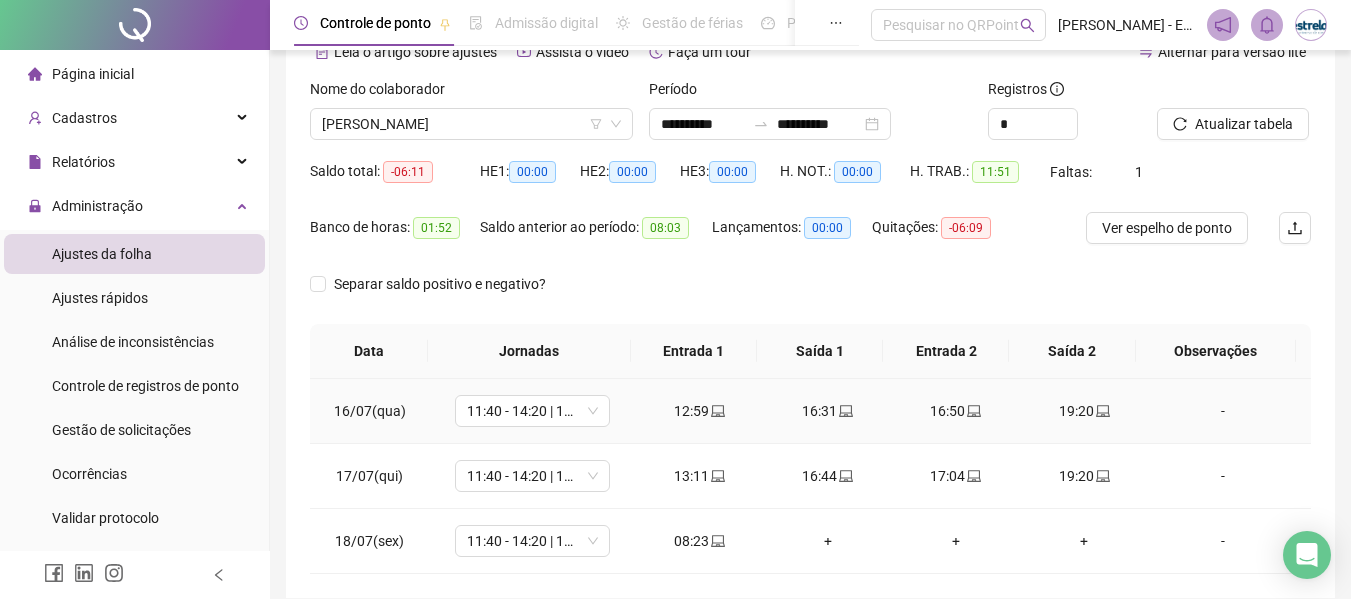 scroll, scrollTop: 0, scrollLeft: 0, axis: both 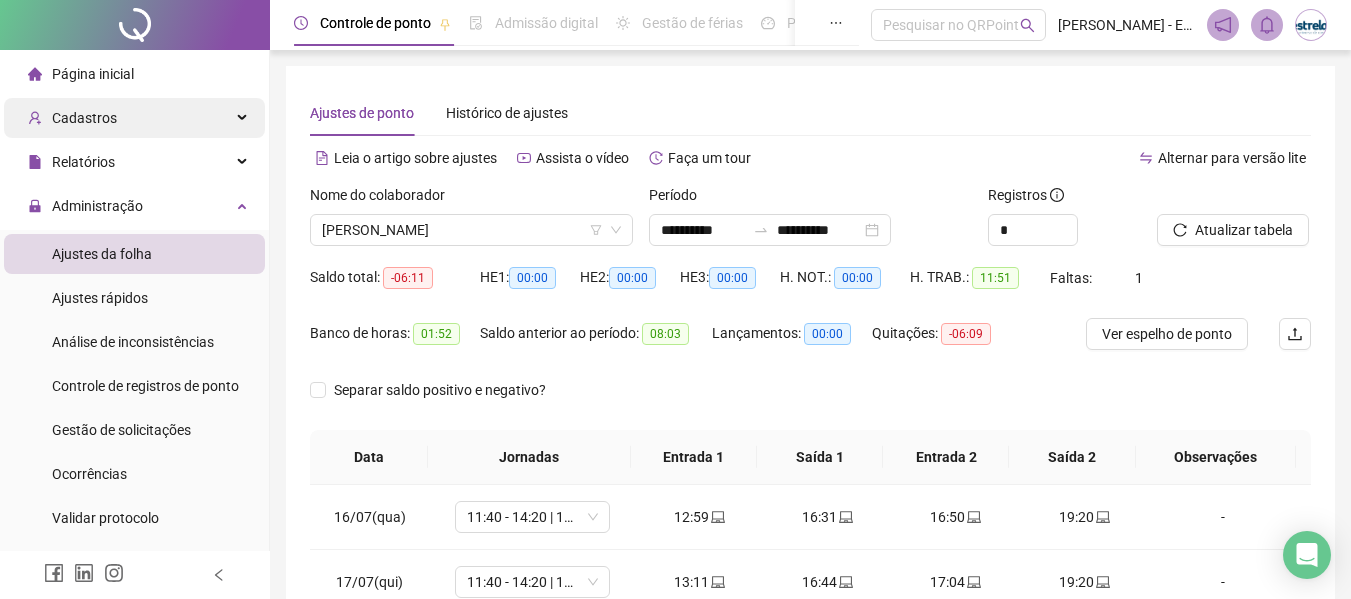 click on "Cadastros" at bounding box center [134, 118] 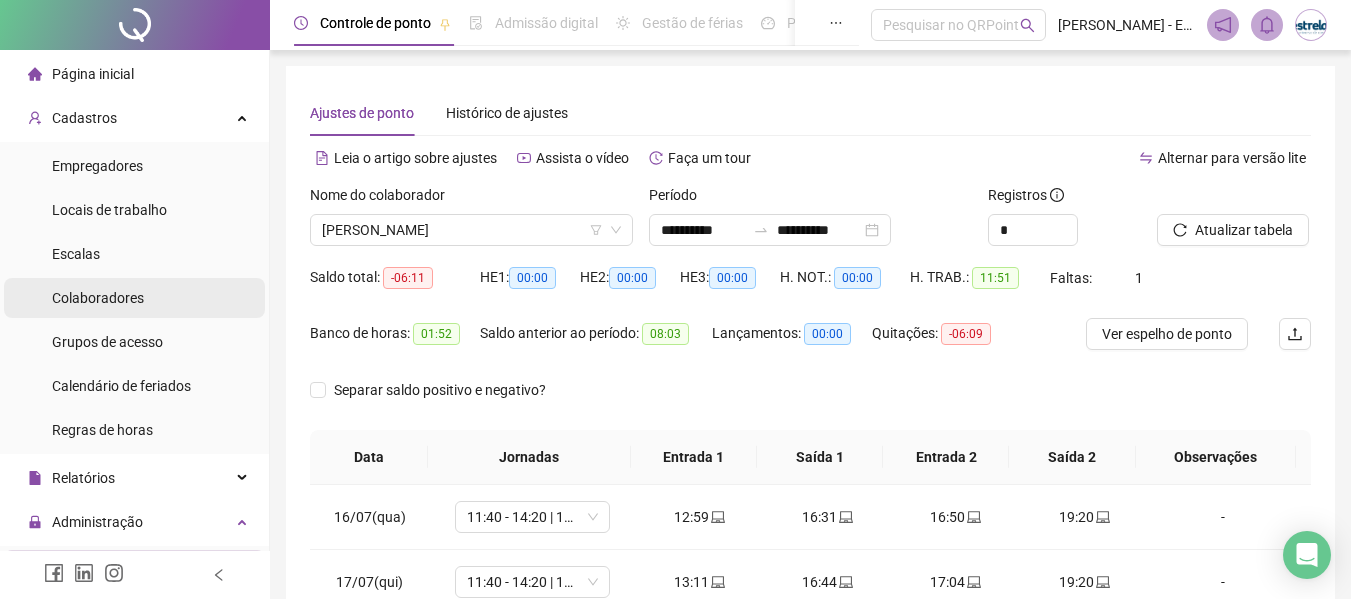 click on "Colaboradores" at bounding box center (134, 298) 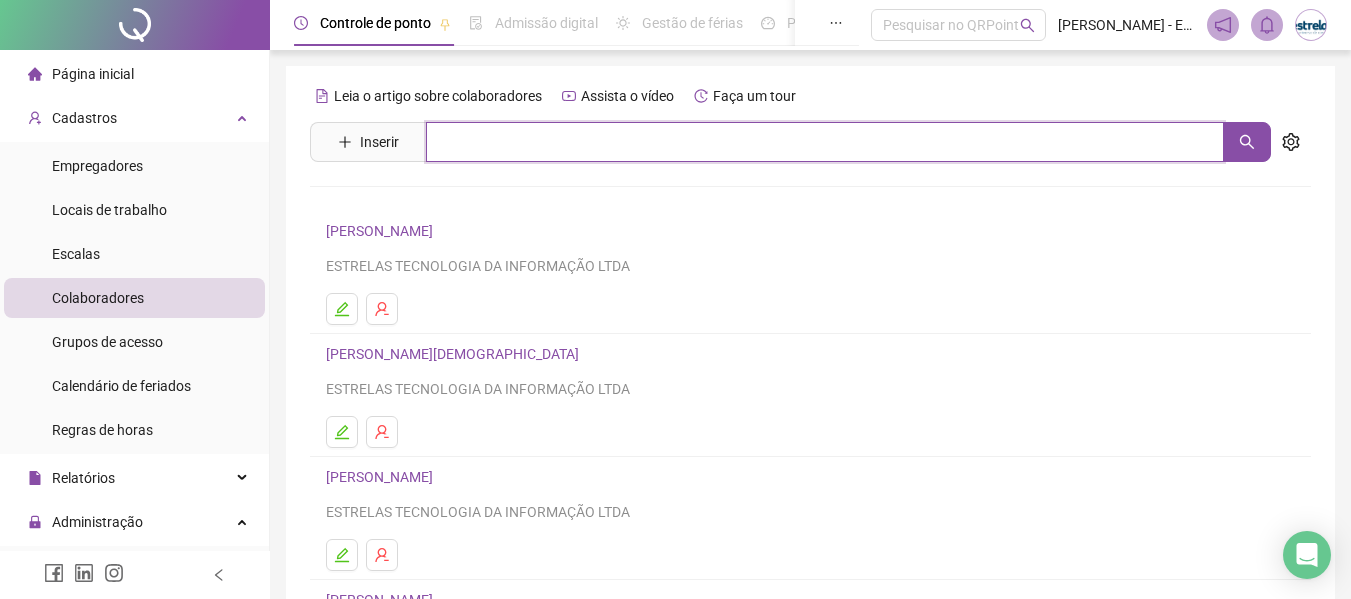 click at bounding box center (825, 142) 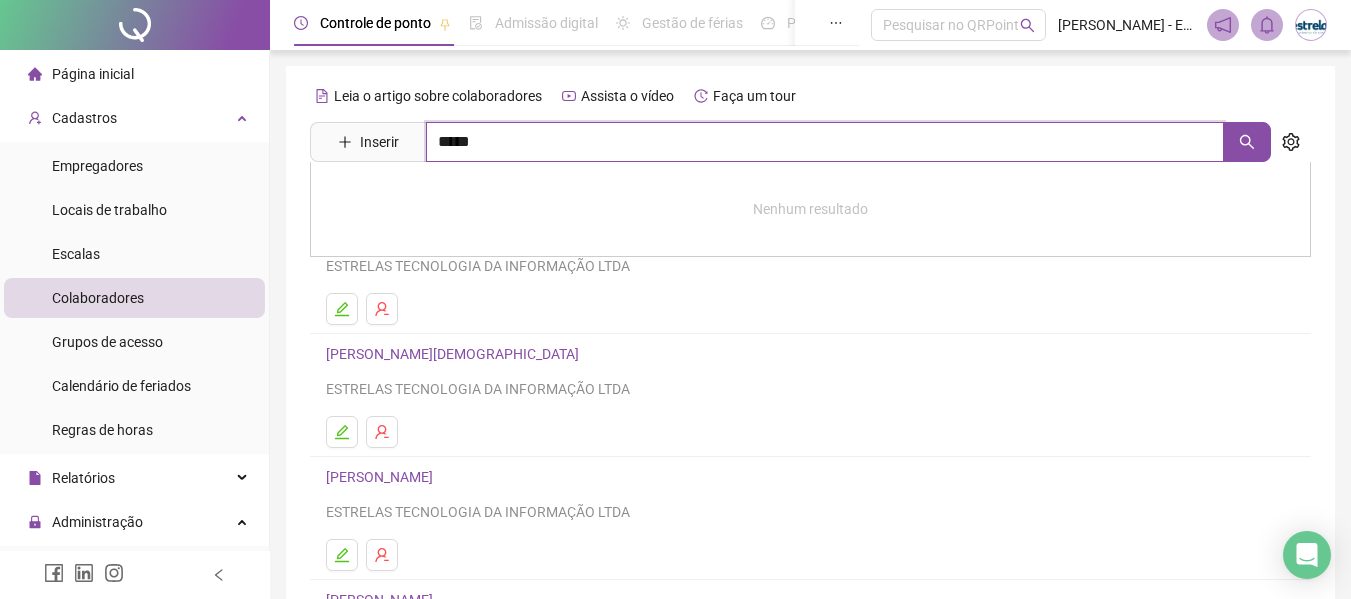 type on "*****" 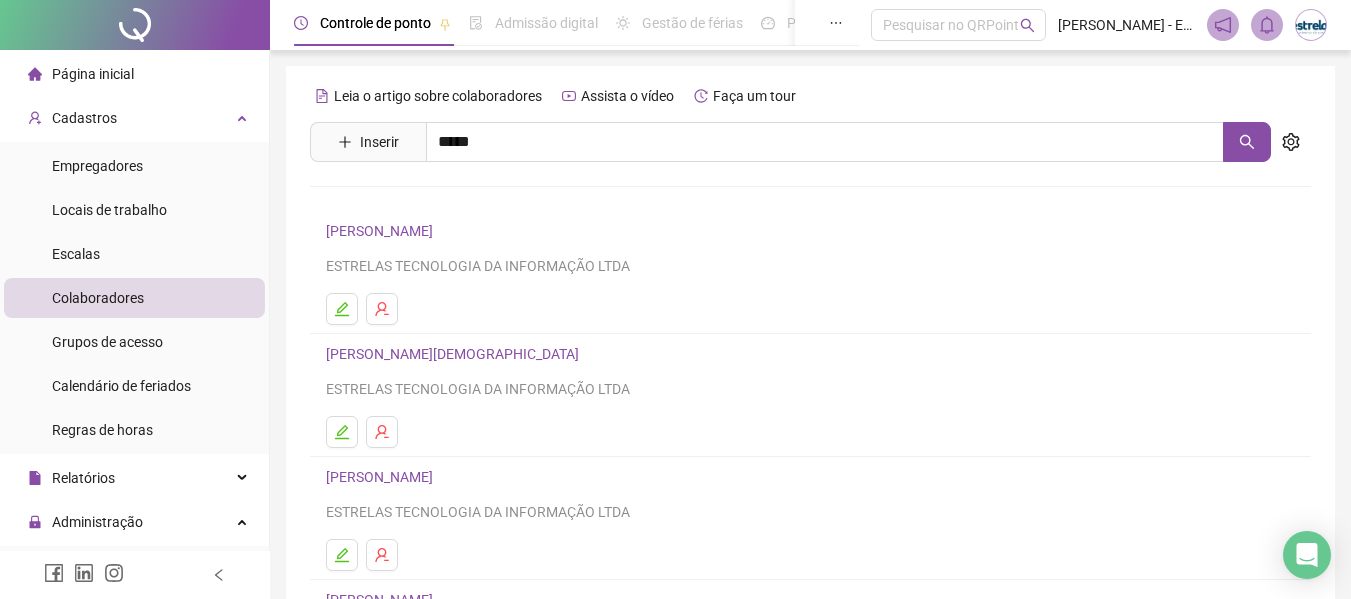 click on "[PERSON_NAME]" at bounding box center [400, 245] 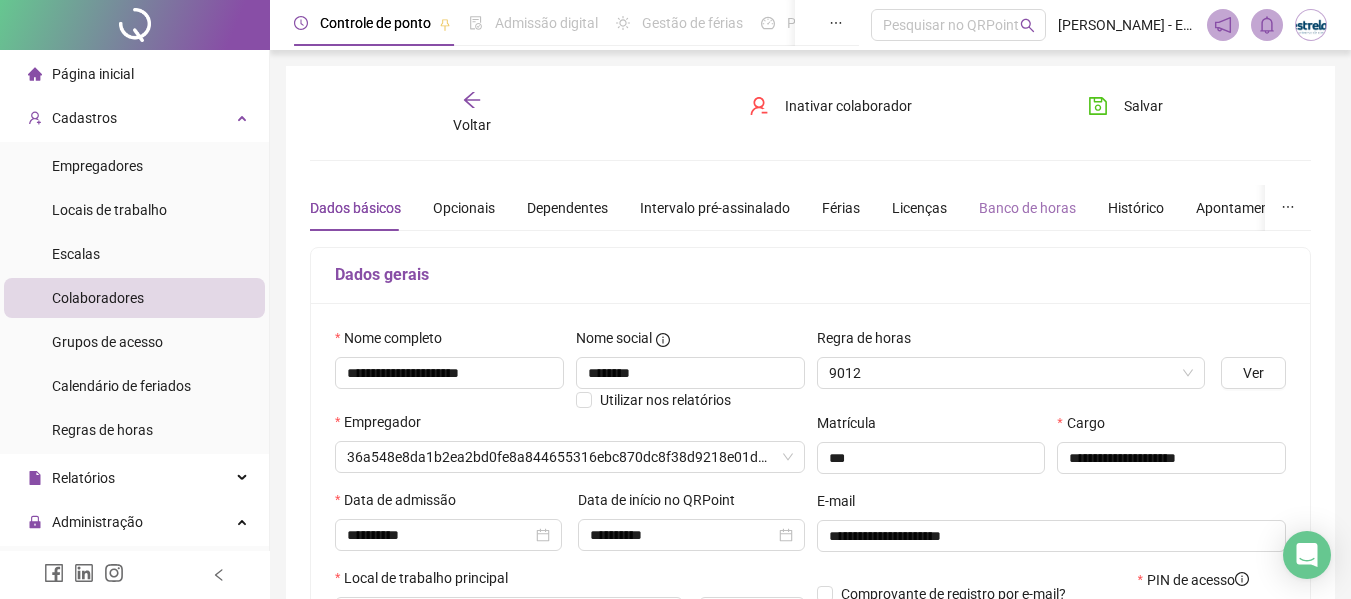 type on "**********" 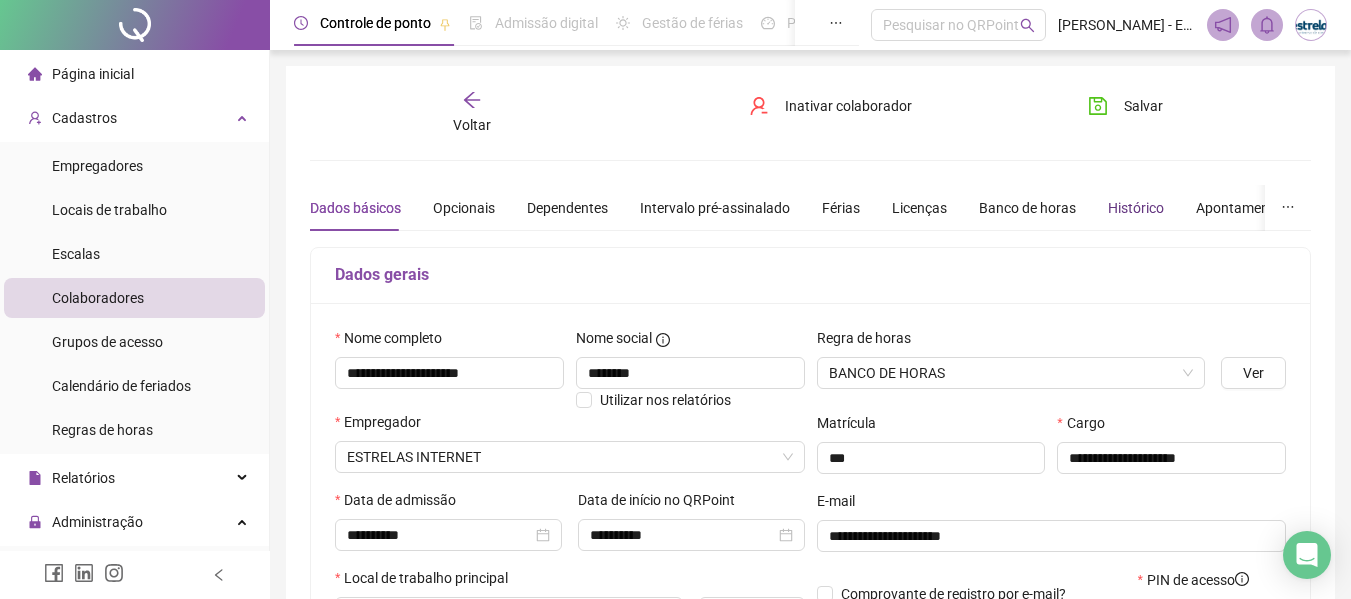click on "Histórico" at bounding box center [1136, 208] 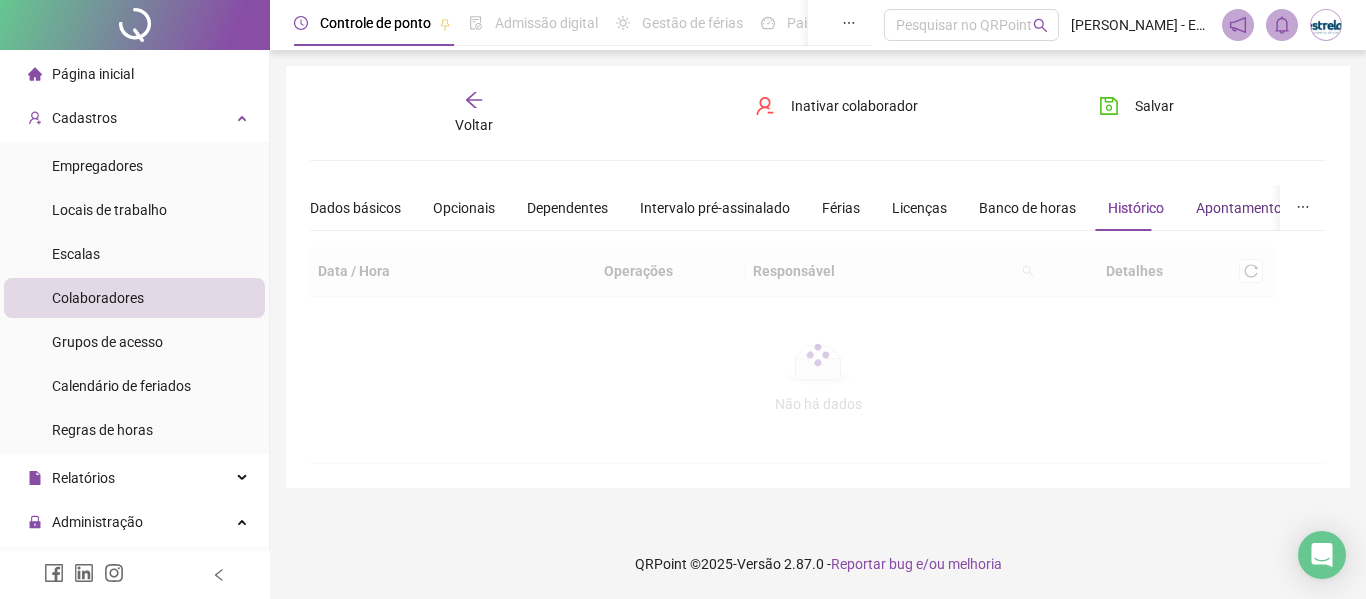 click on "Apontamentos" at bounding box center (1242, 208) 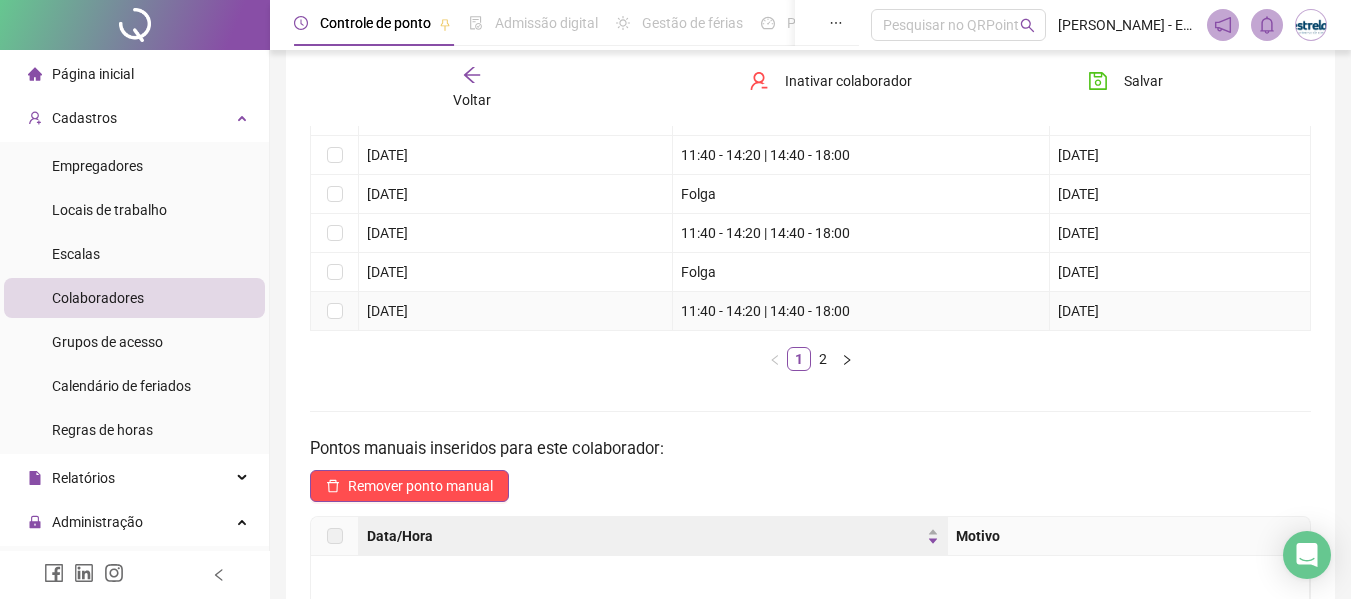scroll, scrollTop: 542, scrollLeft: 0, axis: vertical 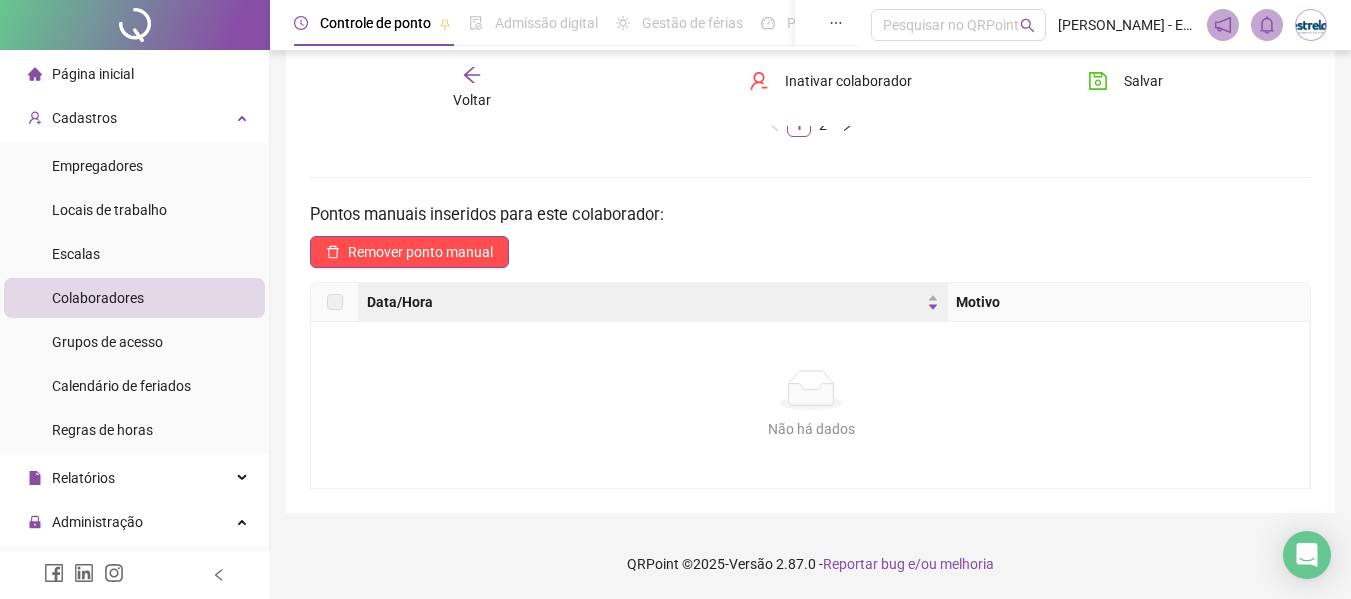 click on "Voltar" at bounding box center [472, 88] 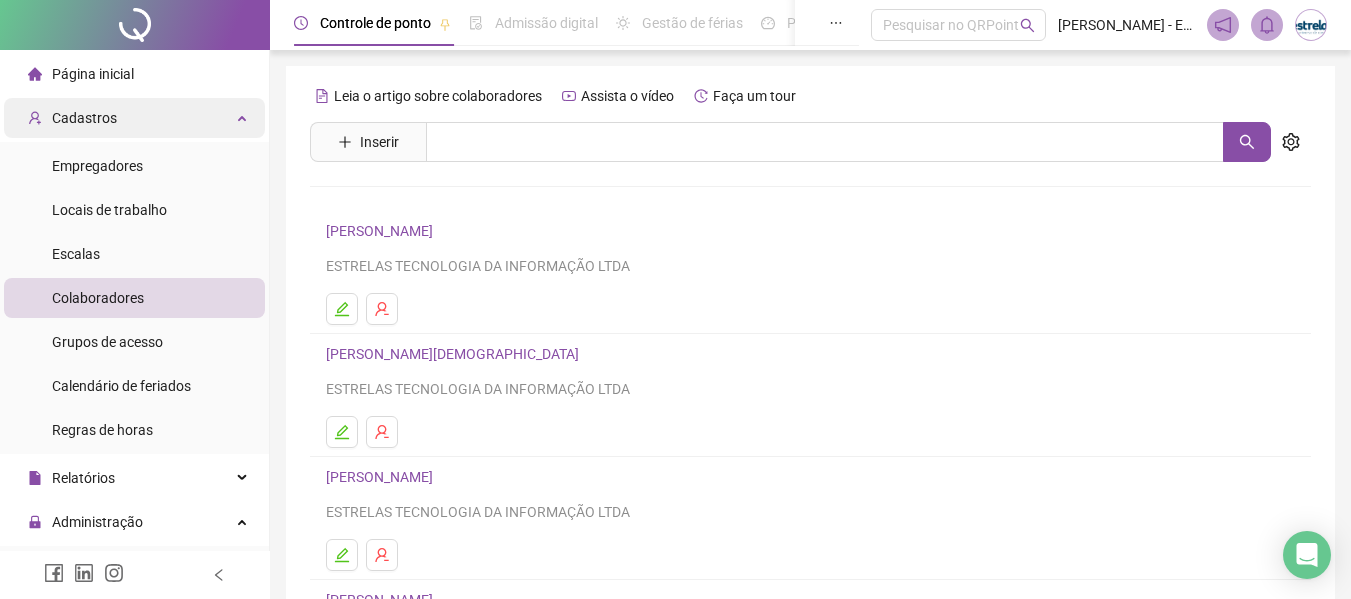 click on "Cadastros" at bounding box center (72, 118) 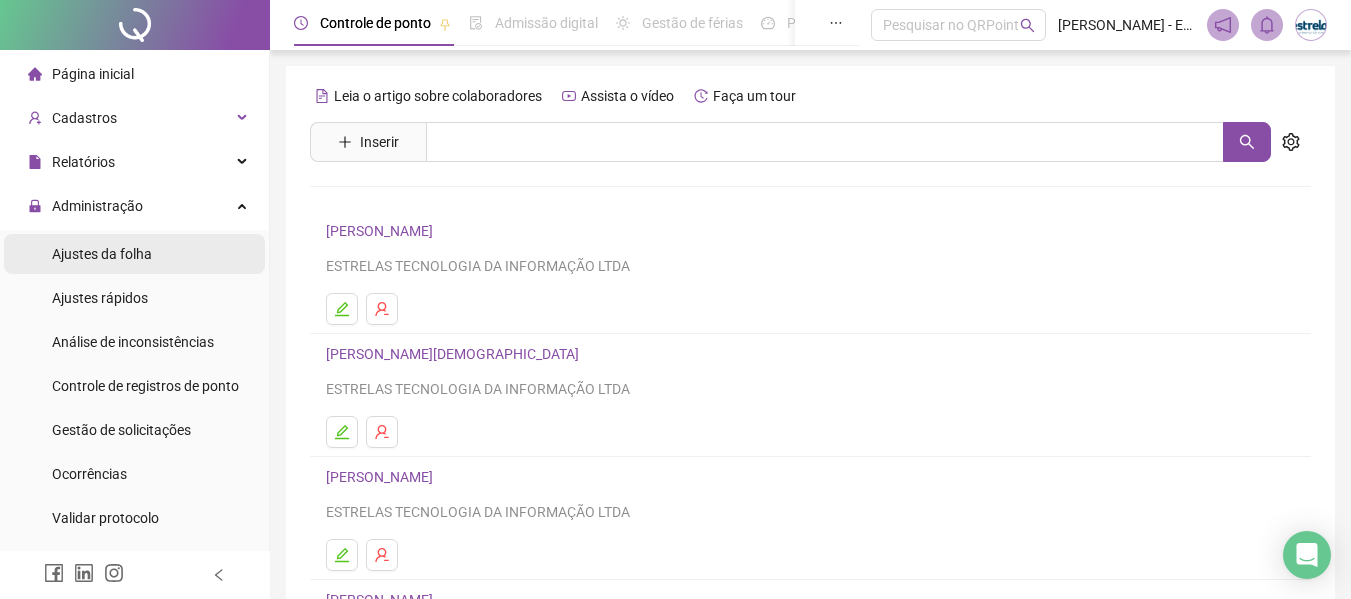 click on "Ajustes da folha" at bounding box center (134, 254) 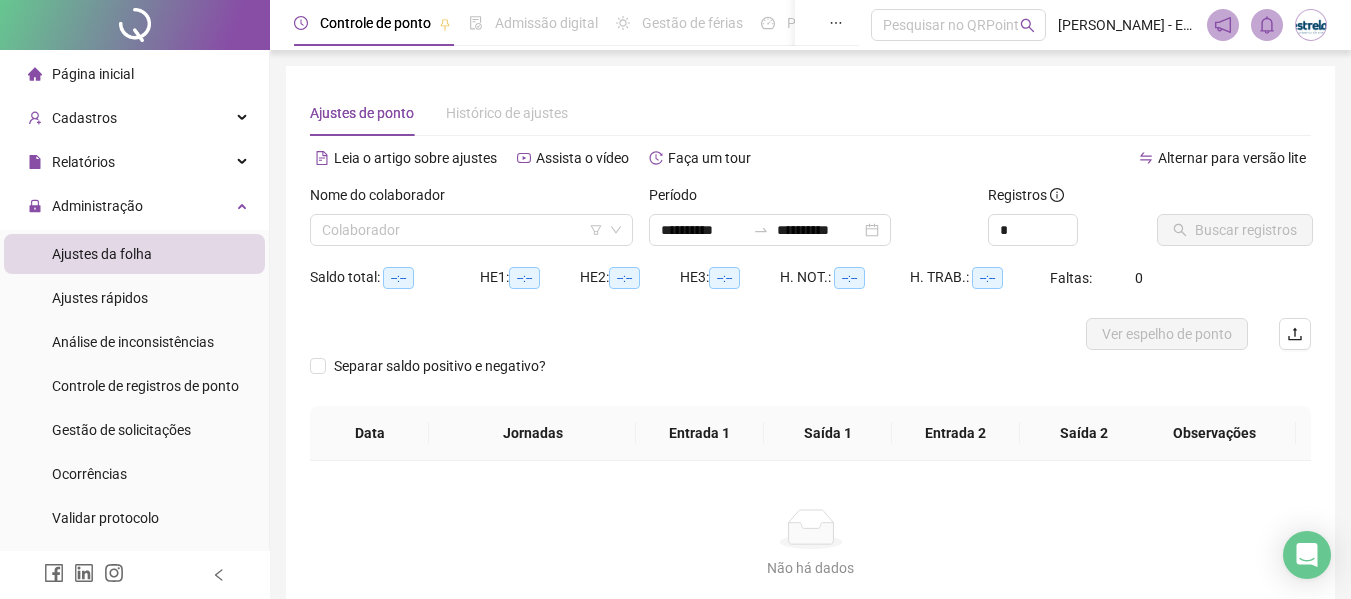 type on "**********" 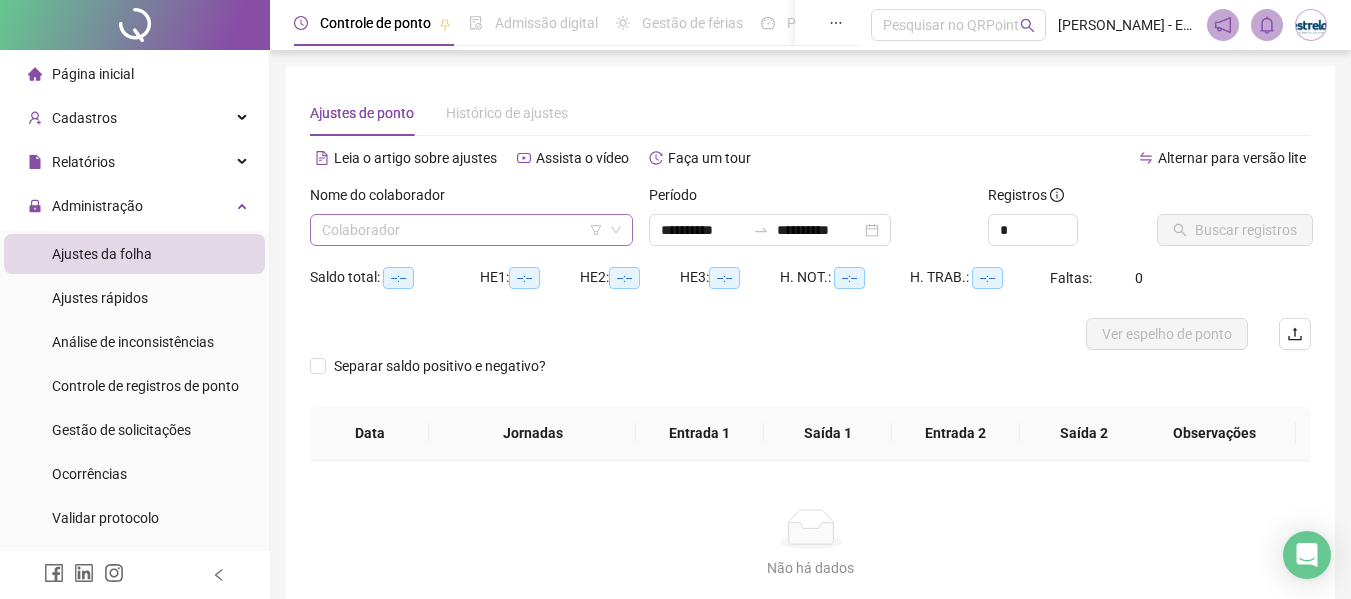 click at bounding box center [465, 230] 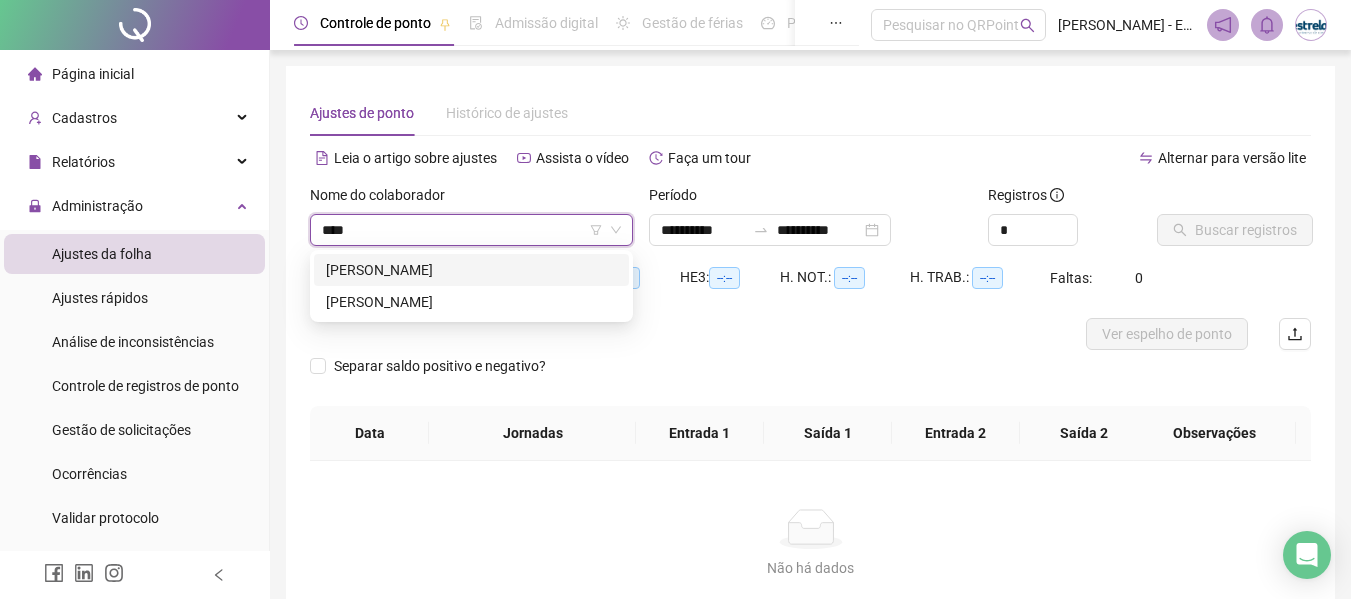 type on "*****" 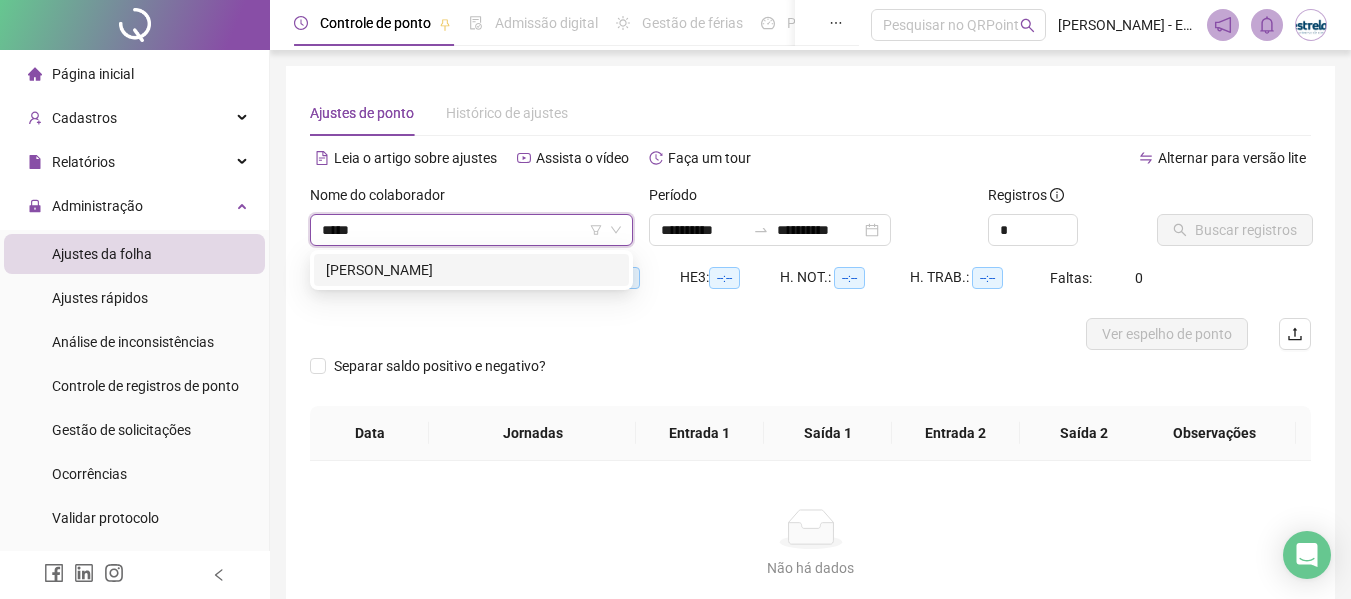 drag, startPoint x: 590, startPoint y: 268, endPoint x: 1021, endPoint y: 248, distance: 431.46378 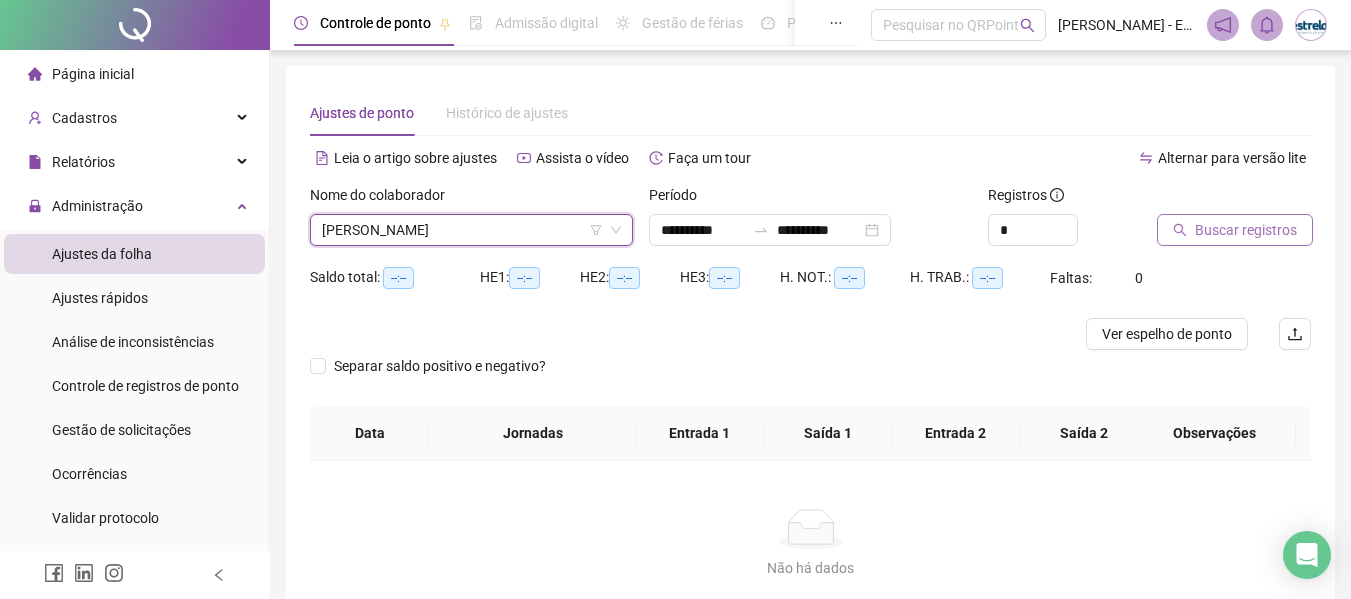click on "Buscar registros" at bounding box center [1235, 230] 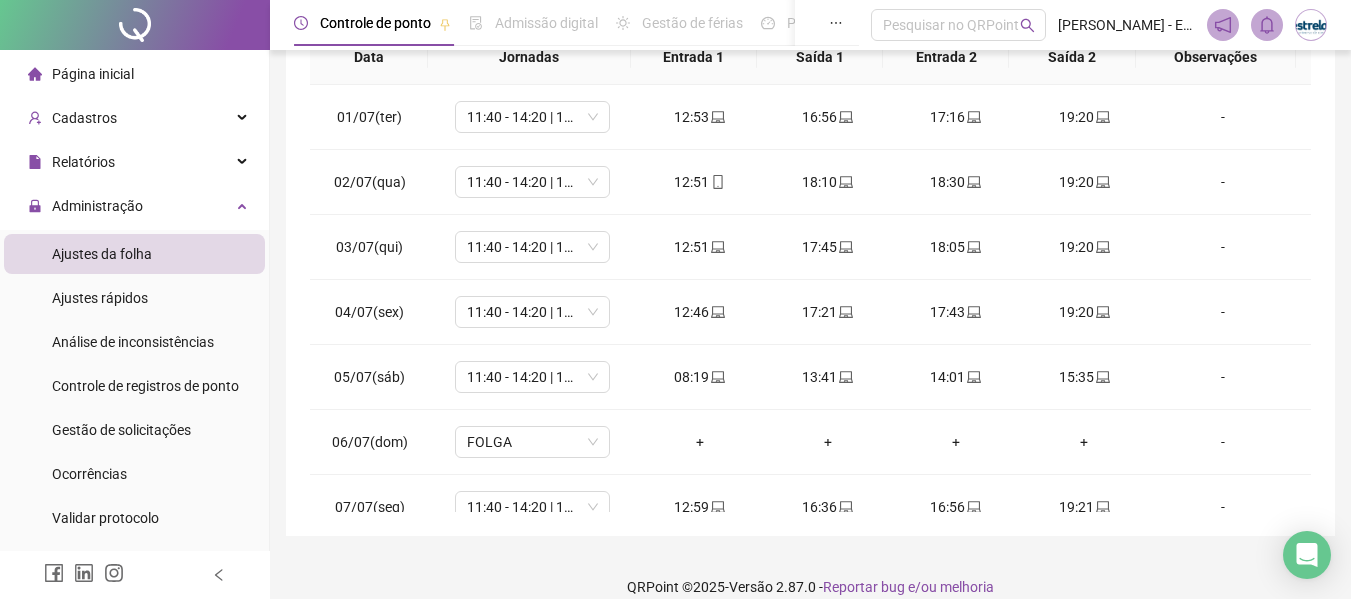scroll, scrollTop: 423, scrollLeft: 0, axis: vertical 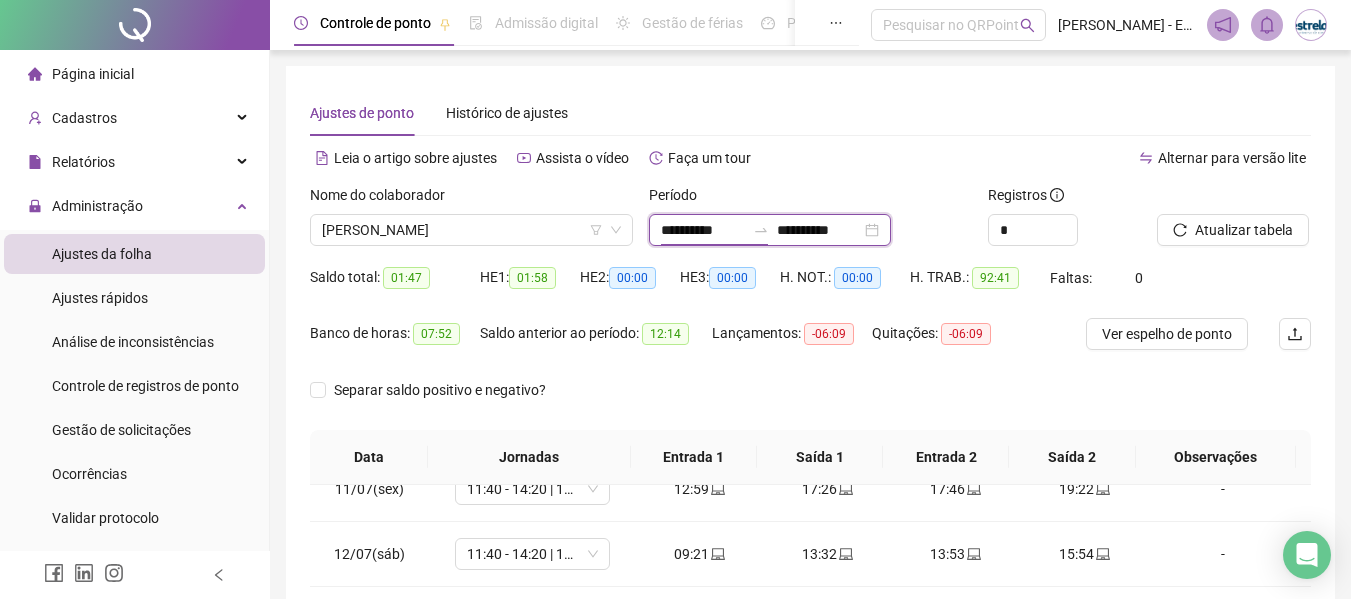 click on "**********" at bounding box center (703, 230) 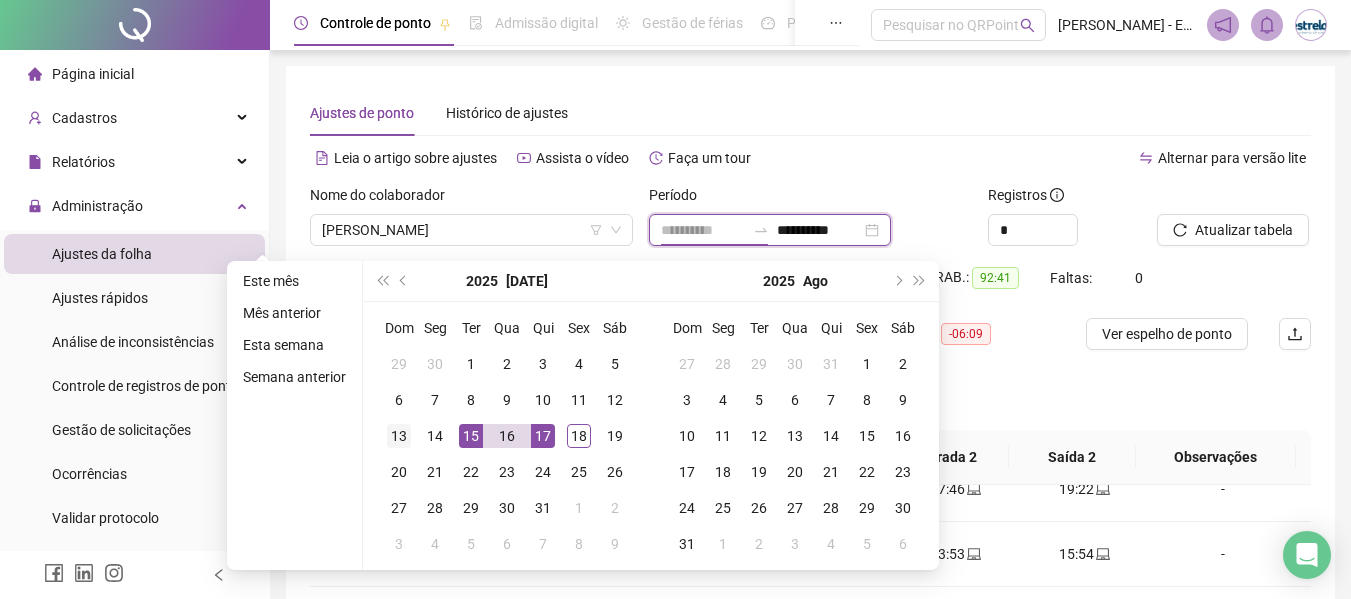type on "**********" 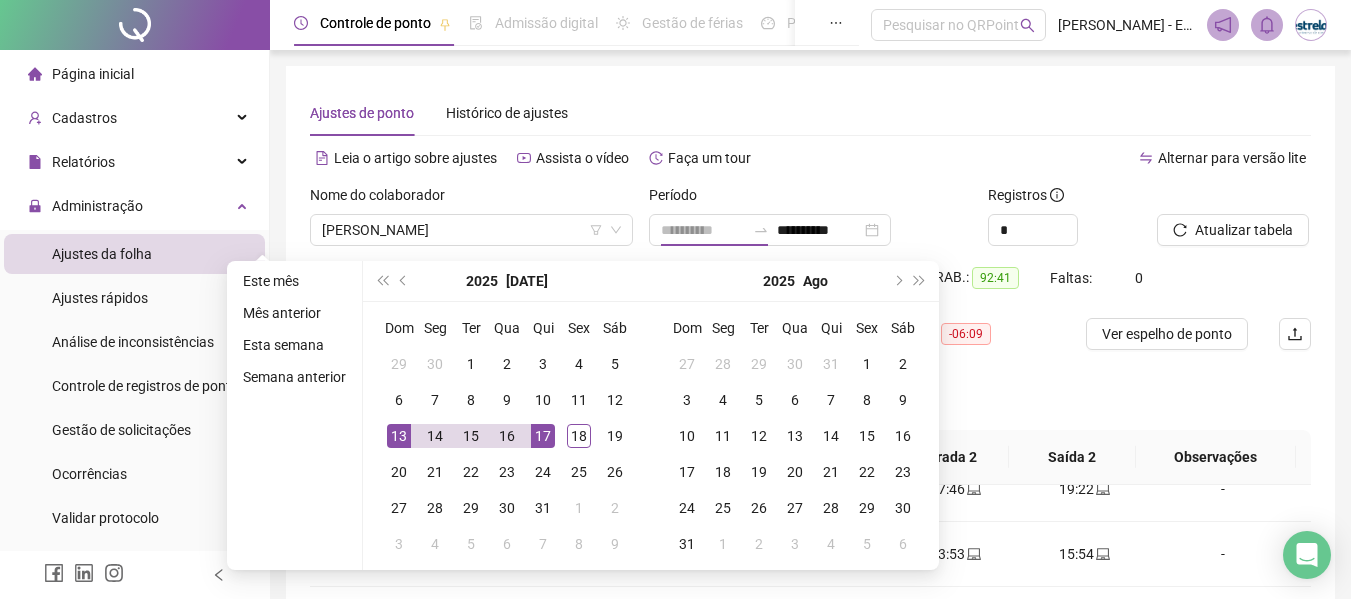 click on "13" at bounding box center (399, 436) 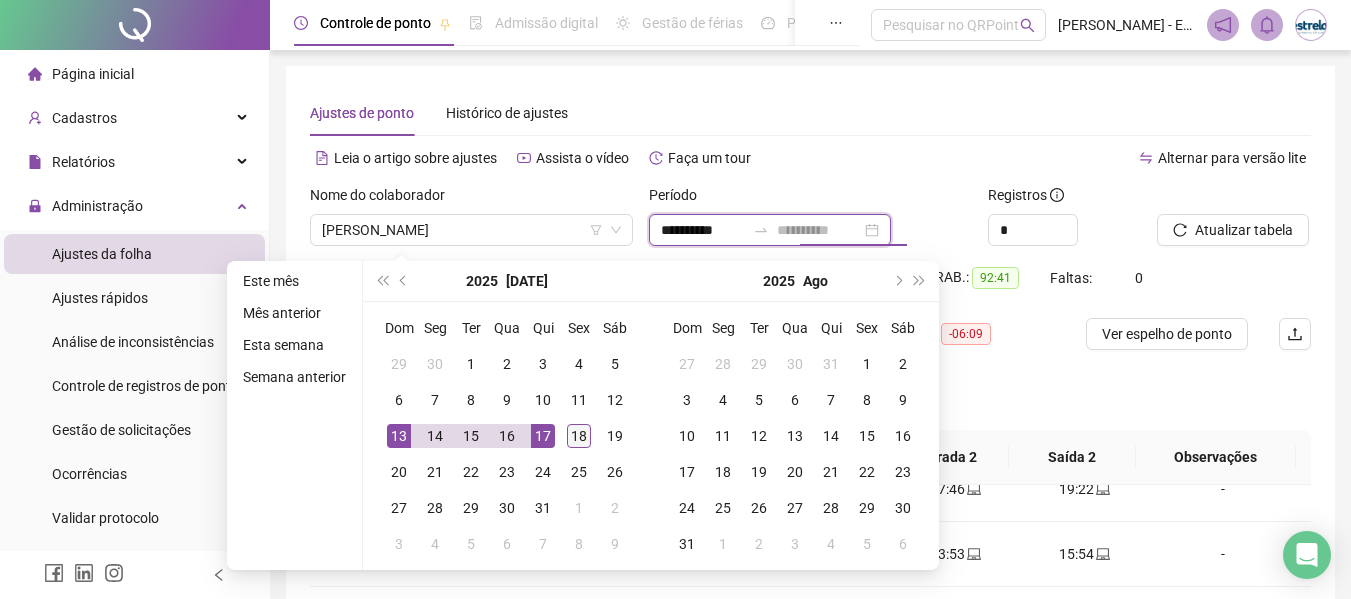 type on "**********" 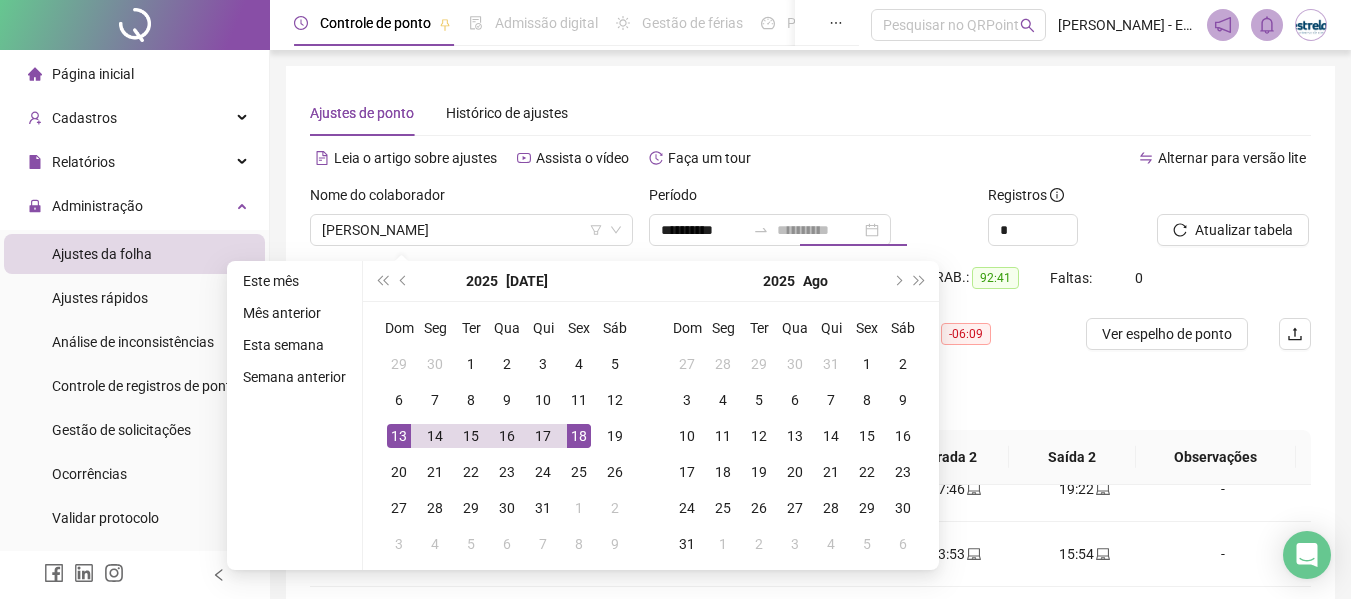 click on "18" at bounding box center [579, 436] 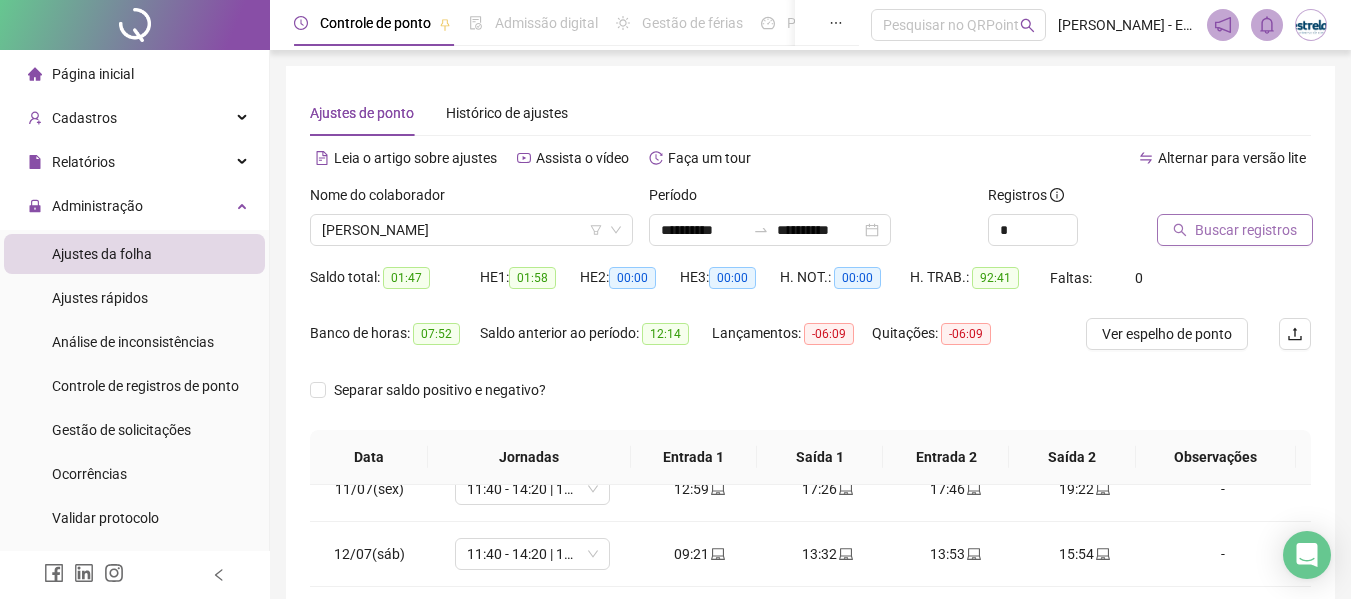 click on "Buscar registros" at bounding box center (1246, 230) 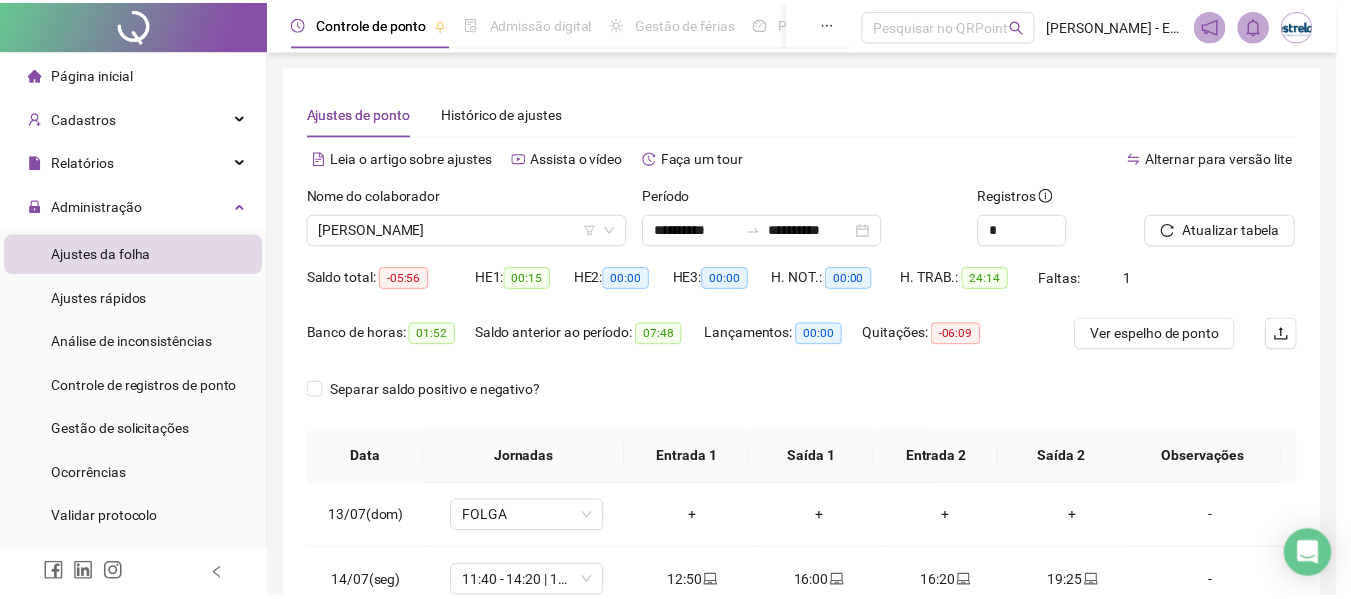 scroll, scrollTop: 0, scrollLeft: 0, axis: both 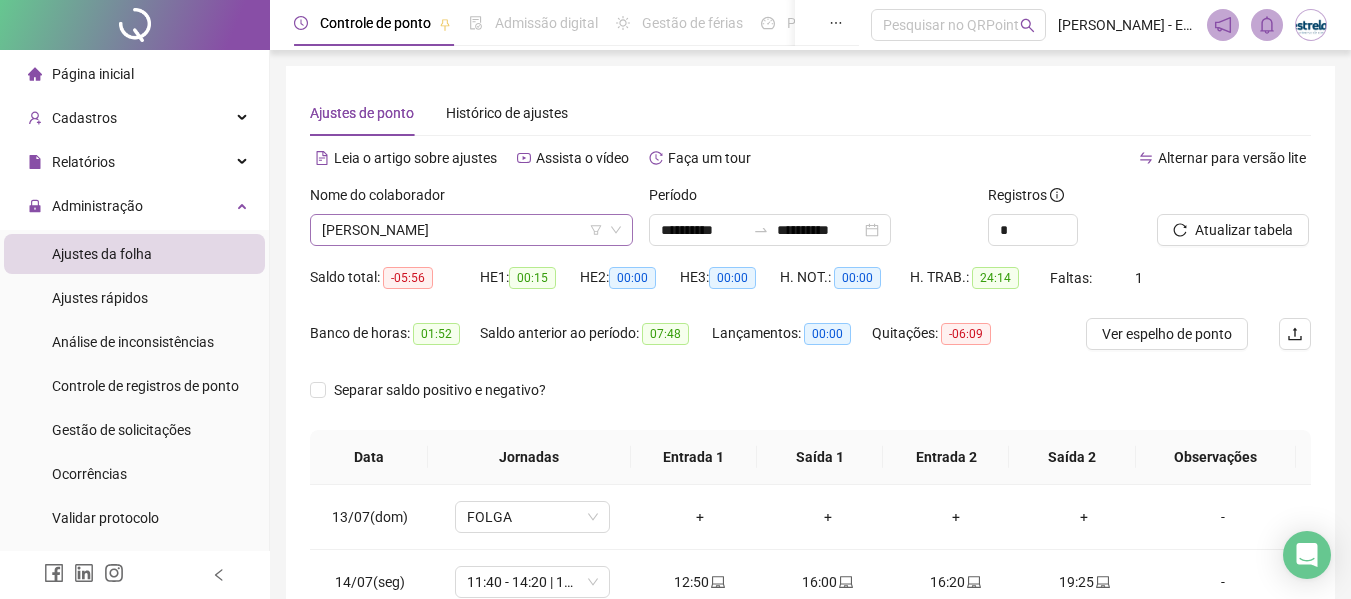 click on "[PERSON_NAME]" at bounding box center (471, 230) 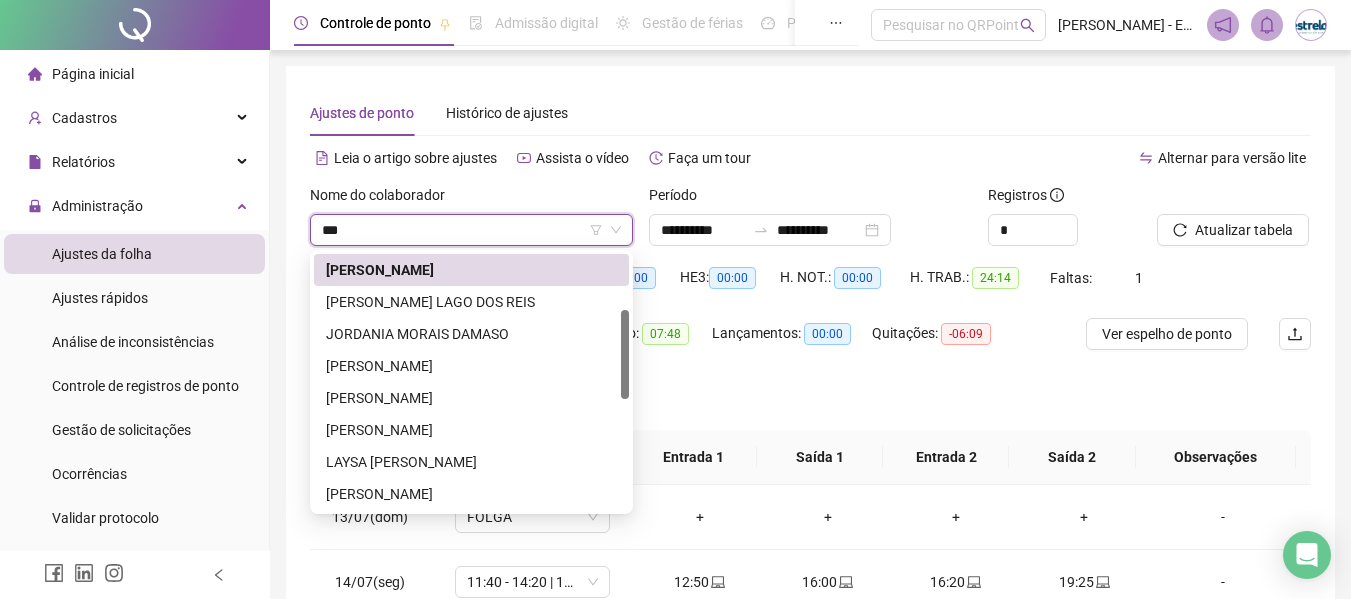scroll, scrollTop: 0, scrollLeft: 0, axis: both 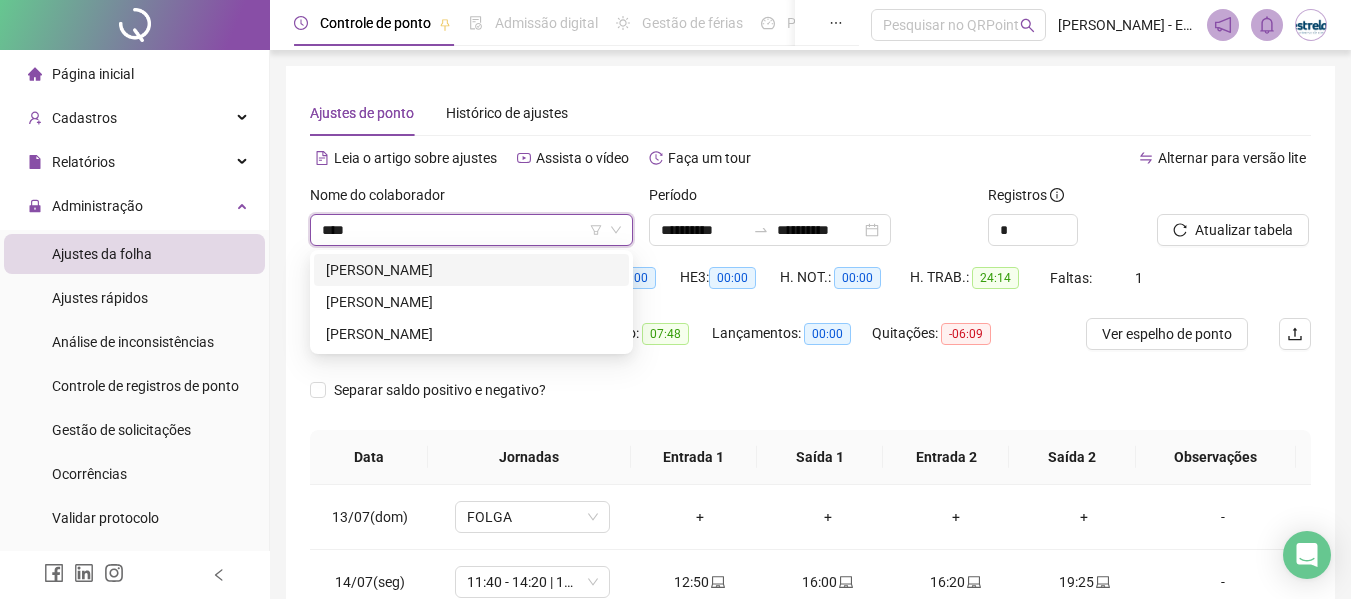 type on "*****" 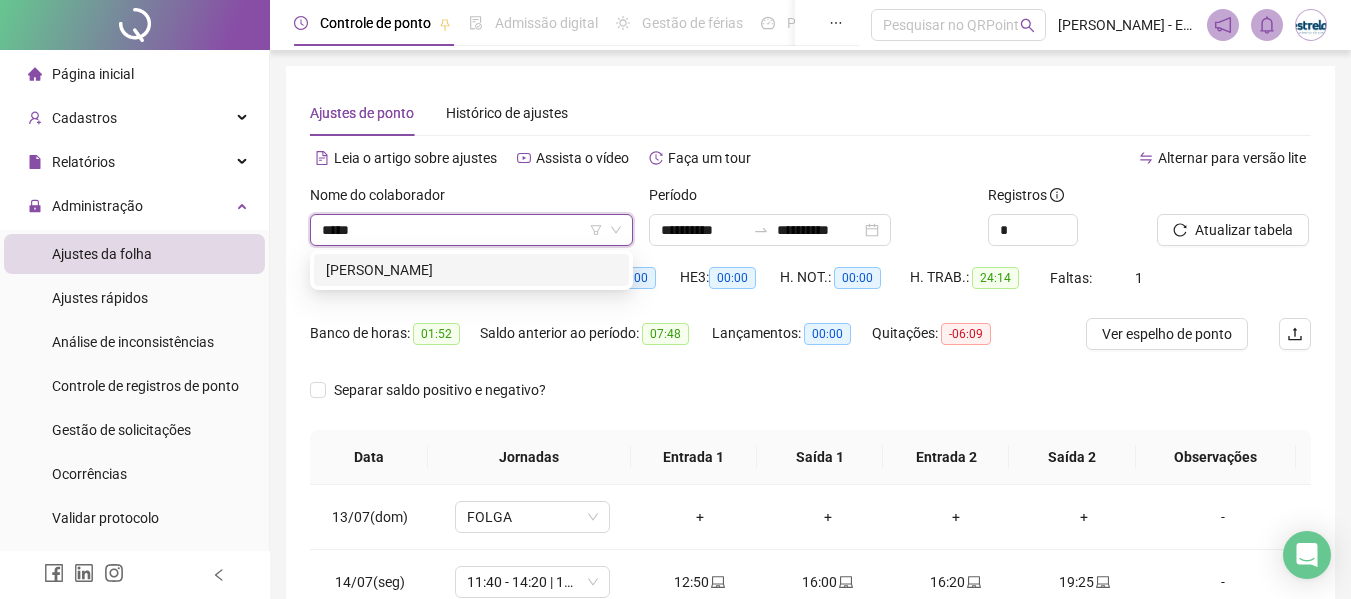 click on "[PERSON_NAME]" at bounding box center (471, 270) 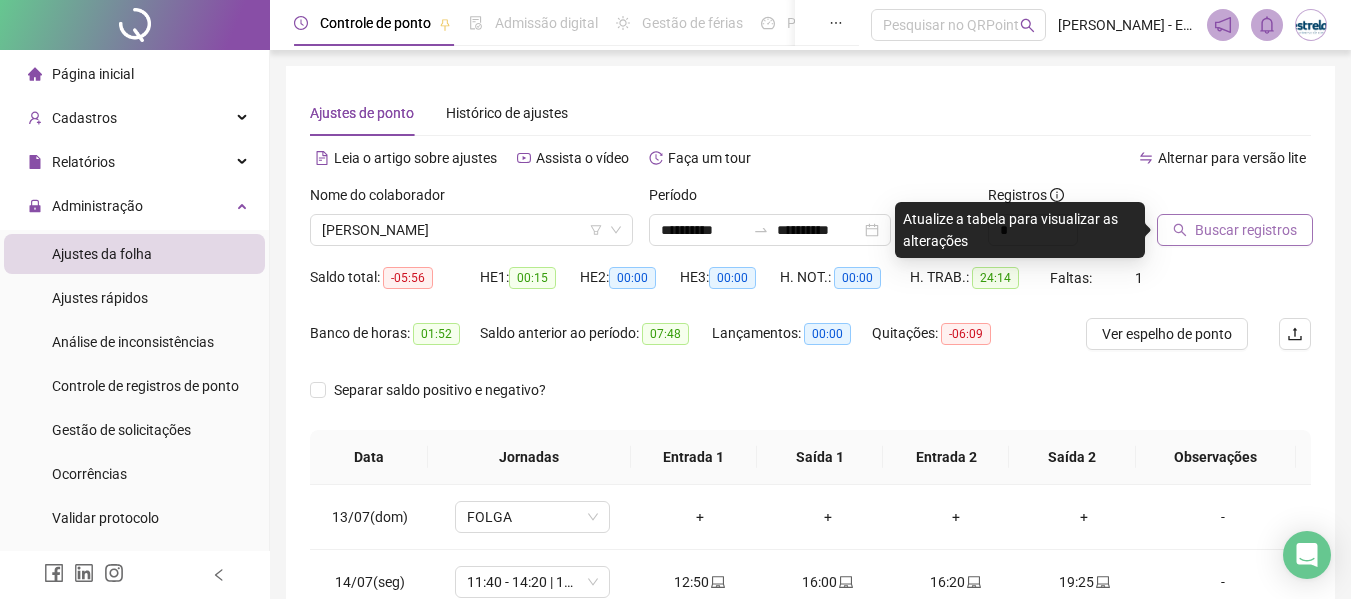 drag, startPoint x: 1165, startPoint y: 223, endPoint x: 1181, endPoint y: 244, distance: 26.400757 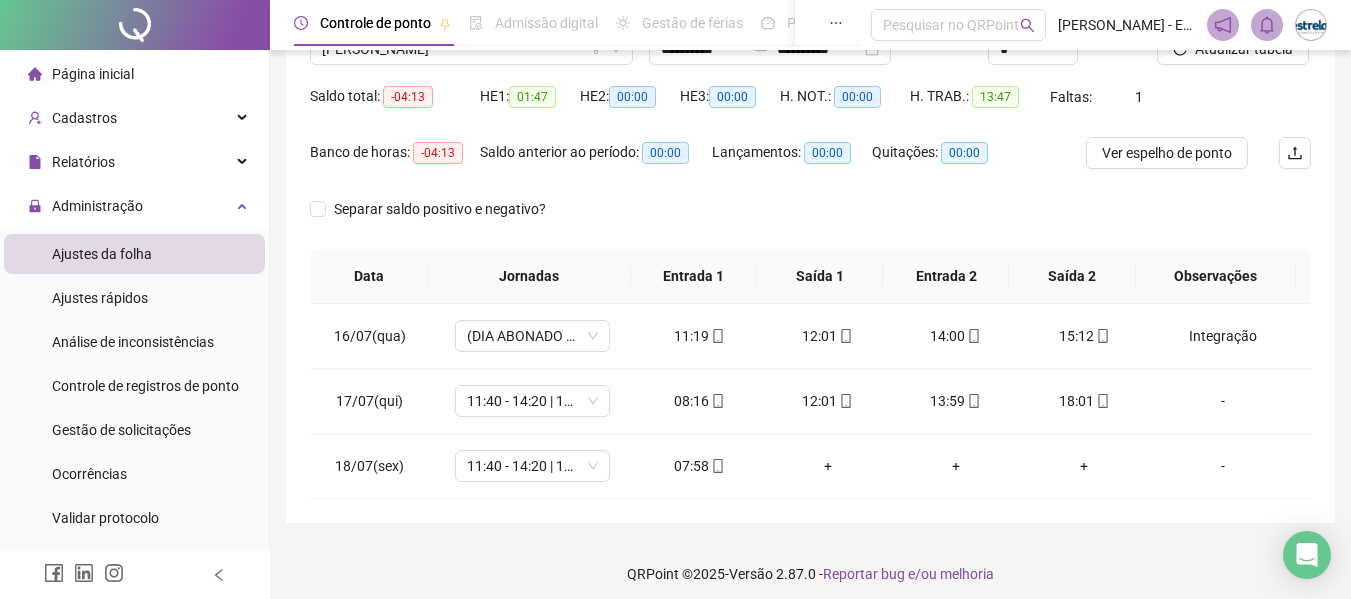 scroll, scrollTop: 191, scrollLeft: 0, axis: vertical 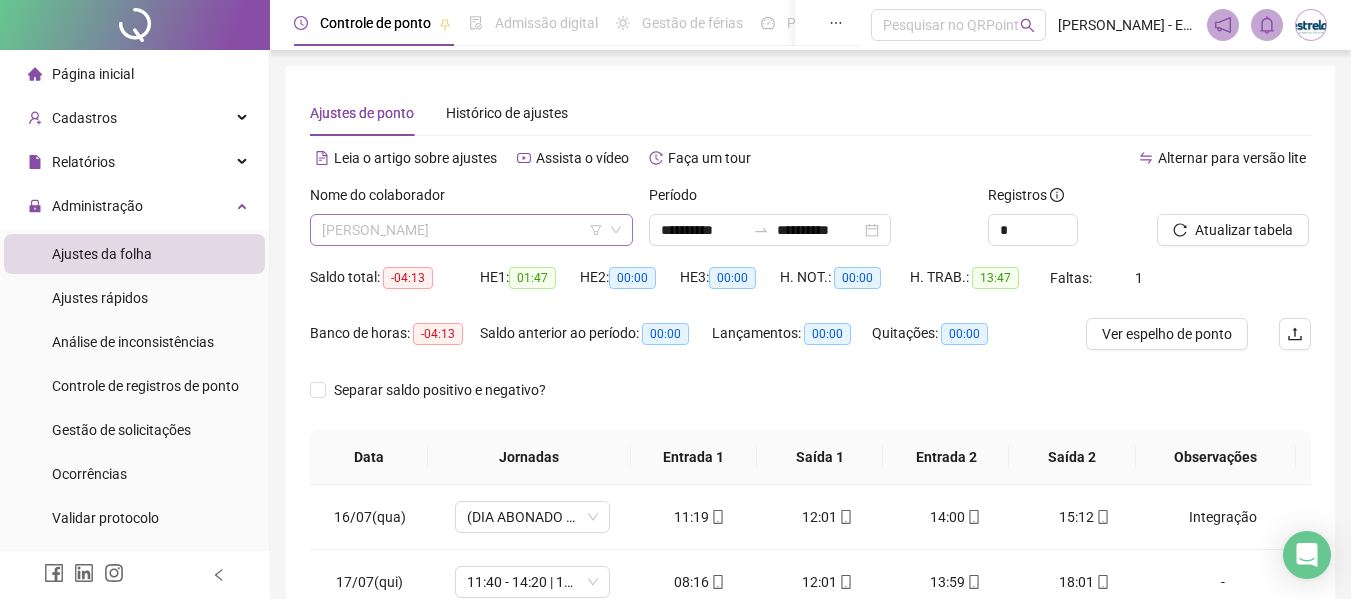 click on "[PERSON_NAME]" at bounding box center [471, 230] 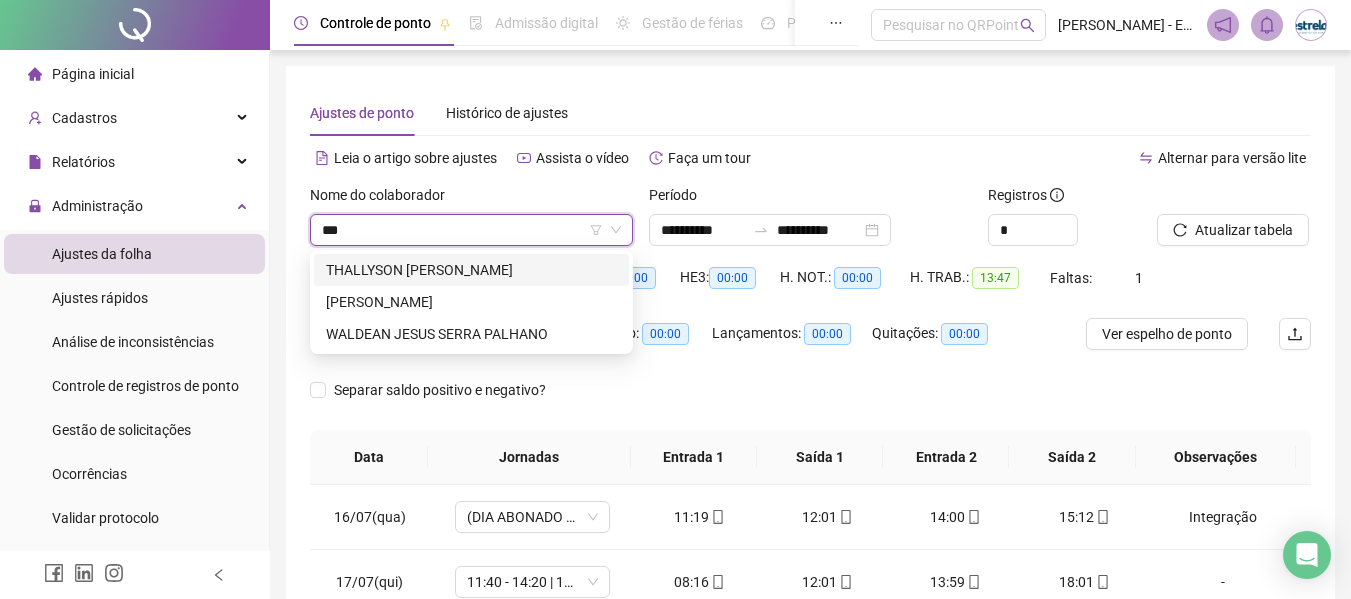 scroll, scrollTop: 0, scrollLeft: 0, axis: both 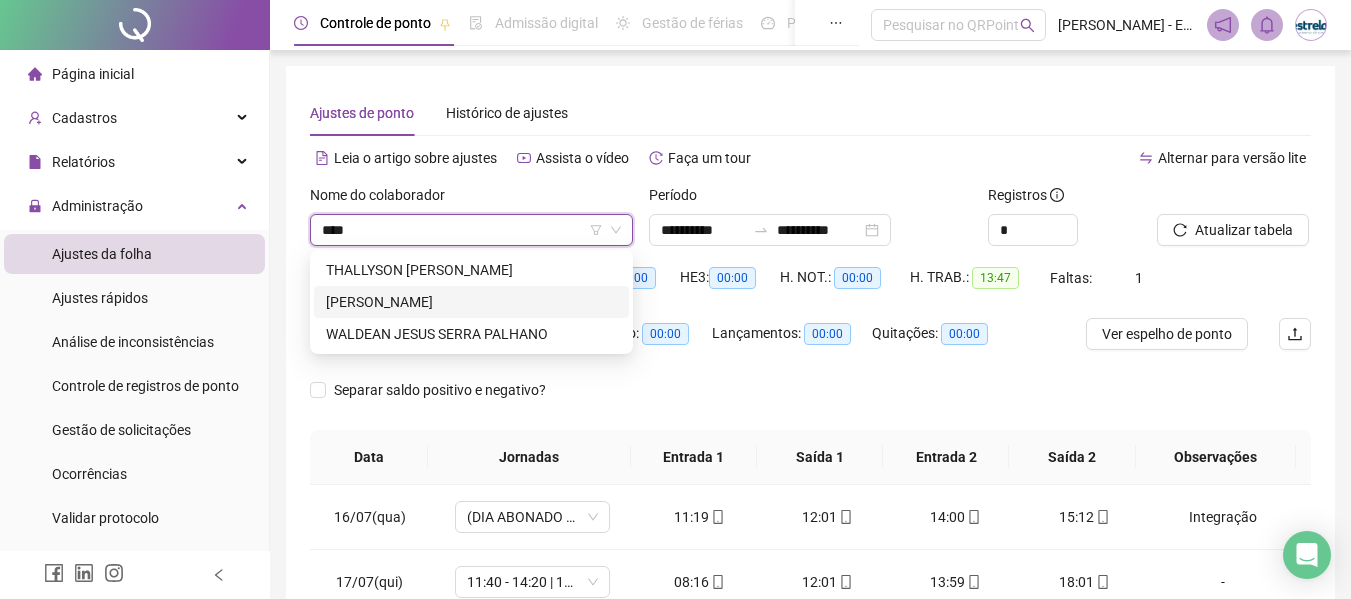 click on "[PERSON_NAME]" at bounding box center (471, 302) 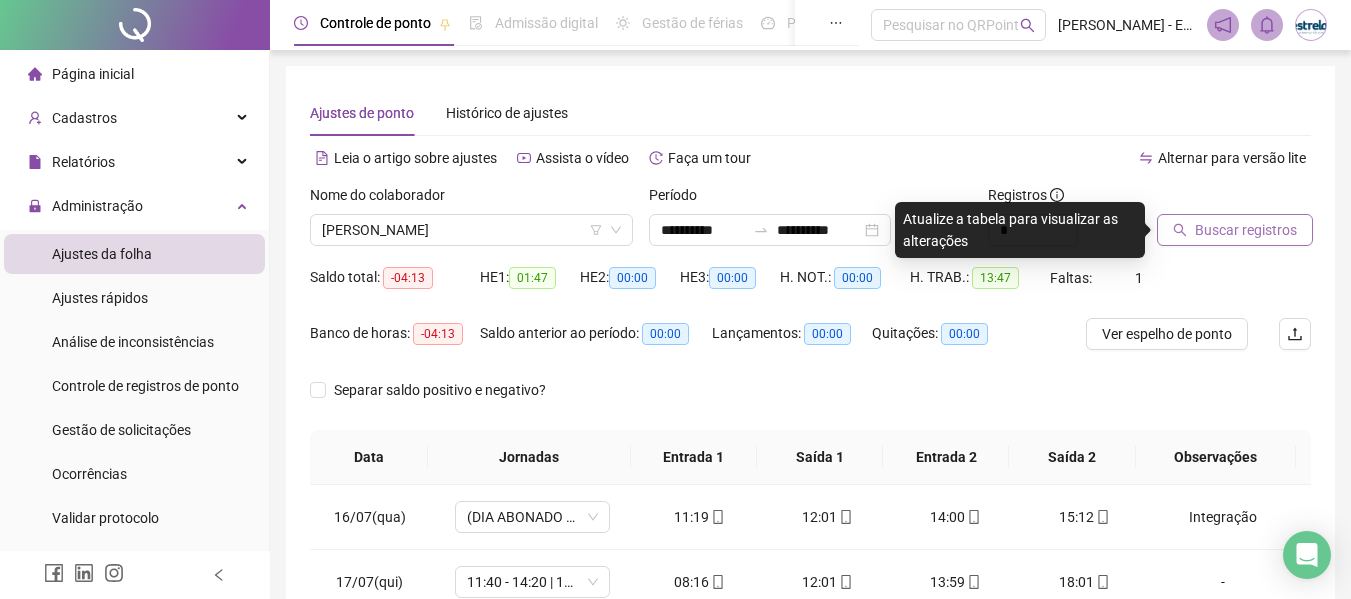 click on "Buscar registros" at bounding box center (1234, 223) 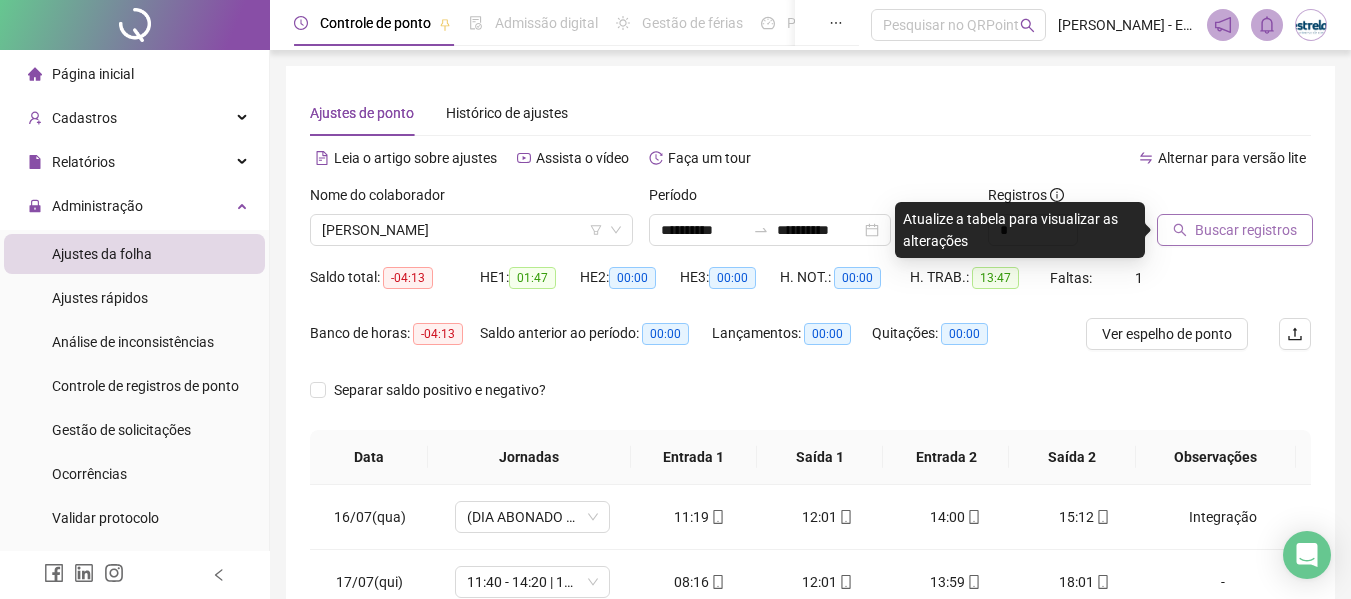 click on "Buscar registros" at bounding box center (1235, 230) 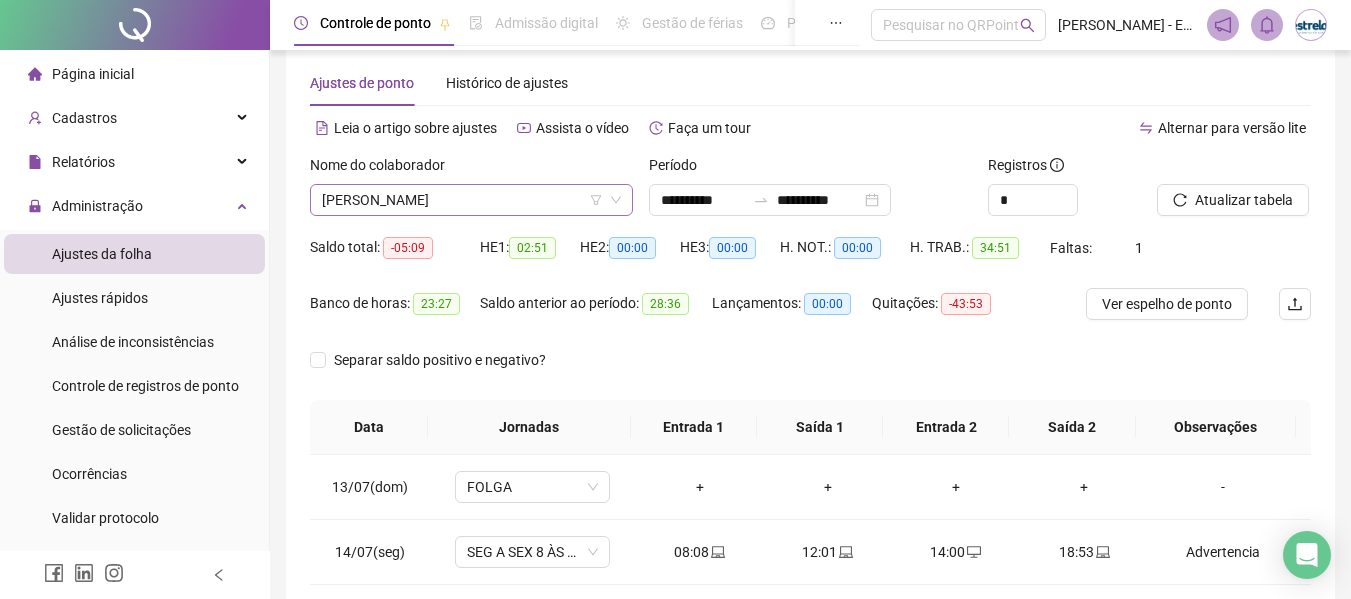 scroll, scrollTop: 0, scrollLeft: 0, axis: both 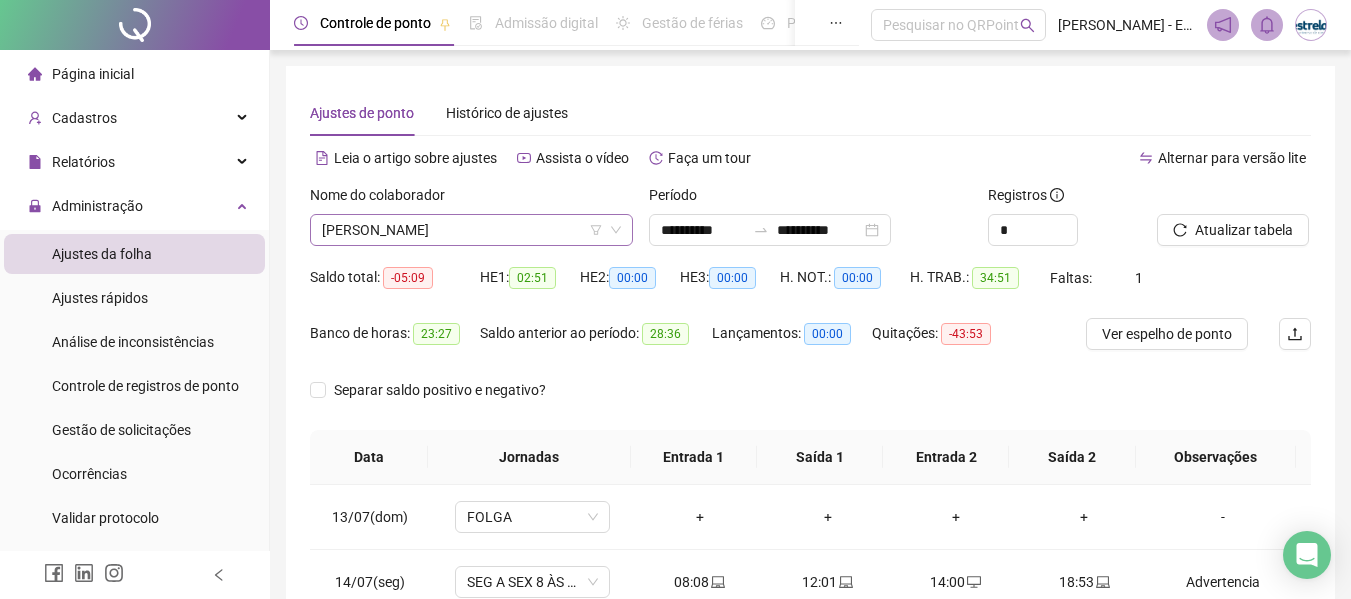 click on "[PERSON_NAME]" at bounding box center (471, 230) 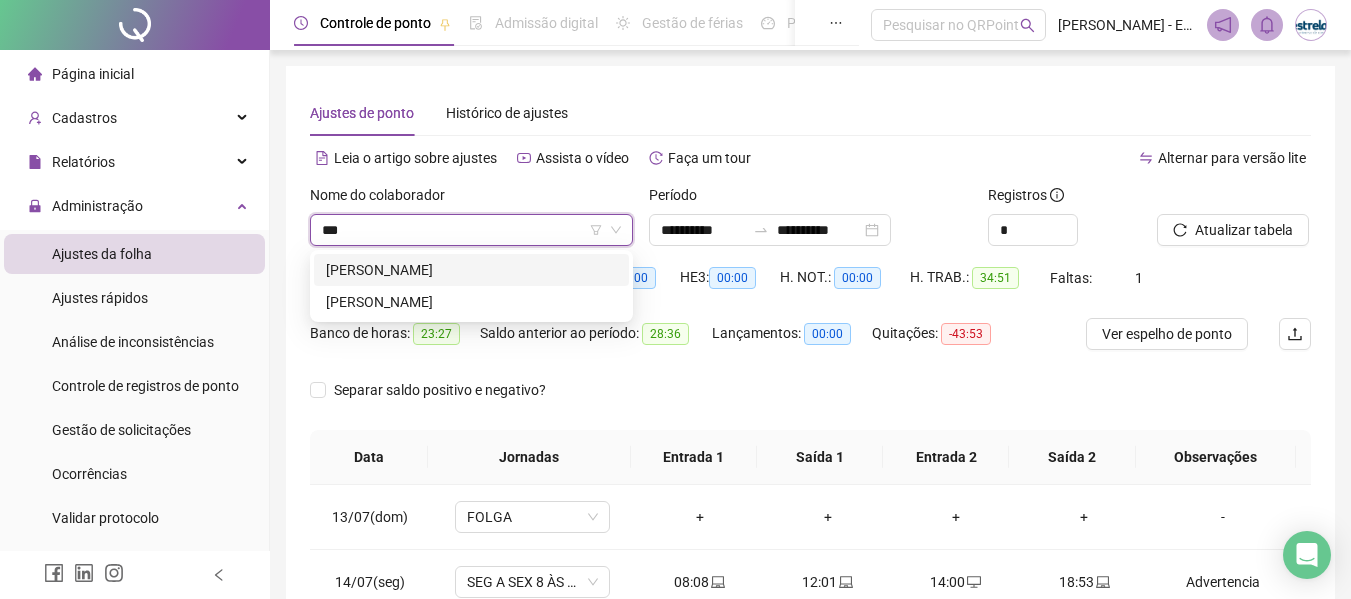 scroll, scrollTop: 0, scrollLeft: 0, axis: both 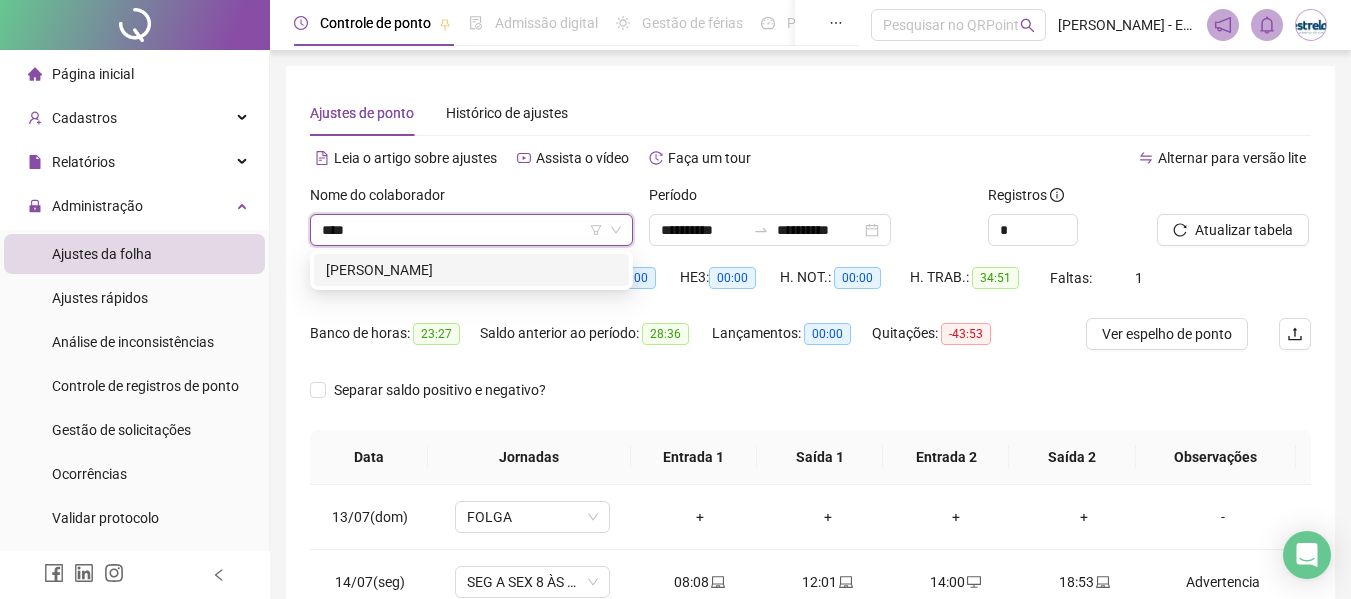type on "*****" 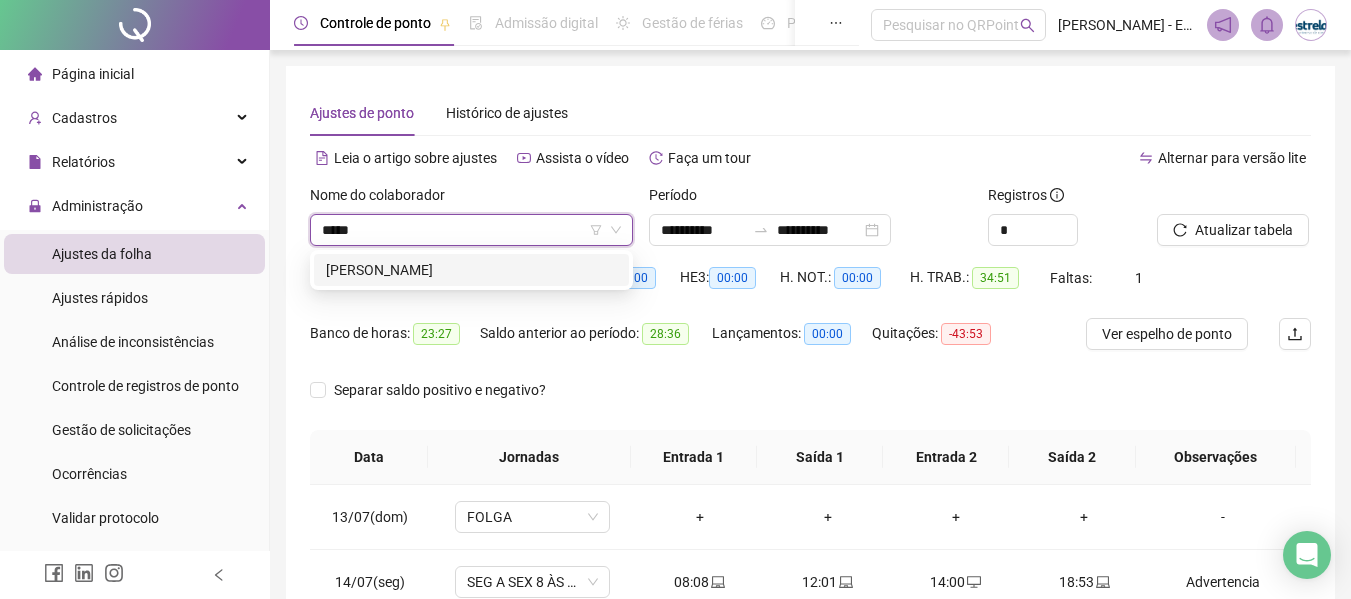 click on "[PERSON_NAME]" at bounding box center [471, 270] 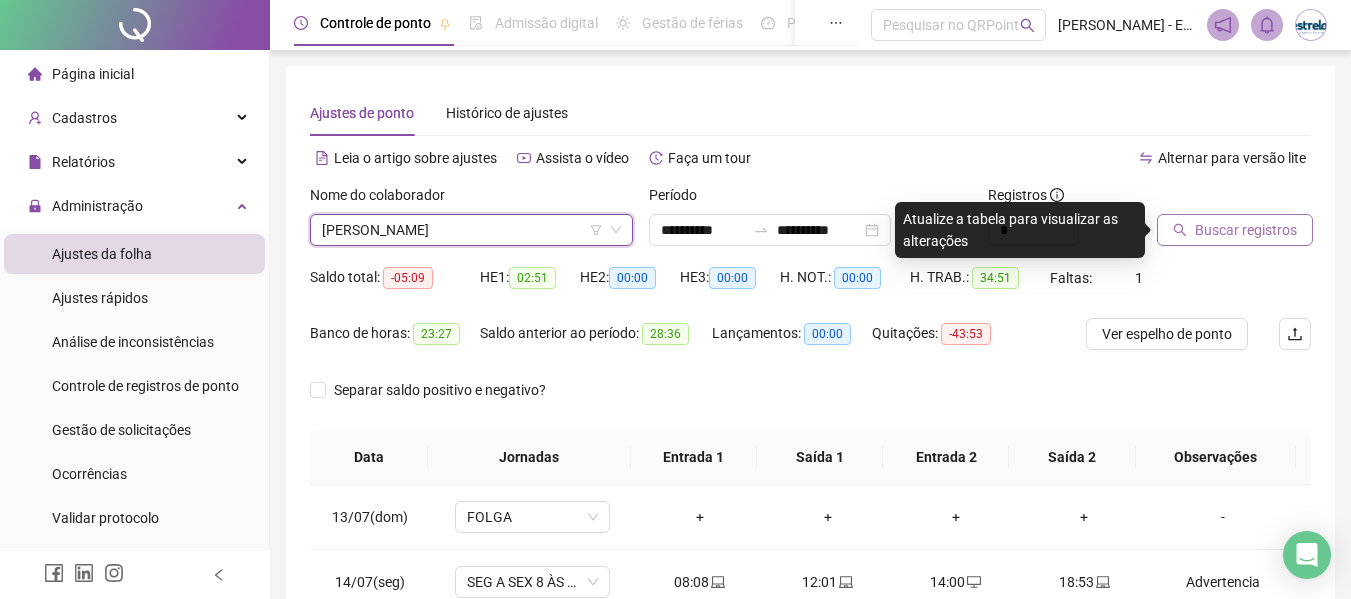 click on "Buscar registros" at bounding box center [1246, 230] 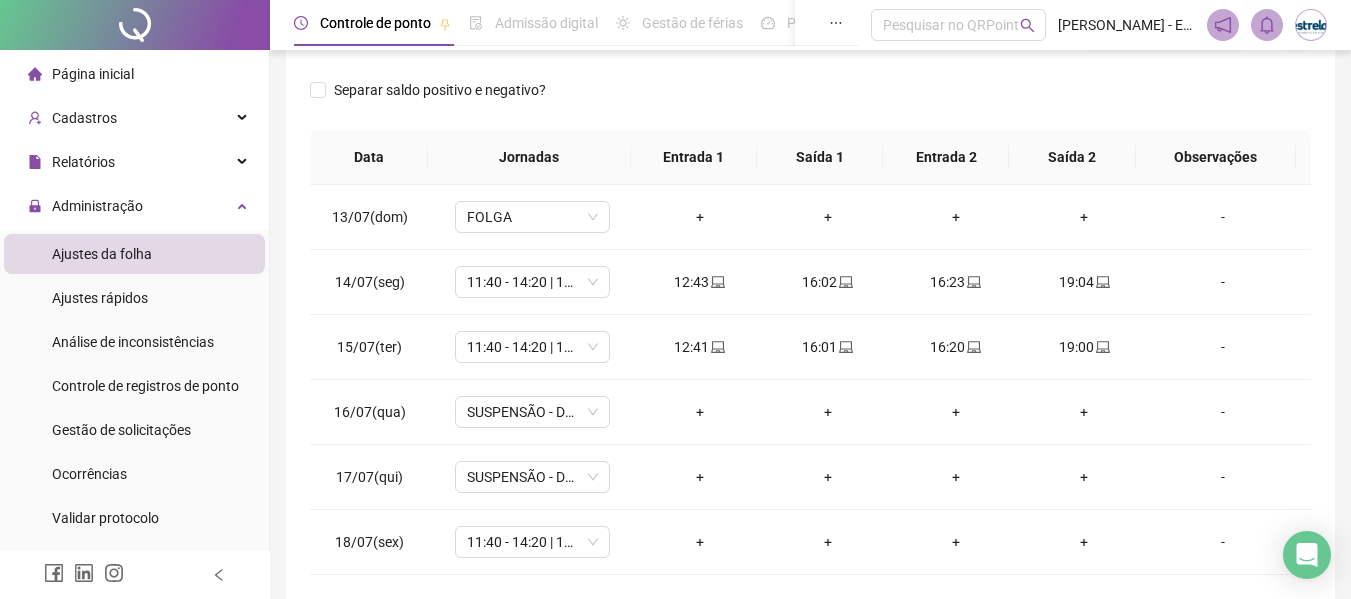 scroll, scrollTop: 386, scrollLeft: 0, axis: vertical 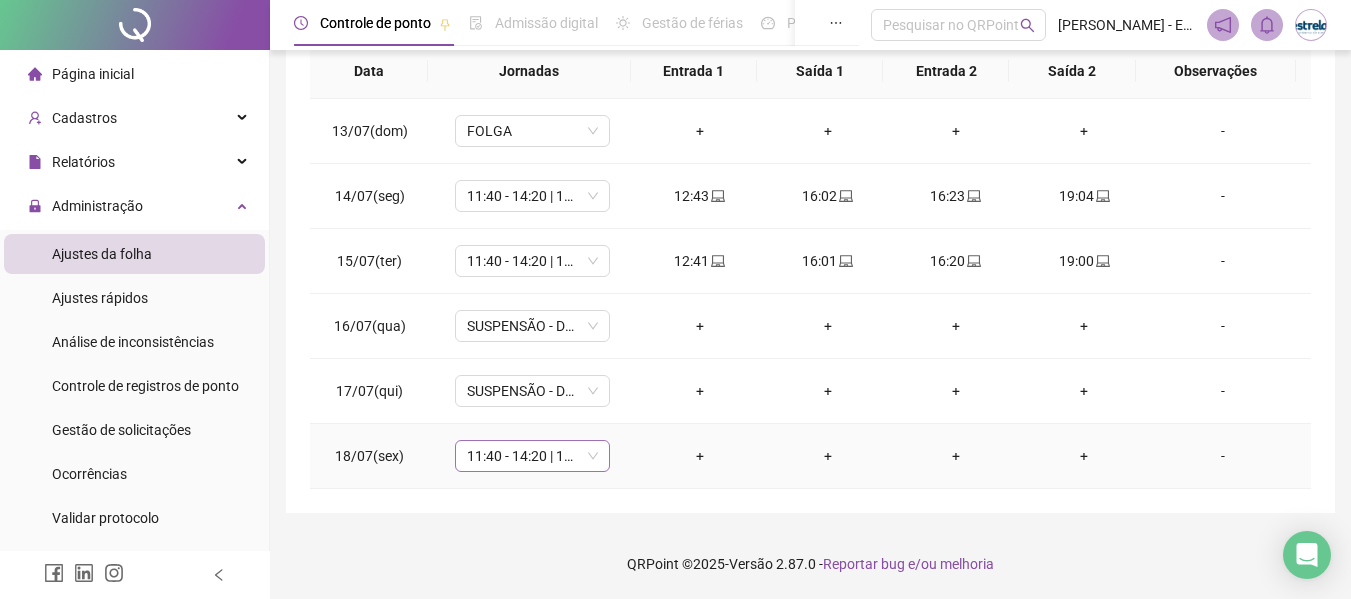 click on "11:40 - 14:20 | 14:40 - 18:00" at bounding box center [532, 456] 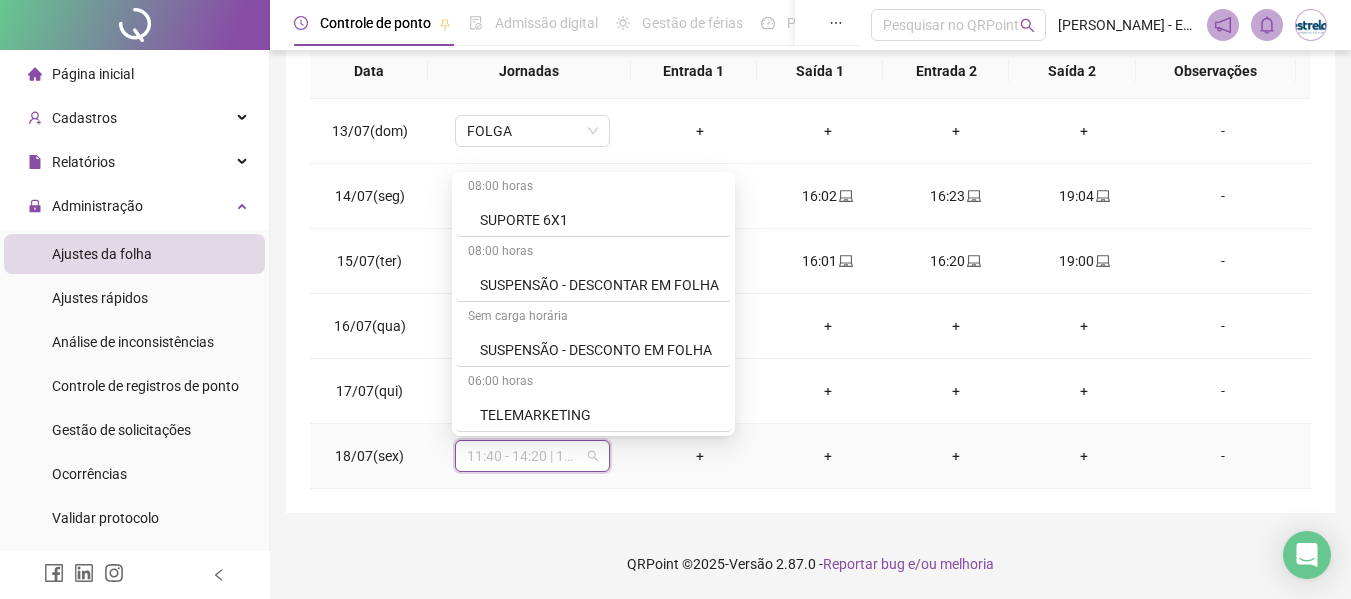 scroll, scrollTop: 1500, scrollLeft: 0, axis: vertical 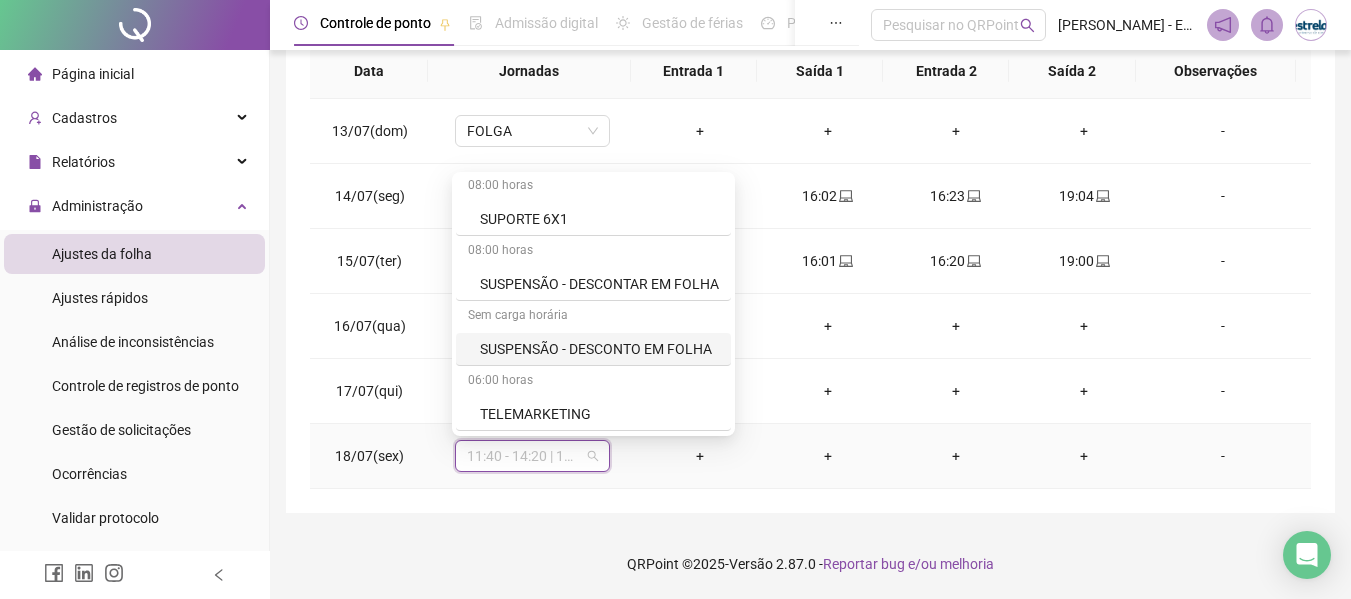 click on "SUSPENSÃO - DESCONTO EM FOLHA" at bounding box center [599, 349] 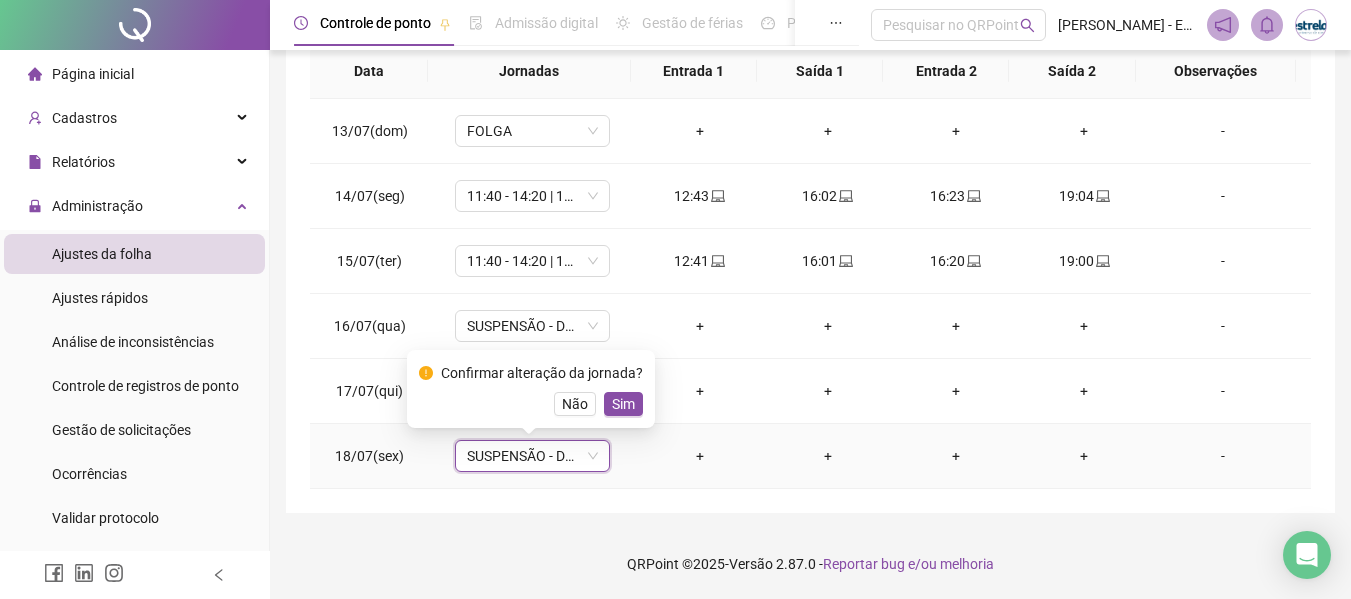 drag, startPoint x: 627, startPoint y: 402, endPoint x: 693, endPoint y: 384, distance: 68.41052 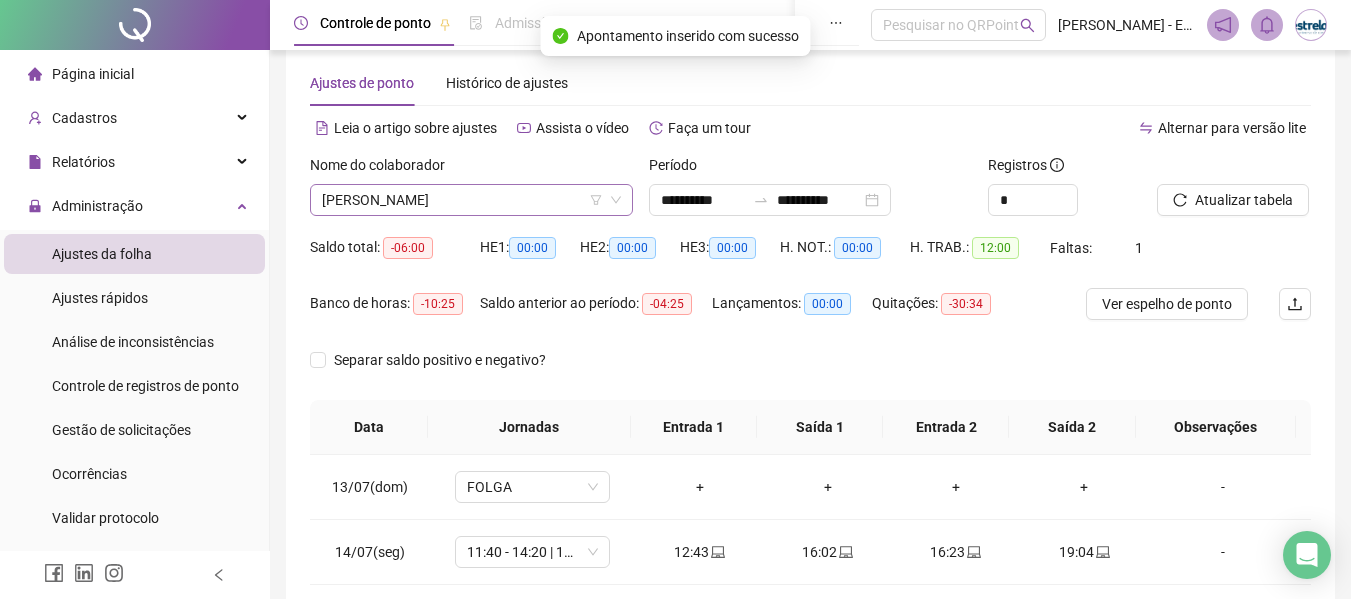 scroll, scrollTop: 0, scrollLeft: 0, axis: both 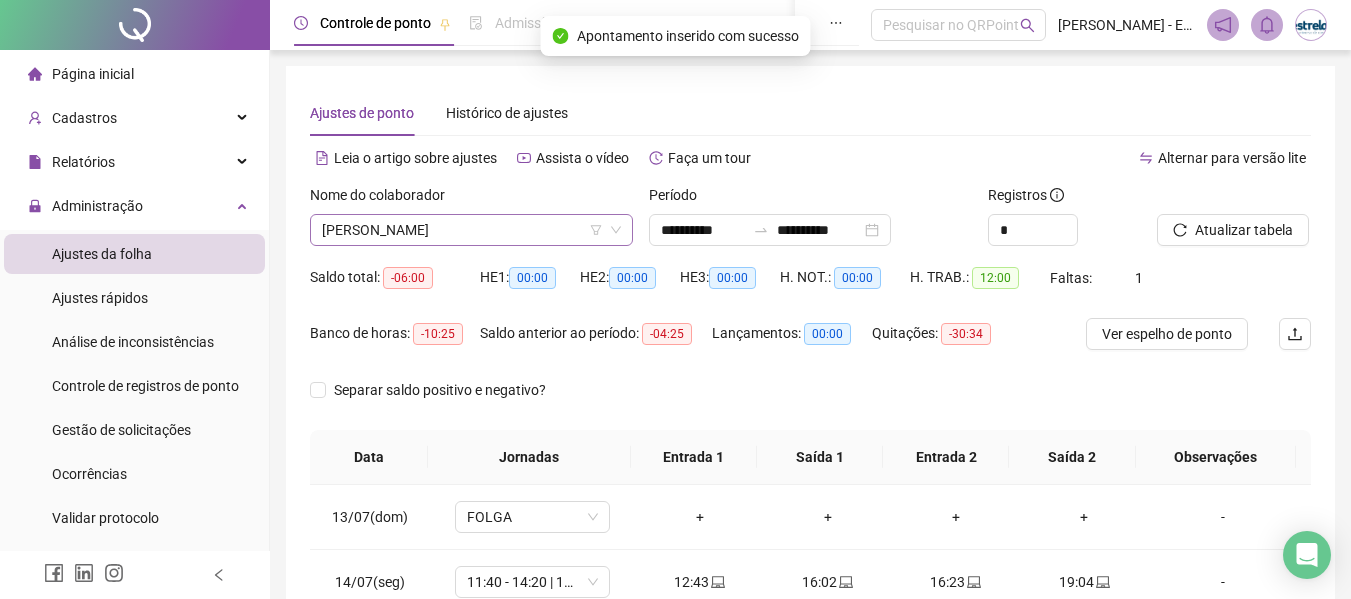 click on "[PERSON_NAME]" at bounding box center [471, 230] 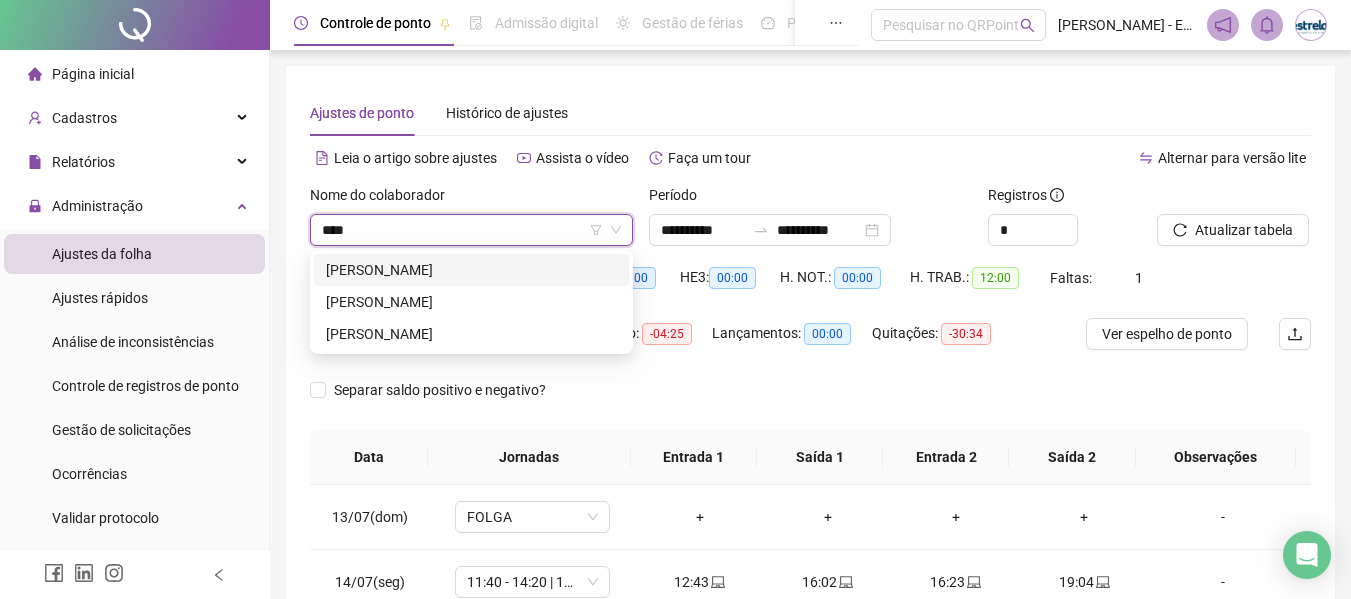 scroll, scrollTop: 0, scrollLeft: 0, axis: both 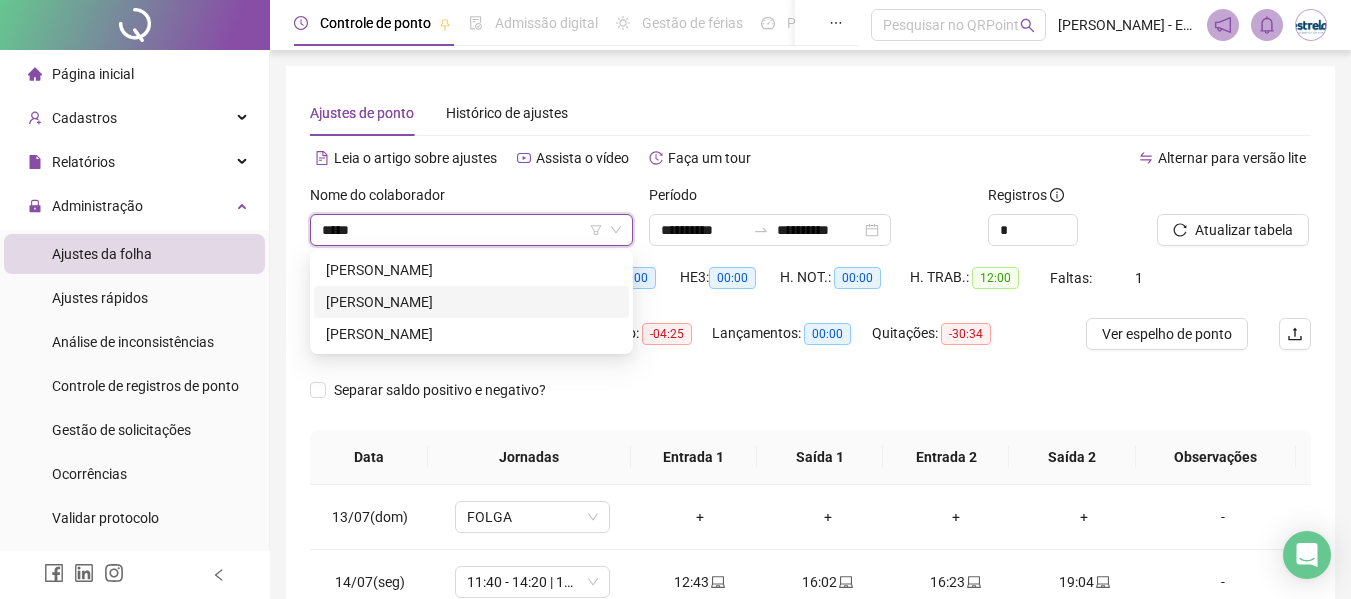 click on "[PERSON_NAME]" at bounding box center [471, 302] 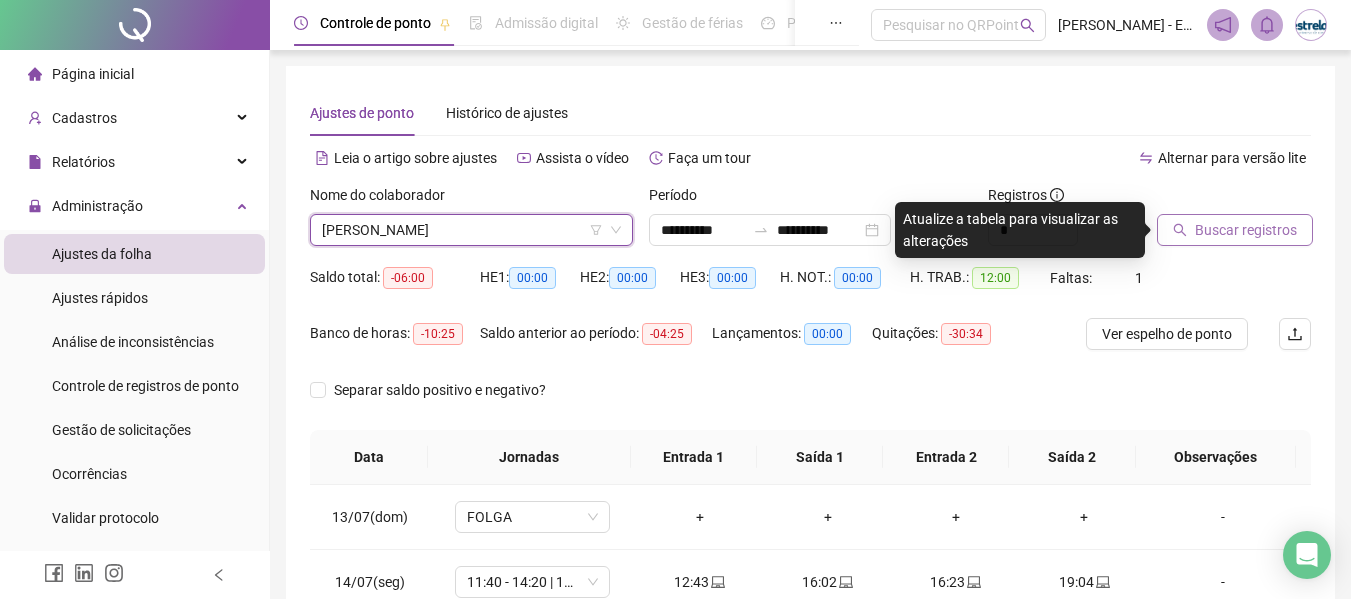 click on "Buscar registros" at bounding box center (1235, 230) 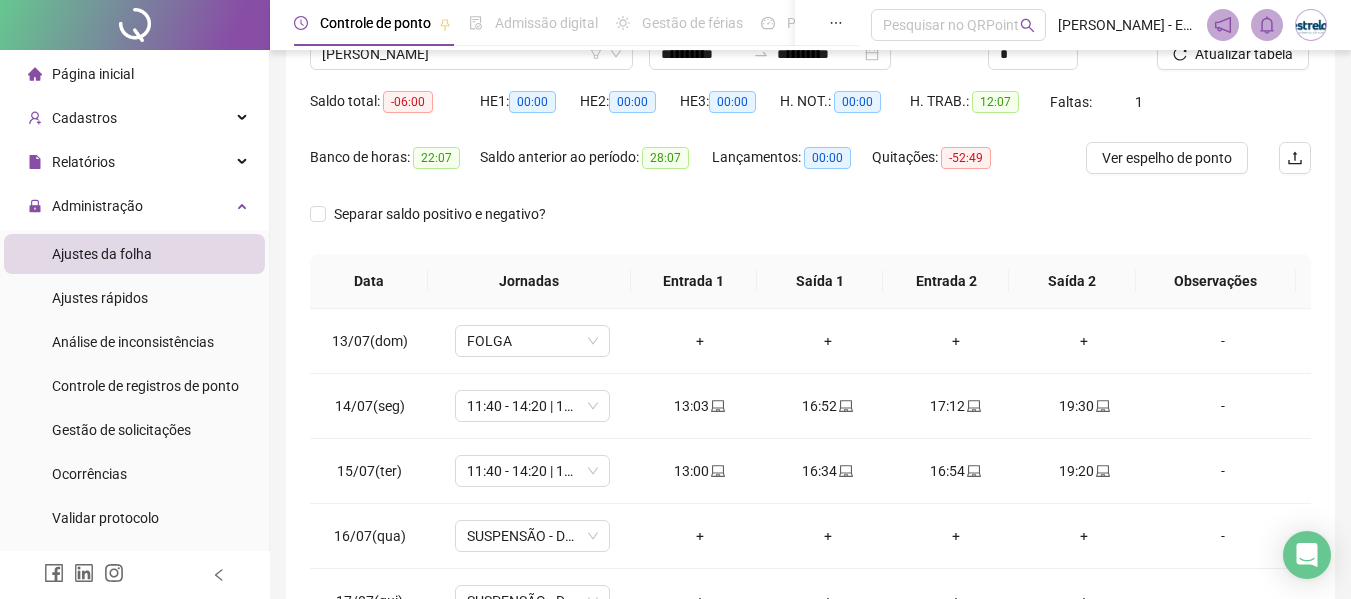 scroll, scrollTop: 386, scrollLeft: 0, axis: vertical 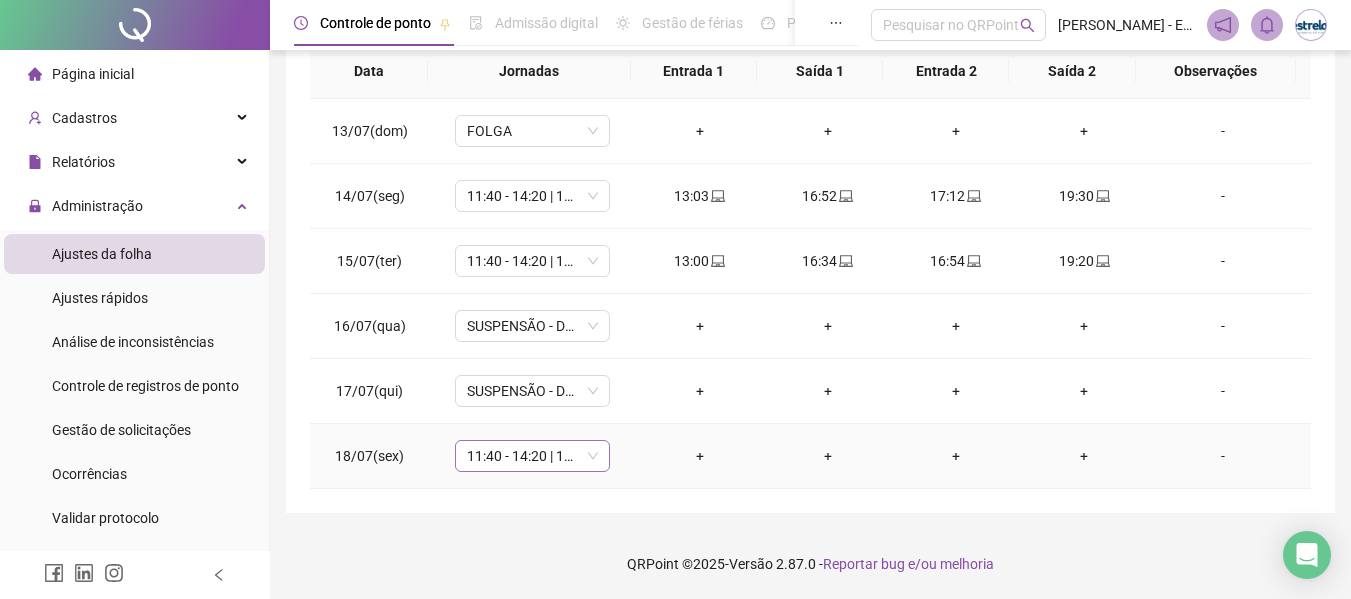 click on "11:40 - 14:20 | 14:40 - 18:00" at bounding box center [532, 456] 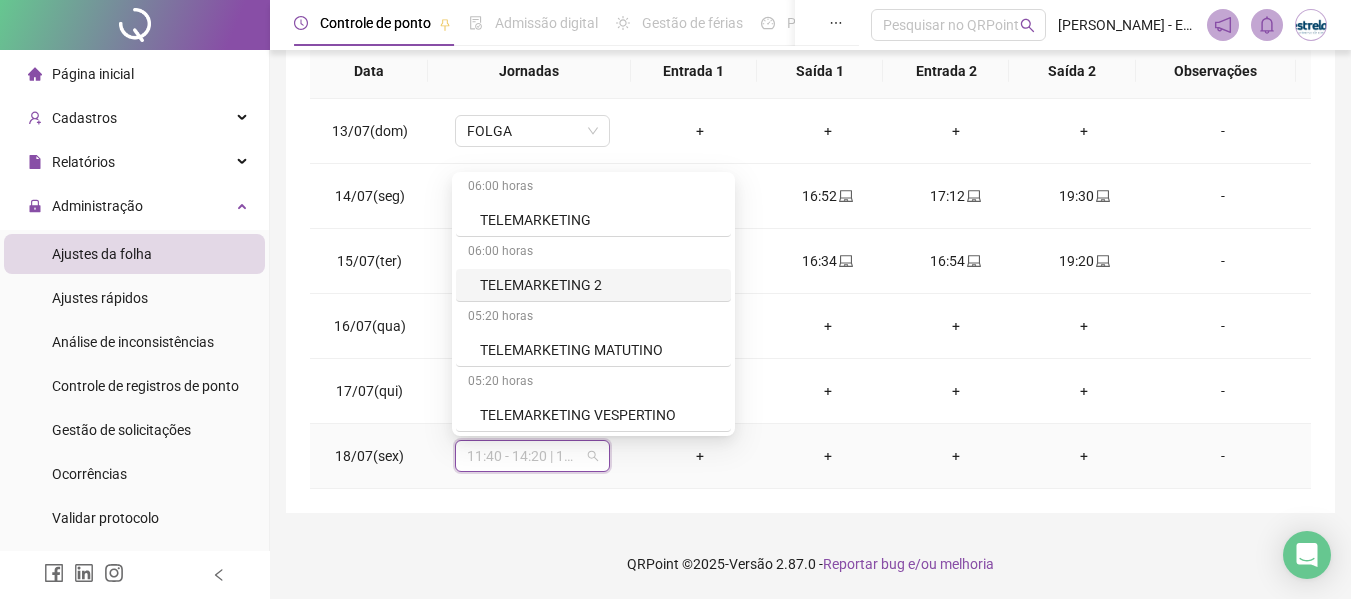 scroll, scrollTop: 1594, scrollLeft: 0, axis: vertical 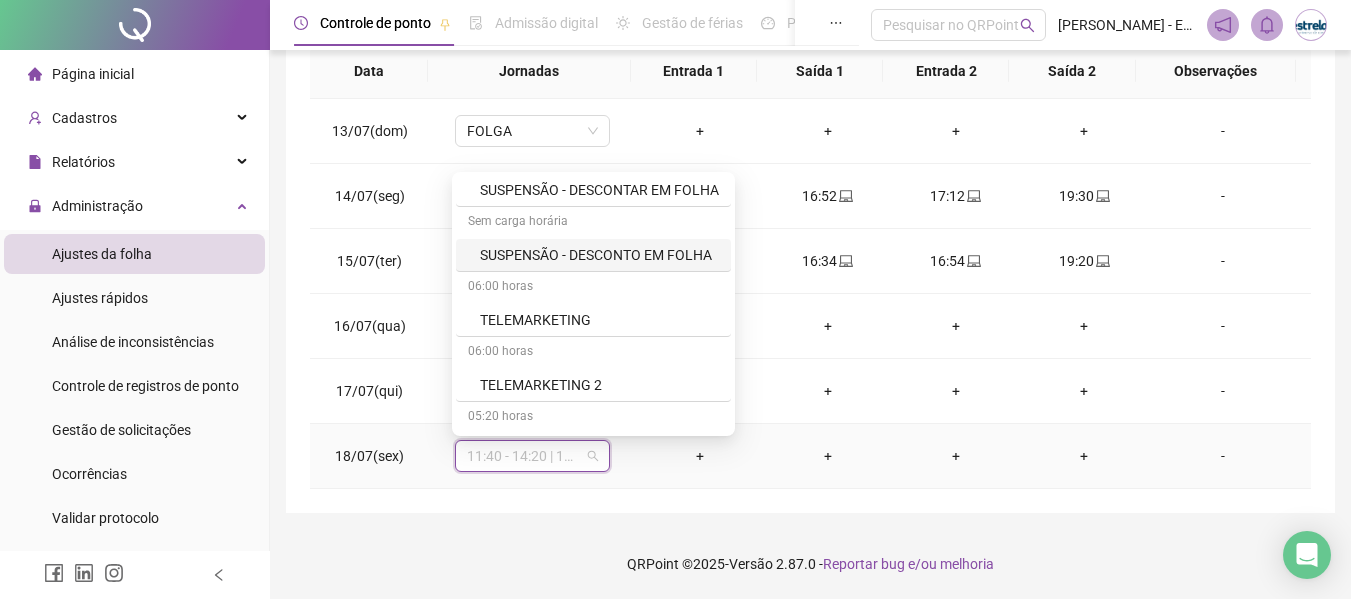 click on "SUSPENSÃO - DESCONTO EM FOLHA" at bounding box center [599, 255] 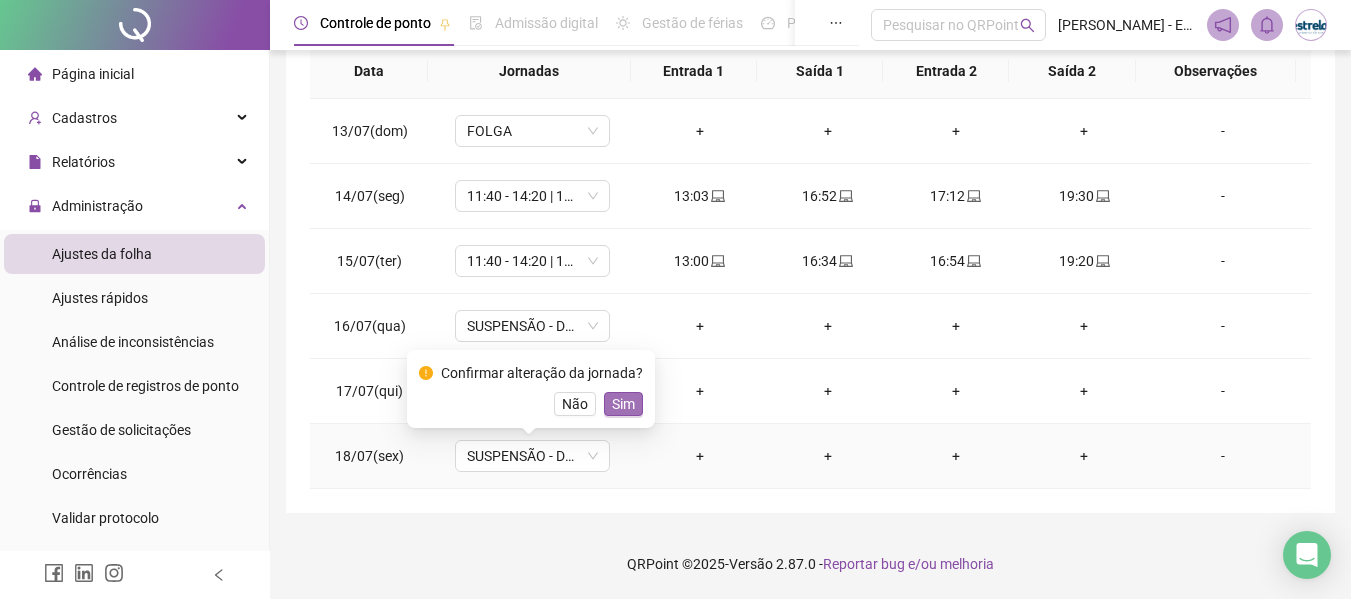 click on "Sim" at bounding box center (623, 404) 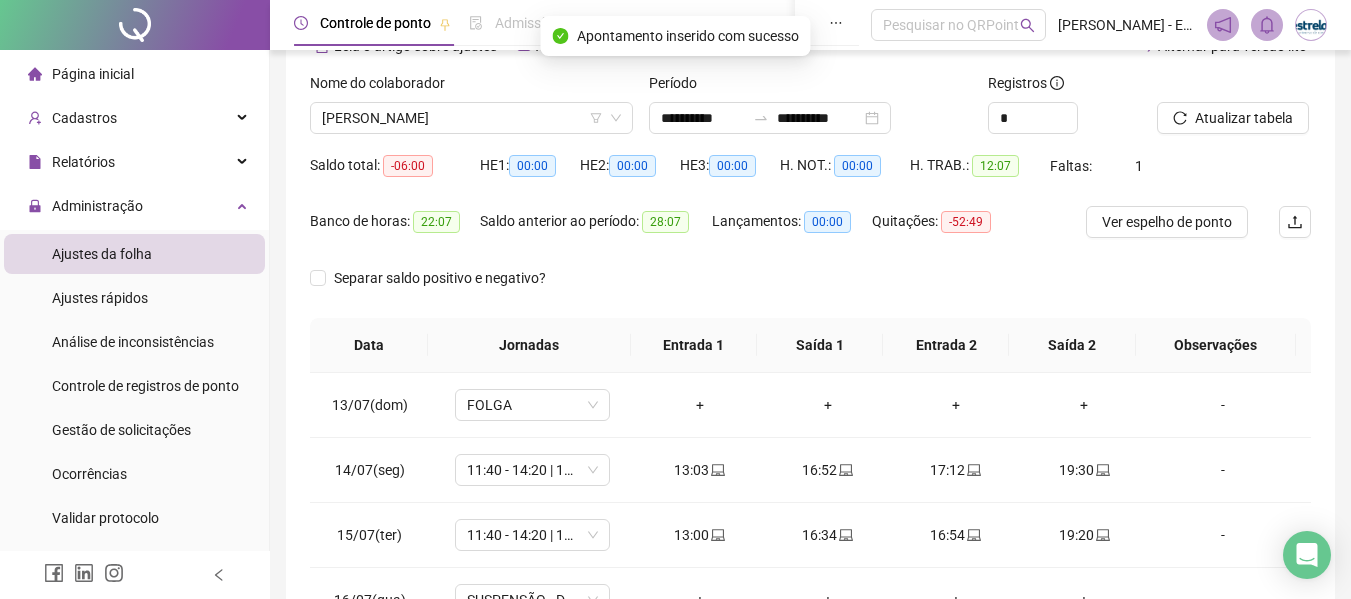 scroll, scrollTop: 86, scrollLeft: 0, axis: vertical 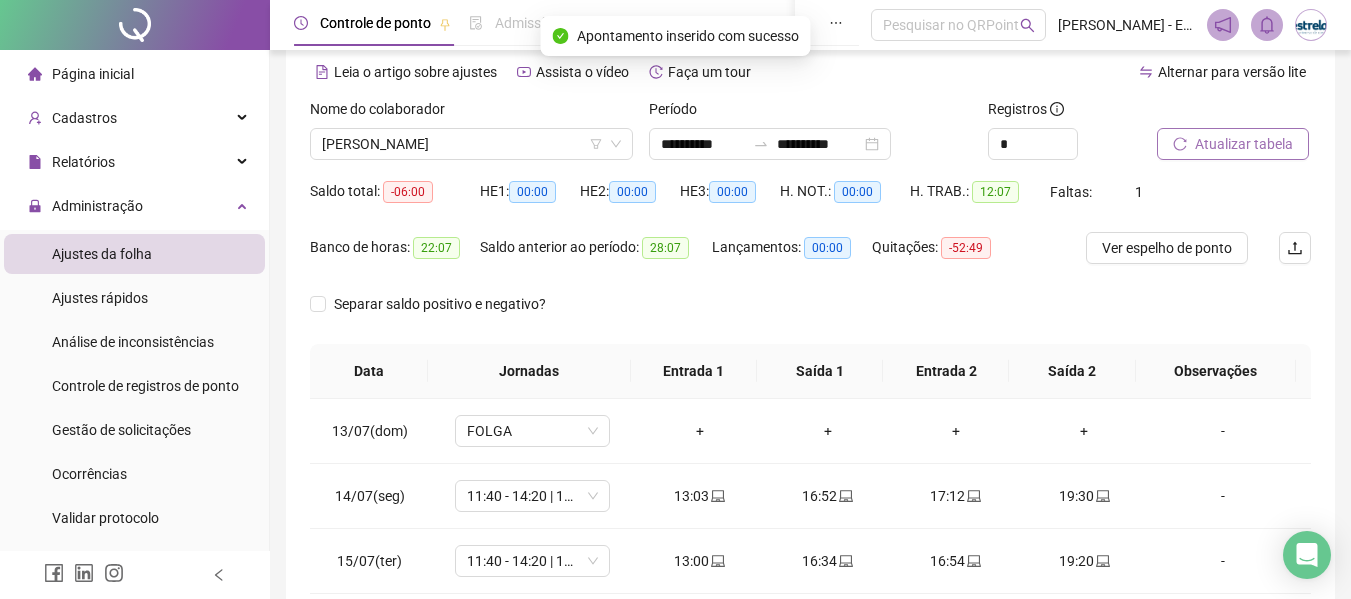 click on "Atualizar tabela" at bounding box center [1244, 144] 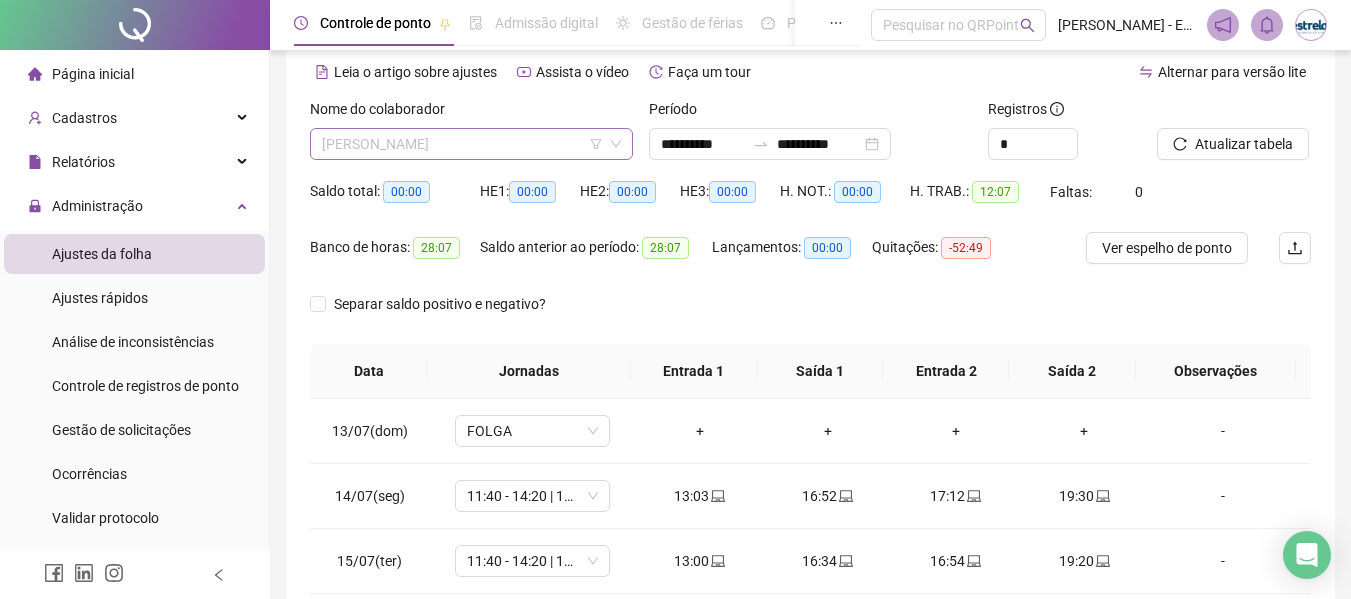 click on "[PERSON_NAME]" at bounding box center [471, 144] 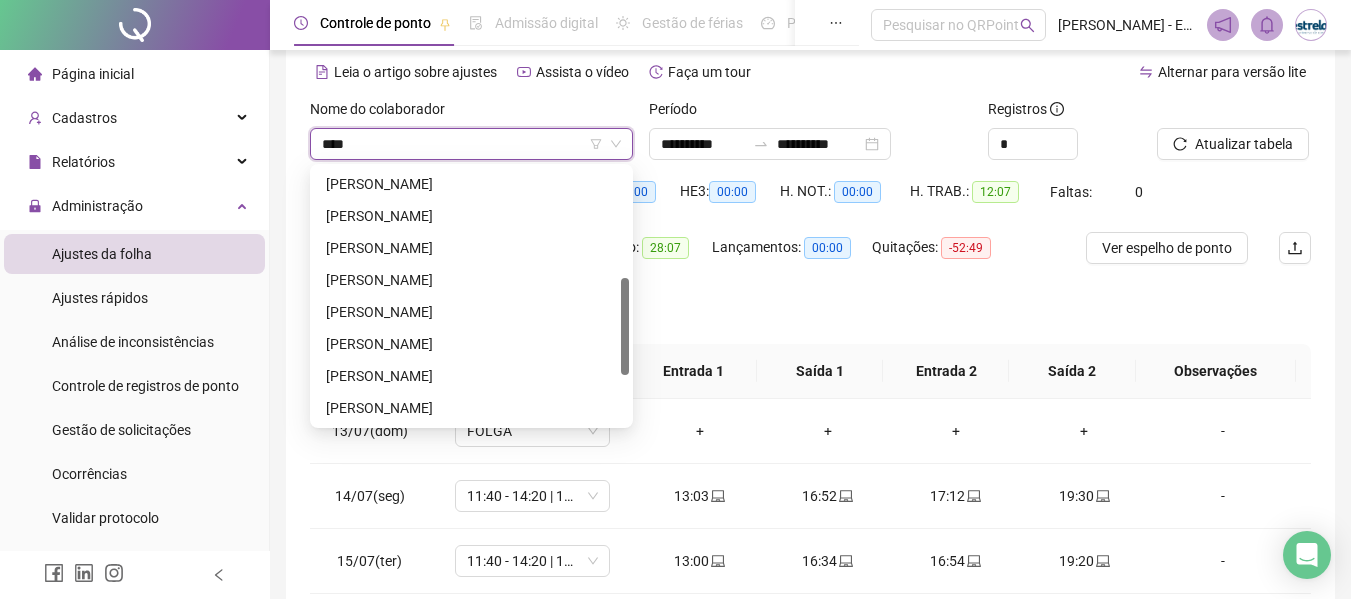 scroll, scrollTop: 0, scrollLeft: 0, axis: both 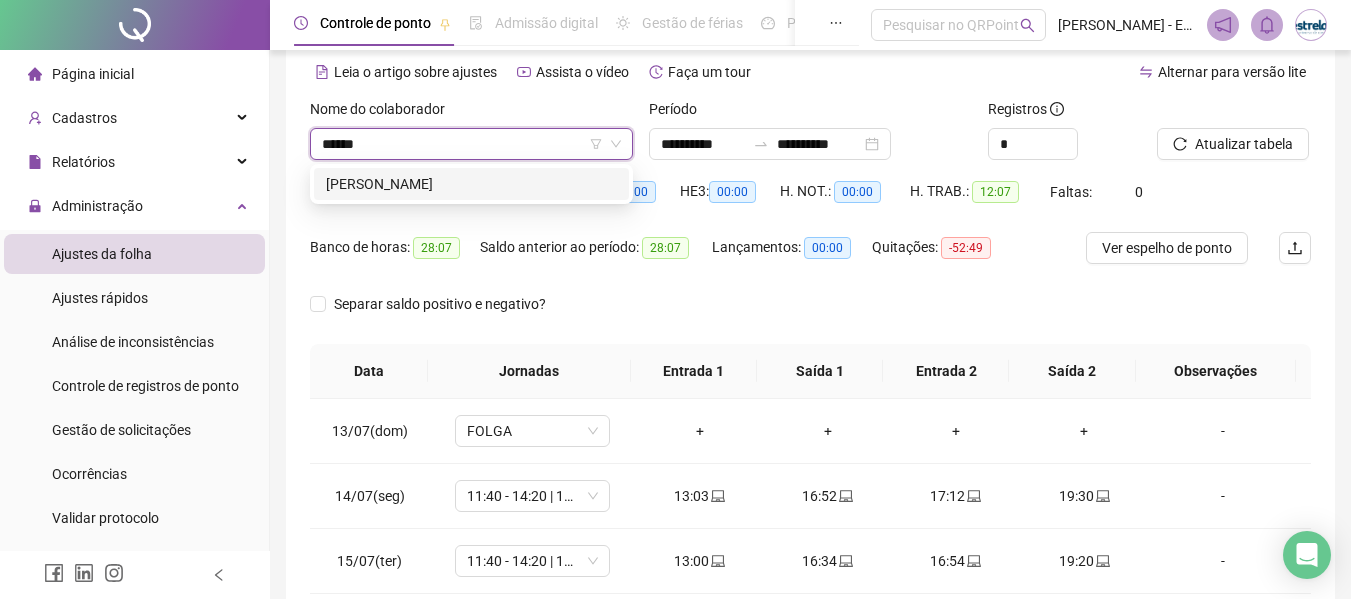 type on "*******" 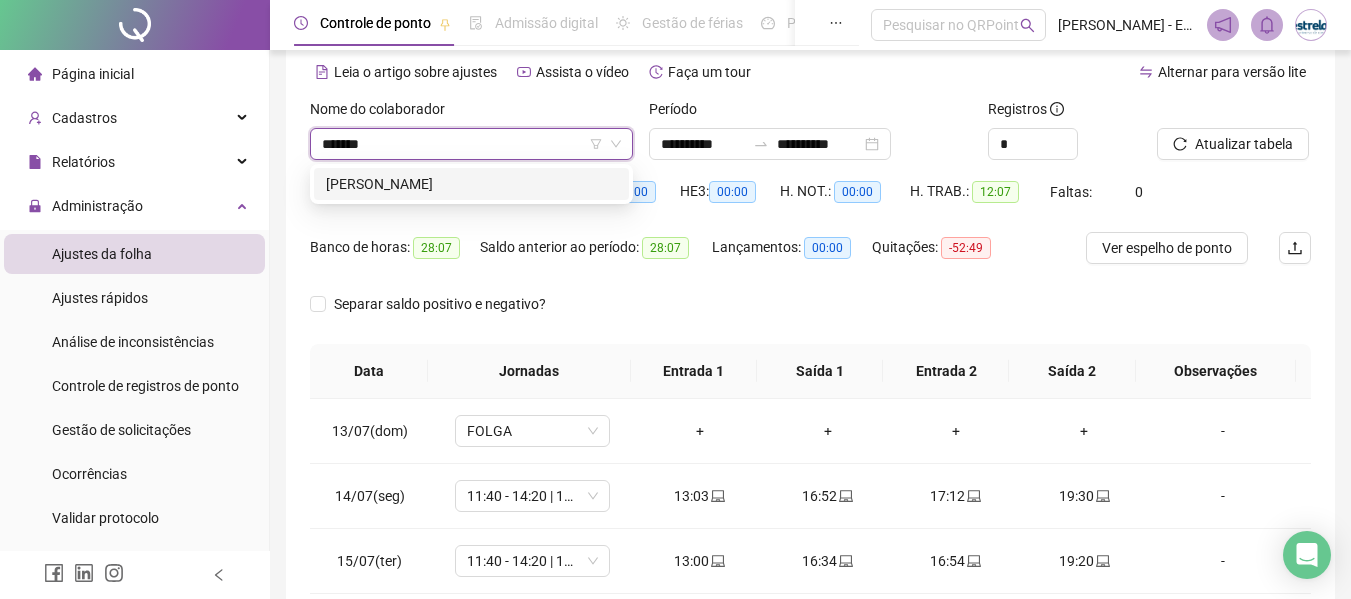 click on "[PERSON_NAME]" at bounding box center [471, 184] 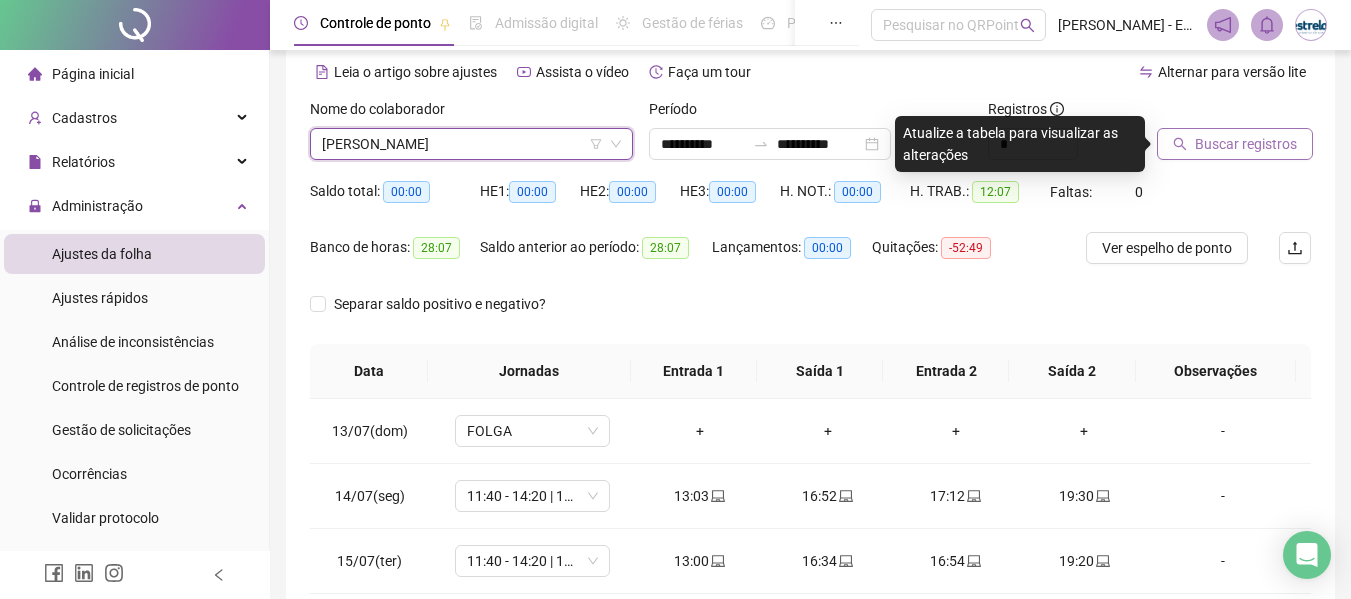 click on "Buscar registros" at bounding box center (1246, 144) 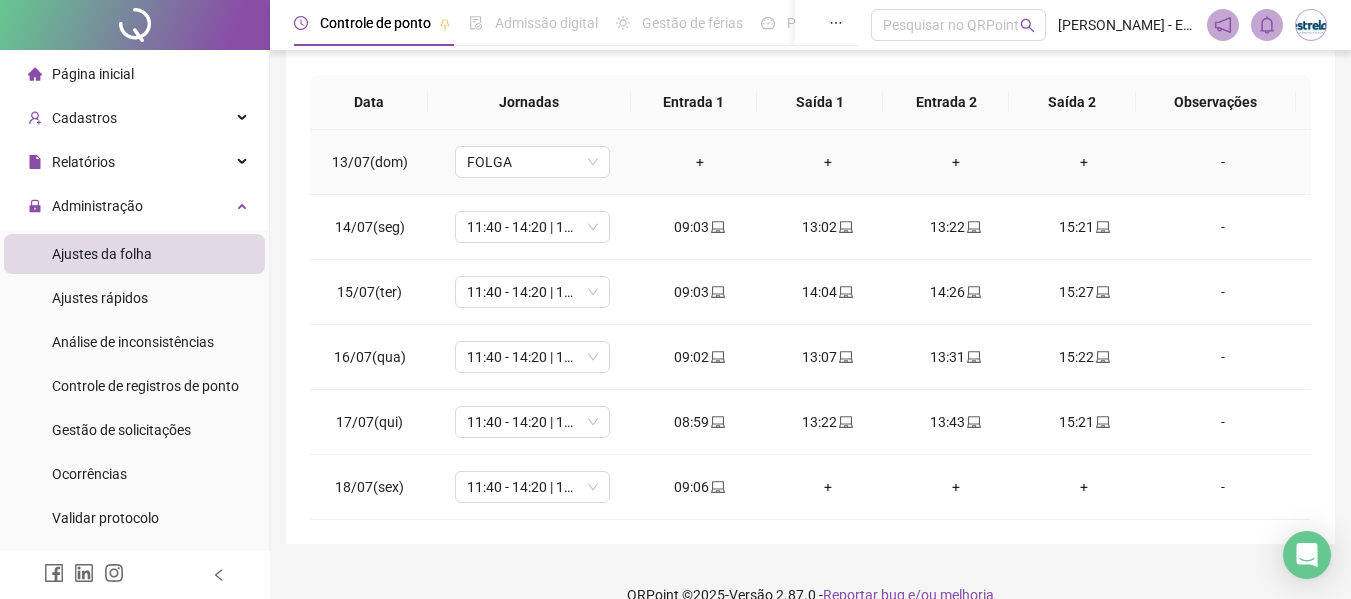 scroll, scrollTop: 386, scrollLeft: 0, axis: vertical 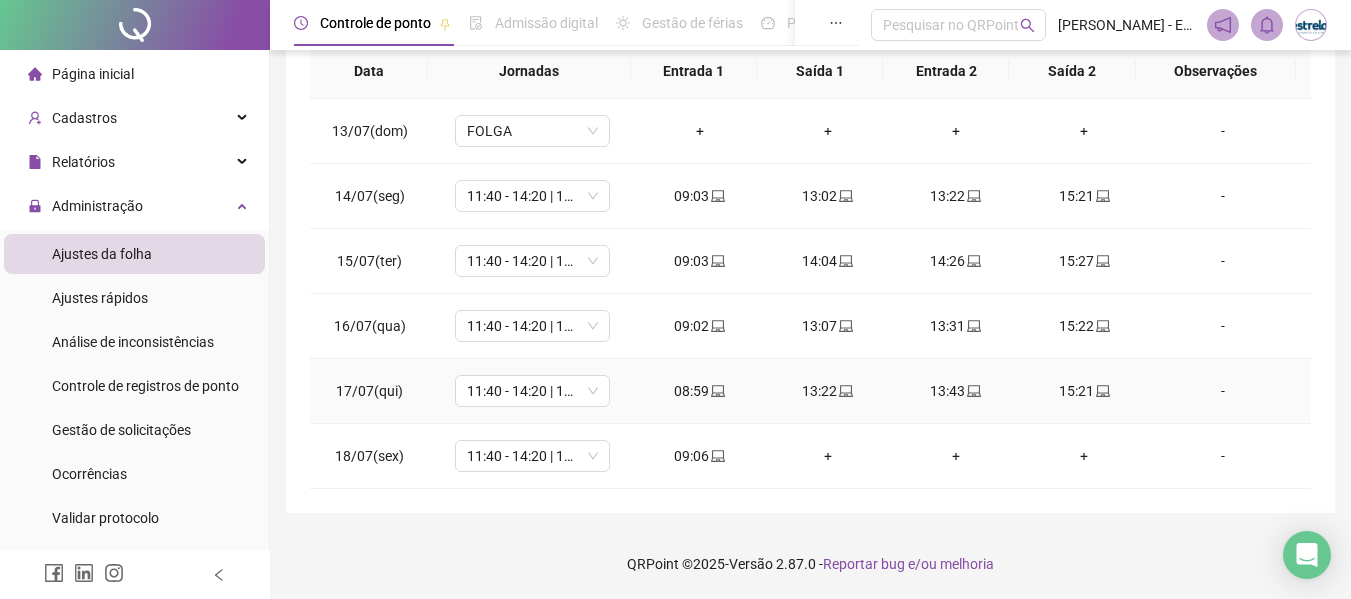 click 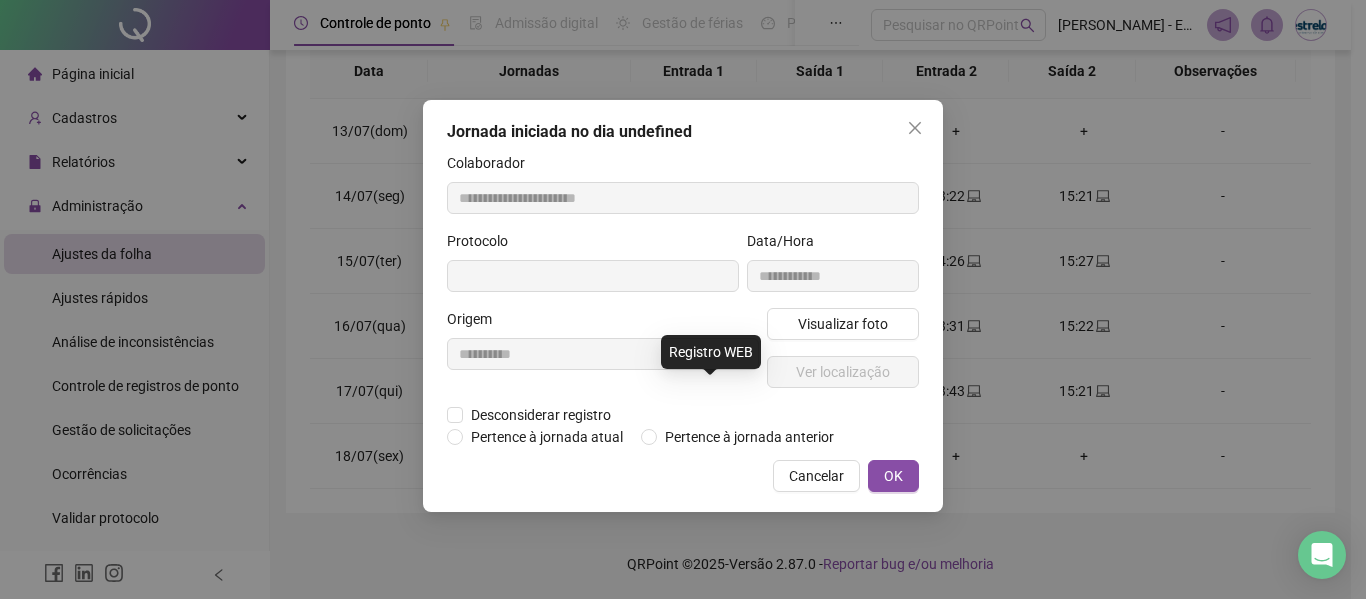 type on "**********" 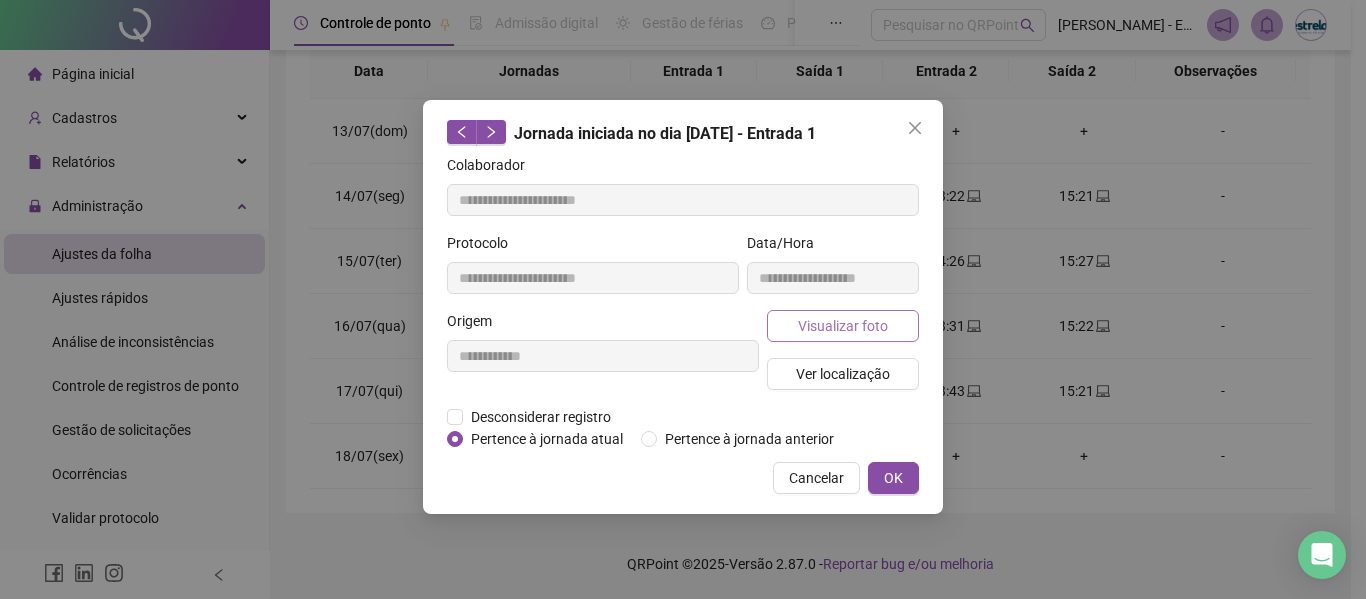 click on "Visualizar foto" at bounding box center (843, 326) 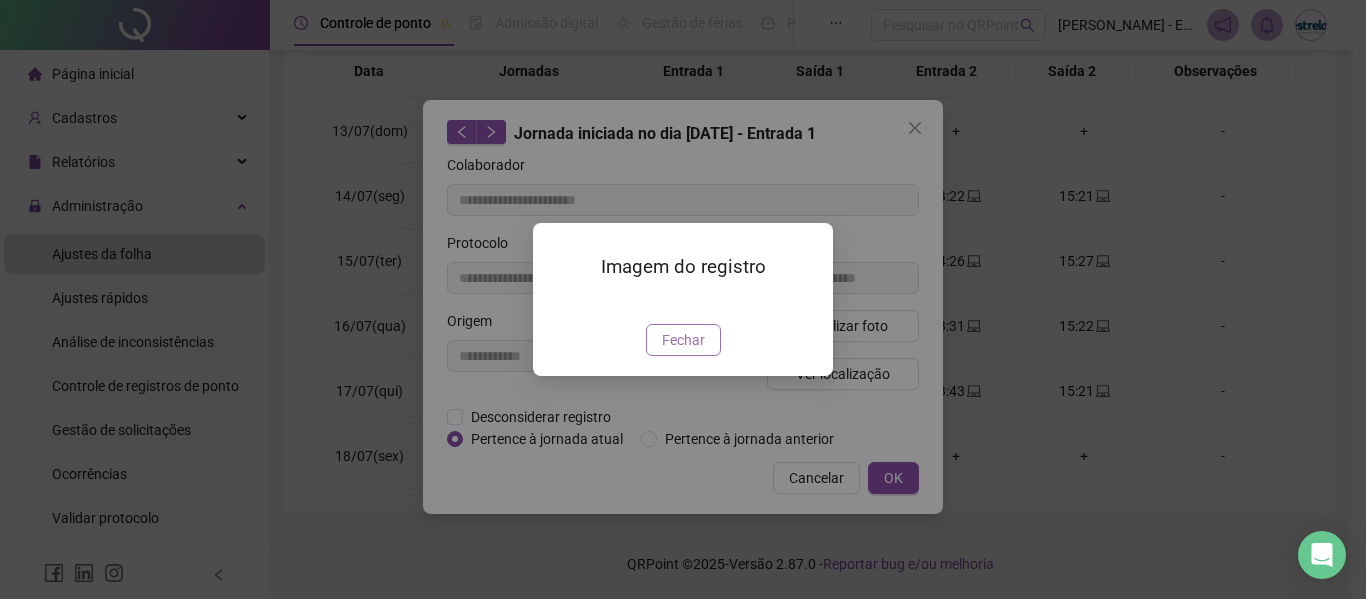 click on "Fechar" at bounding box center (683, 340) 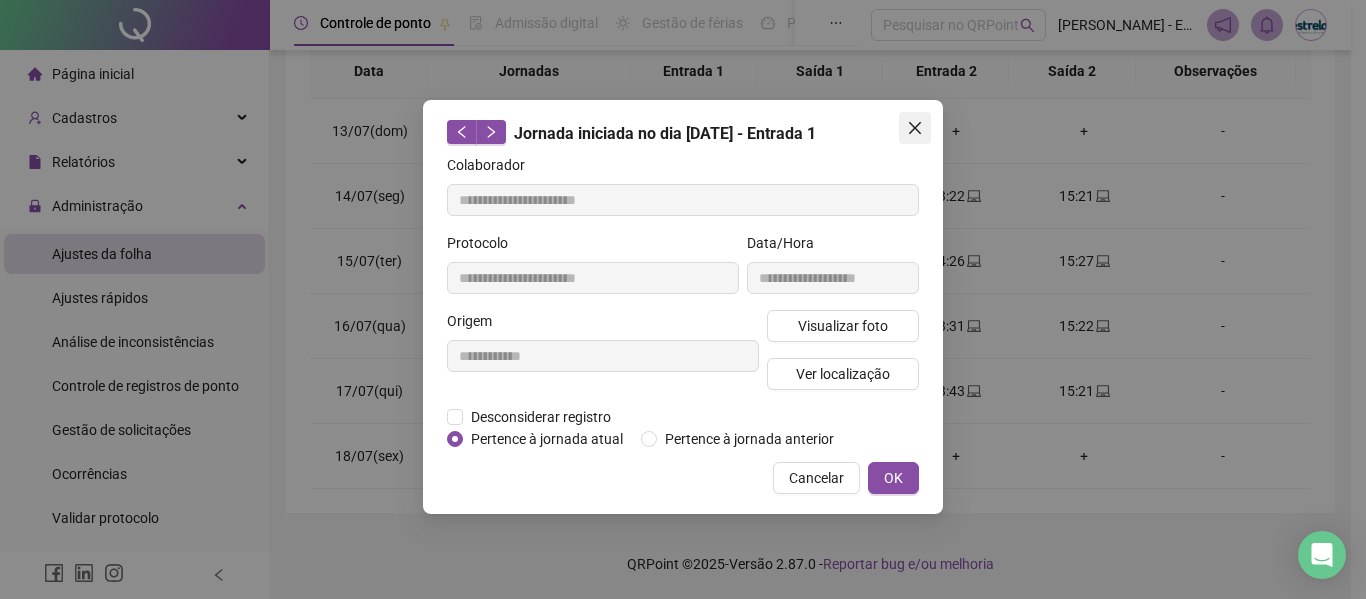 click at bounding box center (915, 128) 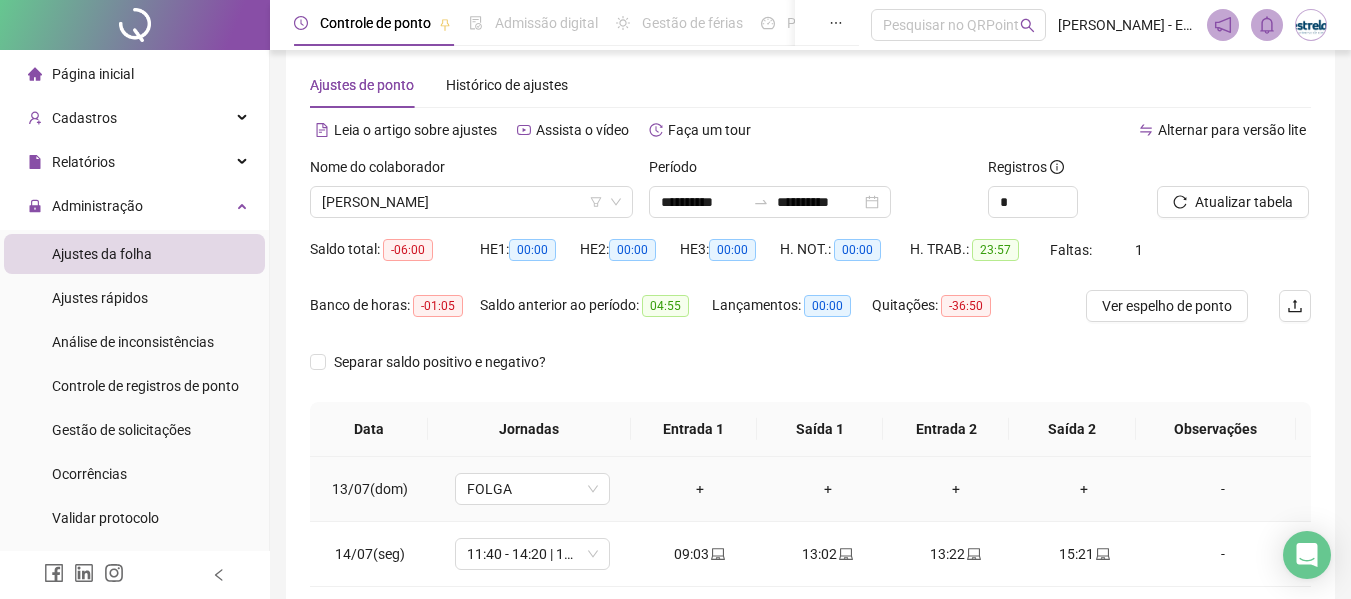scroll, scrollTop: 0, scrollLeft: 0, axis: both 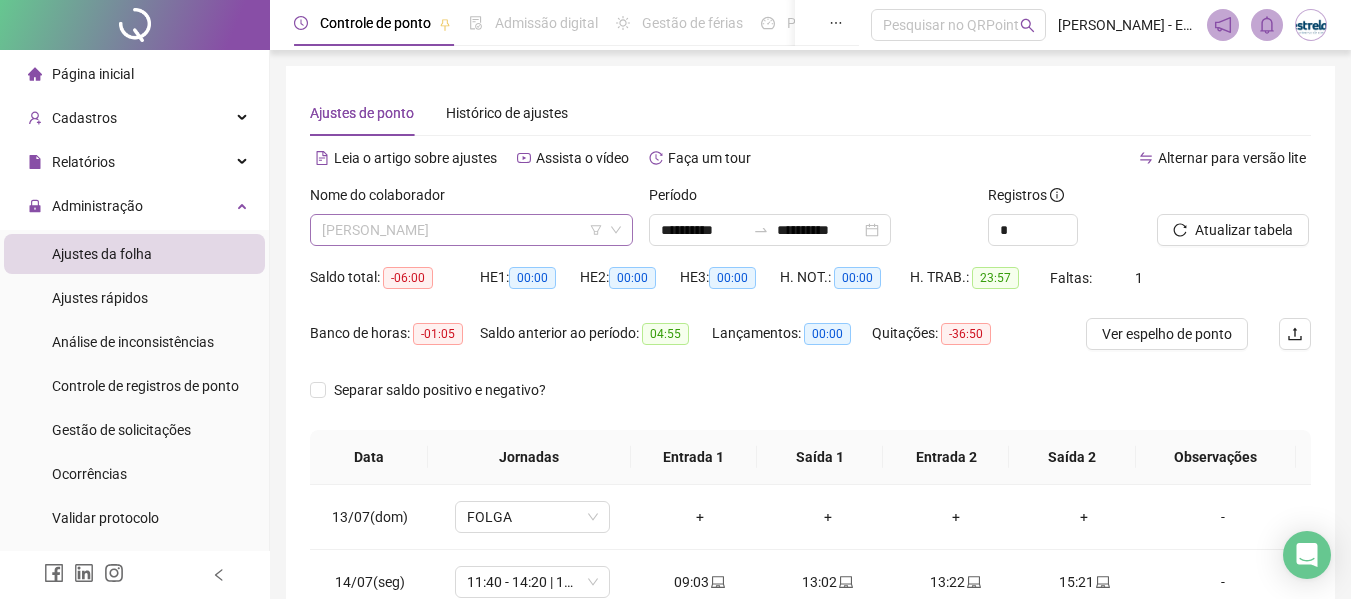 click on "[PERSON_NAME]" at bounding box center [471, 230] 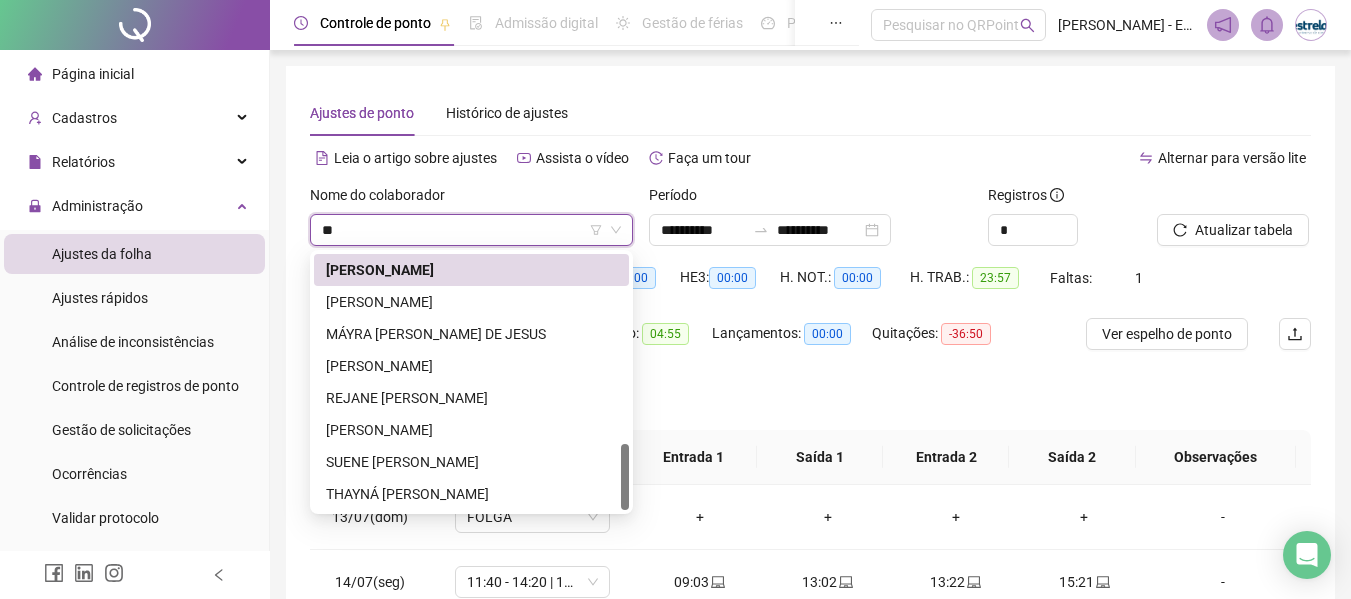 scroll, scrollTop: 0, scrollLeft: 0, axis: both 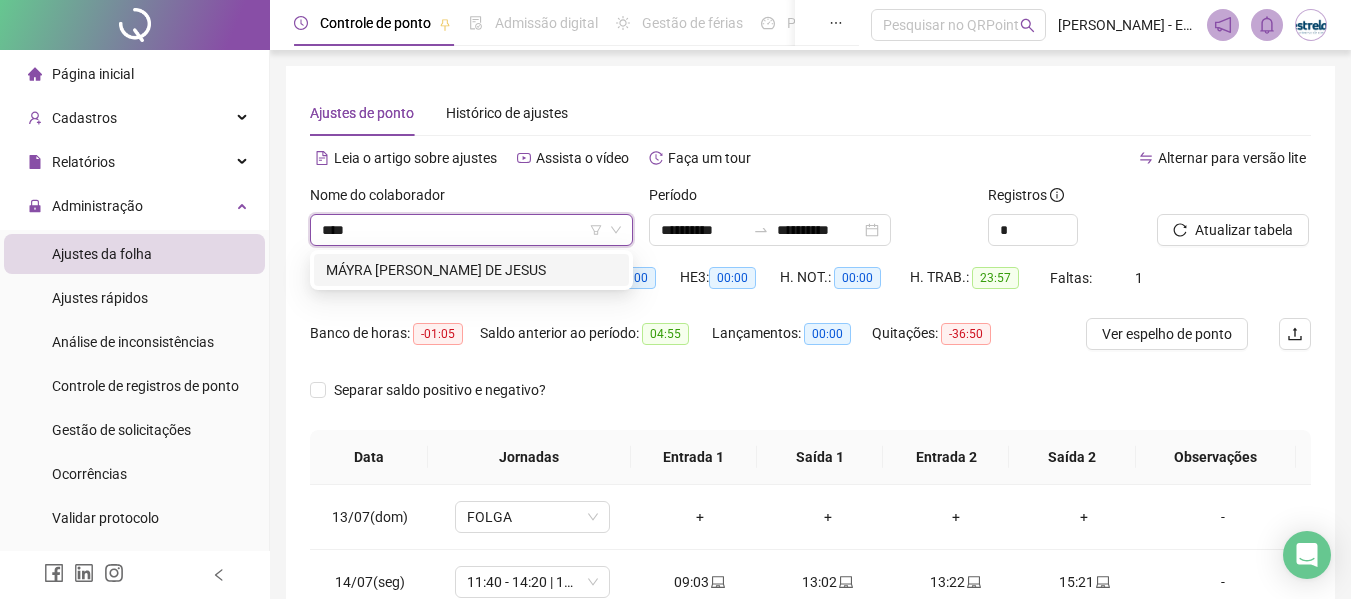 type on "*****" 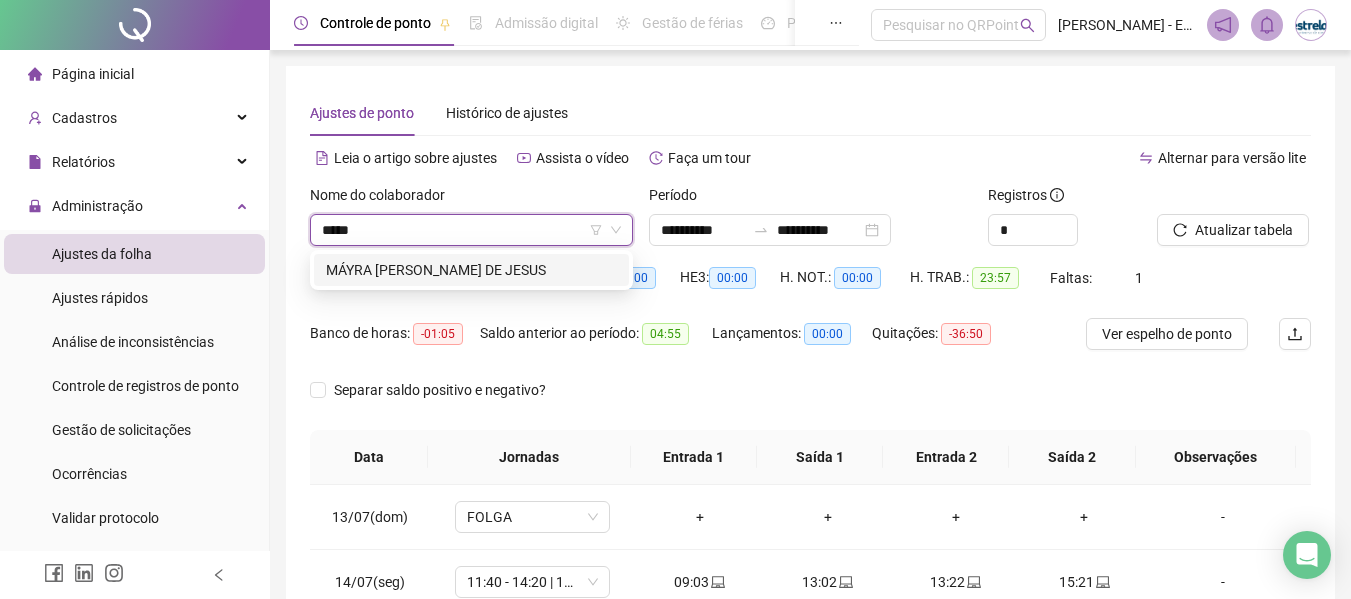 click on "MÁYRA [PERSON_NAME] DE JESUS" at bounding box center (471, 270) 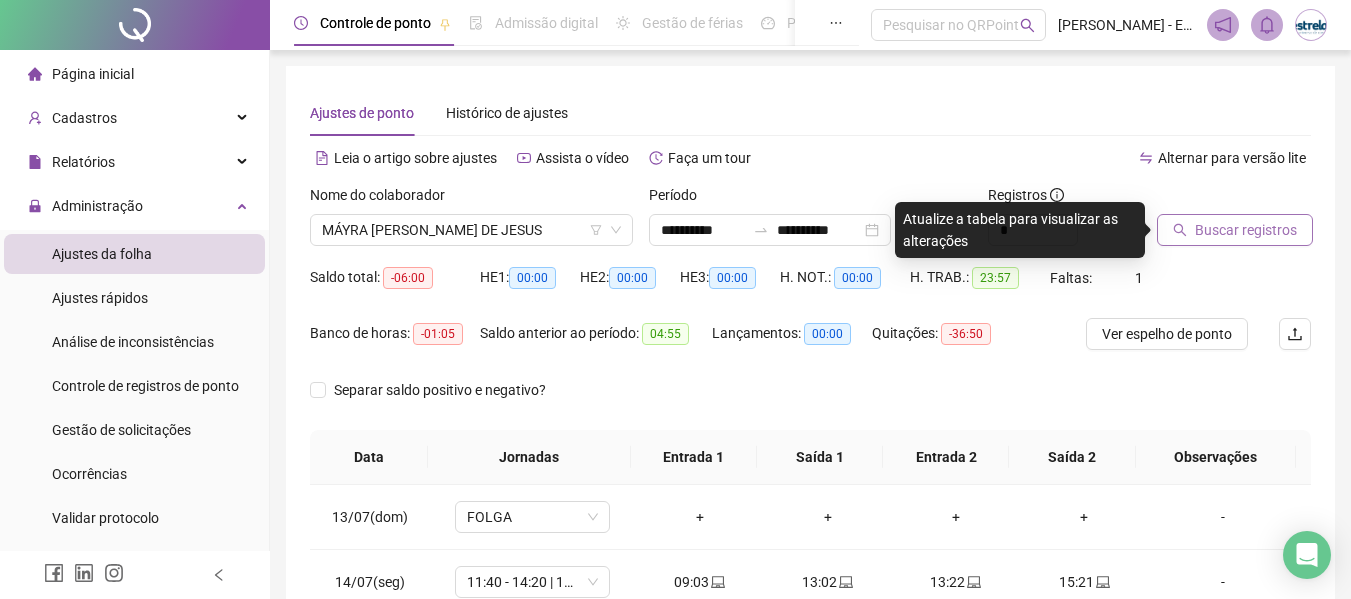click on "Buscar registros" at bounding box center (1246, 230) 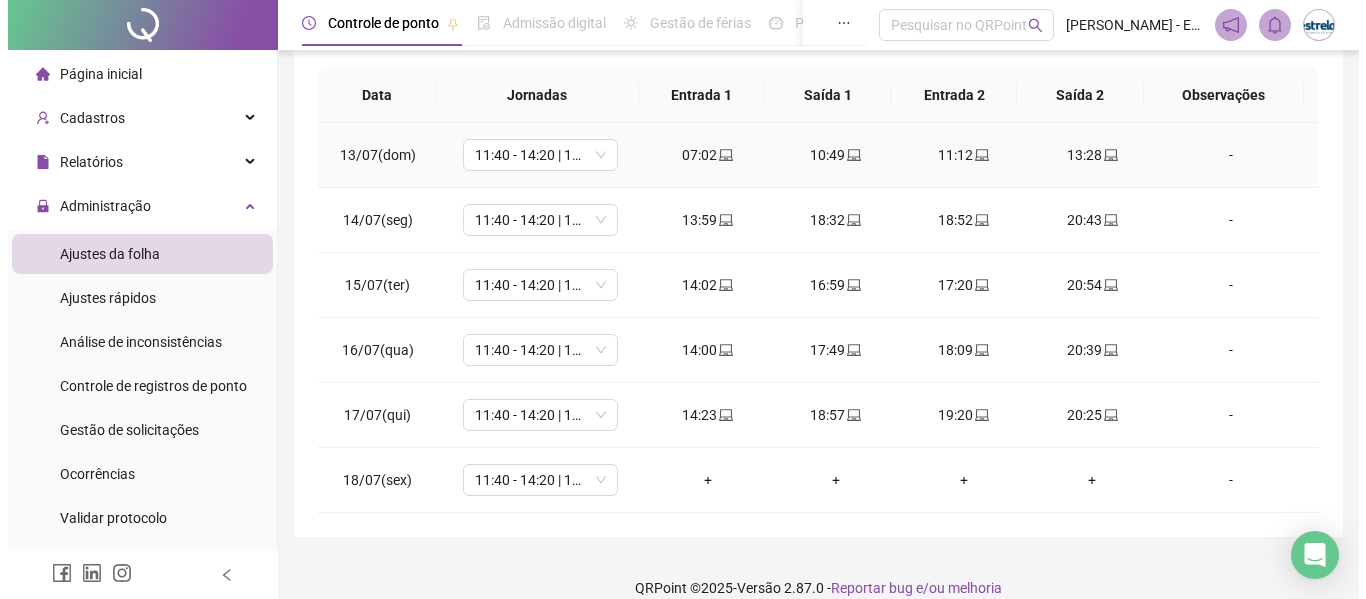 scroll, scrollTop: 386, scrollLeft: 0, axis: vertical 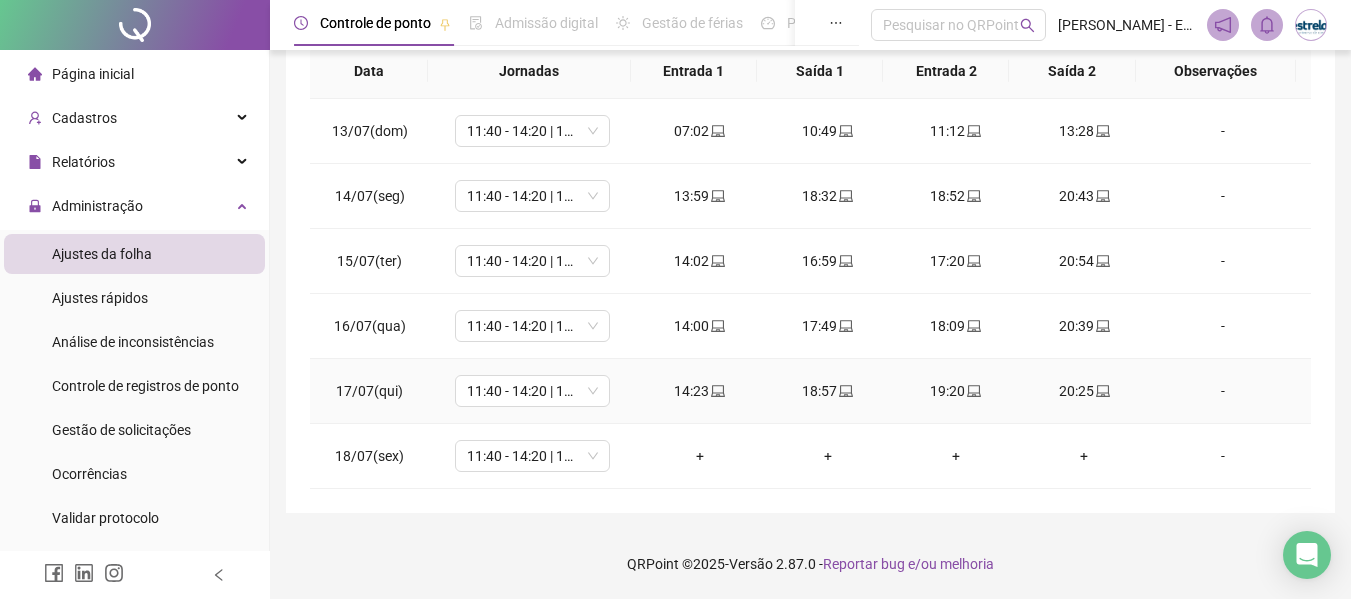 click 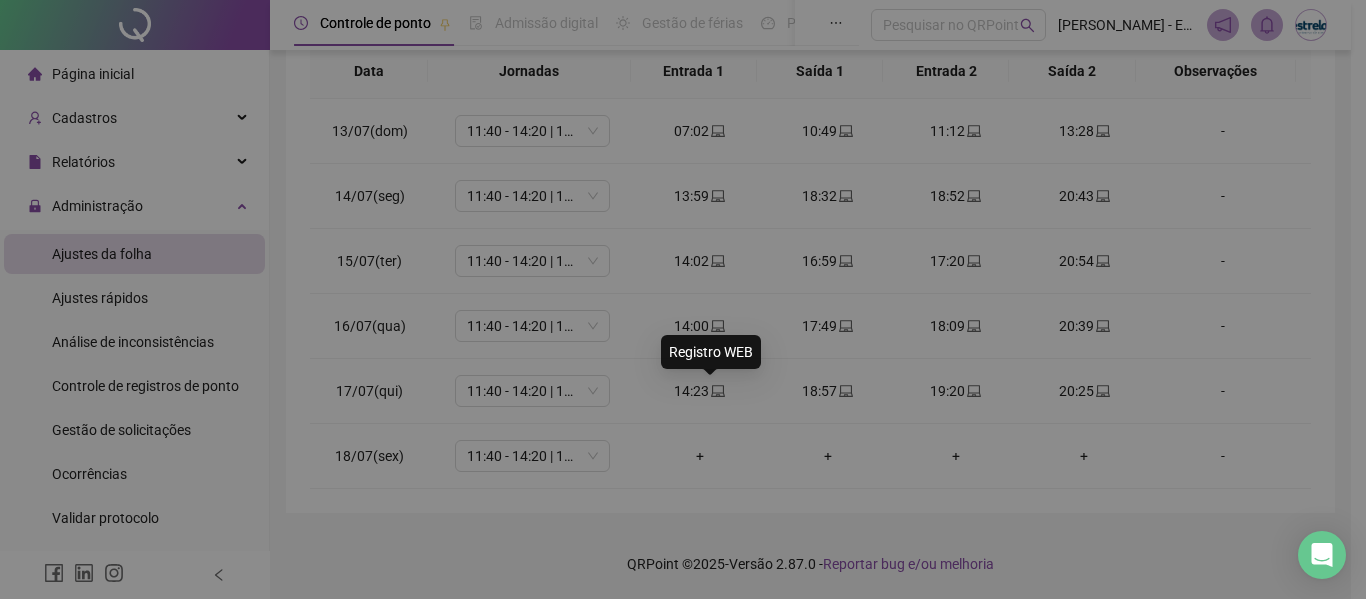 type on "**********" 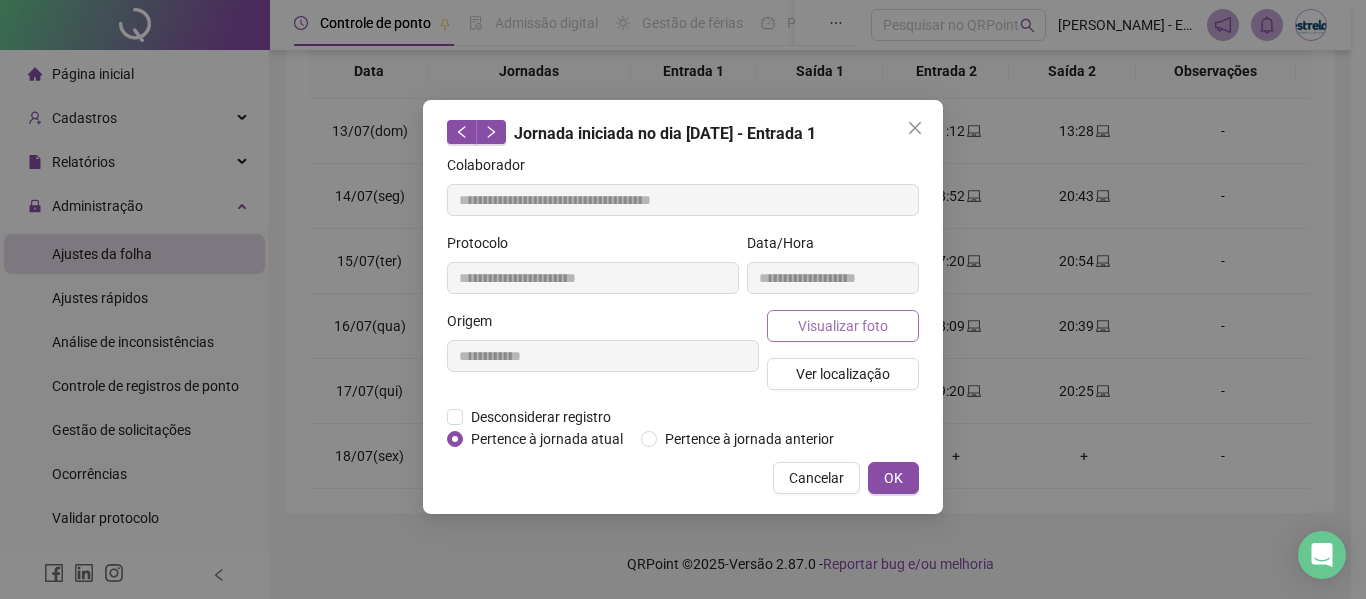 click on "Visualizar foto" at bounding box center (843, 326) 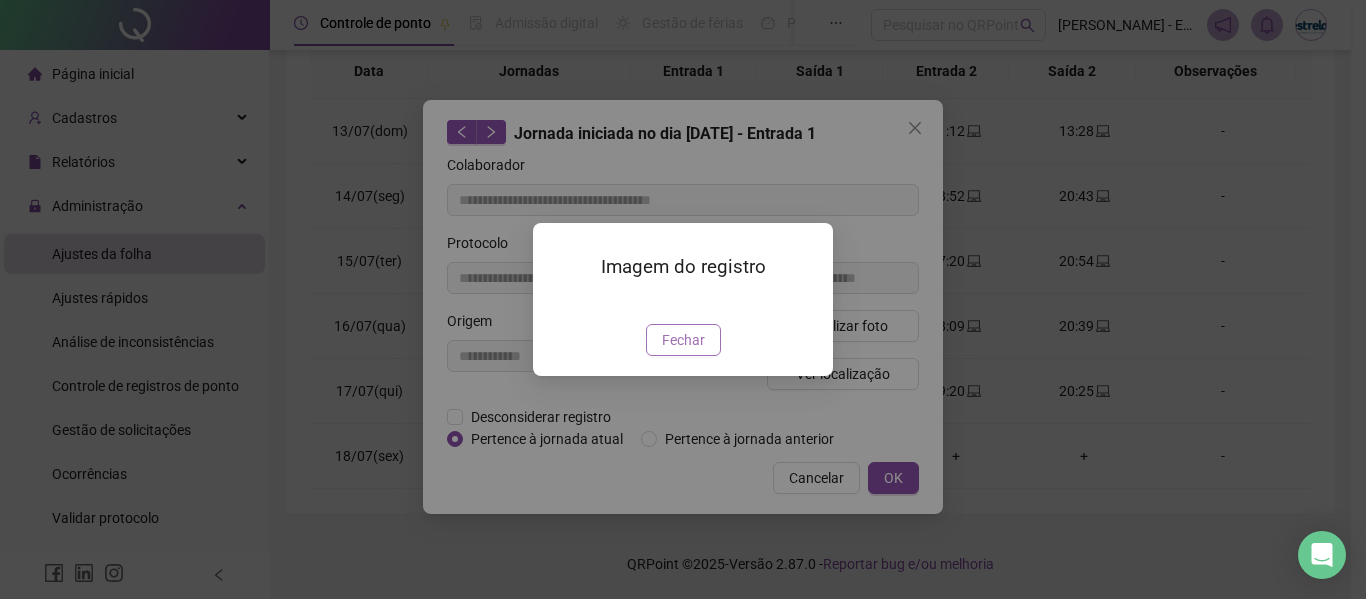 click on "Fechar" at bounding box center (683, 340) 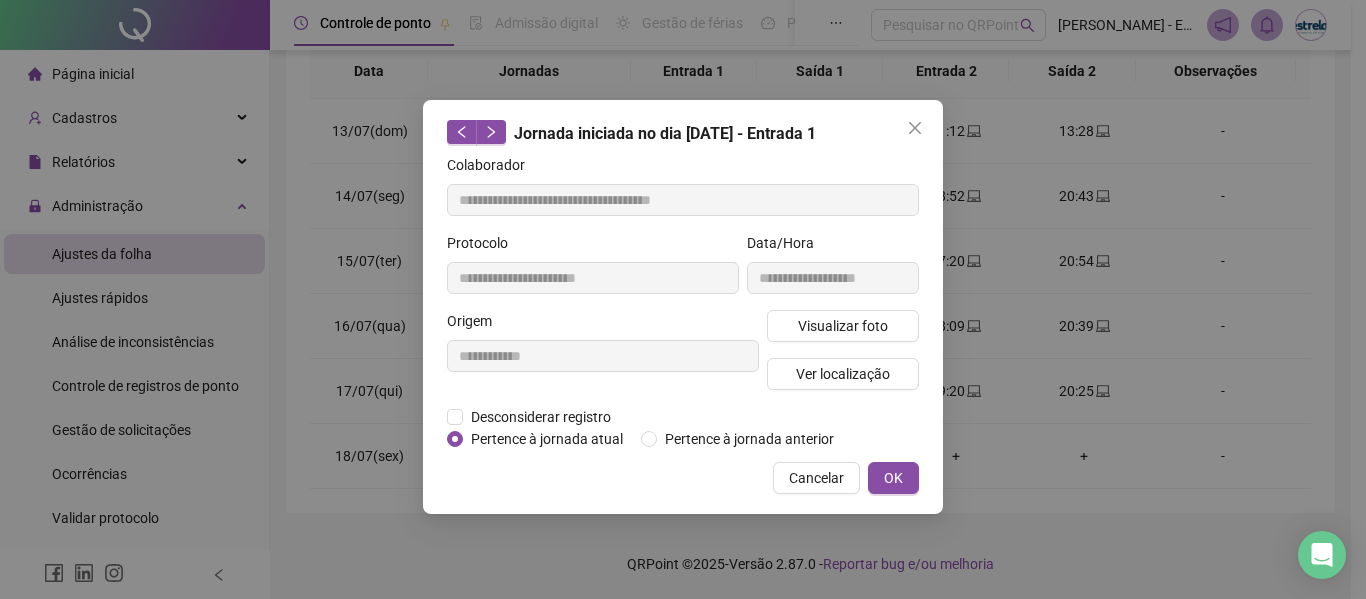 click at bounding box center (915, 128) 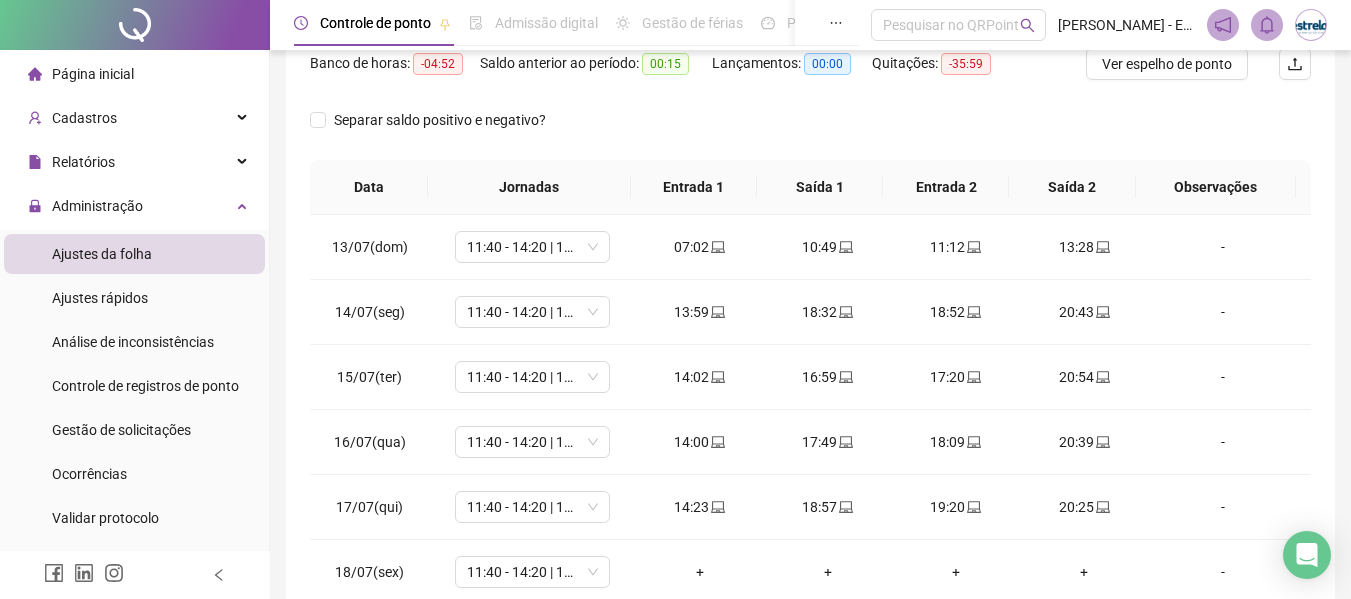 scroll, scrollTop: 86, scrollLeft: 0, axis: vertical 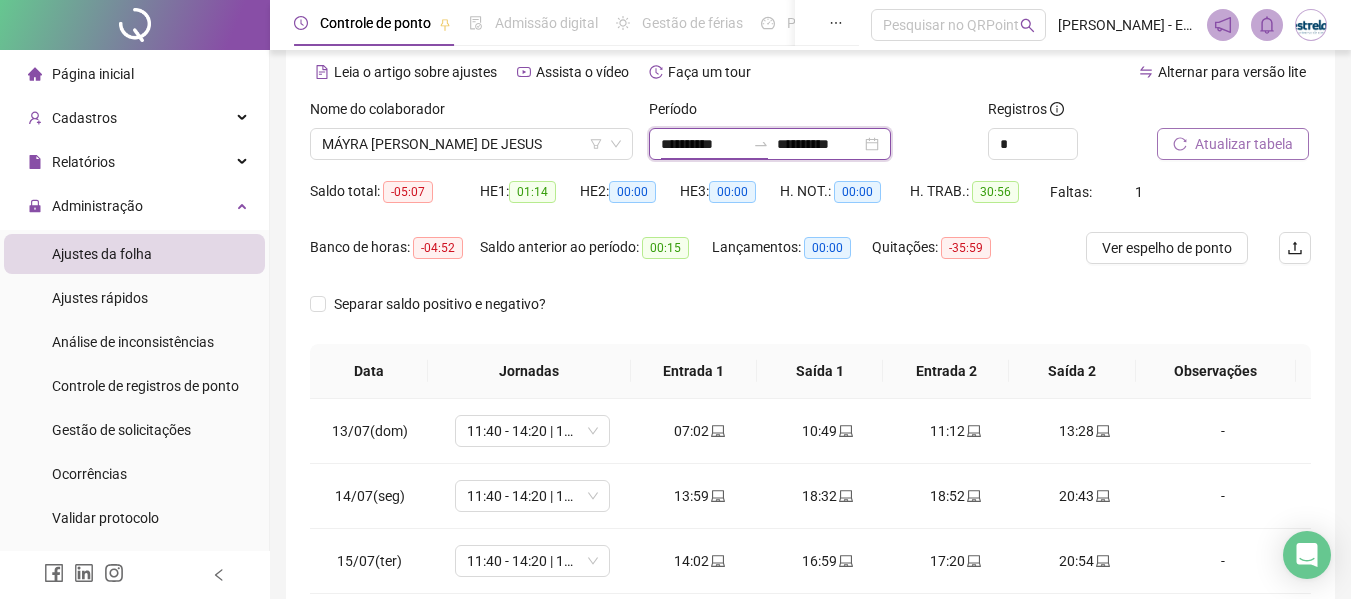 click on "**********" at bounding box center (703, 144) 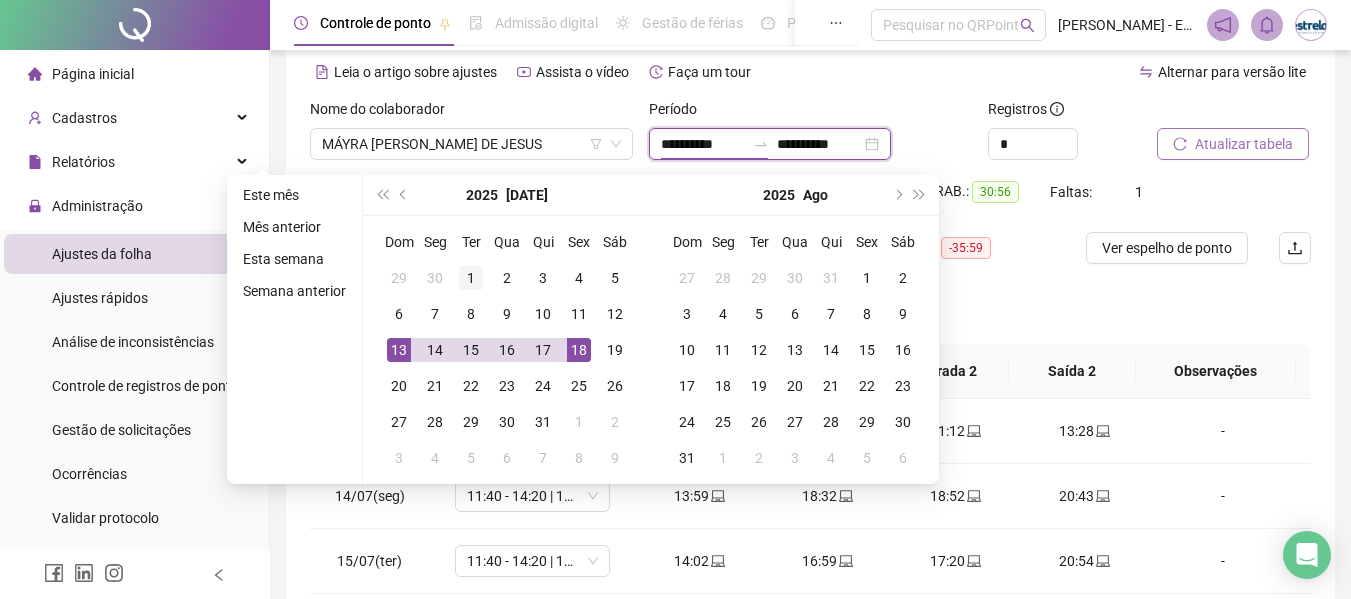 type on "**********" 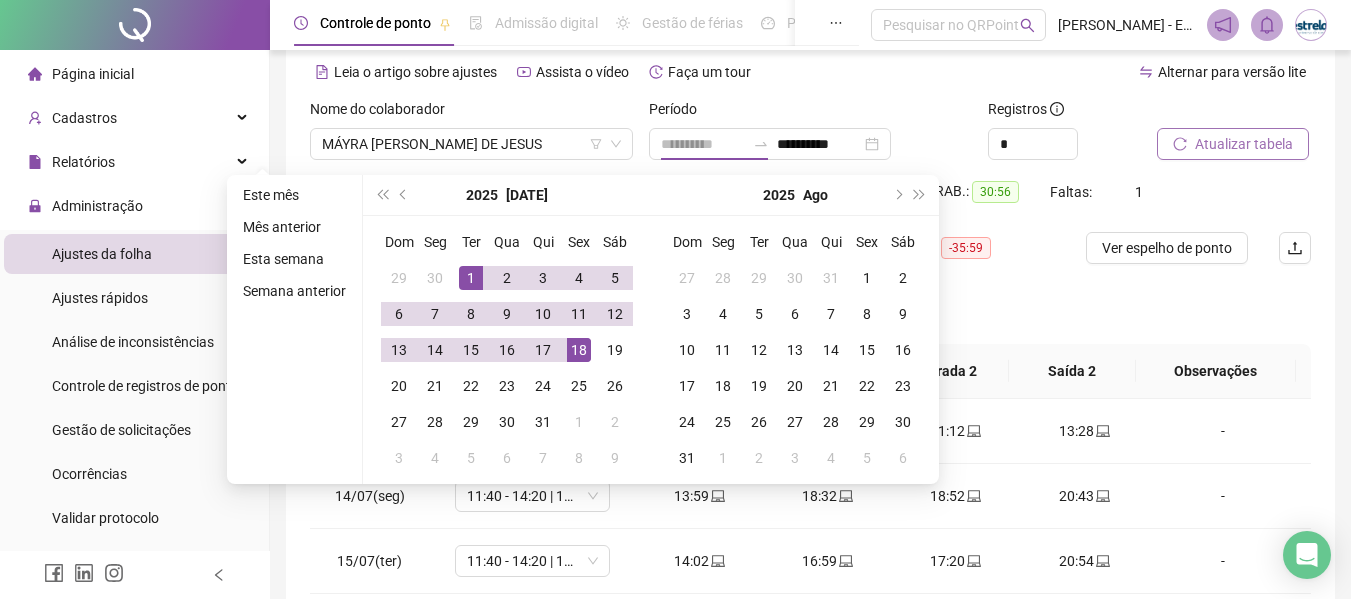 click on "1" at bounding box center [471, 278] 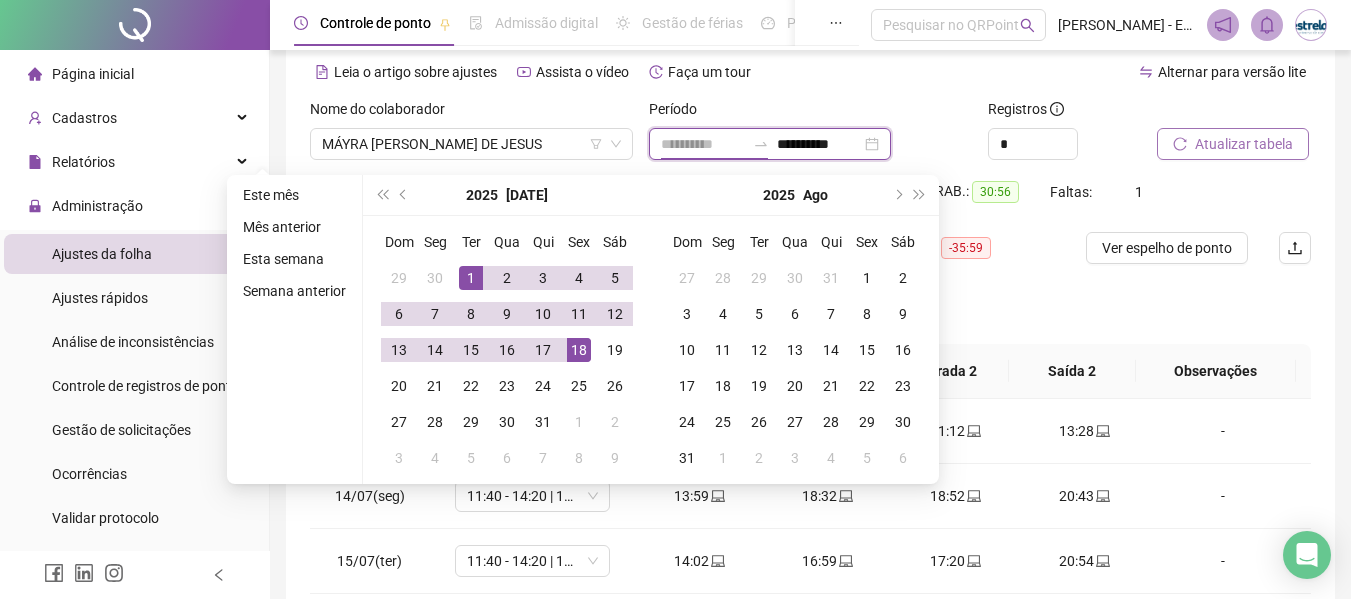 type on "**********" 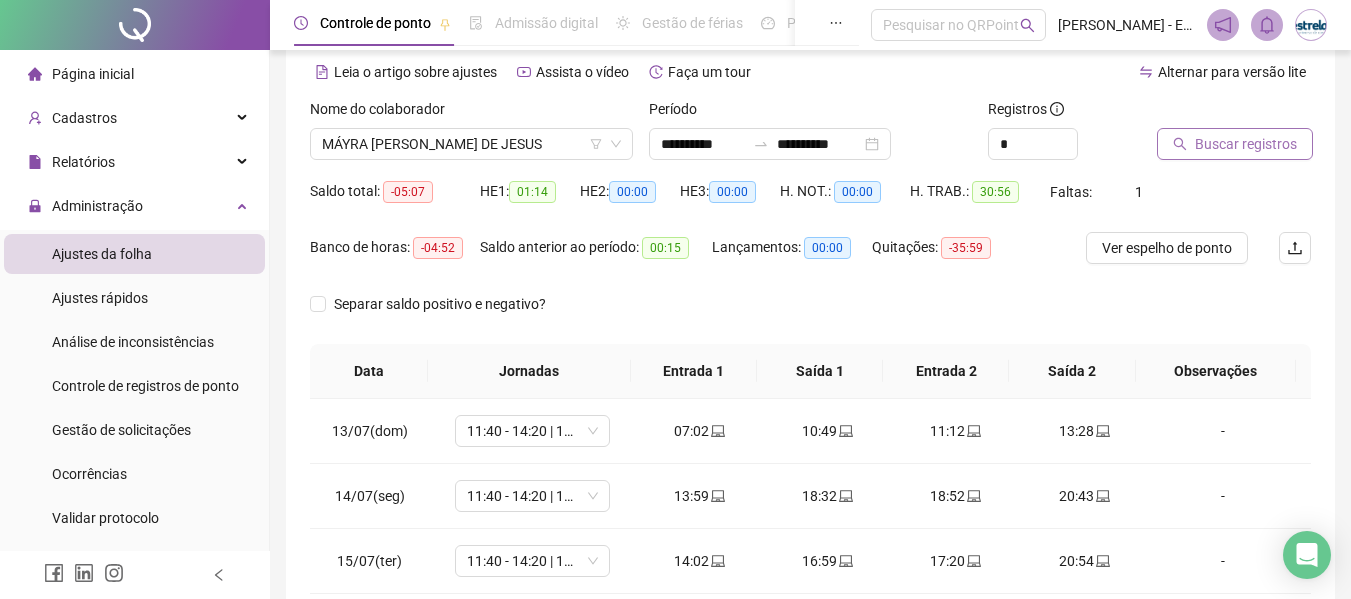 click on "Buscar registros" at bounding box center (1235, 144) 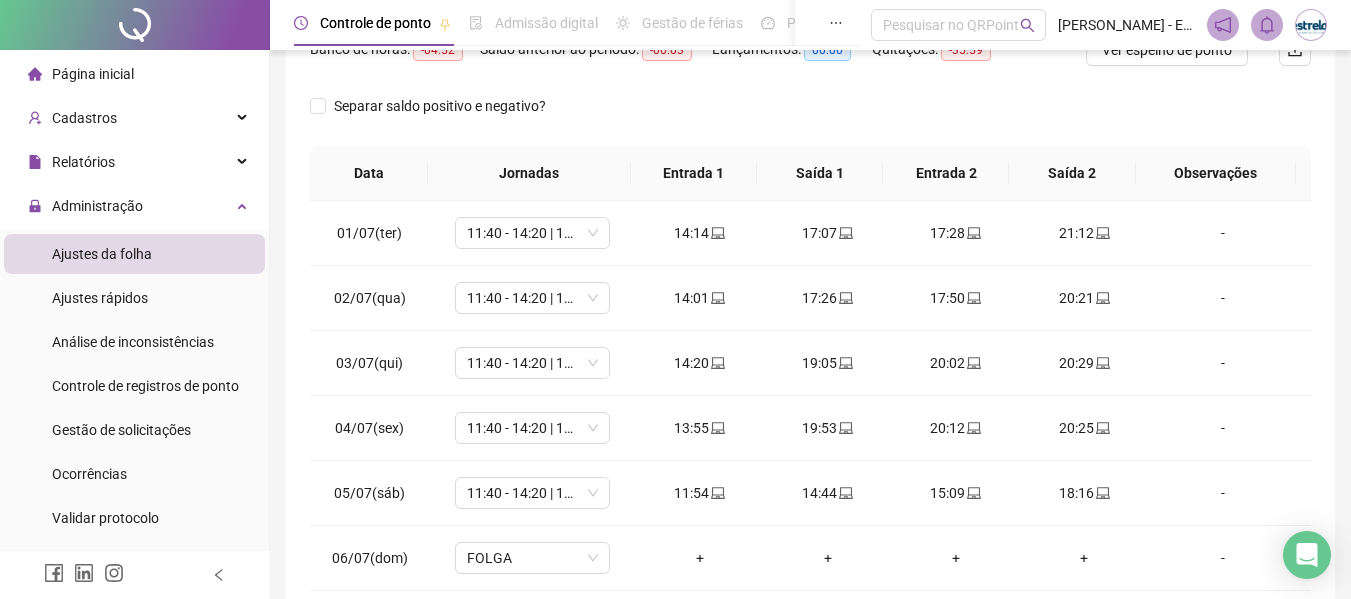 scroll, scrollTop: 286, scrollLeft: 0, axis: vertical 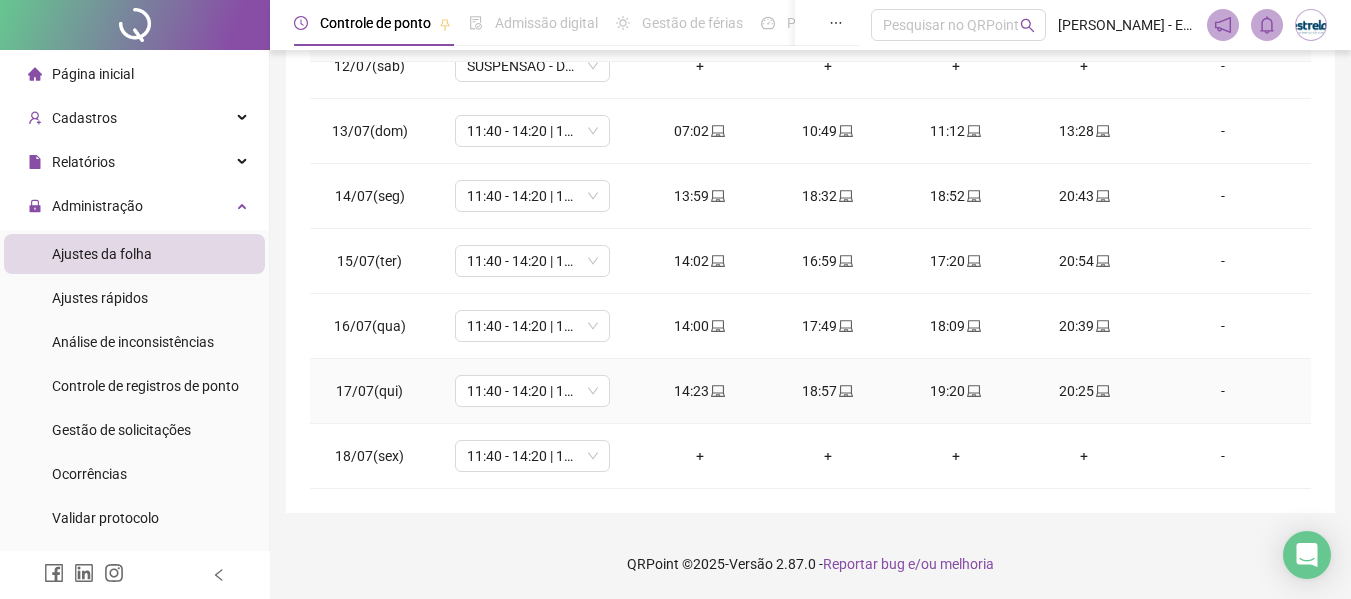 click 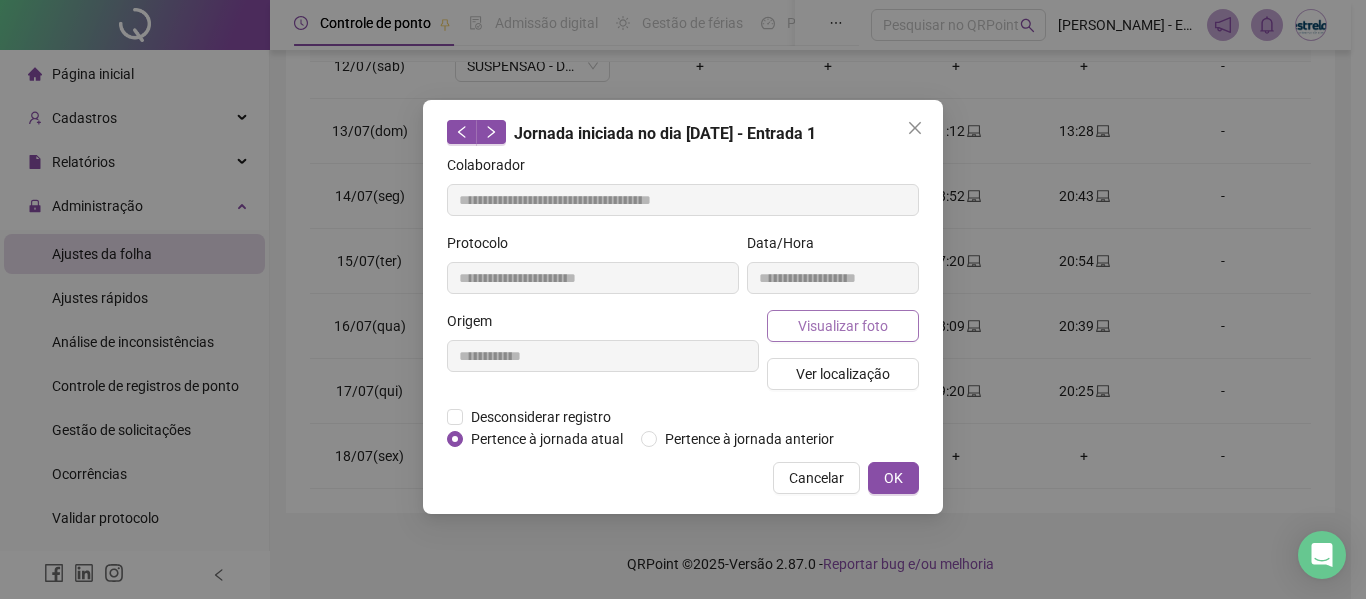 click on "Visualizar foto" at bounding box center (843, 326) 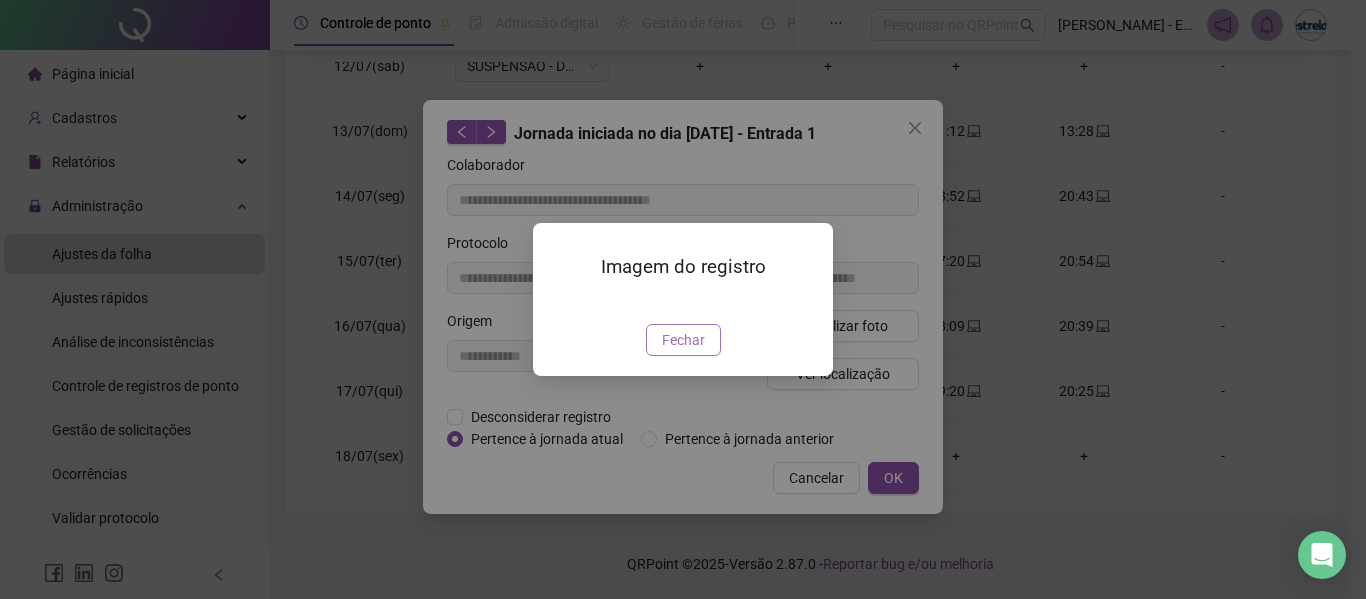 click on "Fechar" at bounding box center [683, 340] 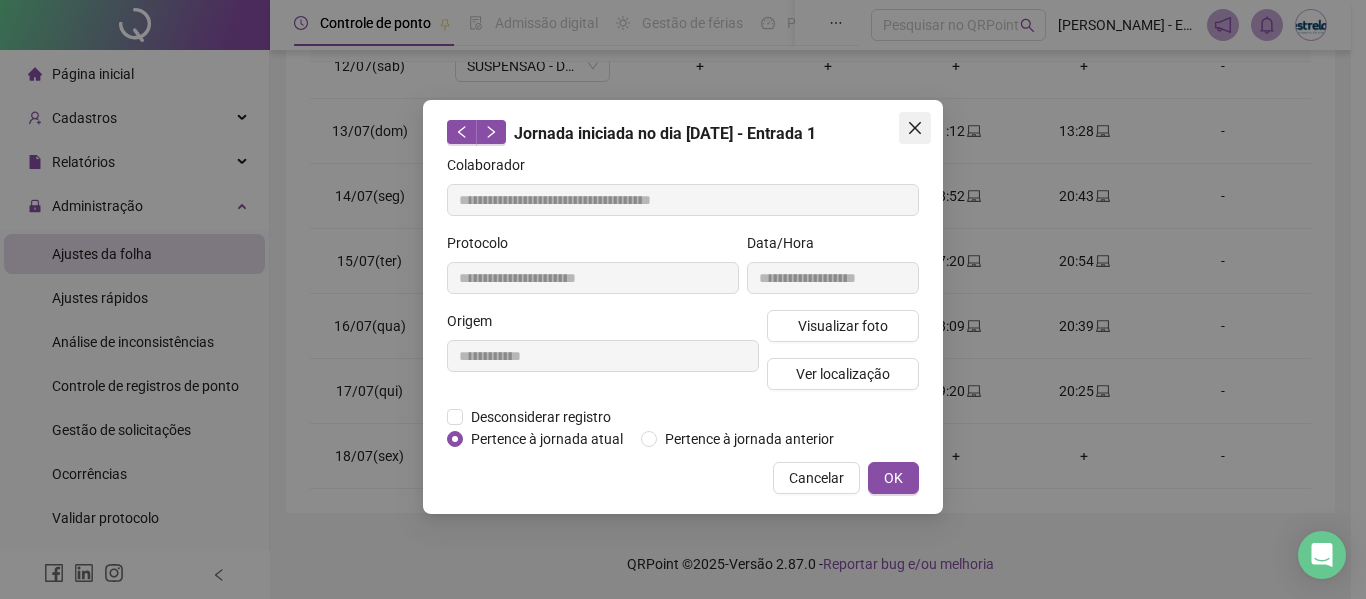 click 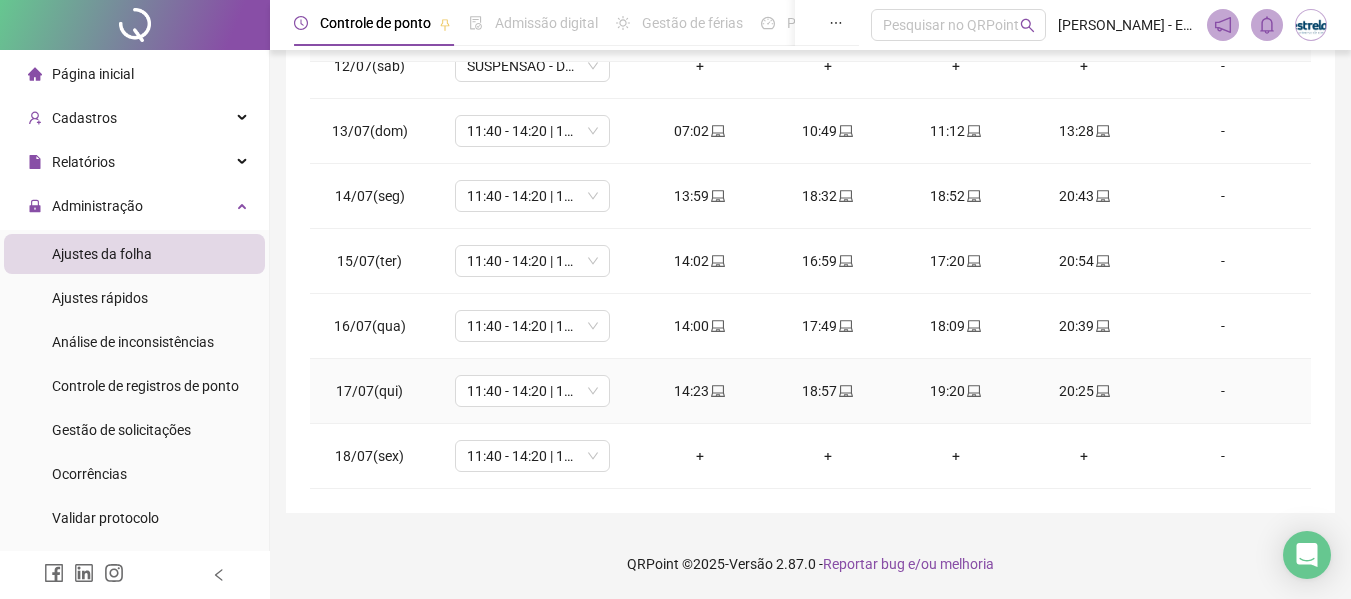 click 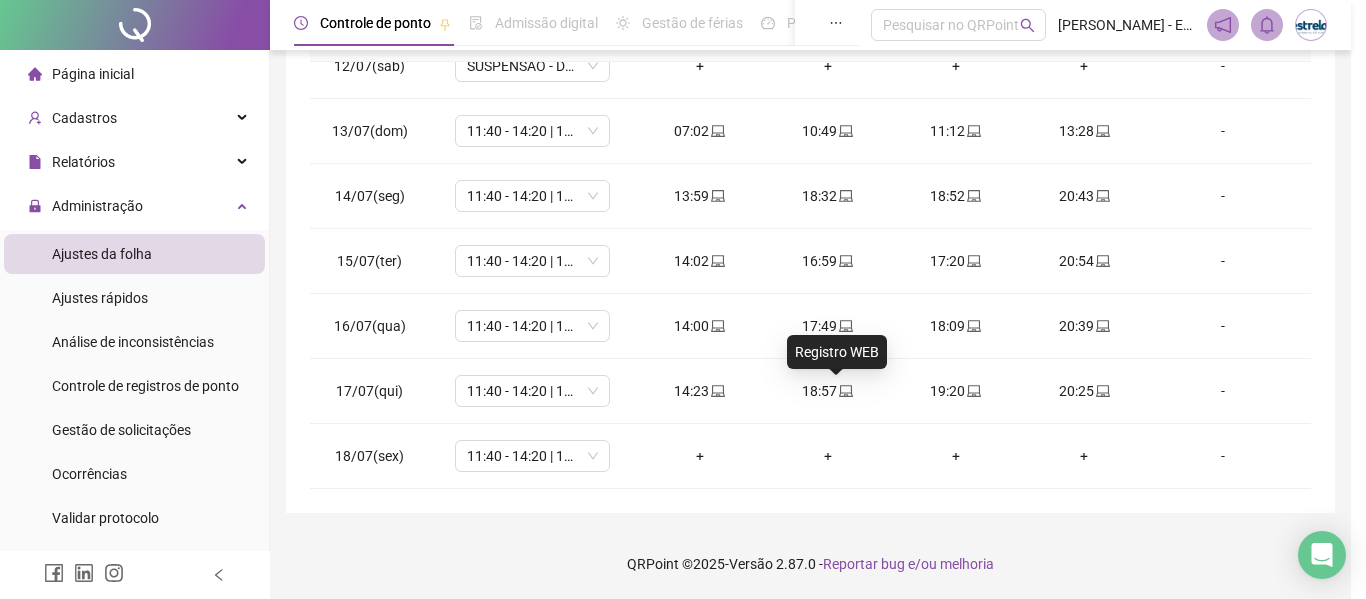 type on "**********" 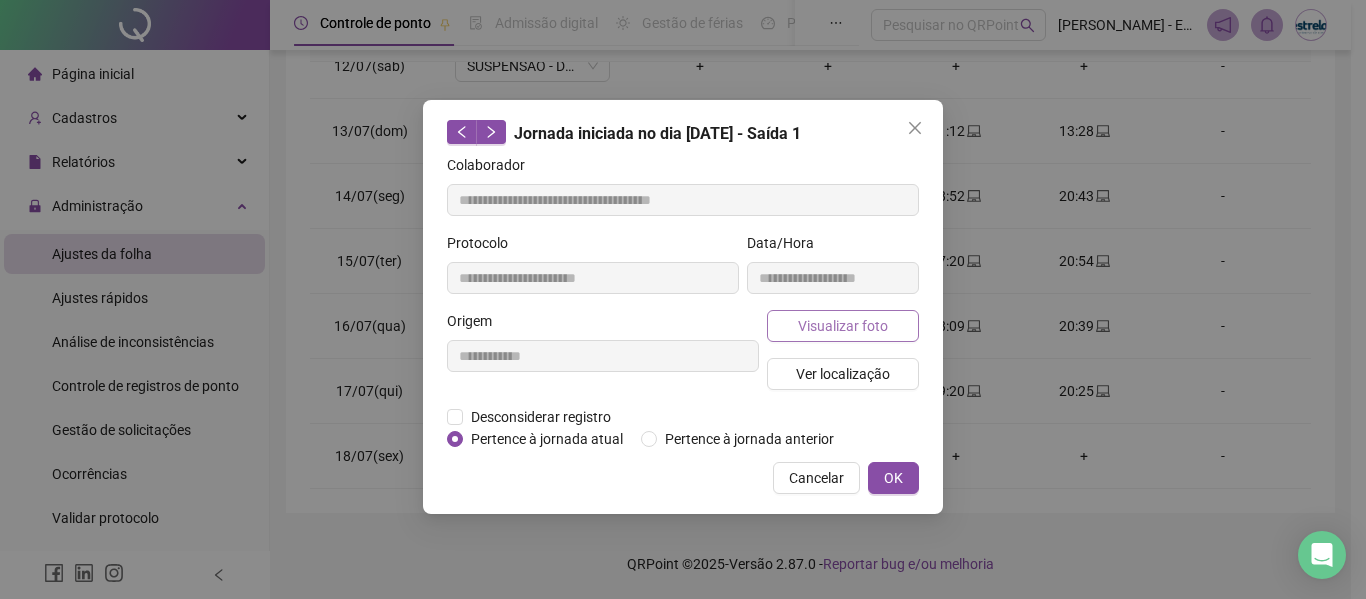 click on "Visualizar foto" at bounding box center [843, 326] 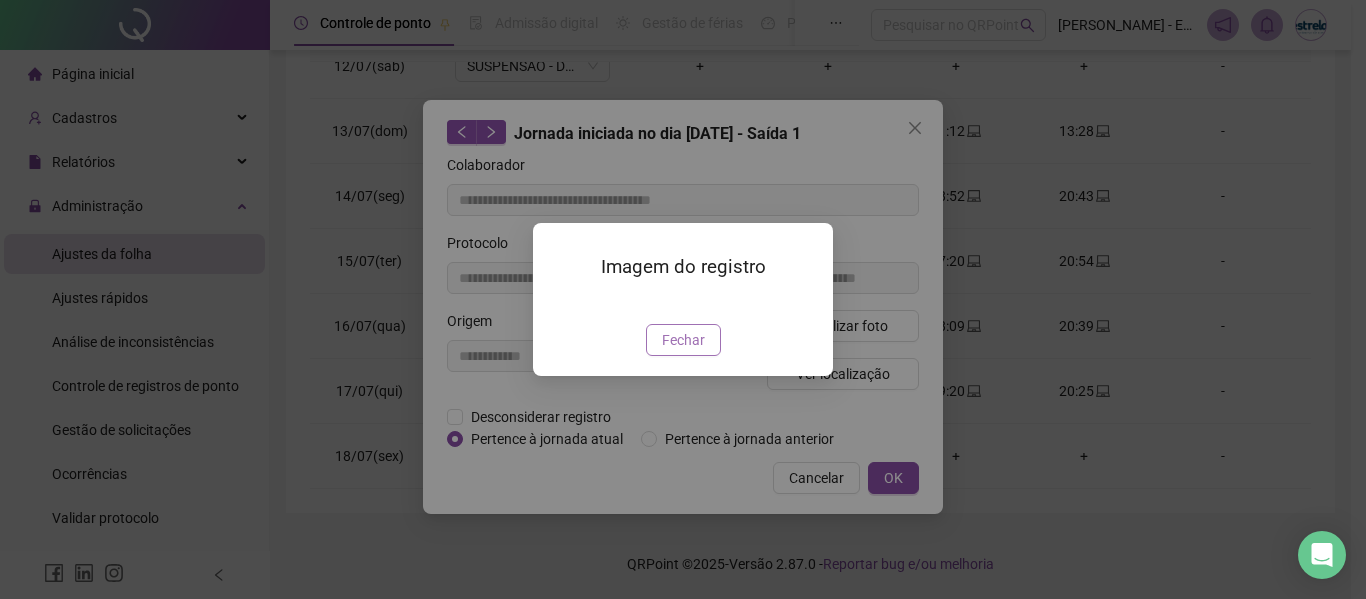 click on "Fechar" at bounding box center (683, 340) 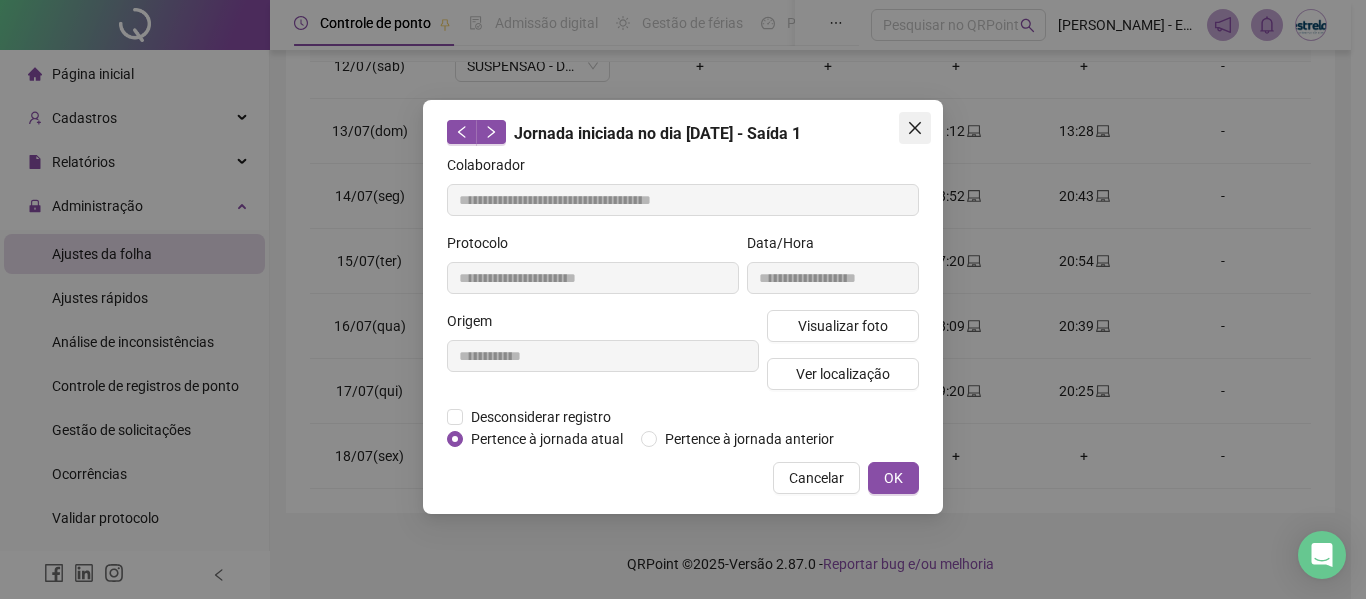 drag, startPoint x: 910, startPoint y: 131, endPoint x: 1000, endPoint y: 162, distance: 95.189285 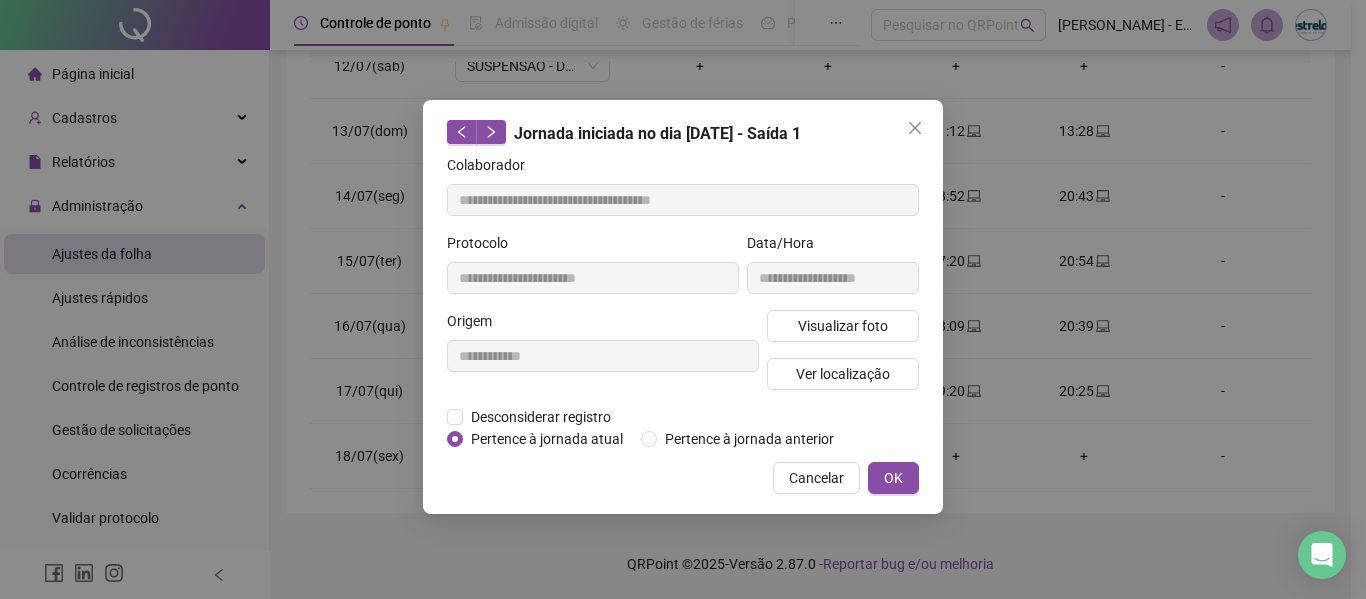 click 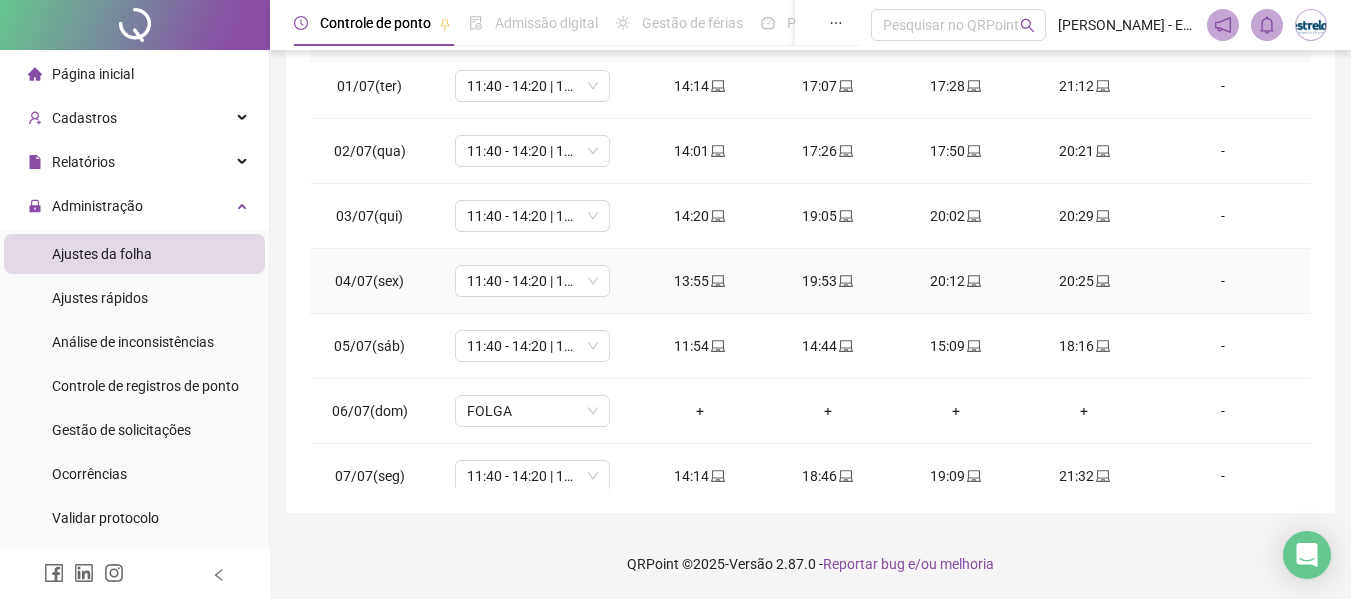 scroll, scrollTop: 0, scrollLeft: 0, axis: both 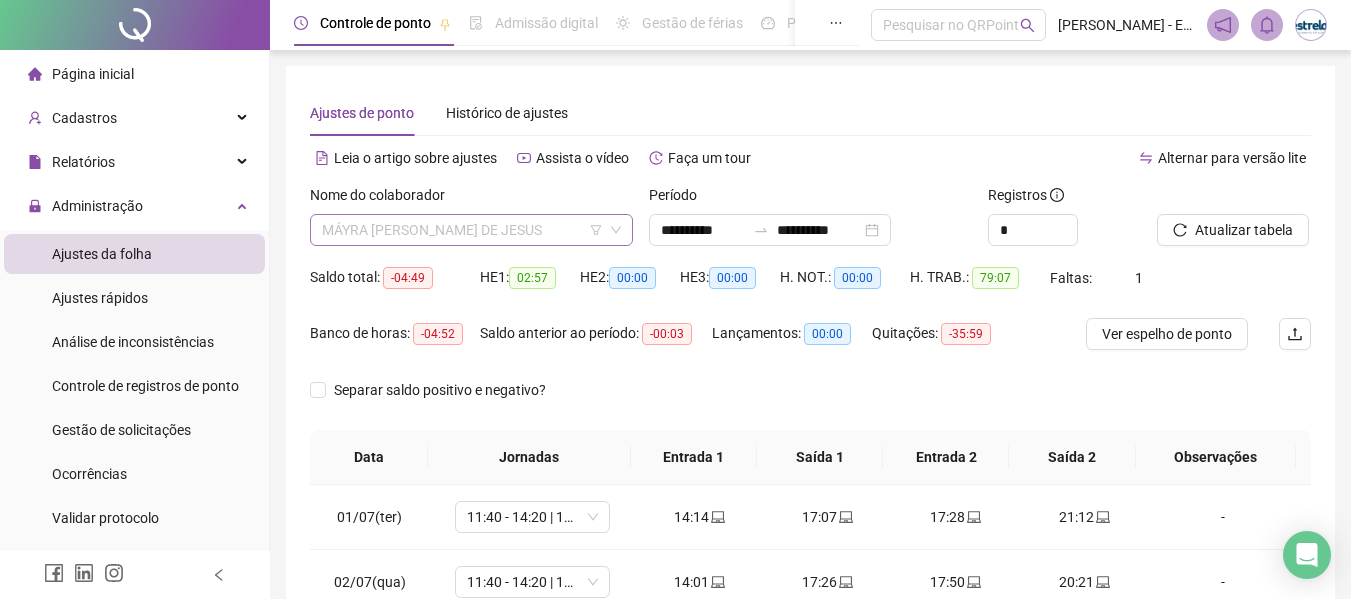 click on "MÁYRA [PERSON_NAME] DE JESUS" at bounding box center [471, 230] 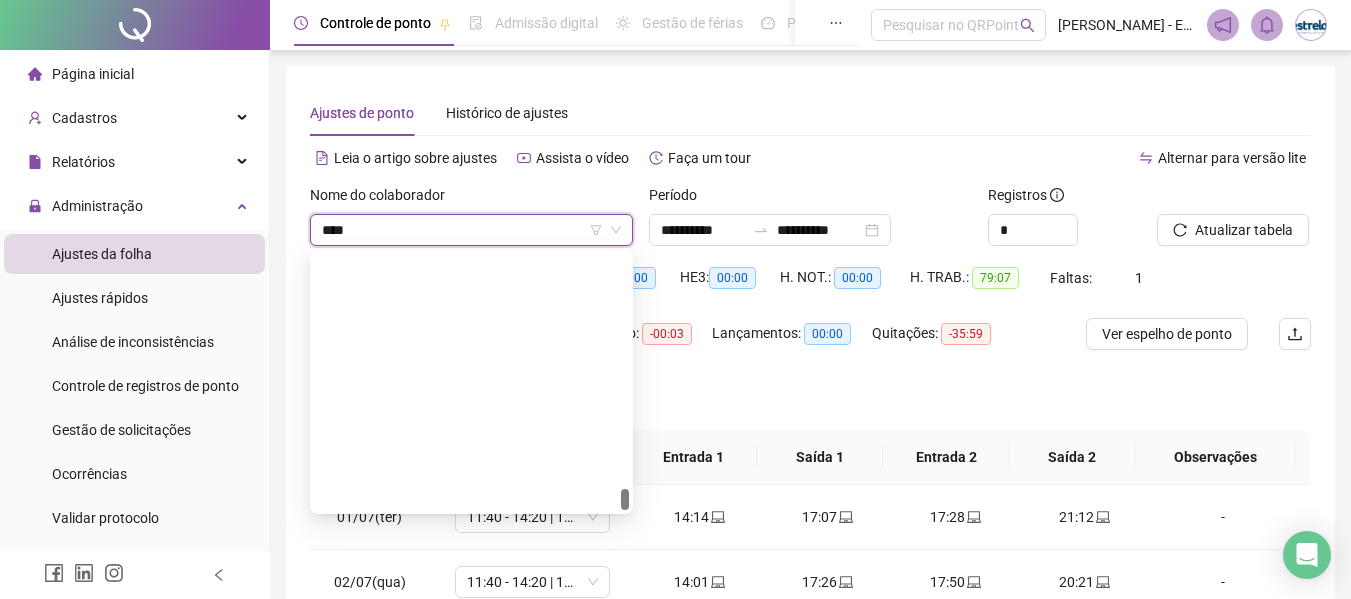 scroll, scrollTop: 0, scrollLeft: 0, axis: both 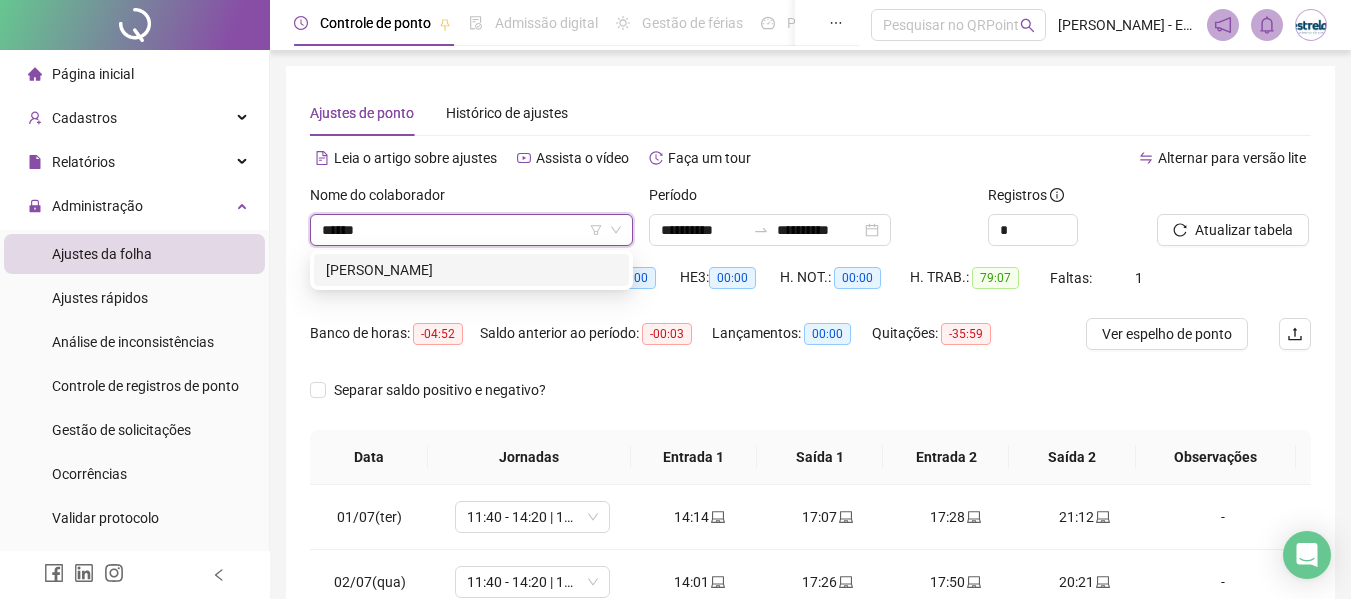 type on "******" 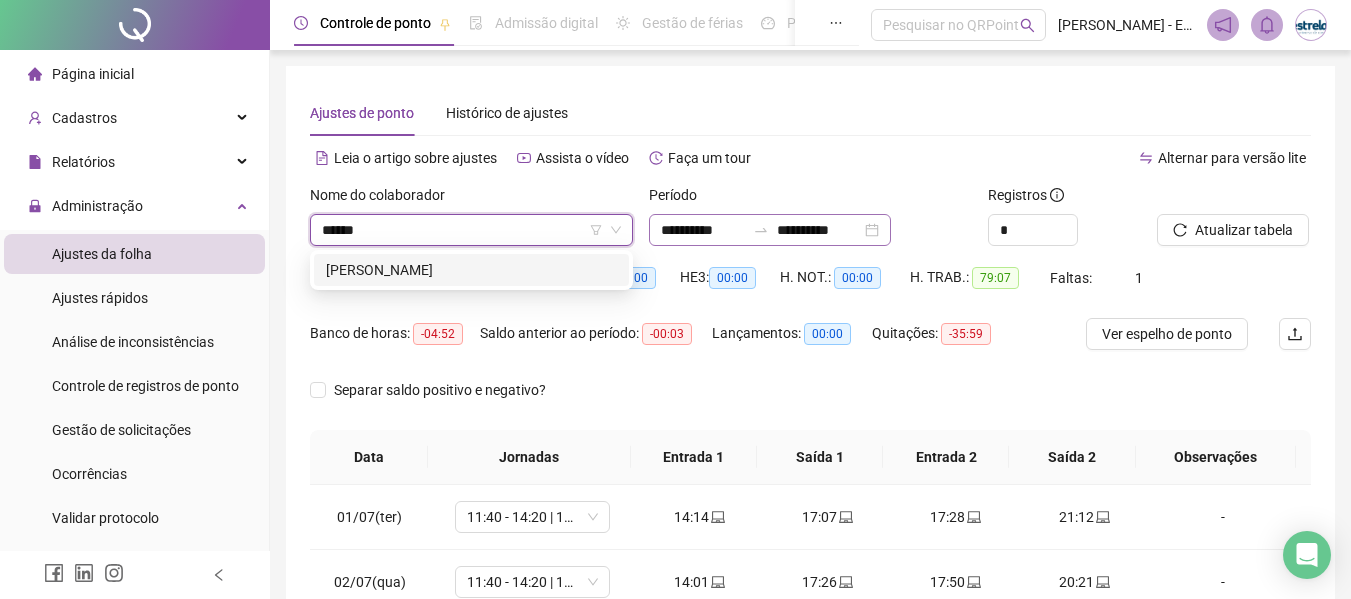 type 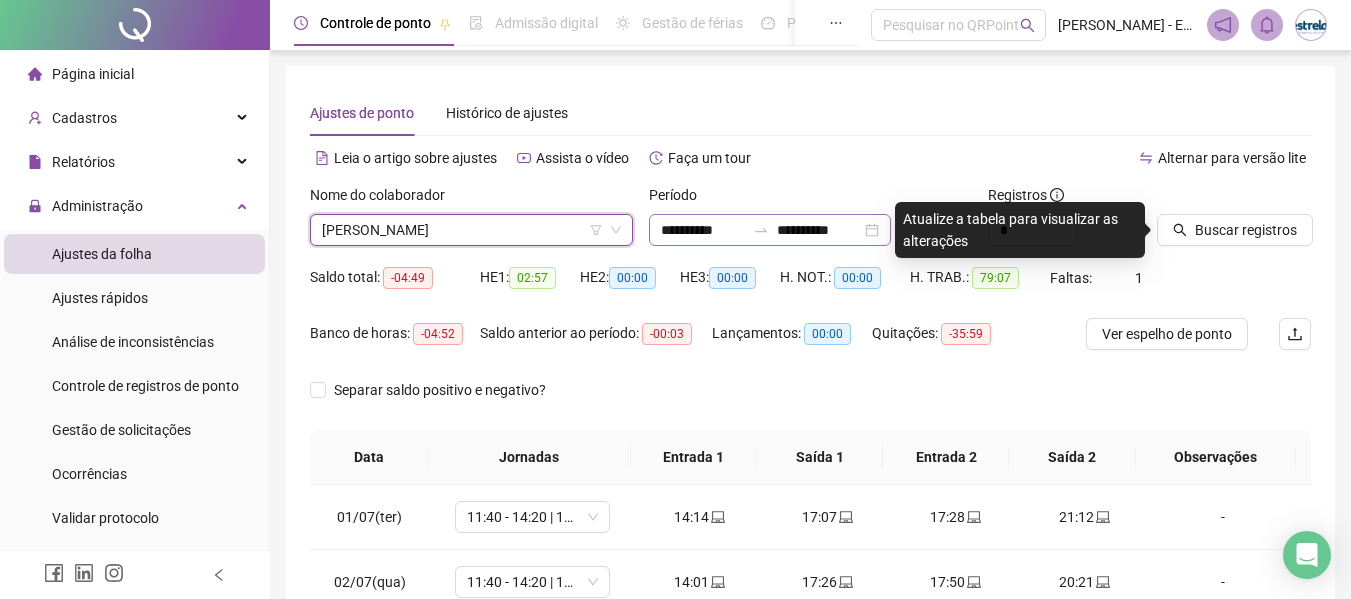 click 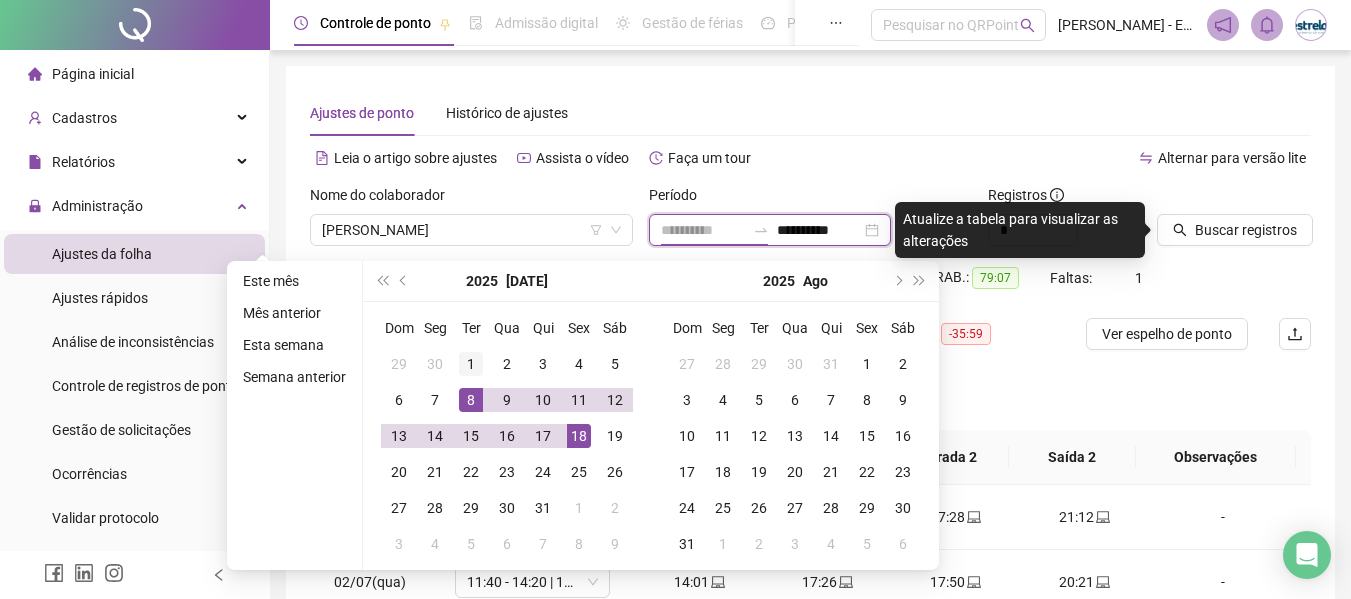 type on "**********" 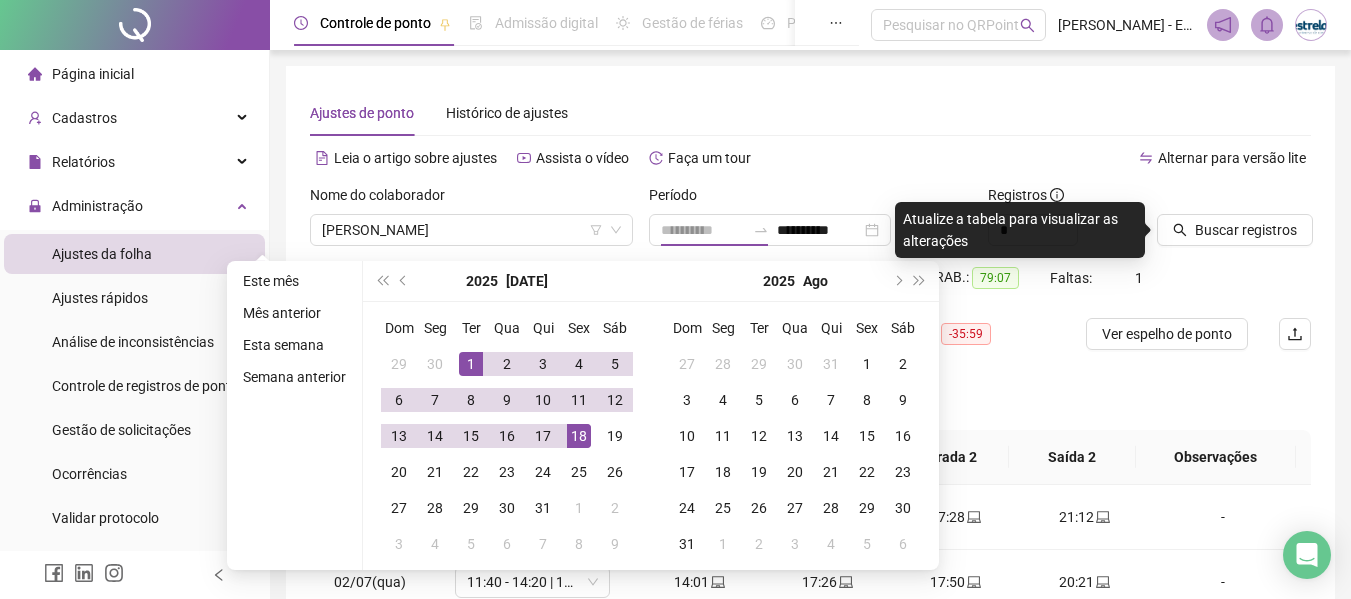click on "1" at bounding box center [471, 364] 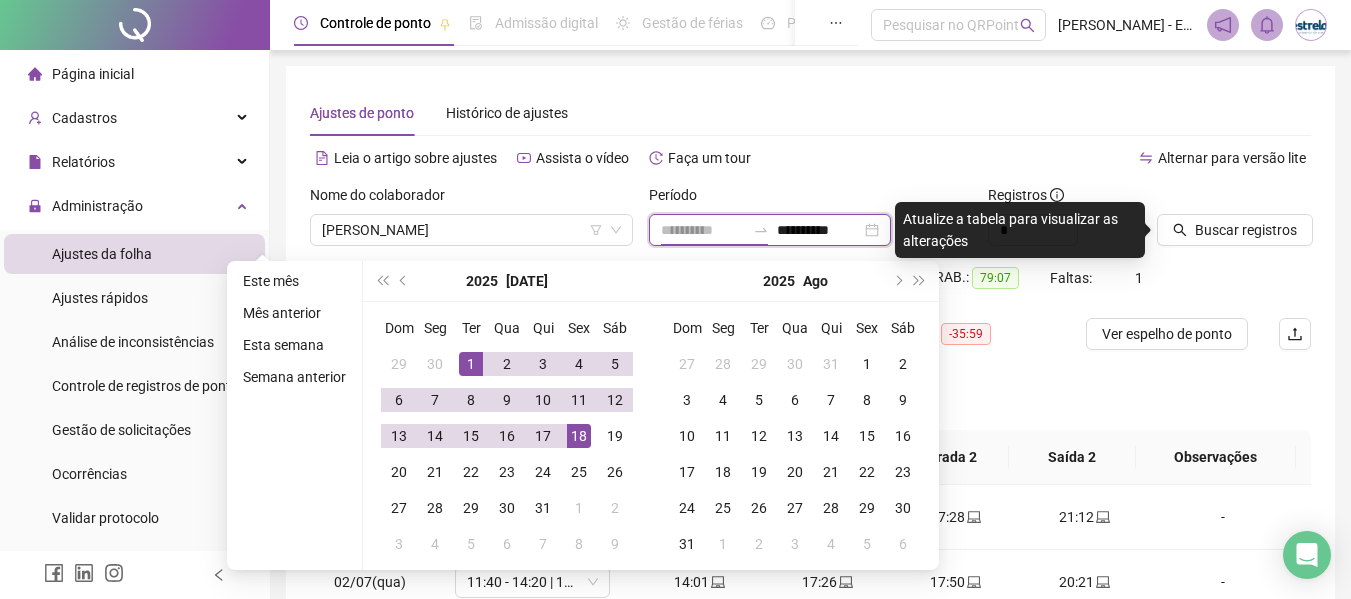 type on "**********" 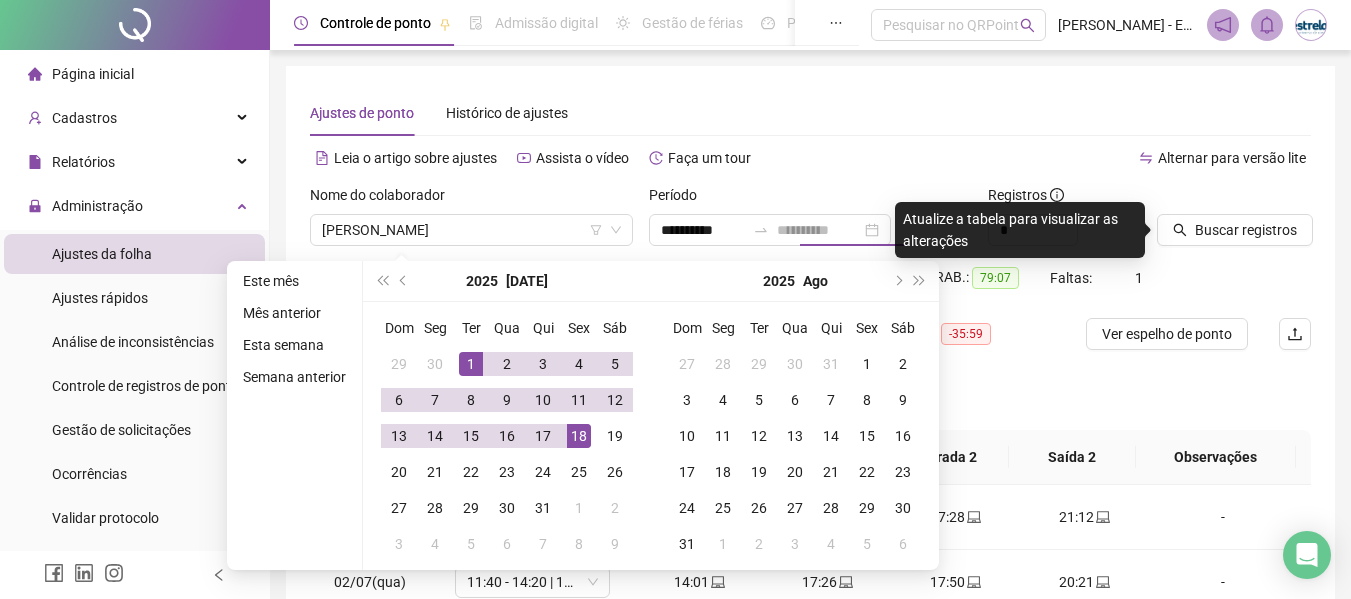 drag, startPoint x: 578, startPoint y: 444, endPoint x: 931, endPoint y: 313, distance: 376.52356 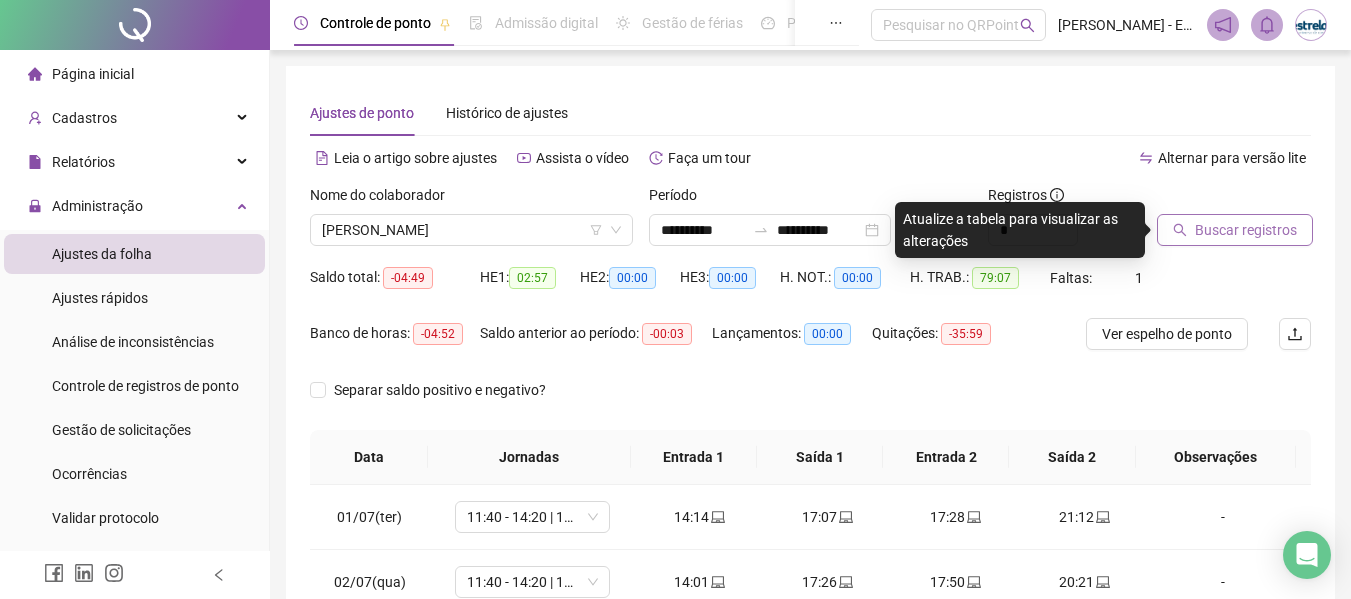 click on "Buscar registros" at bounding box center (1235, 230) 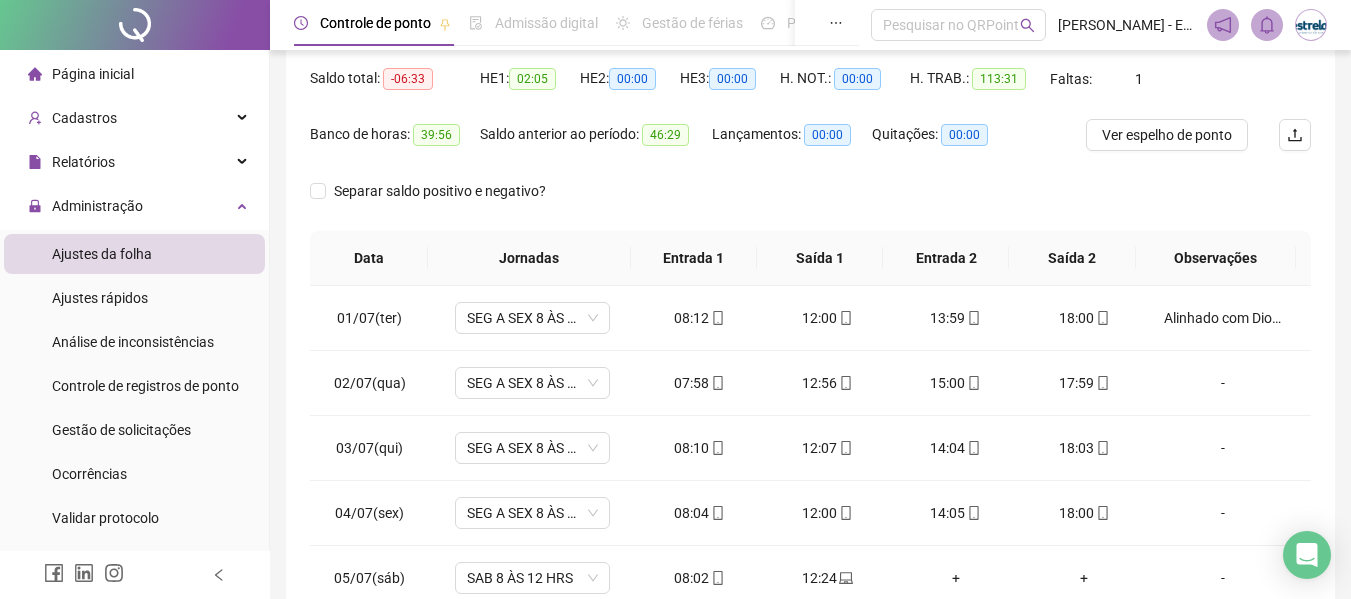 scroll, scrollTop: 400, scrollLeft: 0, axis: vertical 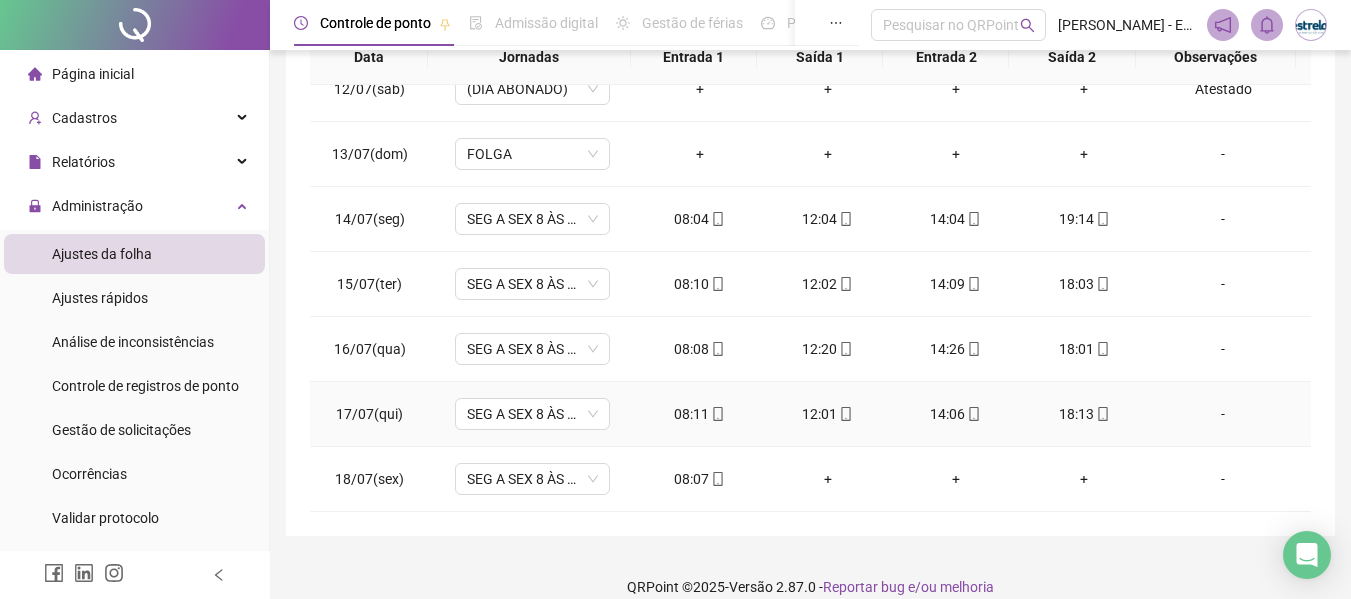 click on "-" at bounding box center (1223, 414) 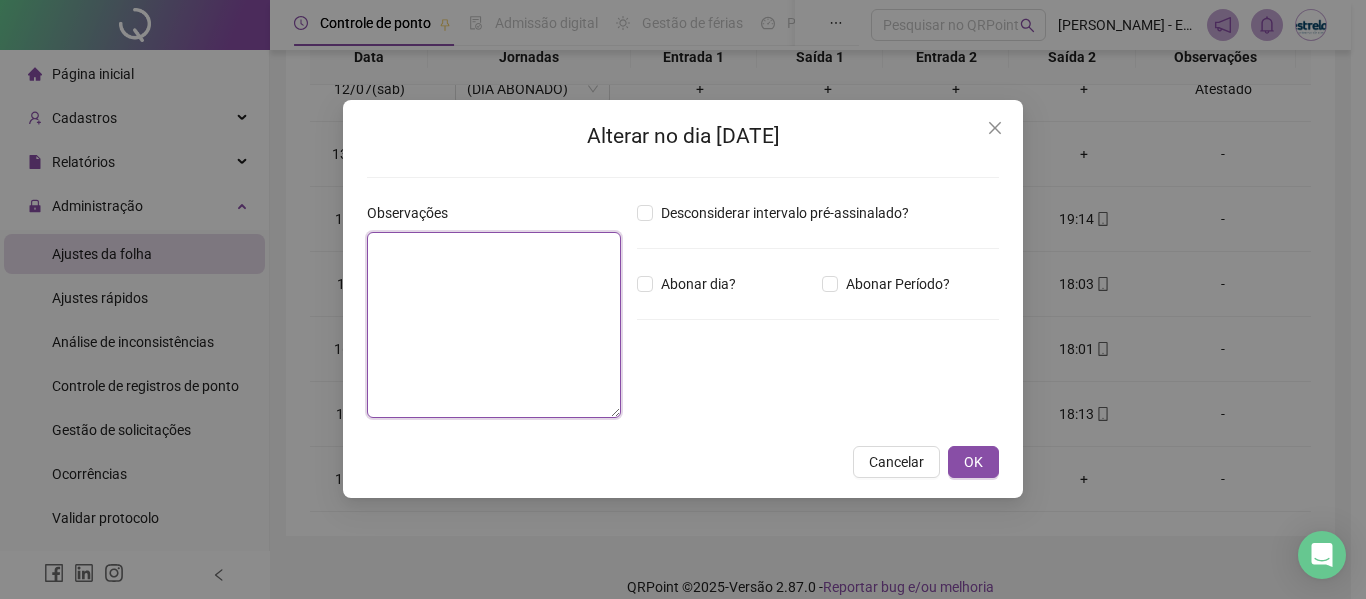 click at bounding box center (494, 325) 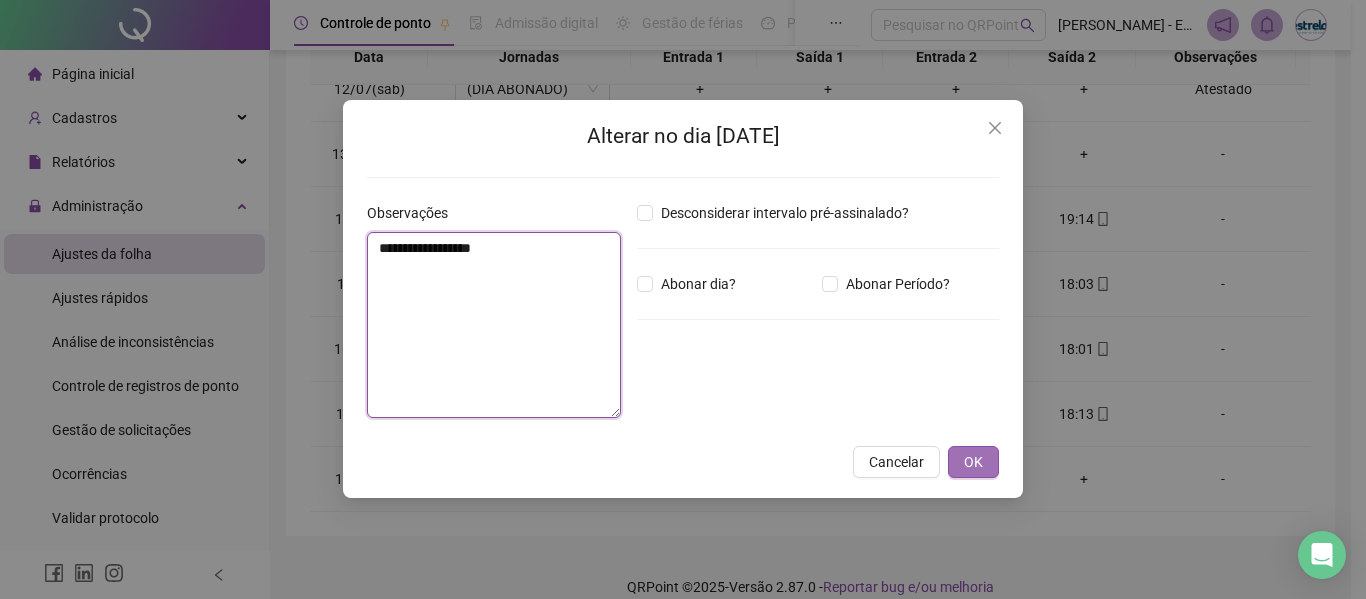 type on "**********" 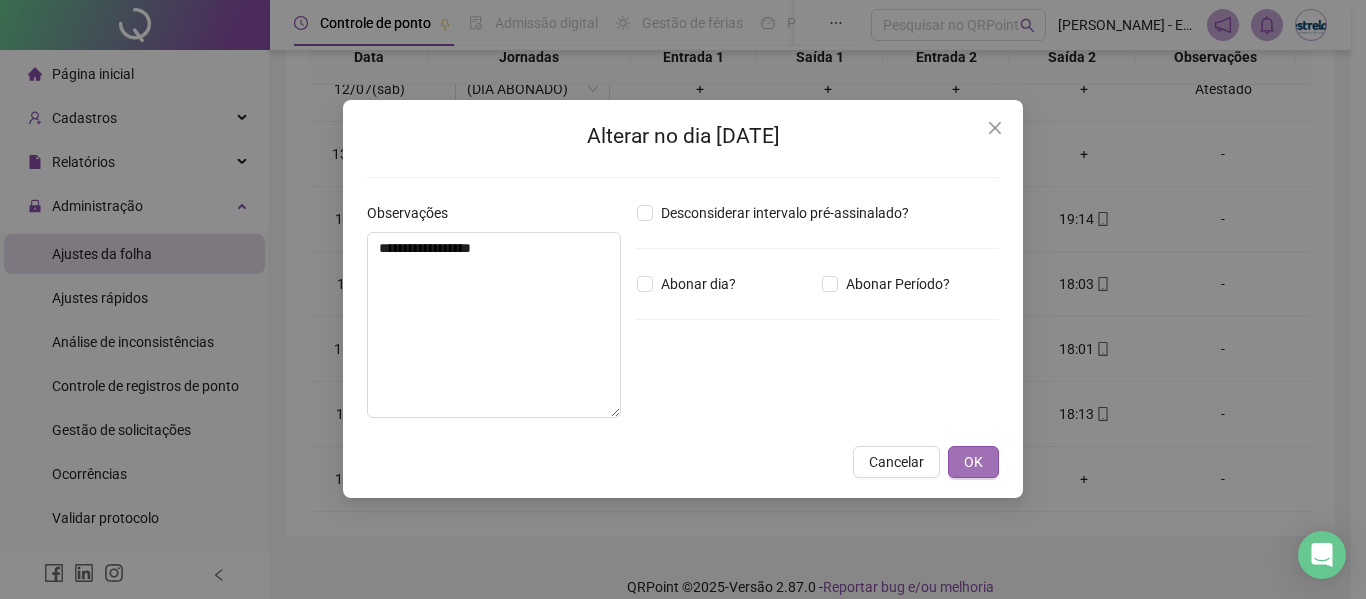 click on "OK" at bounding box center (973, 462) 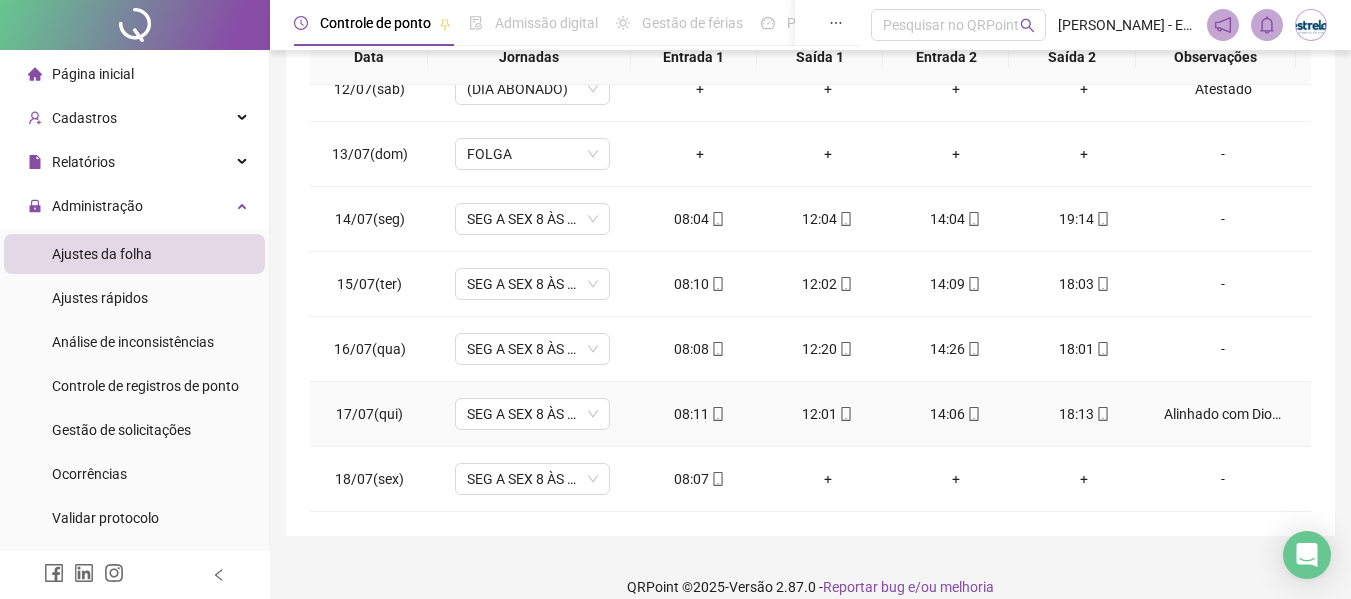 click 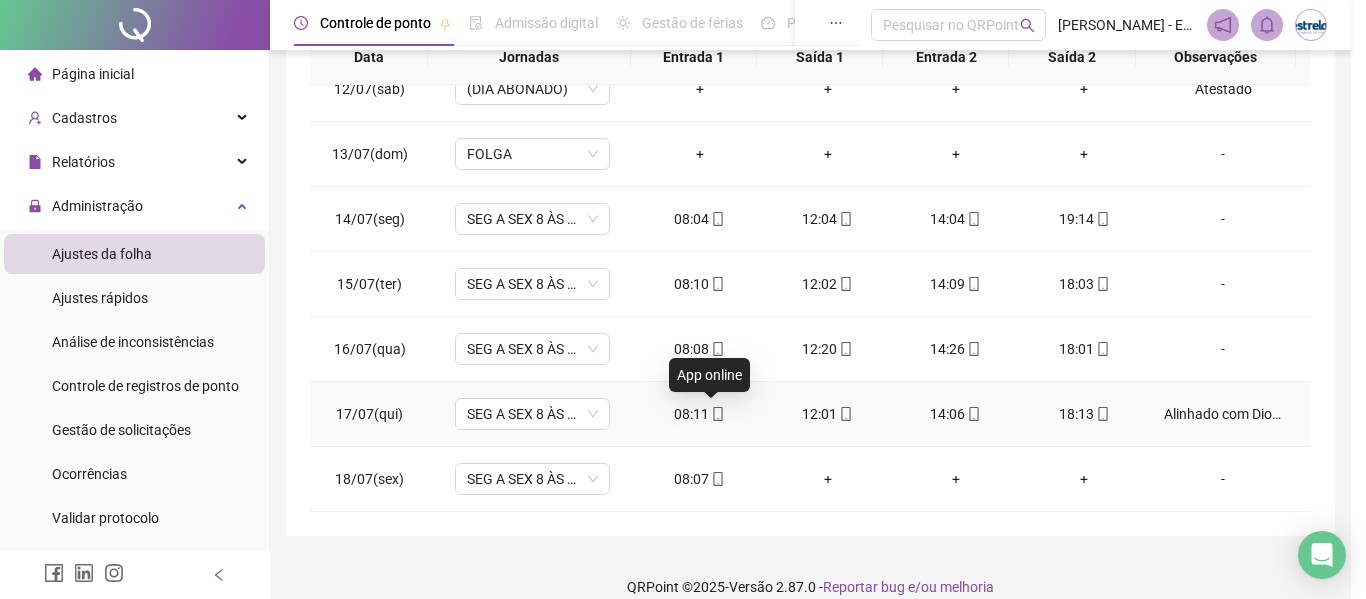 type on "**********" 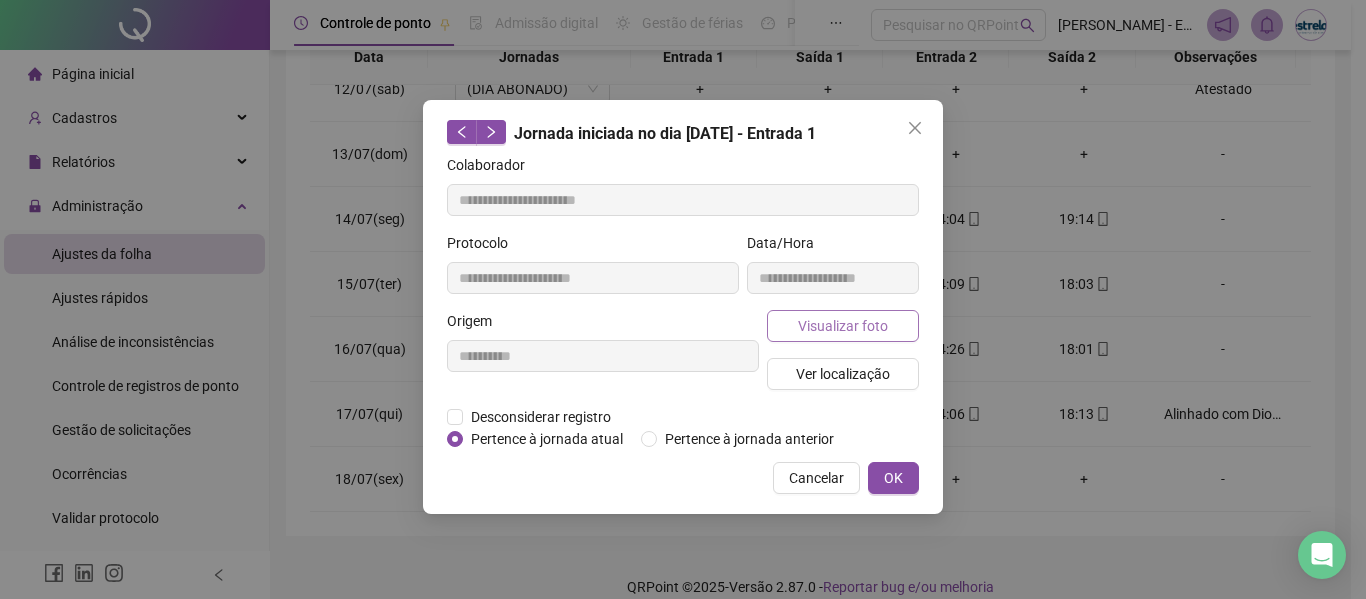 click on "Visualizar foto" at bounding box center [843, 326] 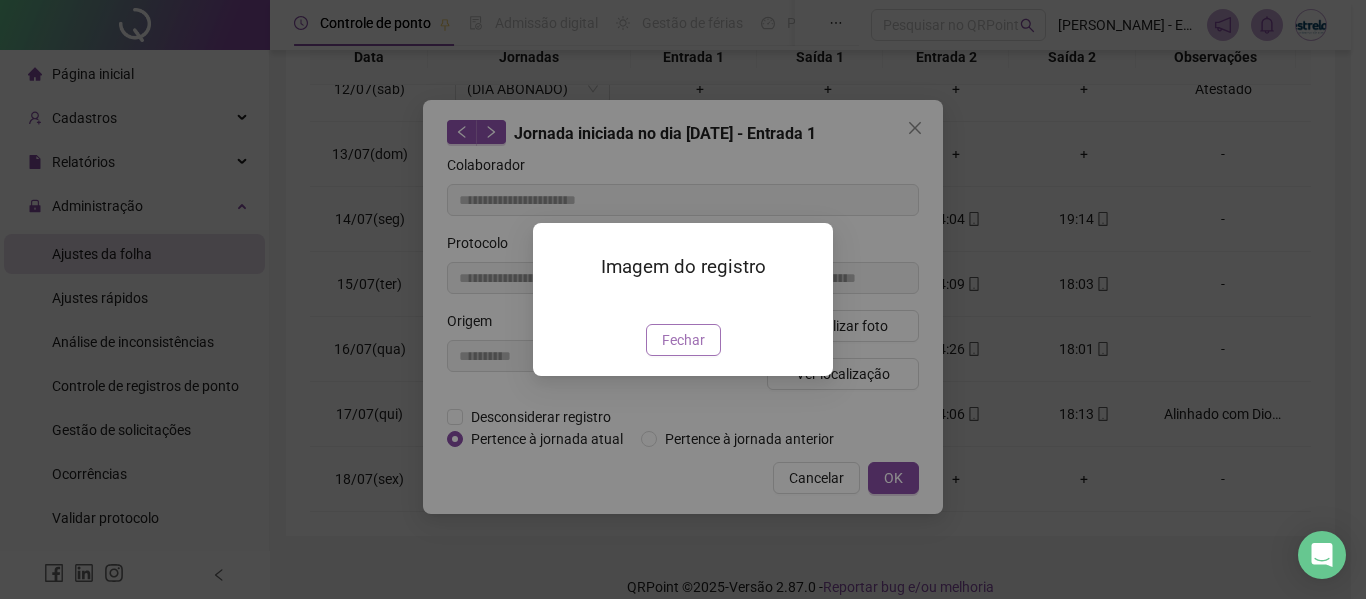 click on "Fechar" at bounding box center [683, 340] 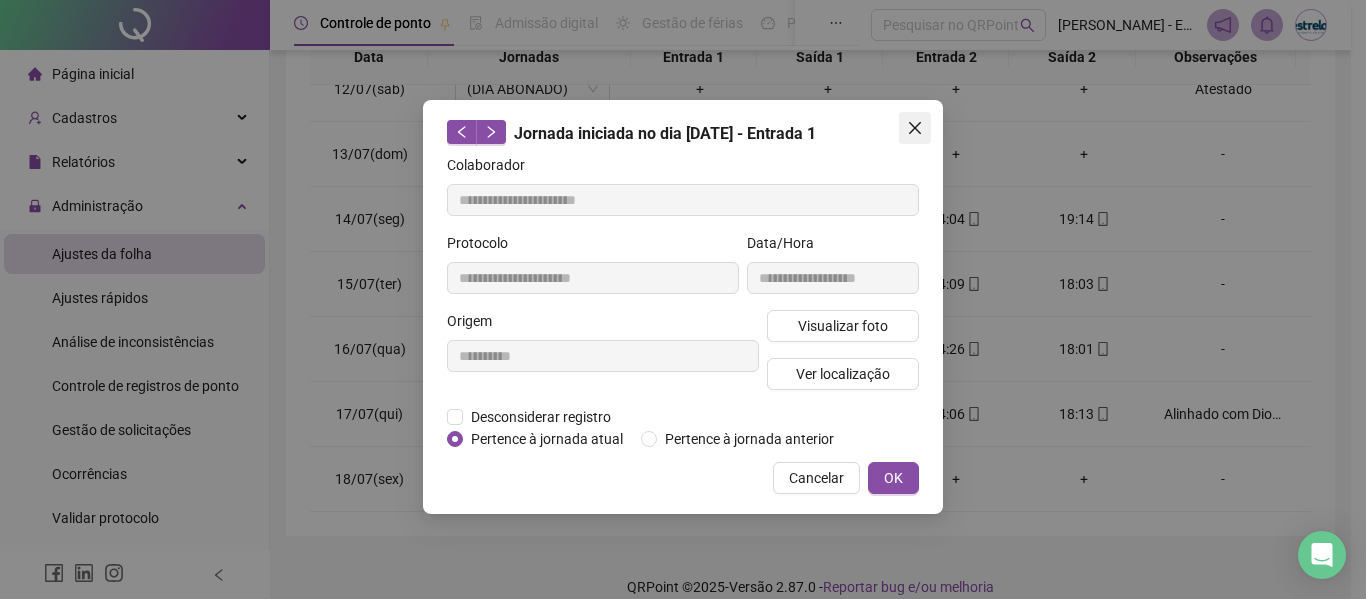 click 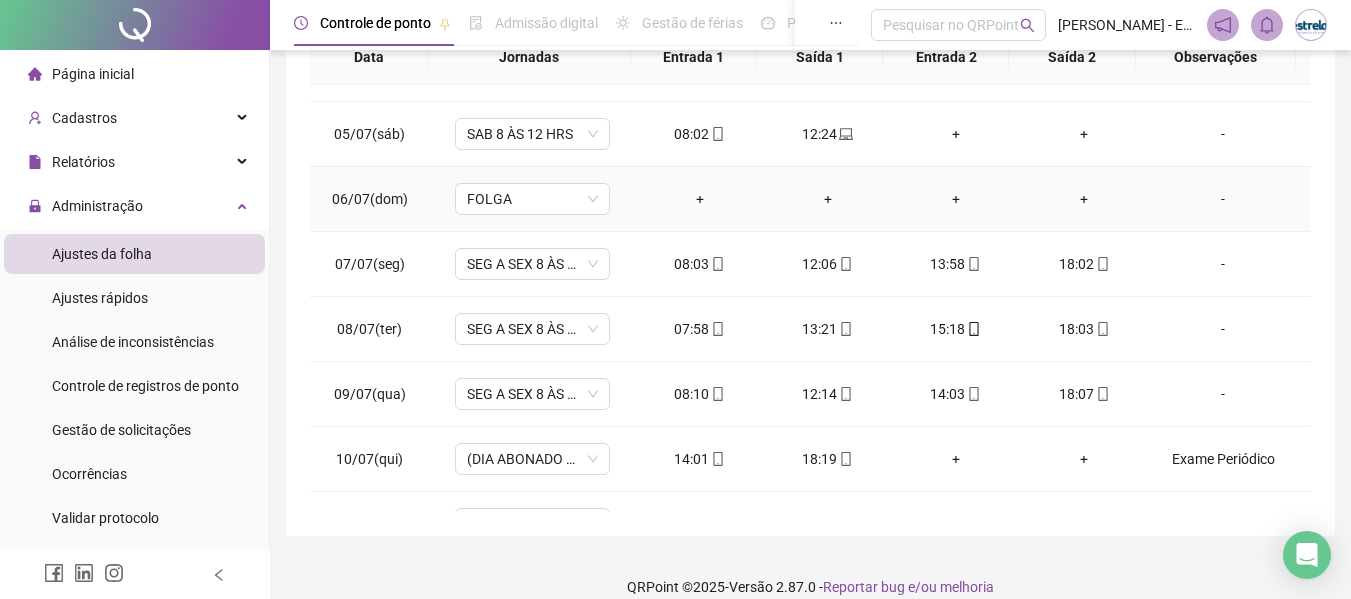 scroll, scrollTop: 0, scrollLeft: 0, axis: both 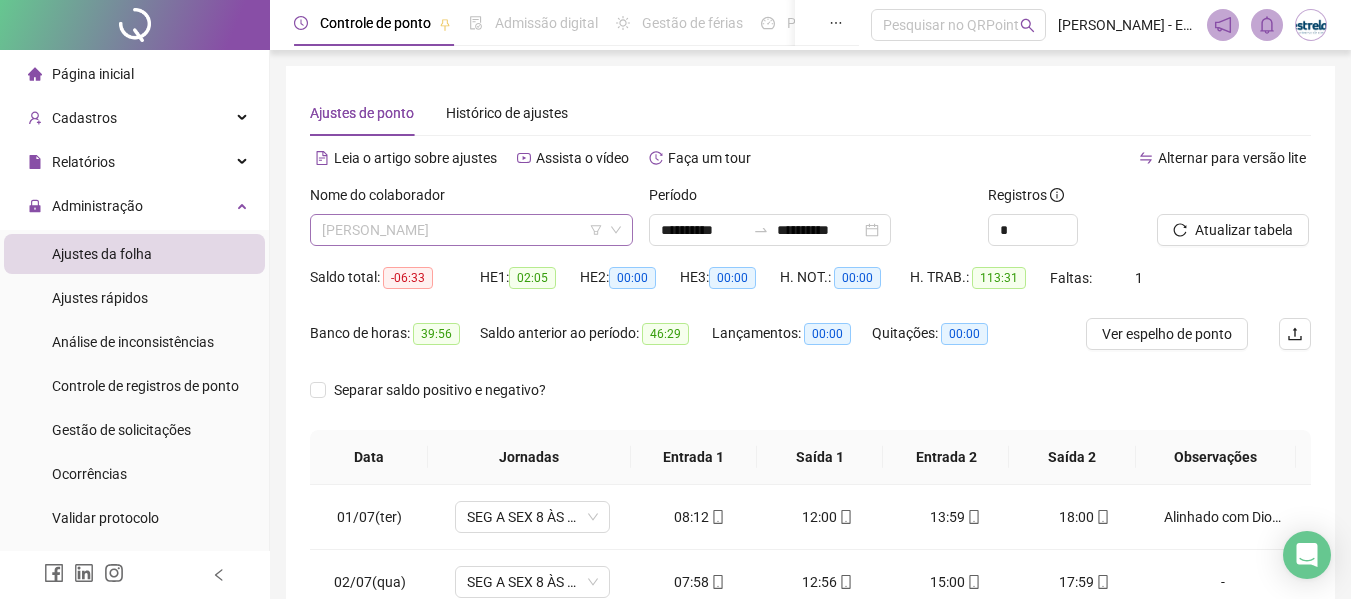 click on "[PERSON_NAME]" at bounding box center [471, 230] 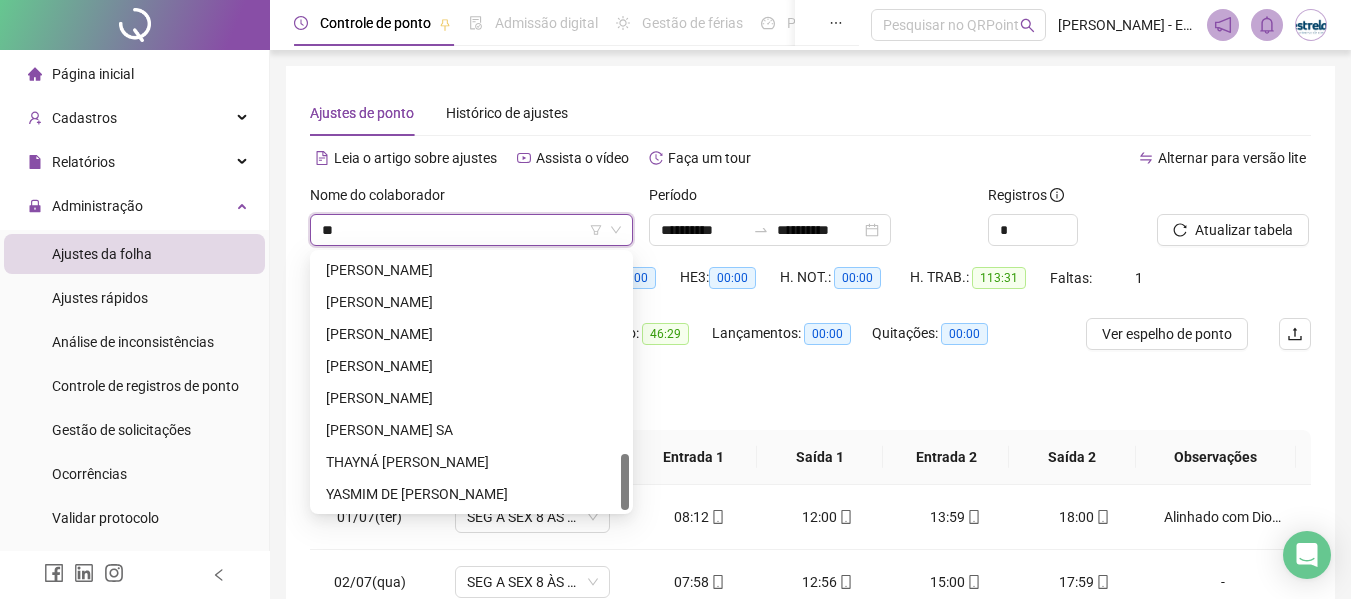 scroll, scrollTop: 0, scrollLeft: 0, axis: both 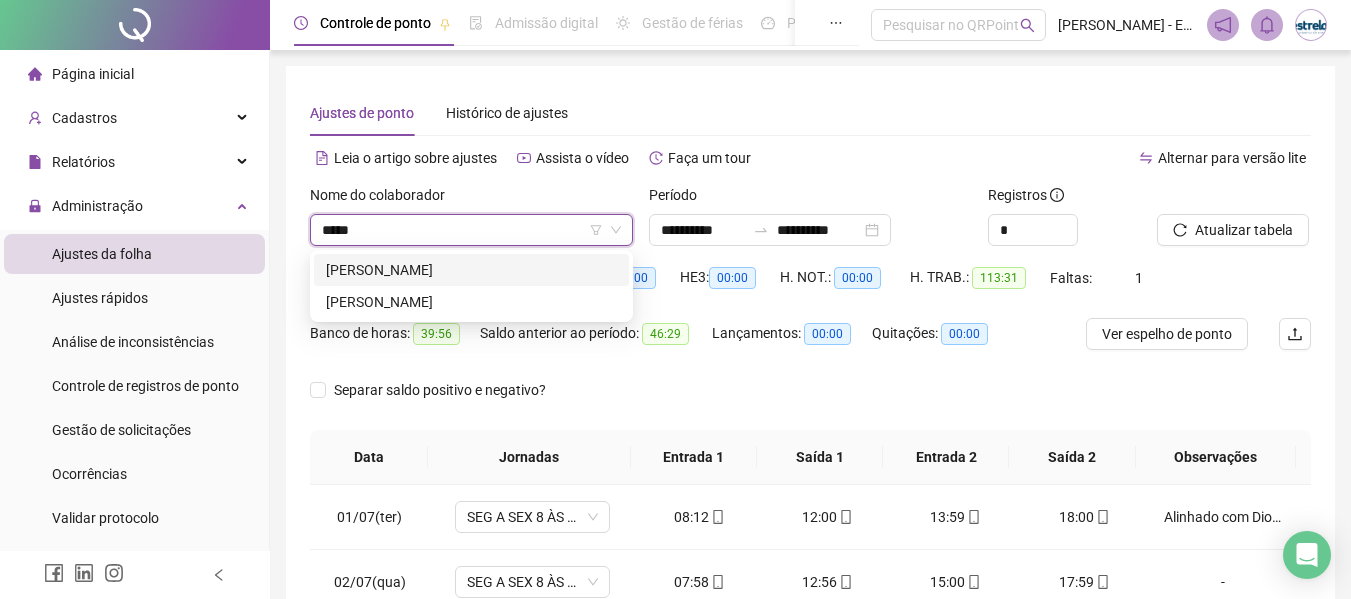 type on "******" 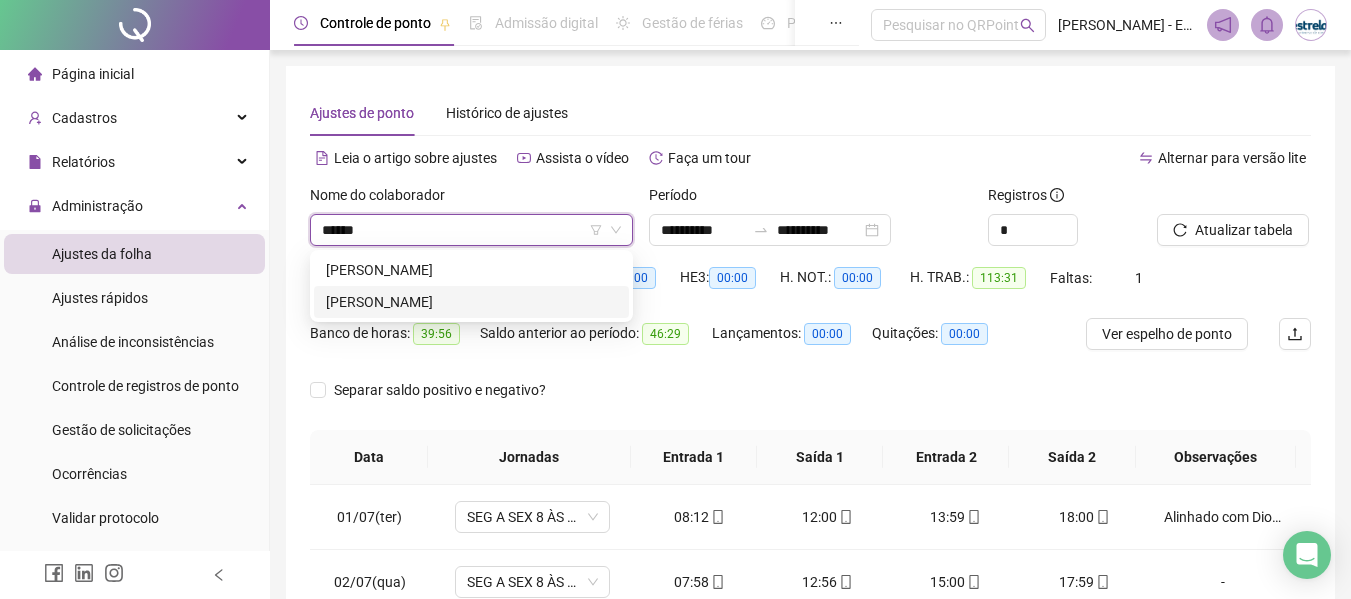 click on "[PERSON_NAME]" at bounding box center (471, 302) 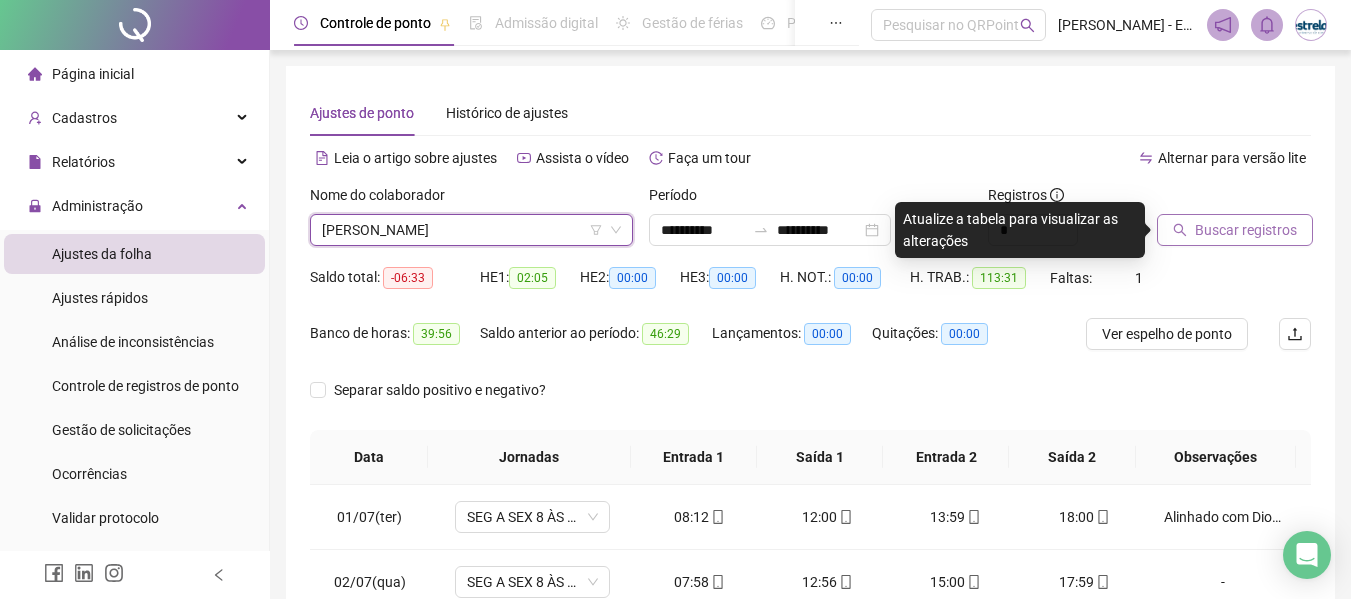 click on "Buscar registros" at bounding box center (1246, 230) 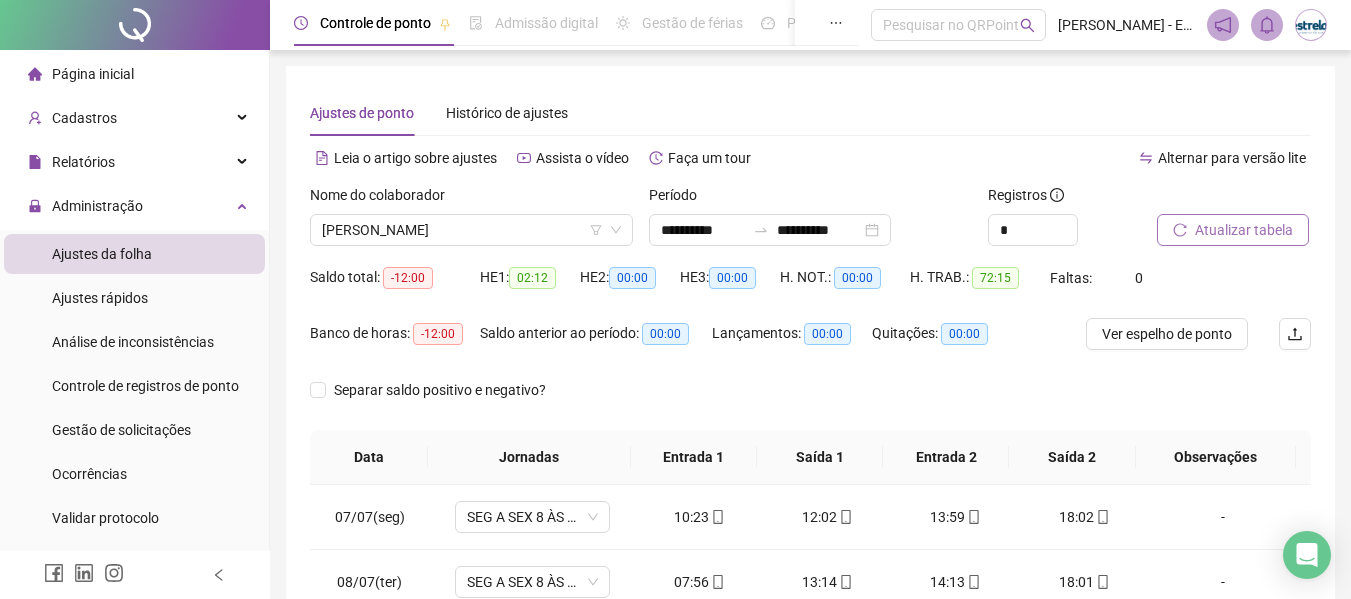 scroll, scrollTop: 100, scrollLeft: 0, axis: vertical 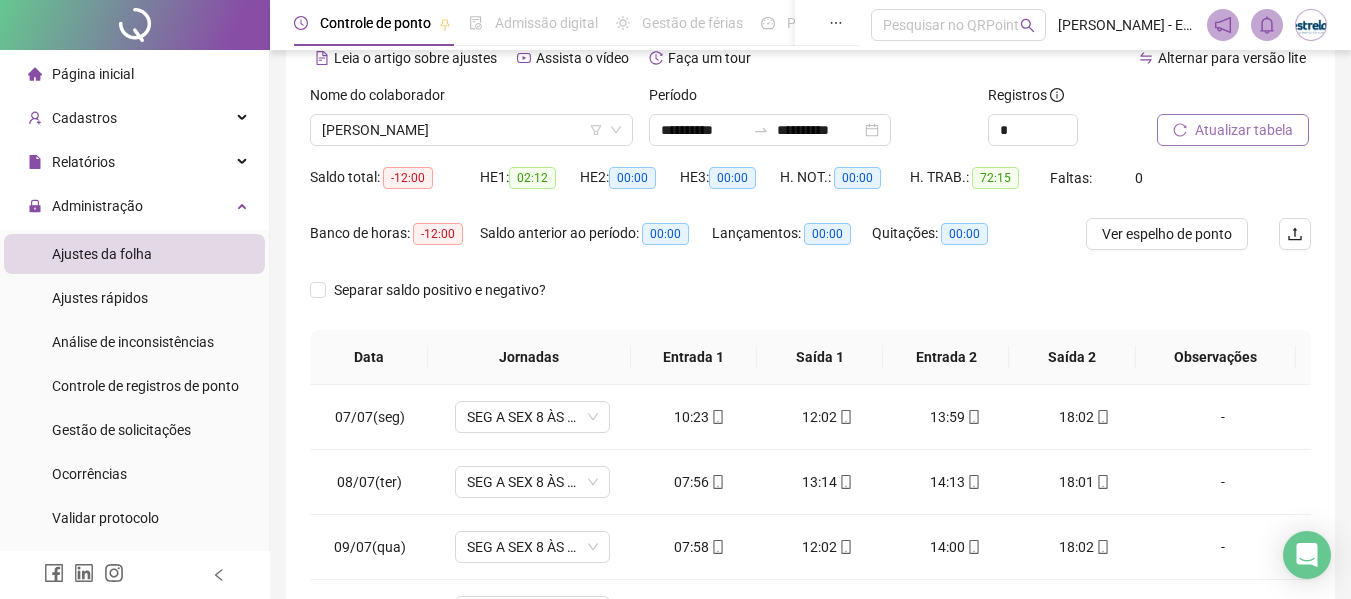 click on "Atualizar tabela" at bounding box center (1244, 130) 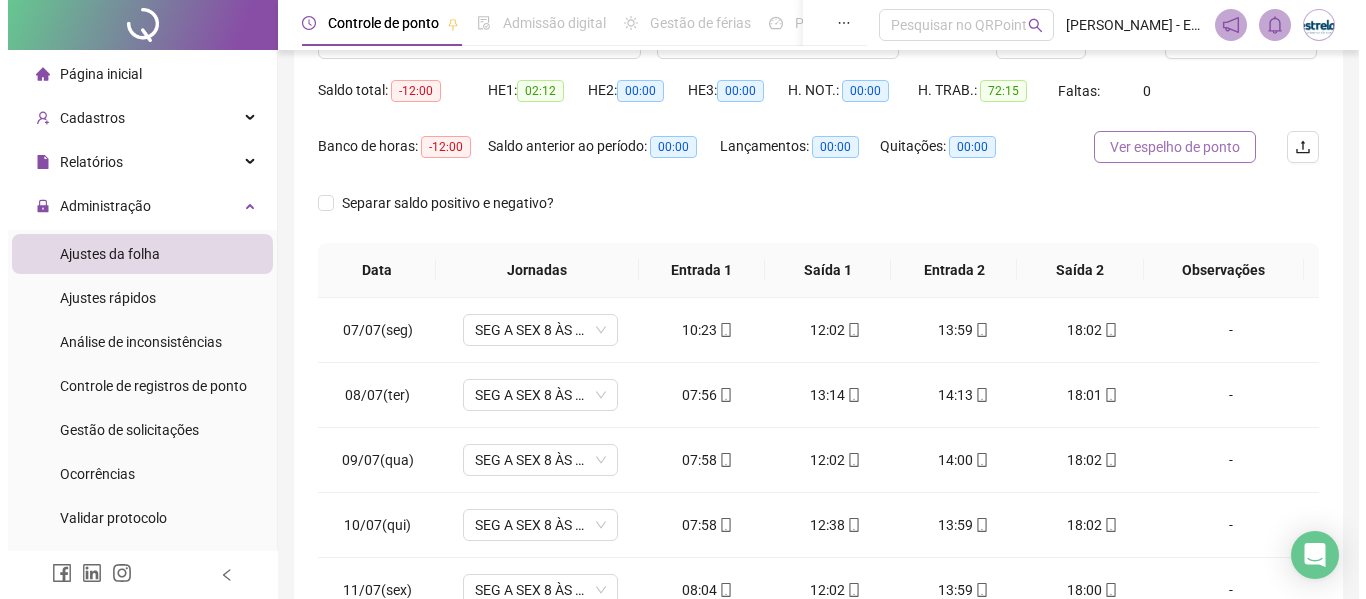 scroll, scrollTop: 100, scrollLeft: 0, axis: vertical 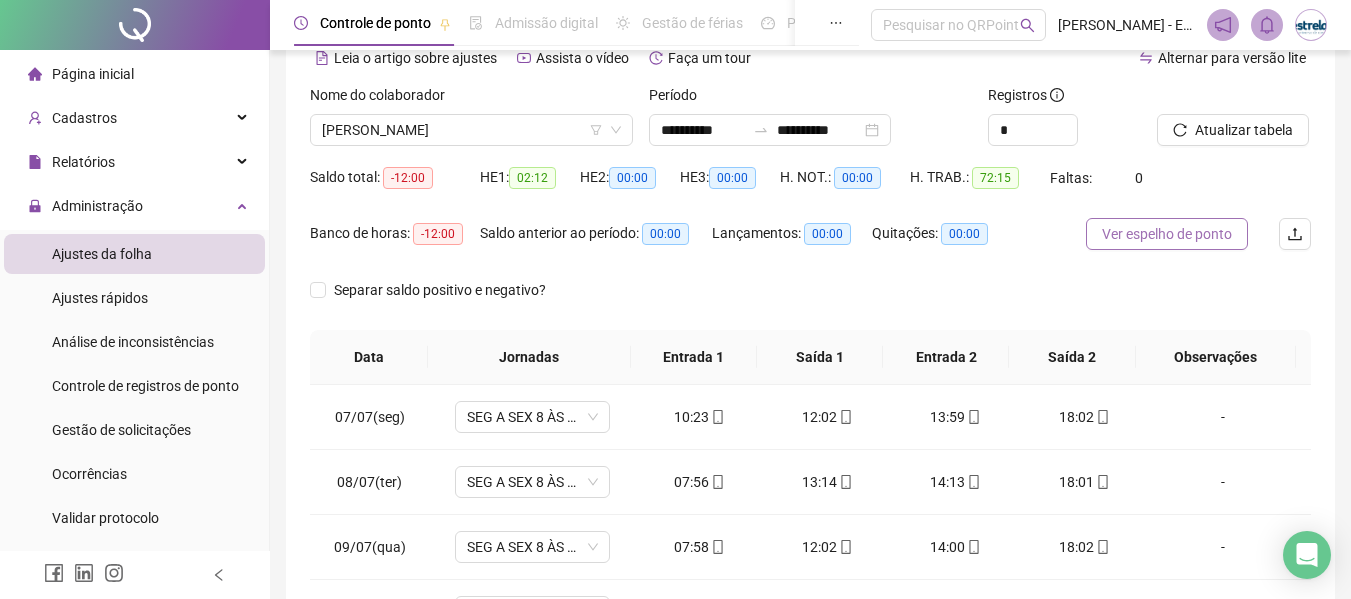 click on "Ver espelho de ponto" at bounding box center (1167, 234) 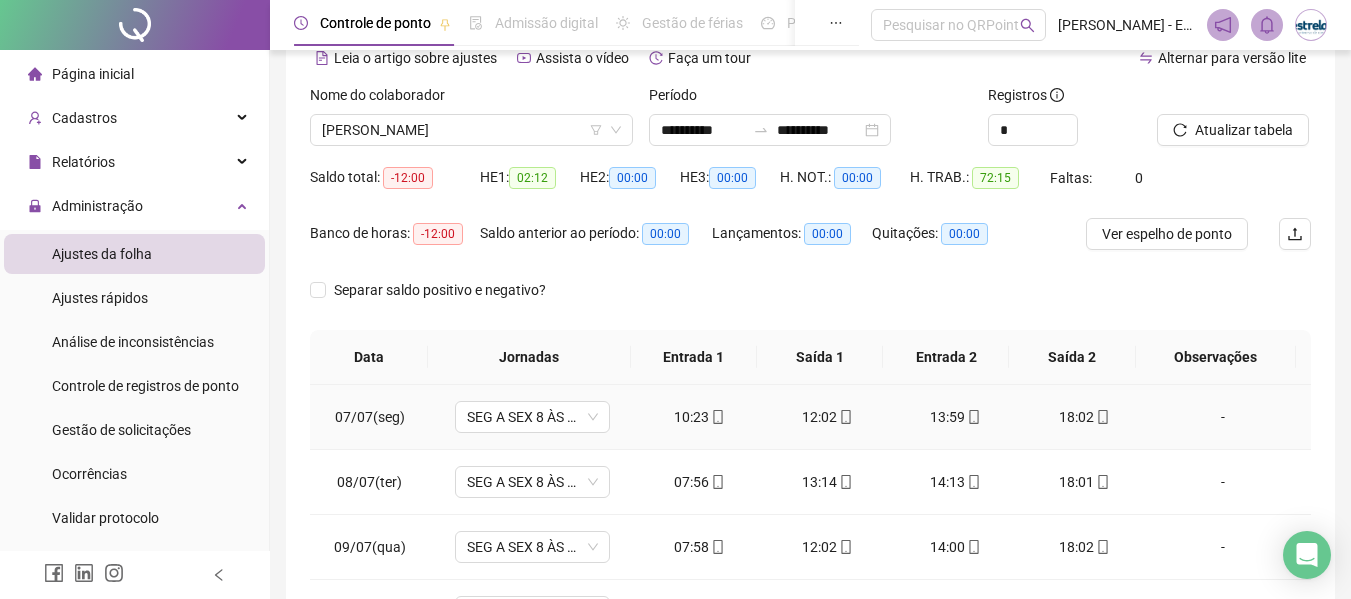 drag, startPoint x: 1197, startPoint y: 417, endPoint x: 1179, endPoint y: 409, distance: 19.697716 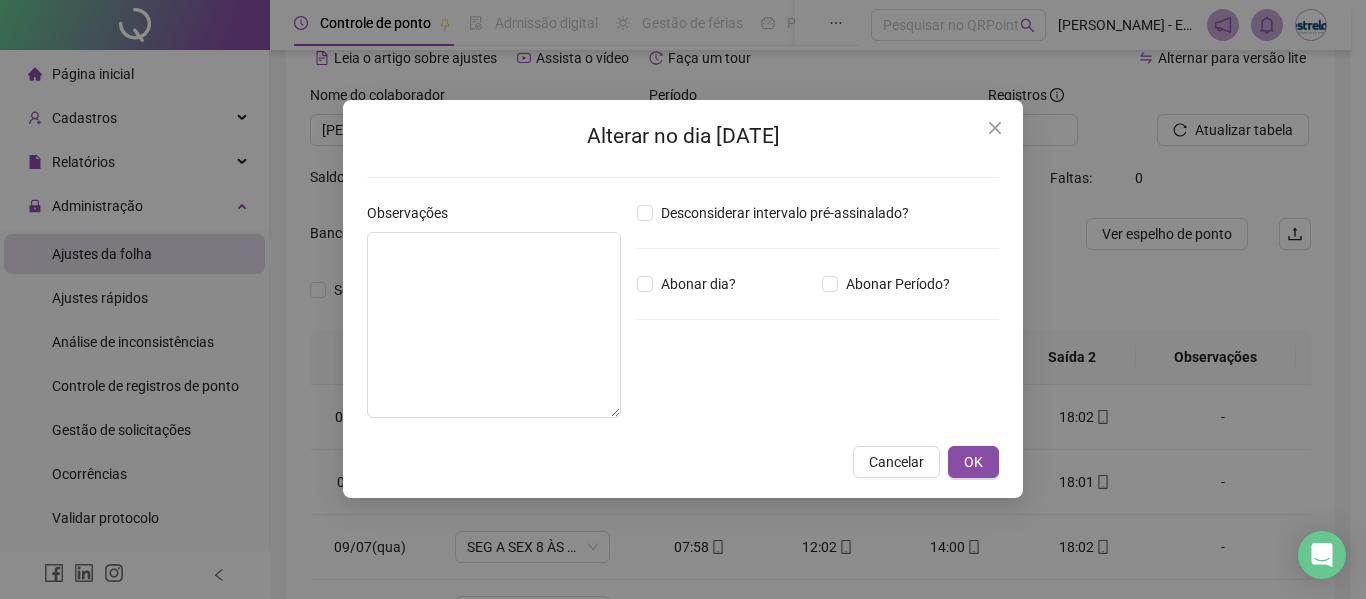 type 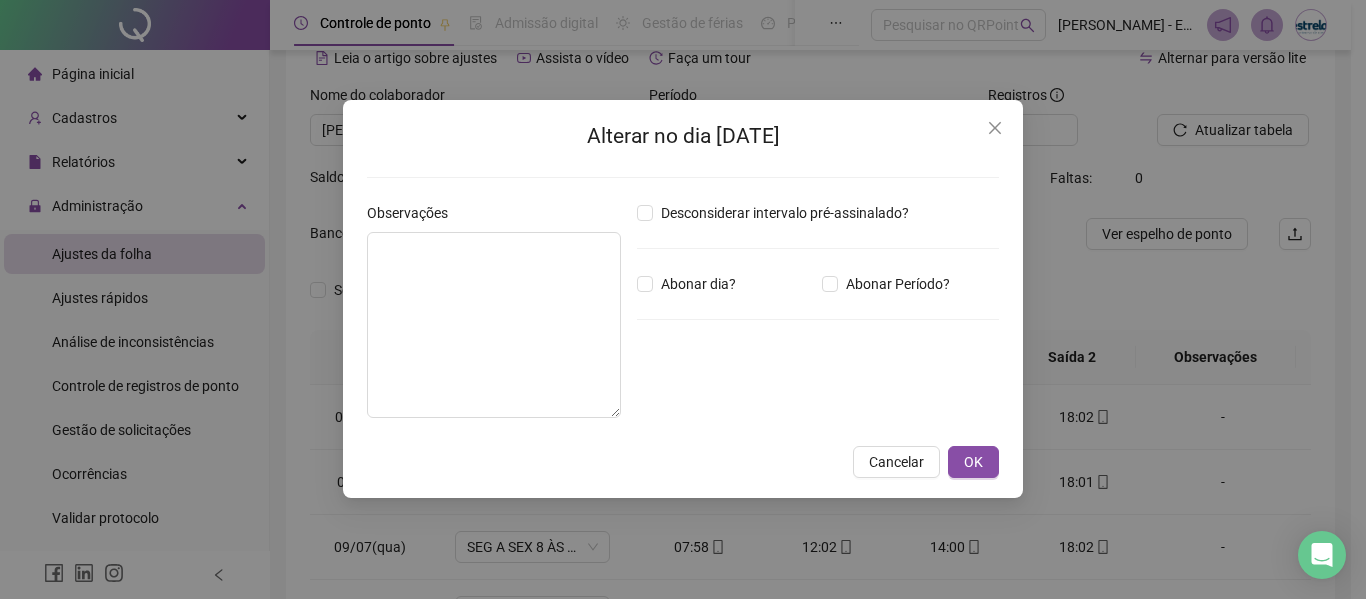 click on "Abonar Período?" at bounding box center (910, 284) 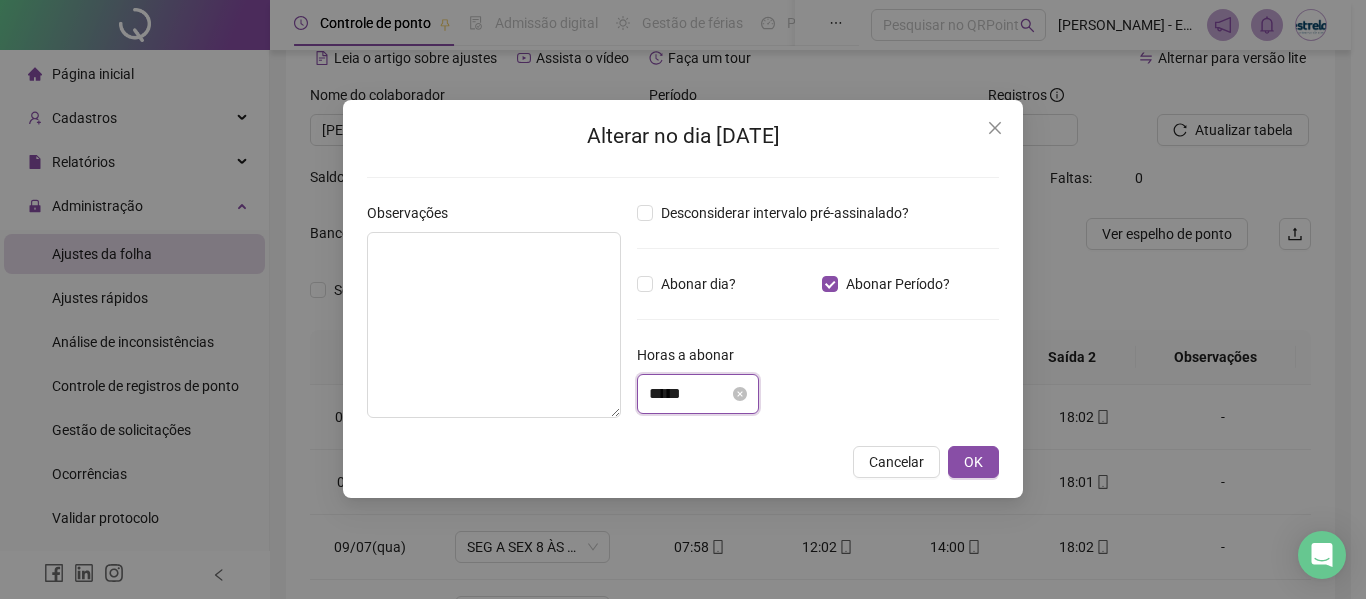 click on "*****" at bounding box center (689, 394) 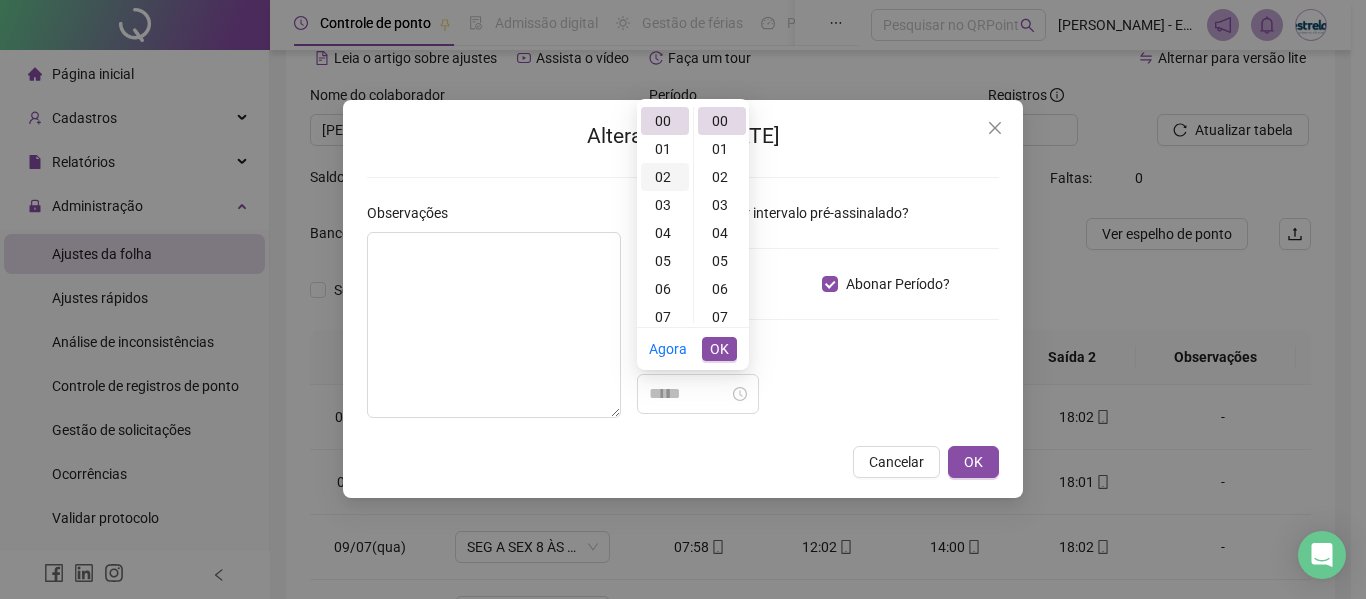 click on "02" at bounding box center (665, 177) 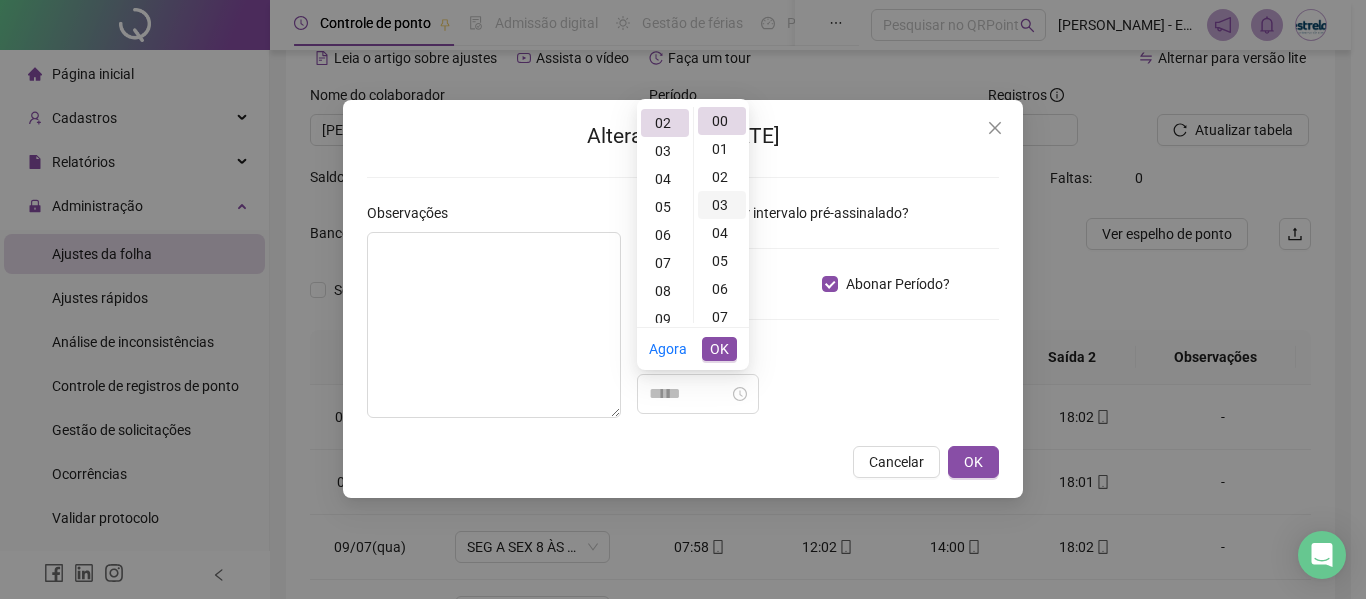 scroll, scrollTop: 56, scrollLeft: 0, axis: vertical 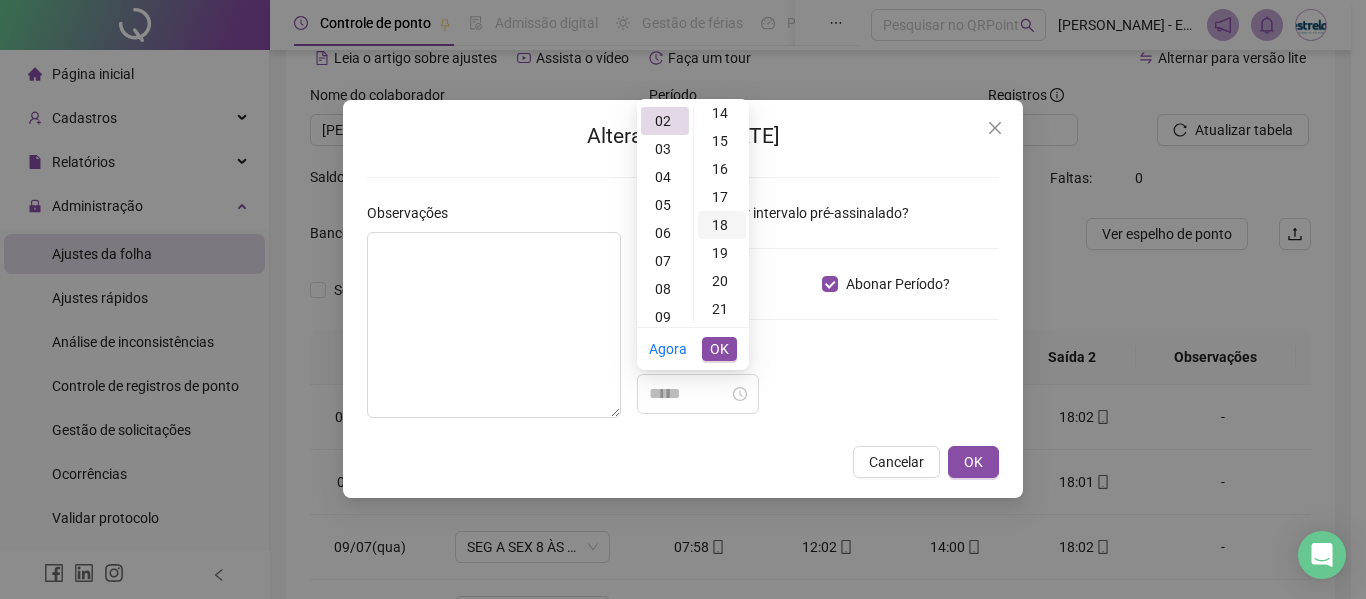 click on "18" at bounding box center [722, 225] 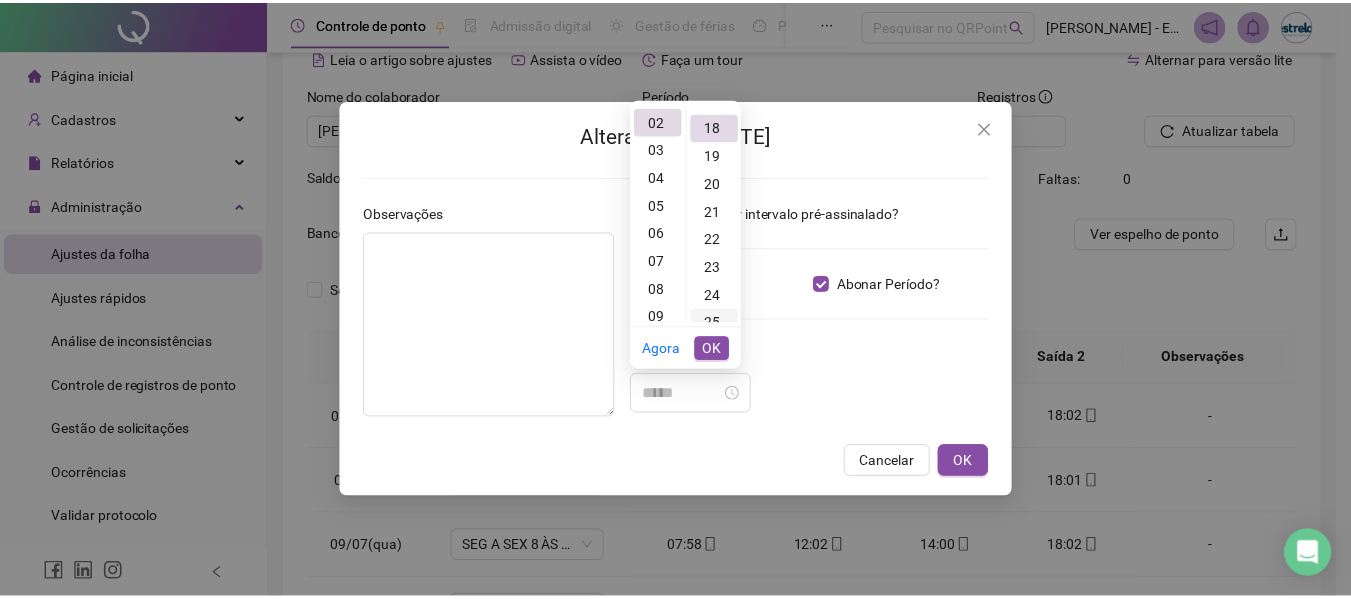 scroll, scrollTop: 504, scrollLeft: 0, axis: vertical 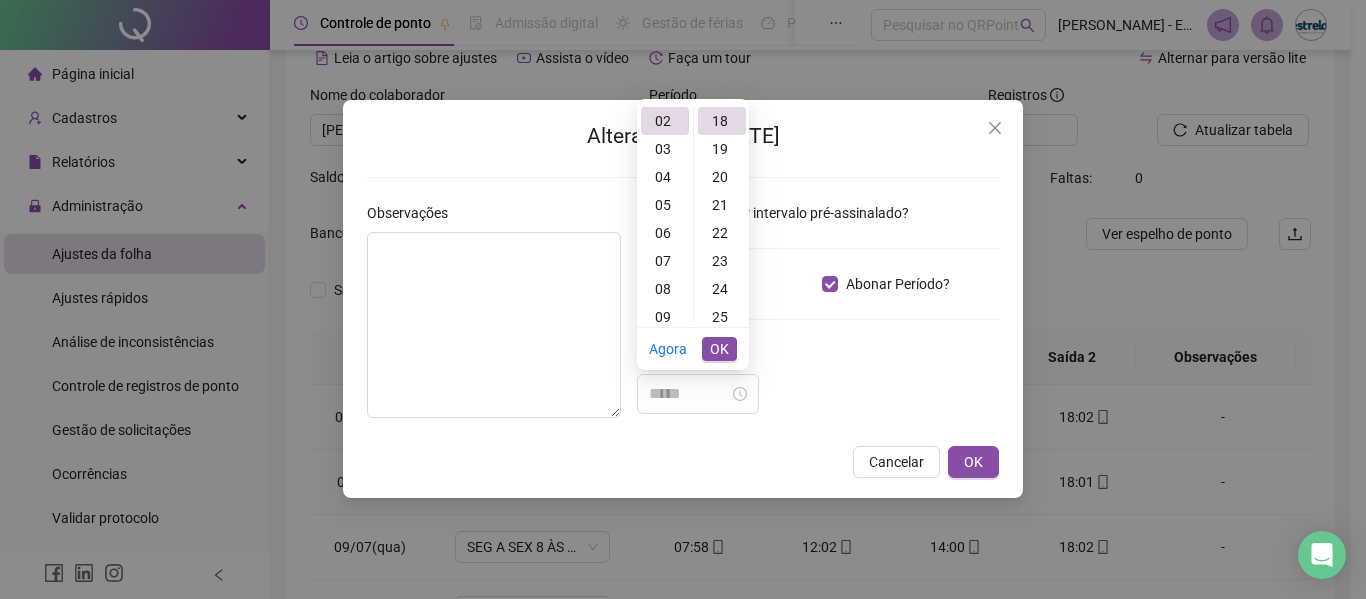 type on "*****" 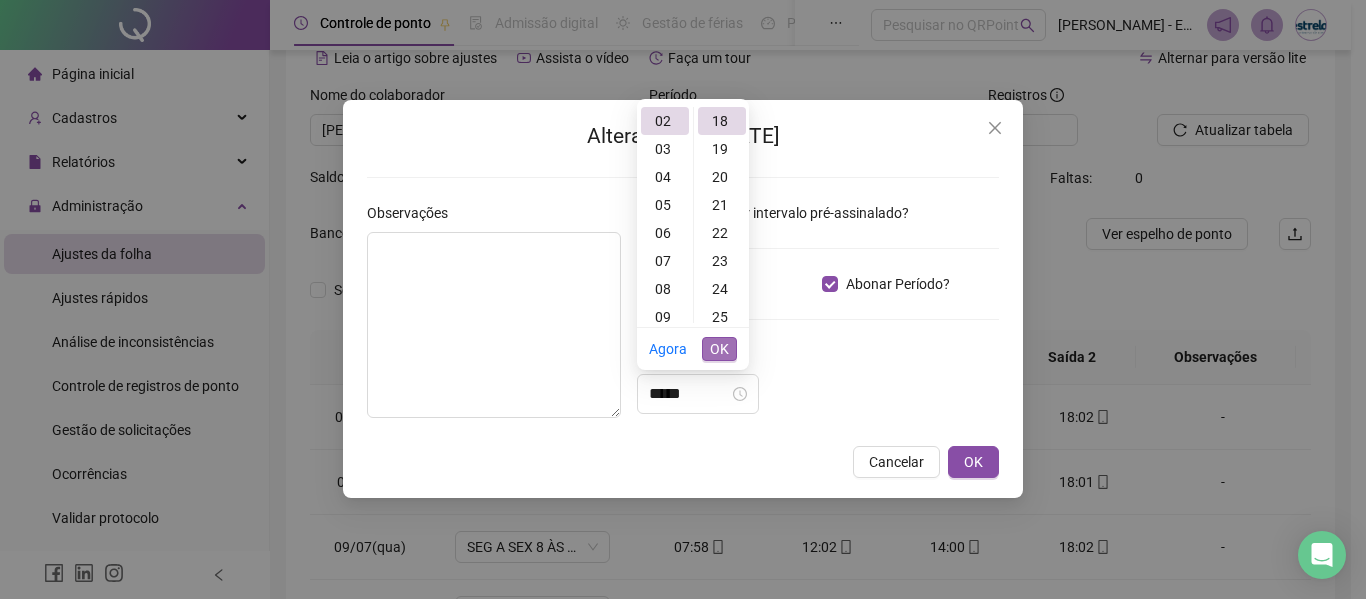 click on "OK" at bounding box center [719, 349] 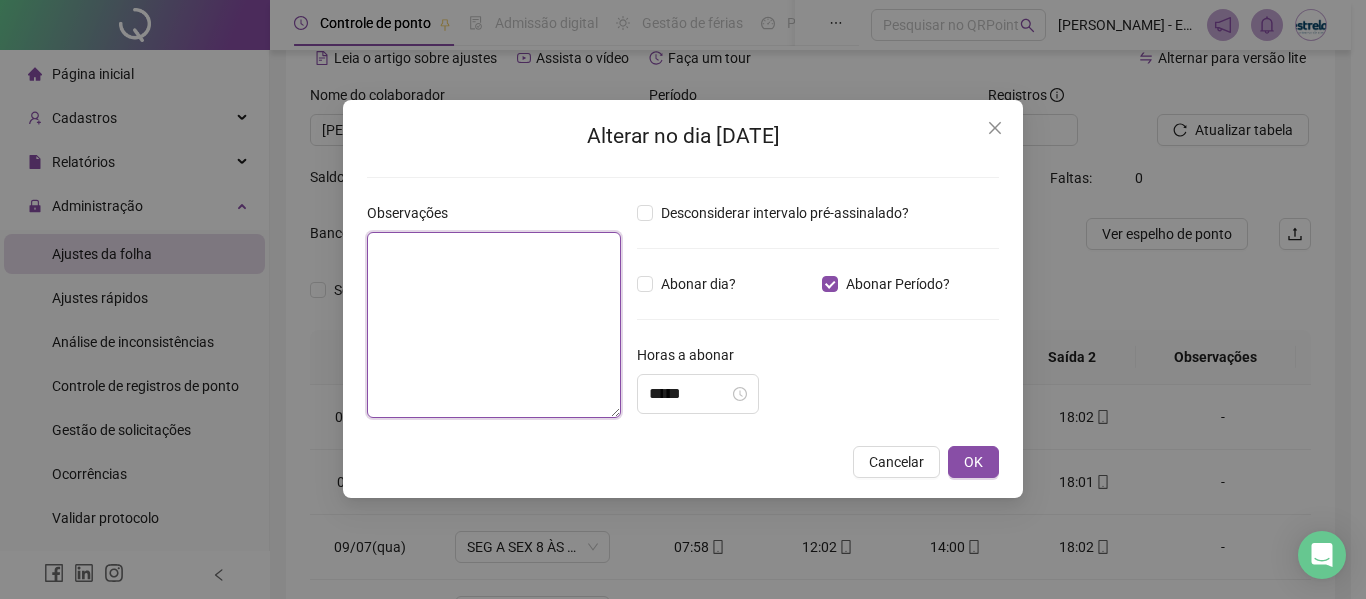 drag, startPoint x: 575, startPoint y: 288, endPoint x: 623, endPoint y: 250, distance: 61.220913 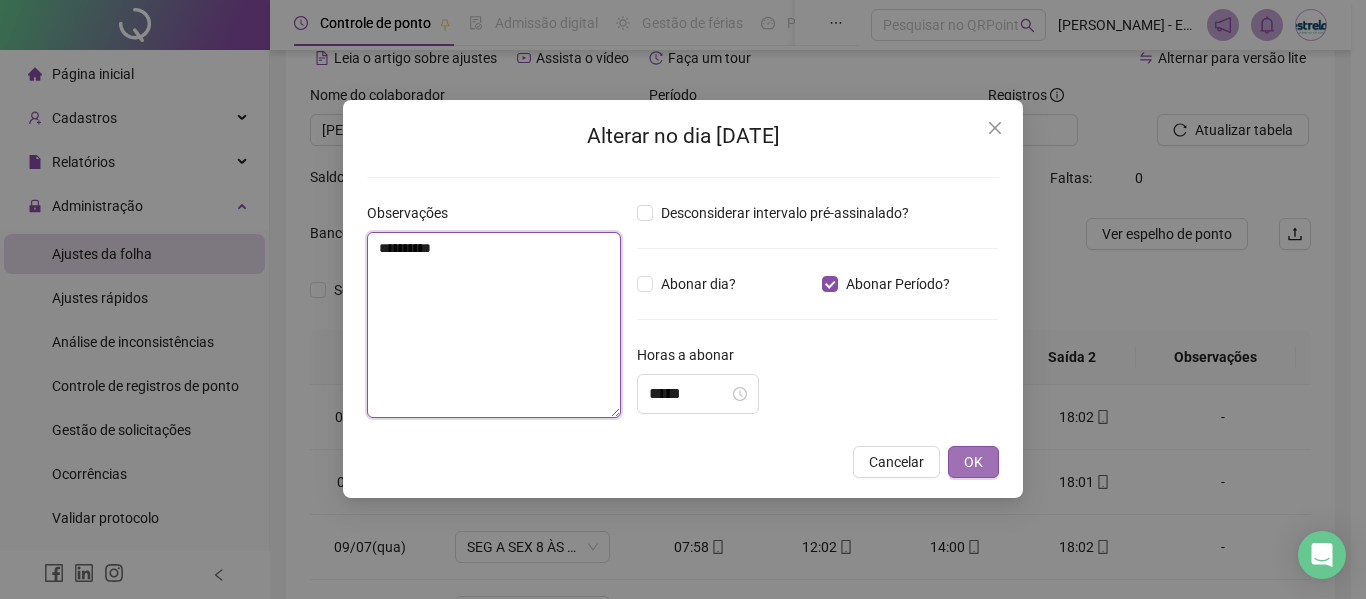 type on "**********" 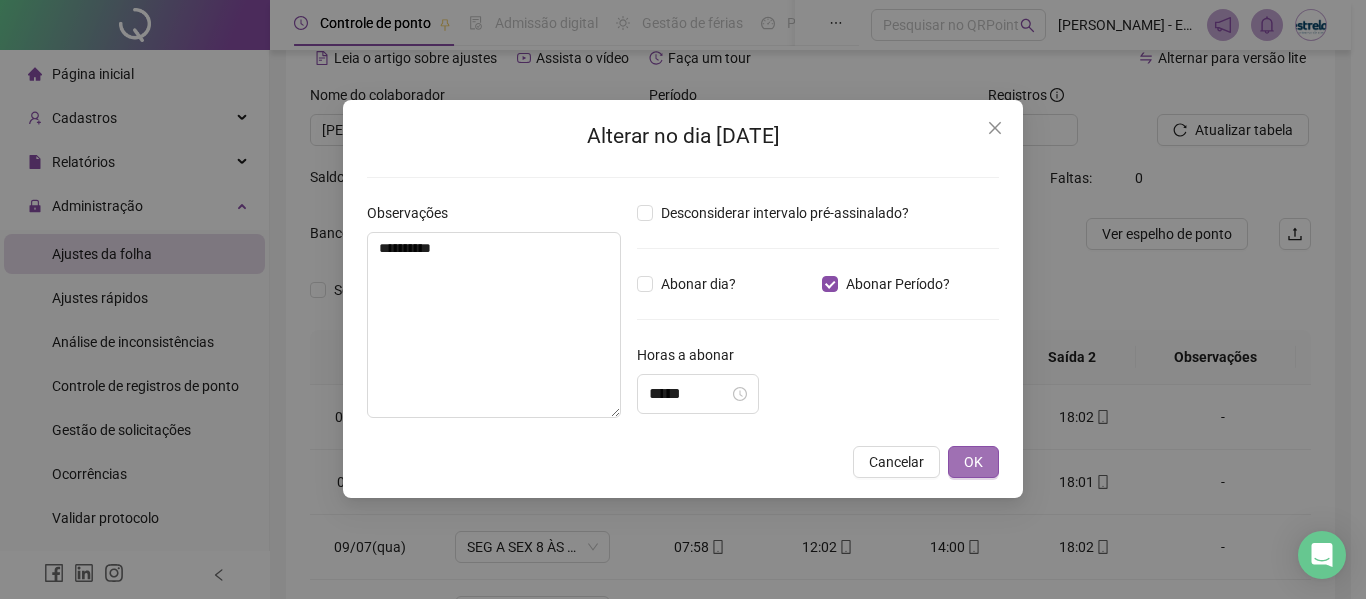 click on "OK" at bounding box center [973, 462] 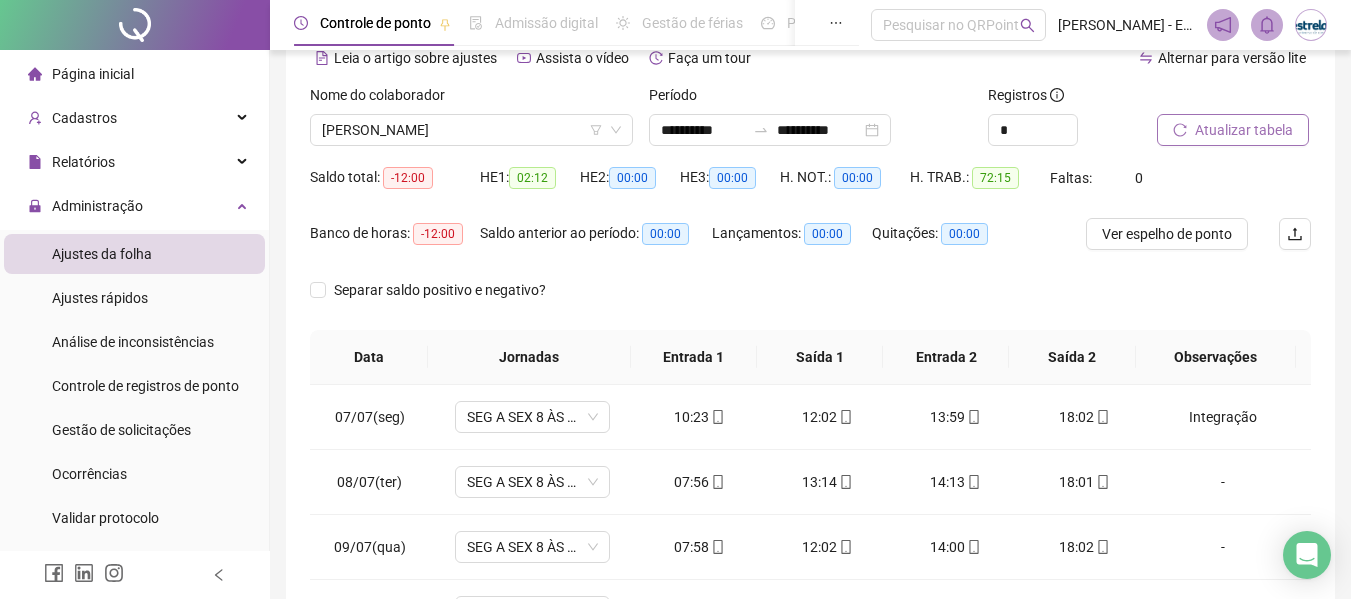 click on "Atualizar tabela" at bounding box center [1244, 130] 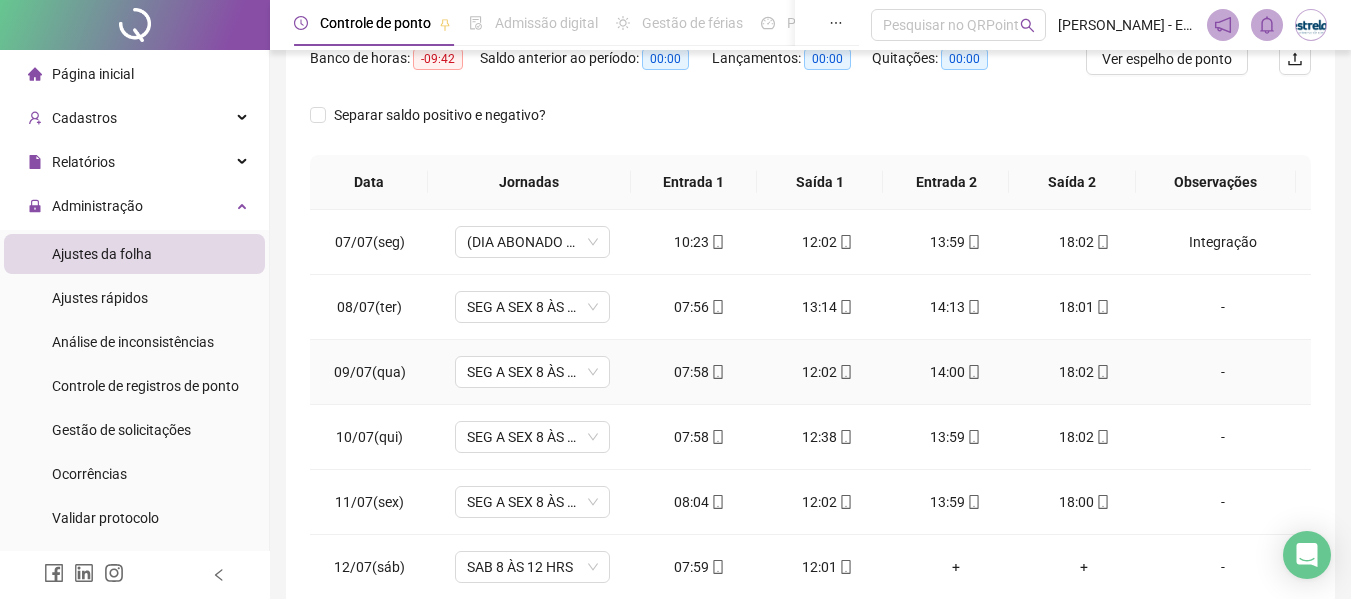 scroll, scrollTop: 400, scrollLeft: 0, axis: vertical 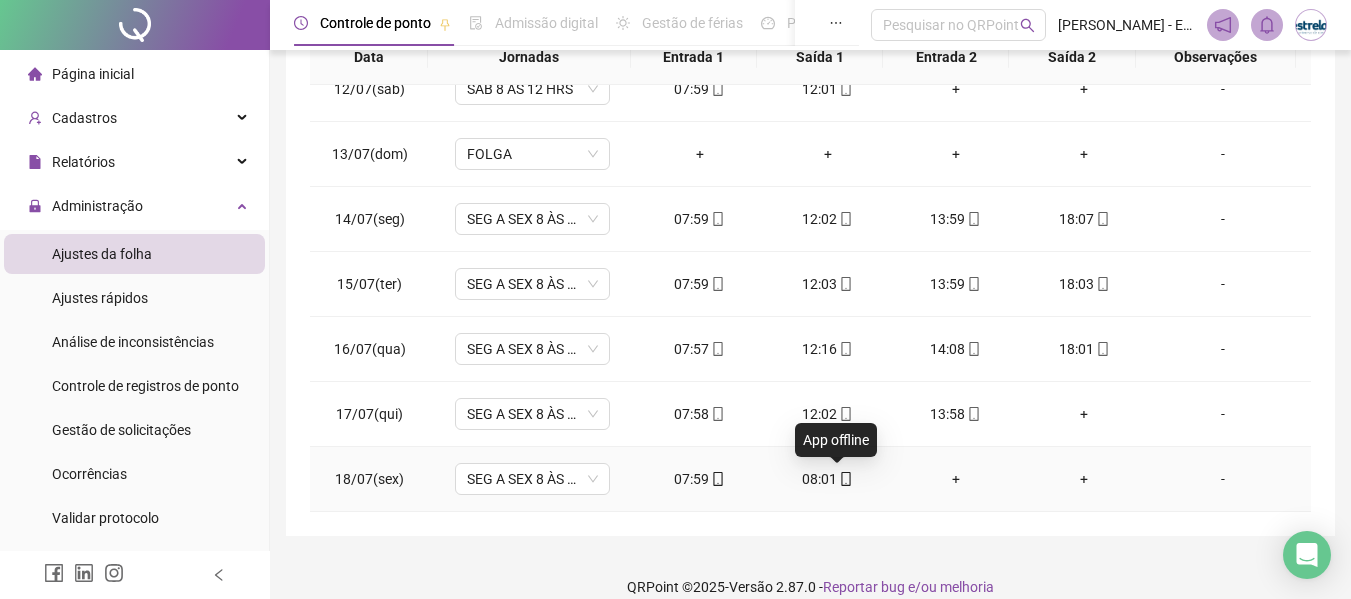 click 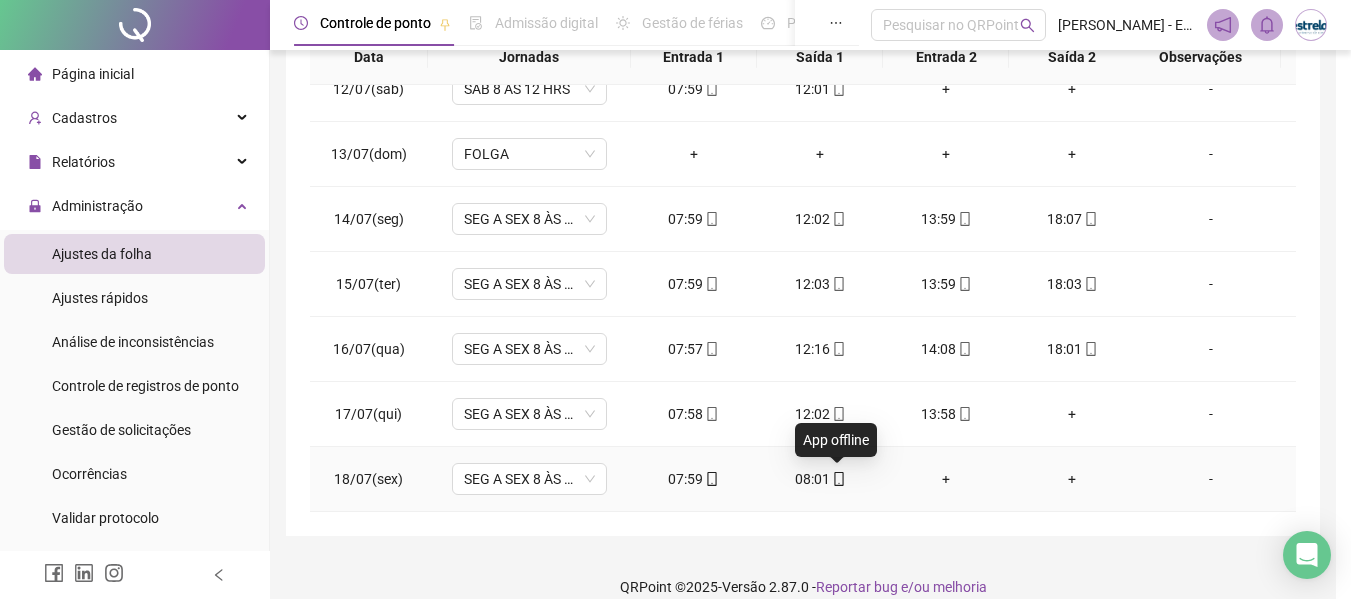 type on "**********" 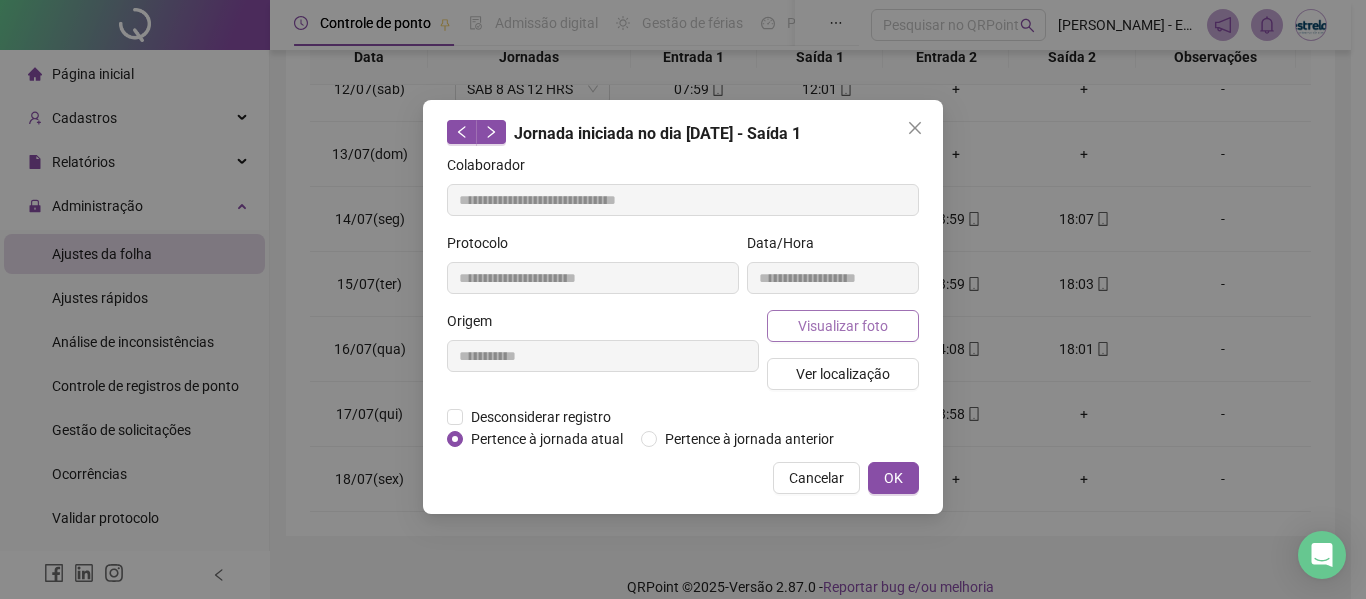 click on "Visualizar foto" at bounding box center (843, 326) 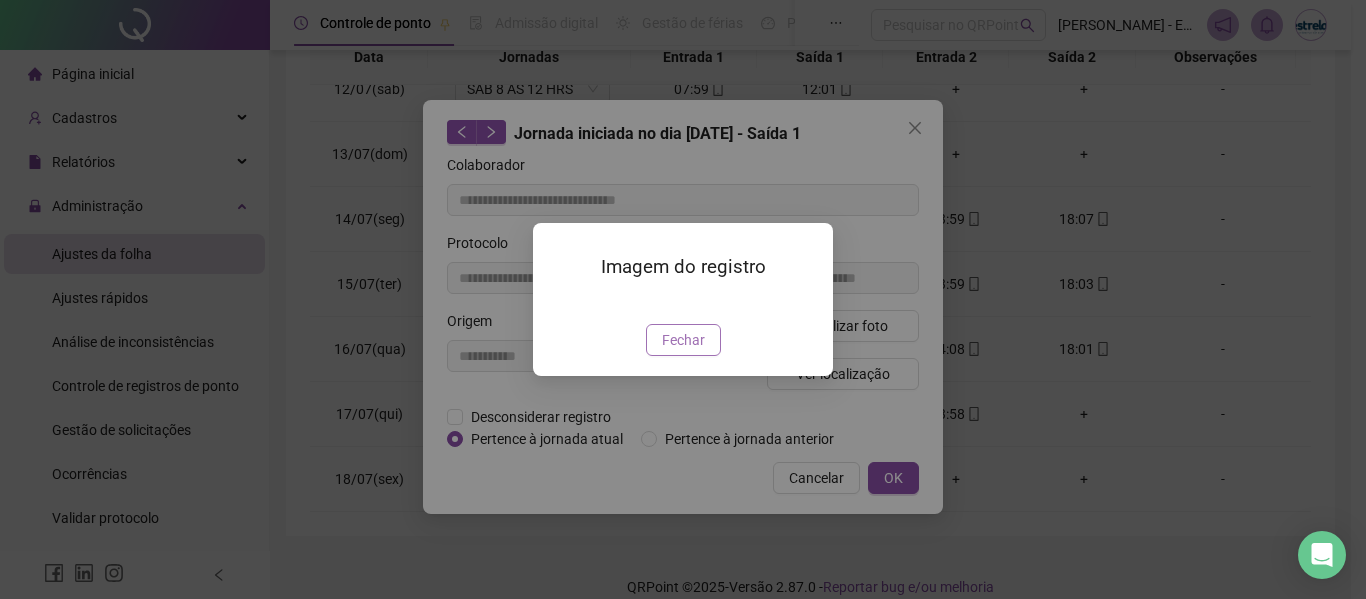 click on "Fechar" at bounding box center [683, 340] 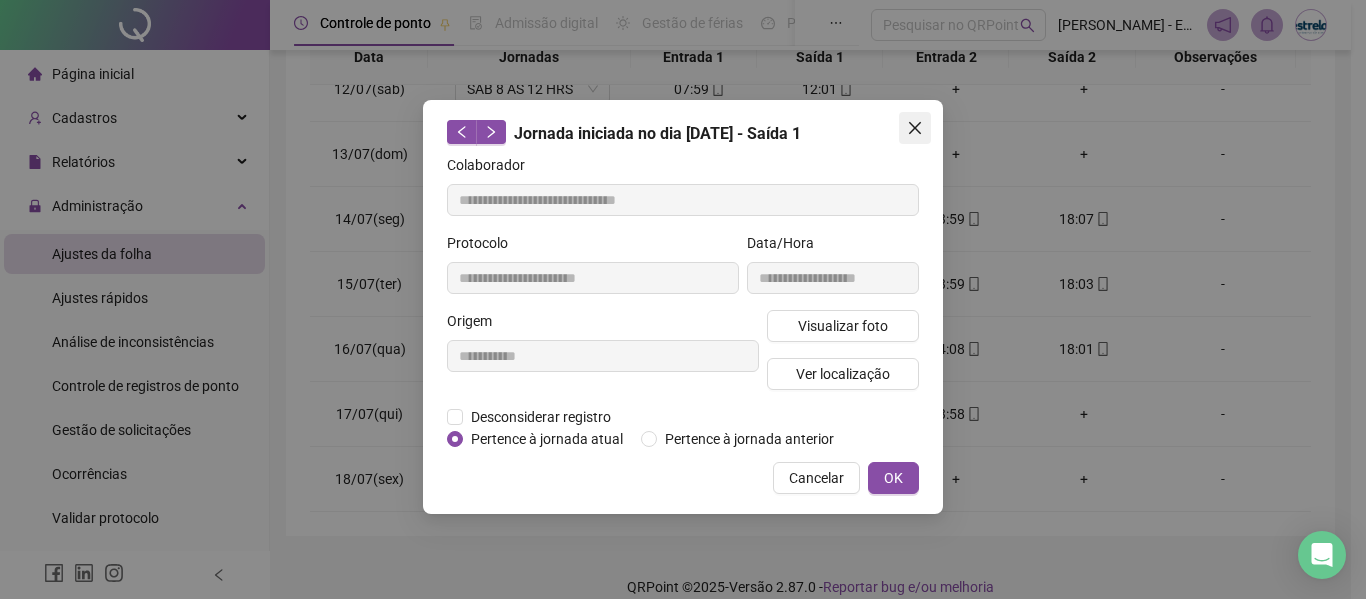 click at bounding box center (915, 128) 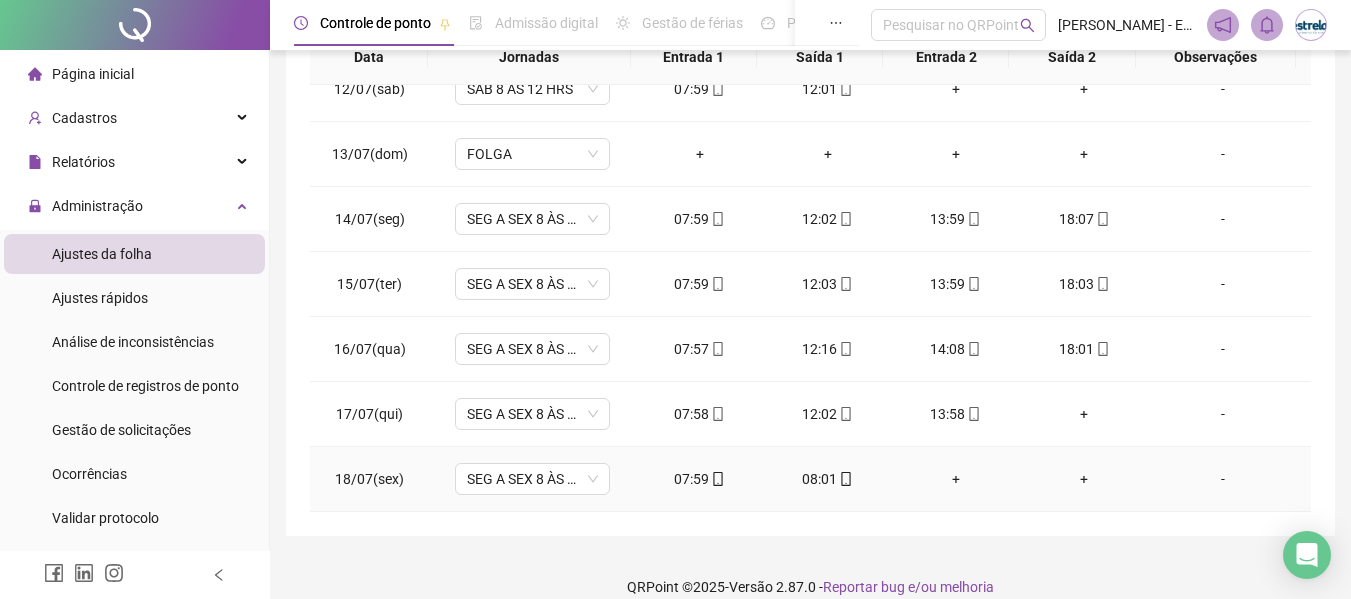 click 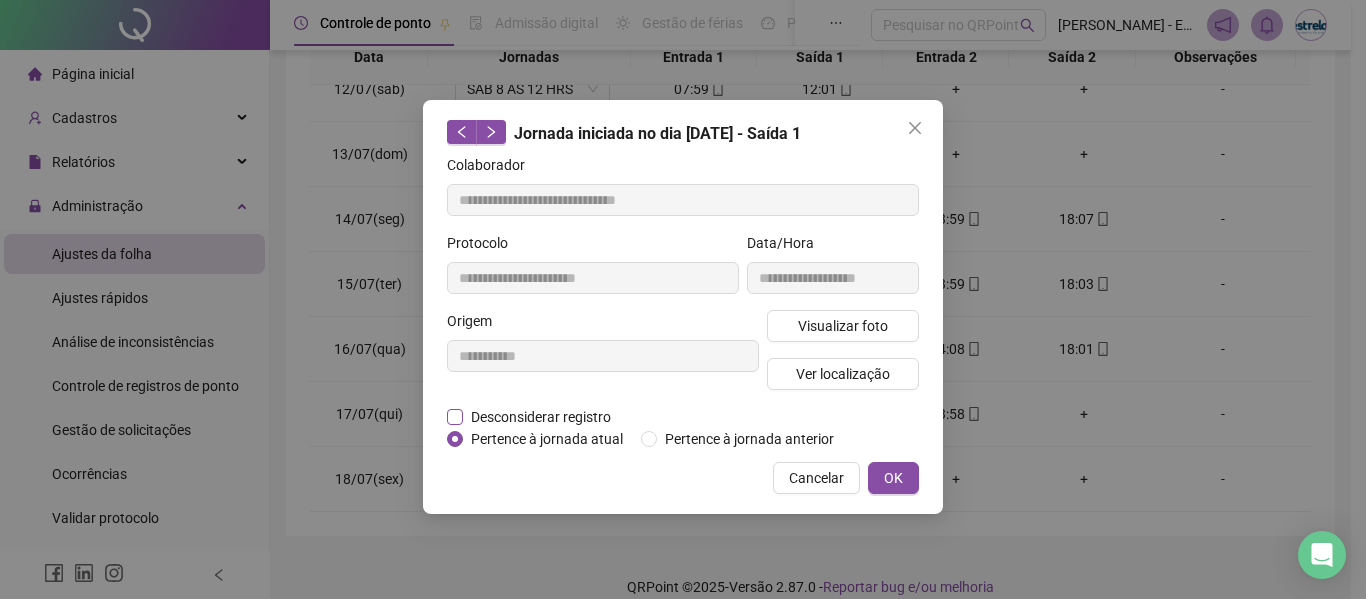 click on "Desconsiderar registro" at bounding box center (541, 417) 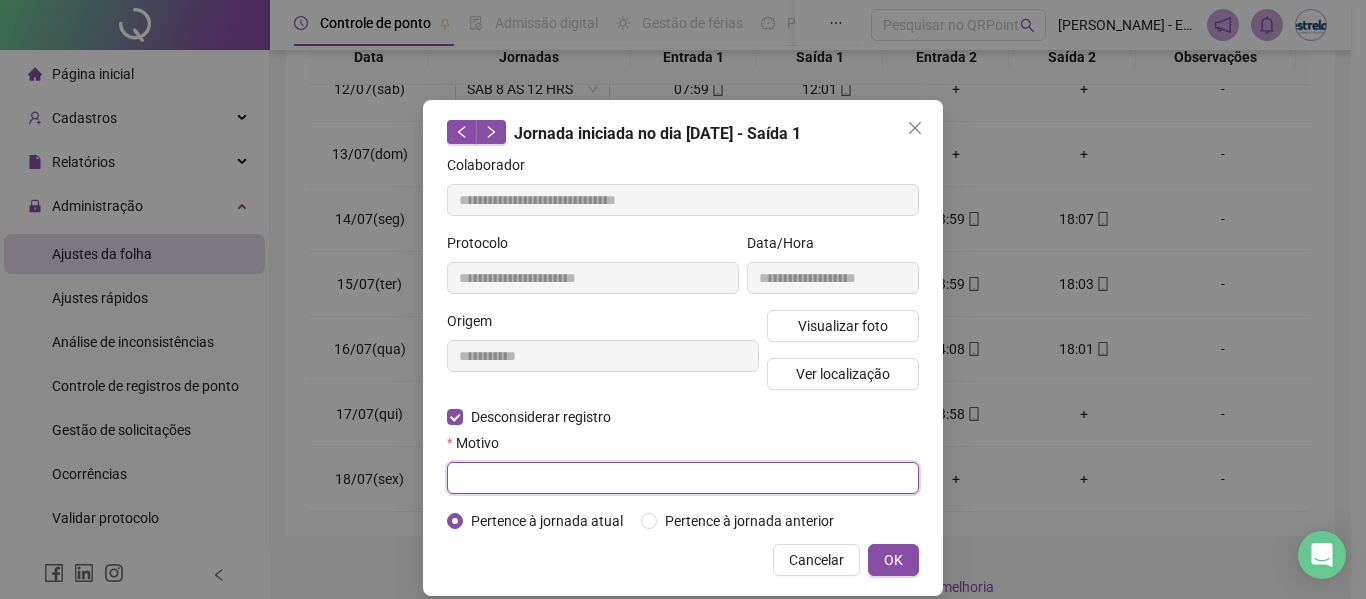 click at bounding box center [683, 478] 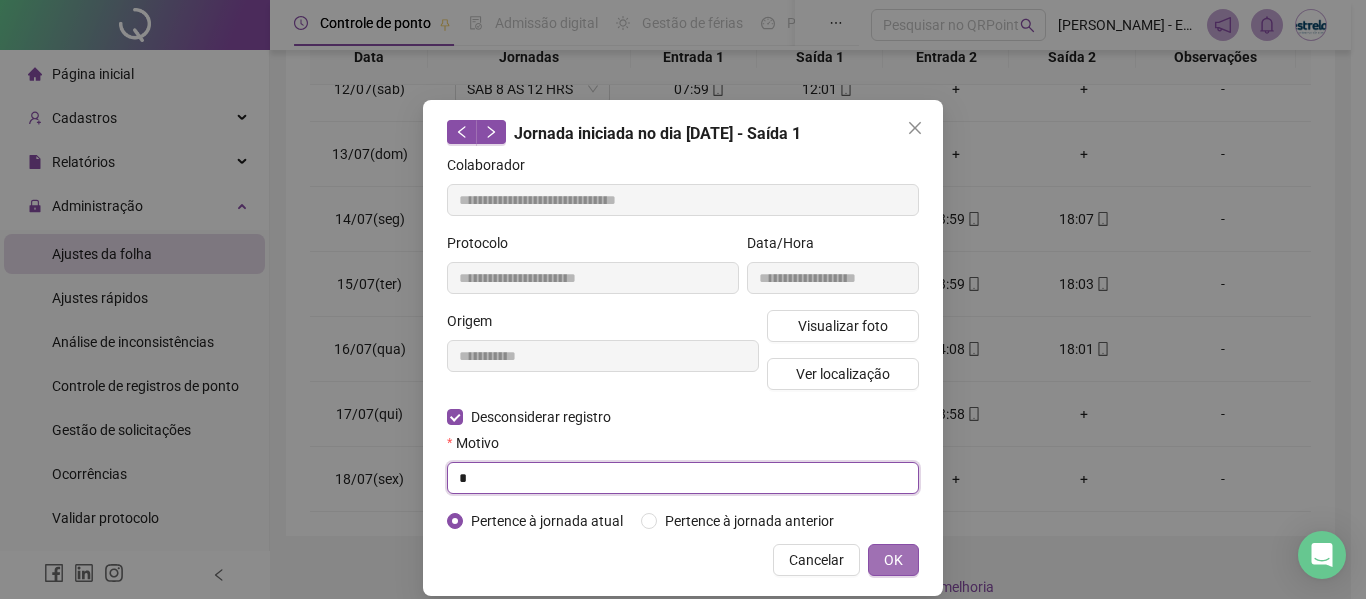 type 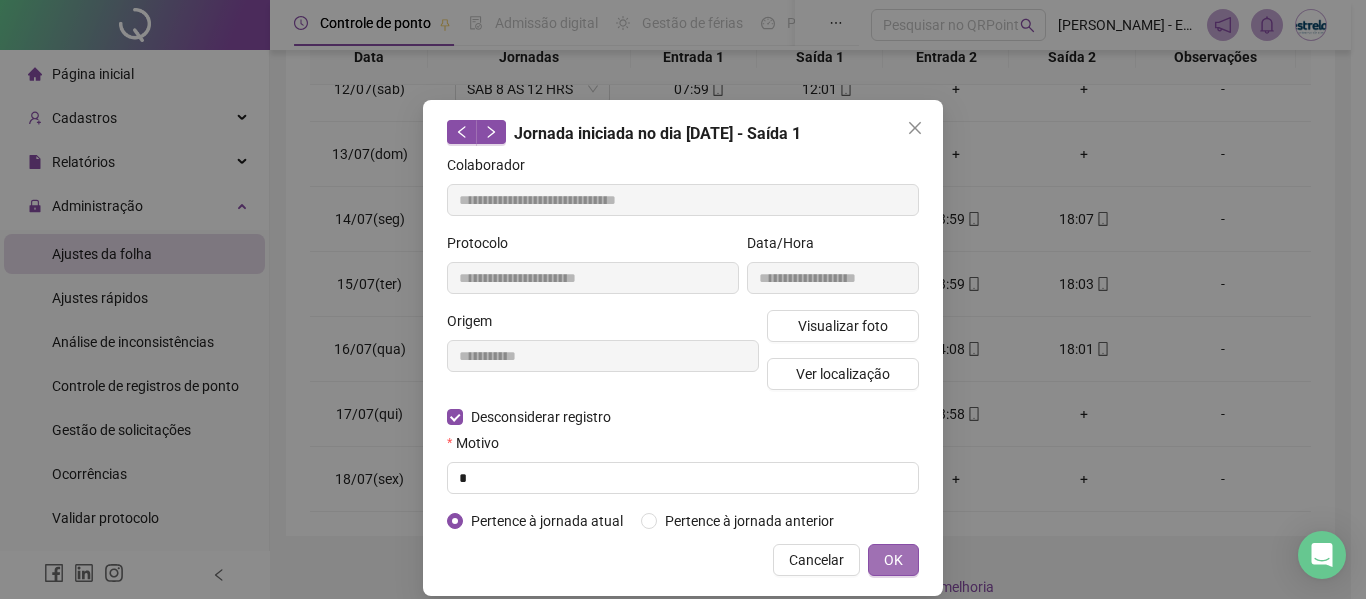 click on "OK" at bounding box center [893, 560] 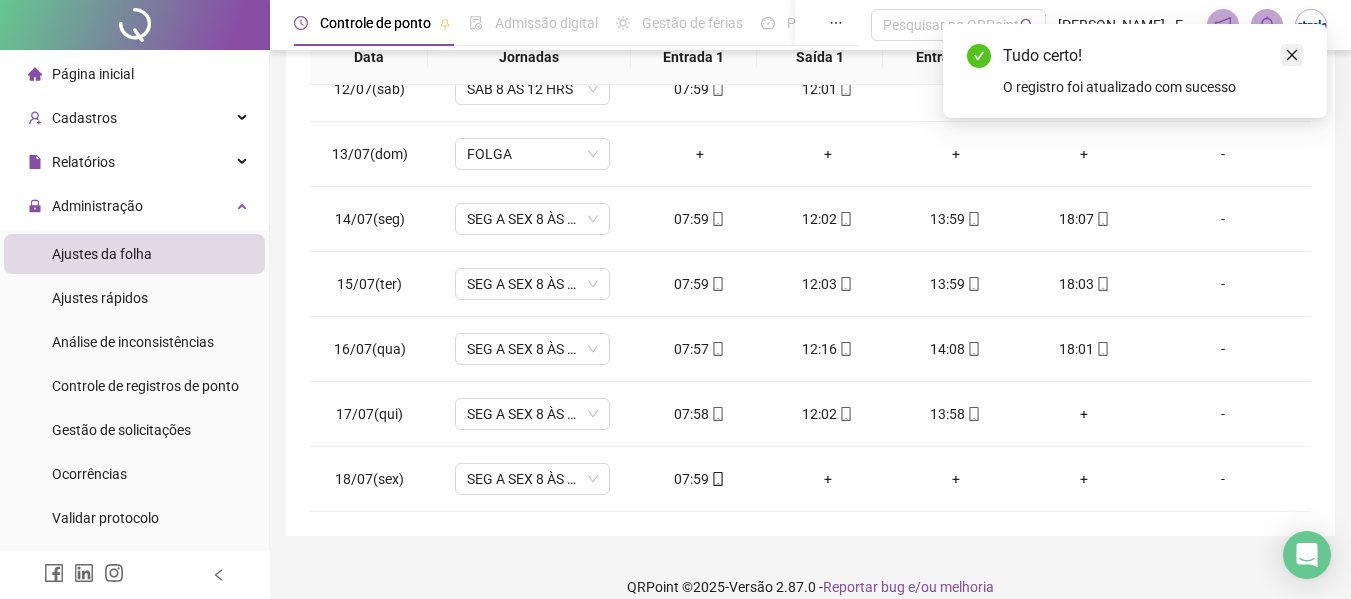 click at bounding box center [1292, 55] 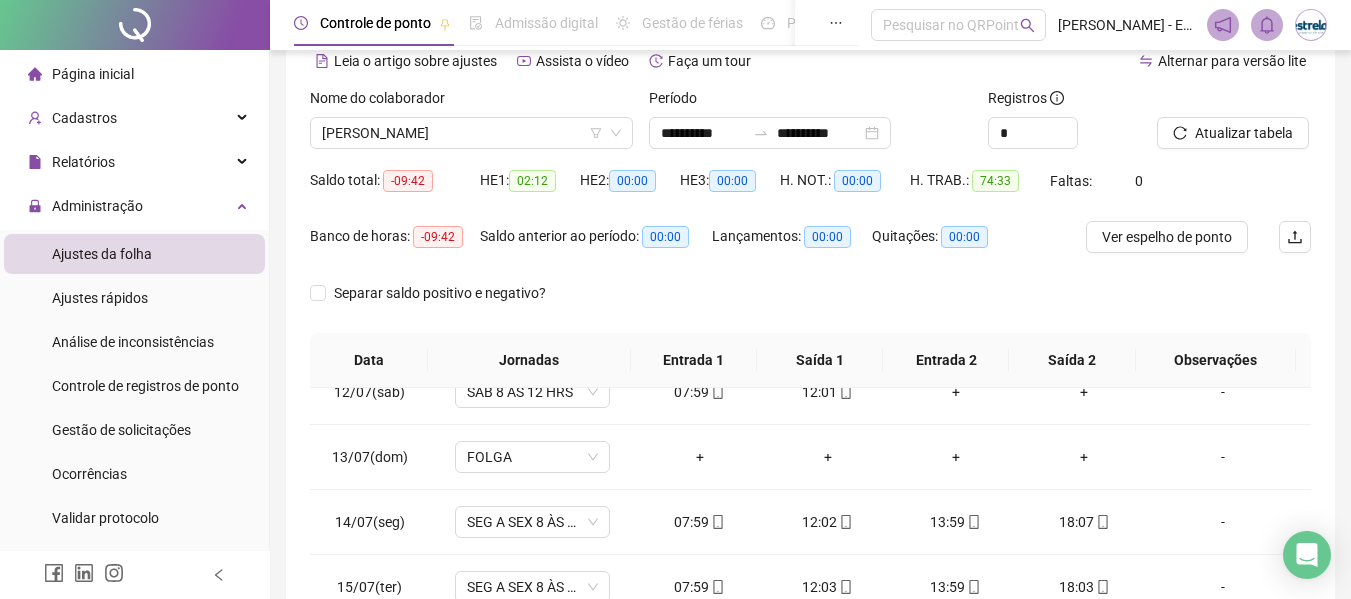 scroll, scrollTop: 0, scrollLeft: 0, axis: both 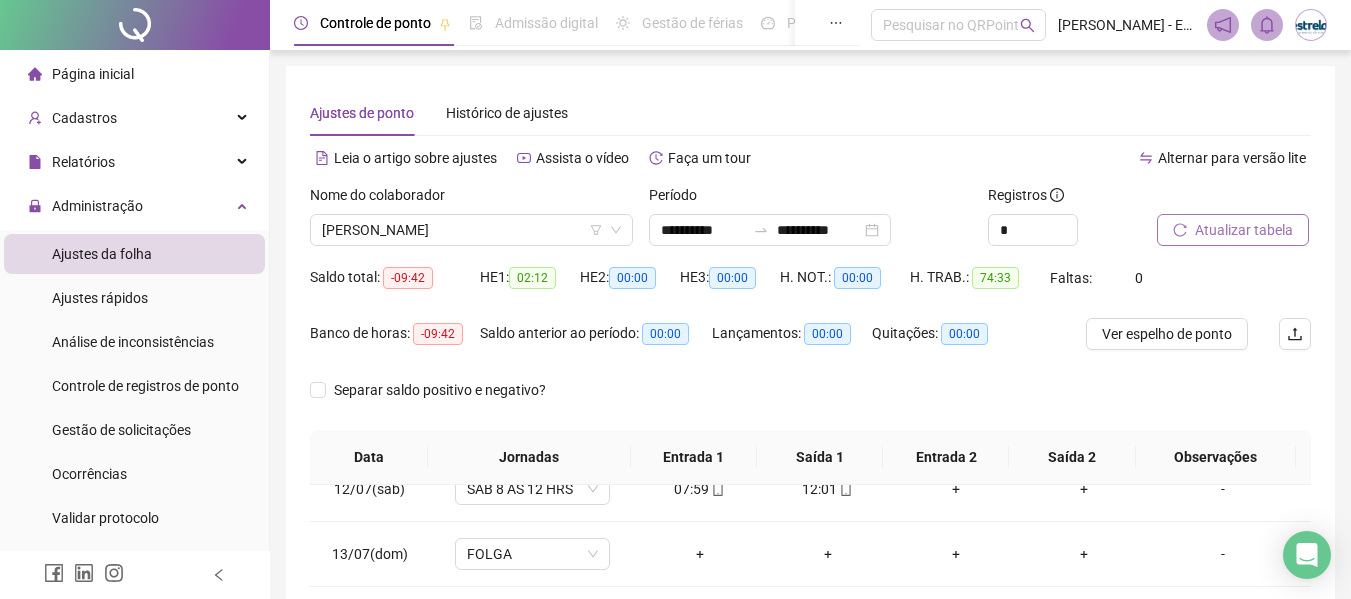 click on "Atualizar tabela" at bounding box center (1244, 230) 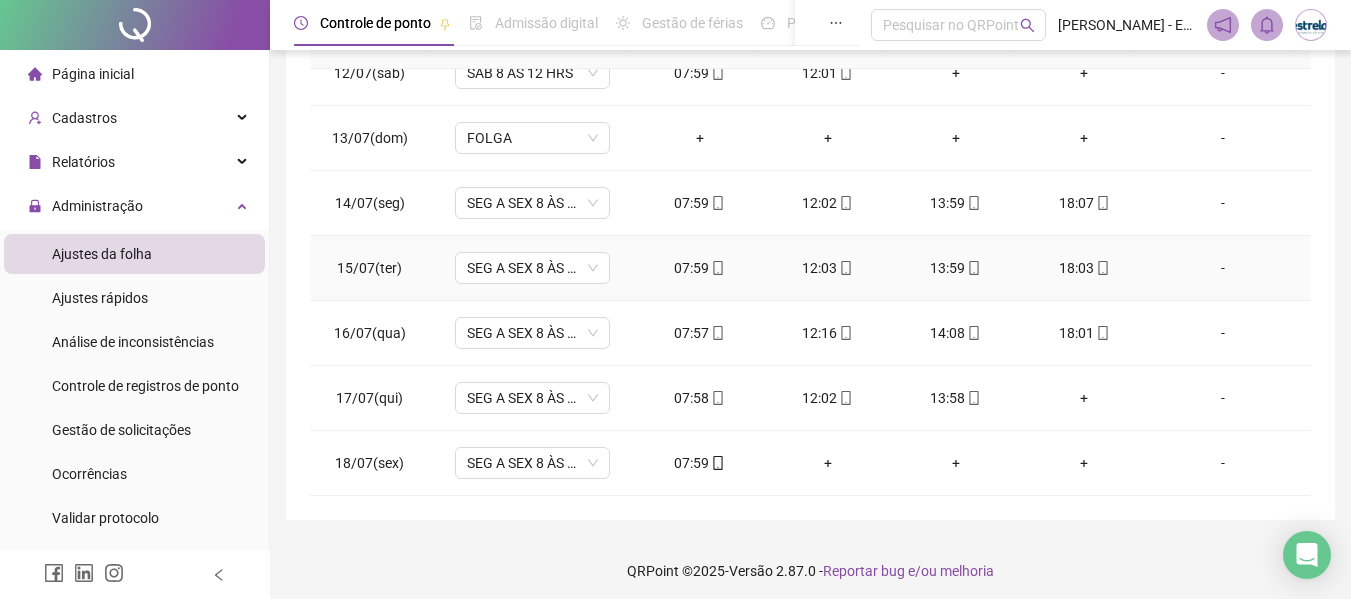 scroll, scrollTop: 423, scrollLeft: 0, axis: vertical 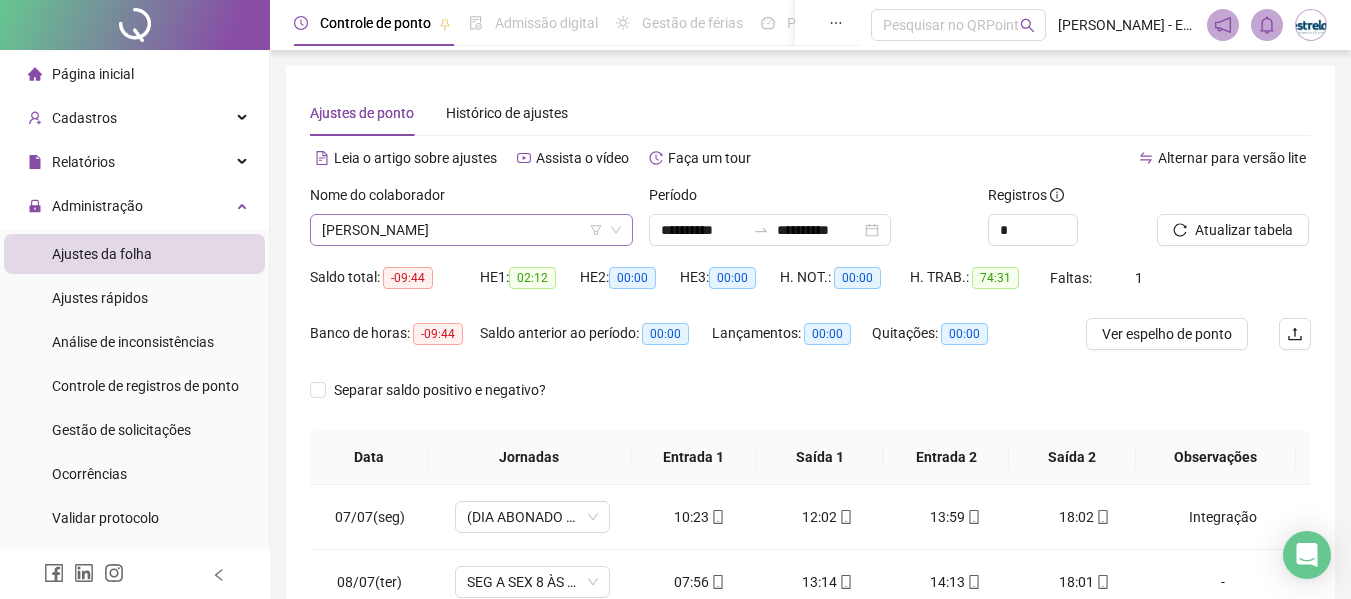 click on "[PERSON_NAME]" at bounding box center [471, 230] 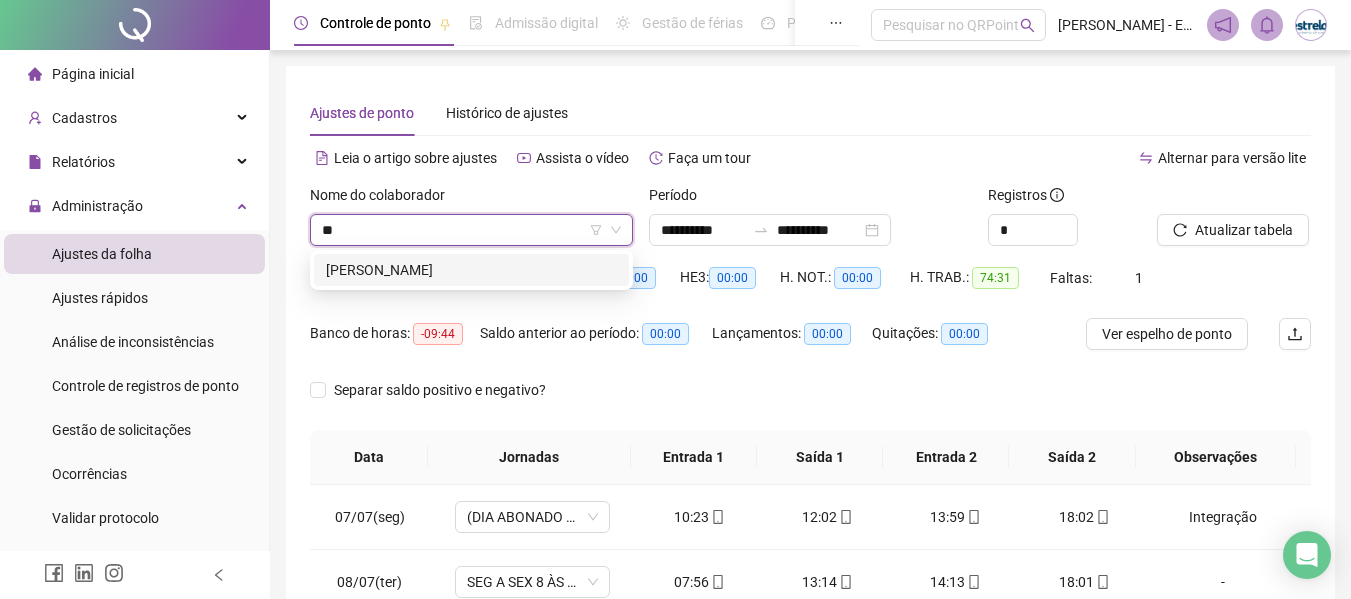 scroll, scrollTop: 0, scrollLeft: 0, axis: both 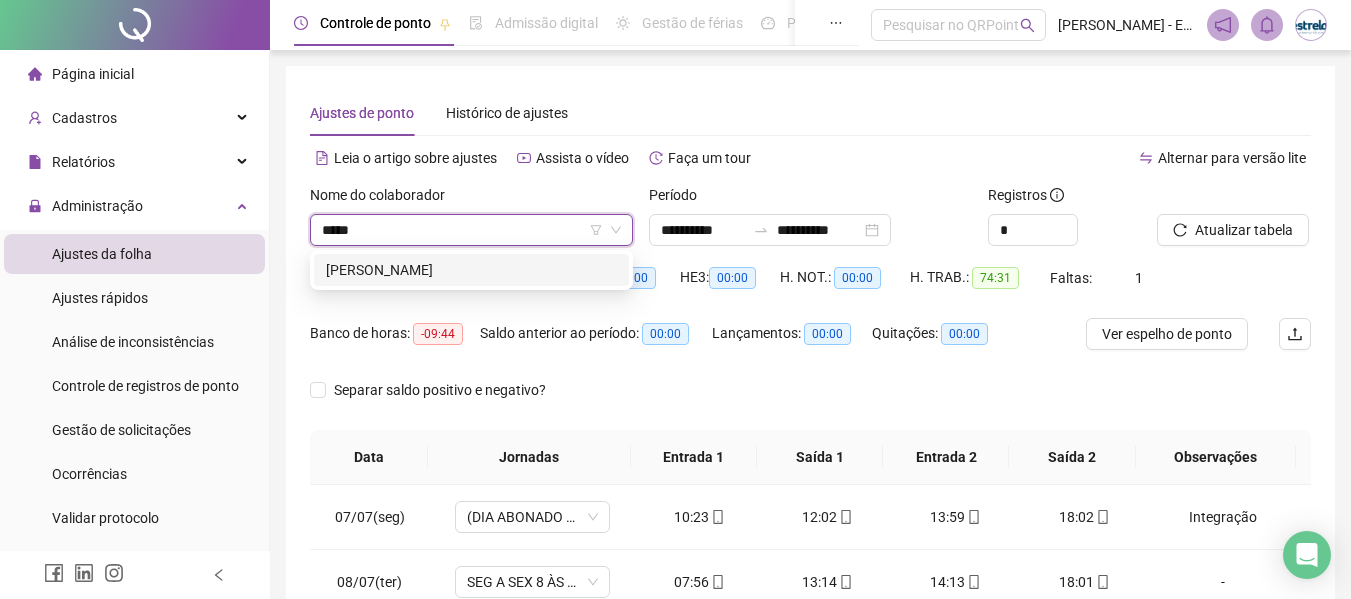 type on "*****" 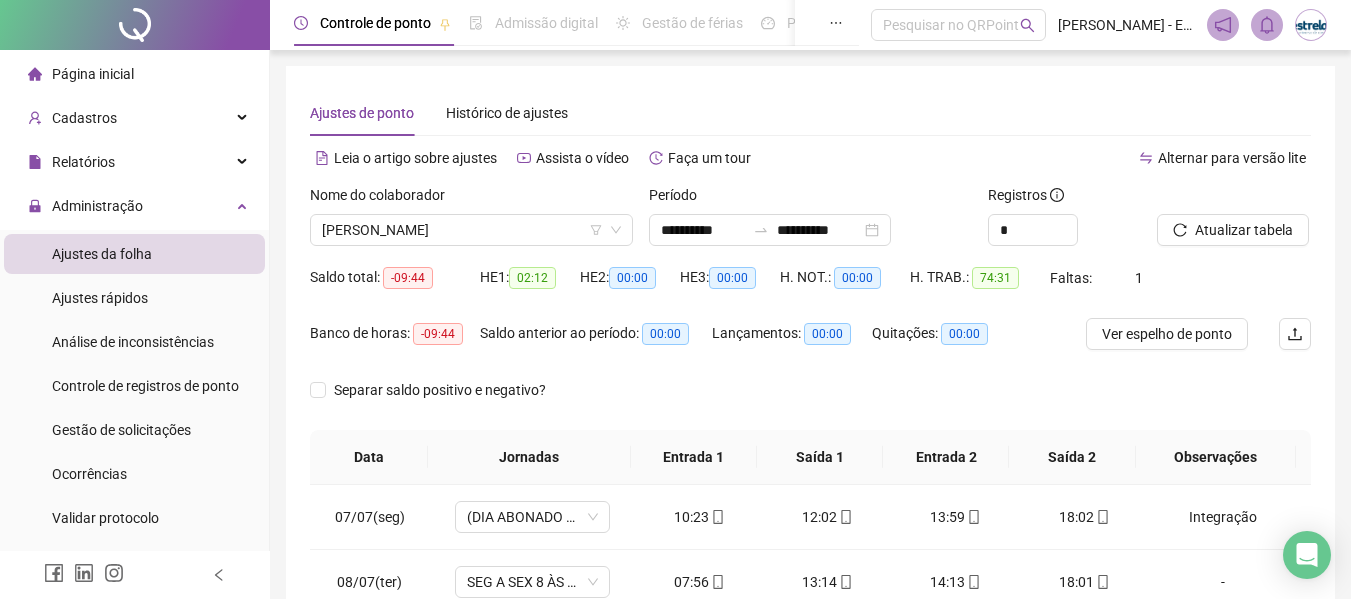 click on "Saldo total:   -09:44" at bounding box center [395, 278] 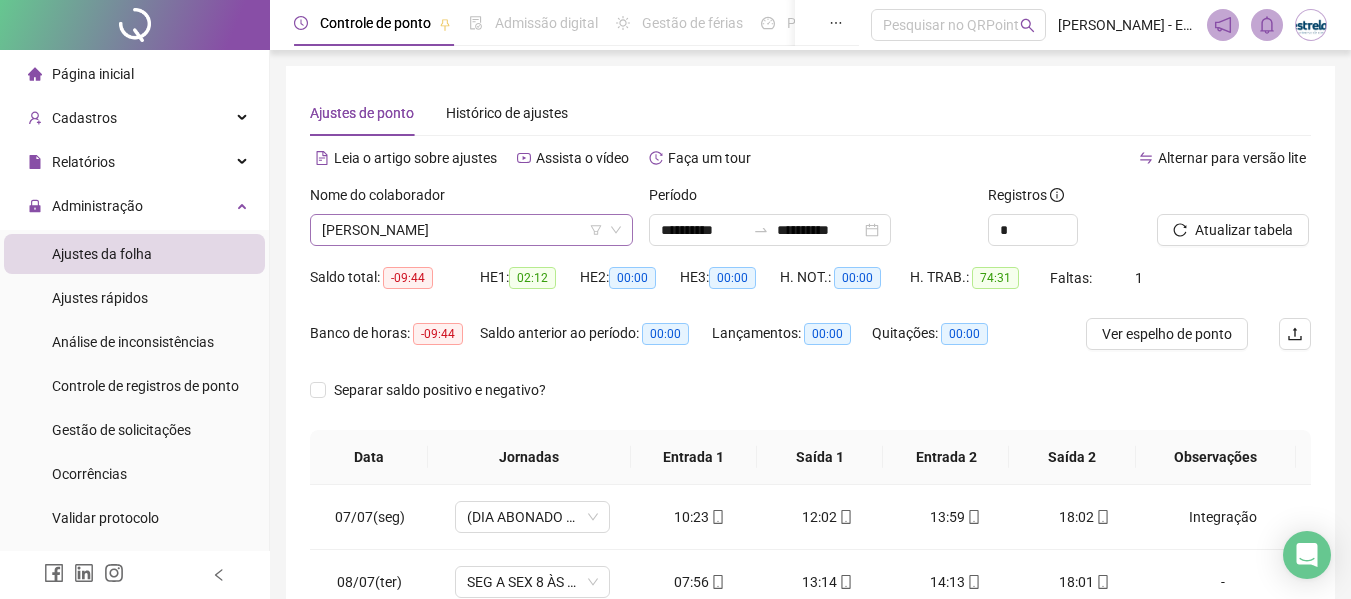 click on "[PERSON_NAME]" at bounding box center [471, 230] 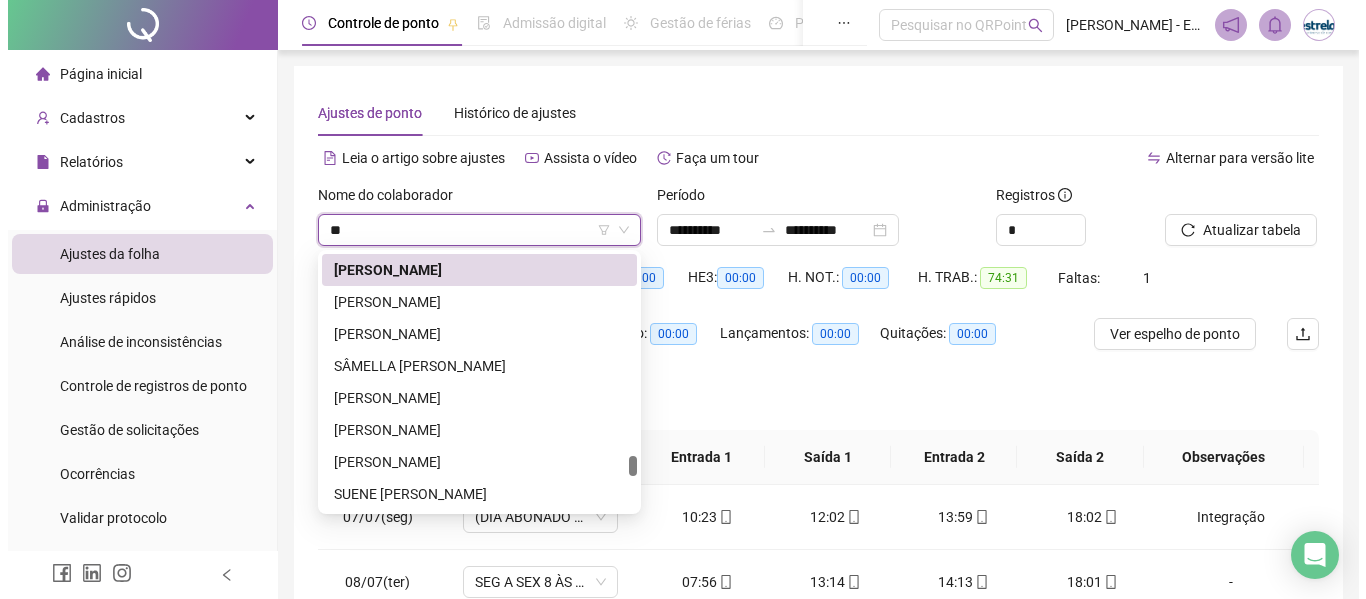 scroll, scrollTop: 0, scrollLeft: 0, axis: both 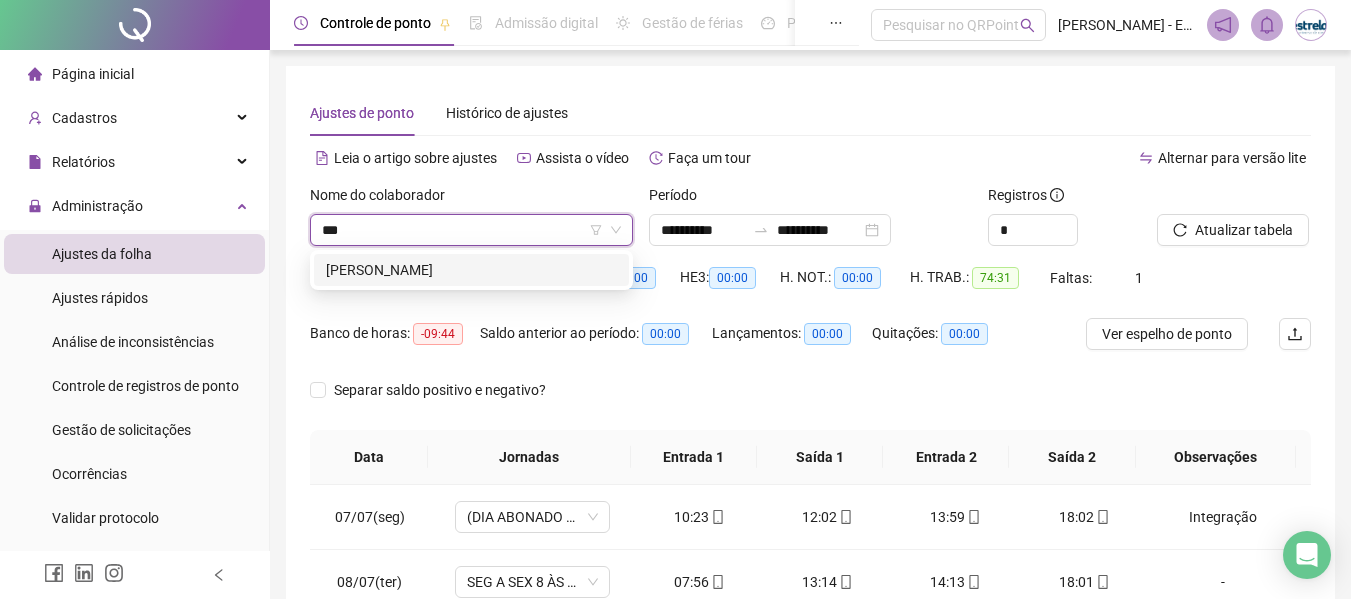type on "****" 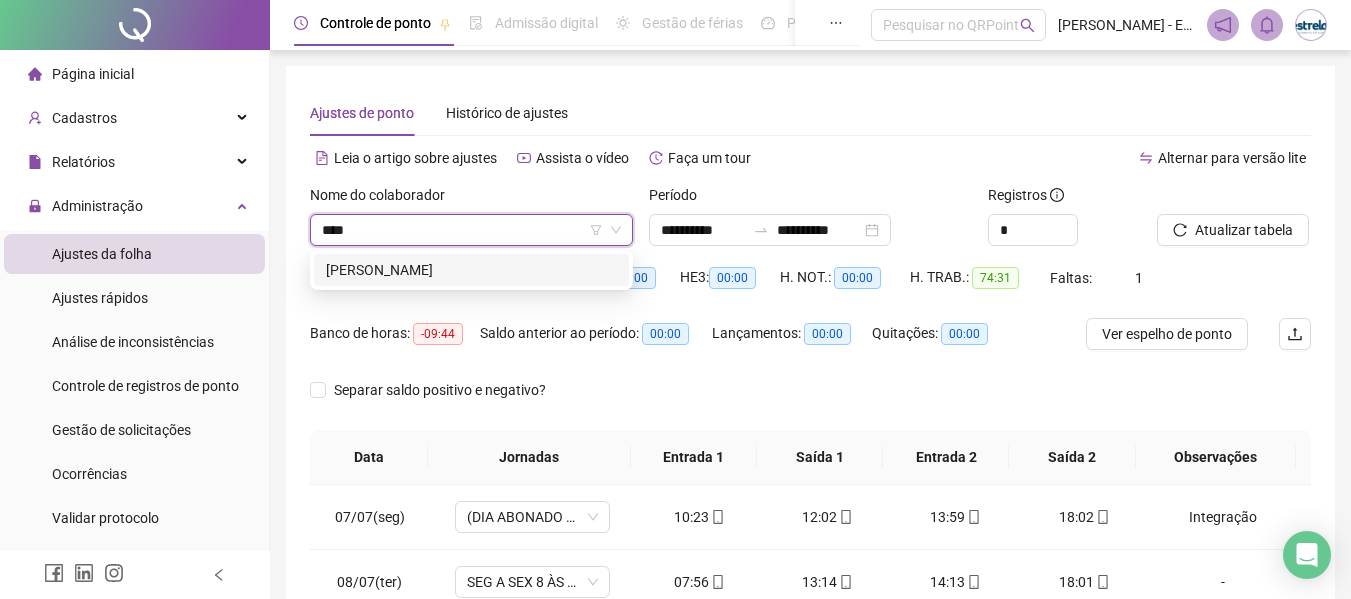click on "[PERSON_NAME]" at bounding box center [471, 270] 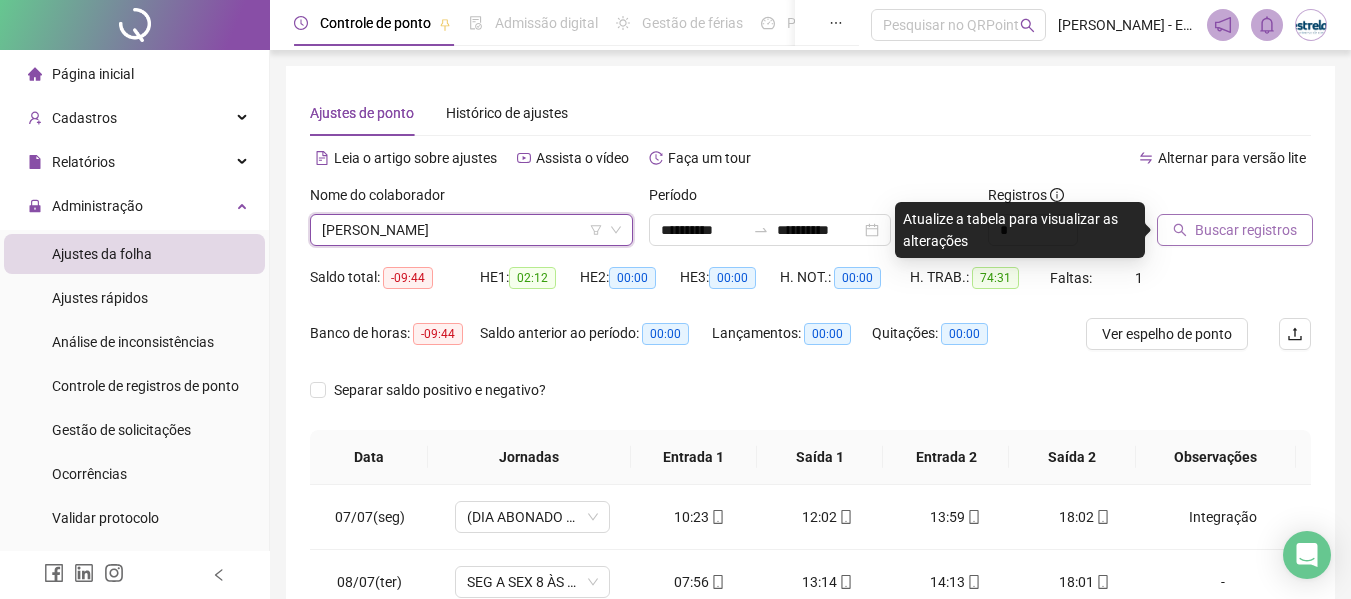 click on "Buscar registros" at bounding box center (1209, 215) 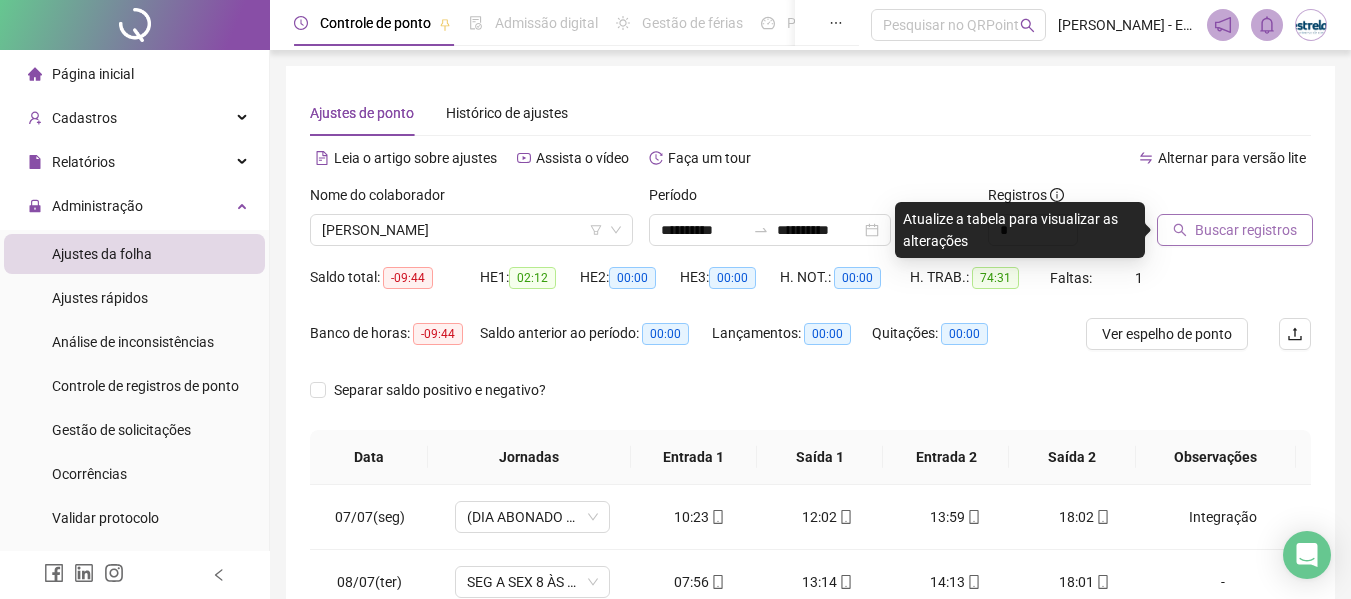 click on "Buscar registros" at bounding box center (1246, 230) 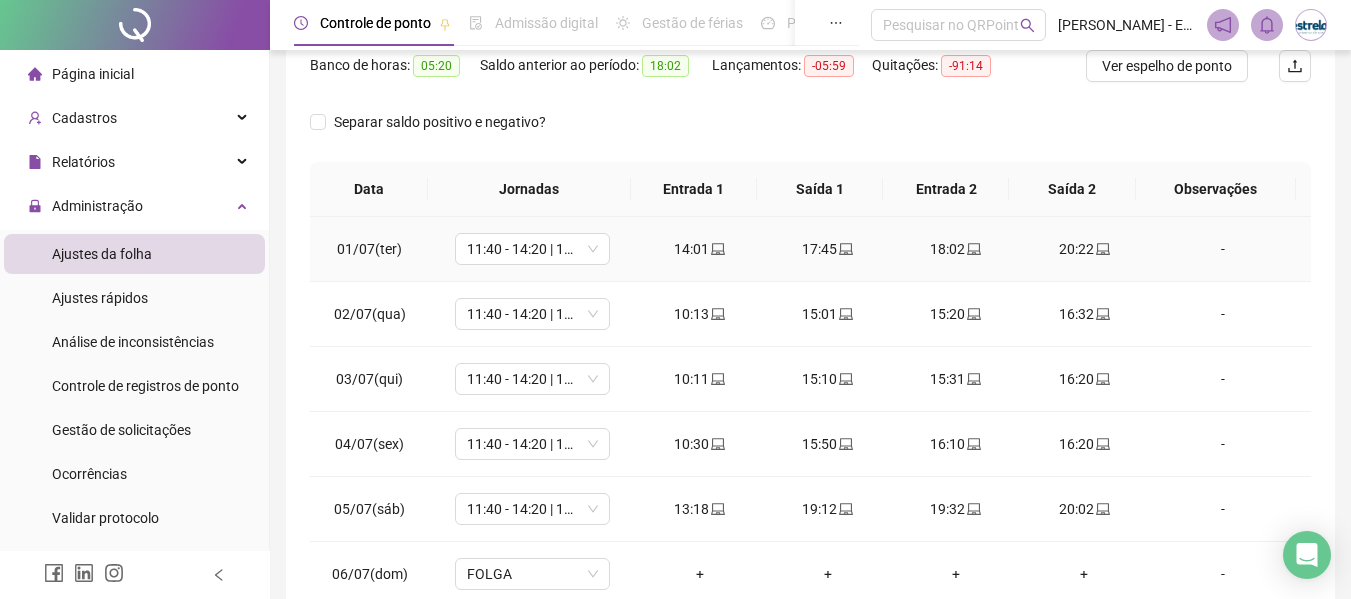 scroll, scrollTop: 300, scrollLeft: 0, axis: vertical 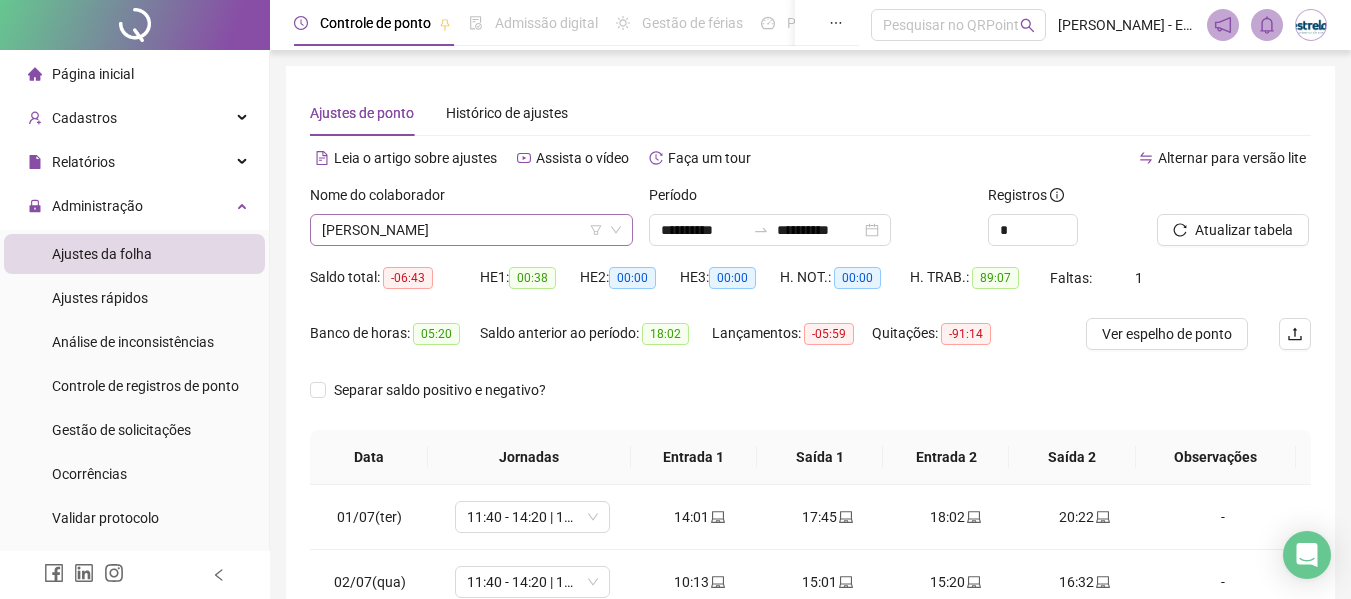 click on "[PERSON_NAME]" at bounding box center (471, 230) 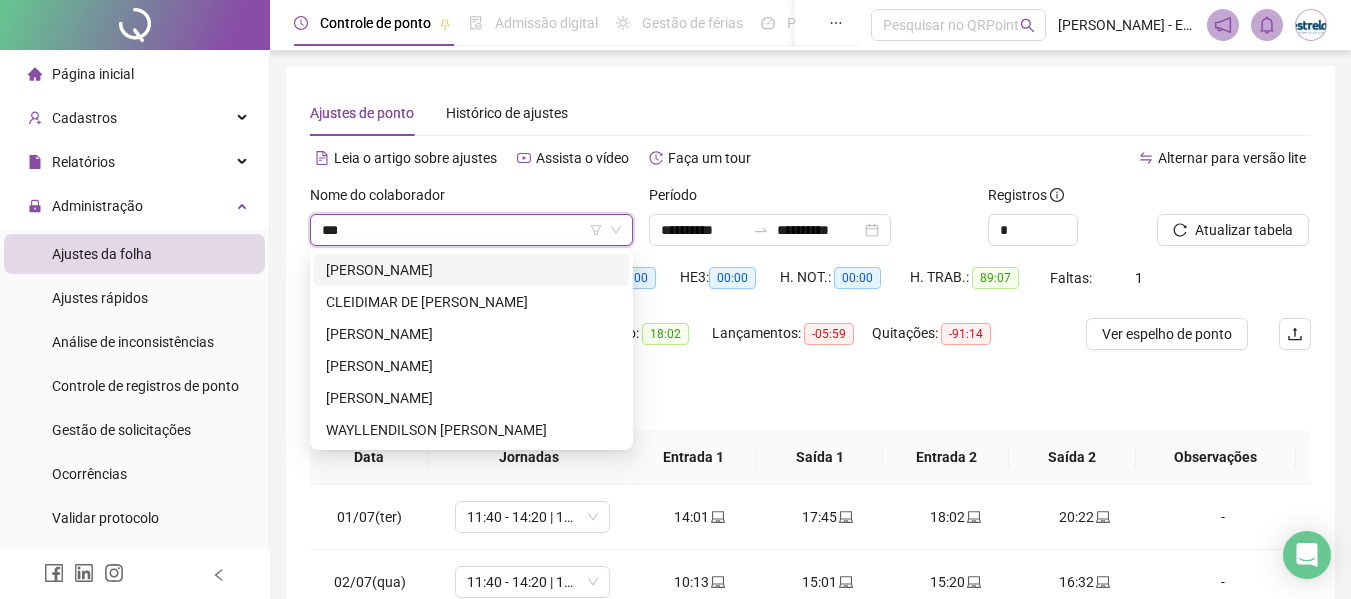 scroll, scrollTop: 0, scrollLeft: 0, axis: both 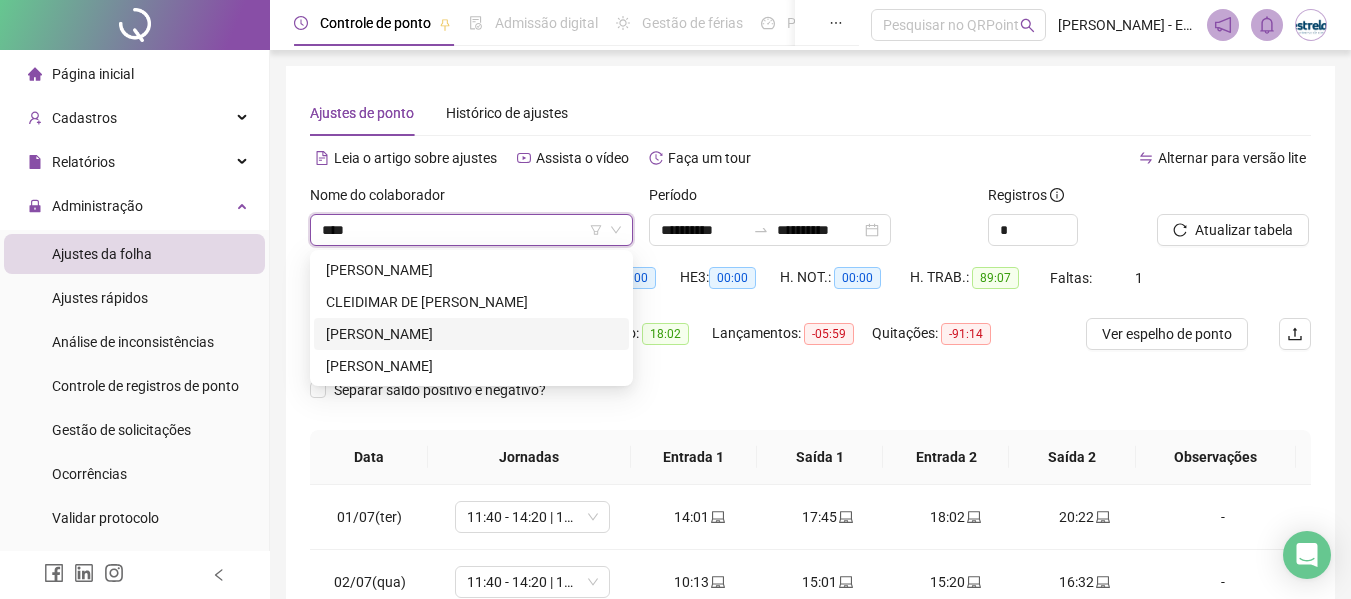 click on "[PERSON_NAME]" at bounding box center (471, 334) 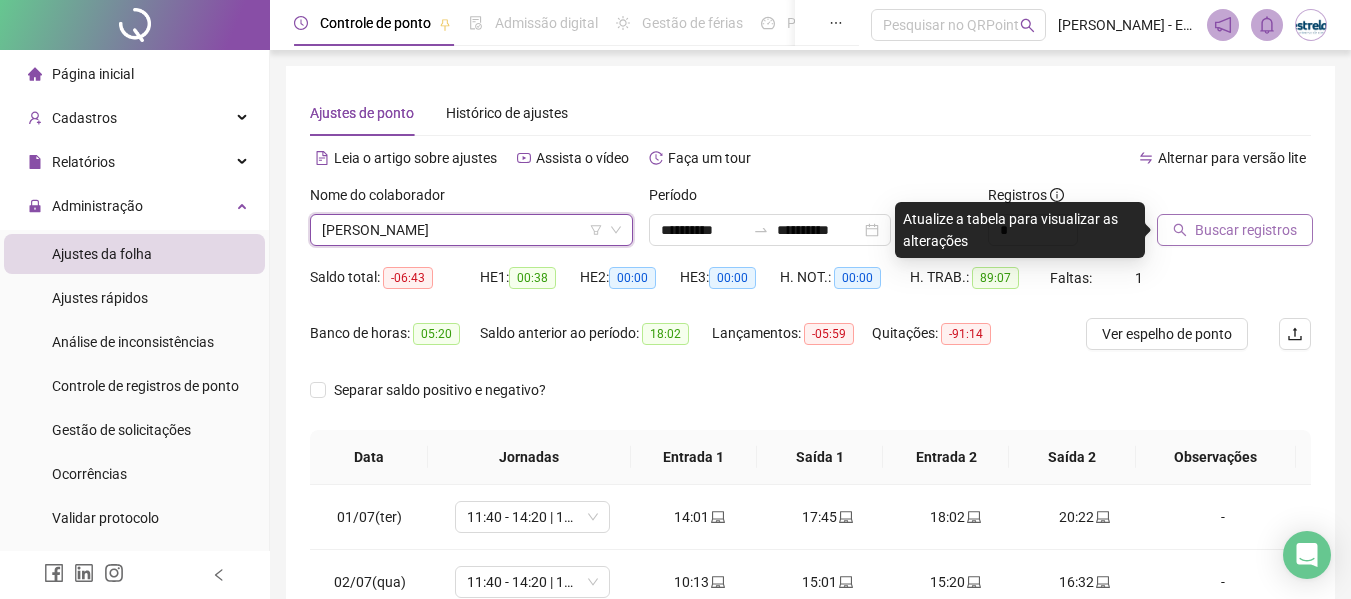 click on "Buscar registros" at bounding box center (1246, 230) 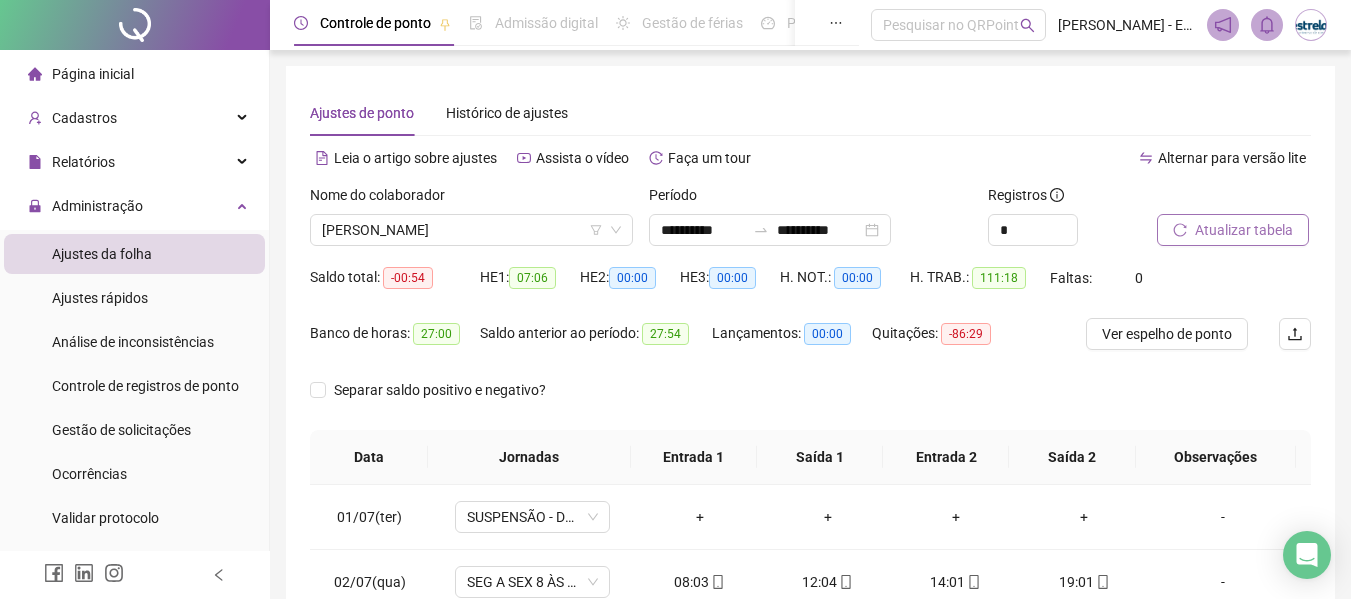 scroll, scrollTop: 400, scrollLeft: 0, axis: vertical 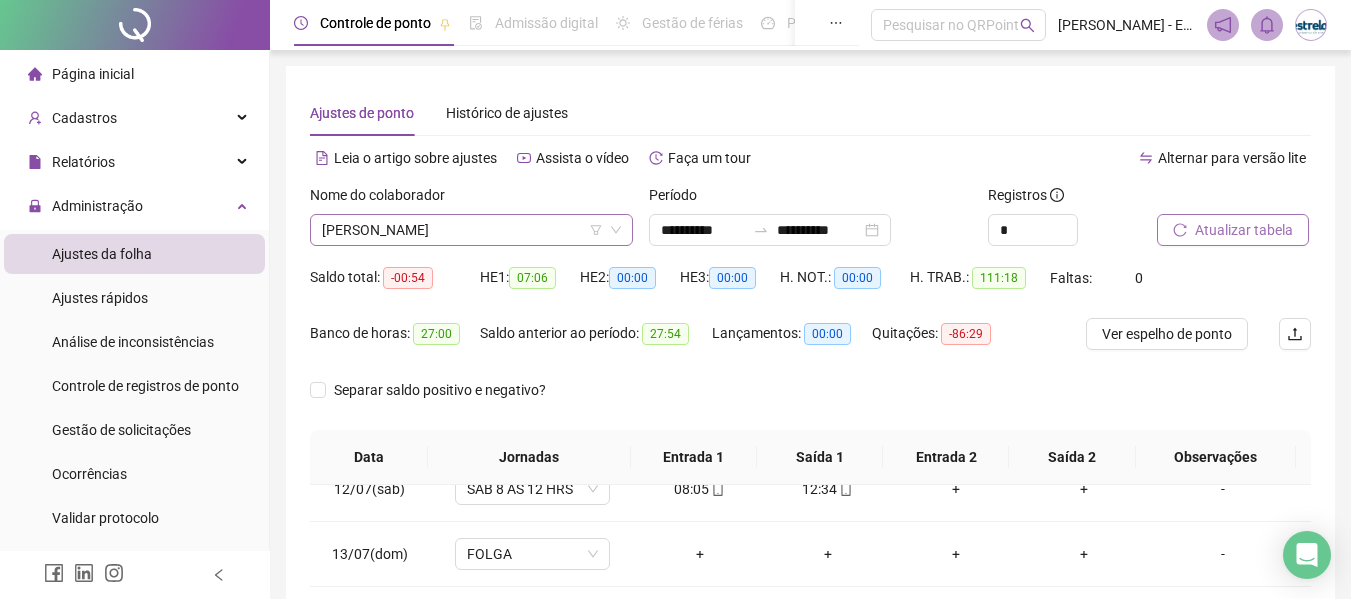 click on "[PERSON_NAME]" at bounding box center [471, 230] 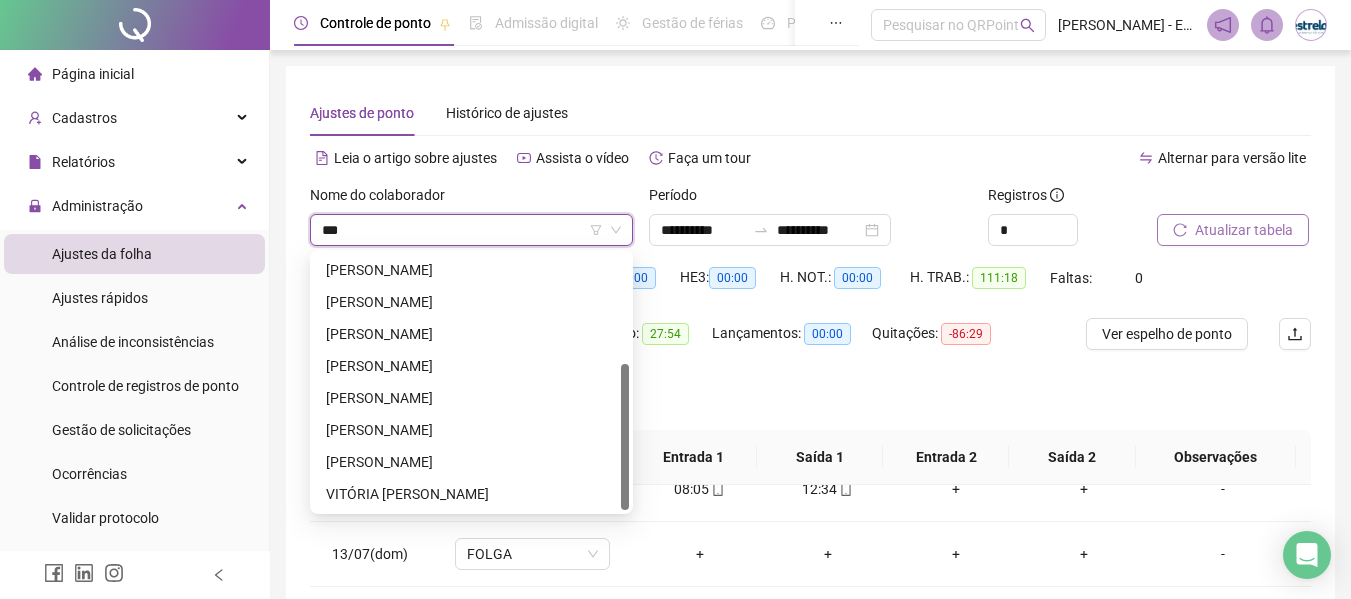 scroll, scrollTop: 0, scrollLeft: 0, axis: both 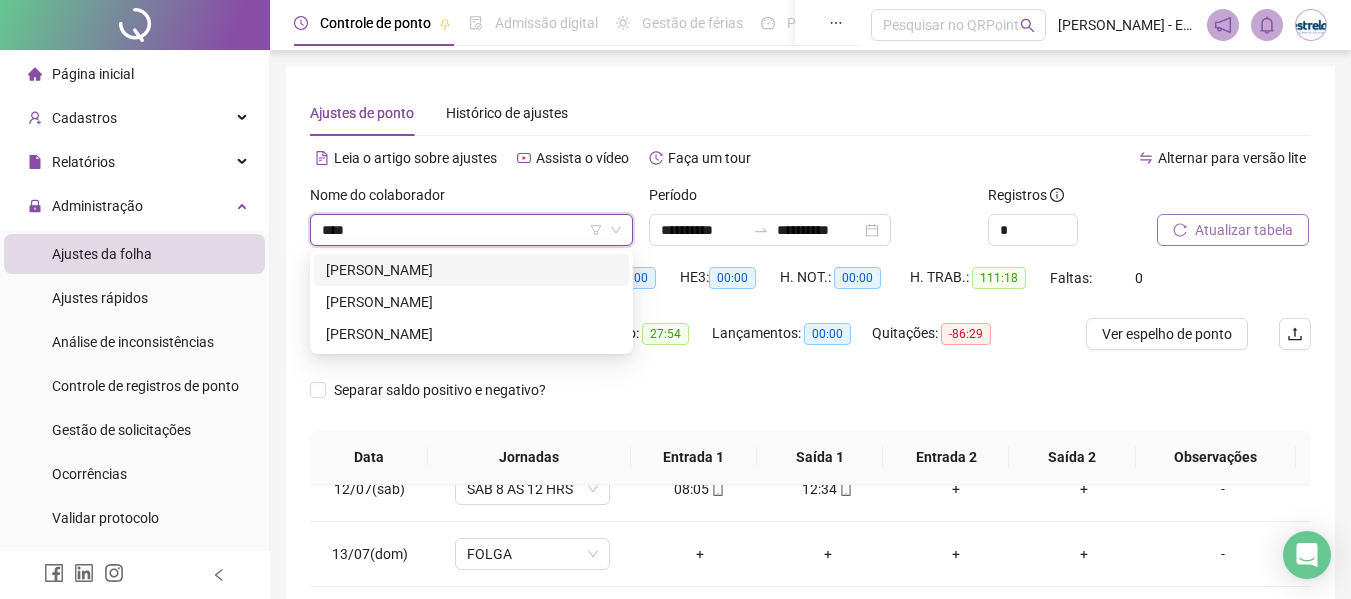 type on "*****" 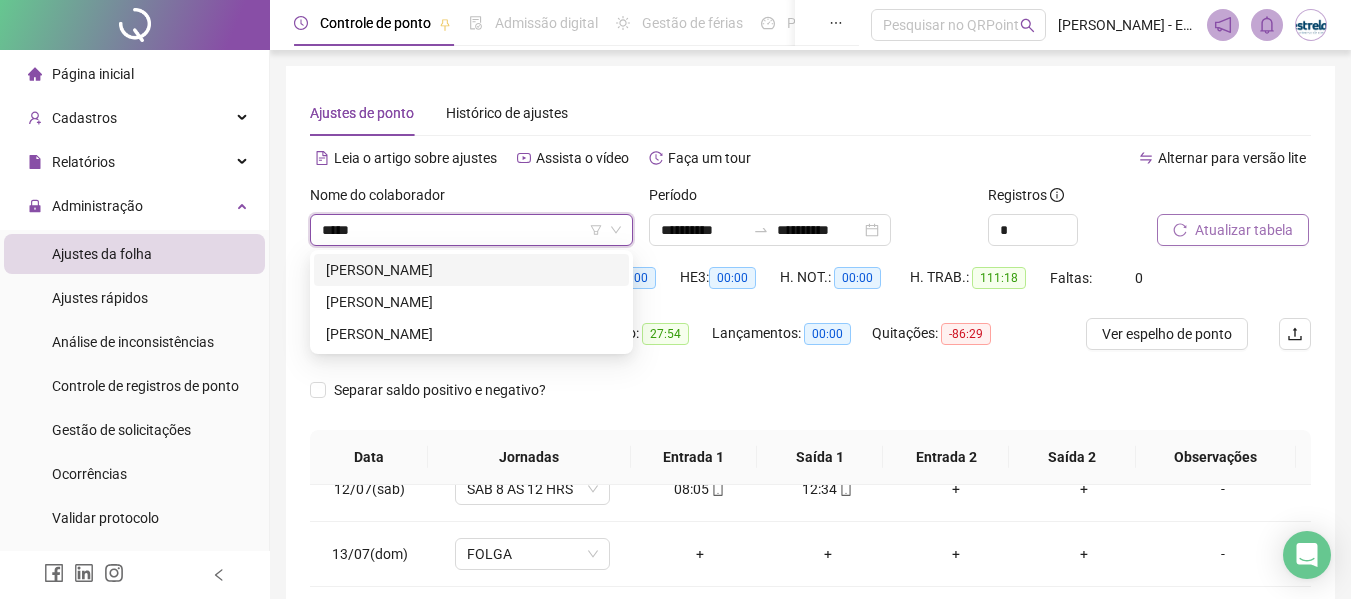 click on "[PERSON_NAME]" at bounding box center [471, 270] 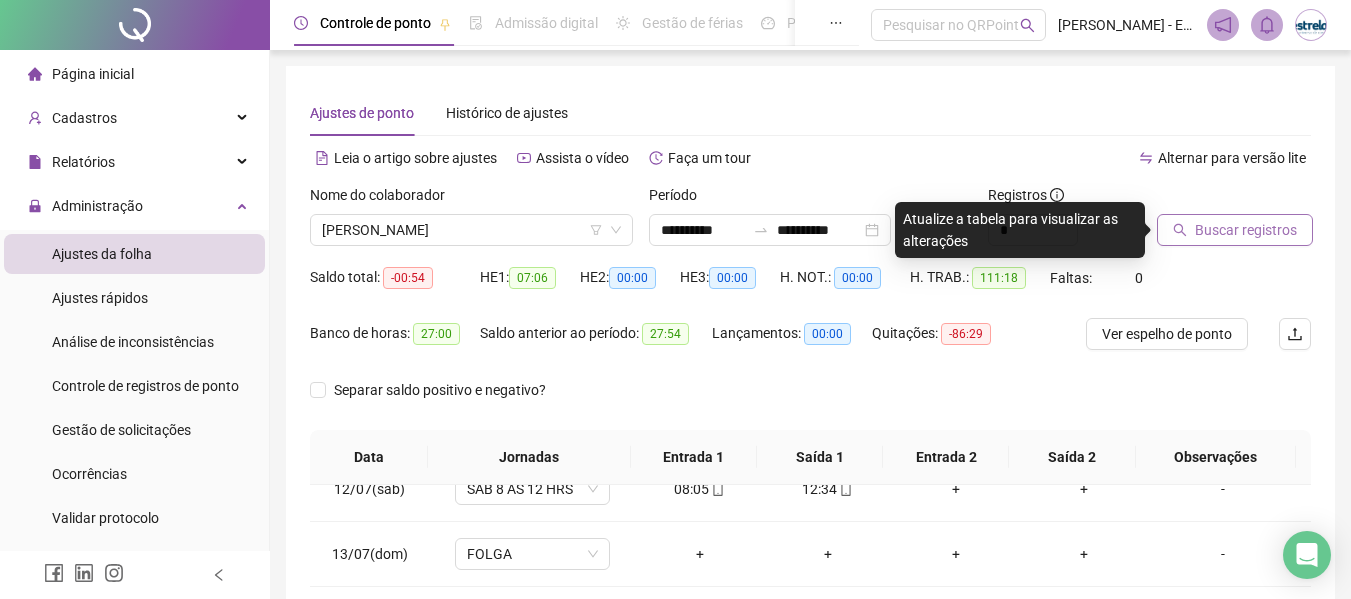 click on "Buscar registros" at bounding box center (1235, 230) 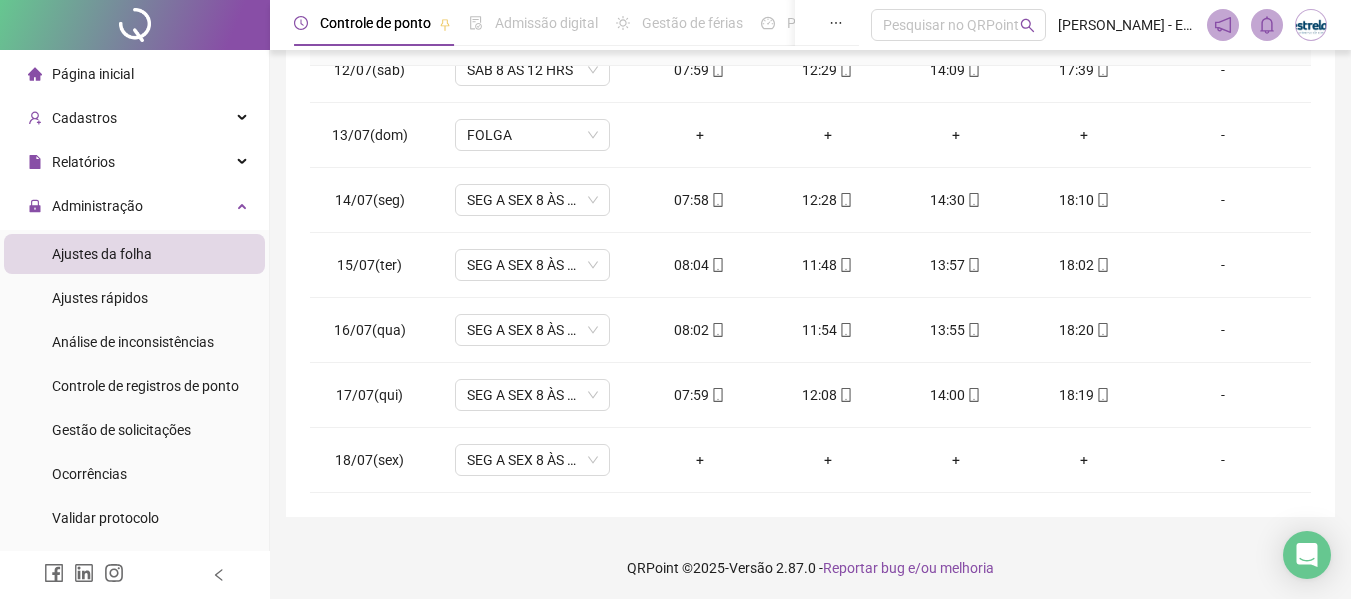 scroll, scrollTop: 423, scrollLeft: 0, axis: vertical 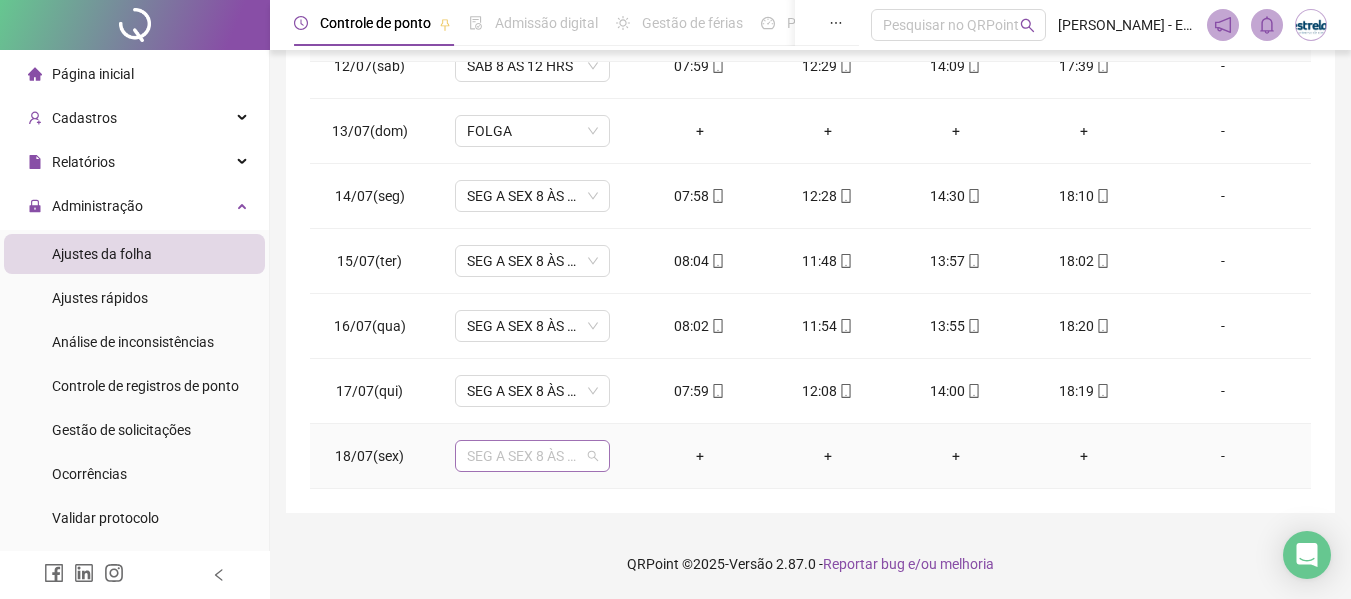 click on "SEG A SEX 8 ÀS 18 HRS" at bounding box center (532, 456) 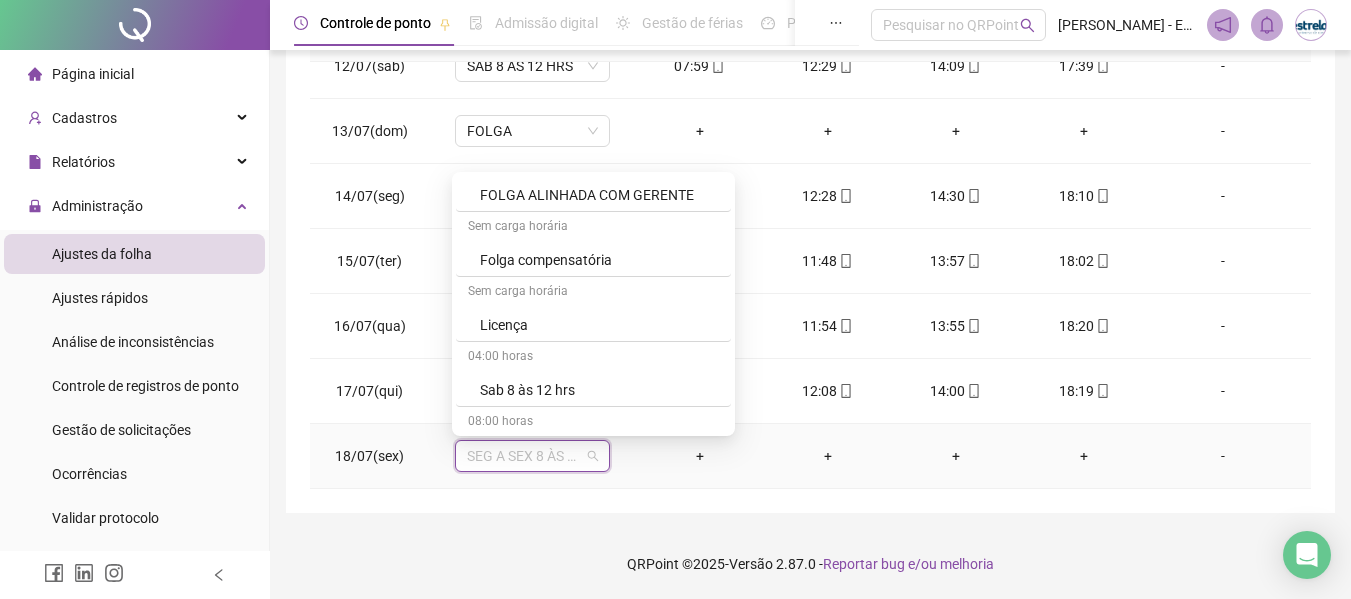 scroll, scrollTop: 1200, scrollLeft: 0, axis: vertical 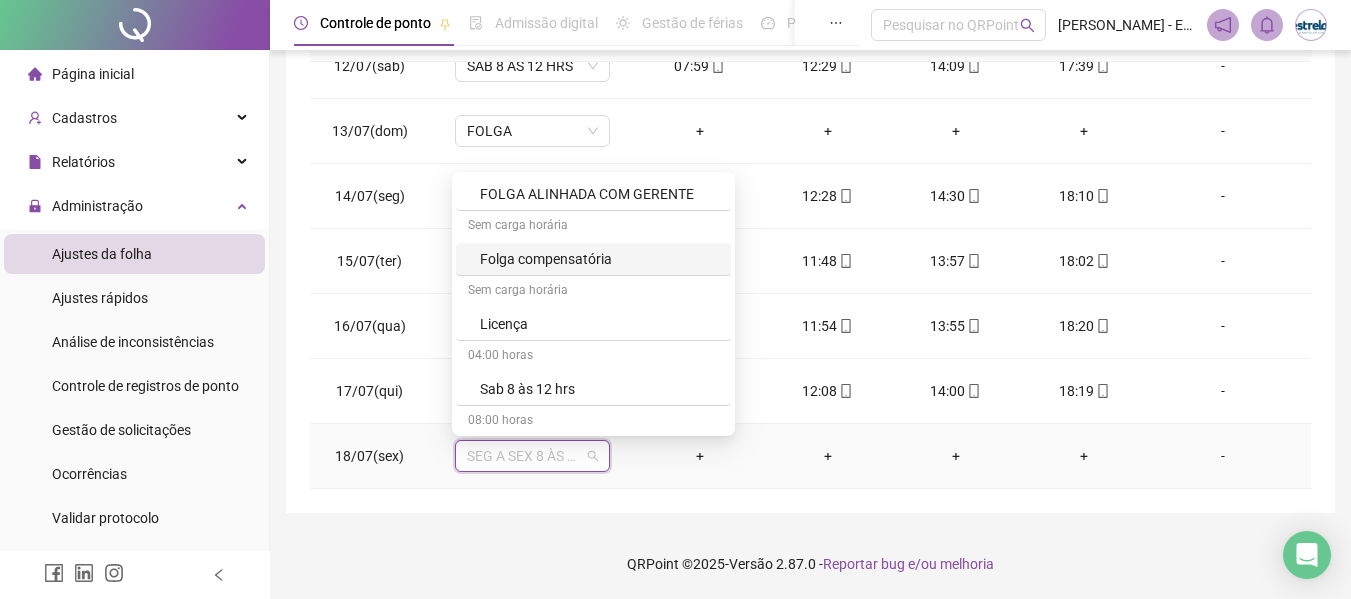 click on "Folga compensatória" at bounding box center [599, 259] 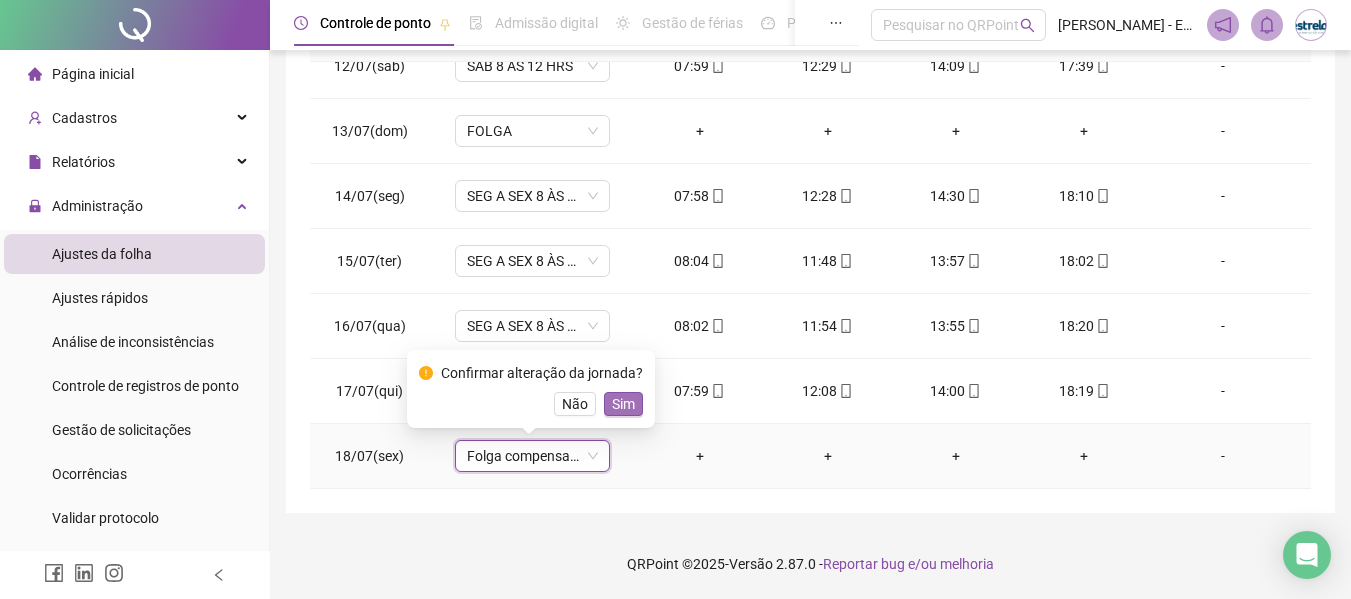 click on "Sim" at bounding box center [623, 404] 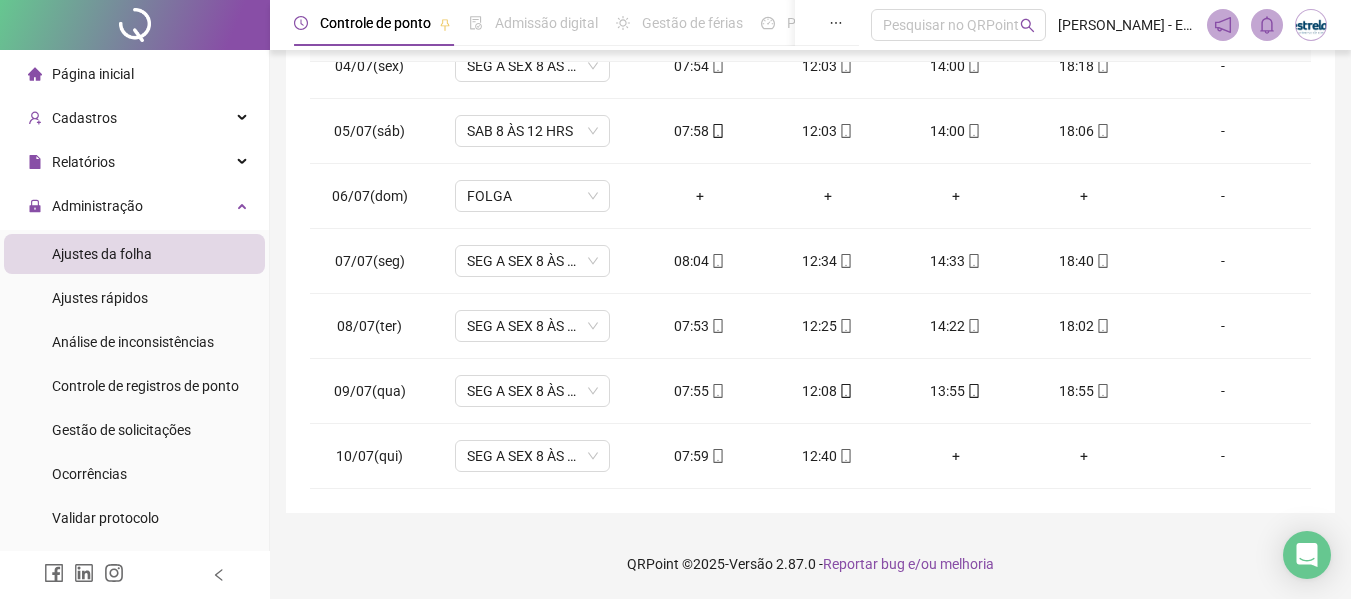 scroll, scrollTop: 43, scrollLeft: 0, axis: vertical 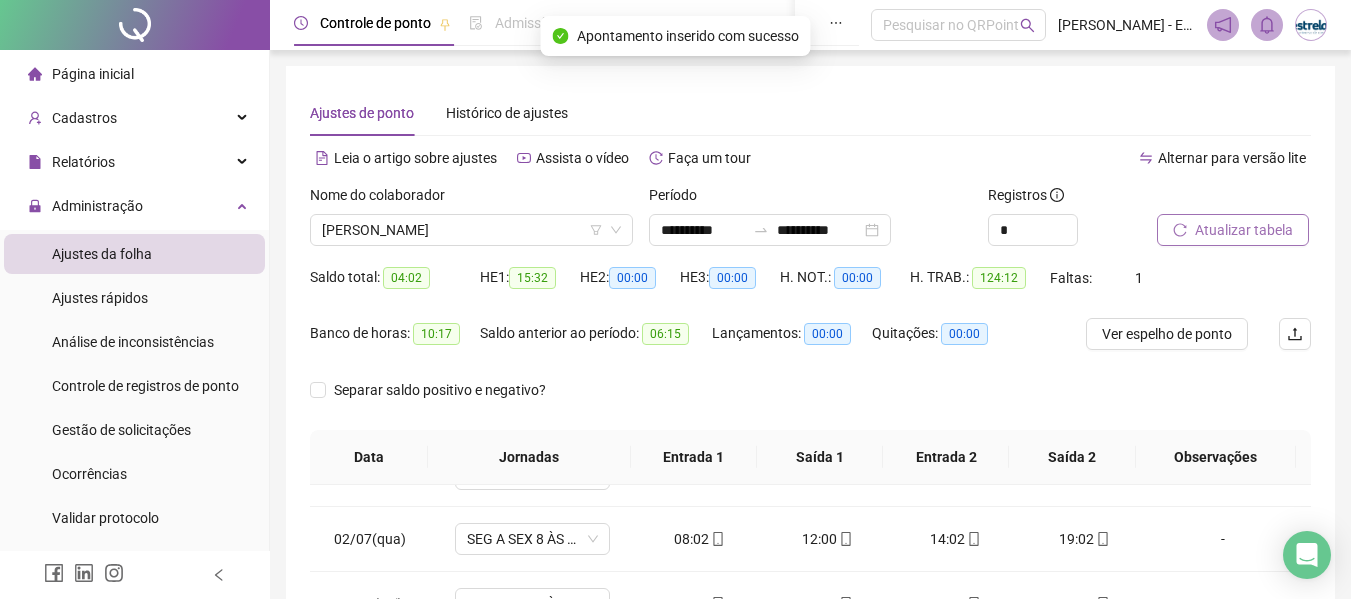 click on "Atualizar tabela" at bounding box center [1244, 230] 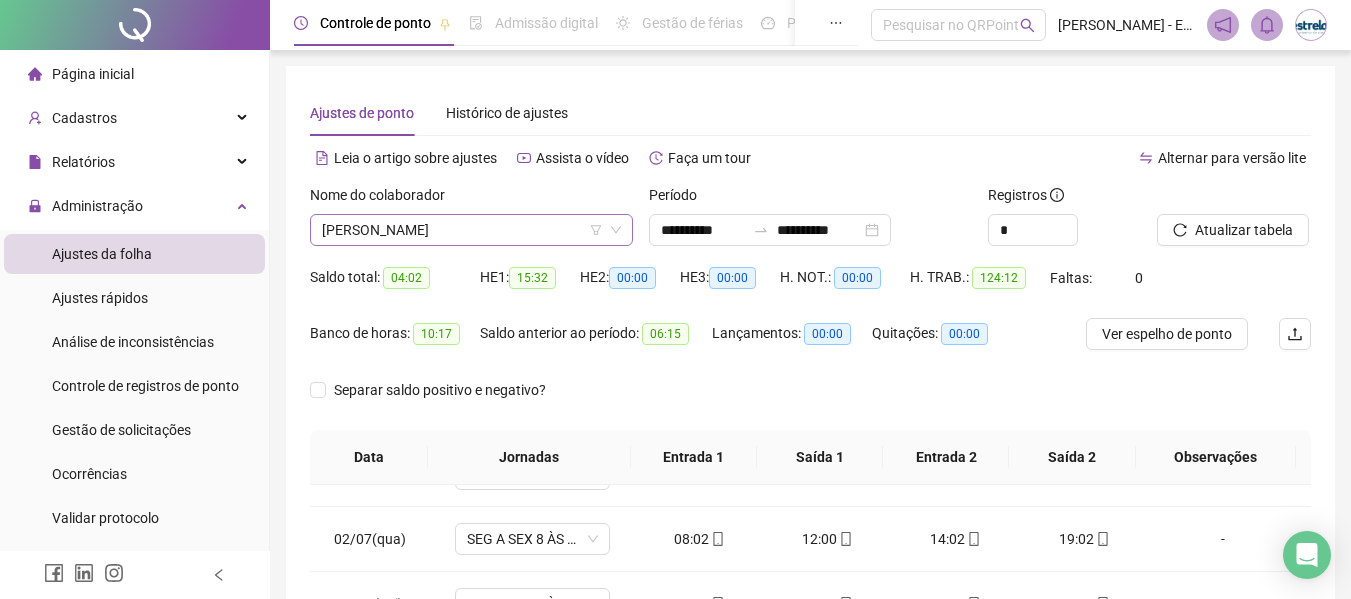 click on "[PERSON_NAME]" at bounding box center (471, 230) 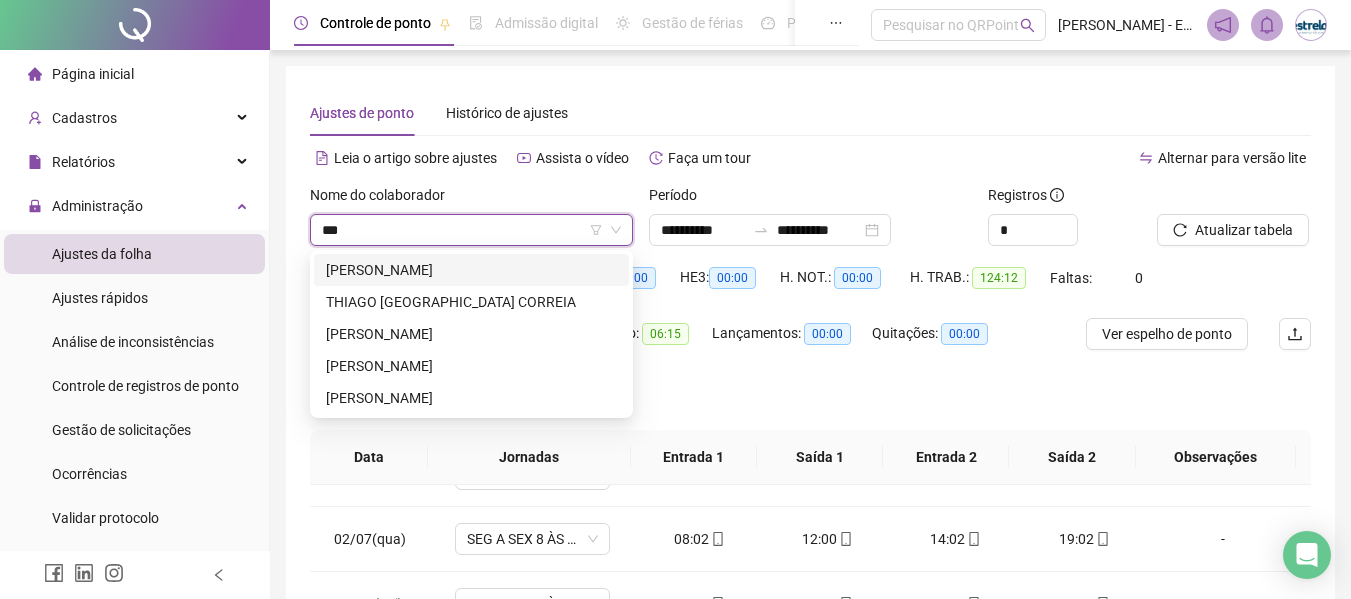 scroll, scrollTop: 0, scrollLeft: 0, axis: both 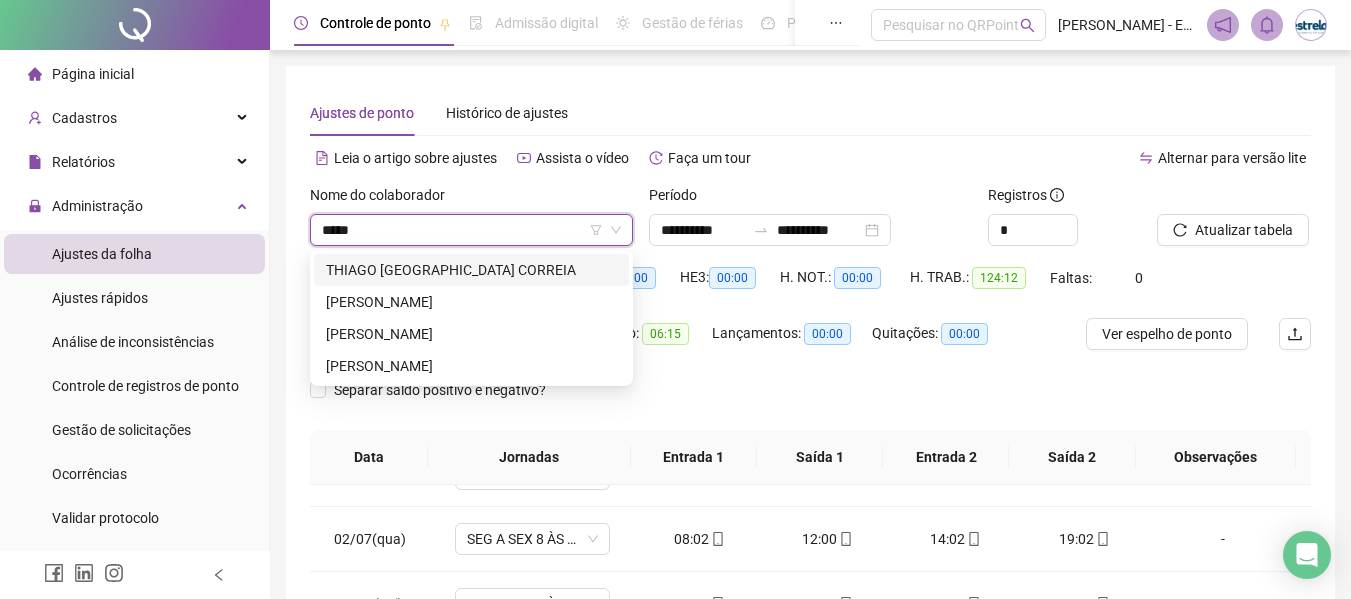 type on "******" 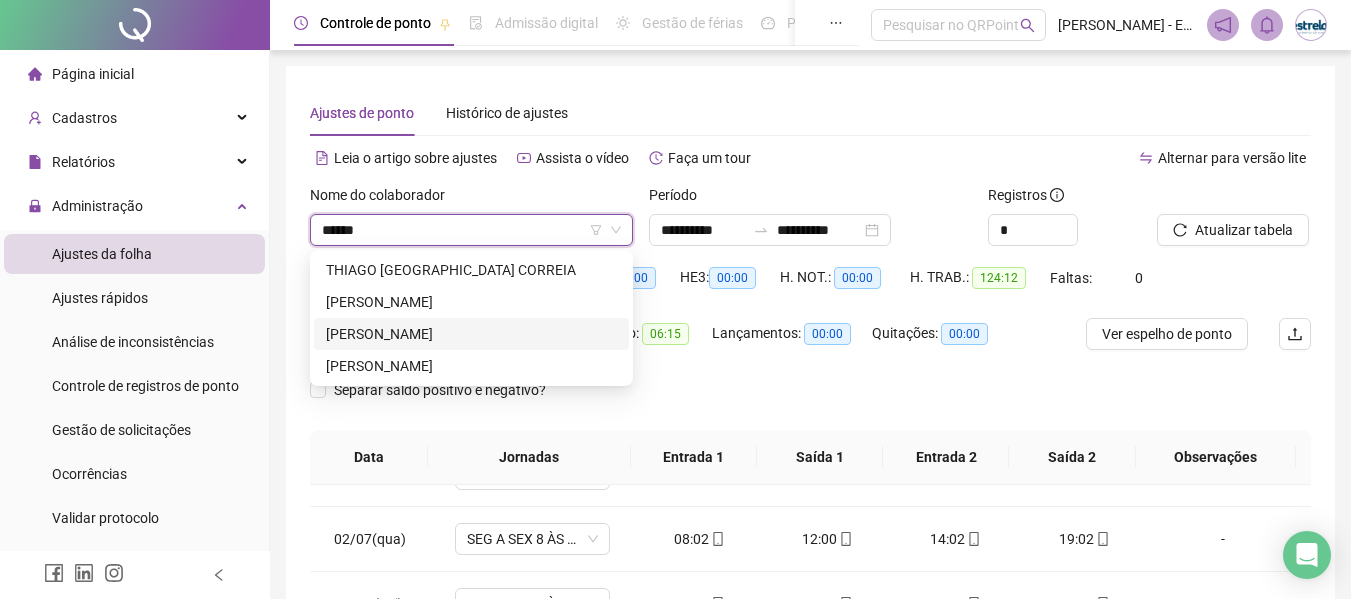 drag, startPoint x: 353, startPoint y: 335, endPoint x: 419, endPoint y: 327, distance: 66.48308 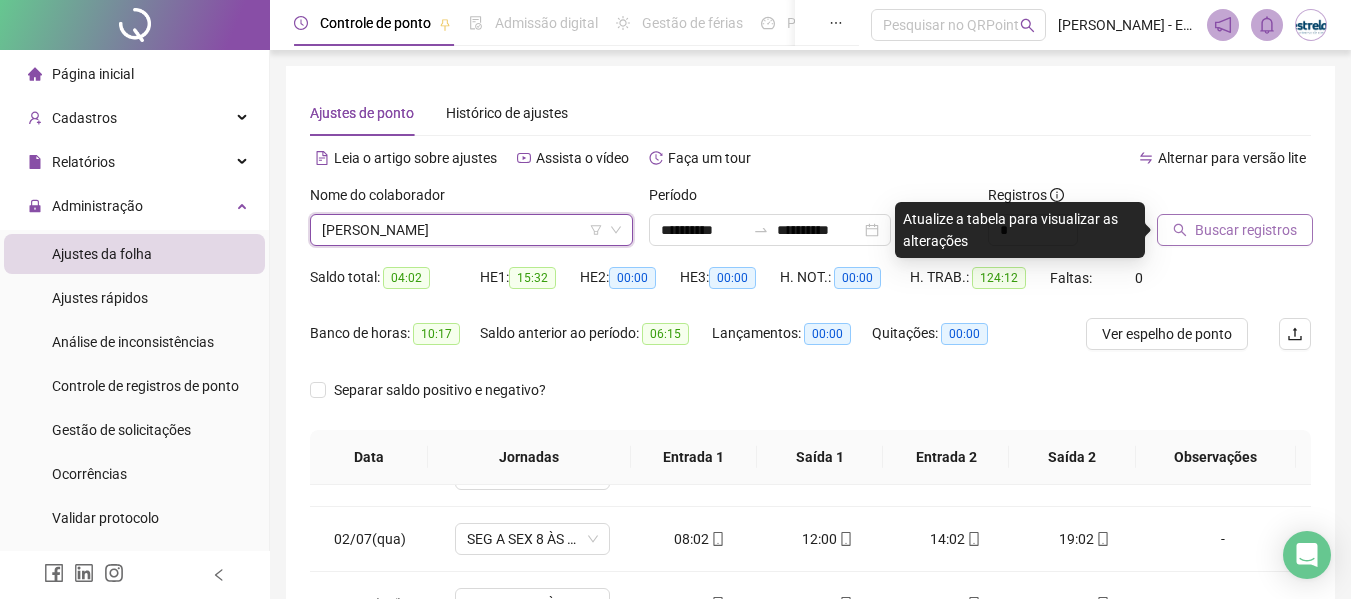 click on "Buscar registros" at bounding box center (1246, 230) 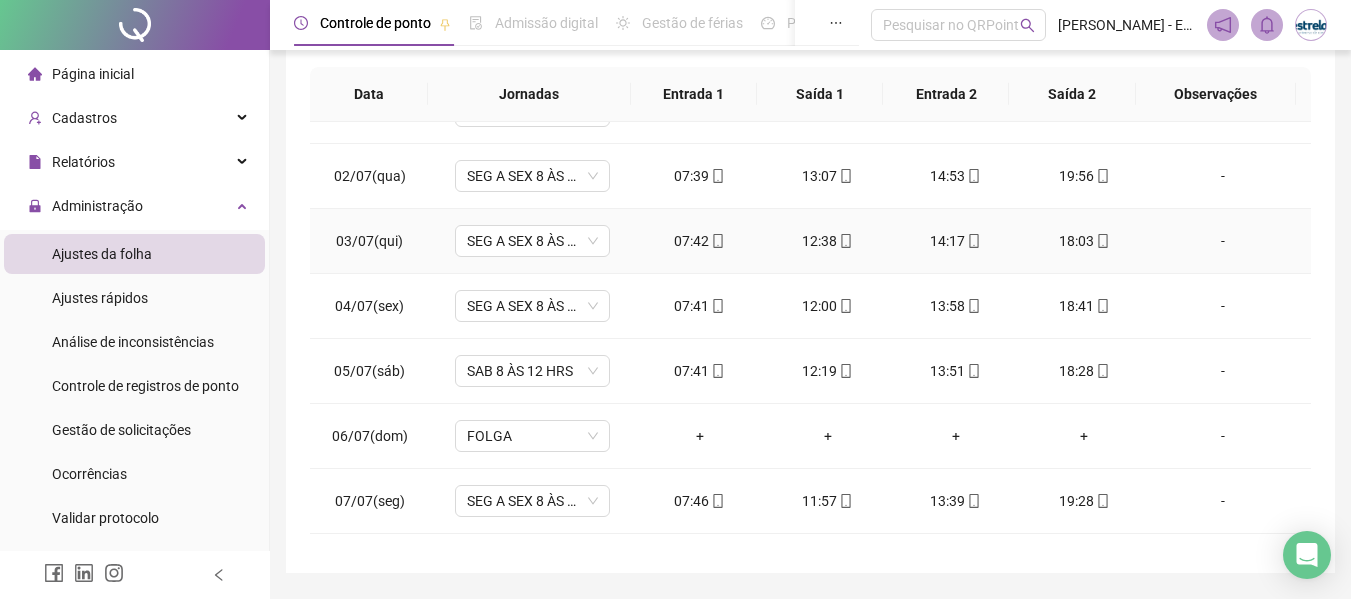 scroll, scrollTop: 423, scrollLeft: 0, axis: vertical 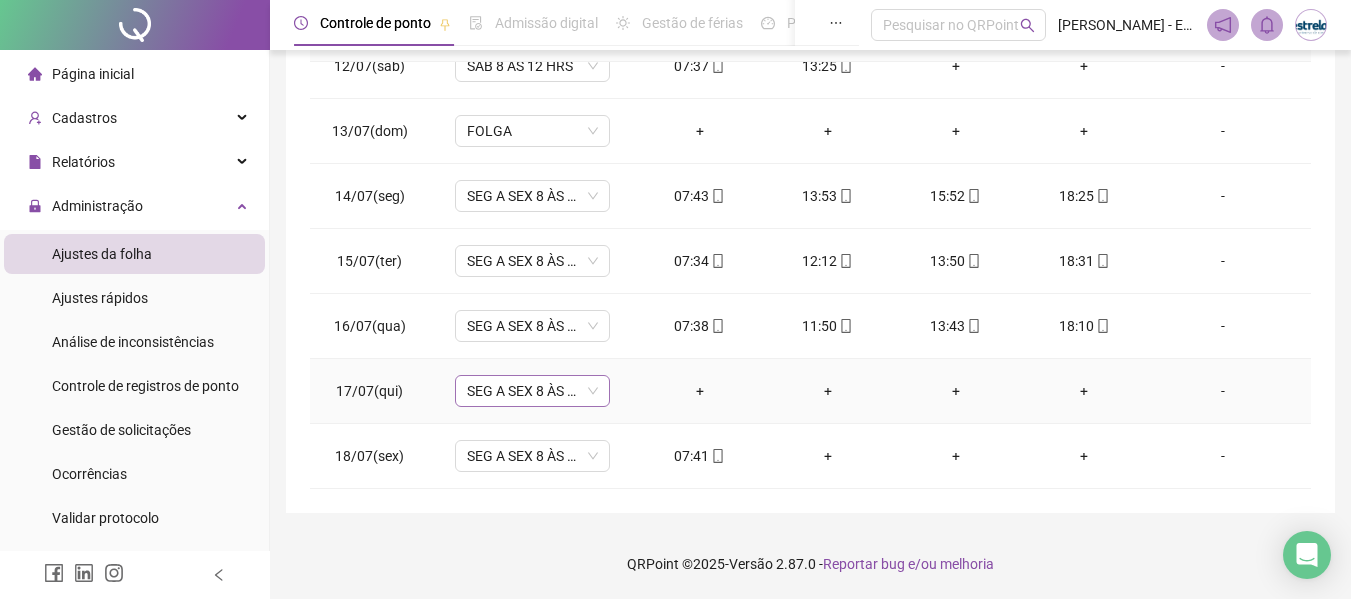 click on "SEG A SEX 8 ÀS 18 HRS" at bounding box center [532, 391] 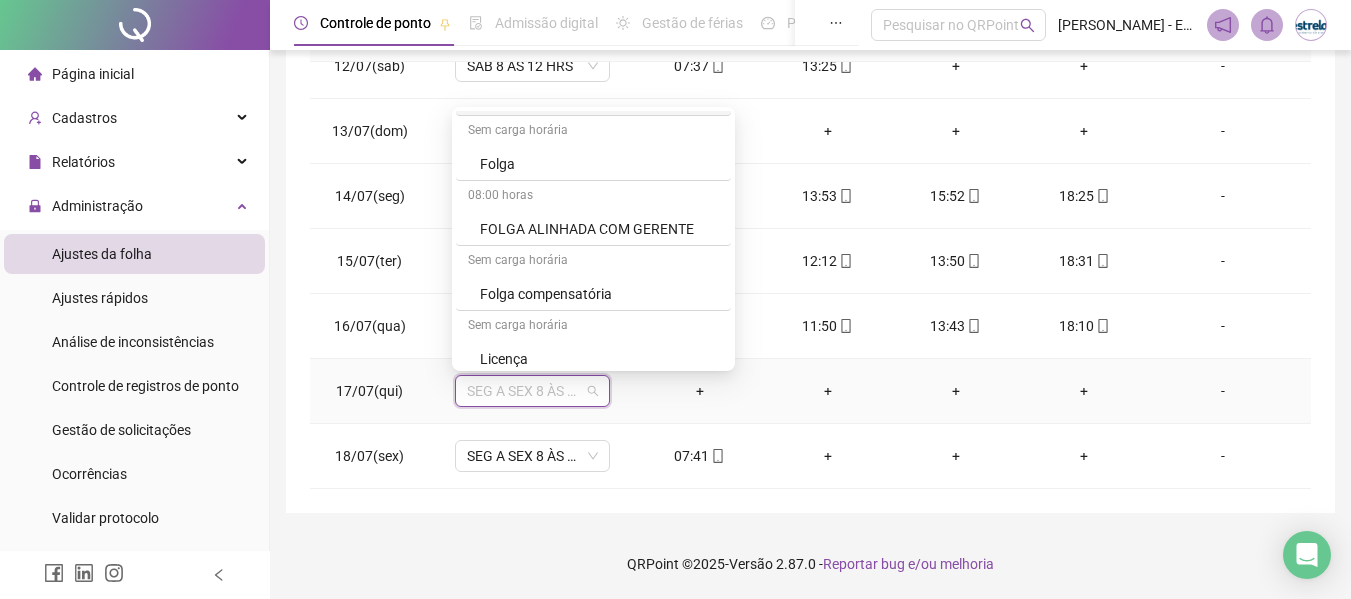 scroll, scrollTop: 1200, scrollLeft: 0, axis: vertical 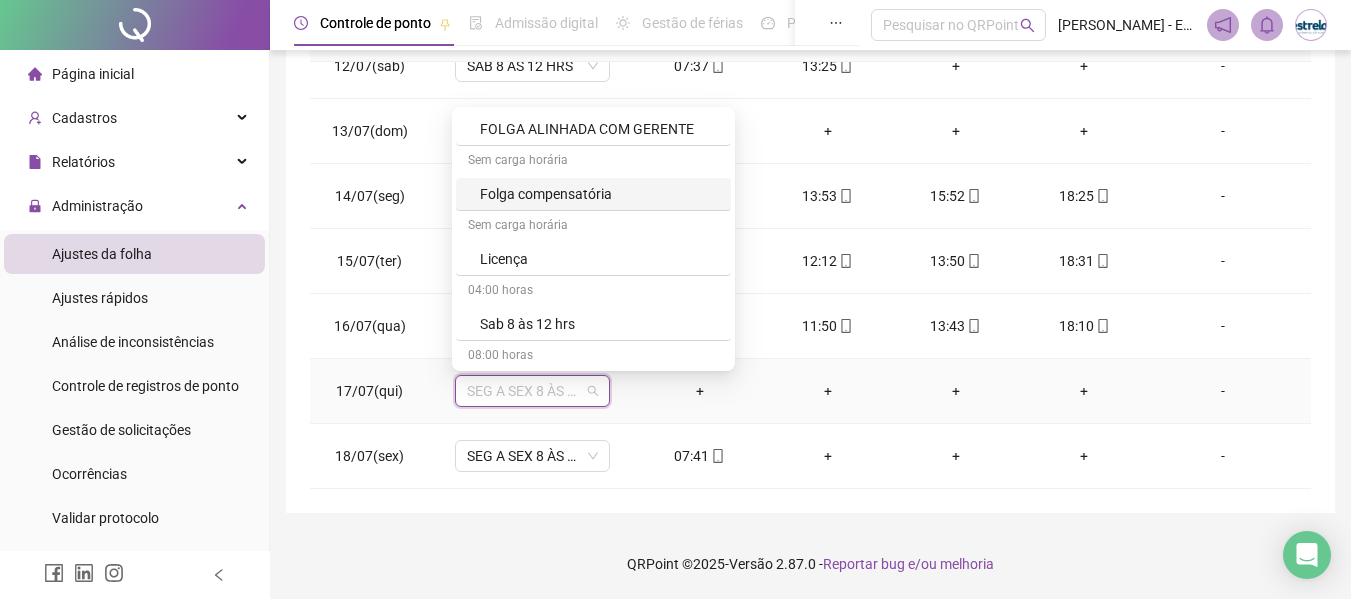 click on "Folga compensatória" at bounding box center [599, 194] 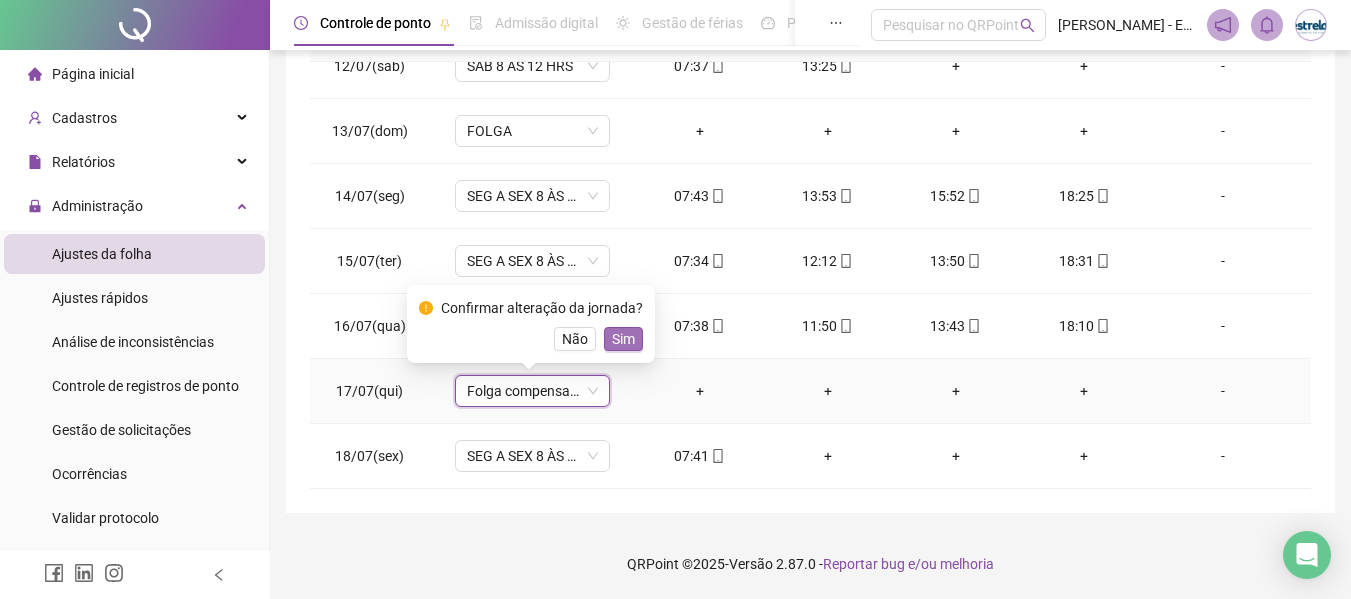 click on "Sim" at bounding box center (623, 339) 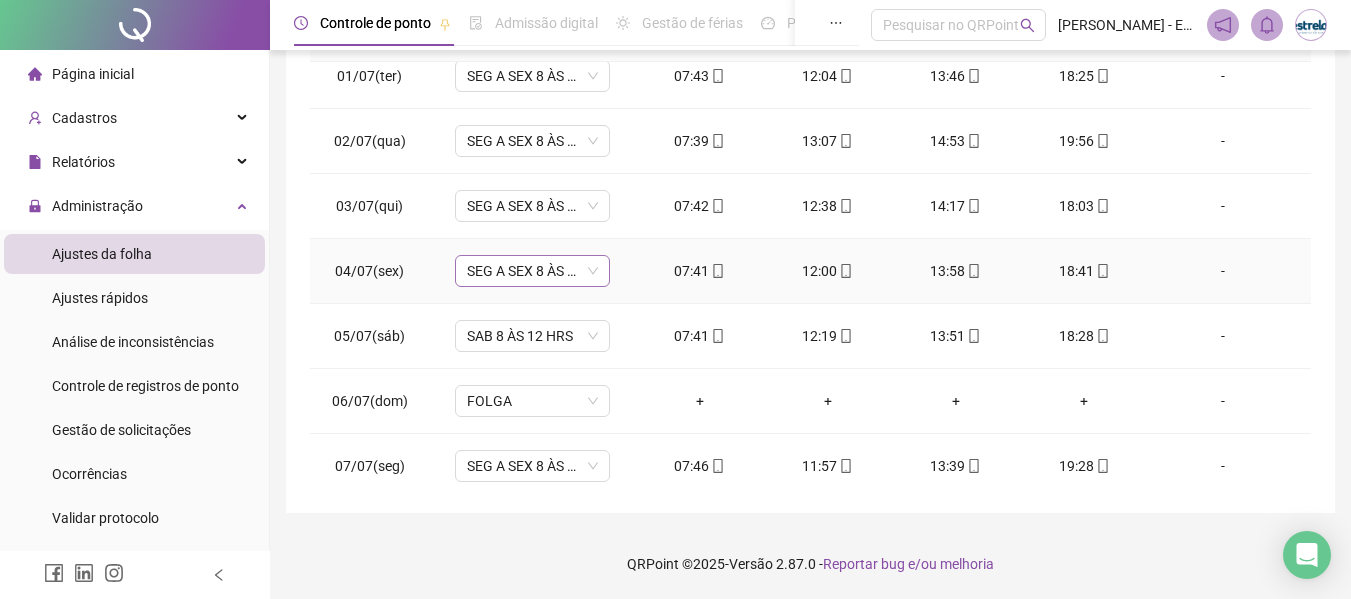scroll, scrollTop: 0, scrollLeft: 0, axis: both 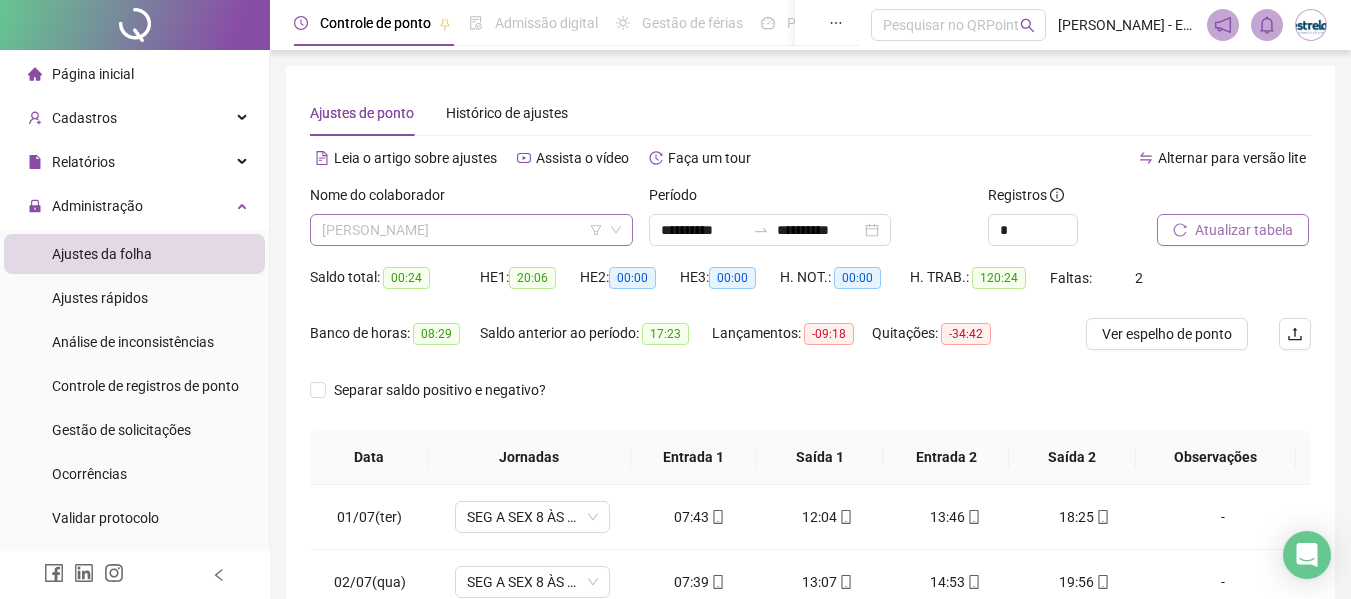 click on "[PERSON_NAME]" at bounding box center (471, 230) 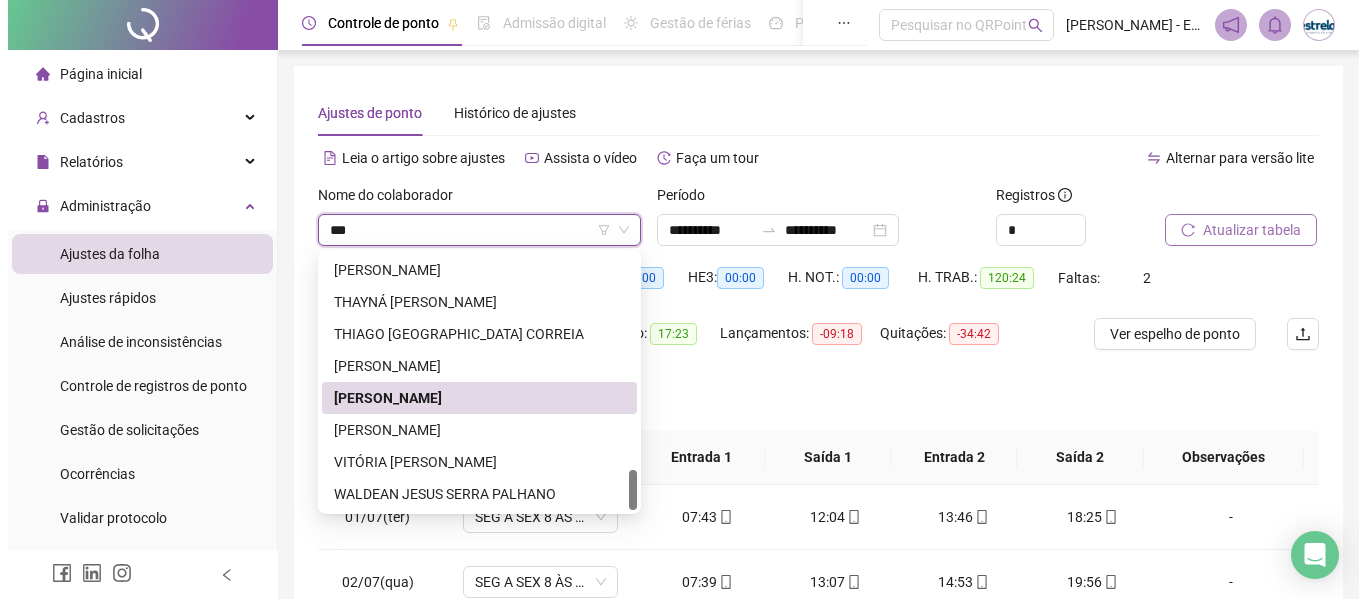 scroll, scrollTop: 0, scrollLeft: 0, axis: both 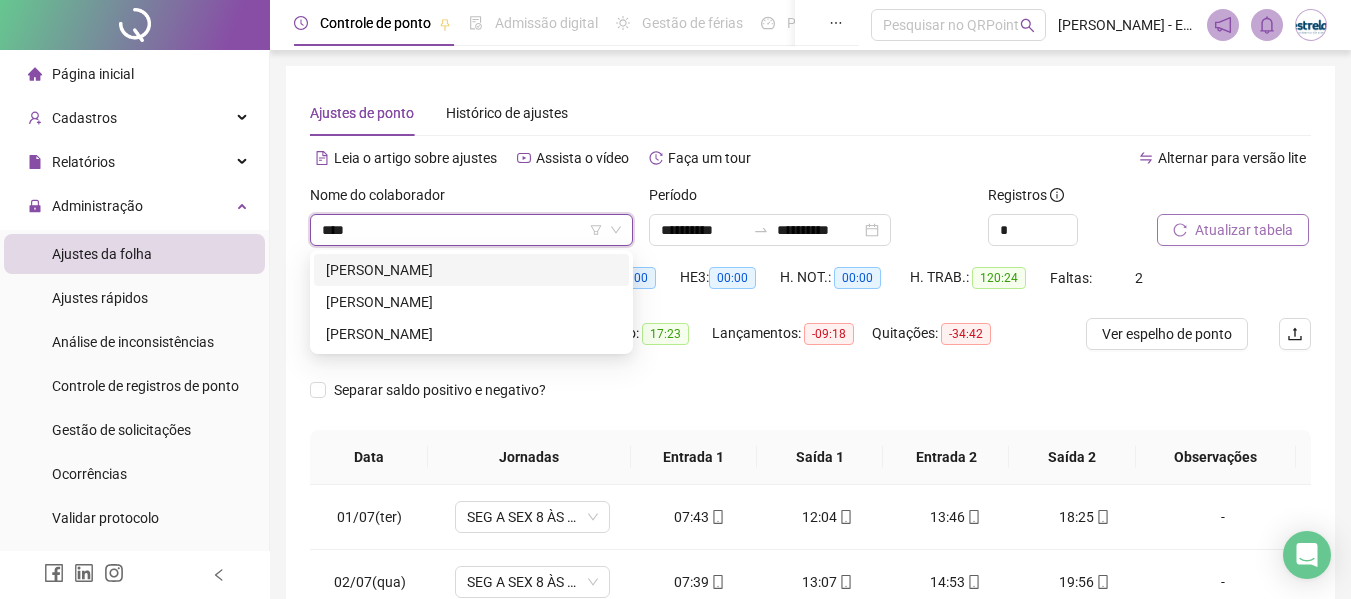 type on "*****" 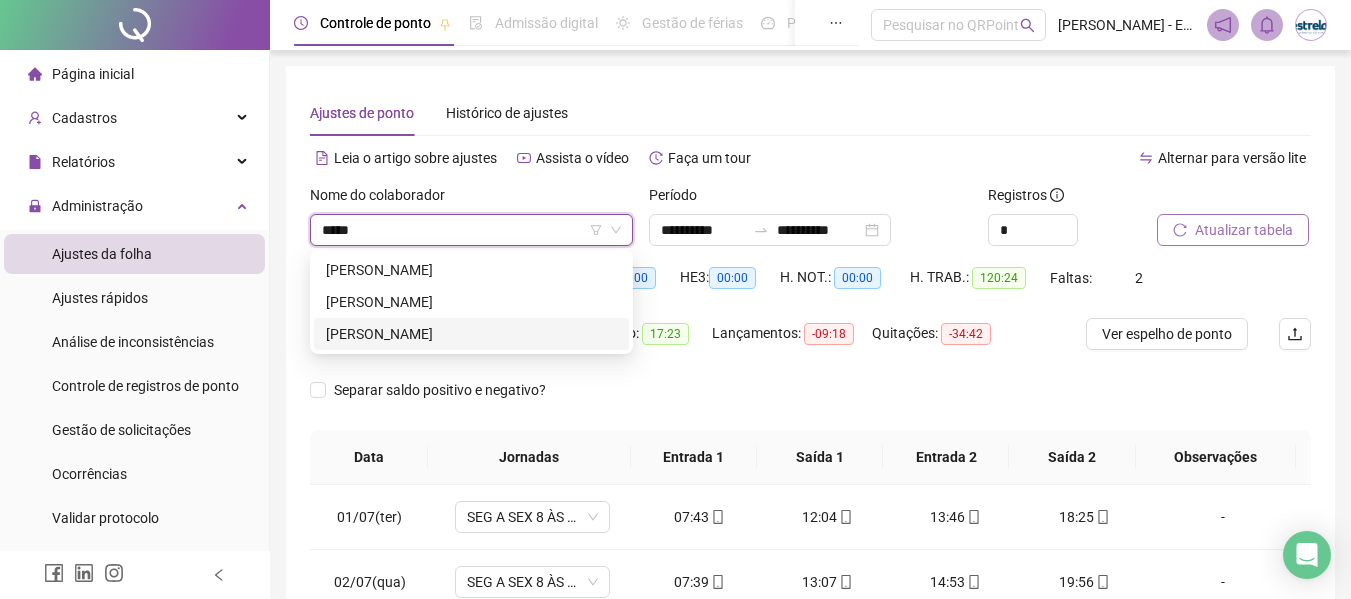 click on "[PERSON_NAME]" at bounding box center (471, 334) 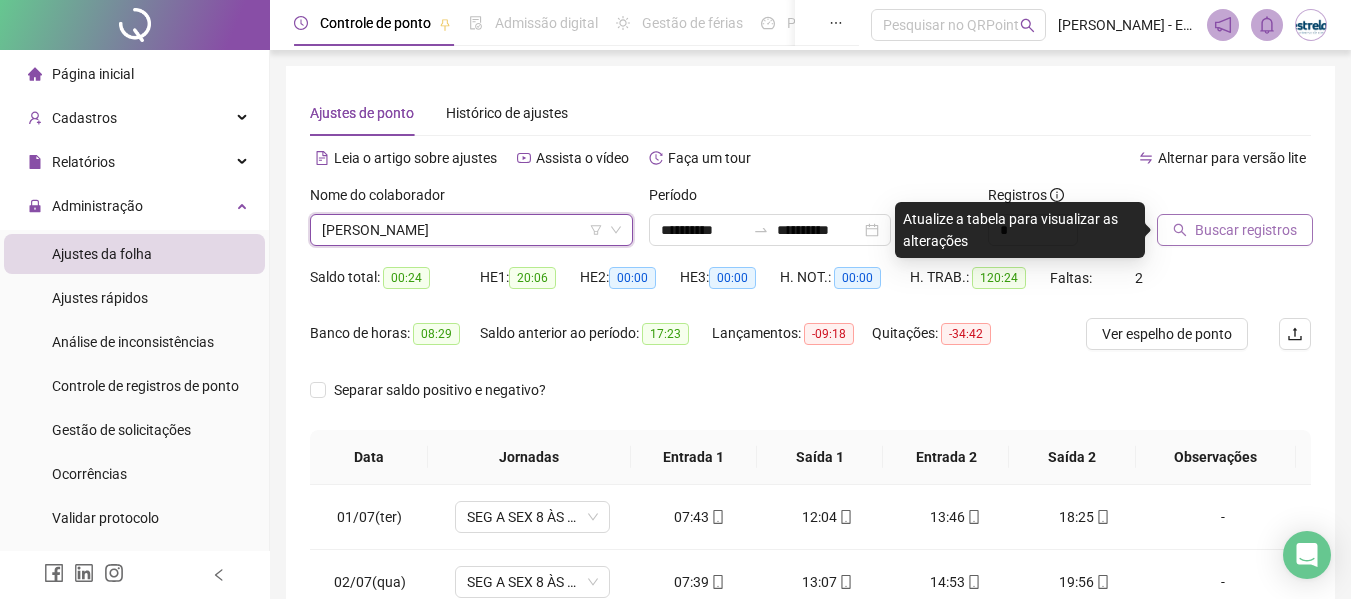 click on "Buscar registros" at bounding box center (1246, 230) 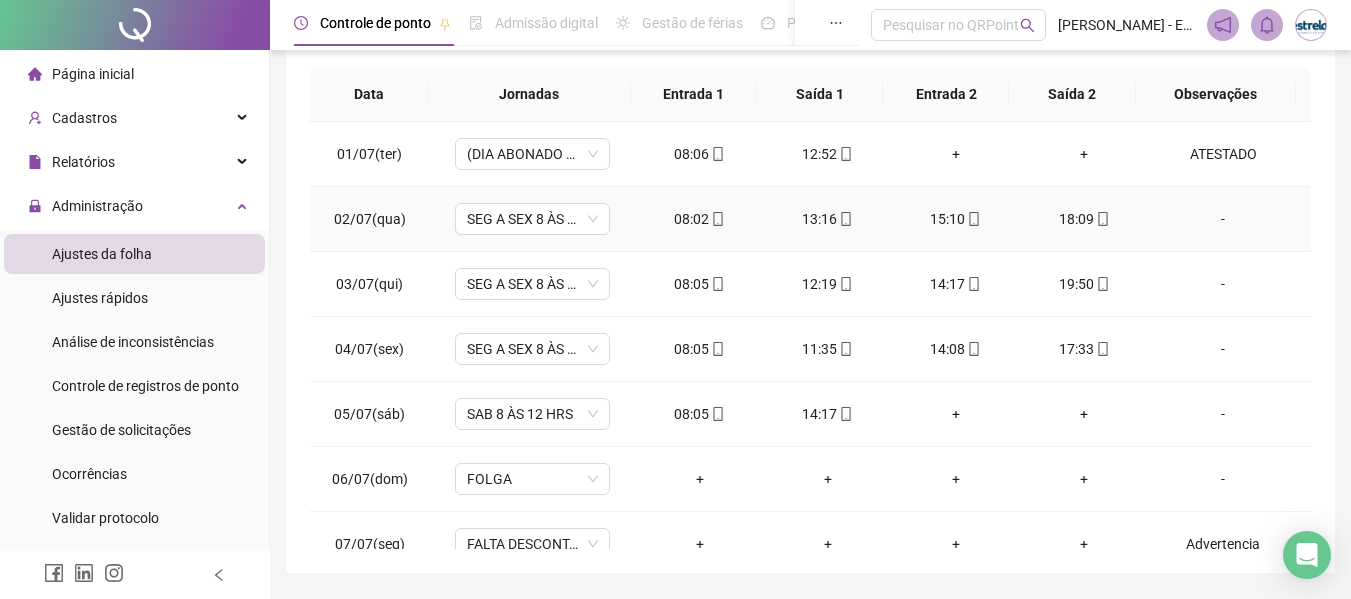 scroll, scrollTop: 423, scrollLeft: 0, axis: vertical 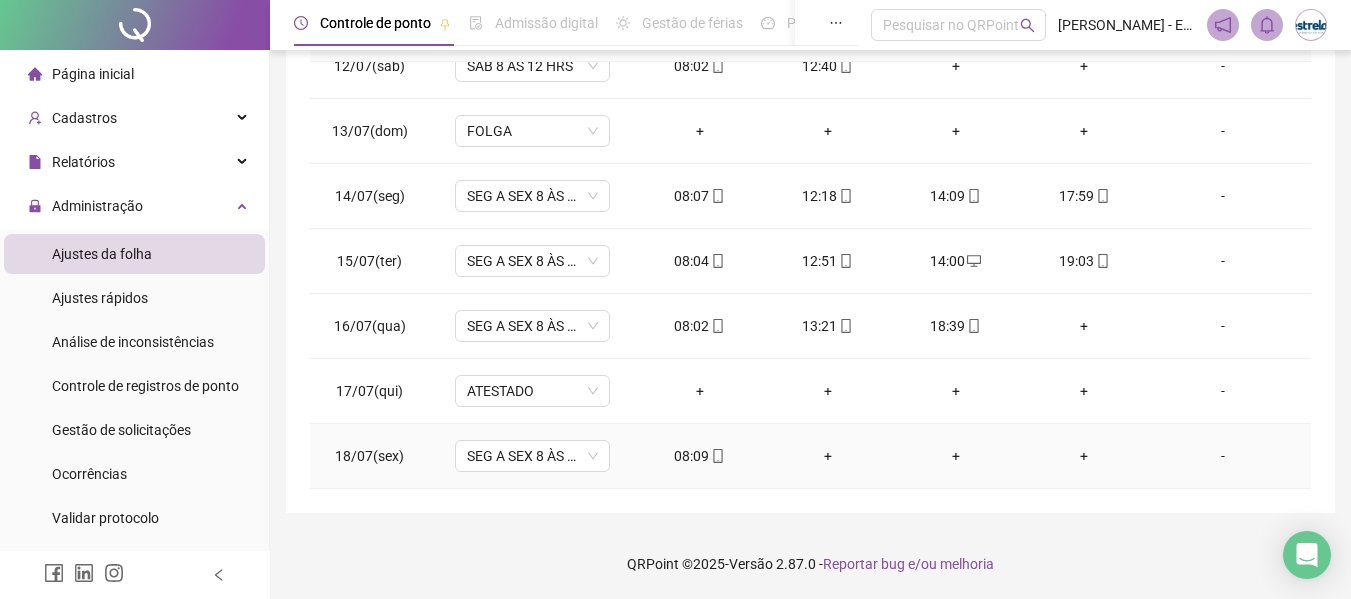 click 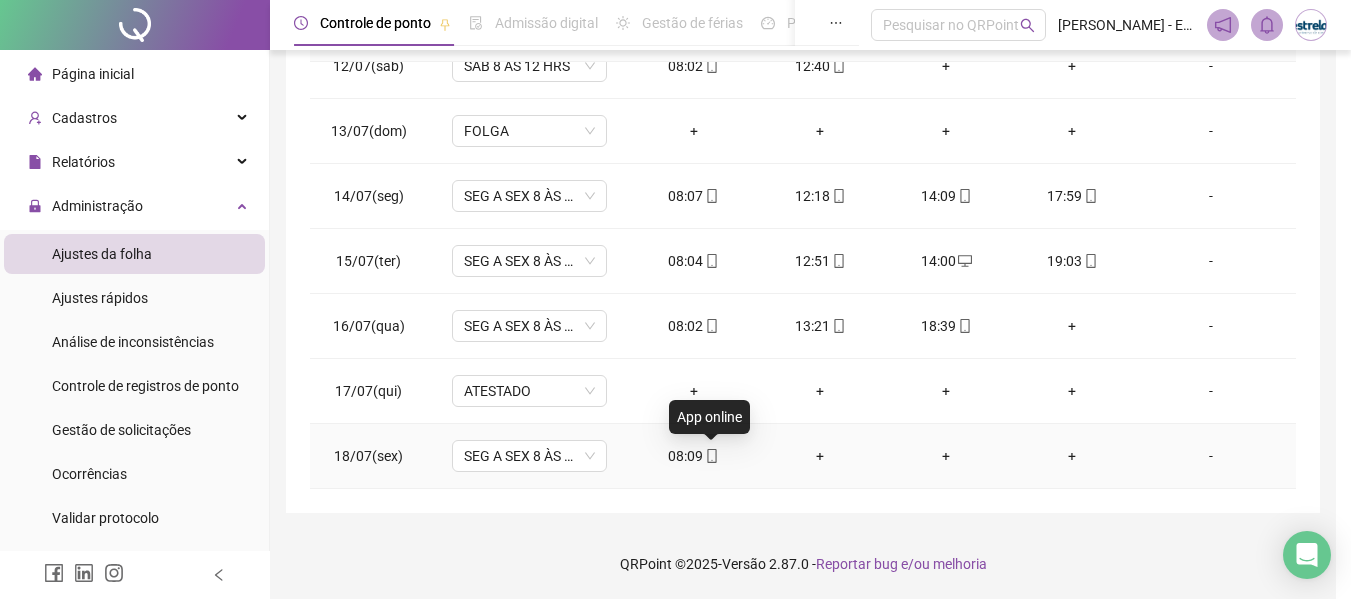 type on "**********" 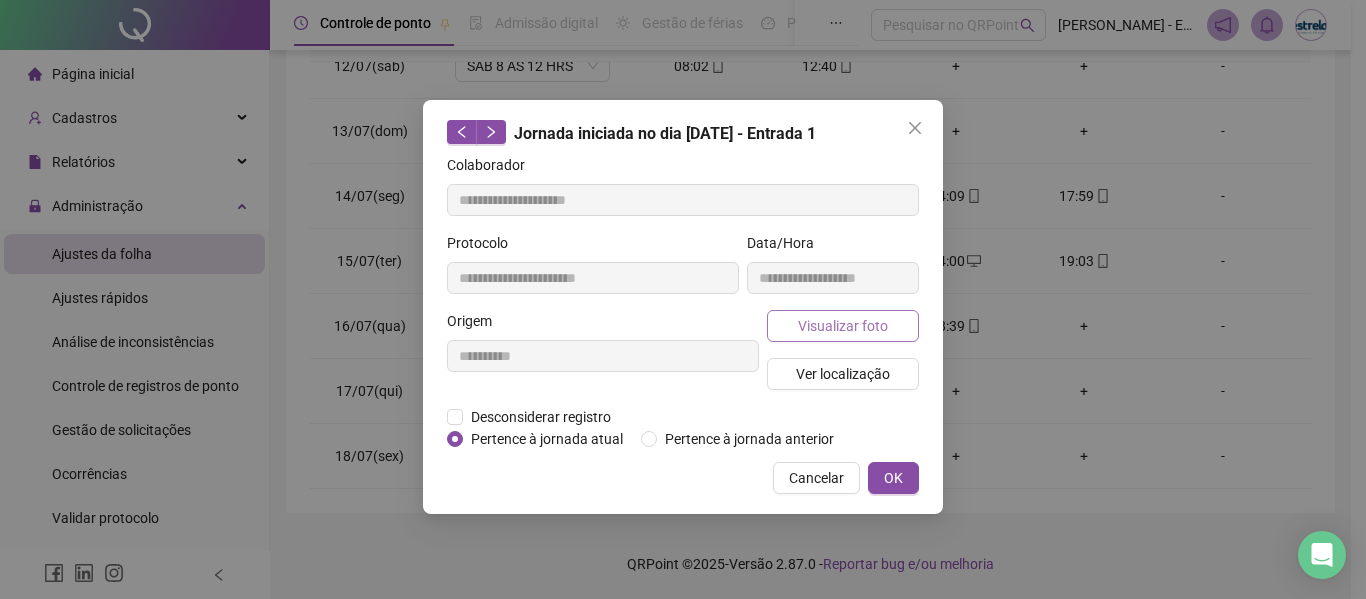 click on "Visualizar foto" at bounding box center (843, 326) 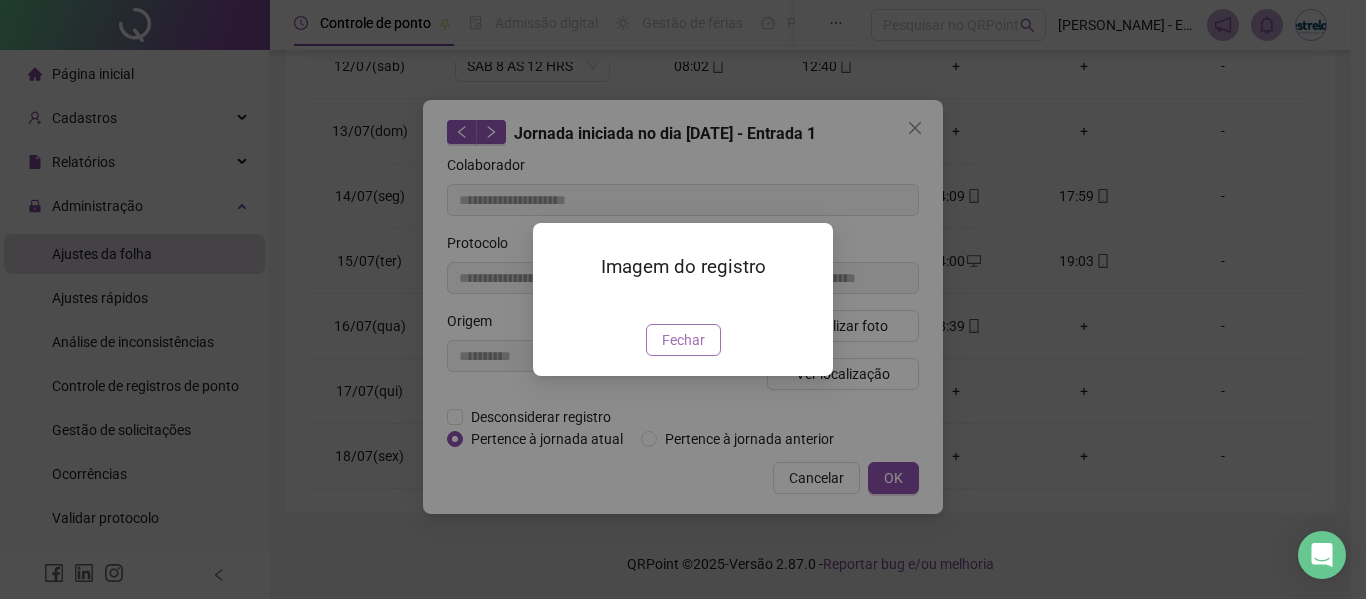 click on "Fechar" at bounding box center (683, 340) 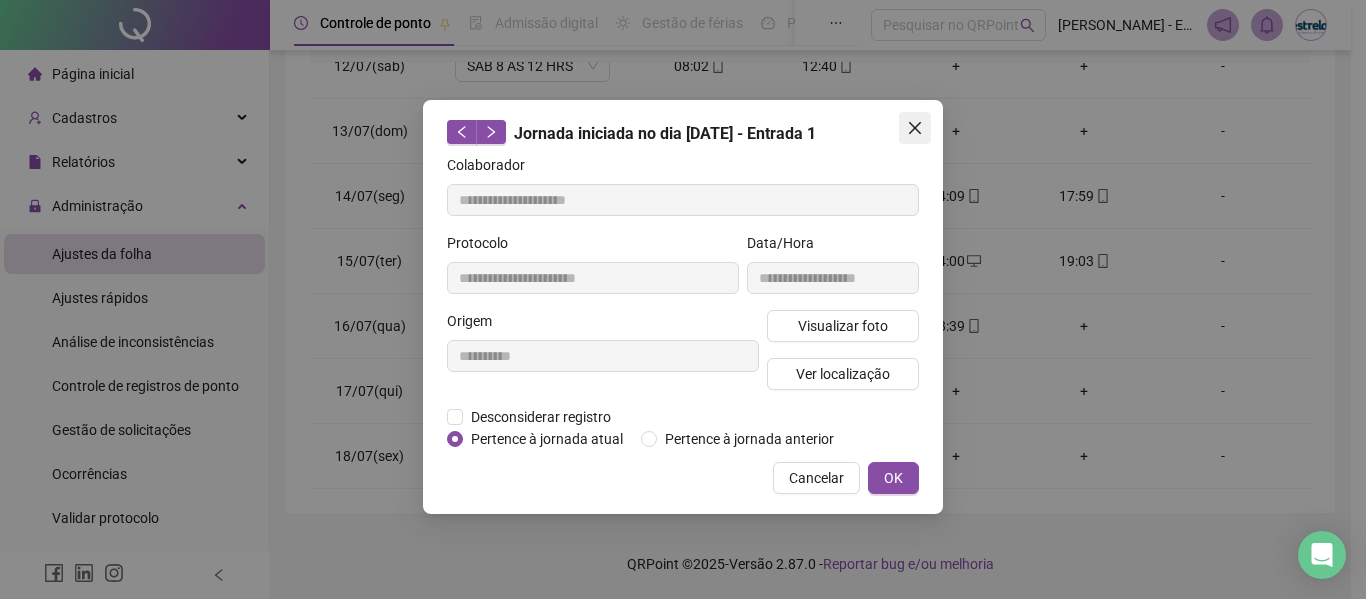 click 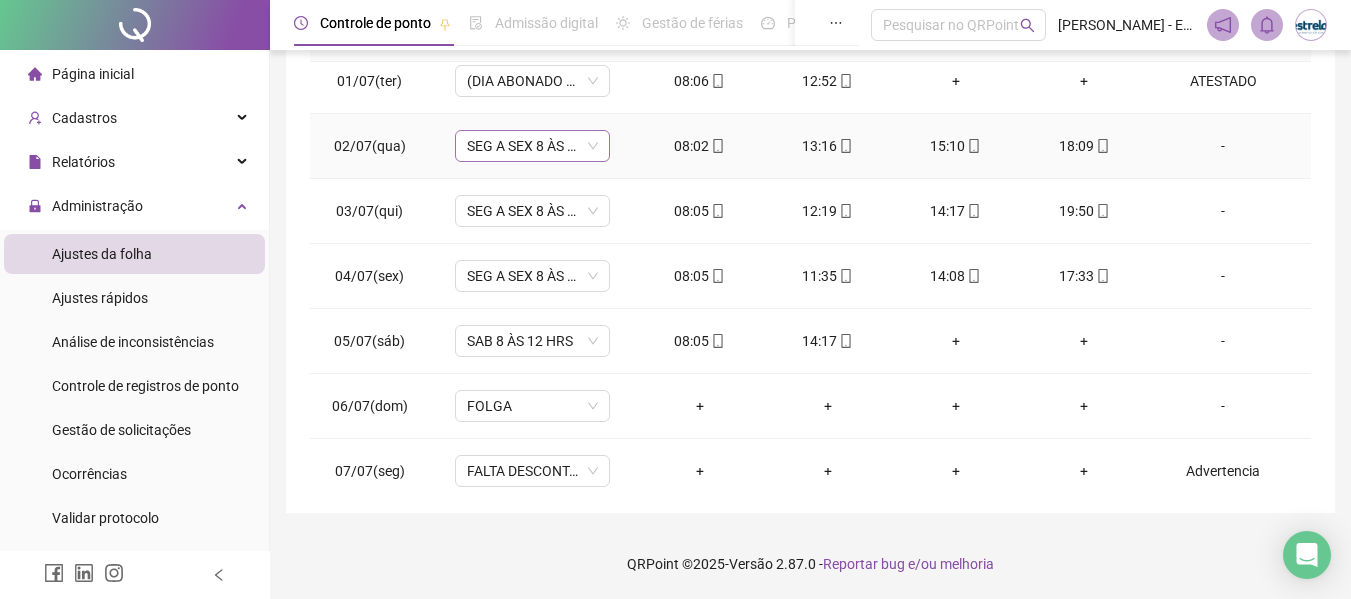 scroll, scrollTop: 0, scrollLeft: 0, axis: both 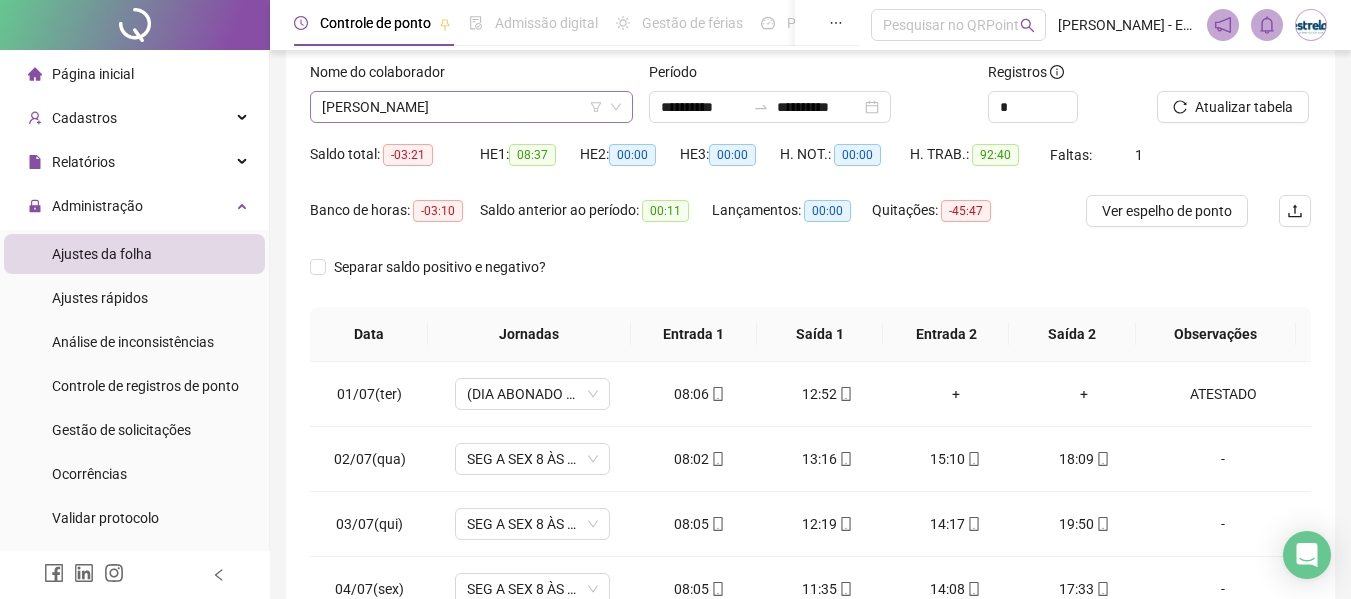 click on "[PERSON_NAME]" at bounding box center (471, 107) 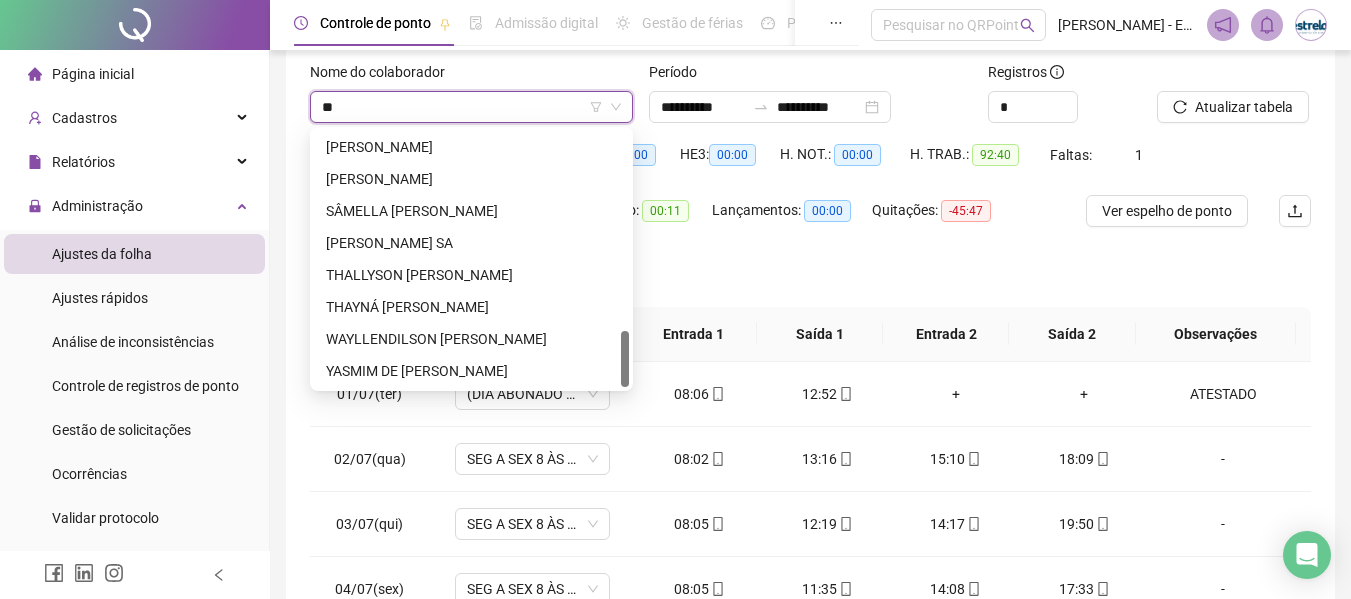 scroll, scrollTop: 32, scrollLeft: 0, axis: vertical 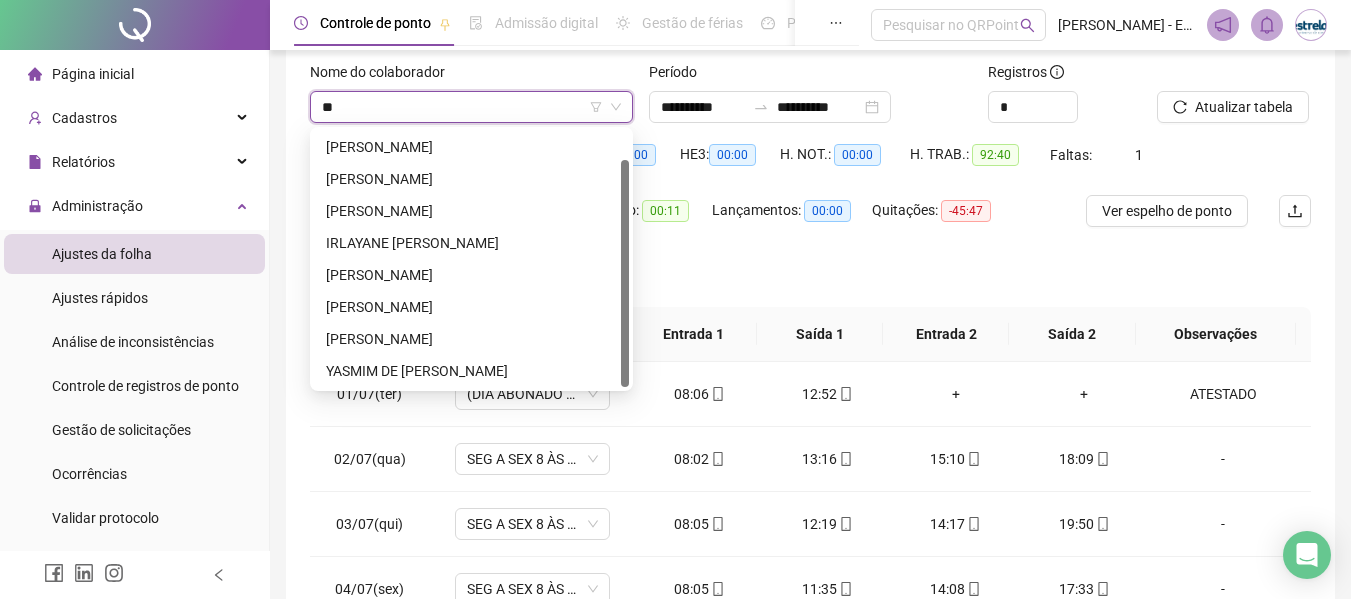 type on "***" 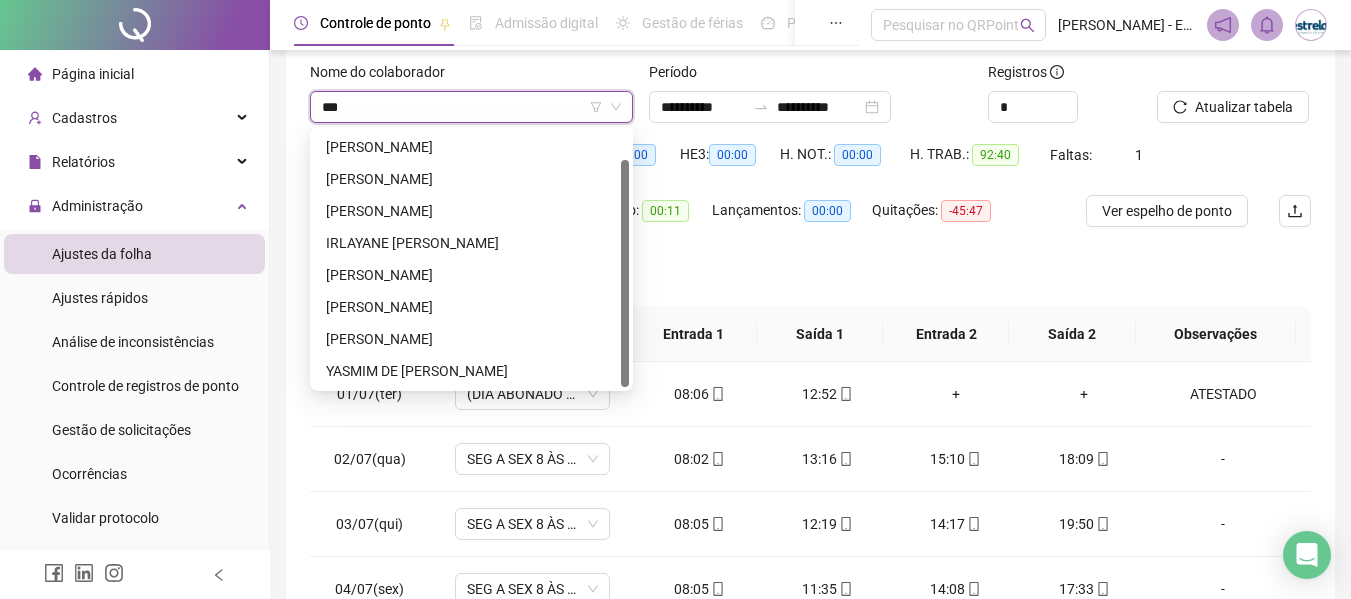 scroll, scrollTop: 0, scrollLeft: 0, axis: both 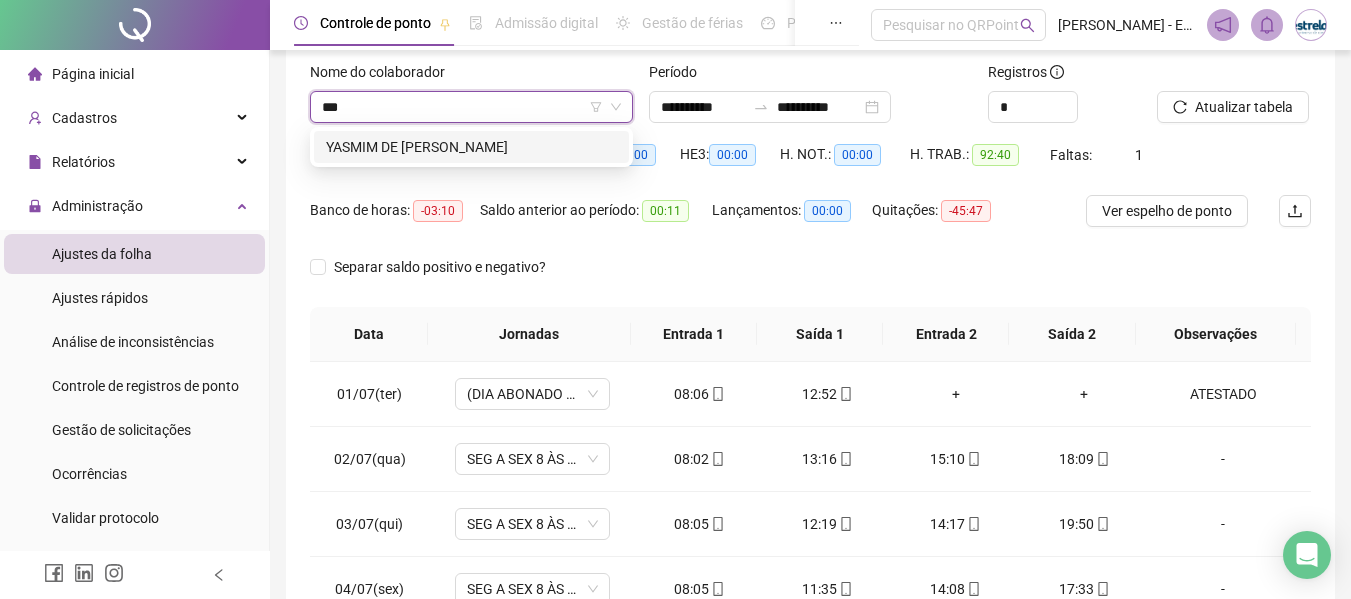 drag, startPoint x: 460, startPoint y: 150, endPoint x: 567, endPoint y: 129, distance: 109.041275 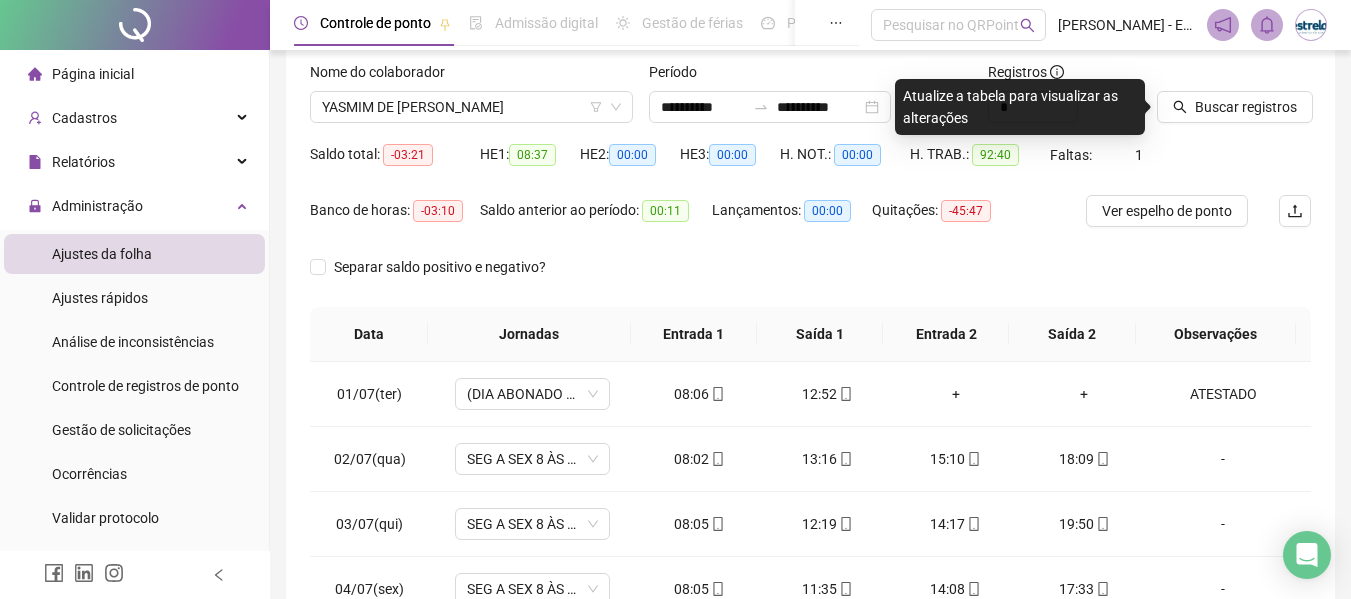 drag, startPoint x: 1185, startPoint y: 115, endPoint x: 891, endPoint y: 215, distance: 310.54147 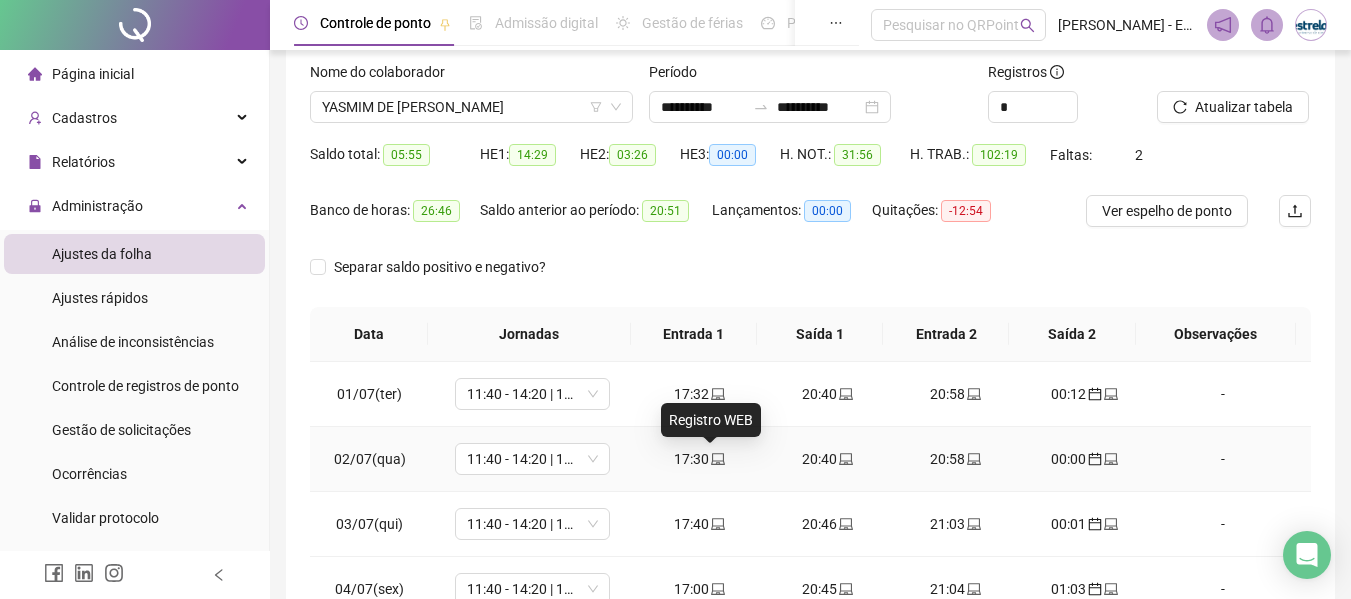 click 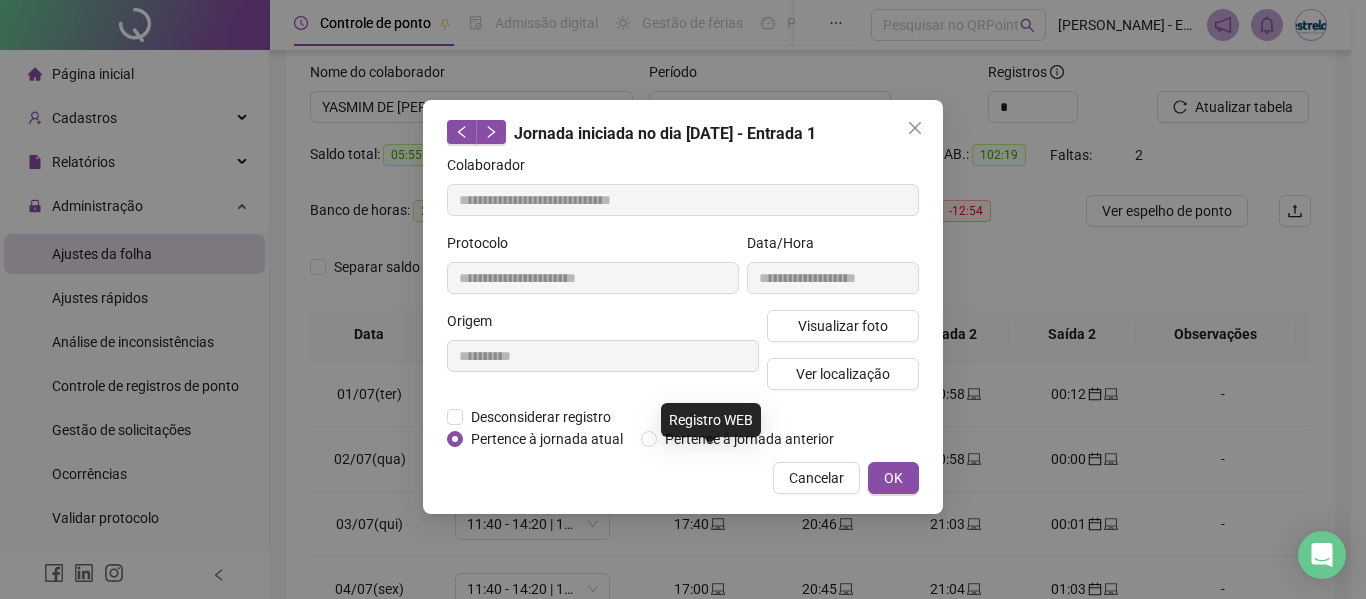 type on "**********" 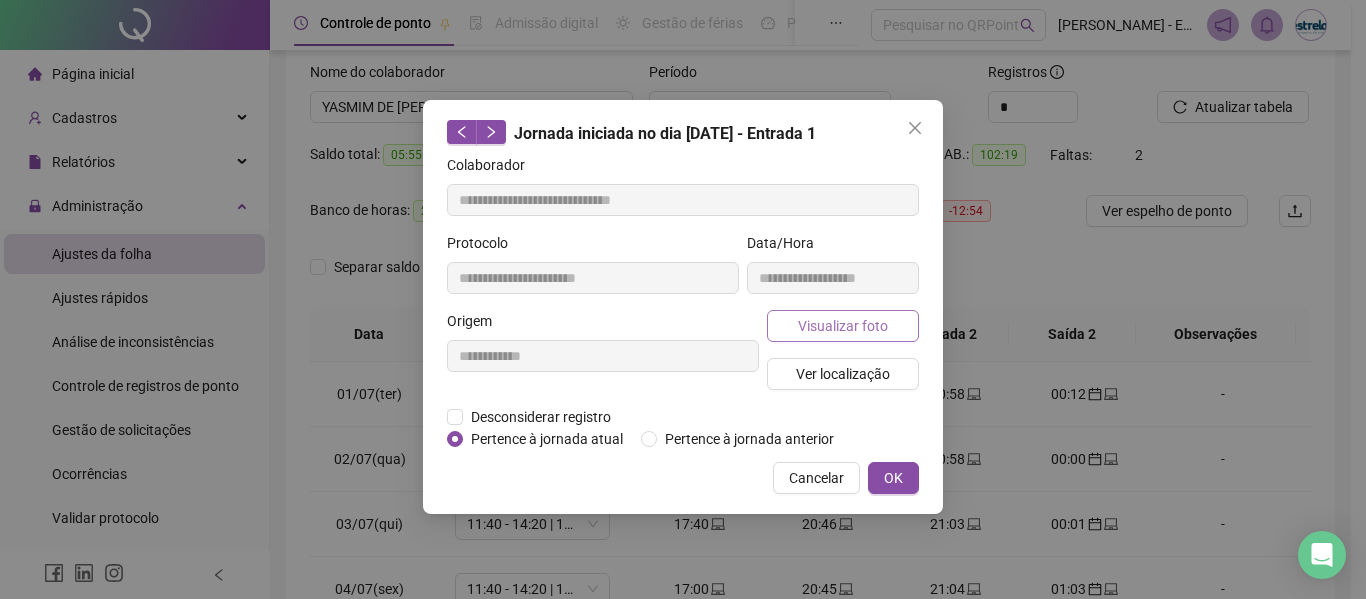 click on "Visualizar foto" at bounding box center [843, 326] 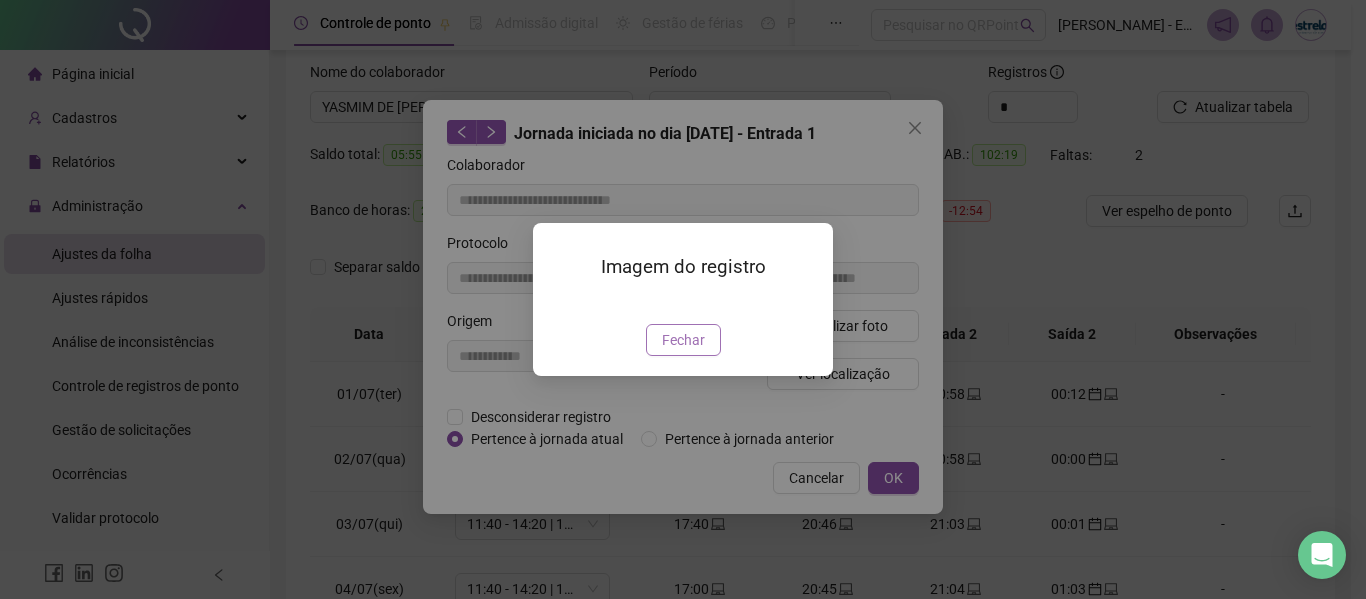 click on "Fechar" at bounding box center [683, 340] 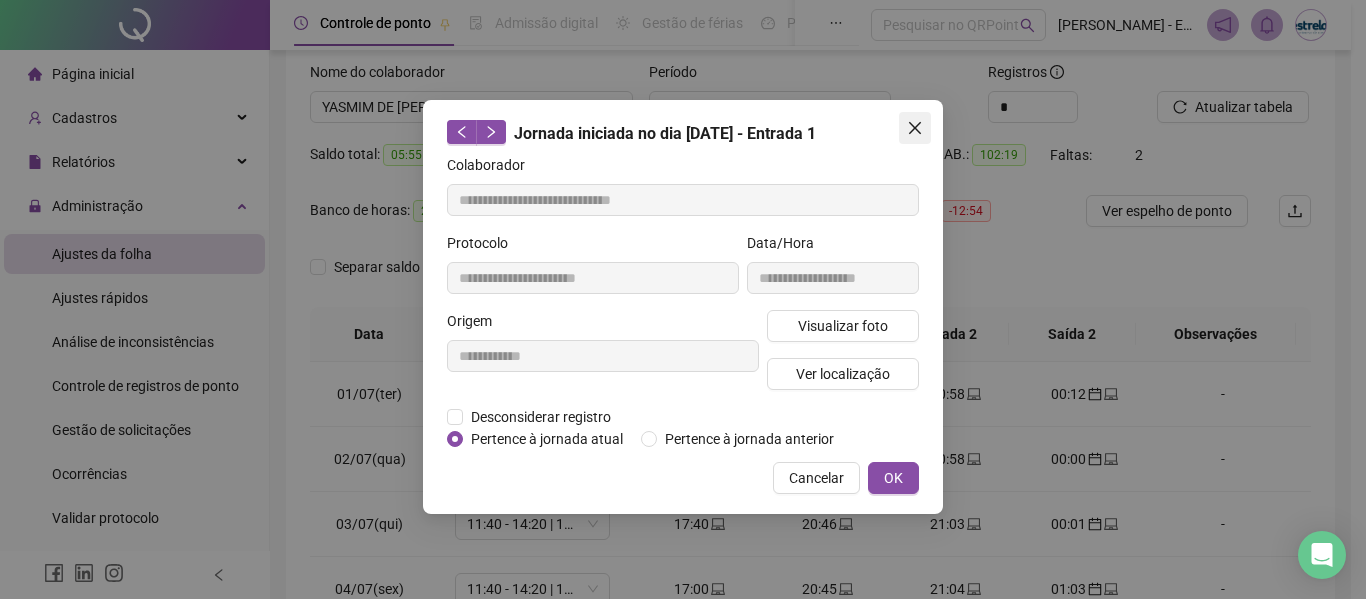 click 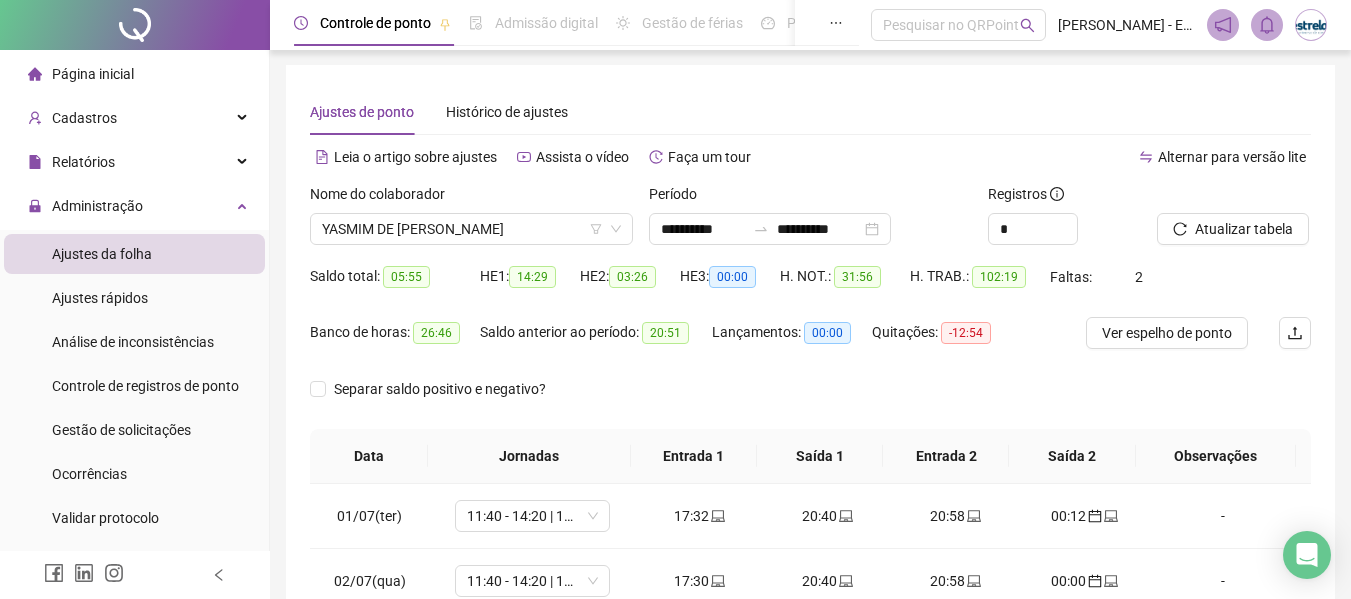 scroll, scrollTop: 0, scrollLeft: 0, axis: both 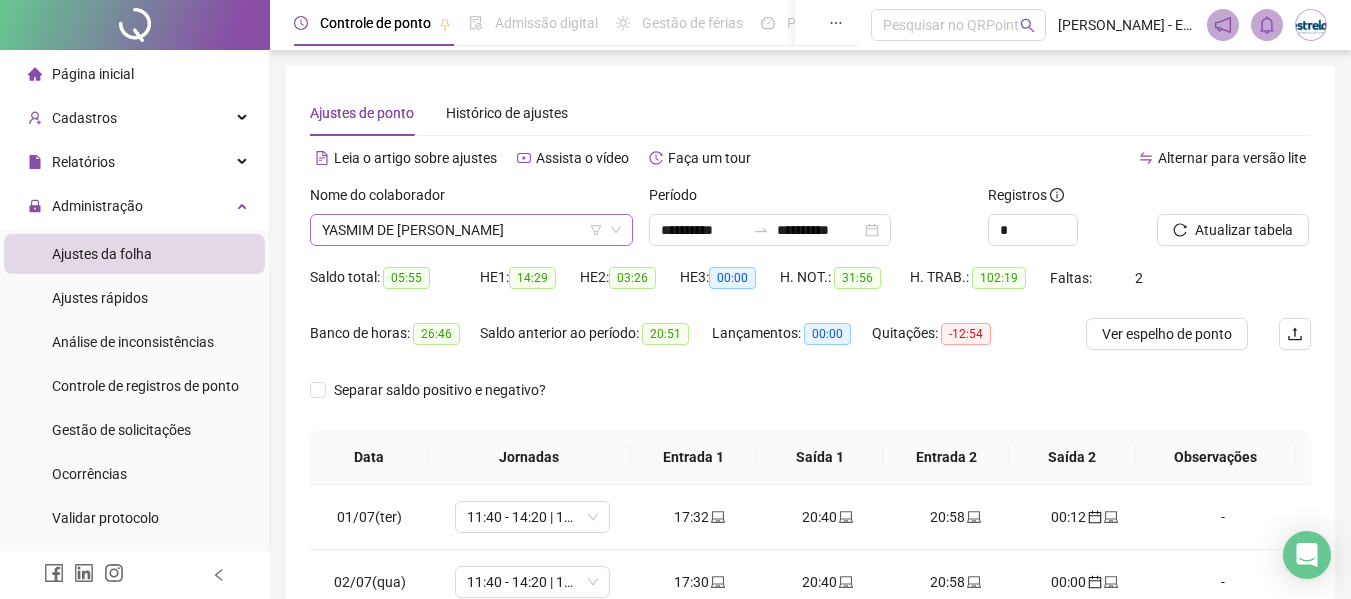 click on "Nome do colaborador YASMIM DE [PERSON_NAME]" at bounding box center [471, 215] 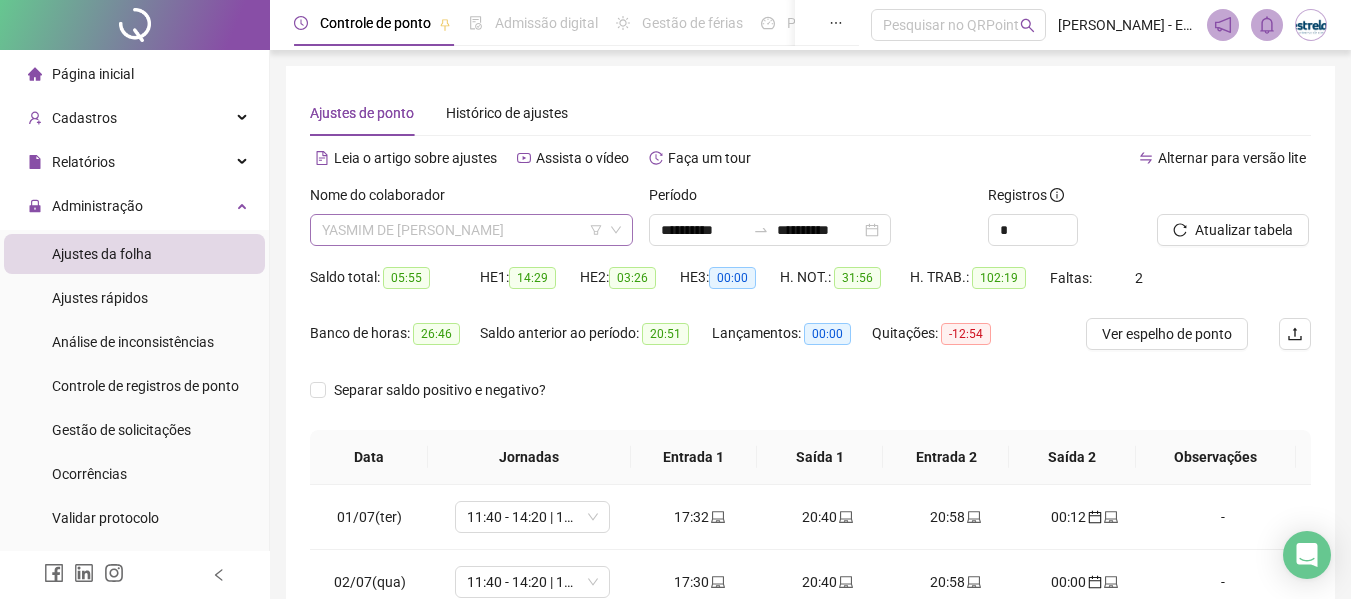 click on "YASMIM DE [PERSON_NAME]" at bounding box center [471, 230] 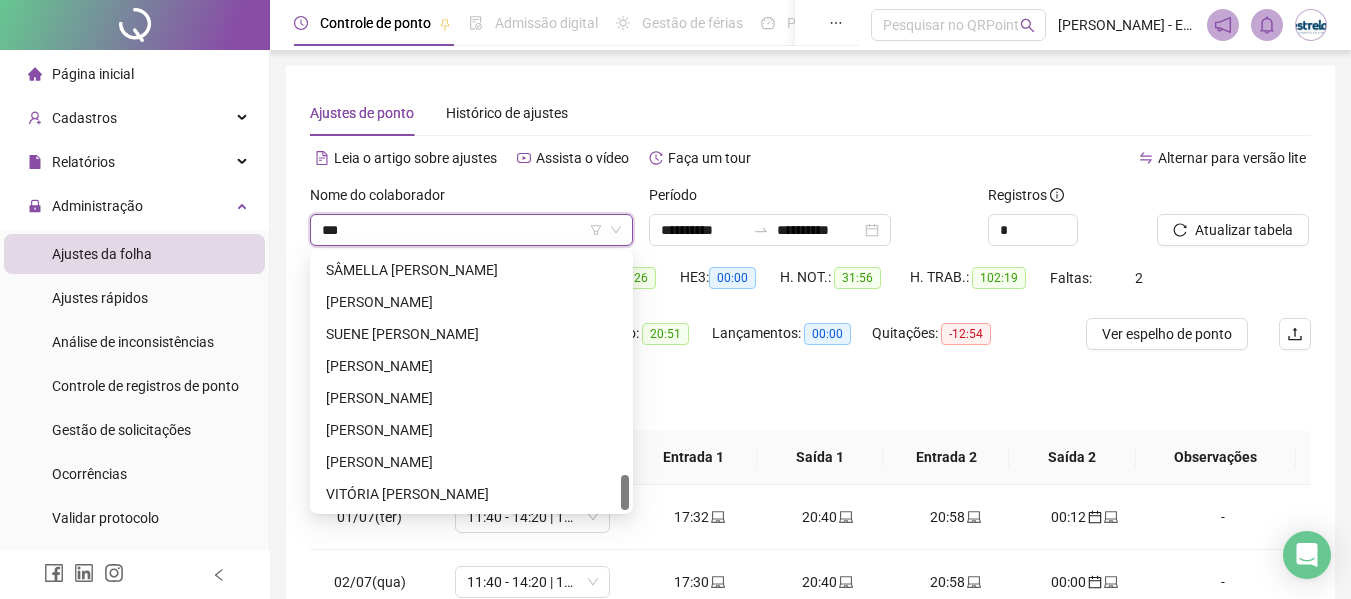 scroll, scrollTop: 0, scrollLeft: 0, axis: both 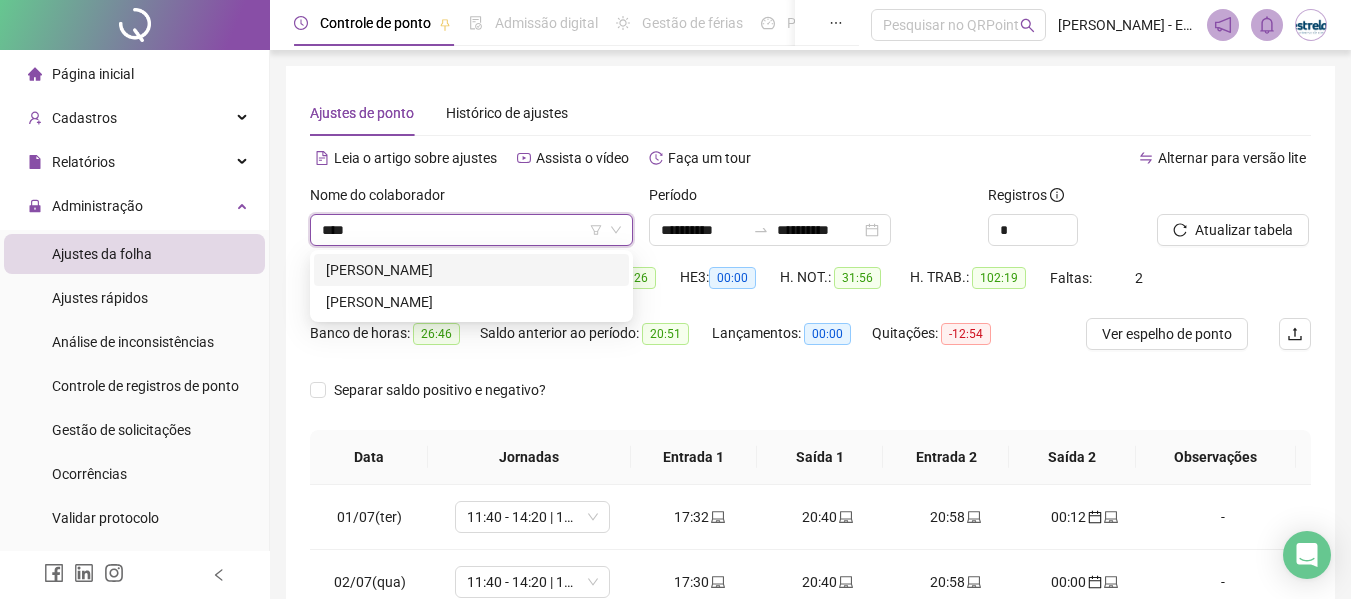 type on "*****" 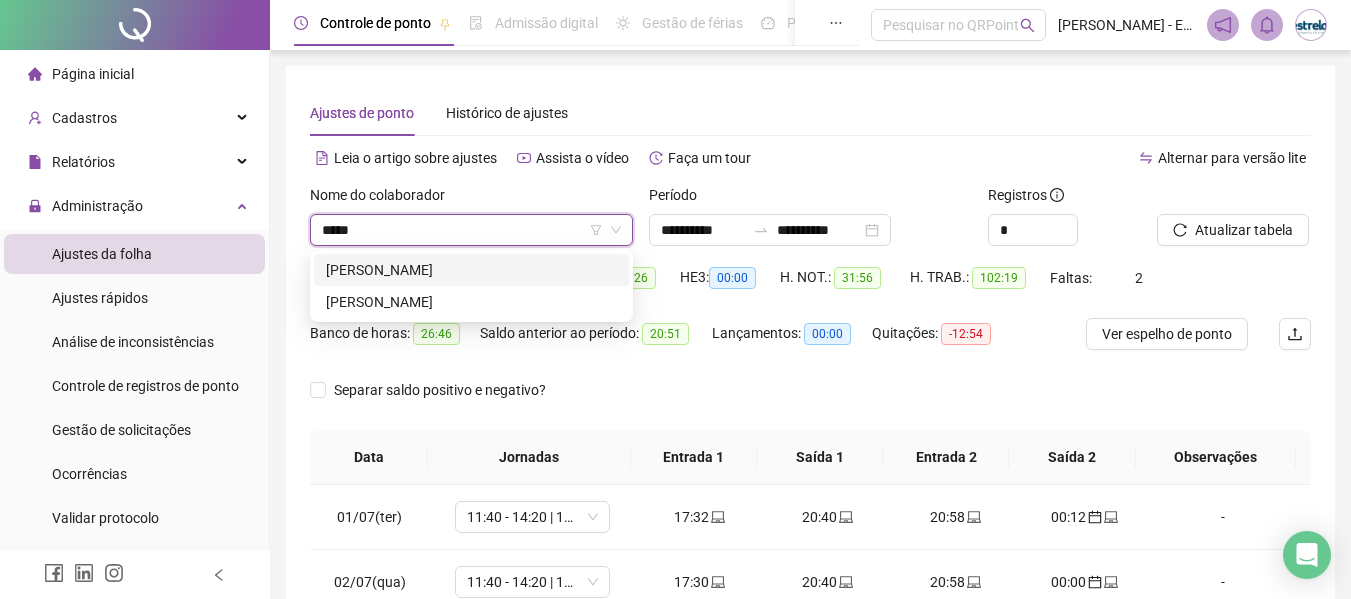 click on "[PERSON_NAME]" at bounding box center (471, 270) 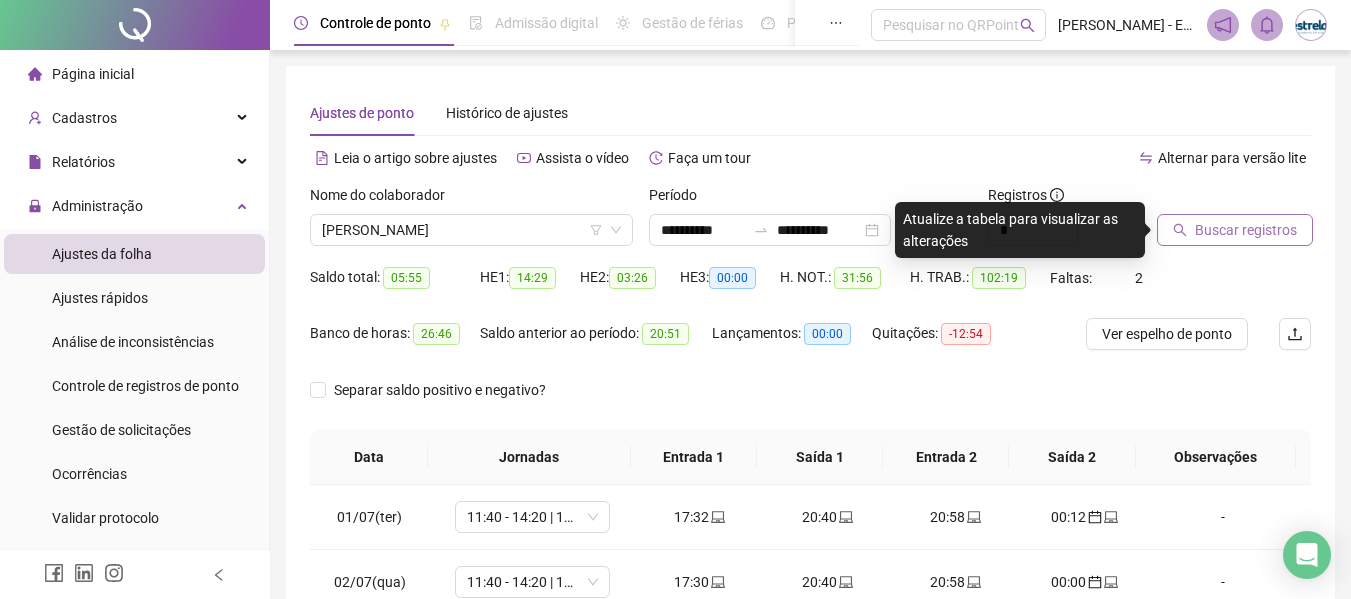 click on "Buscar registros" at bounding box center [1246, 230] 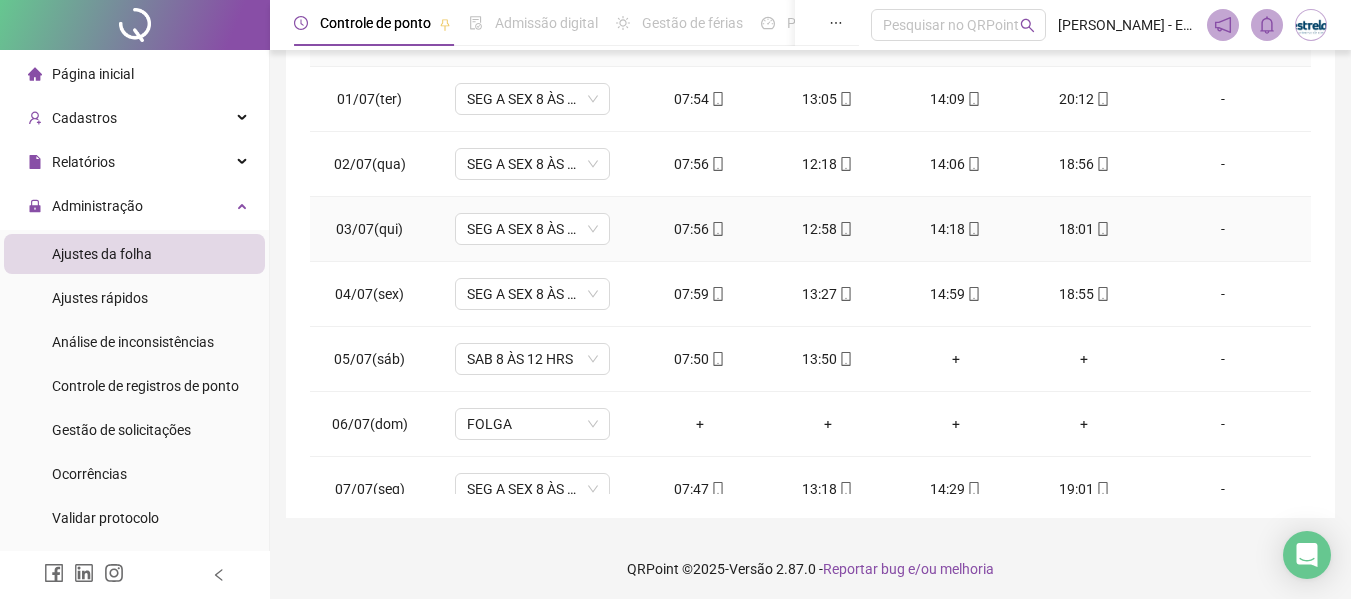 scroll, scrollTop: 423, scrollLeft: 0, axis: vertical 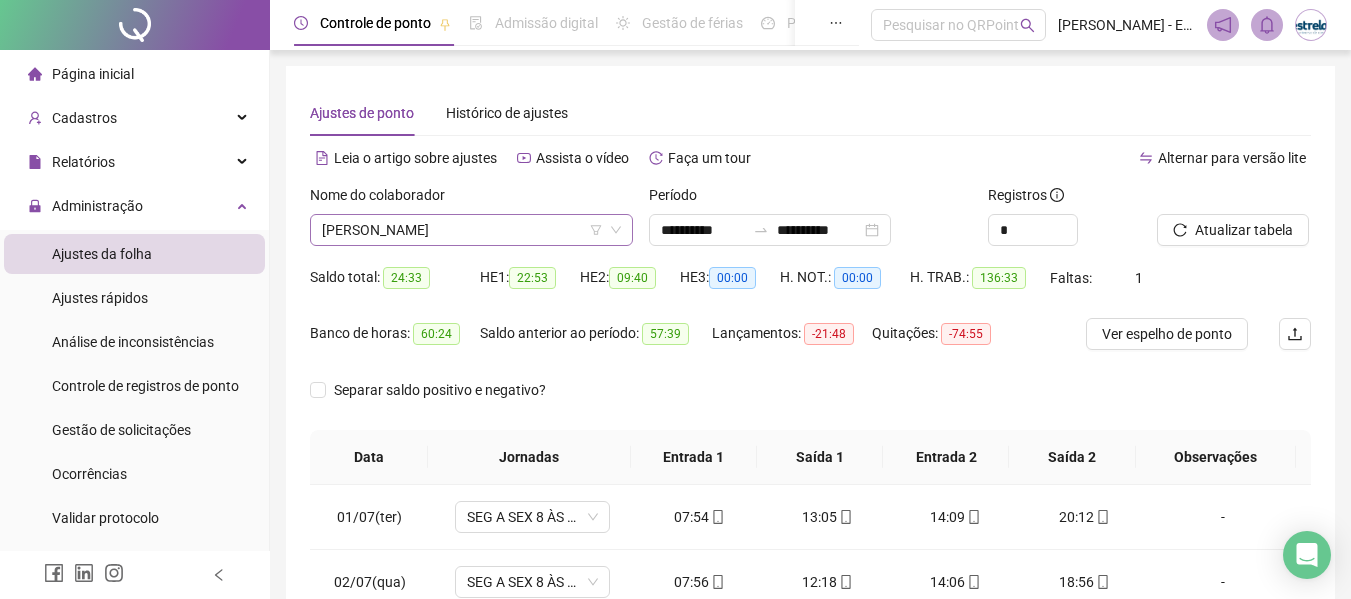 click on "[PERSON_NAME]" at bounding box center [471, 230] 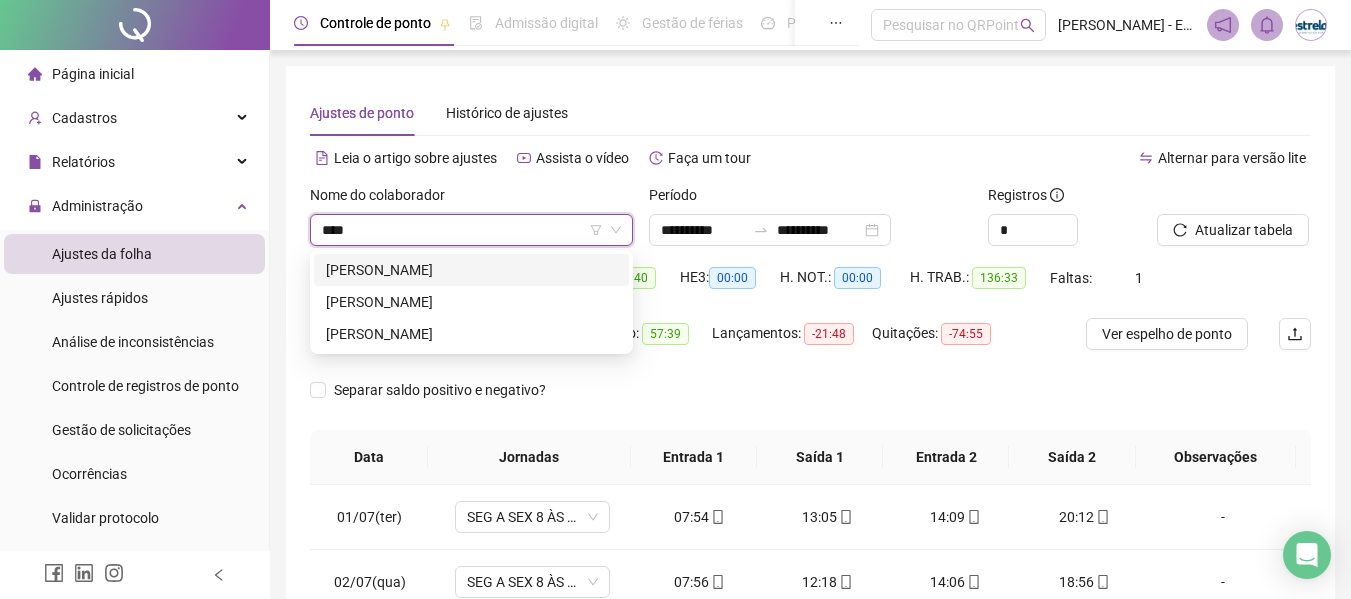scroll, scrollTop: 0, scrollLeft: 0, axis: both 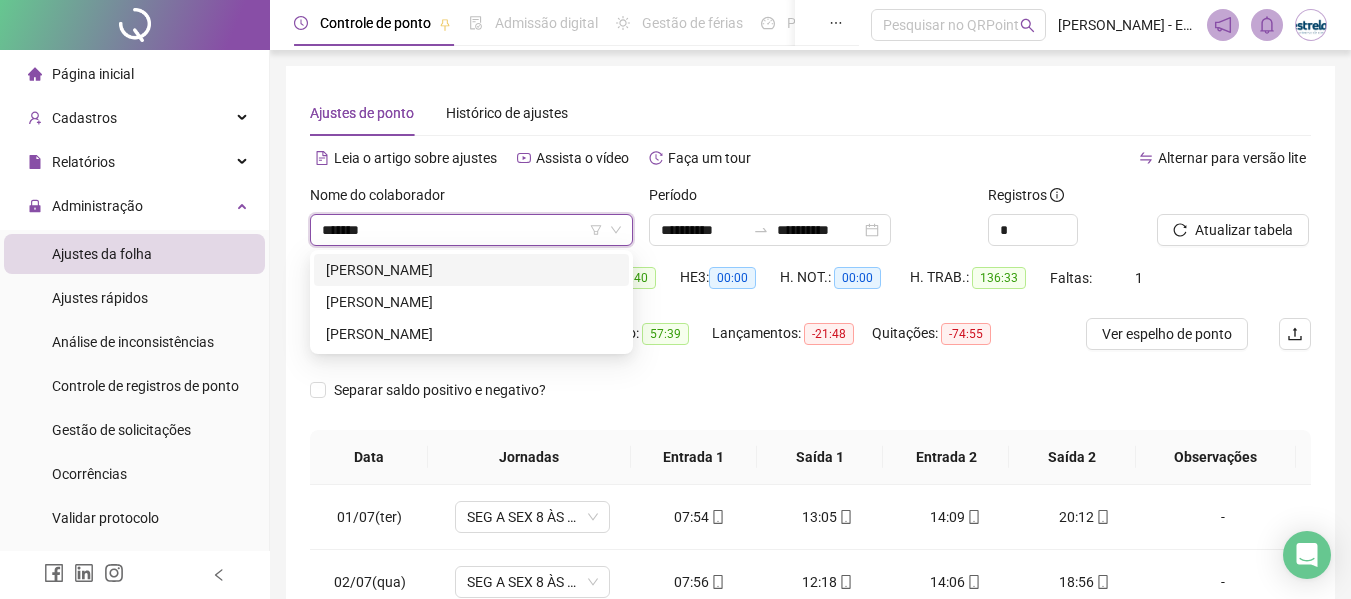 type on "********" 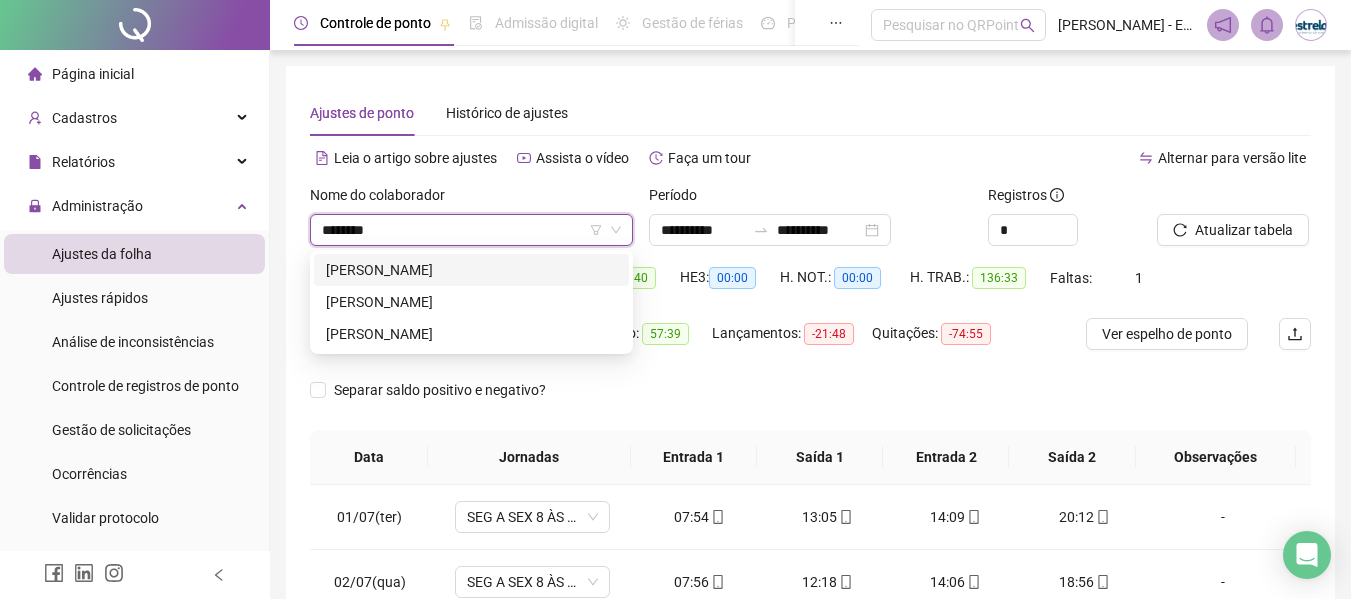 click on "[PERSON_NAME]" at bounding box center (471, 270) 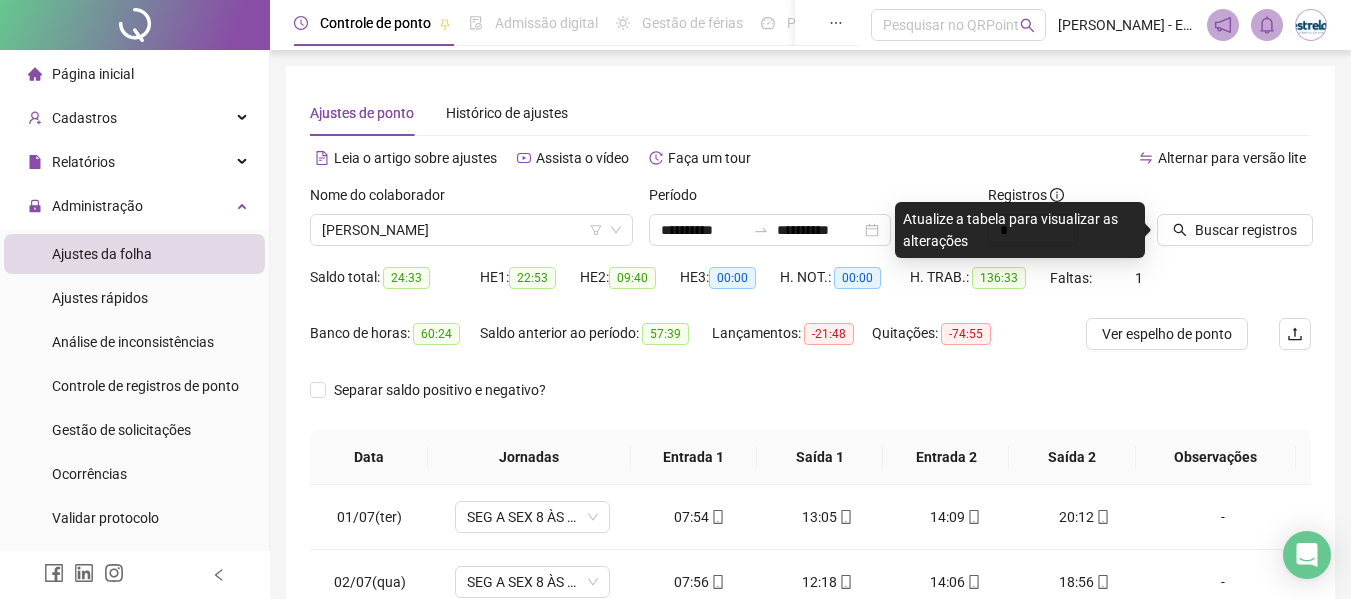 click on "Buscar registros" at bounding box center (1234, 223) 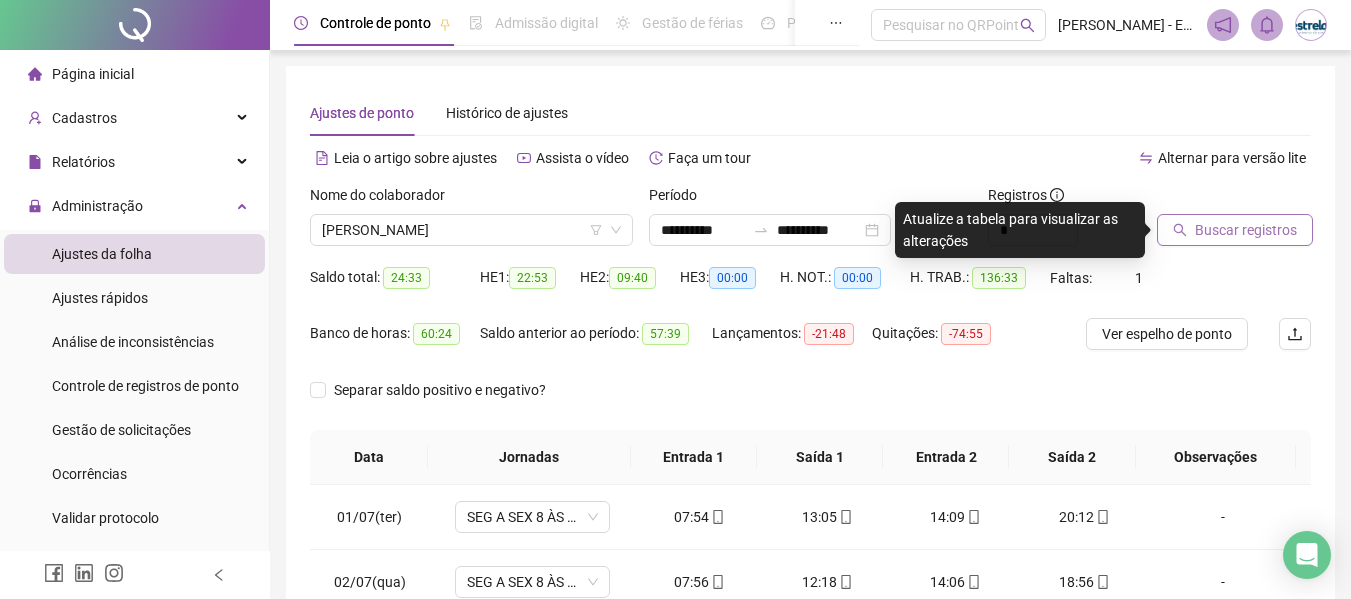 click on "Buscar registros" at bounding box center [1235, 230] 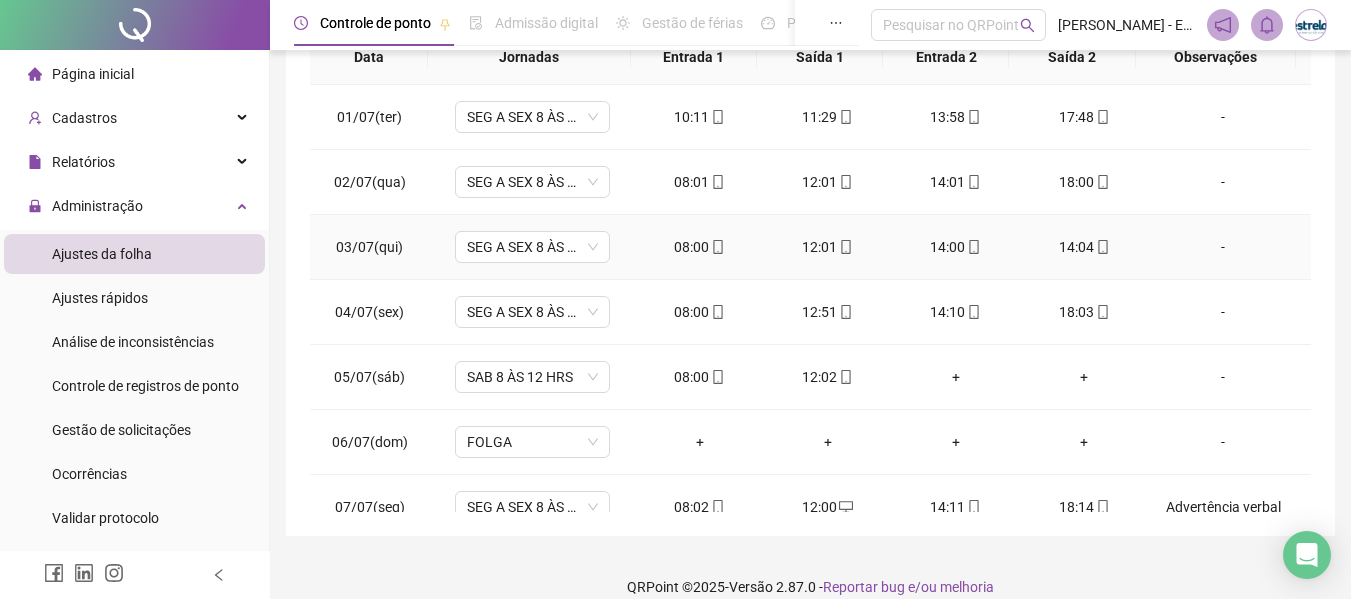 scroll, scrollTop: 423, scrollLeft: 0, axis: vertical 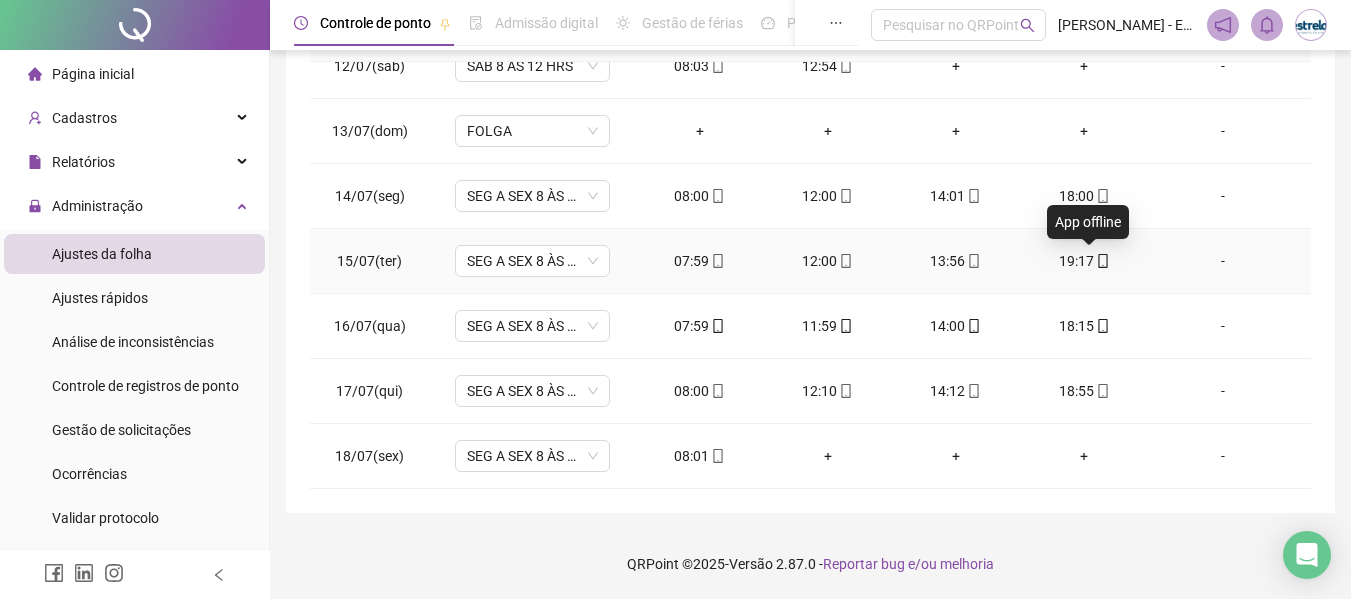 click 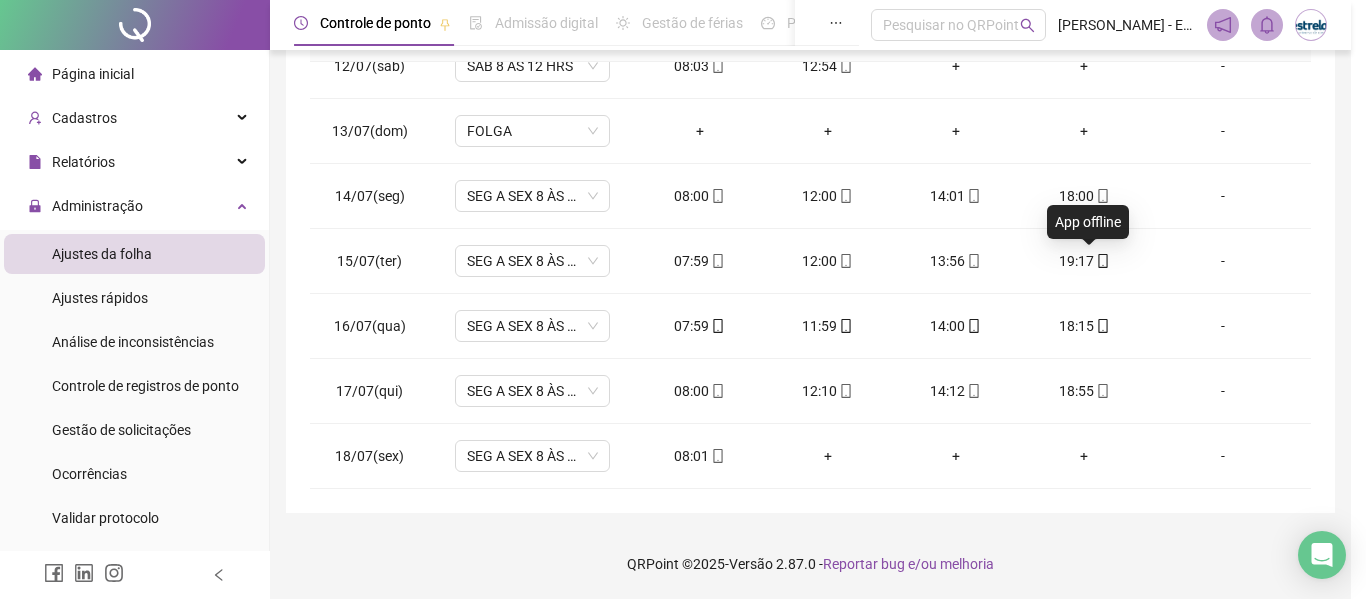 type on "**********" 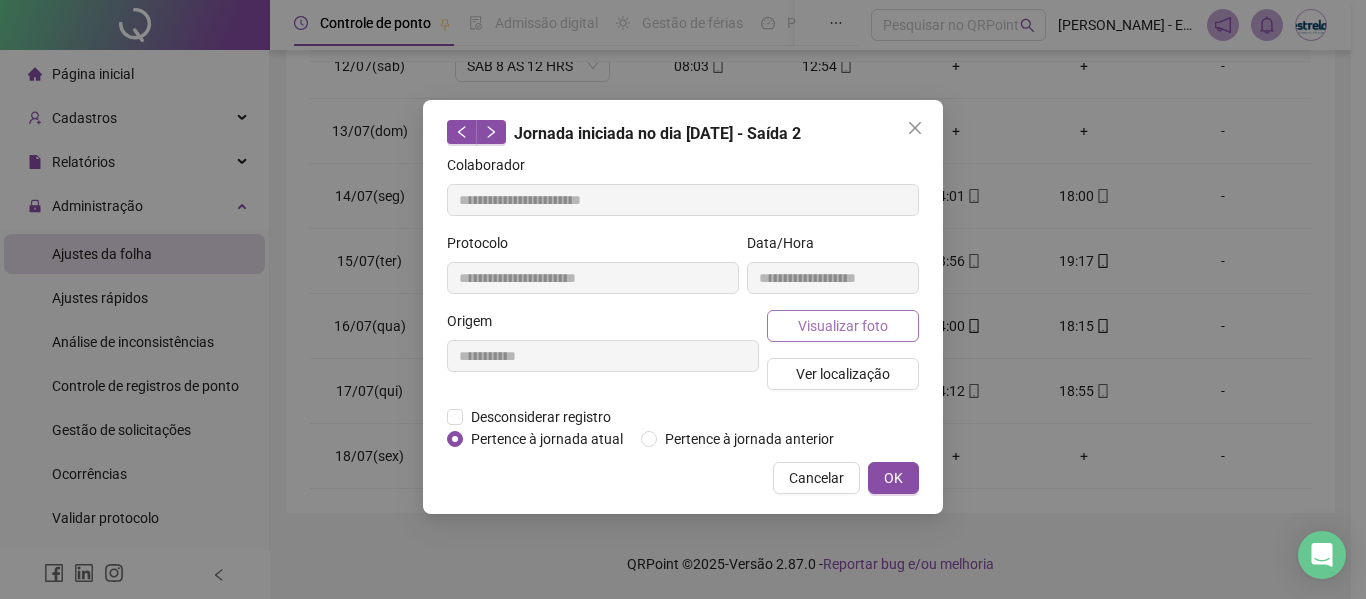 click on "Visualizar foto" at bounding box center (843, 326) 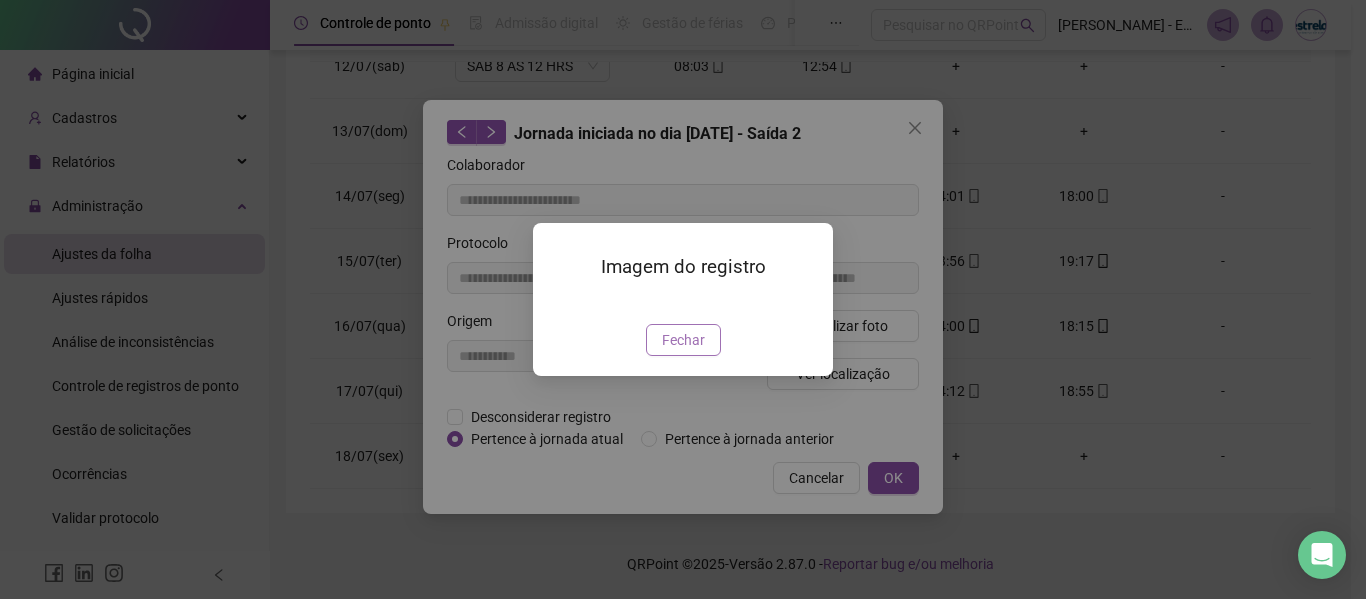 click on "Fechar" at bounding box center [683, 340] 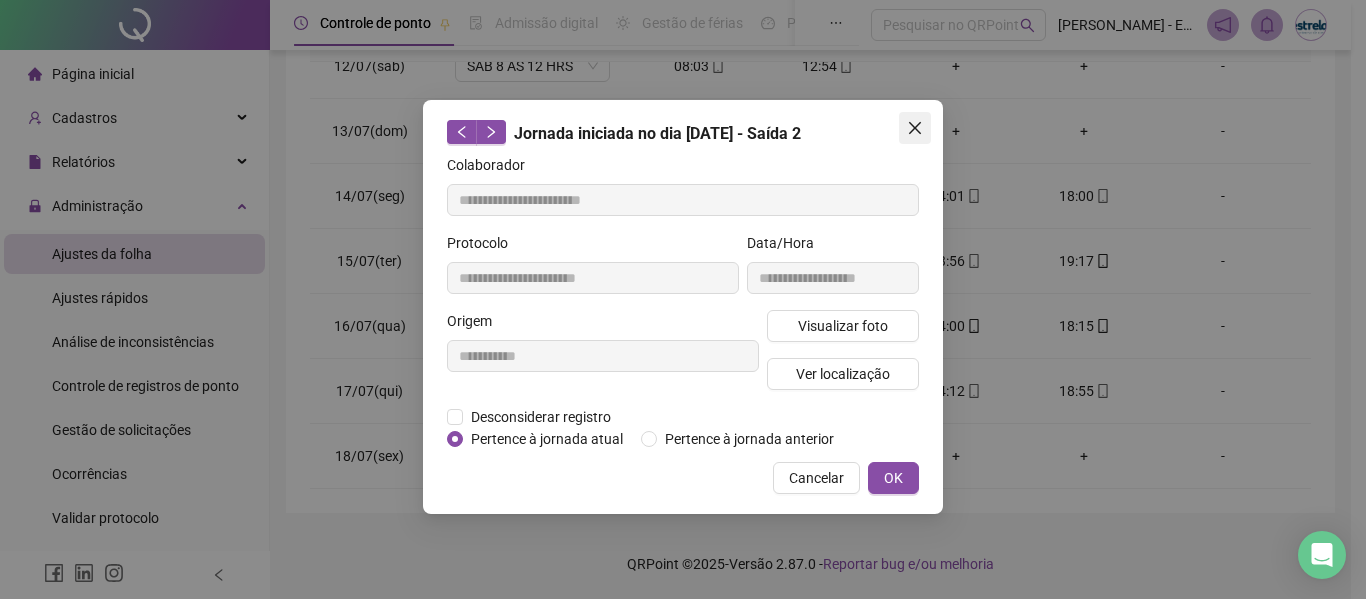 click on "**********" at bounding box center (683, 307) 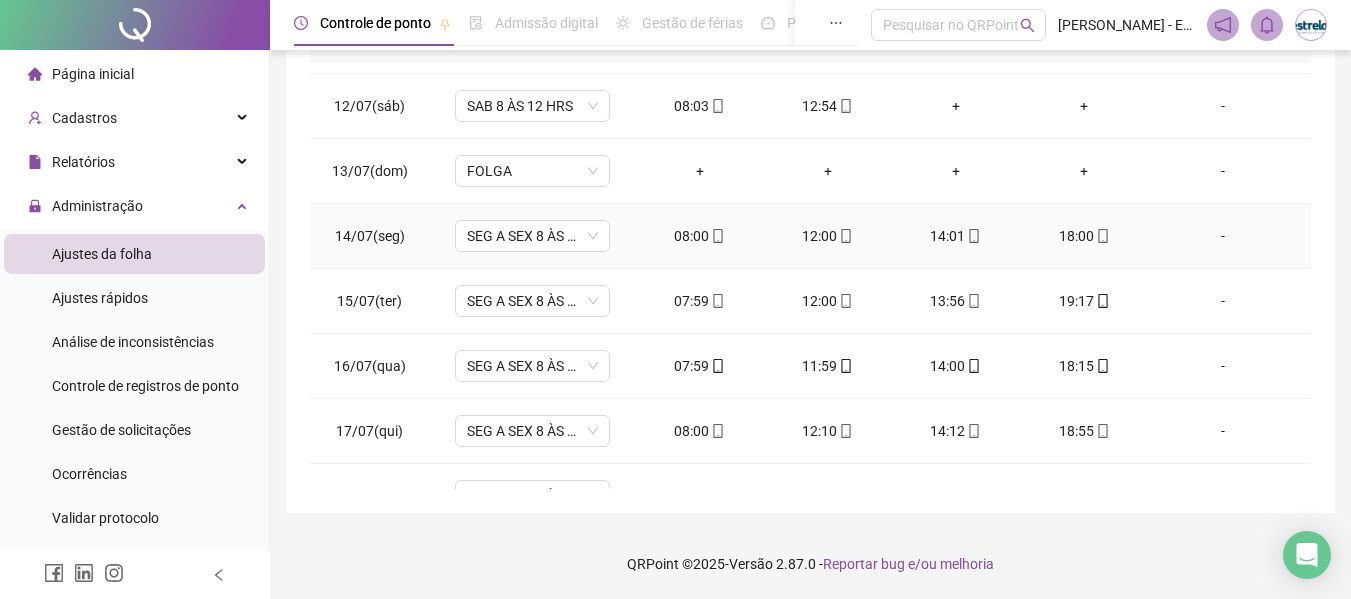 scroll, scrollTop: 643, scrollLeft: 0, axis: vertical 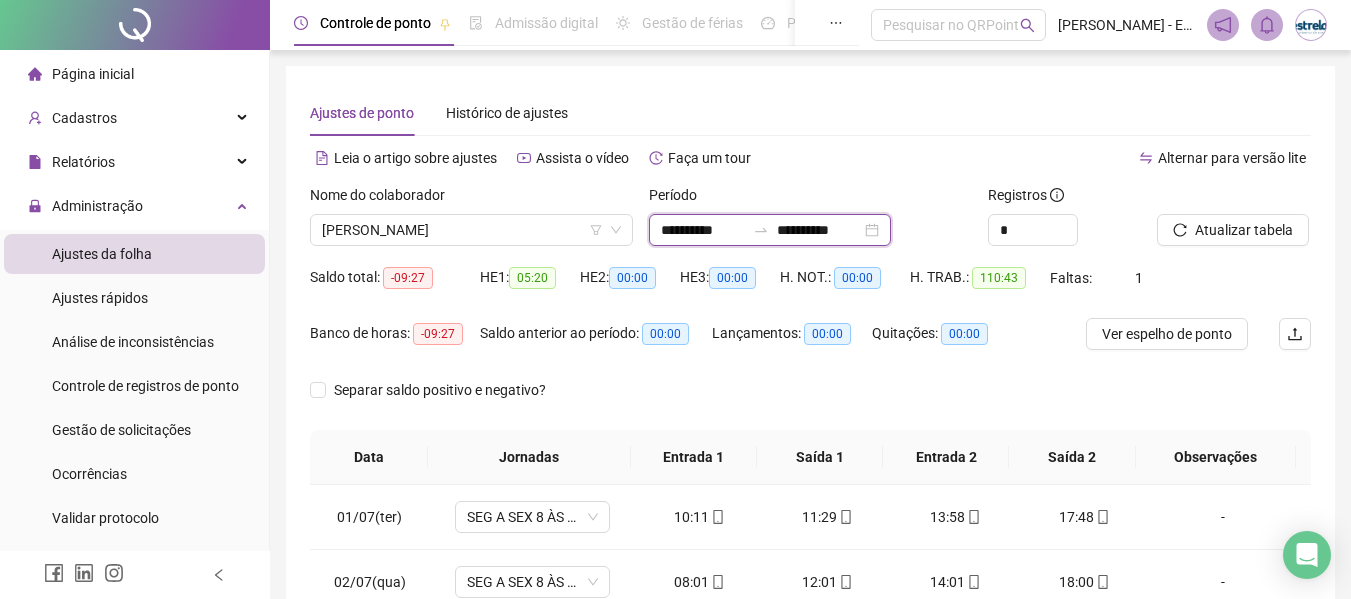 click on "**********" at bounding box center (703, 230) 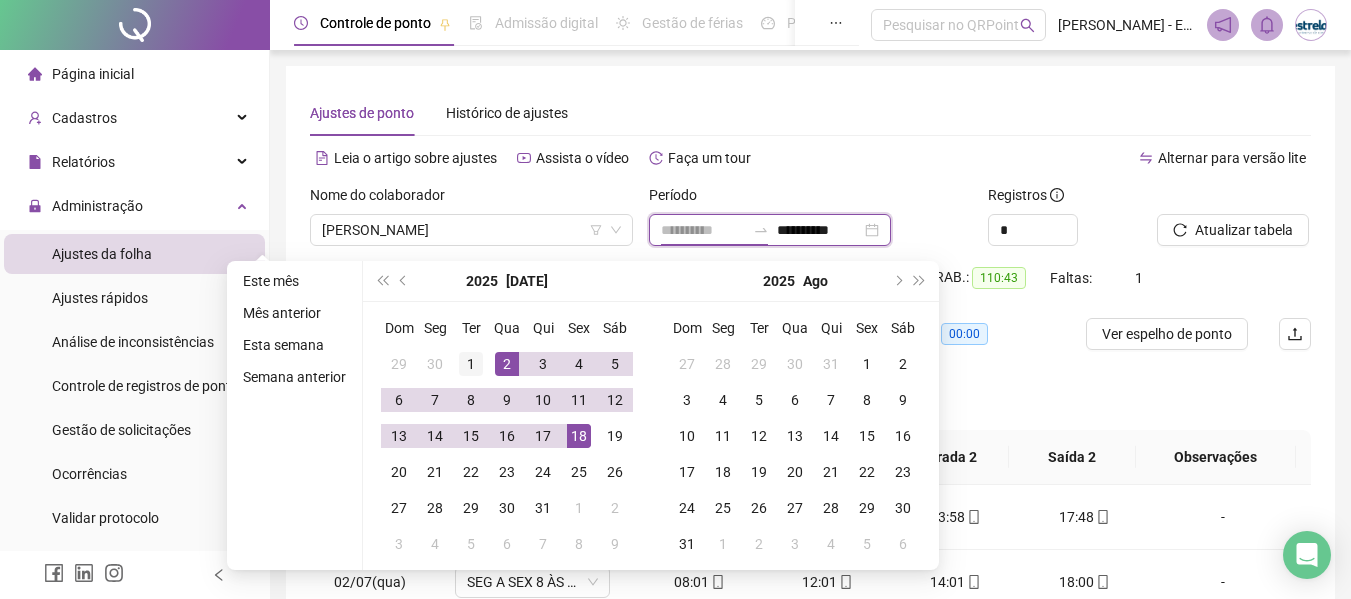 type on "**********" 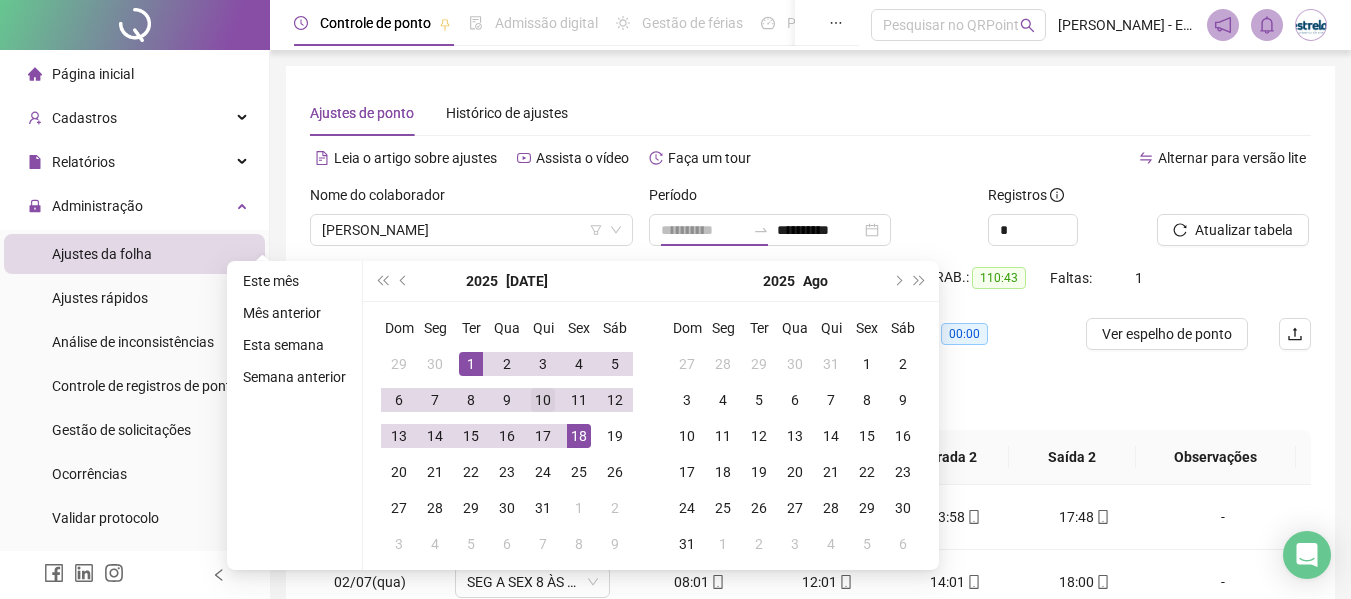 drag, startPoint x: 469, startPoint y: 359, endPoint x: 549, endPoint y: 387, distance: 84.758484 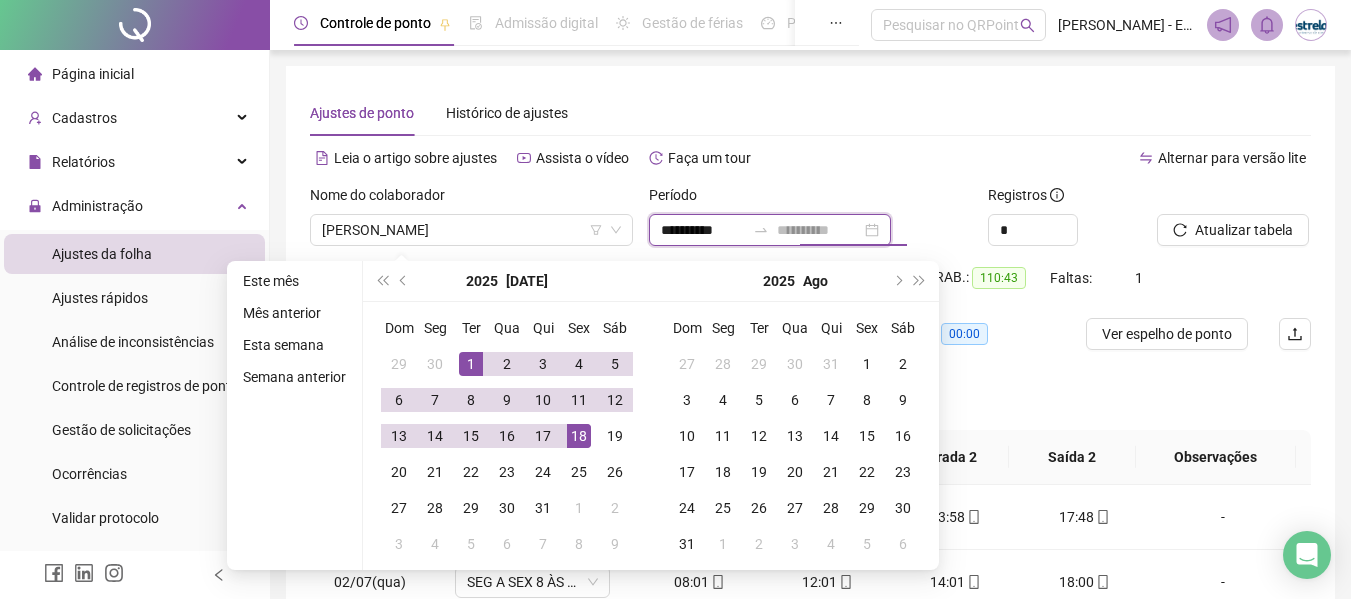 type on "**********" 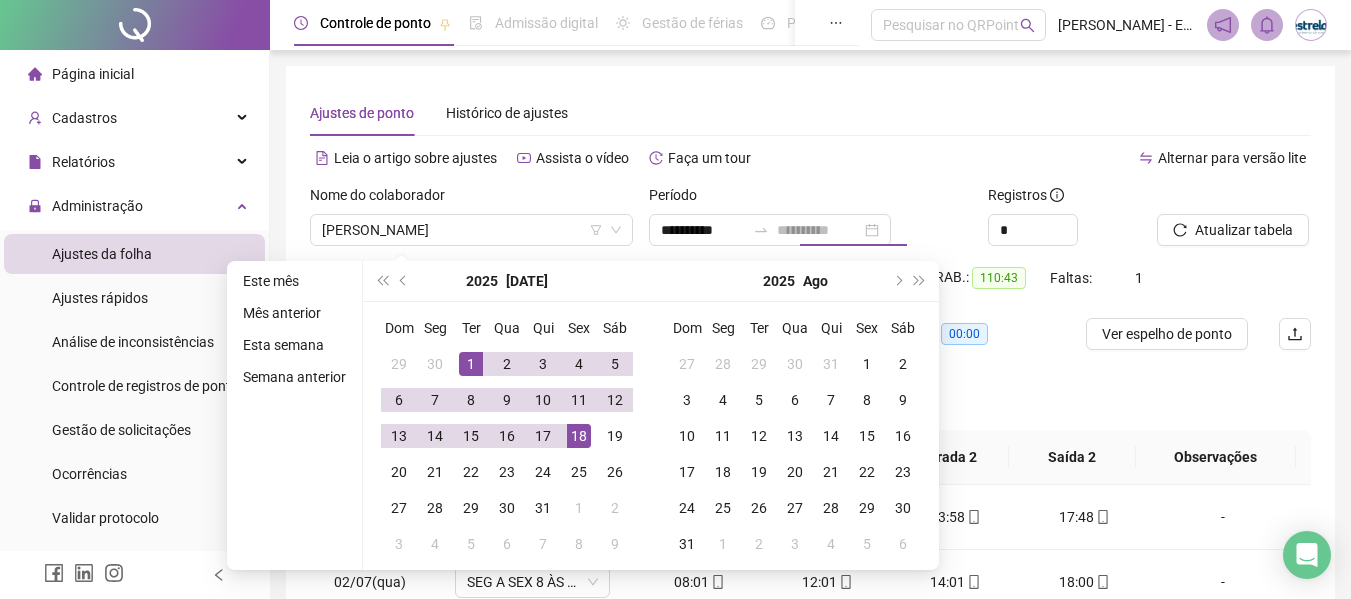 drag, startPoint x: 579, startPoint y: 437, endPoint x: 1225, endPoint y: 265, distance: 668.5058 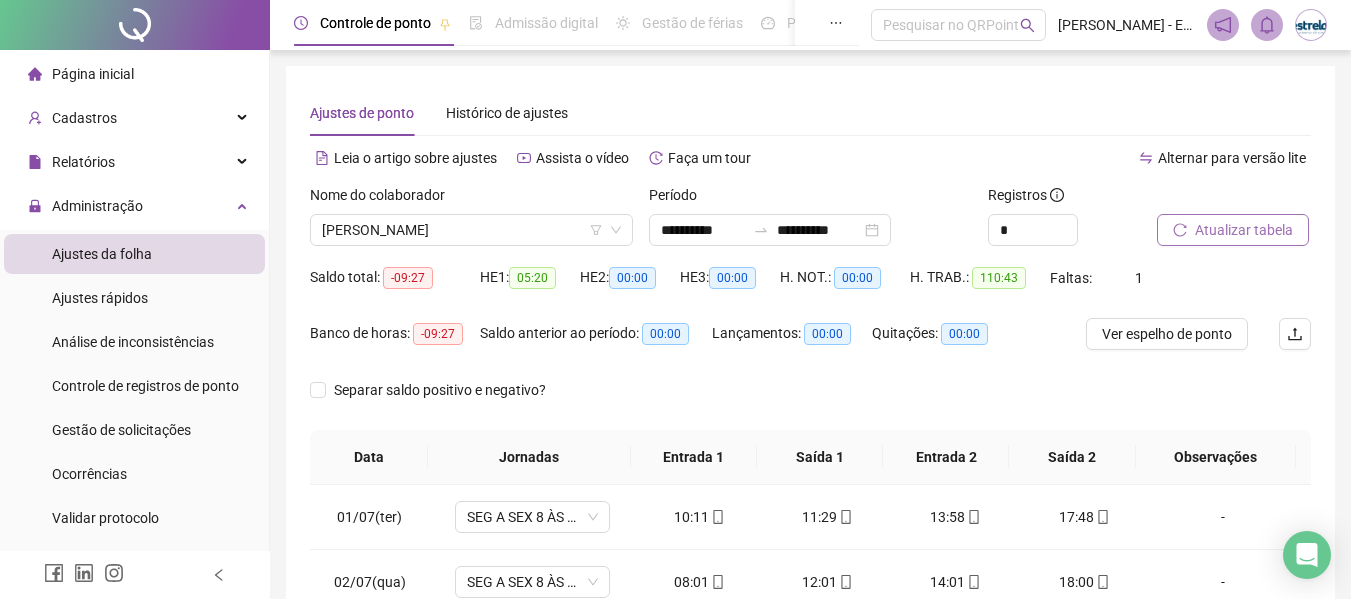 click on "Atualizar tabela" at bounding box center [1244, 230] 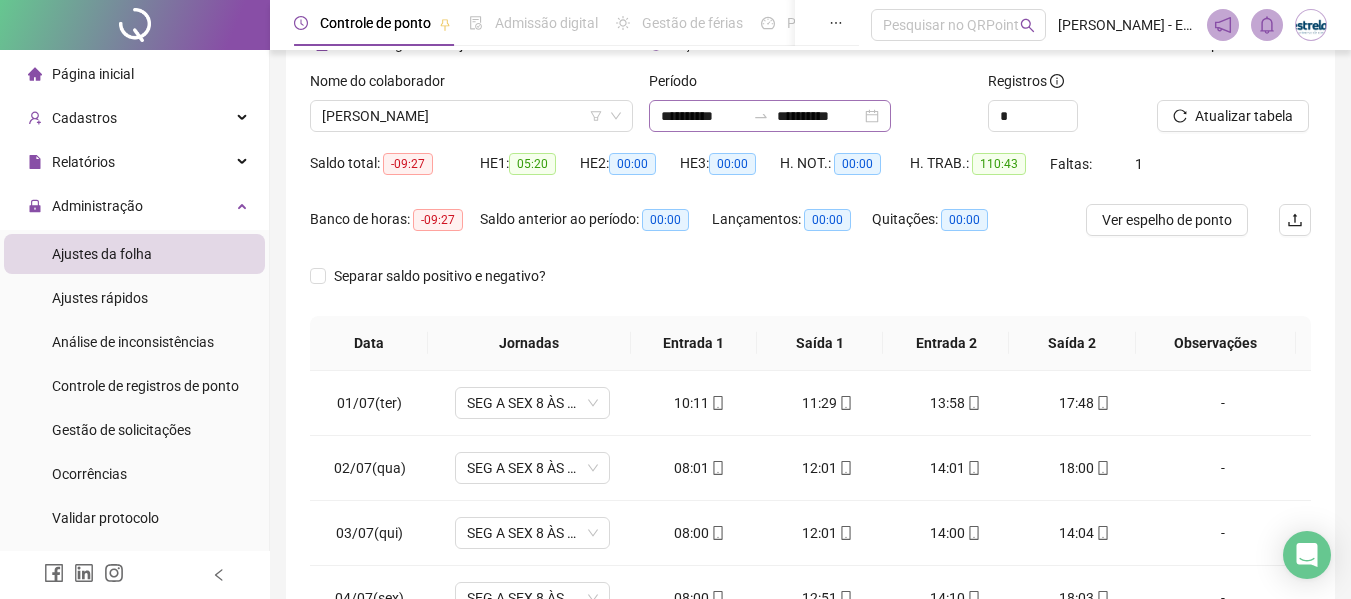 scroll, scrollTop: 0, scrollLeft: 0, axis: both 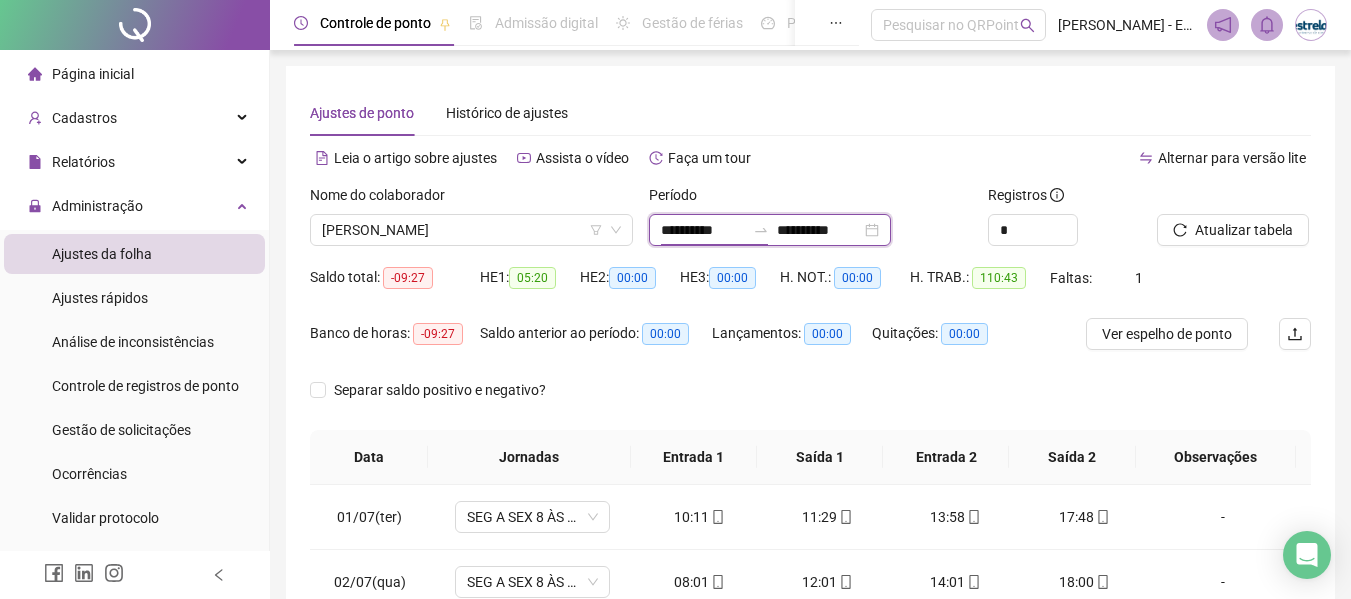 click on "**********" at bounding box center (703, 230) 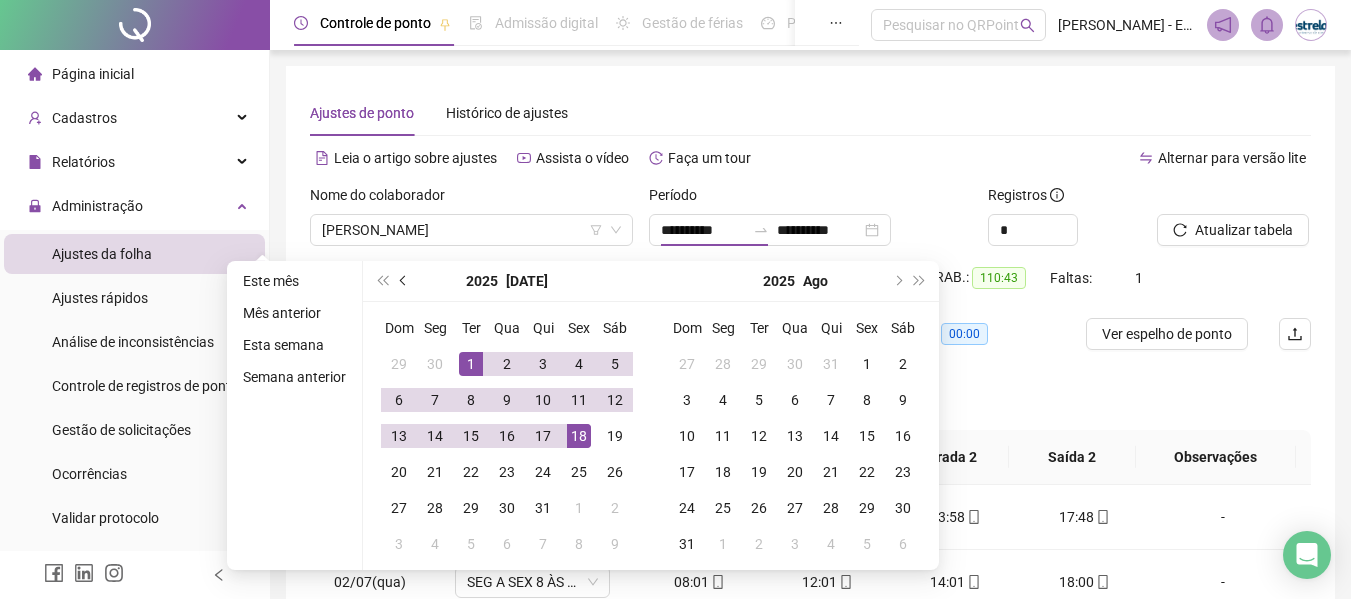 click at bounding box center [405, 281] 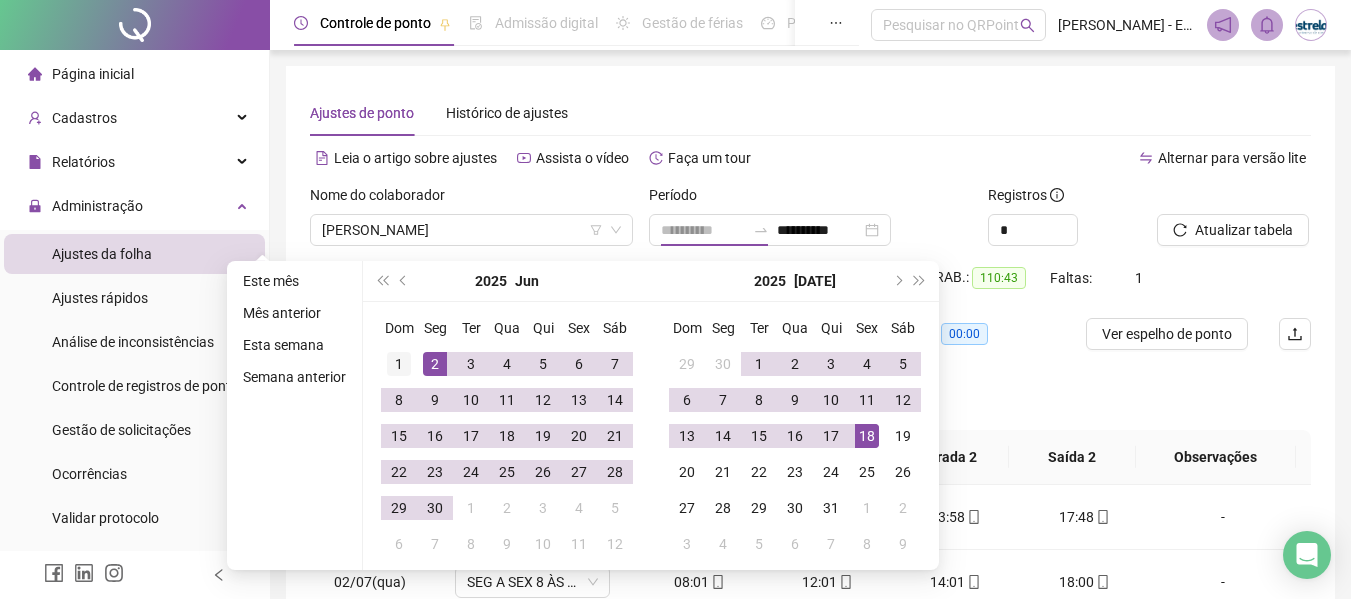 type on "**********" 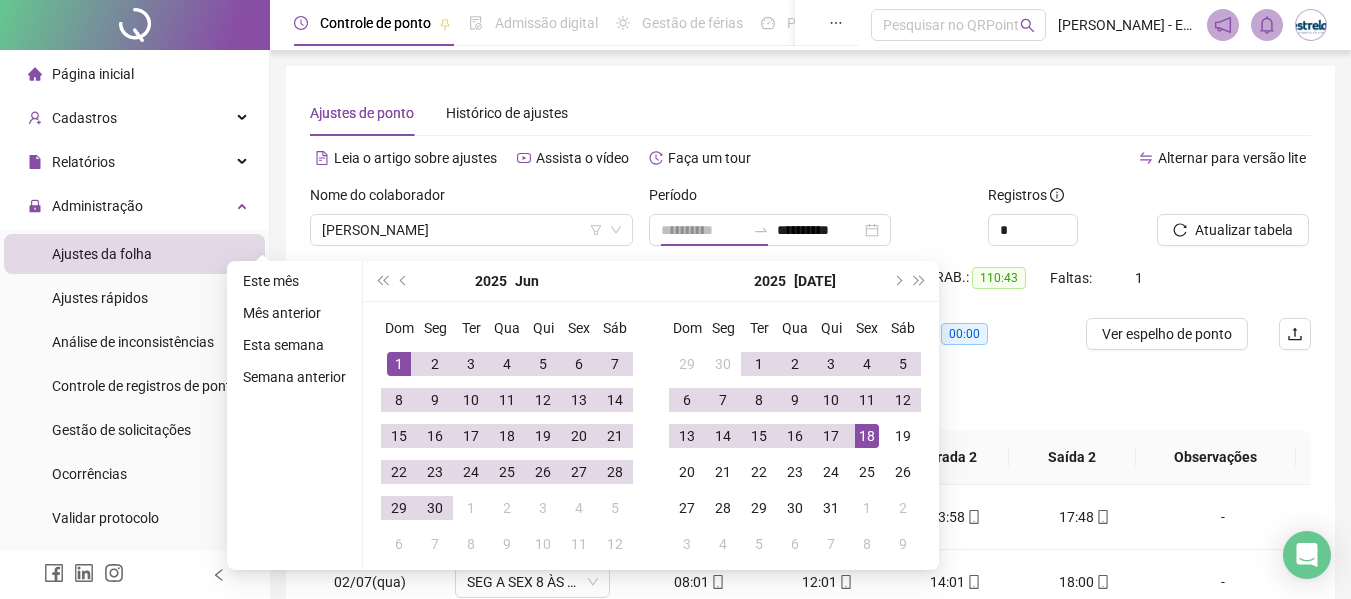 click on "1" at bounding box center (399, 364) 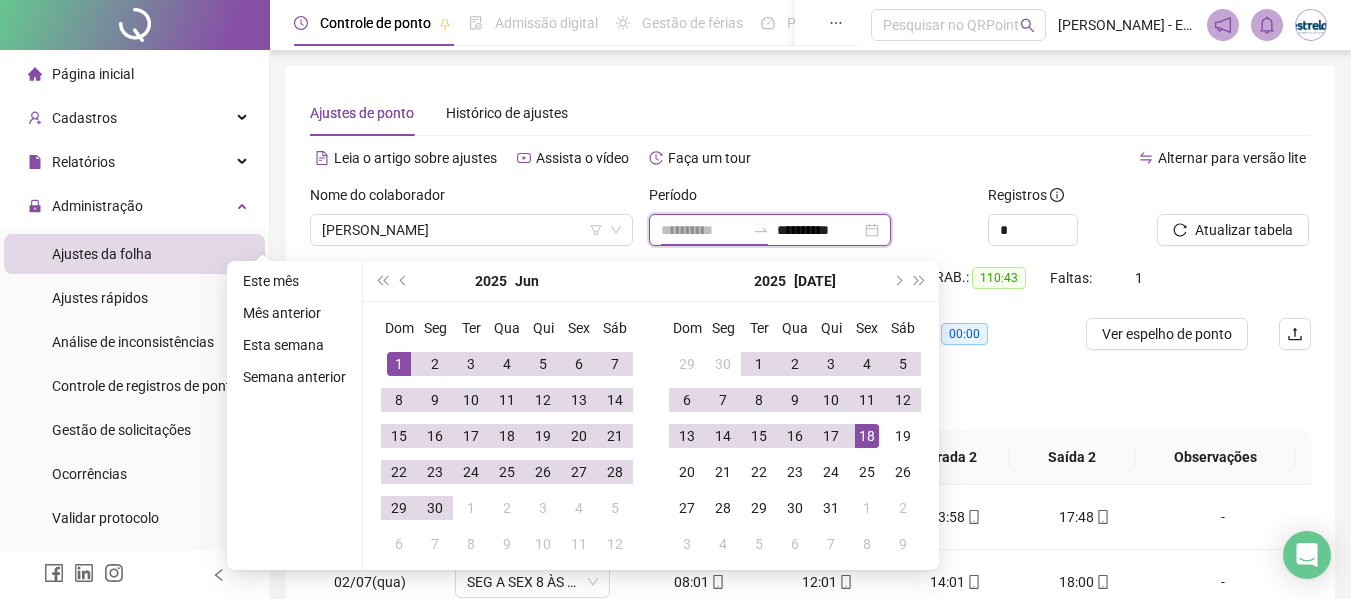 type on "**********" 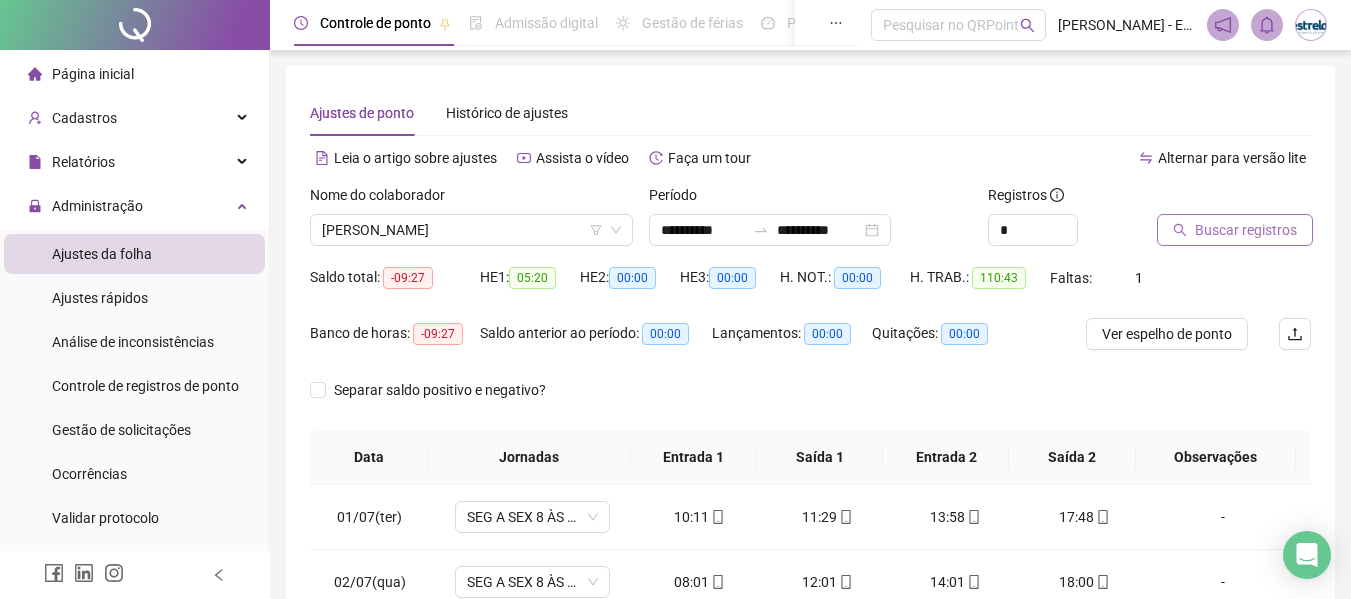 click on "Buscar registros" at bounding box center [1246, 230] 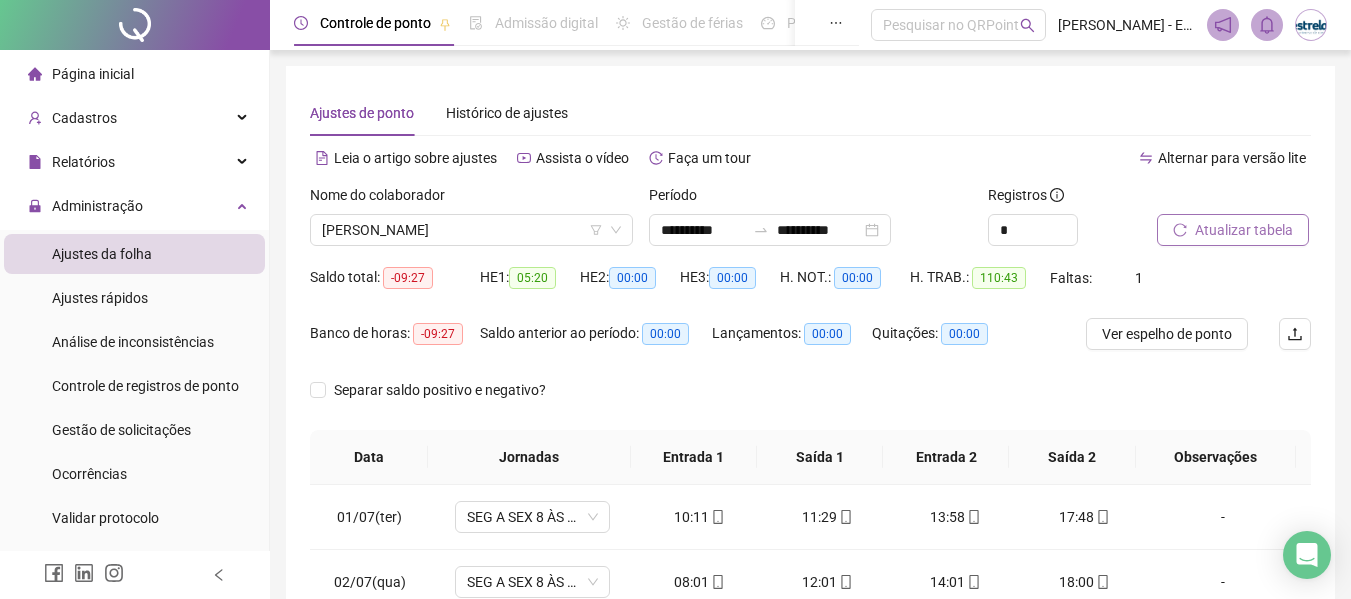 click on "Atualizar tabela" at bounding box center [1233, 230] 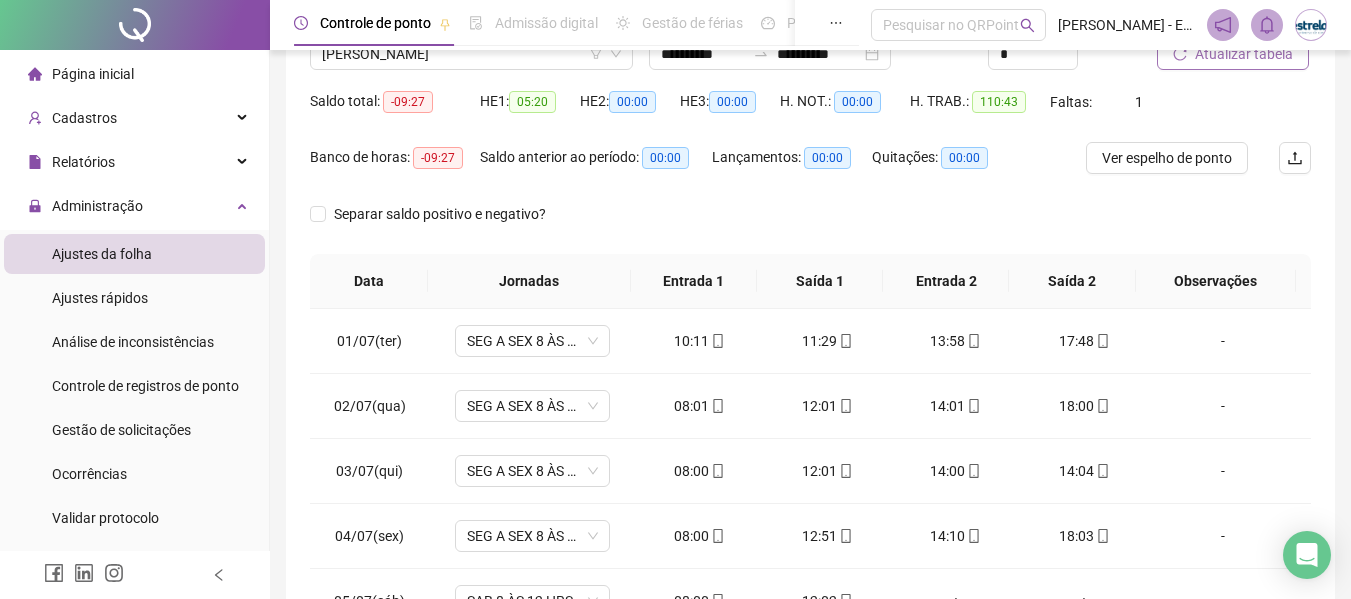 scroll, scrollTop: 300, scrollLeft: 0, axis: vertical 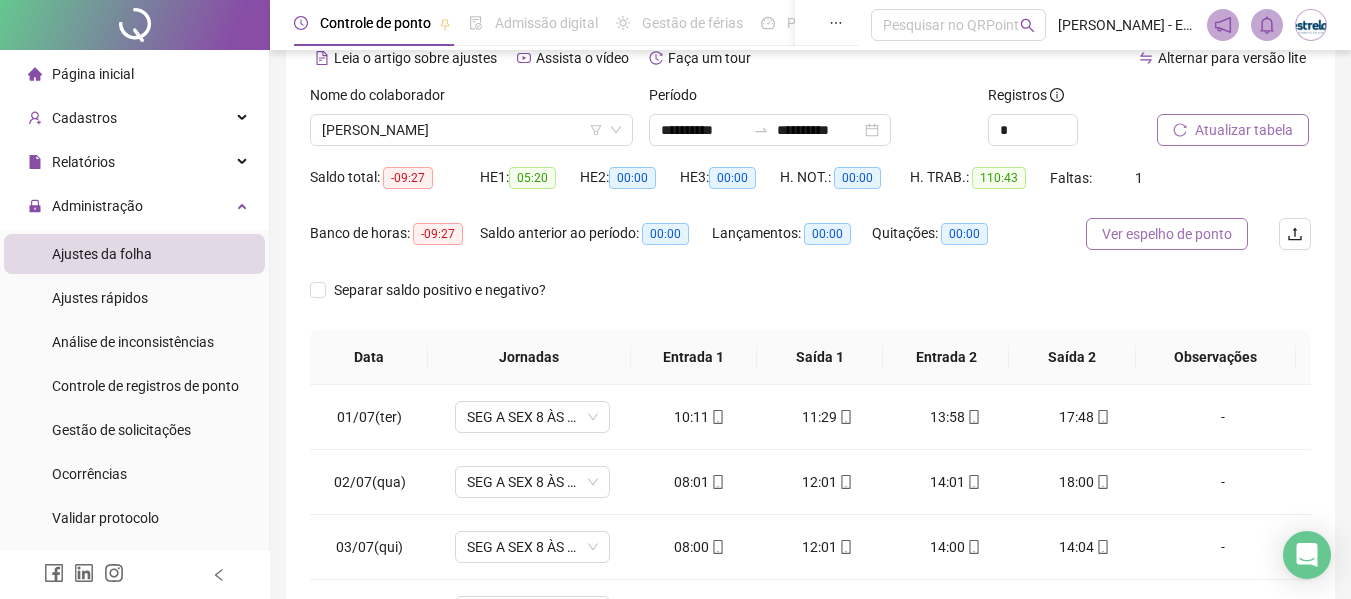 click on "Ver espelho de ponto" at bounding box center [1167, 234] 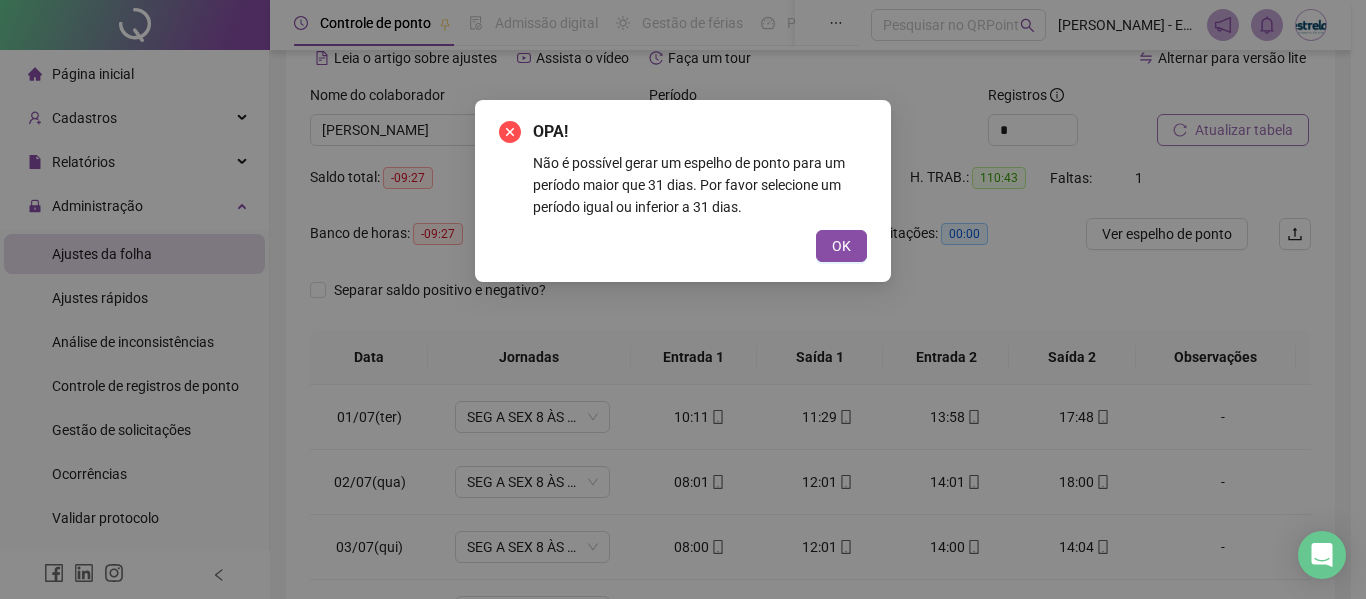 drag, startPoint x: 835, startPoint y: 248, endPoint x: 900, endPoint y: 234, distance: 66.4906 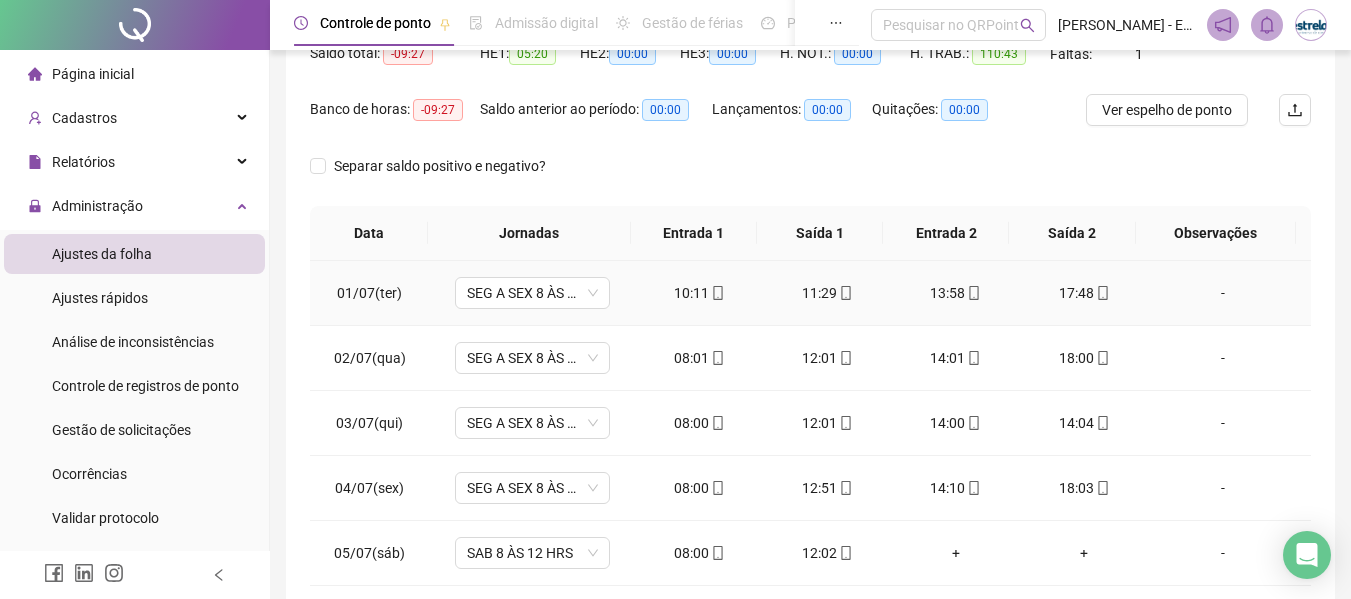 scroll, scrollTop: 23, scrollLeft: 0, axis: vertical 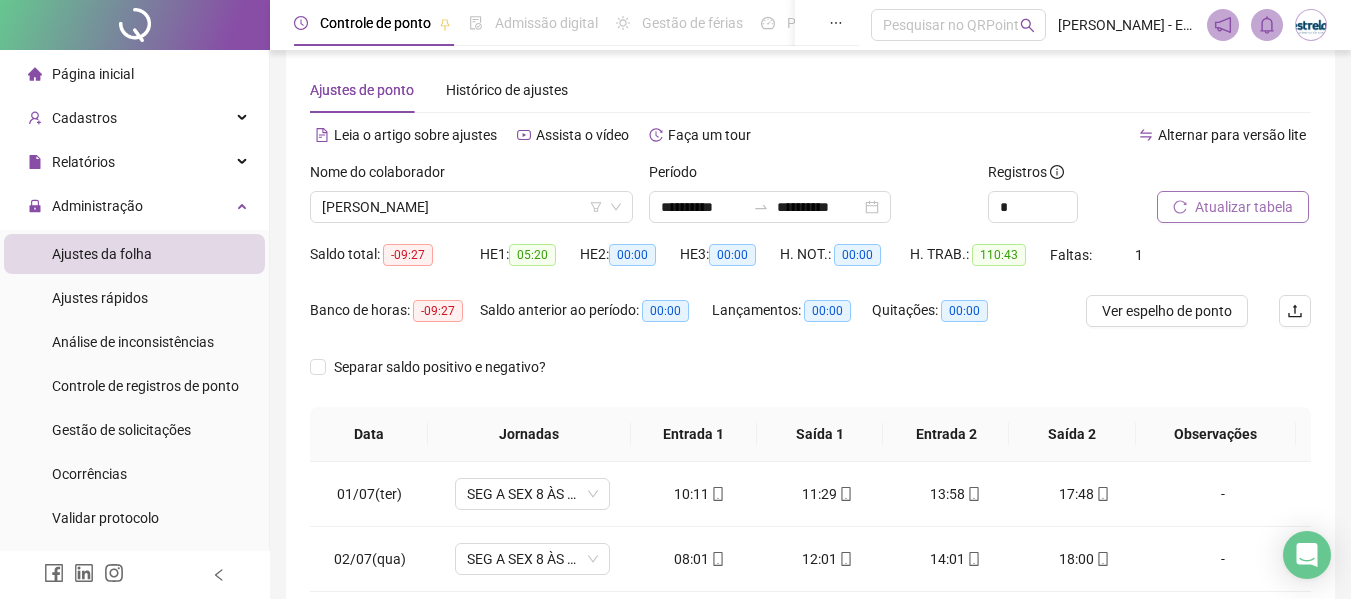 click on "Atualizar tabela" at bounding box center (1244, 207) 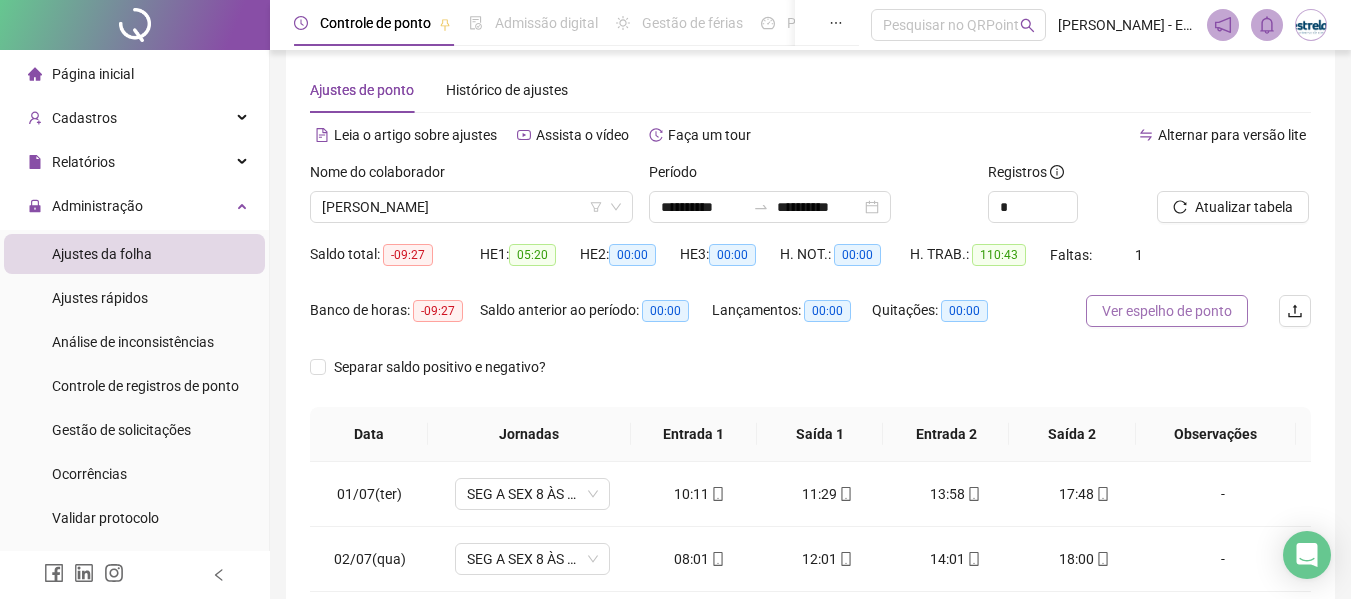click on "Ver espelho de ponto" at bounding box center [1167, 311] 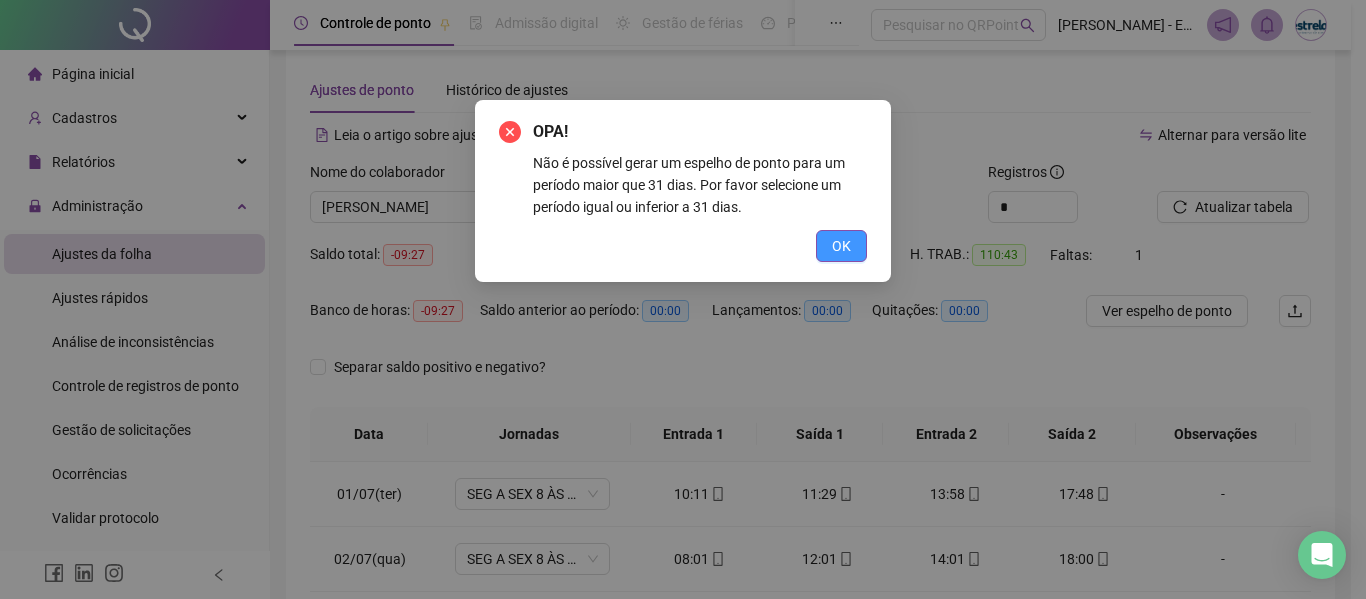 click on "OK" at bounding box center (841, 246) 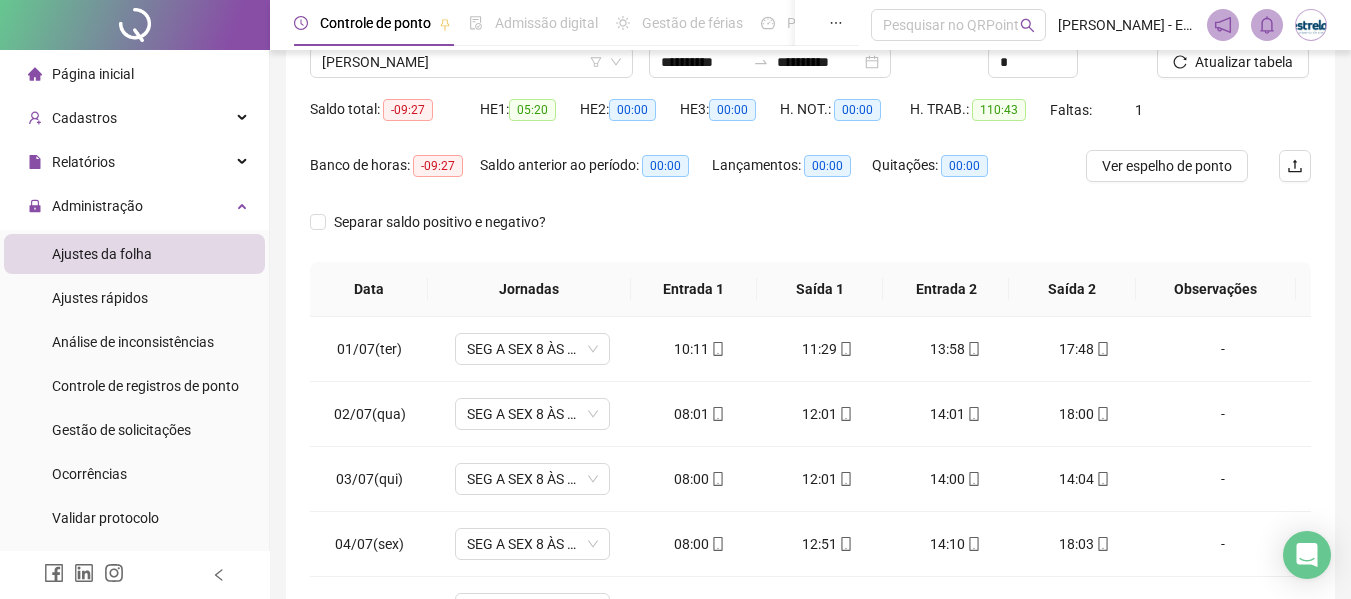 scroll, scrollTop: 323, scrollLeft: 0, axis: vertical 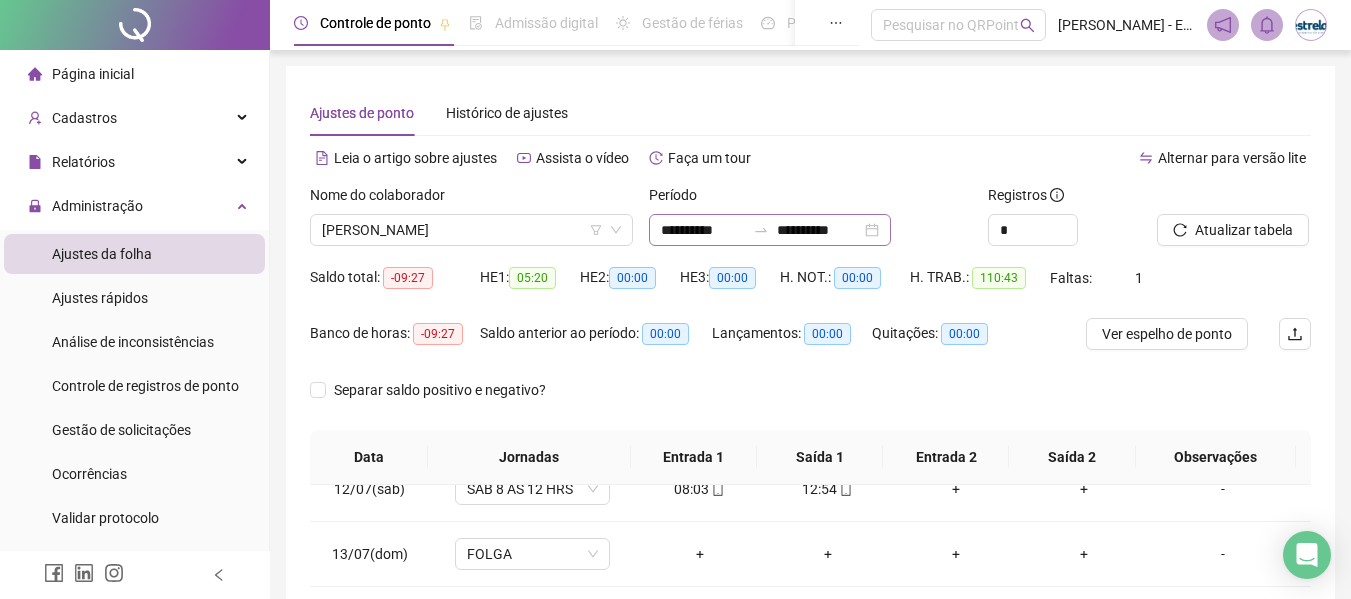 click on "**********" at bounding box center (770, 230) 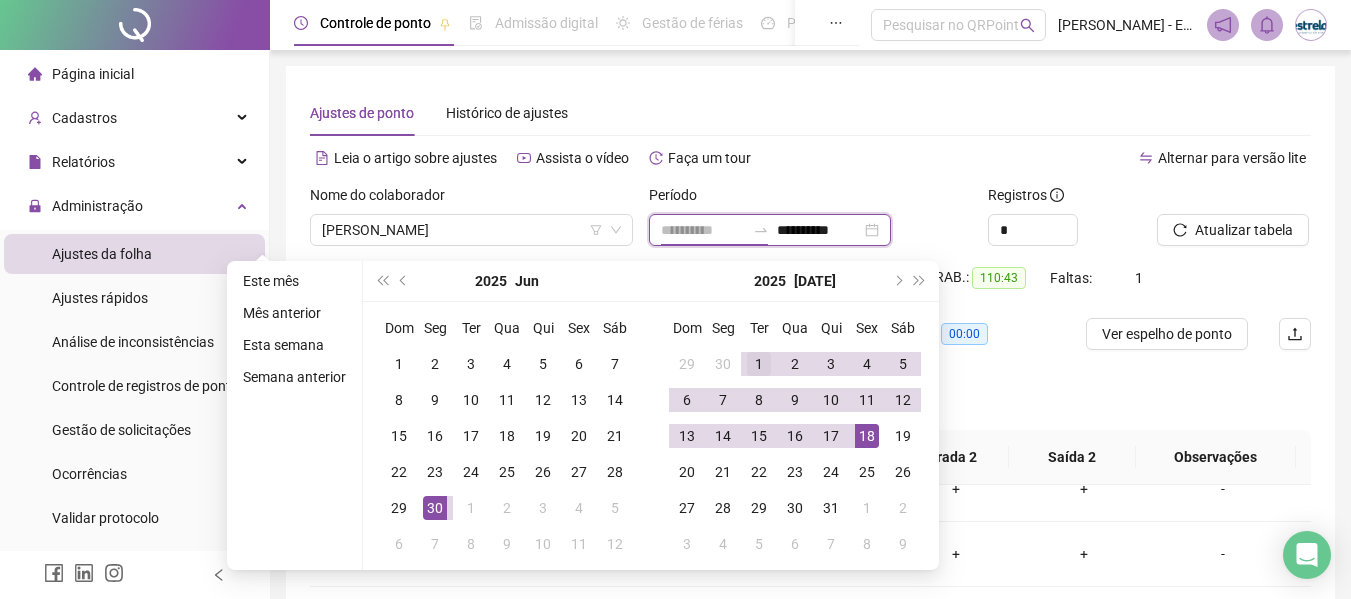 type on "**********" 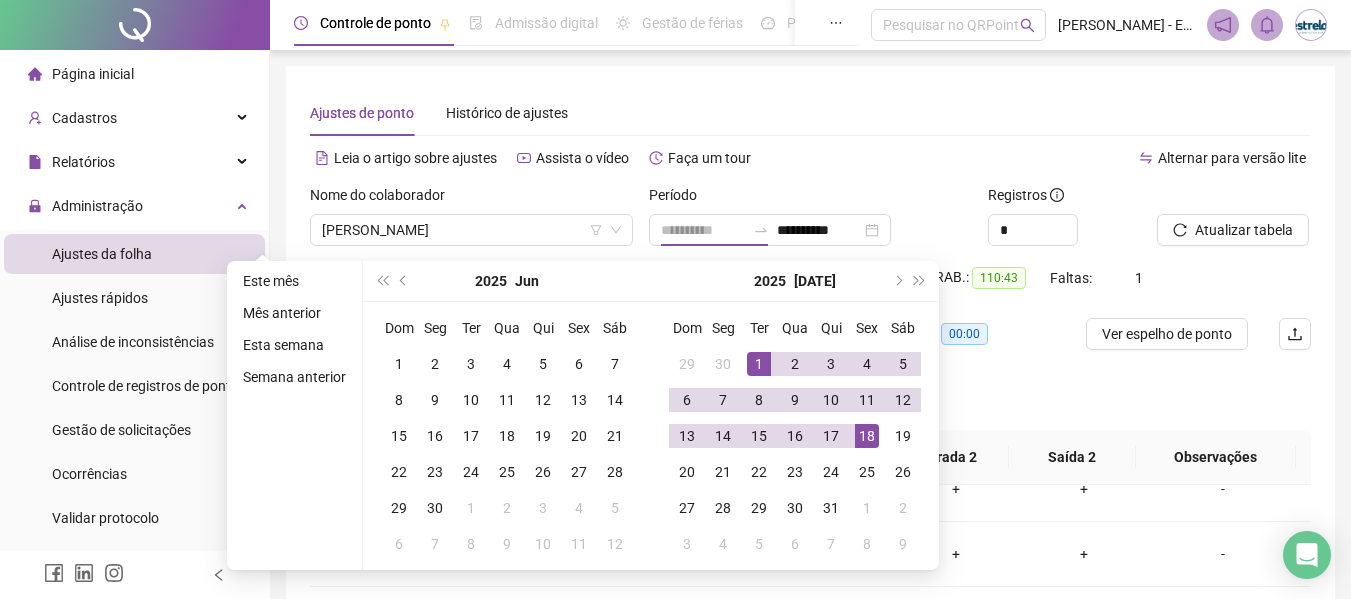 click on "1" at bounding box center (759, 364) 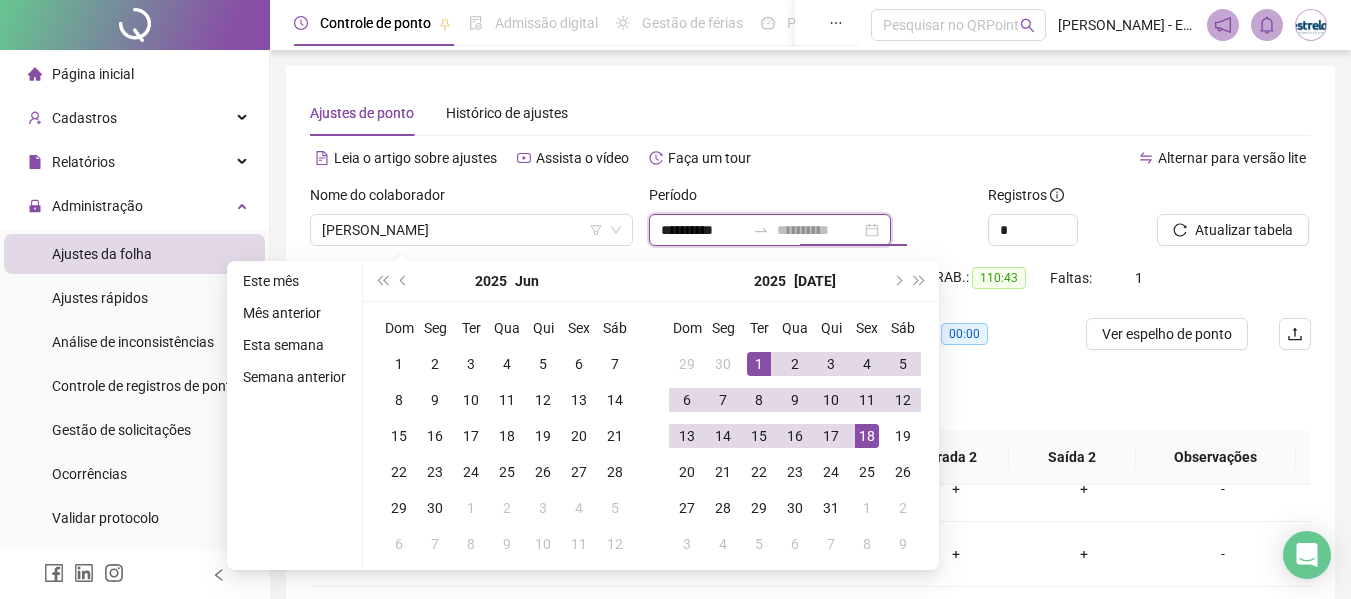 type on "**********" 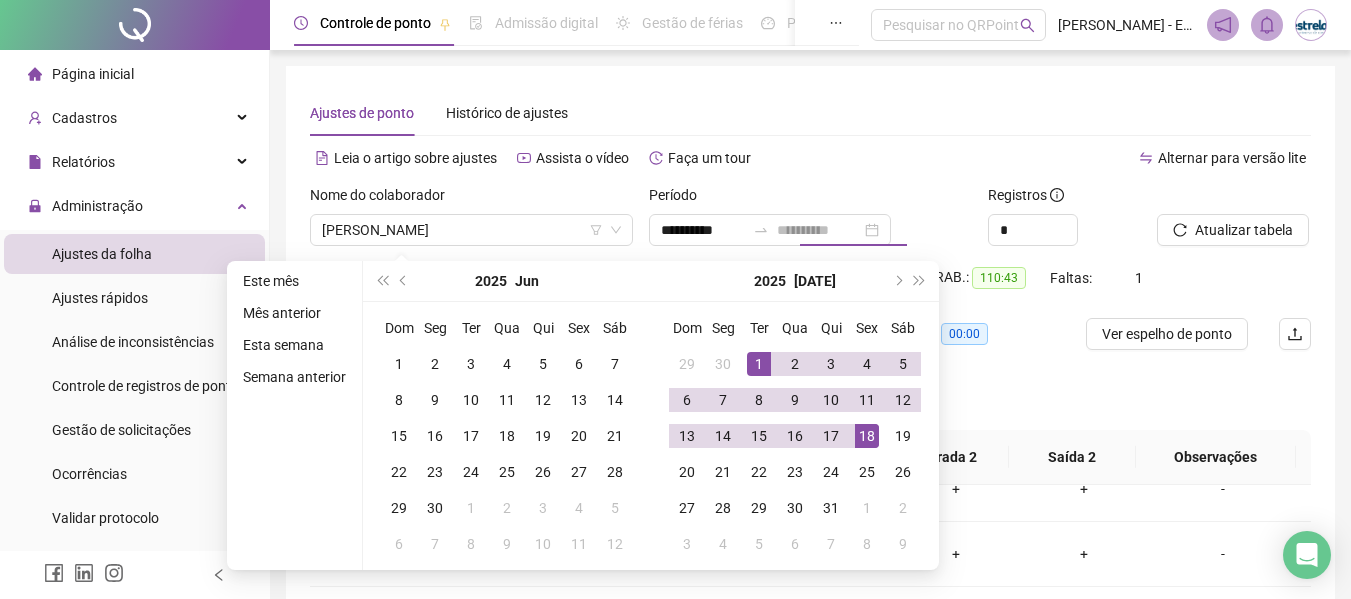 click on "18" at bounding box center (867, 436) 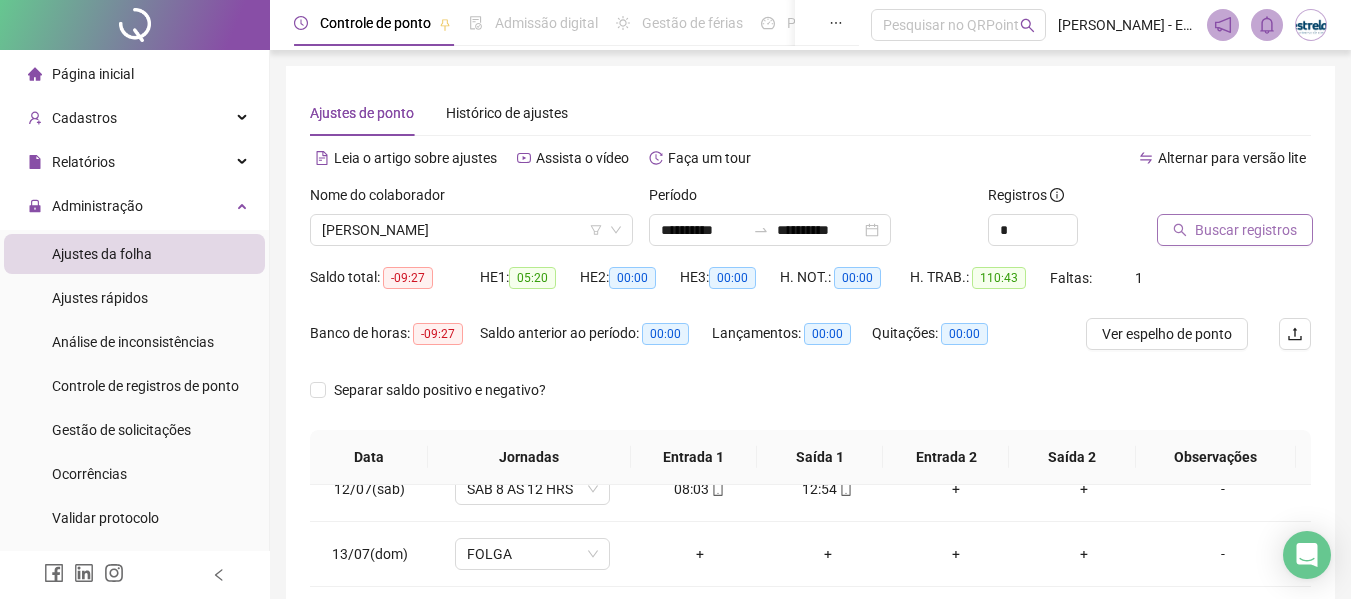 click on "Buscar registros" at bounding box center [1246, 230] 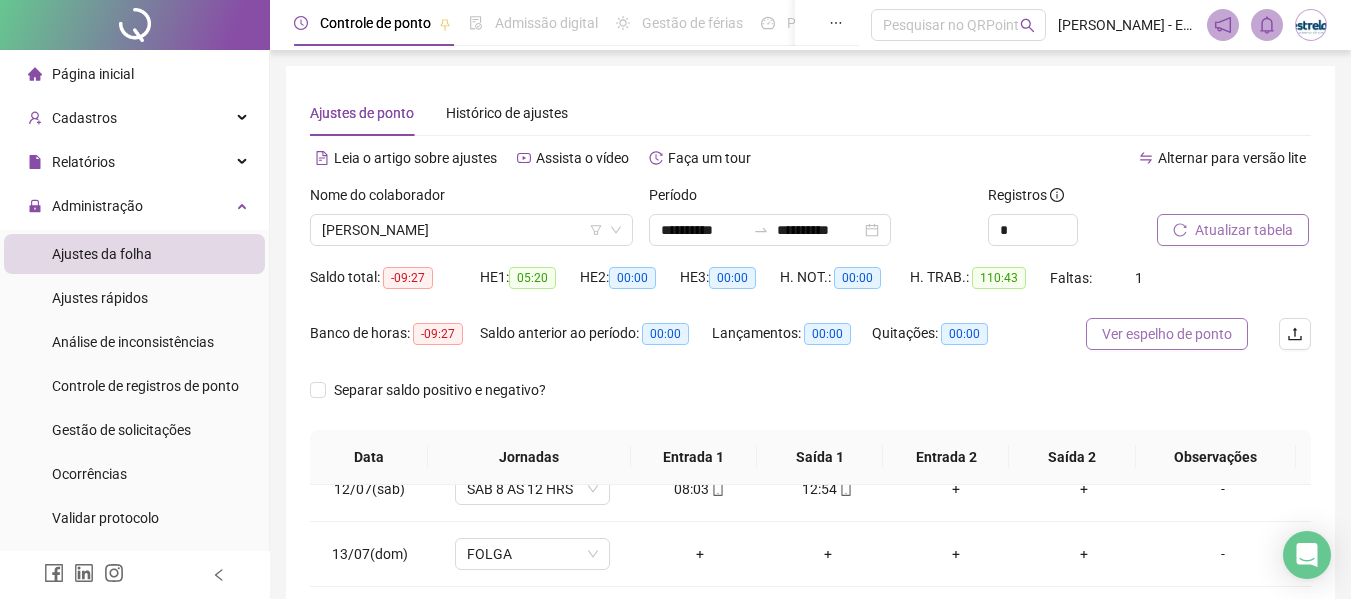 click on "Ver espelho de ponto" at bounding box center (1167, 334) 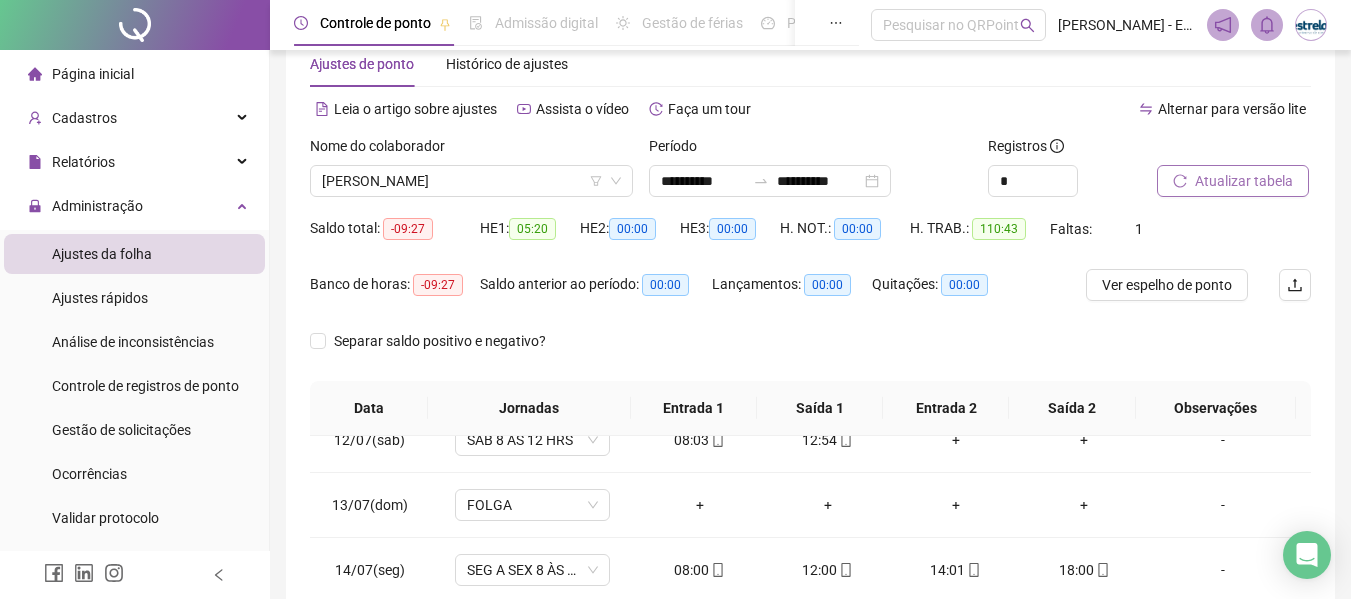 scroll, scrollTop: 0, scrollLeft: 0, axis: both 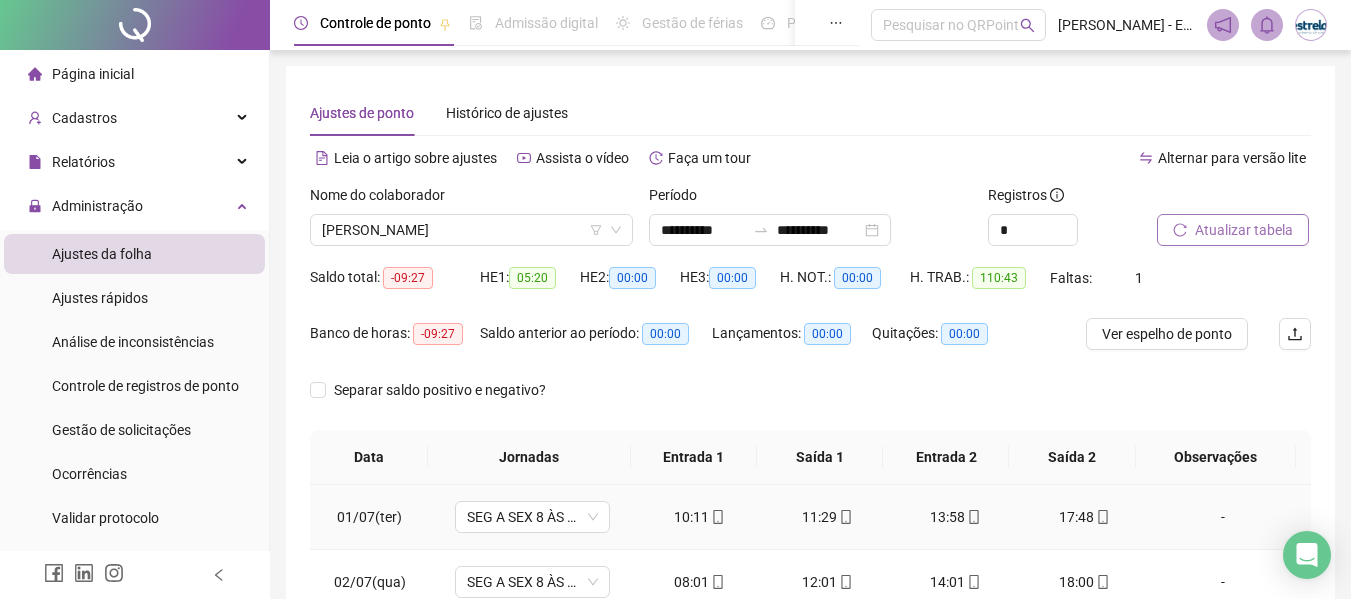 click on "-" at bounding box center [1223, 517] 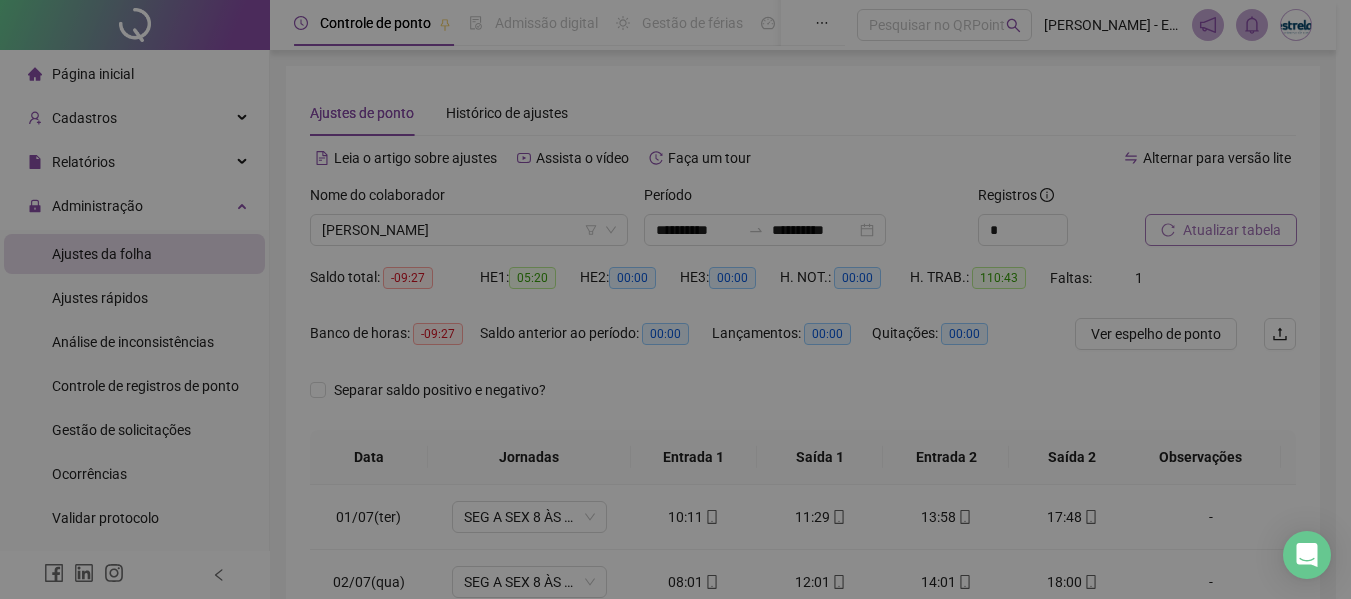 type on "*****" 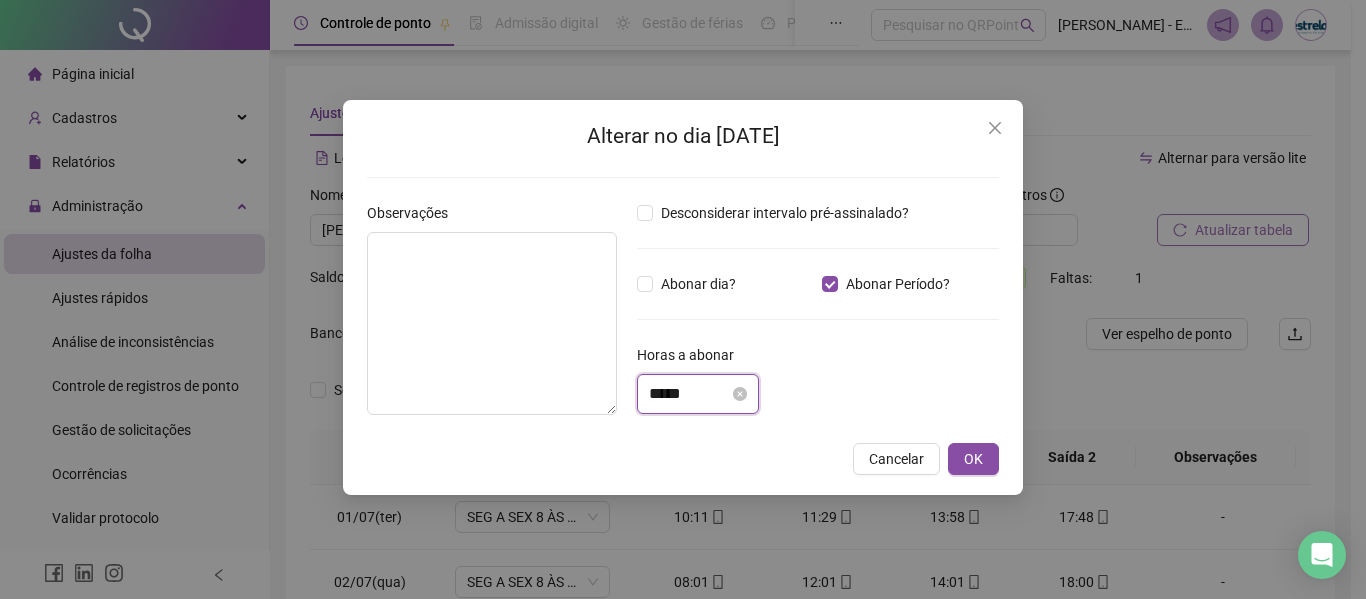 click on "*****" at bounding box center (689, 394) 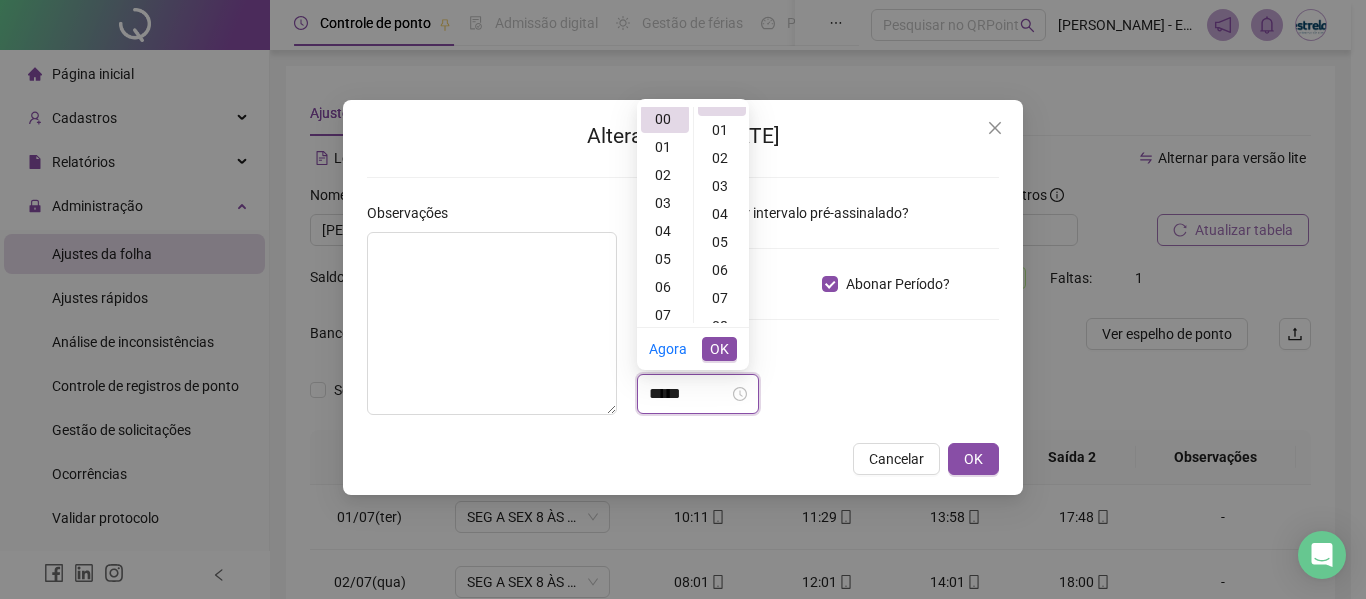 scroll, scrollTop: 0, scrollLeft: 0, axis: both 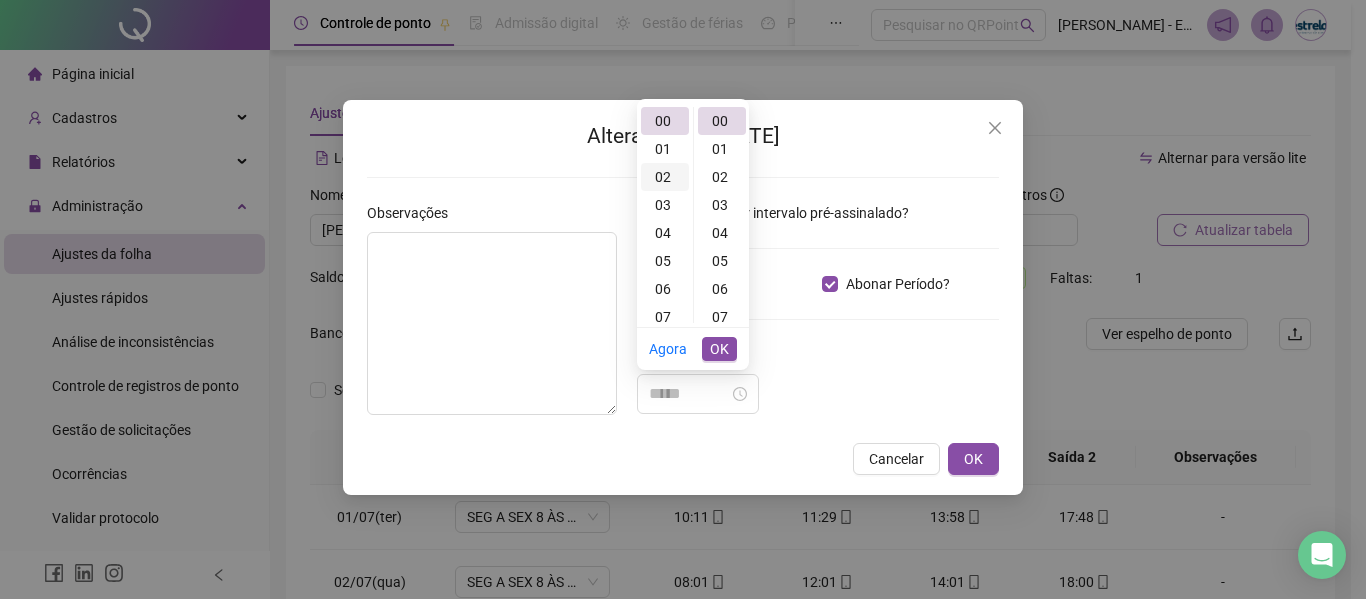 click on "02" at bounding box center (665, 177) 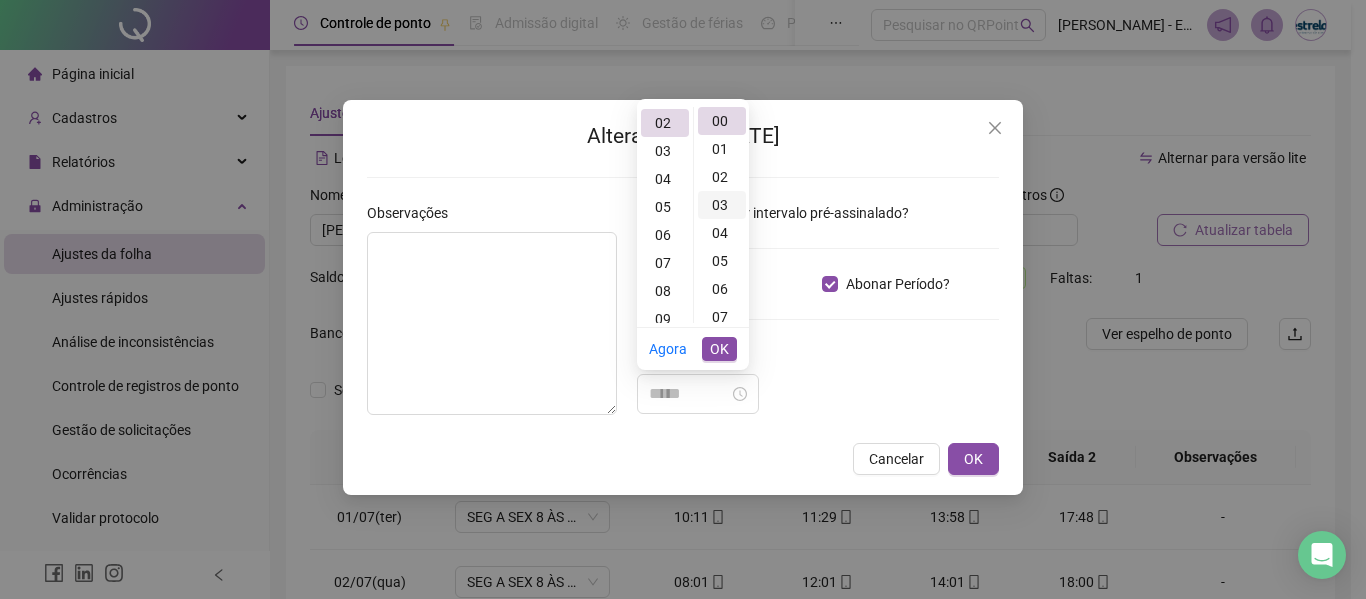 scroll, scrollTop: 56, scrollLeft: 0, axis: vertical 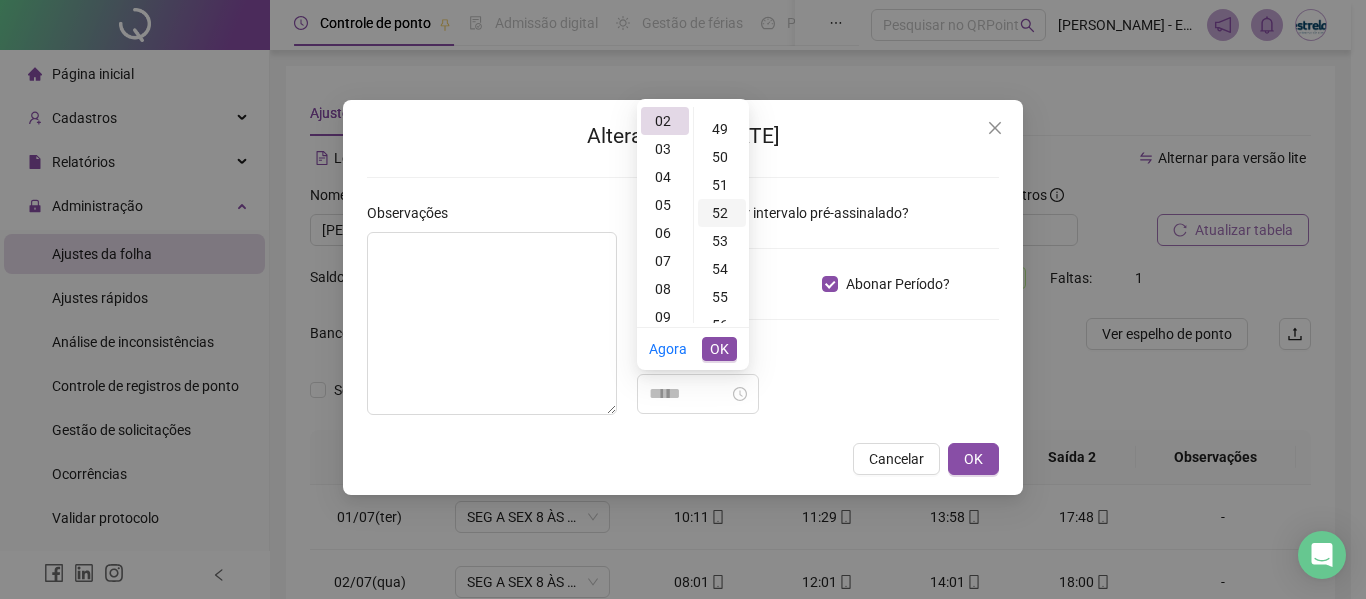 click on "52" at bounding box center [722, 213] 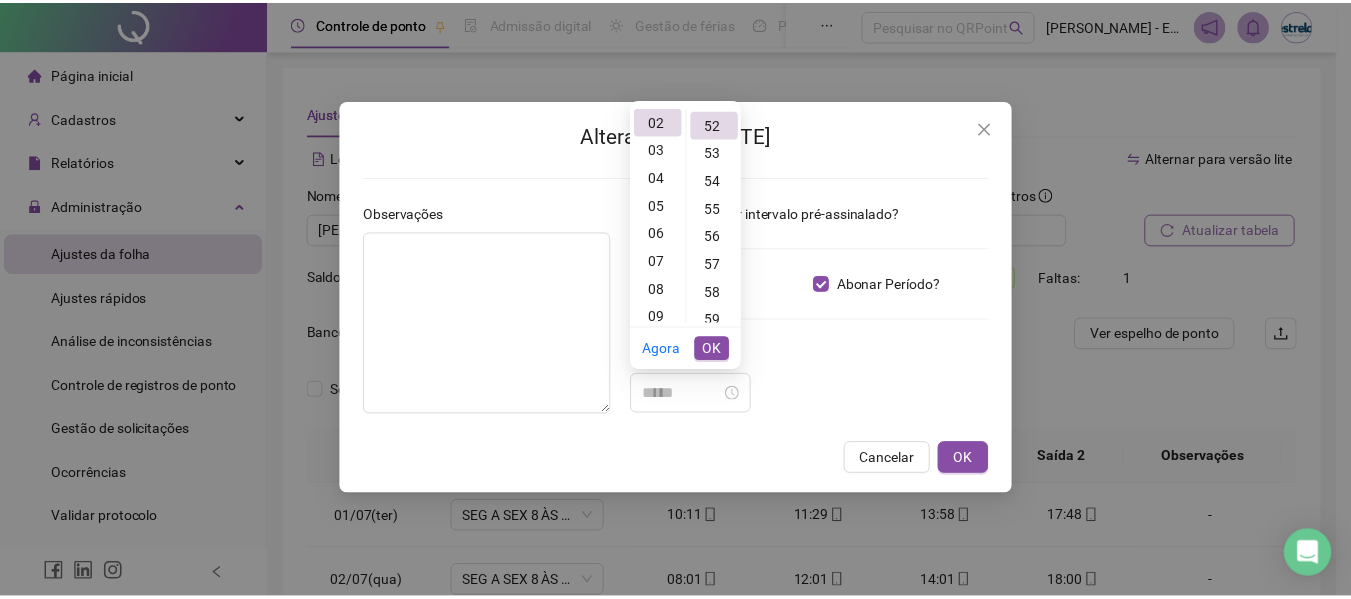 scroll, scrollTop: 1456, scrollLeft: 0, axis: vertical 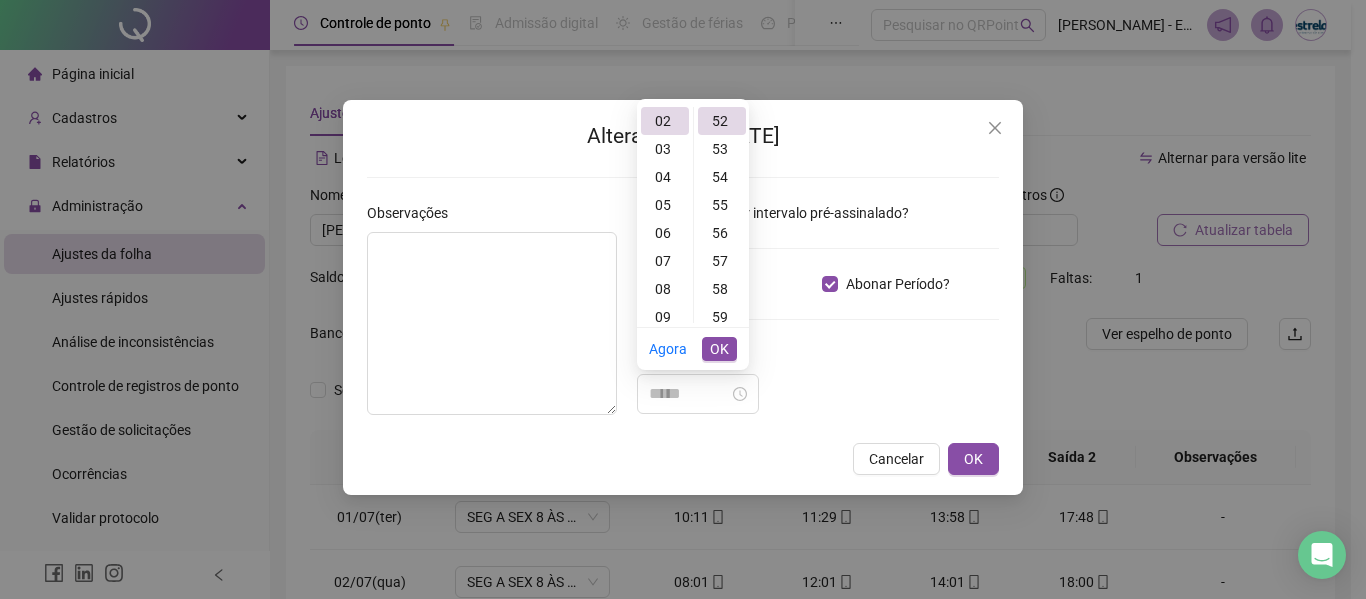 type on "*****" 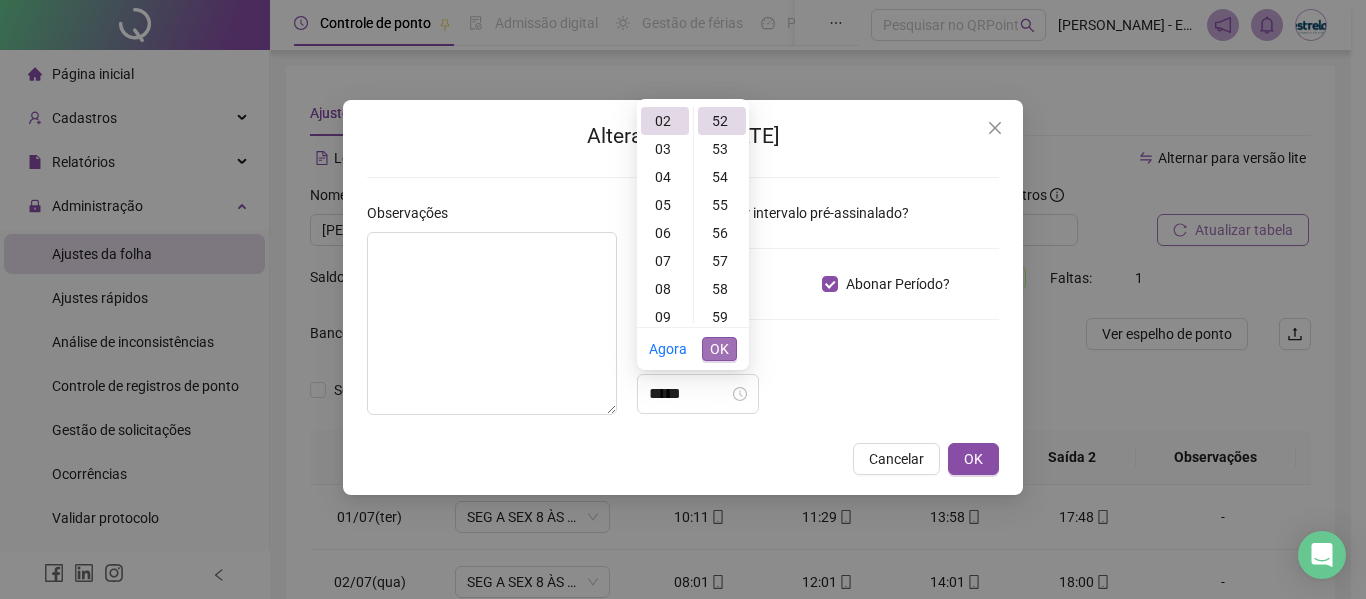 click on "OK" at bounding box center [719, 349] 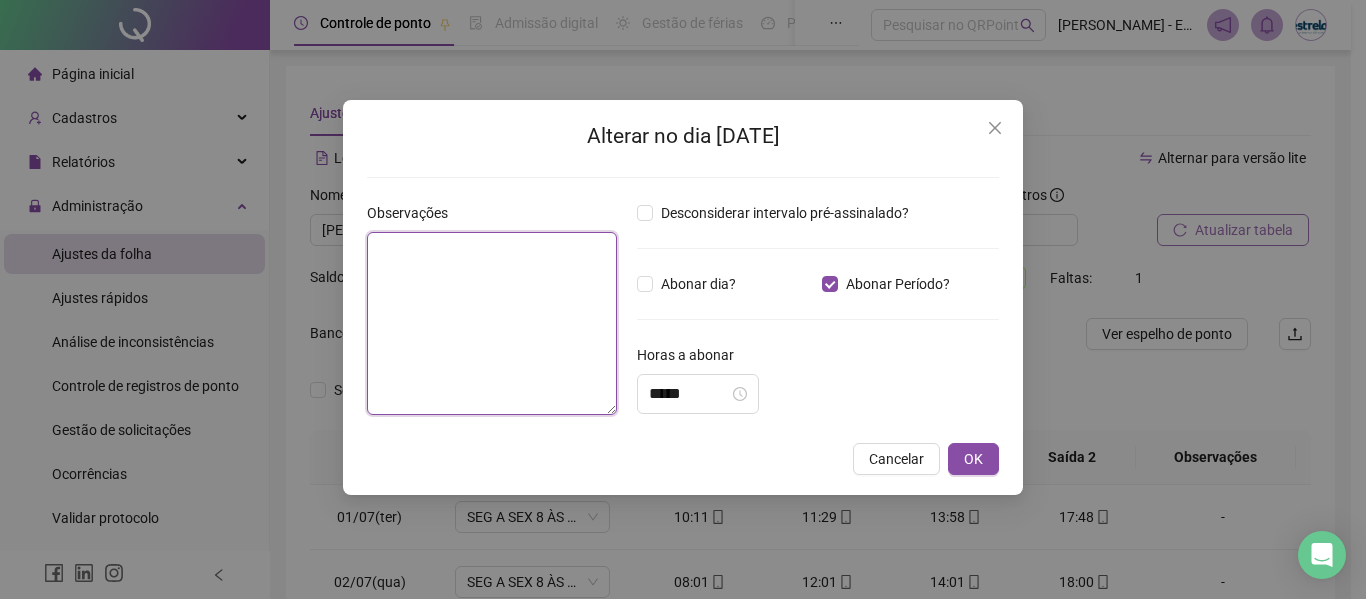 click at bounding box center [492, 323] 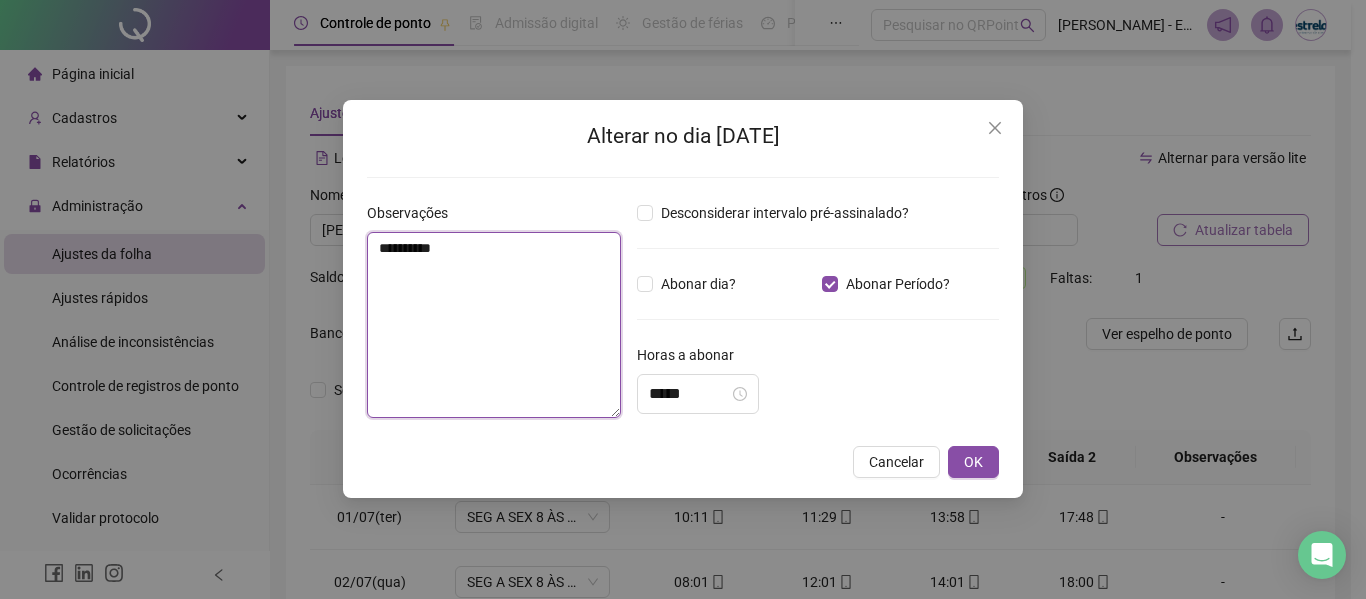 type on "**********" 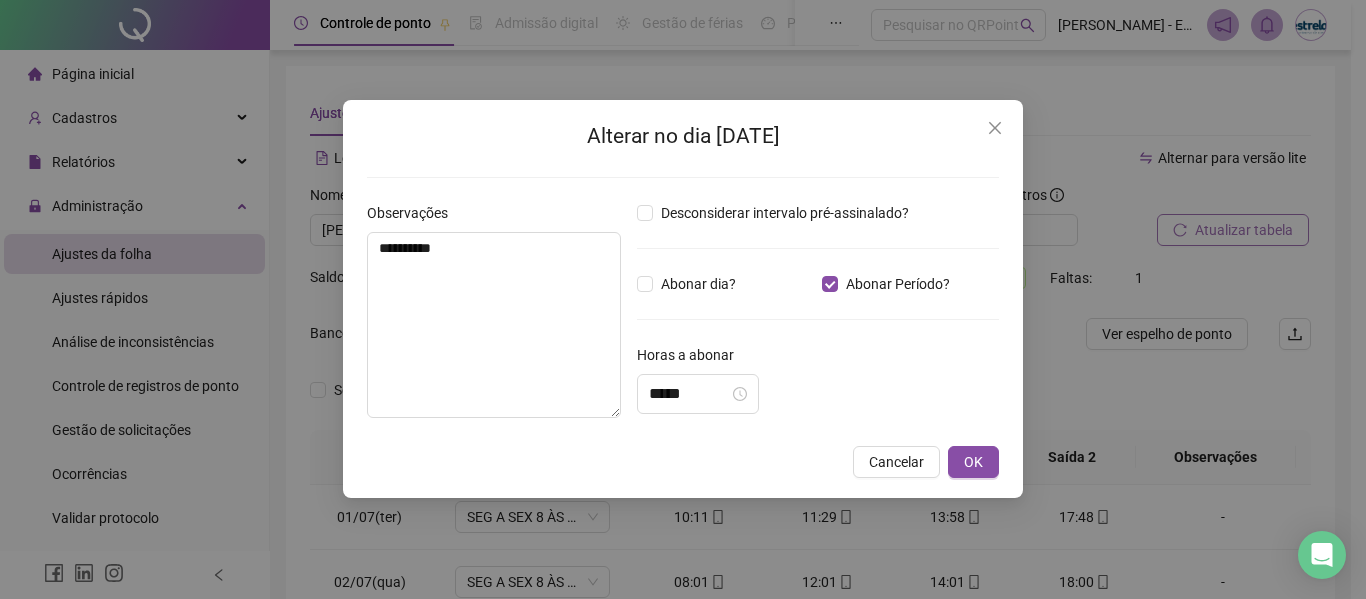 click on "**********" at bounding box center (683, 299) 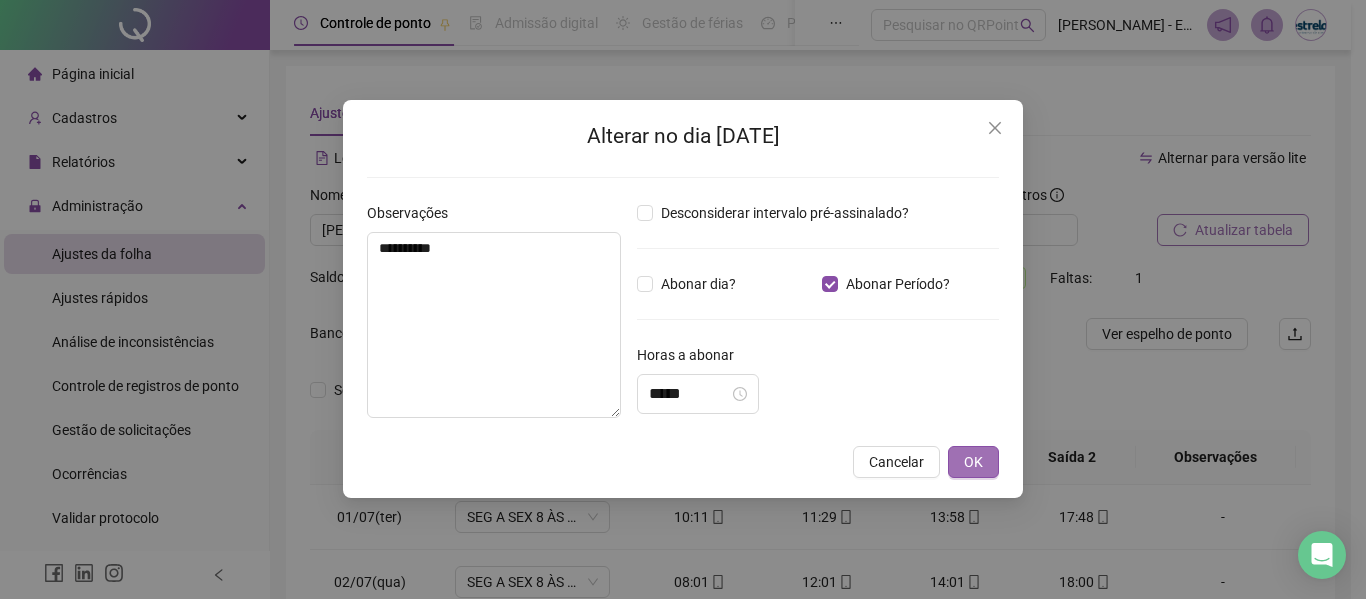 click on "OK" at bounding box center [973, 462] 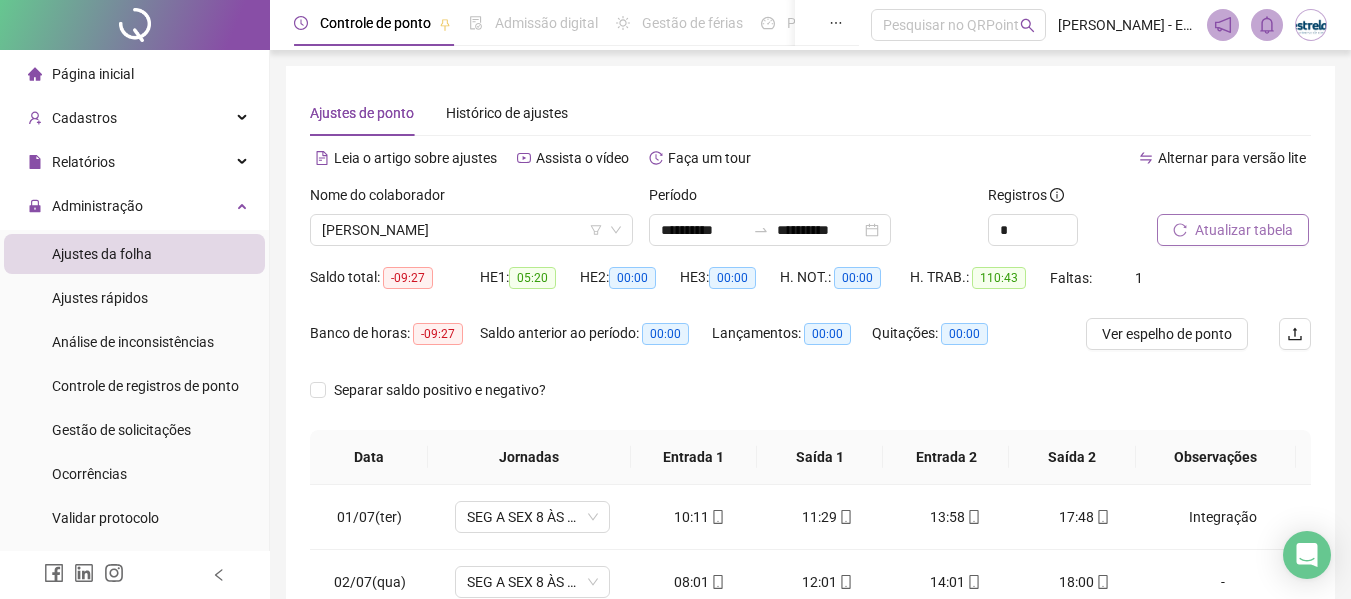 click 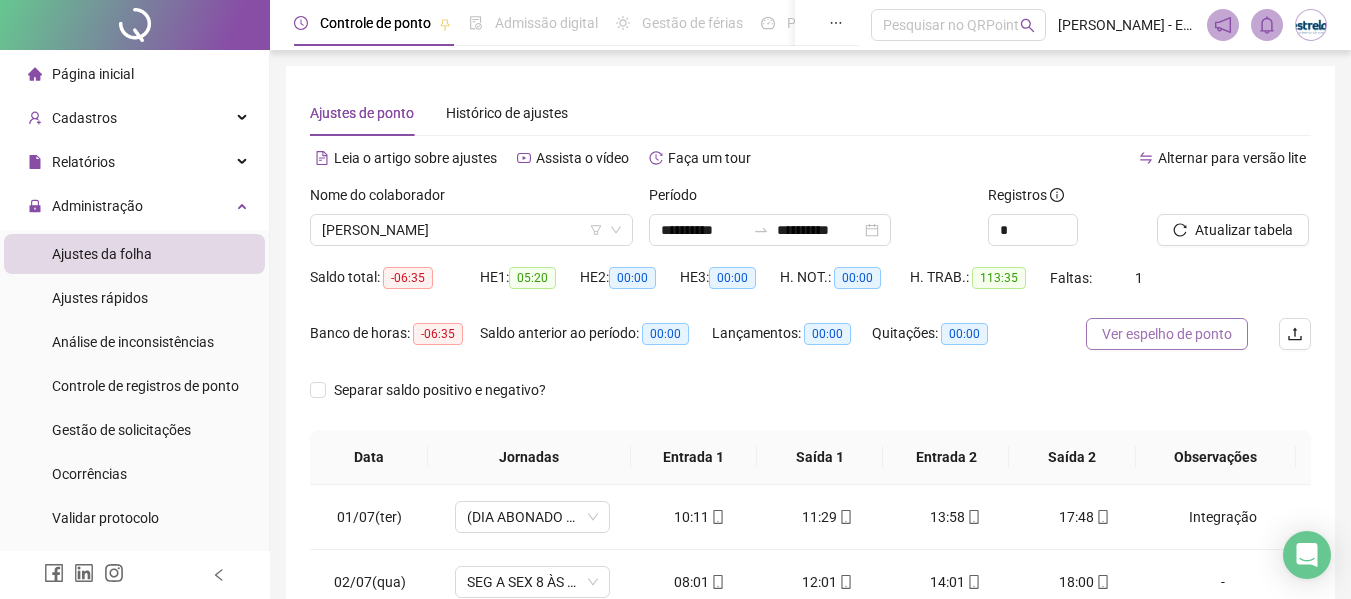 click on "Ver espelho de ponto" at bounding box center [1167, 334] 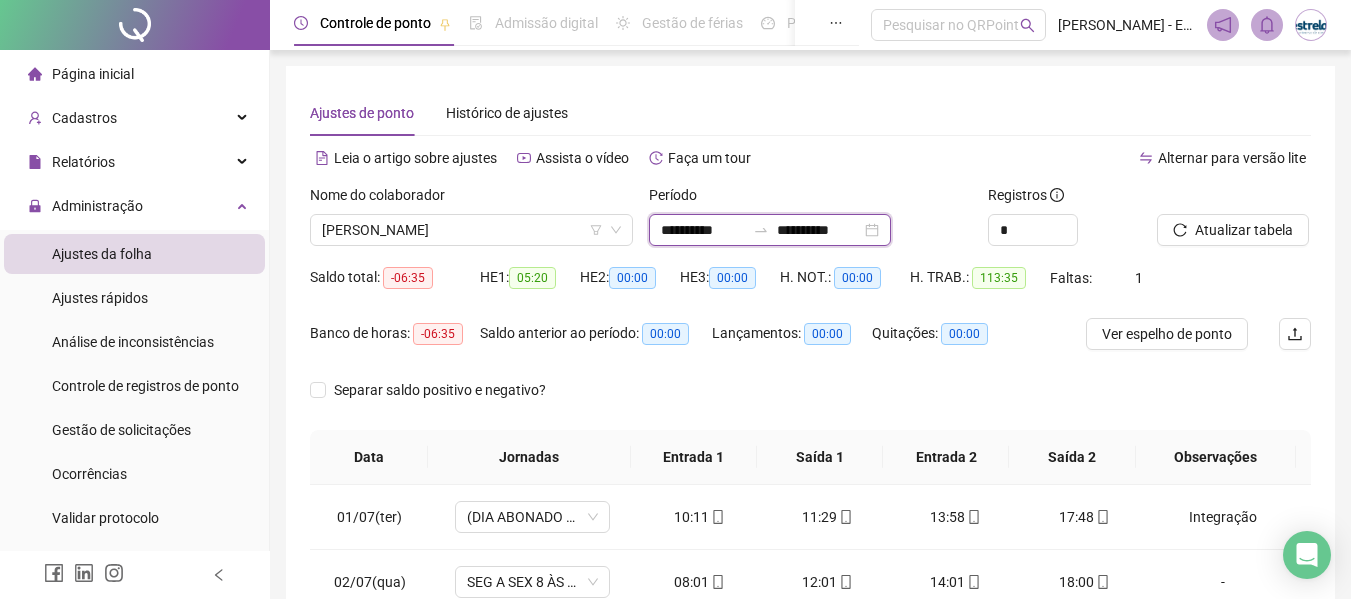 click on "**********" at bounding box center [703, 230] 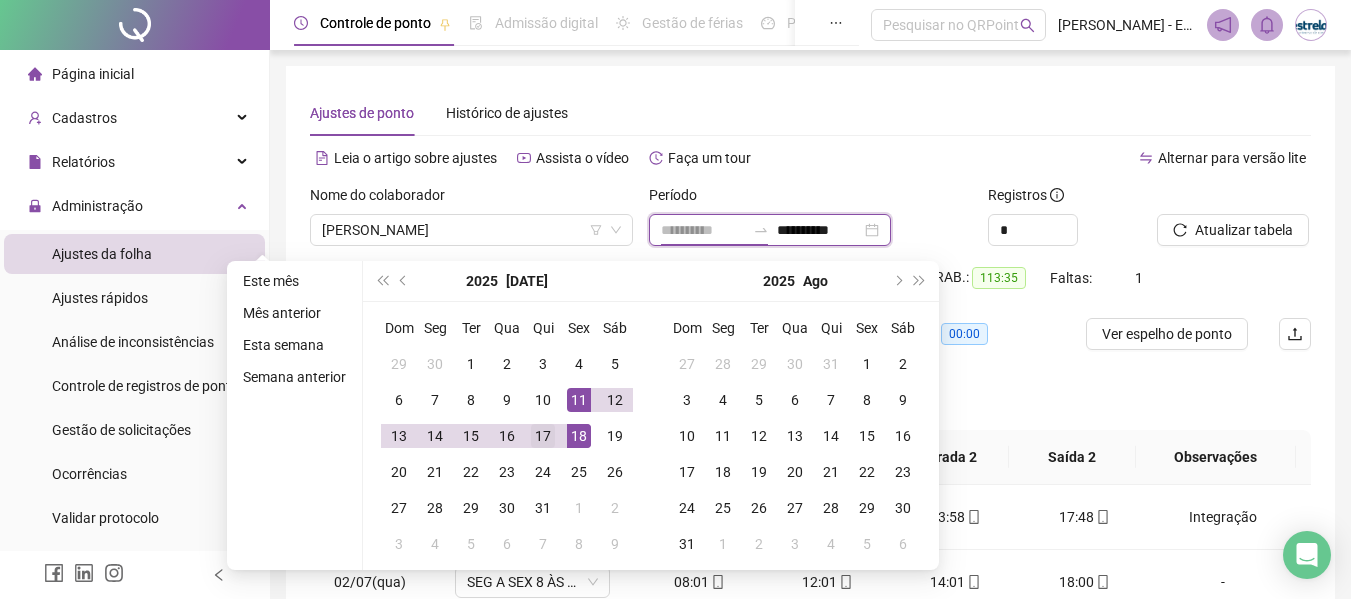 type on "**********" 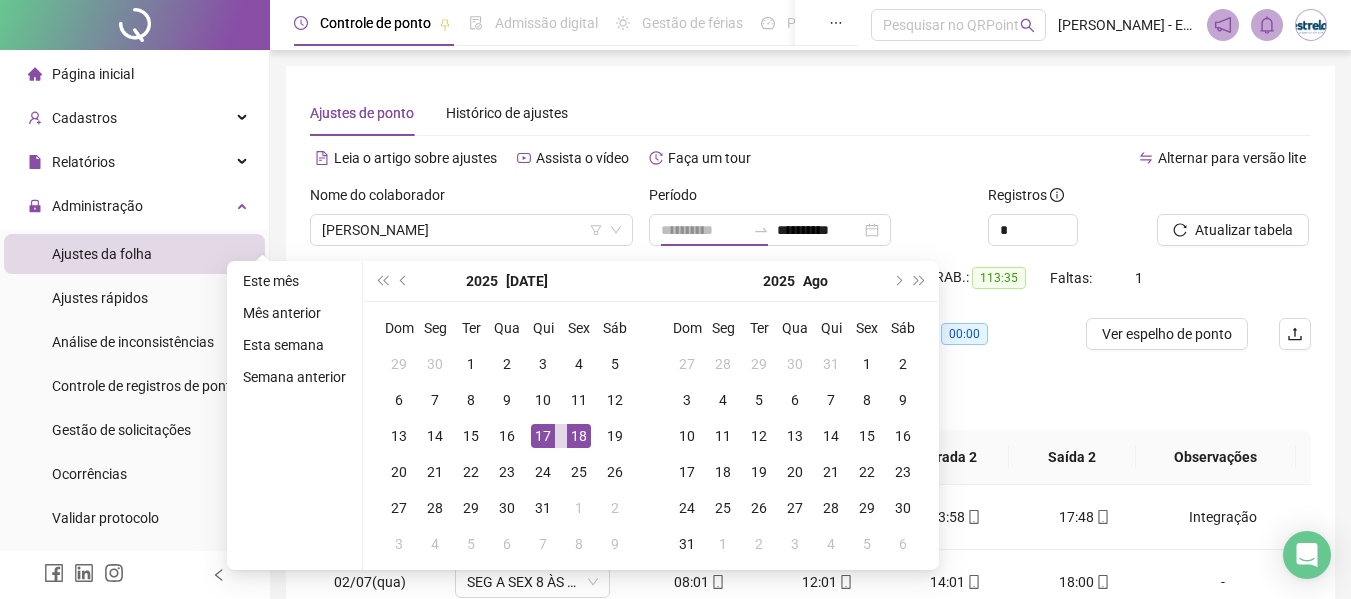 click on "17" at bounding box center [543, 436] 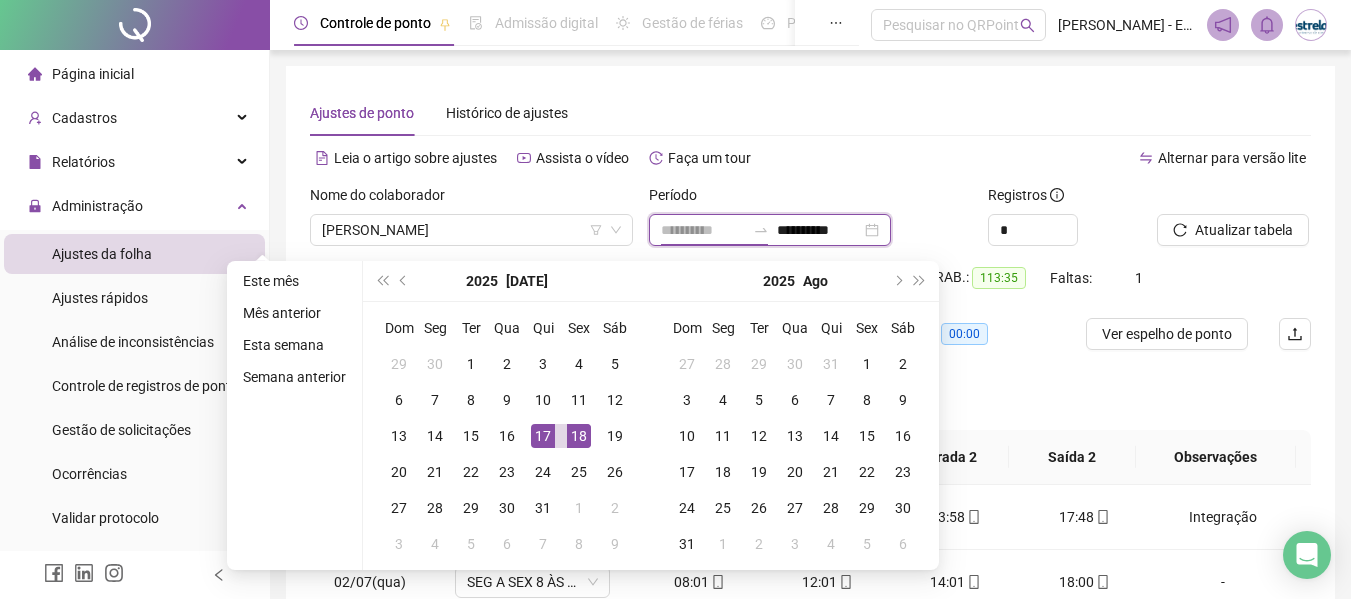 type on "**********" 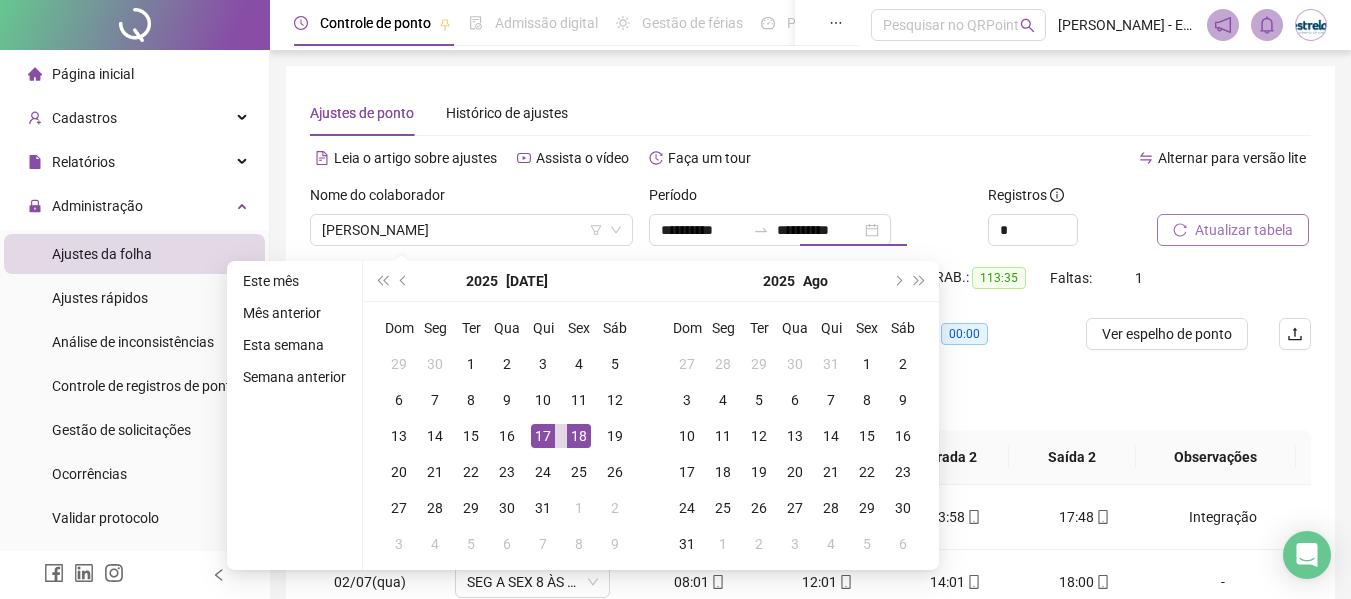 click on "Atualizar tabela" at bounding box center (1234, 223) 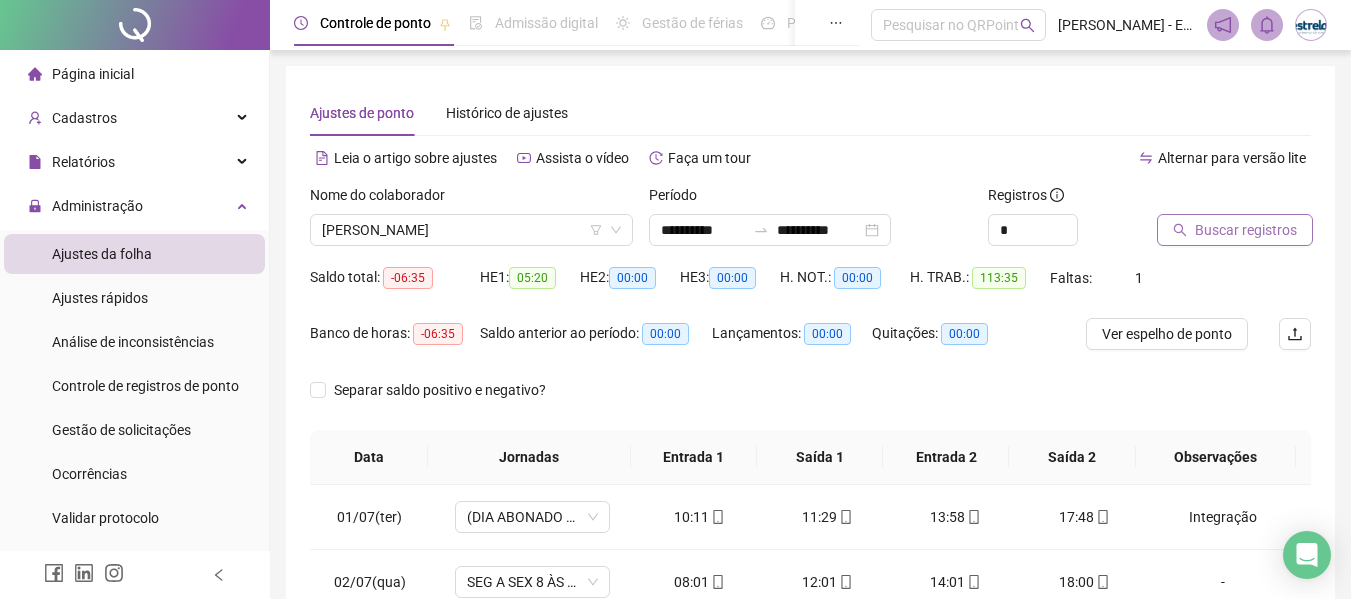 click on "Buscar registros" at bounding box center [1235, 230] 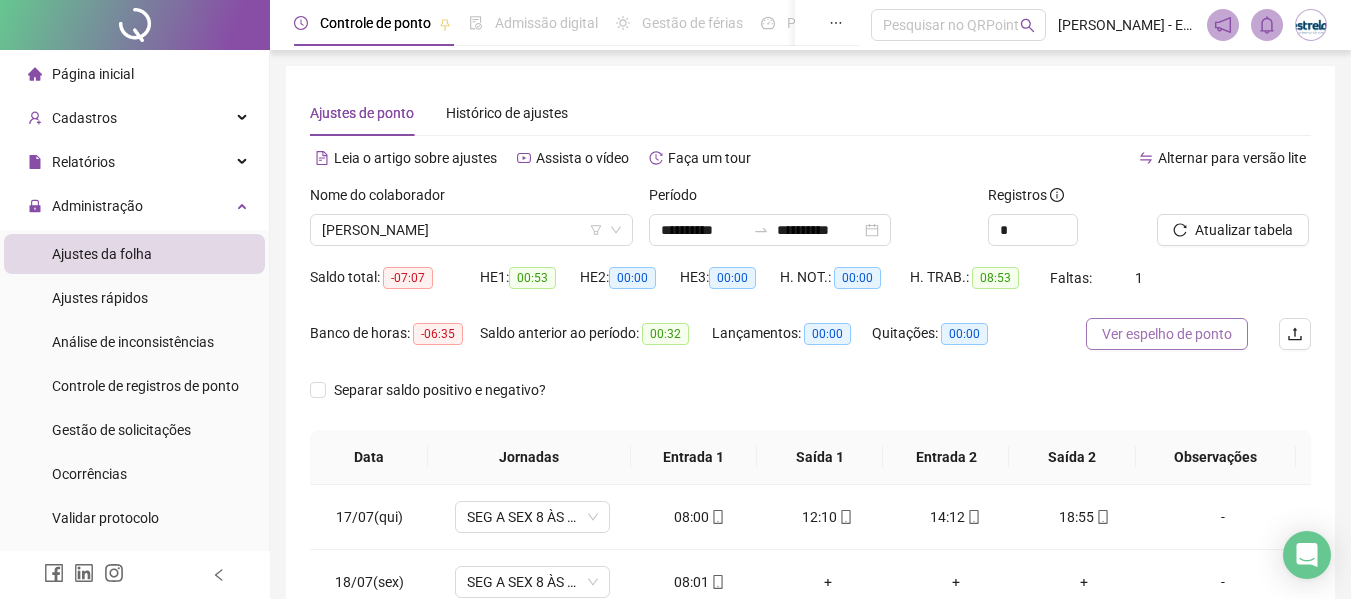 click on "Ver espelho de ponto" at bounding box center [1167, 334] 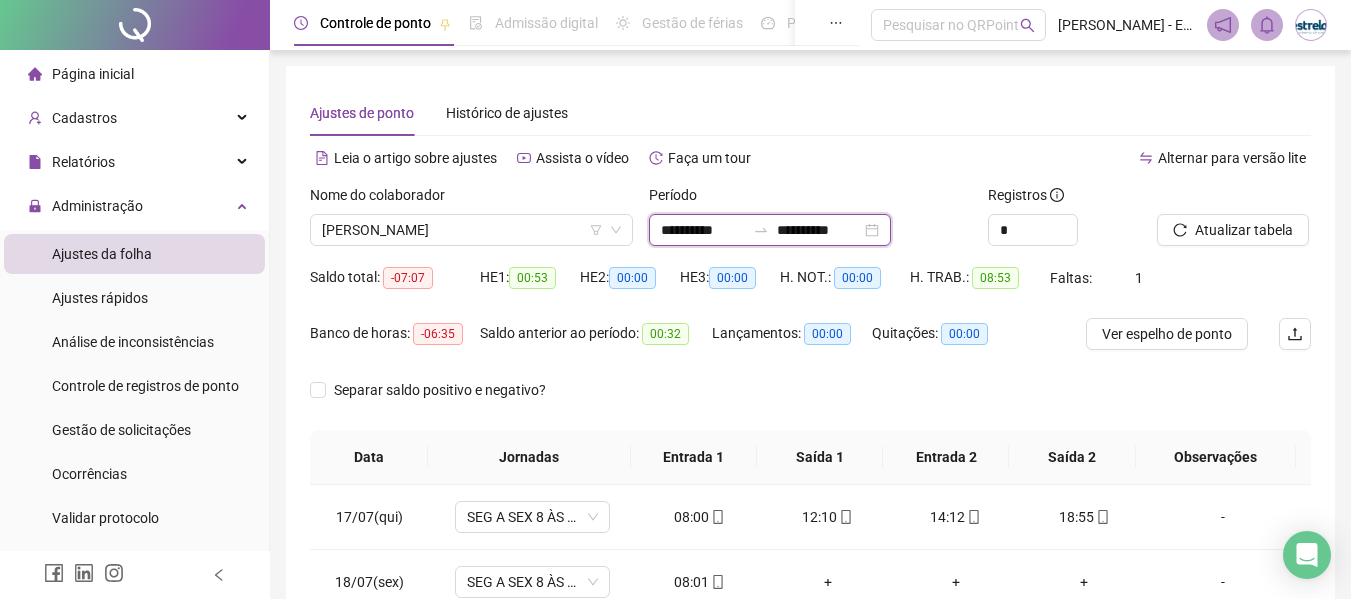click on "**********" at bounding box center (703, 230) 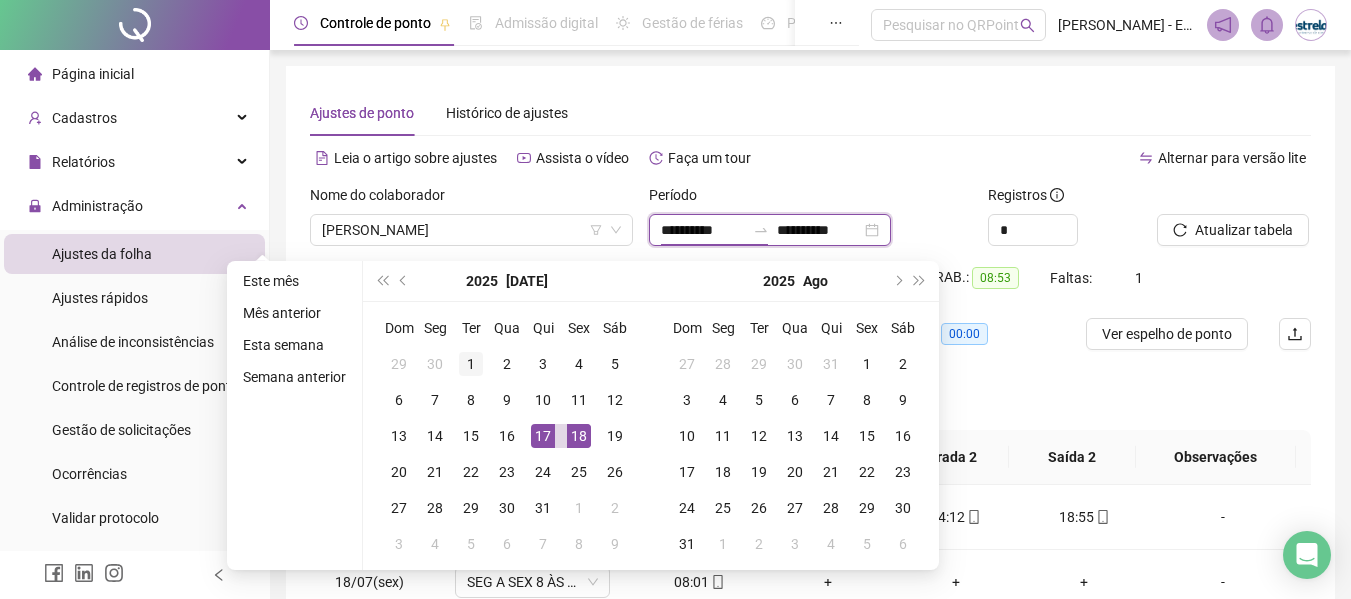 type on "**********" 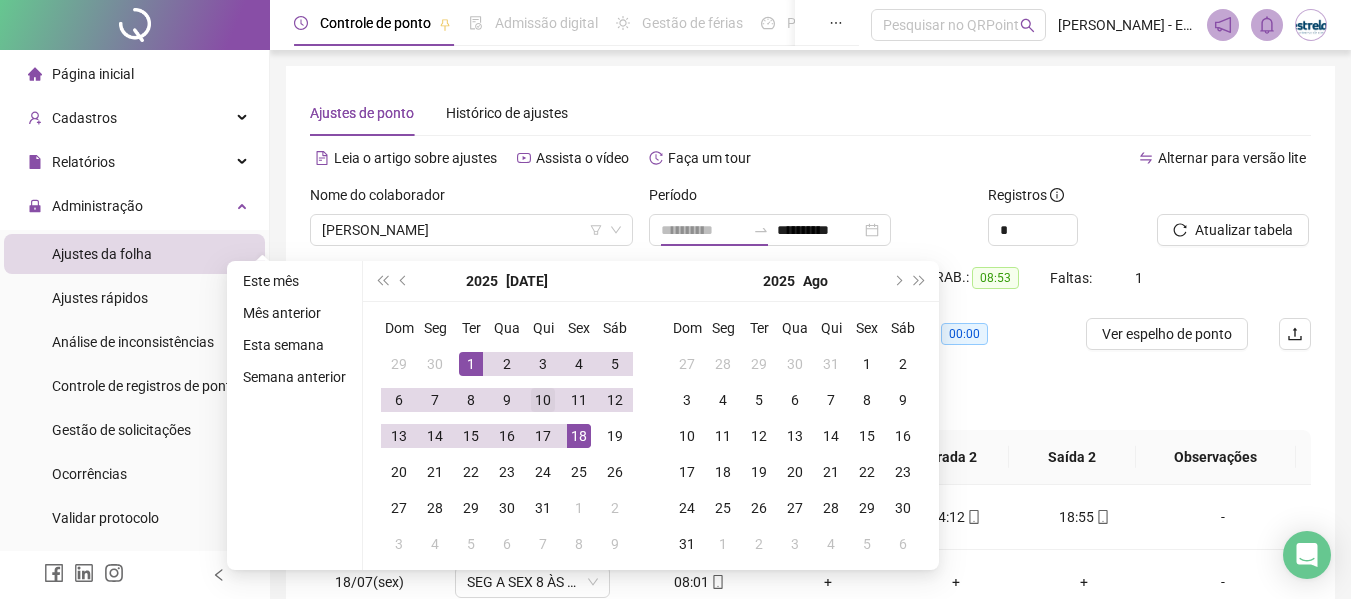 drag, startPoint x: 467, startPoint y: 356, endPoint x: 545, endPoint y: 398, distance: 88.588936 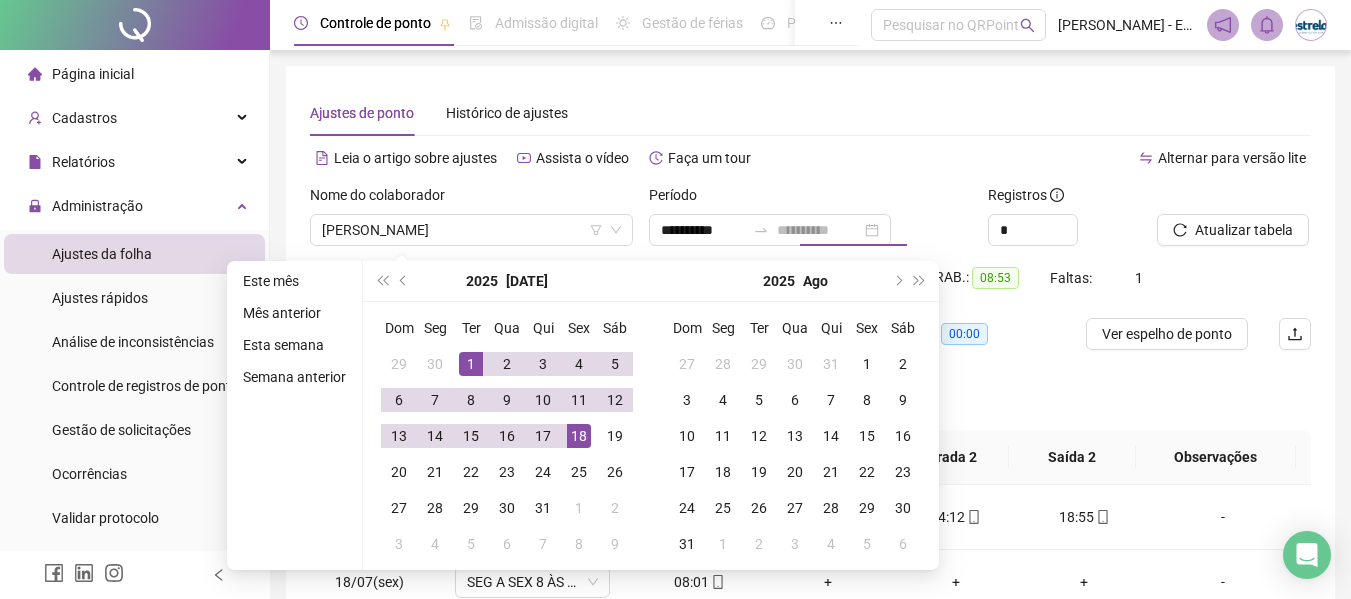 drag, startPoint x: 577, startPoint y: 436, endPoint x: 643, endPoint y: 421, distance: 67.68308 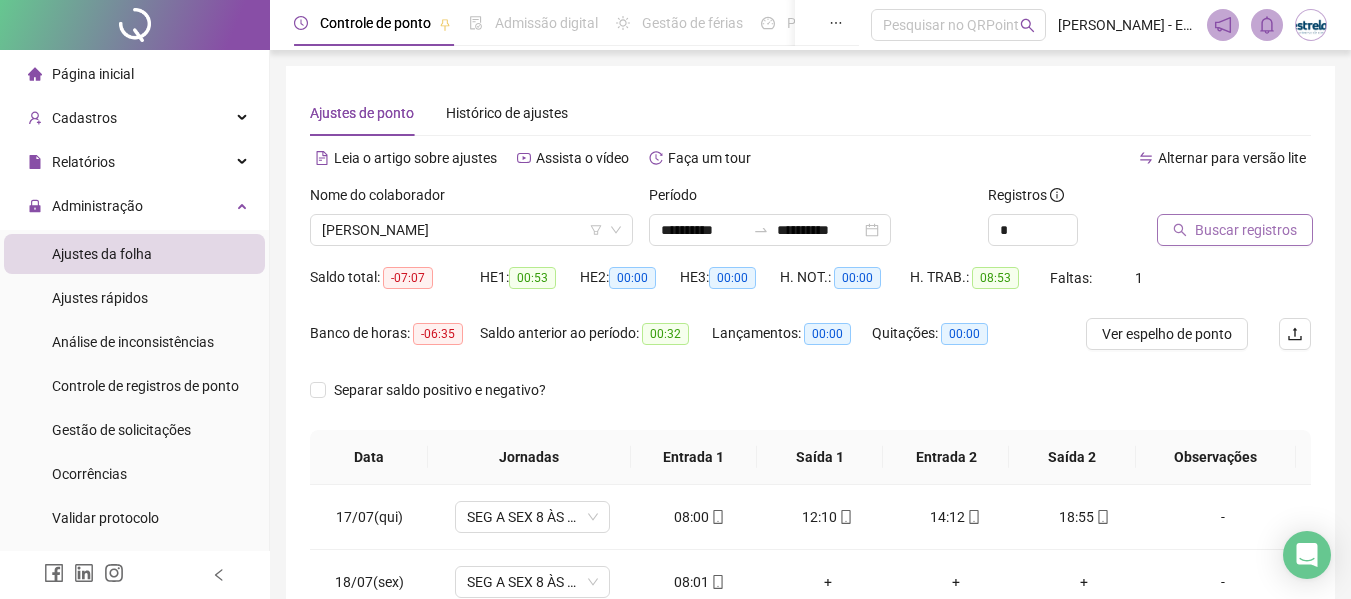 click 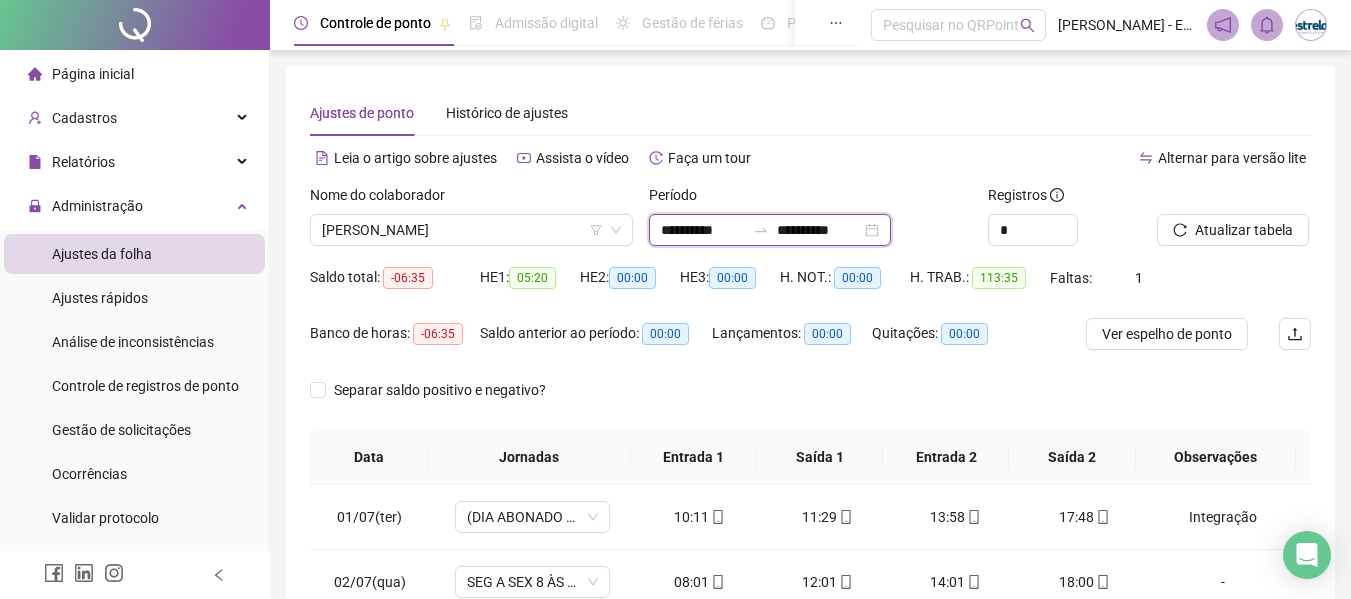 click on "**********" at bounding box center [770, 230] 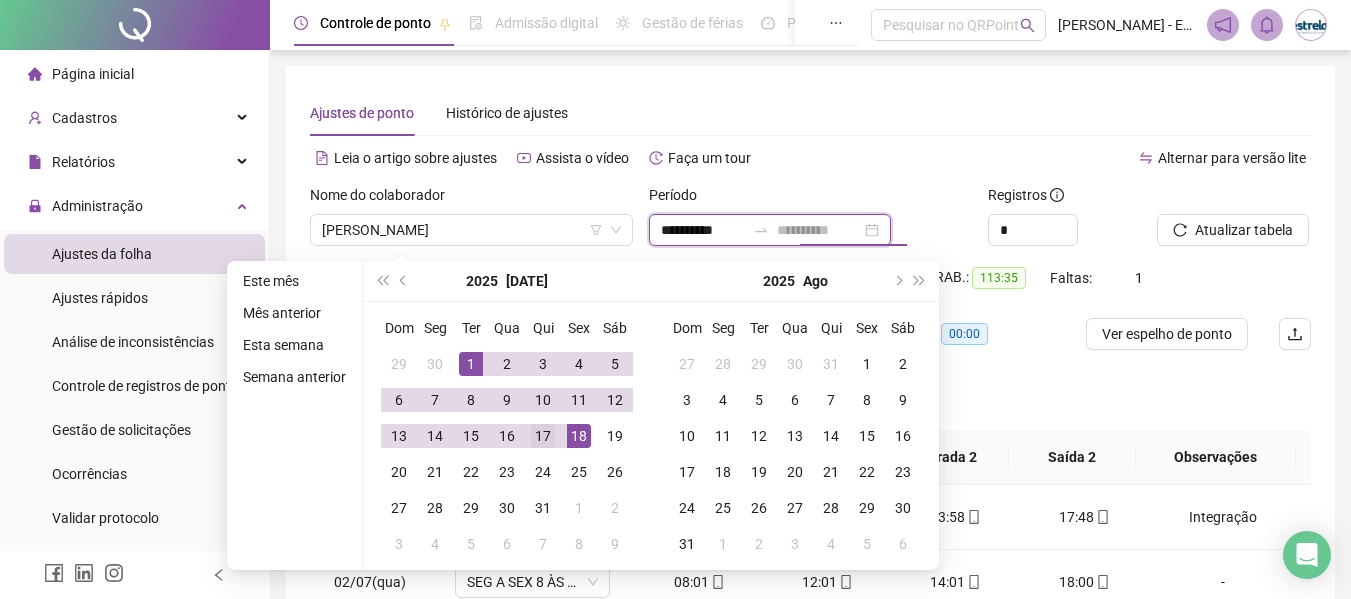 type on "**********" 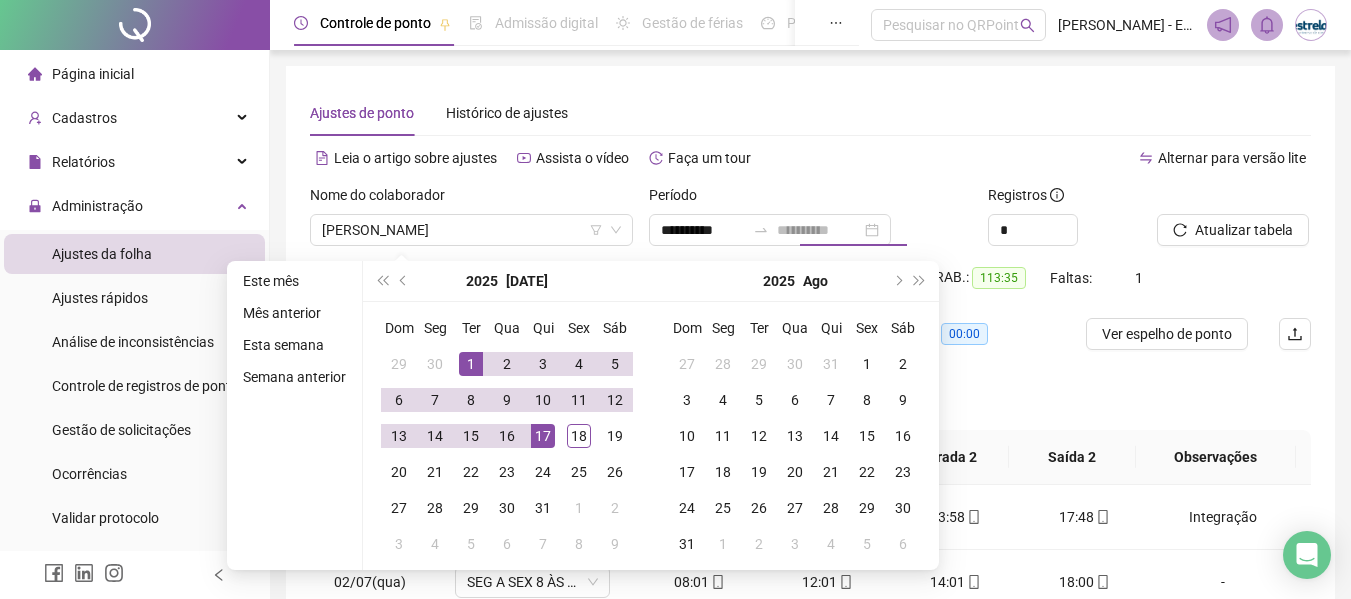 click on "17" at bounding box center [543, 436] 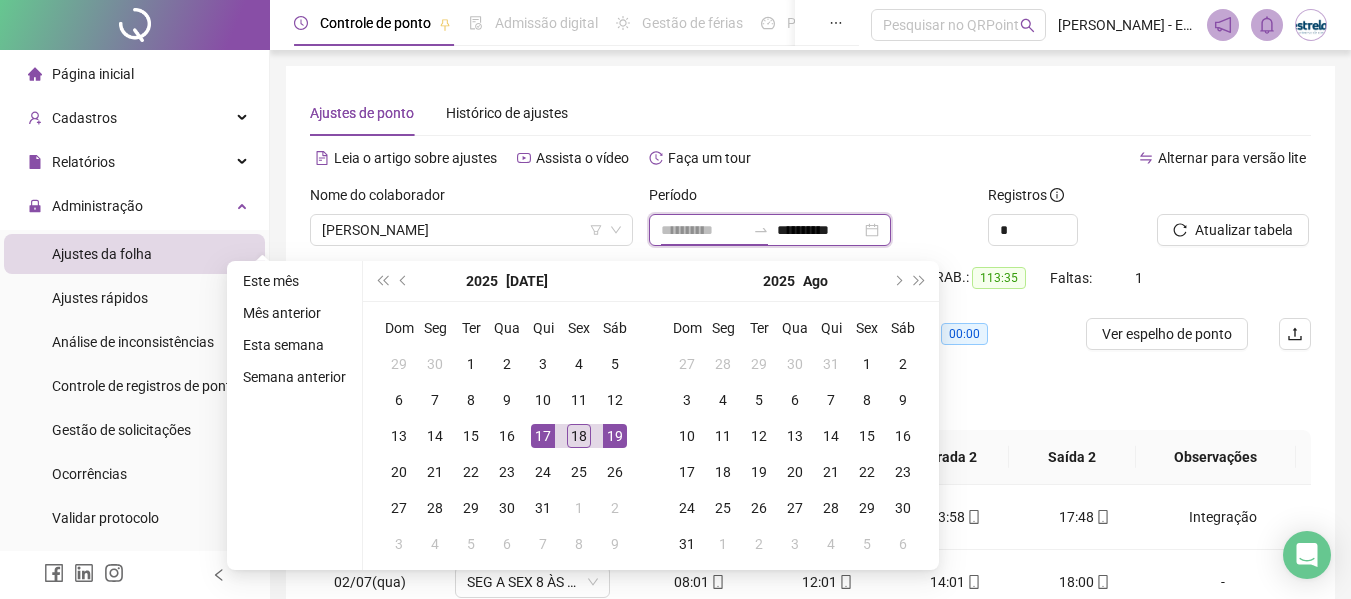 type on "**********" 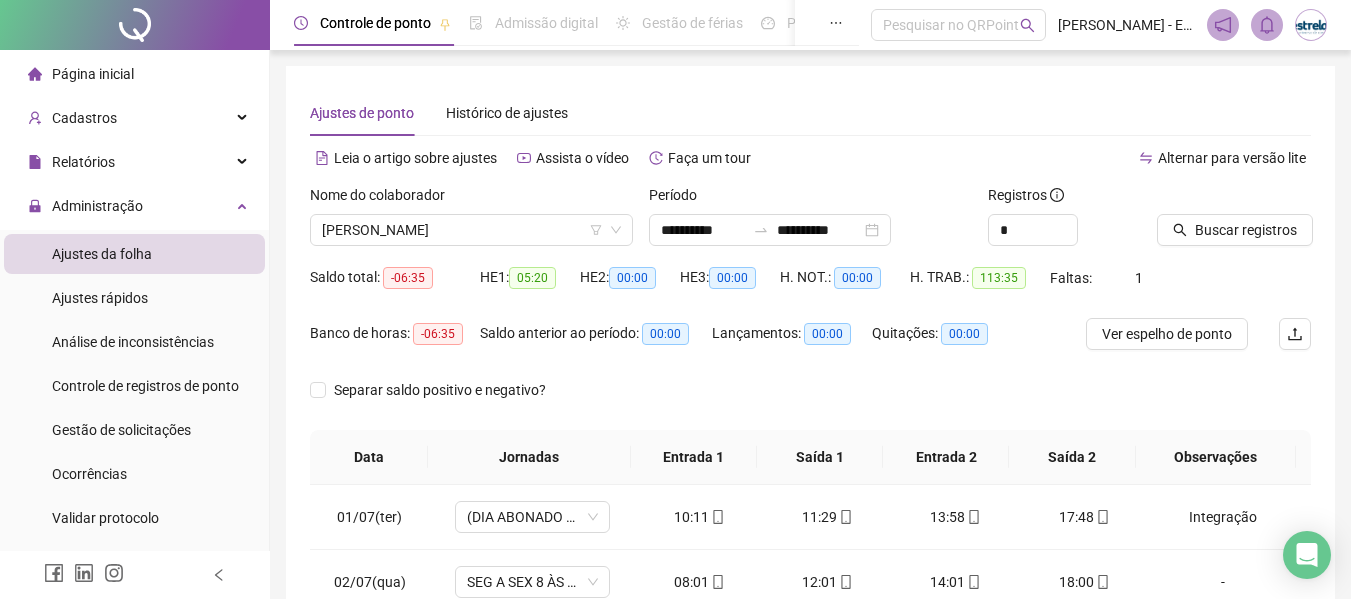 click on "Buscar registros" at bounding box center [1246, 230] 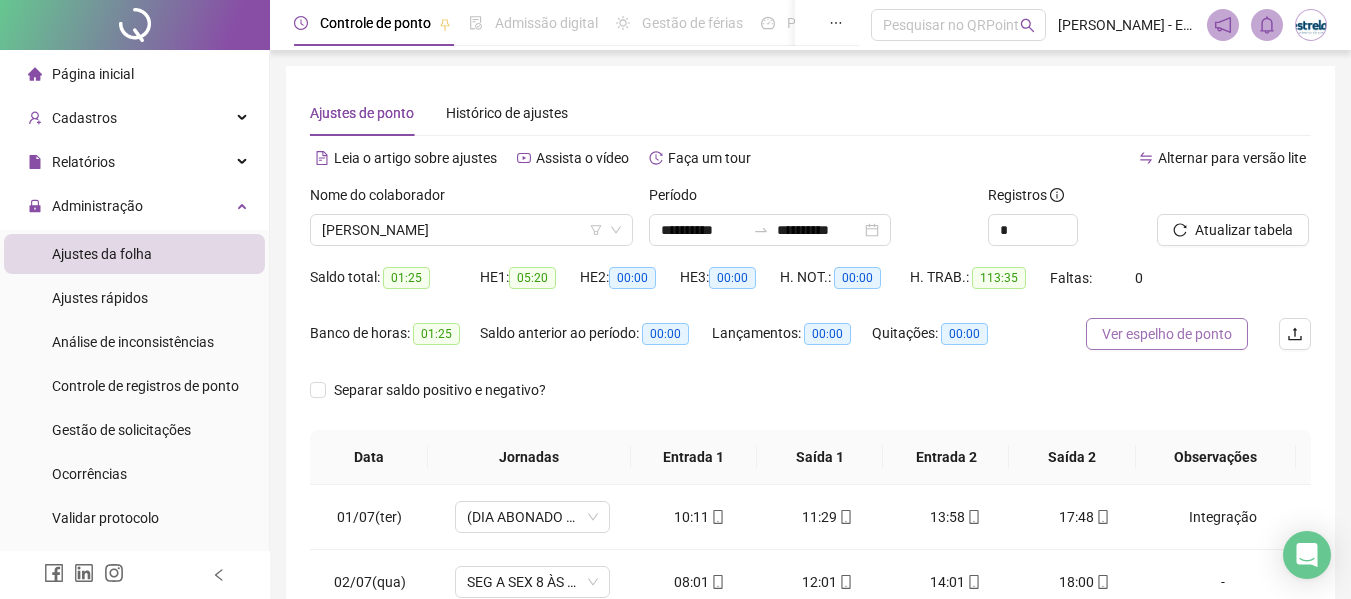 click on "Ver espelho de ponto" at bounding box center [1167, 334] 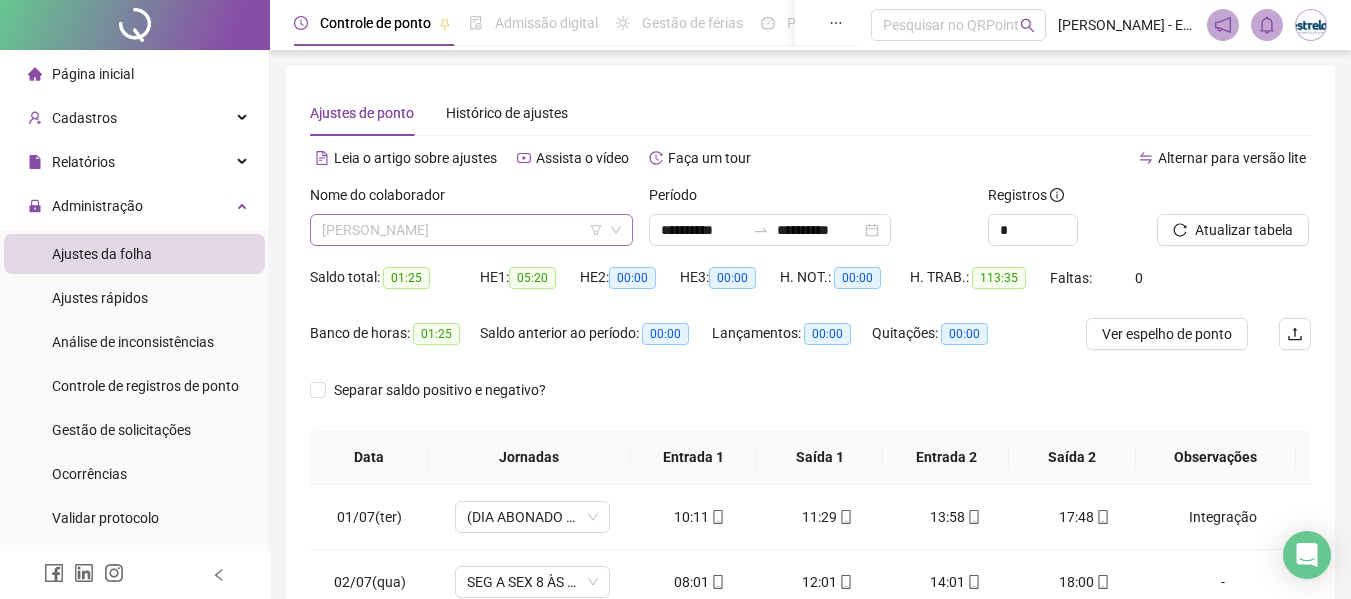 click on "[PERSON_NAME]" at bounding box center (471, 230) 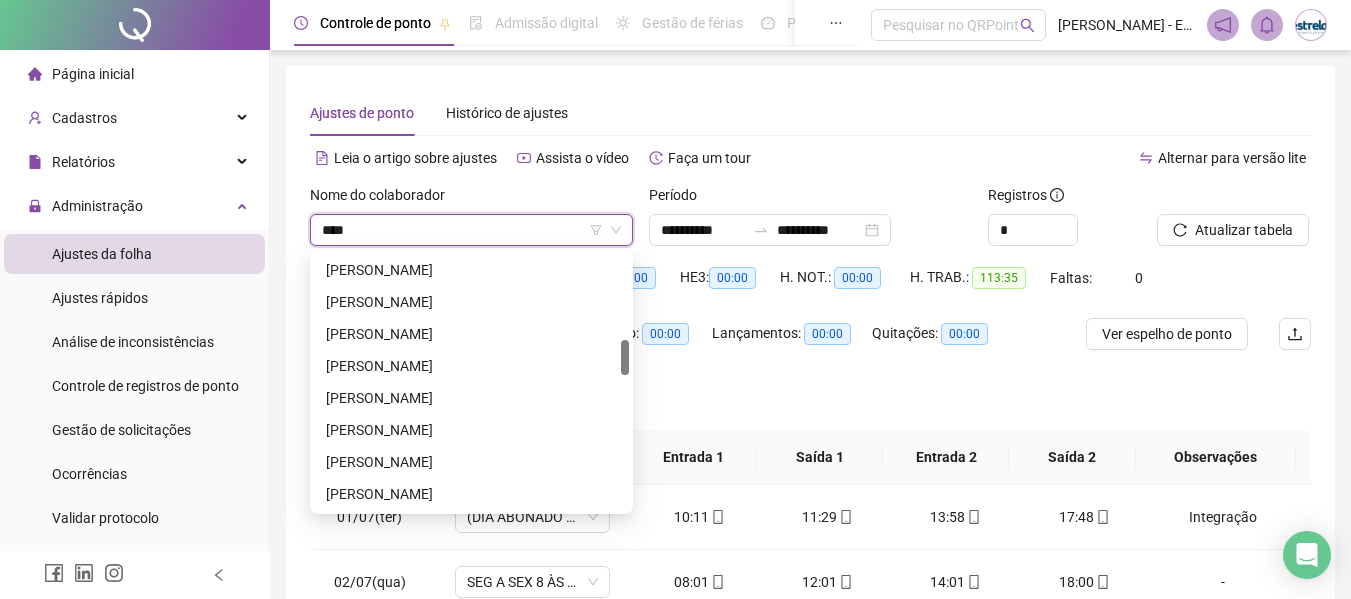 scroll, scrollTop: 0, scrollLeft: 0, axis: both 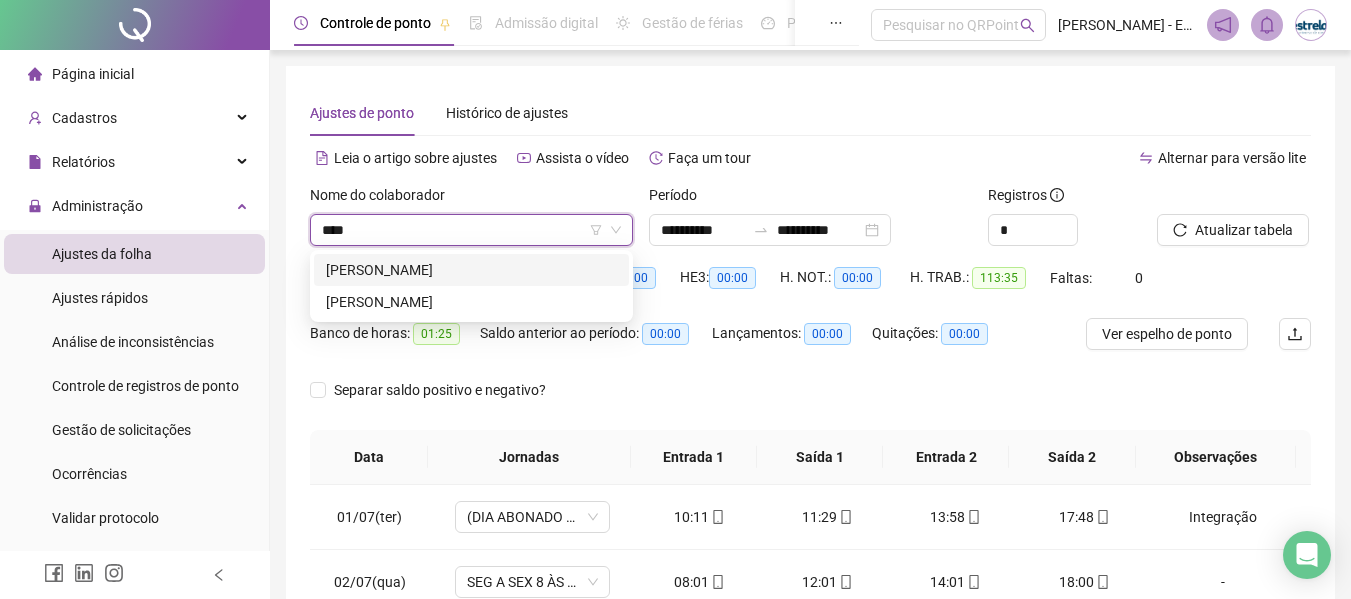 type on "*****" 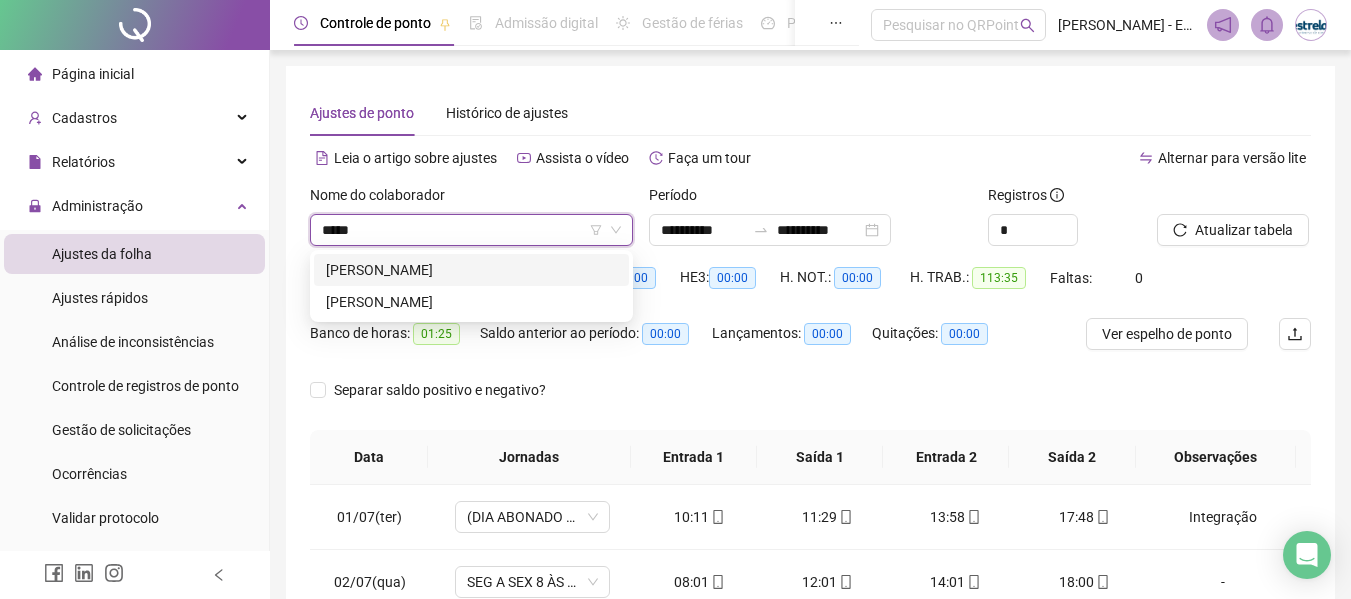 click on "[PERSON_NAME]" at bounding box center [471, 270] 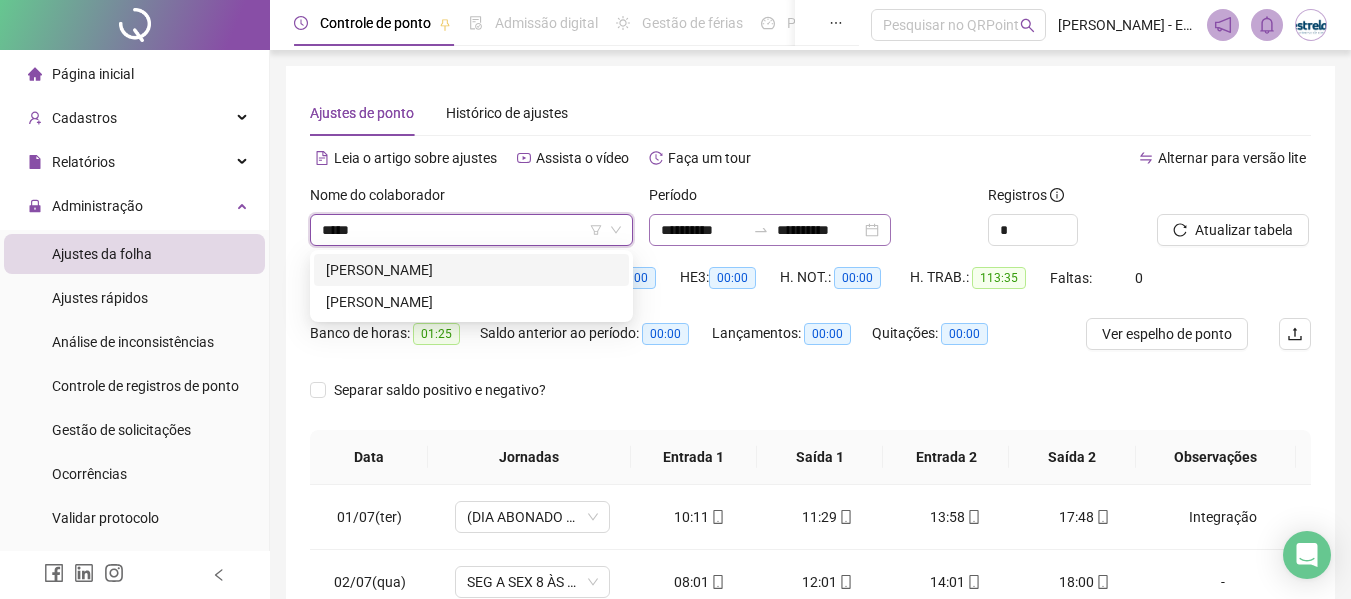 type 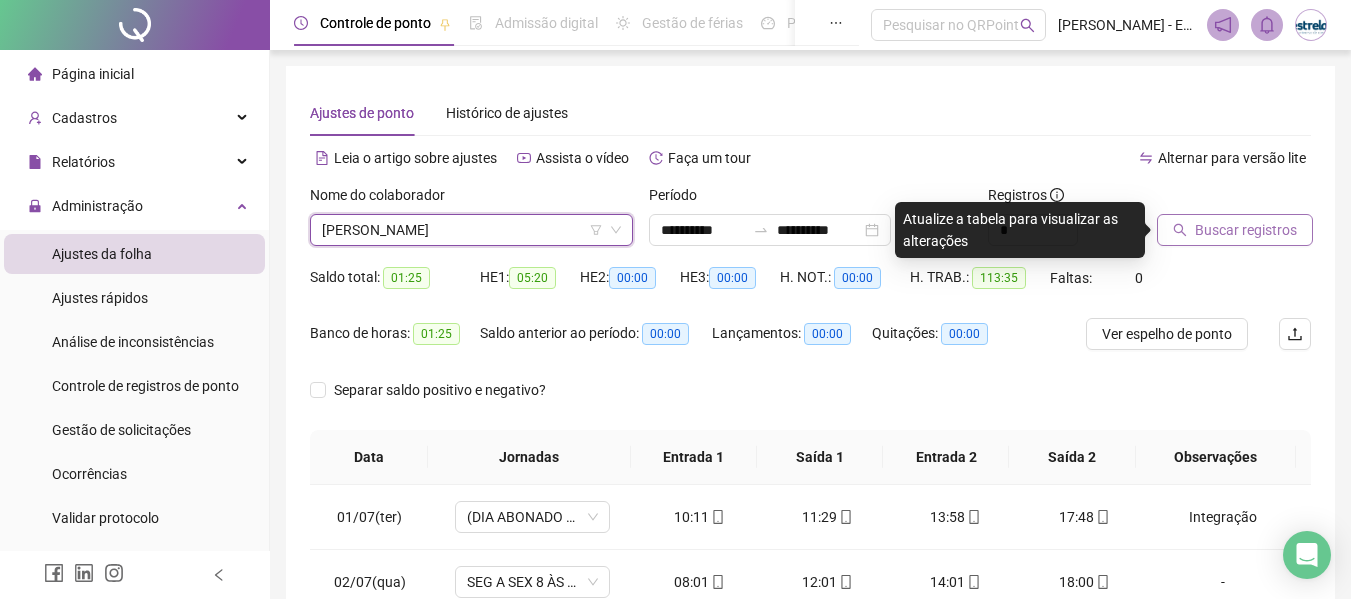 click on "Buscar registros" at bounding box center (1235, 230) 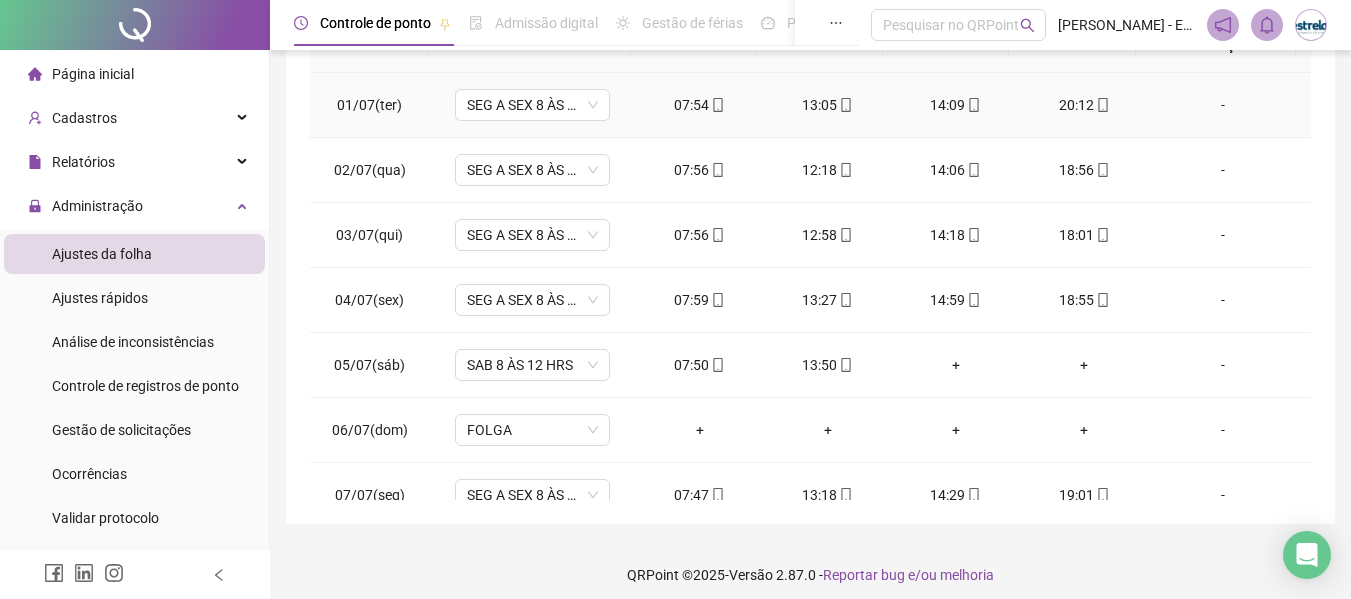 scroll, scrollTop: 423, scrollLeft: 0, axis: vertical 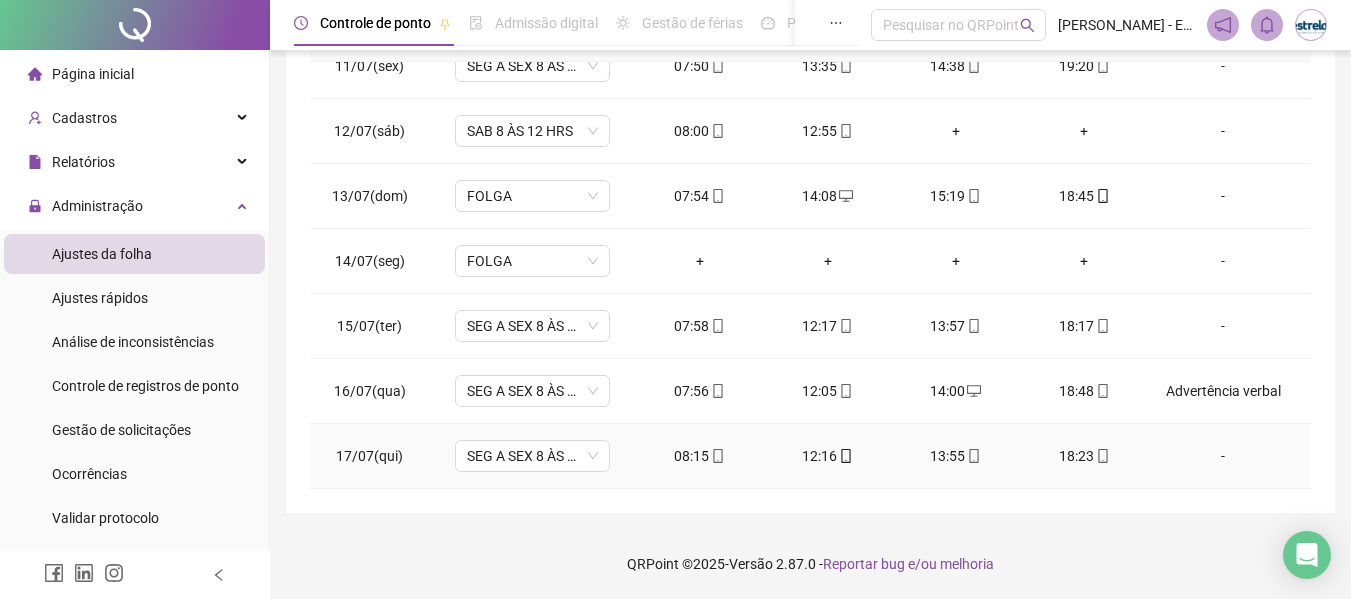 click on "-" at bounding box center [1223, 456] 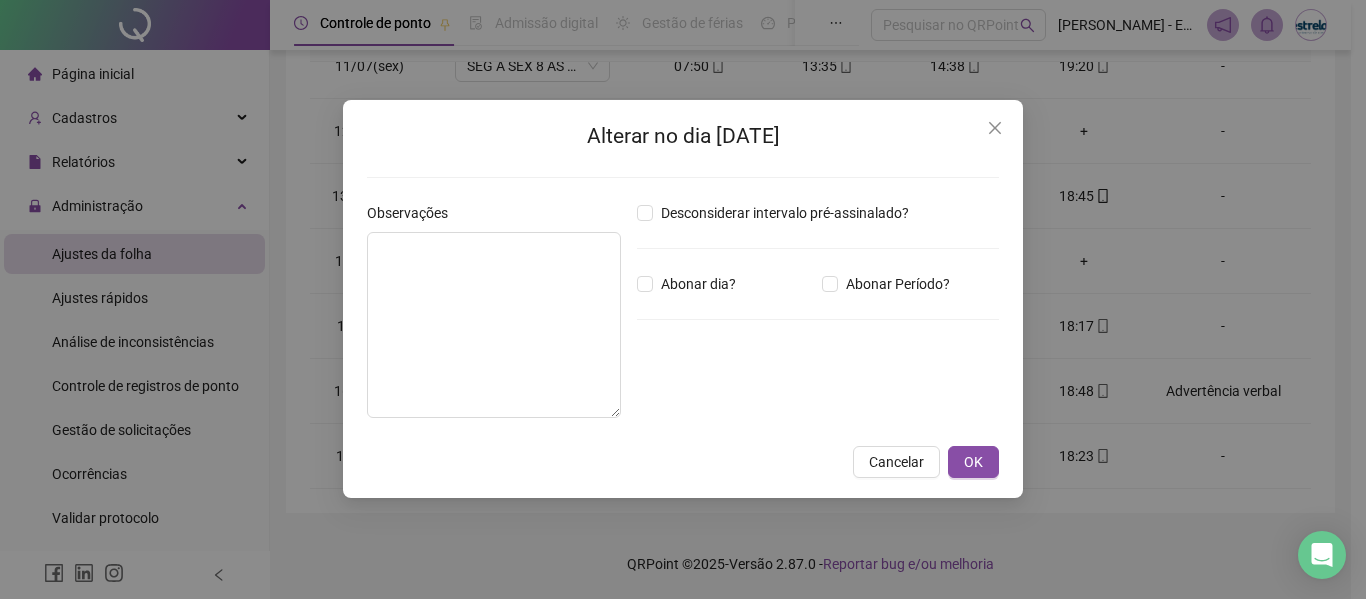 type 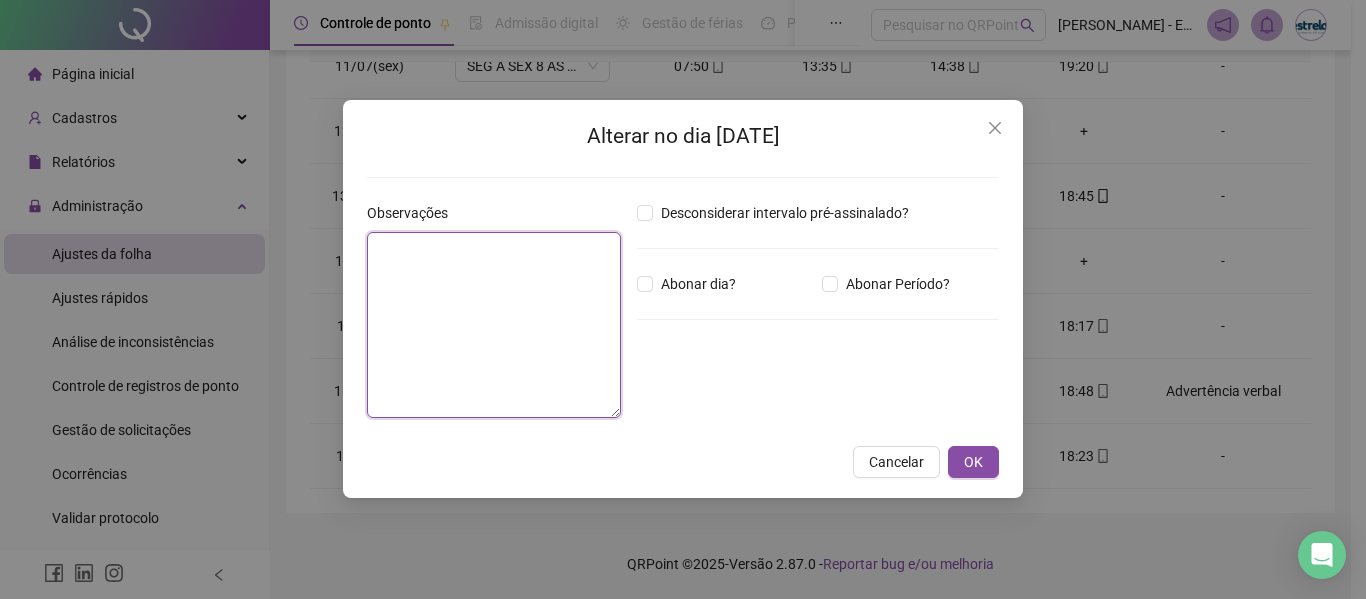 drag, startPoint x: 558, startPoint y: 287, endPoint x: 572, endPoint y: 286, distance: 14.035668 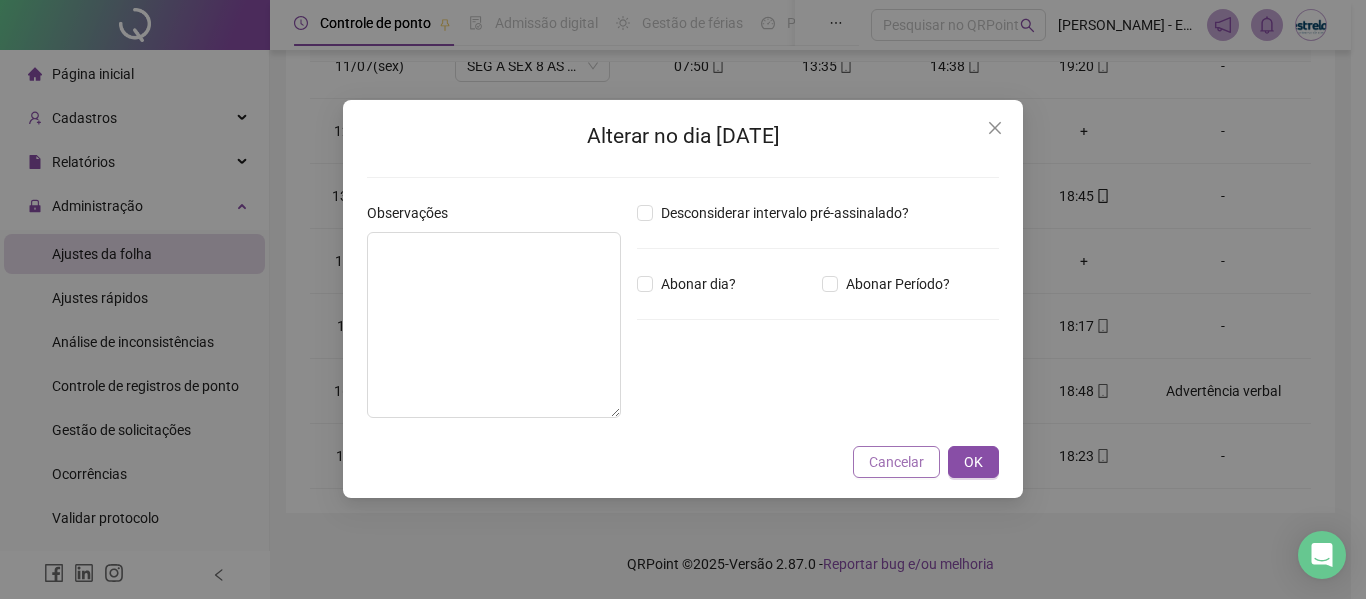 click on "Cancelar" at bounding box center (896, 462) 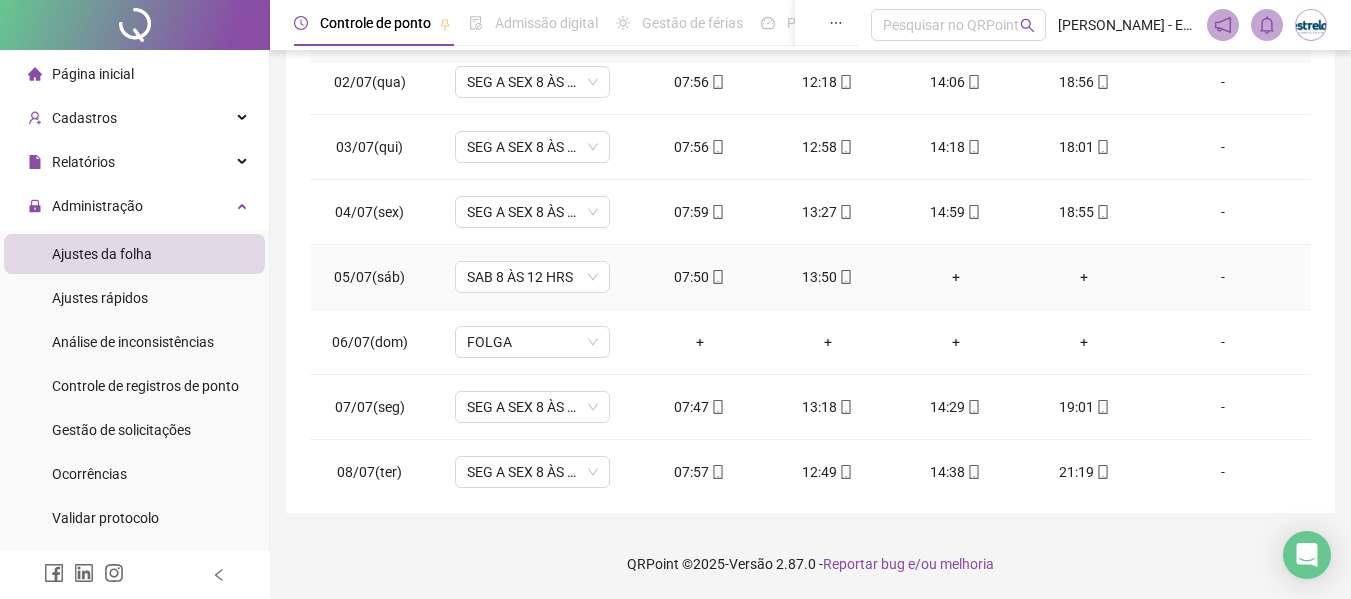 scroll, scrollTop: 0, scrollLeft: 0, axis: both 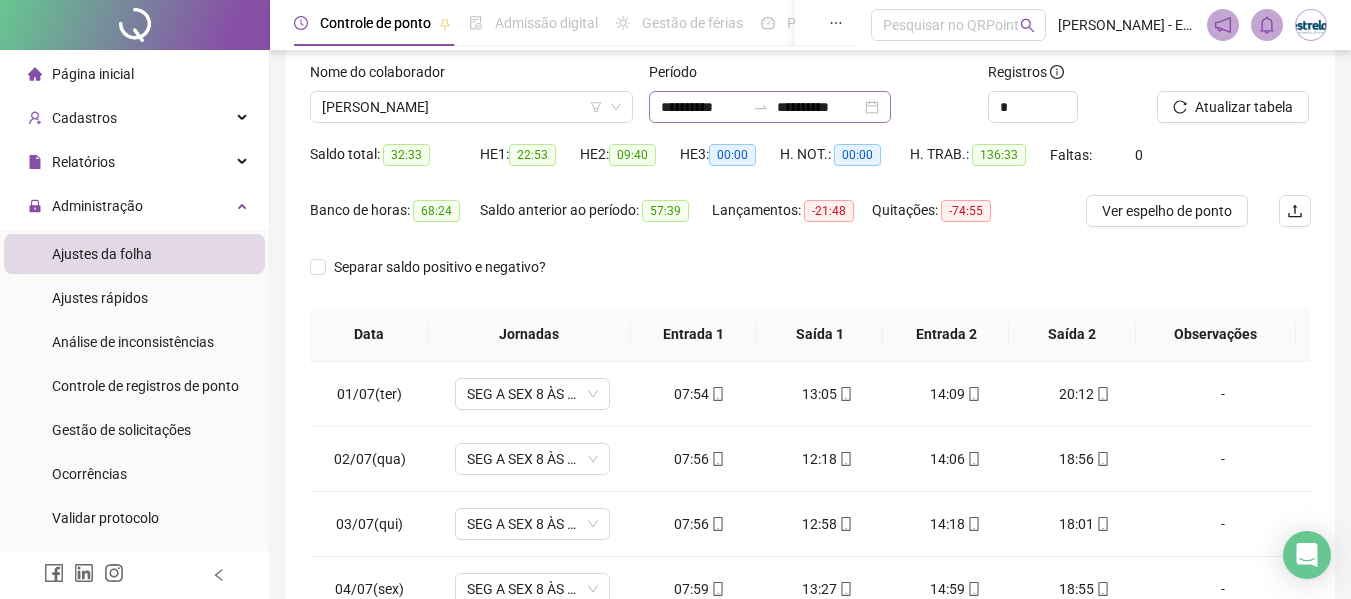 click on "**********" at bounding box center (770, 107) 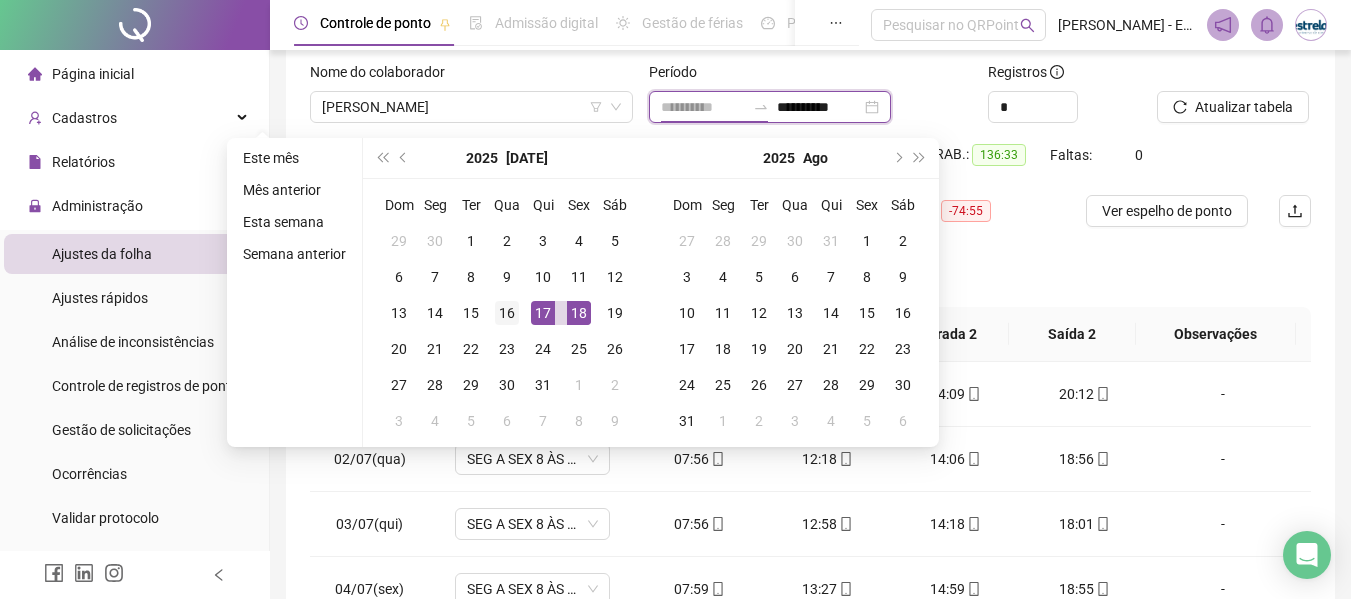 type on "**********" 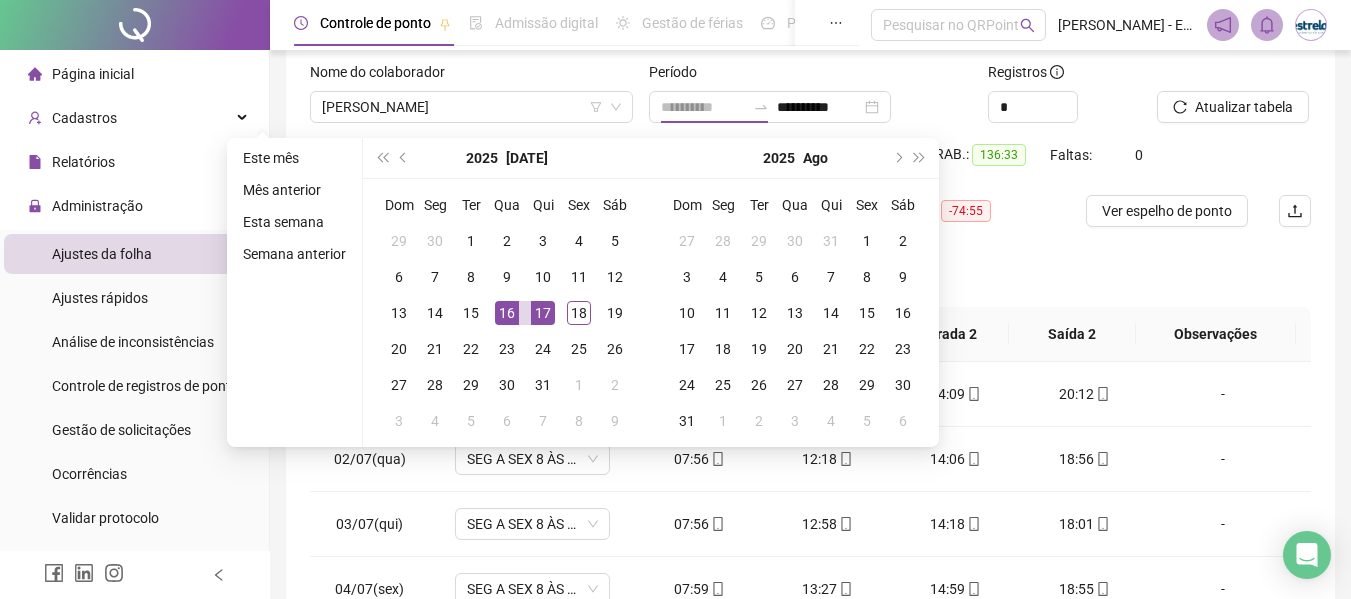 click on "16" at bounding box center [507, 313] 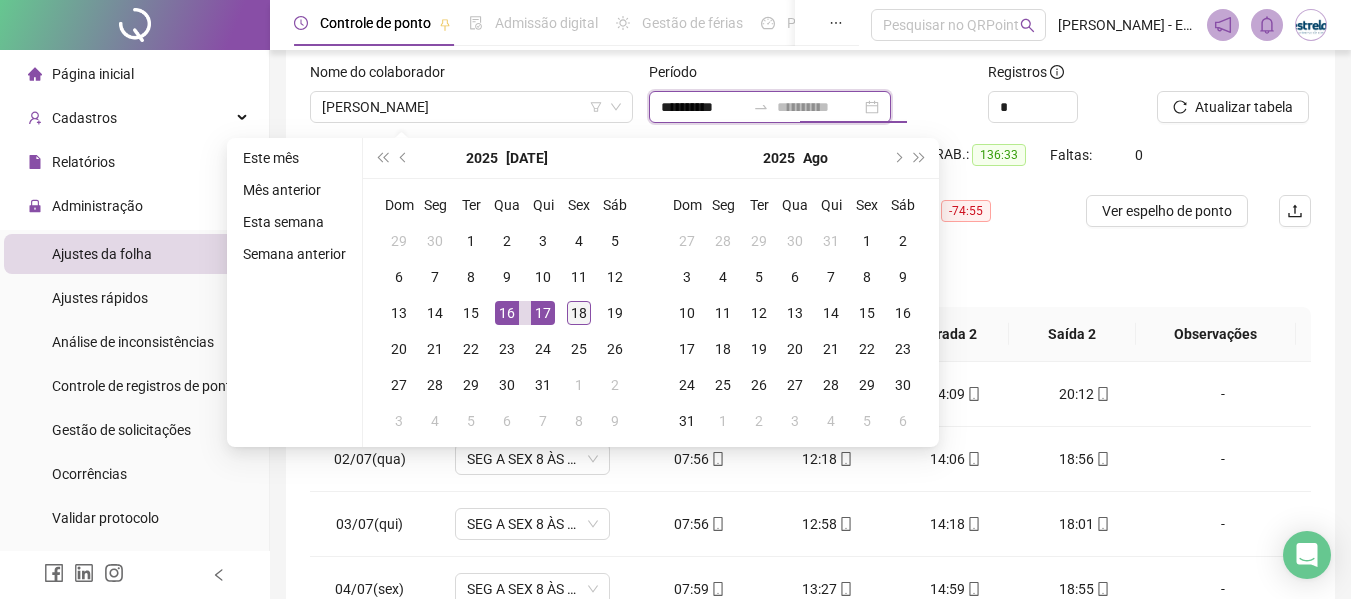 type on "**********" 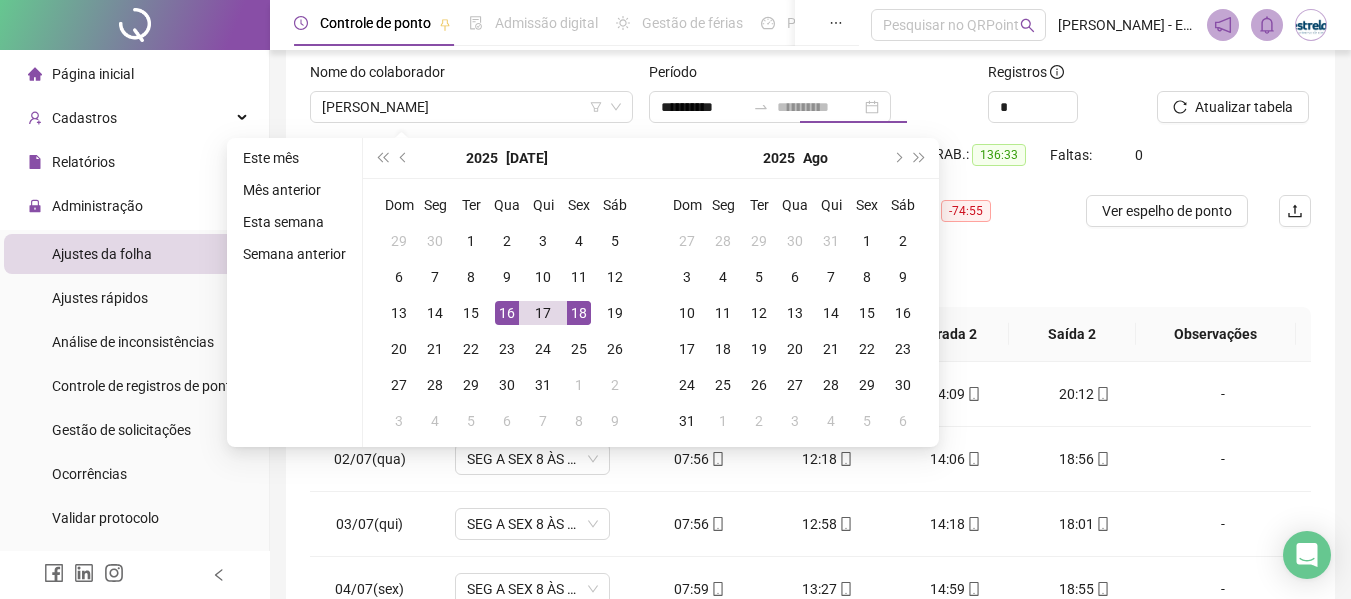 drag, startPoint x: 580, startPoint y: 311, endPoint x: 748, endPoint y: 257, distance: 176.4653 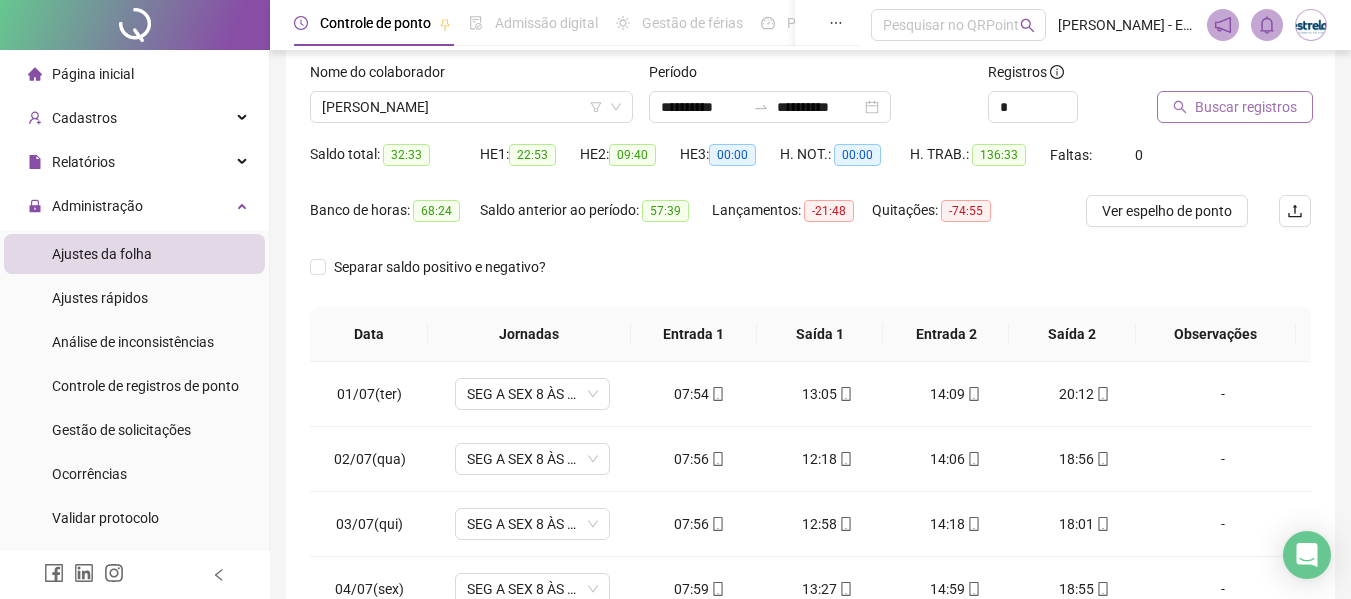click on "Buscar registros" at bounding box center (1246, 107) 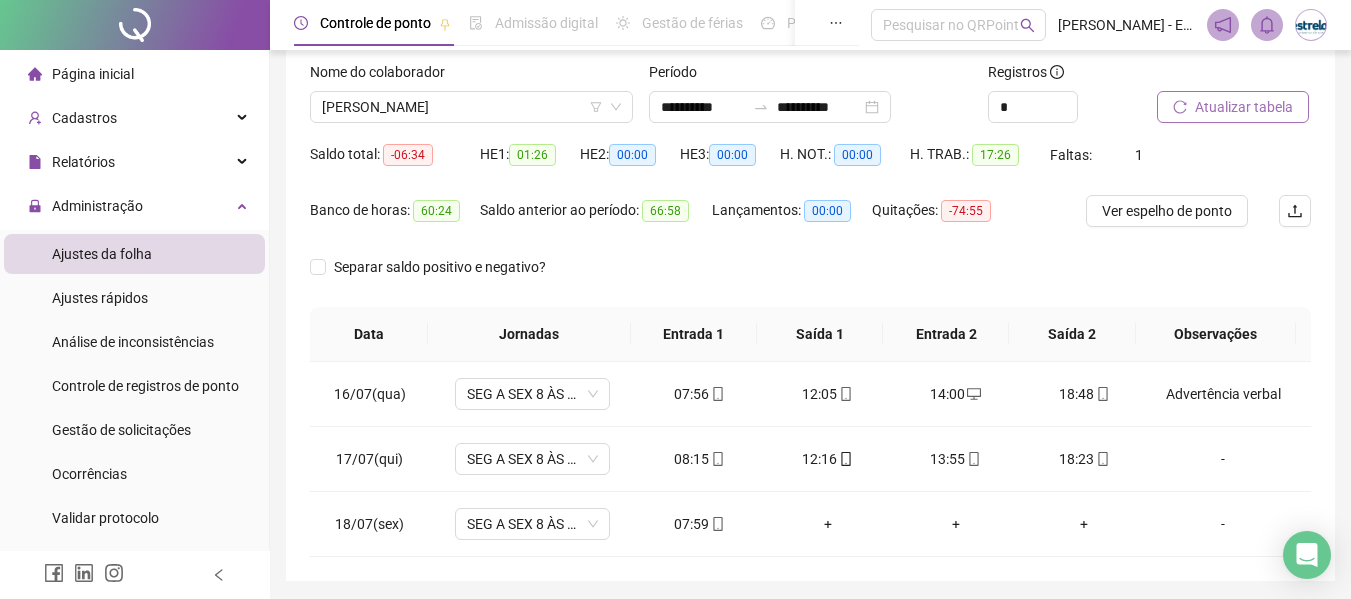 click on "Atualizar tabela" at bounding box center (1244, 107) 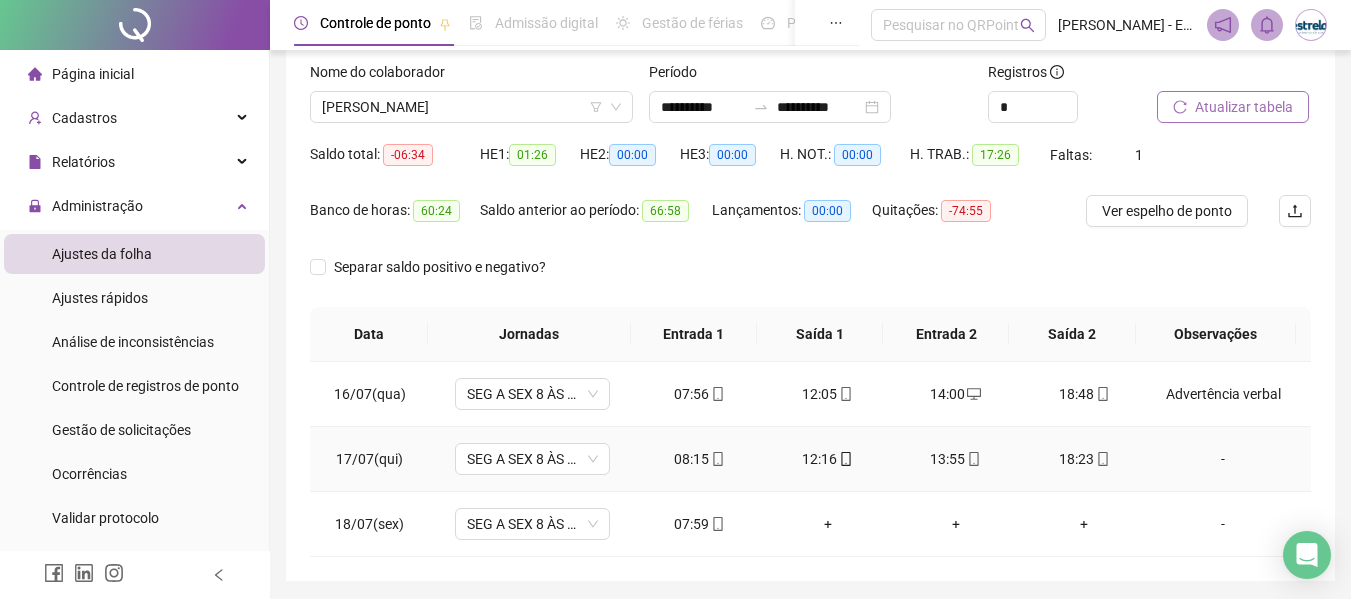 drag, startPoint x: 1205, startPoint y: 461, endPoint x: 1179, endPoint y: 457, distance: 26.305893 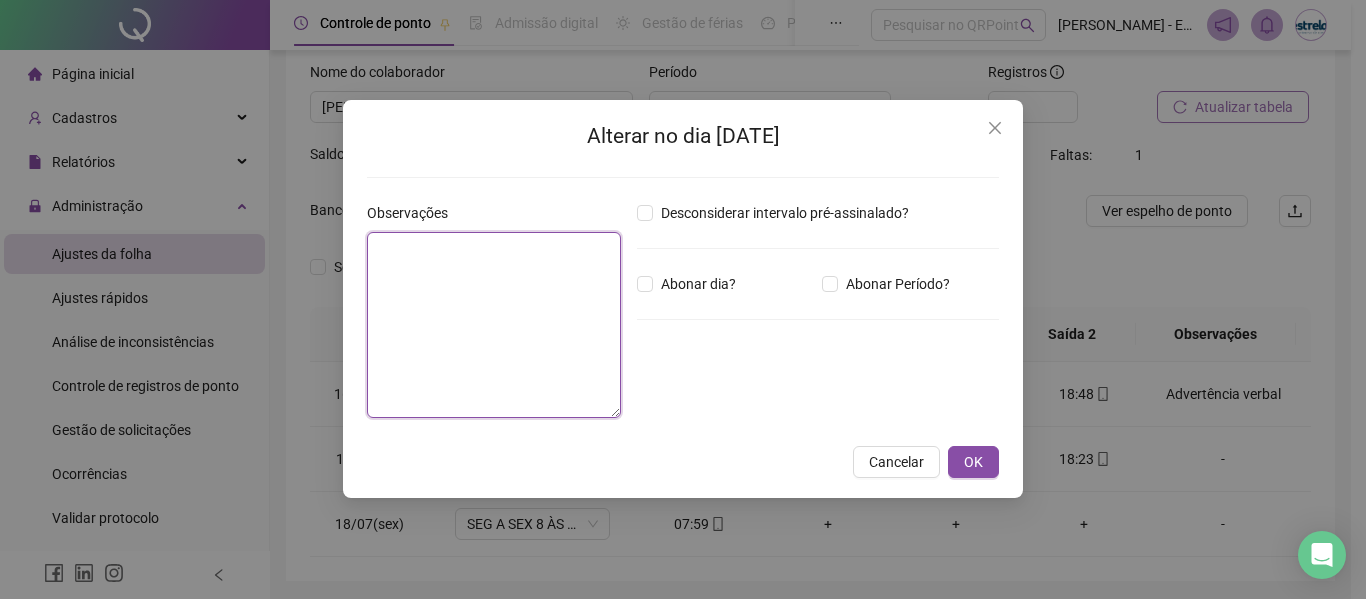 click at bounding box center (494, 325) 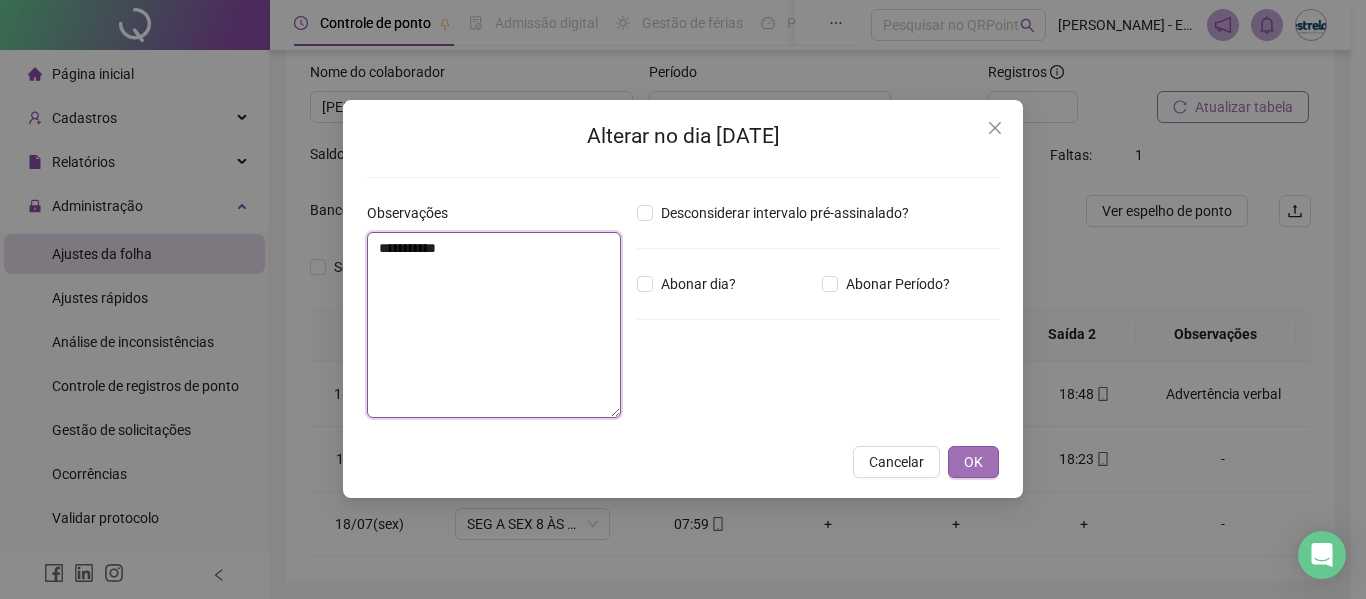type on "**********" 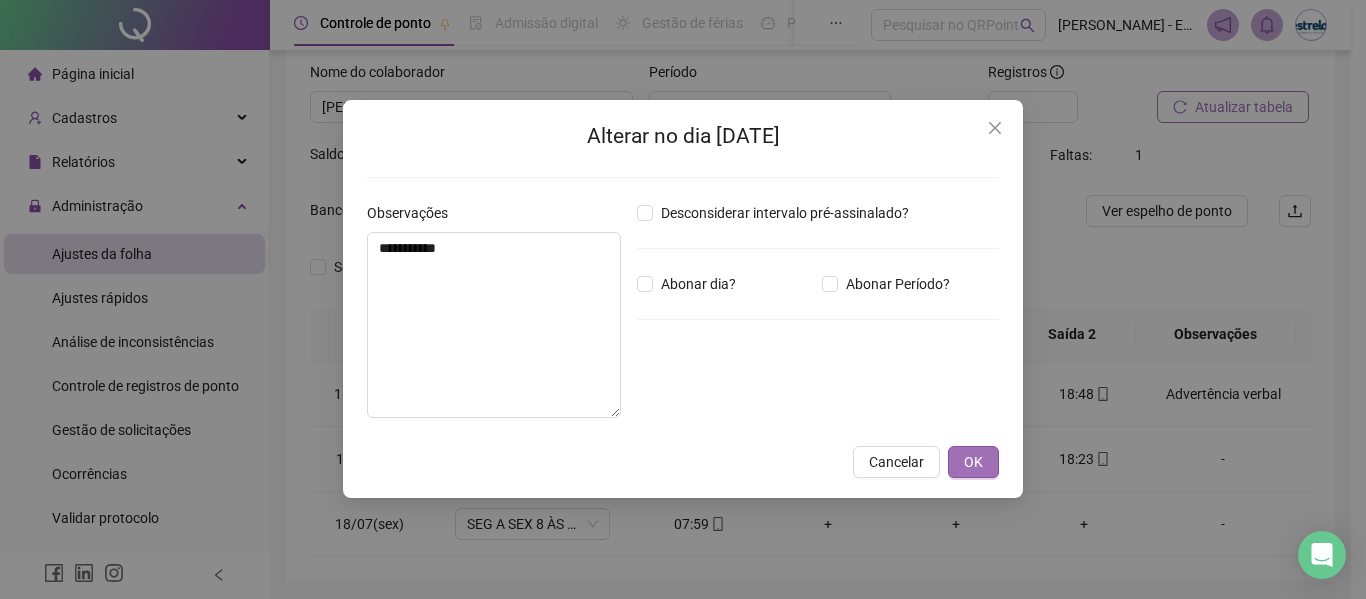 click on "OK" at bounding box center (973, 462) 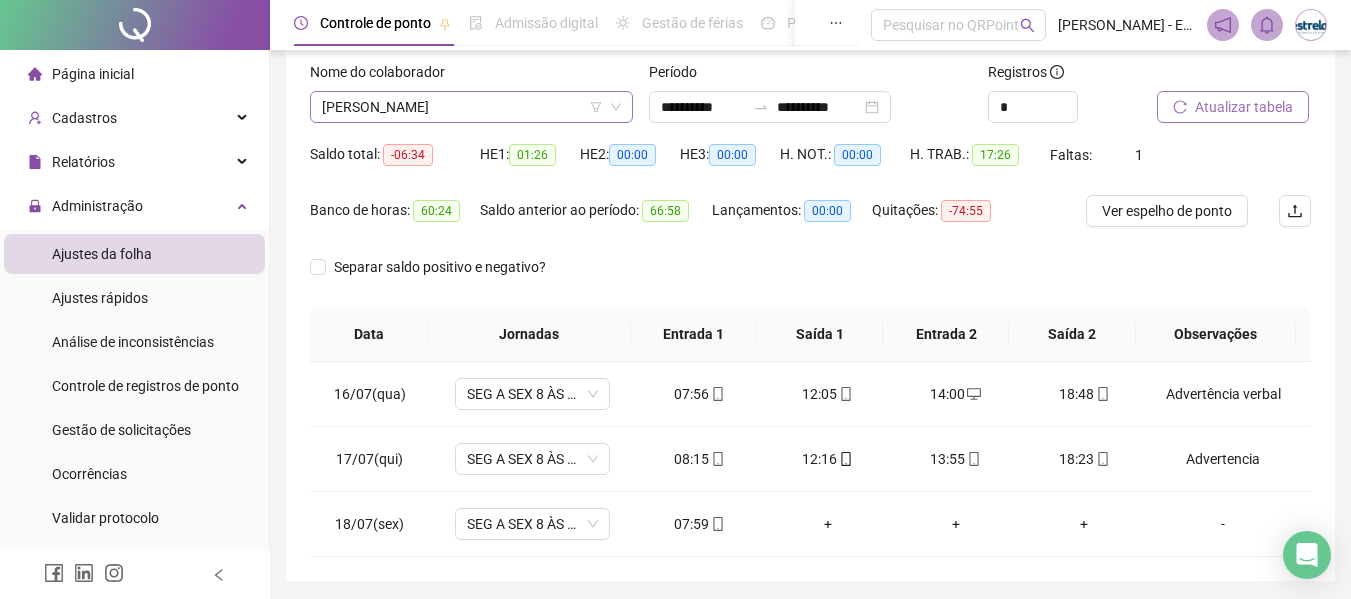 click on "[PERSON_NAME]" at bounding box center (471, 107) 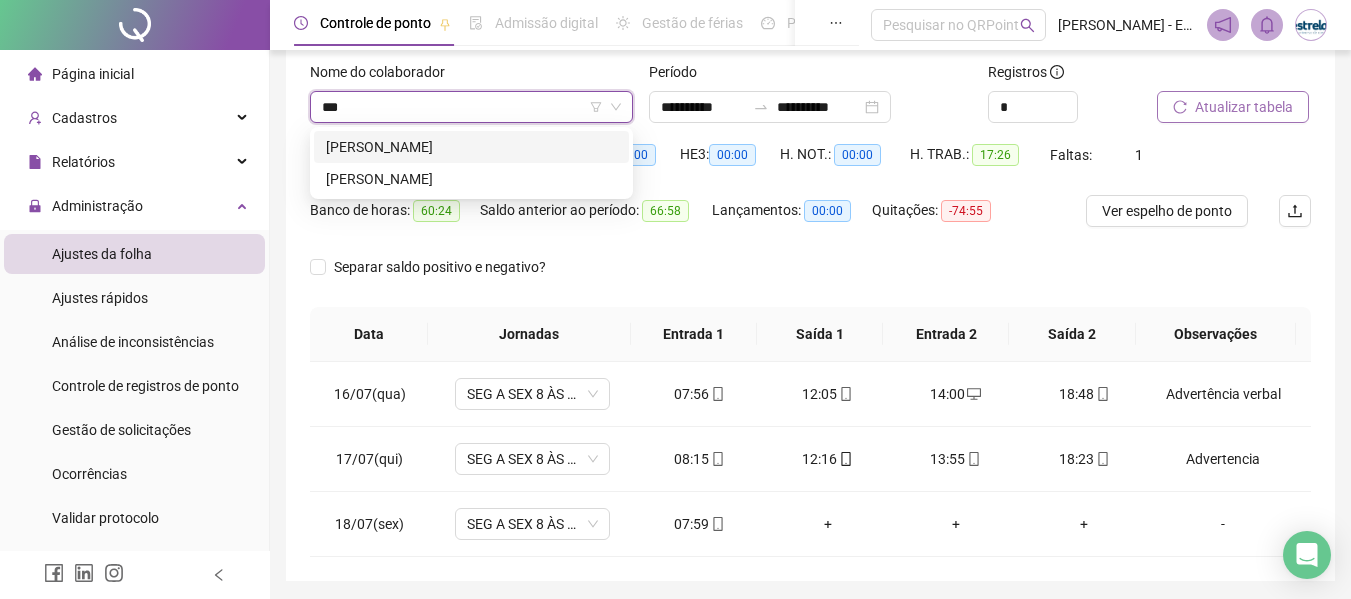scroll, scrollTop: 0, scrollLeft: 0, axis: both 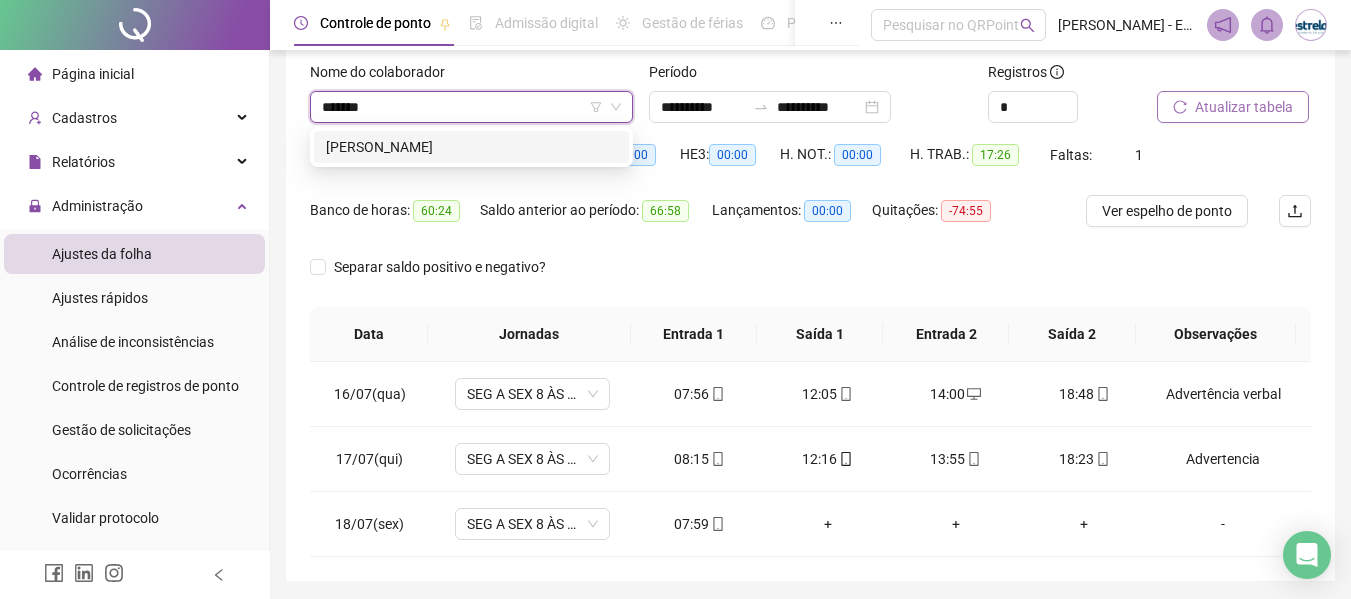 type on "********" 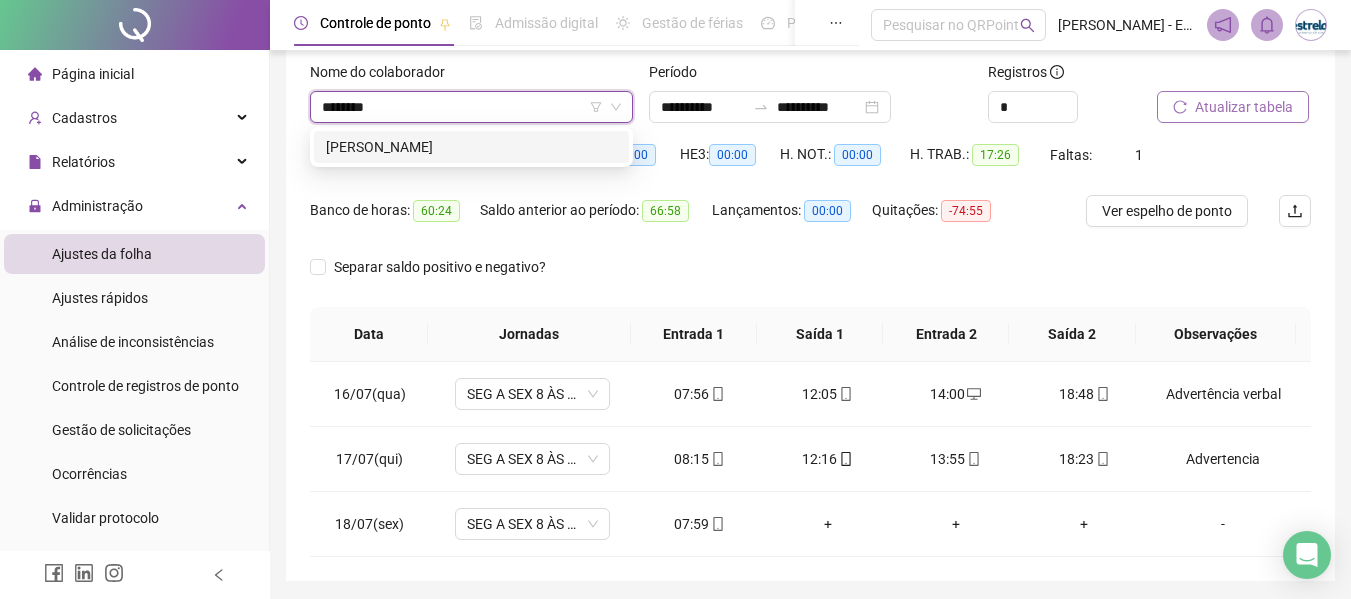 click on "[PERSON_NAME]" at bounding box center [471, 147] 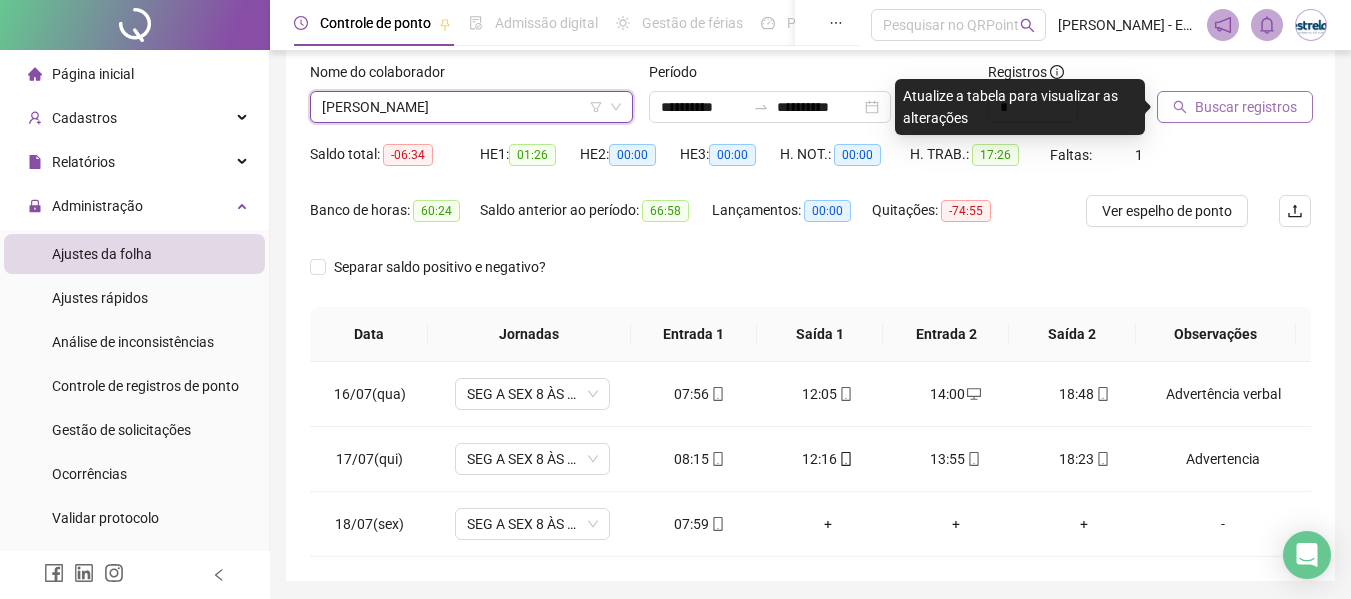 click on "Buscar registros" at bounding box center (1235, 107) 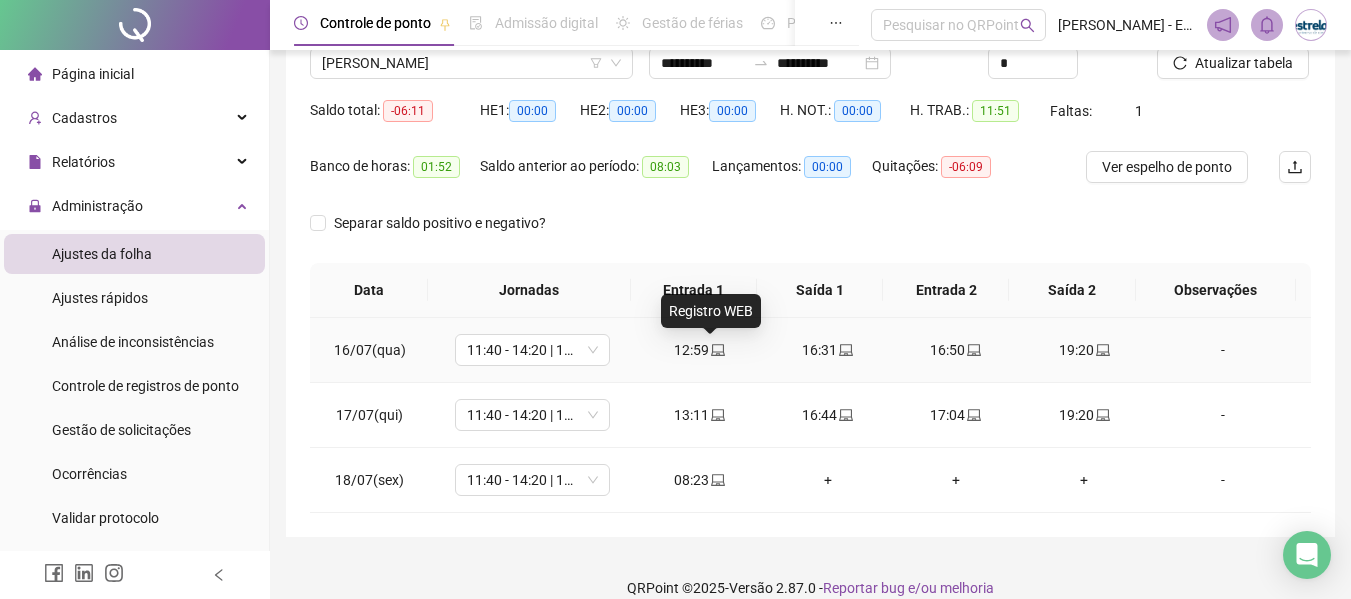 scroll, scrollTop: 191, scrollLeft: 0, axis: vertical 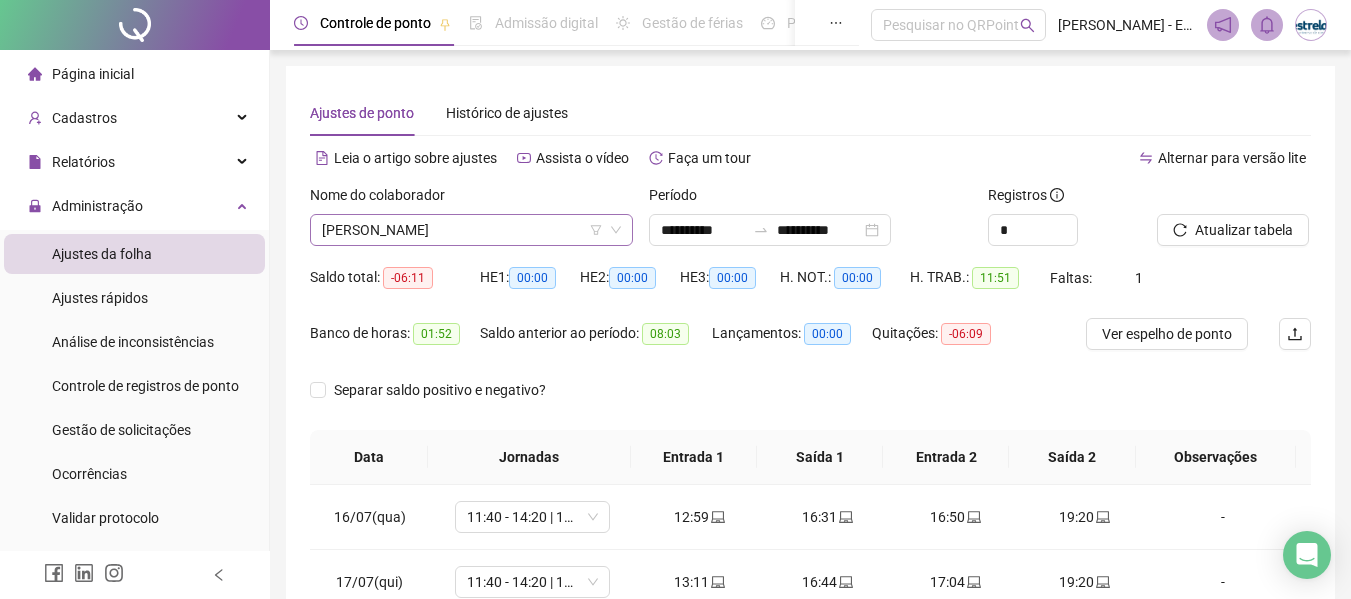 click on "[PERSON_NAME]" at bounding box center (471, 230) 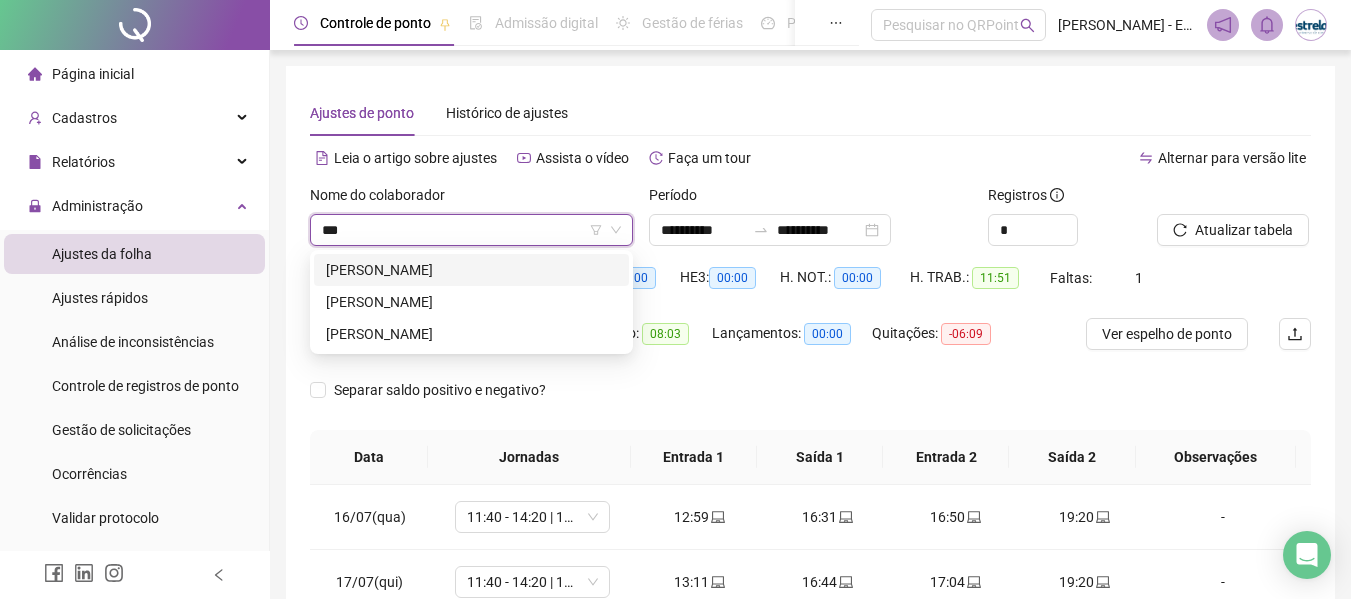 scroll, scrollTop: 0, scrollLeft: 0, axis: both 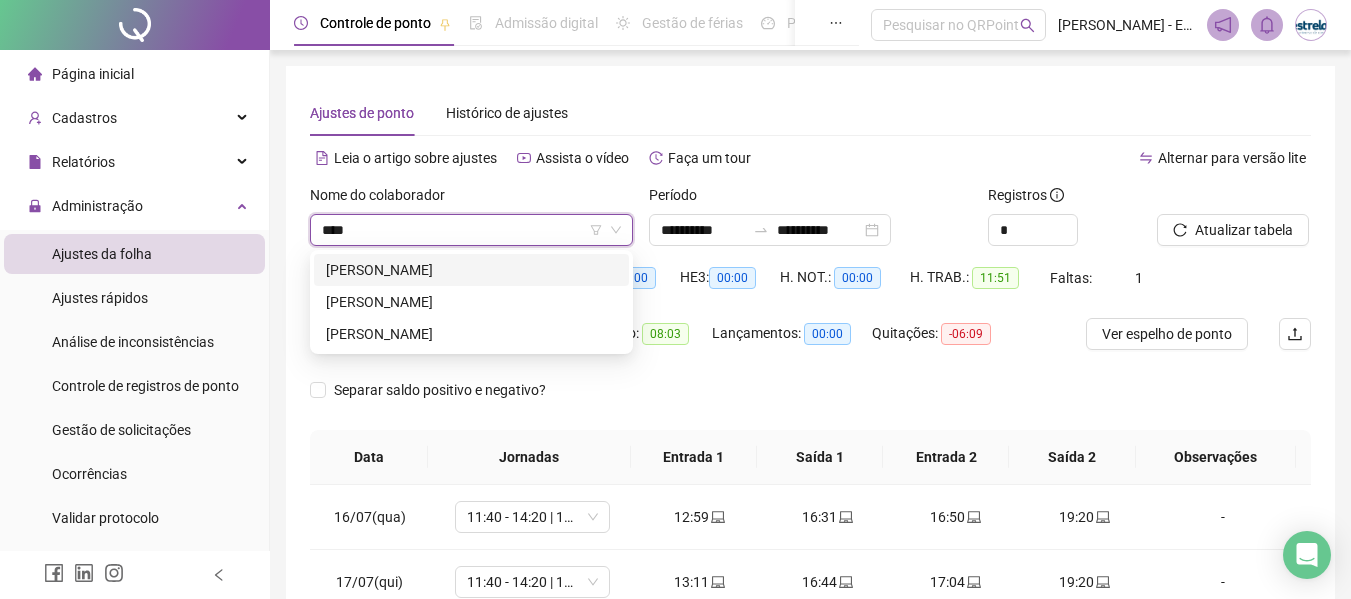 type on "*****" 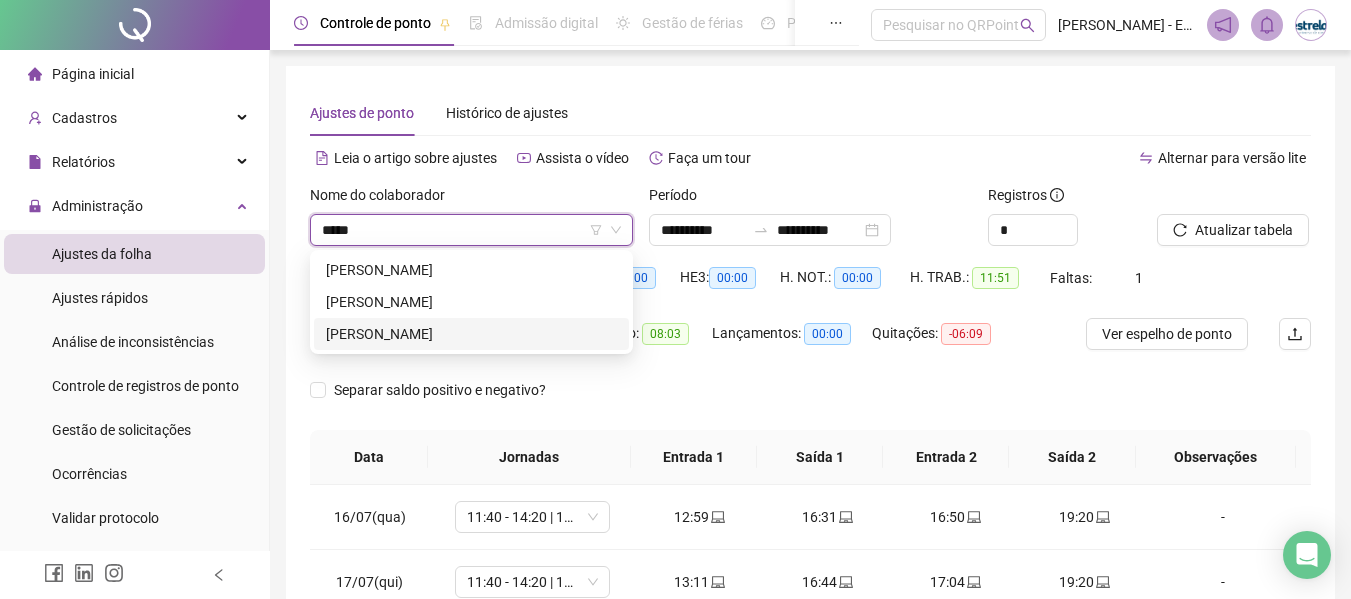 click on "[PERSON_NAME]" at bounding box center (471, 334) 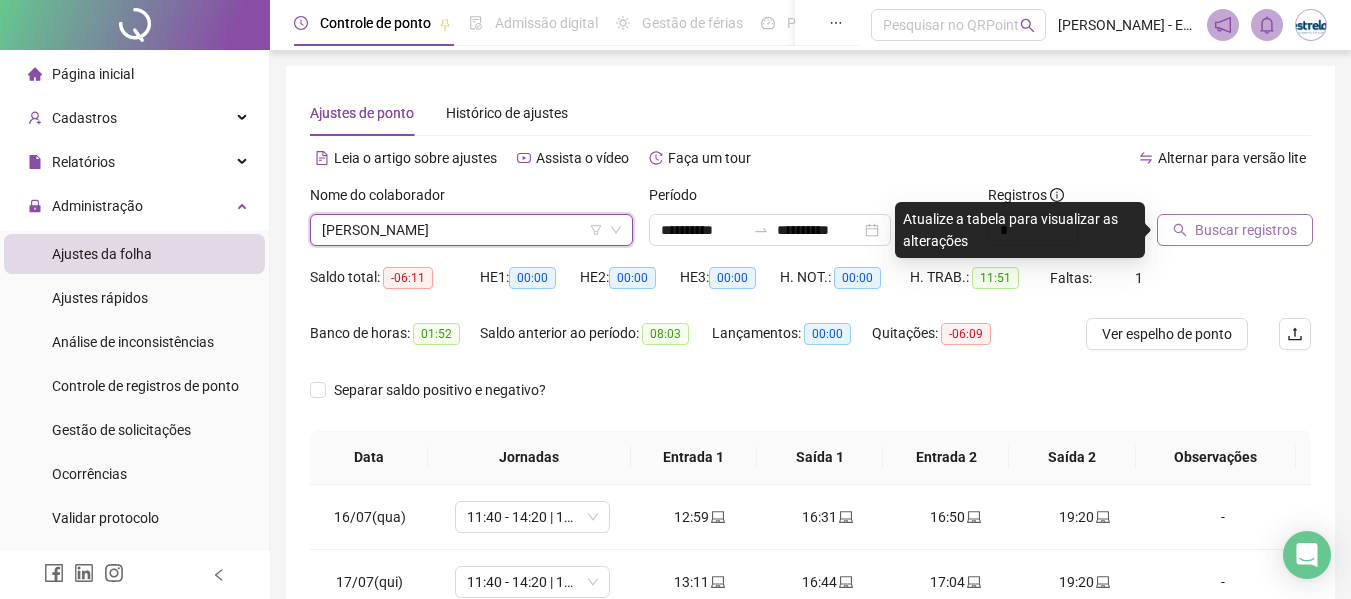 click on "Buscar registros" at bounding box center (1235, 230) 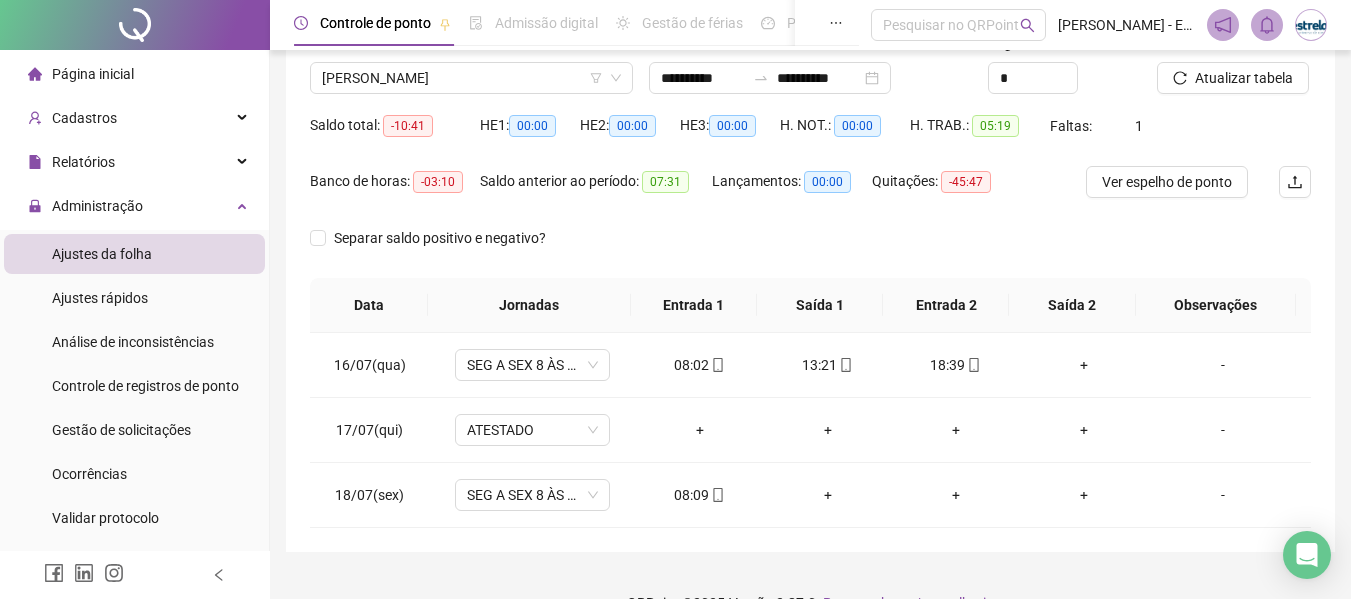 scroll, scrollTop: 191, scrollLeft: 0, axis: vertical 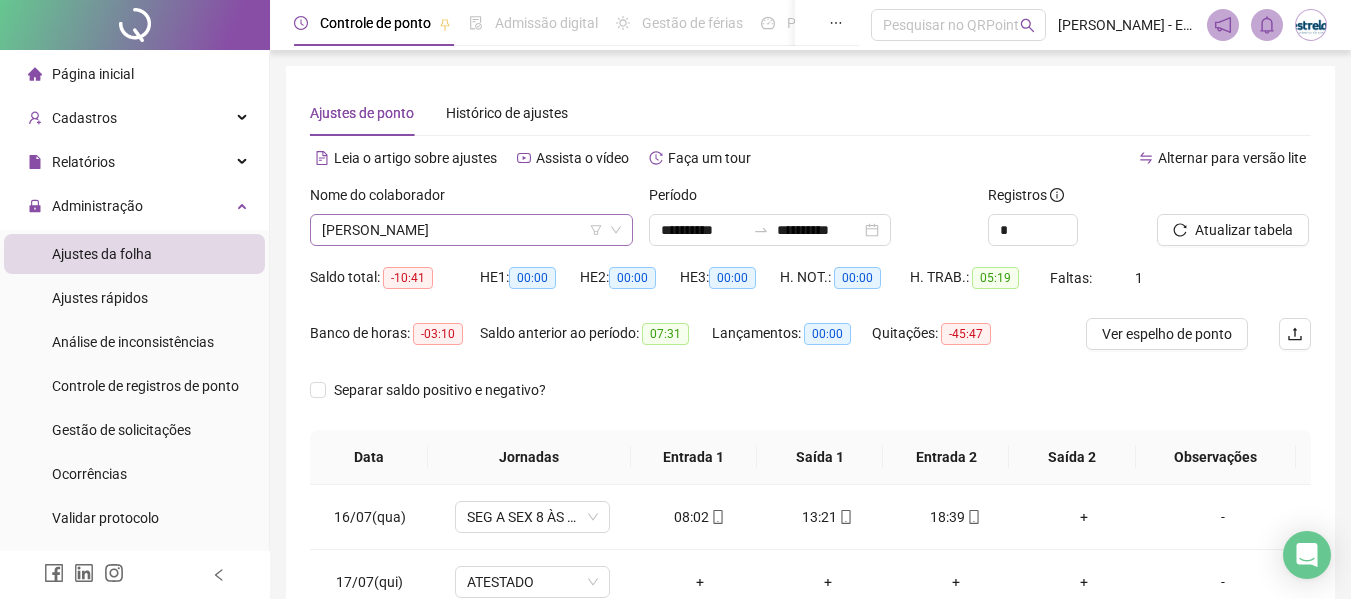 click on "[PERSON_NAME]" at bounding box center [471, 230] 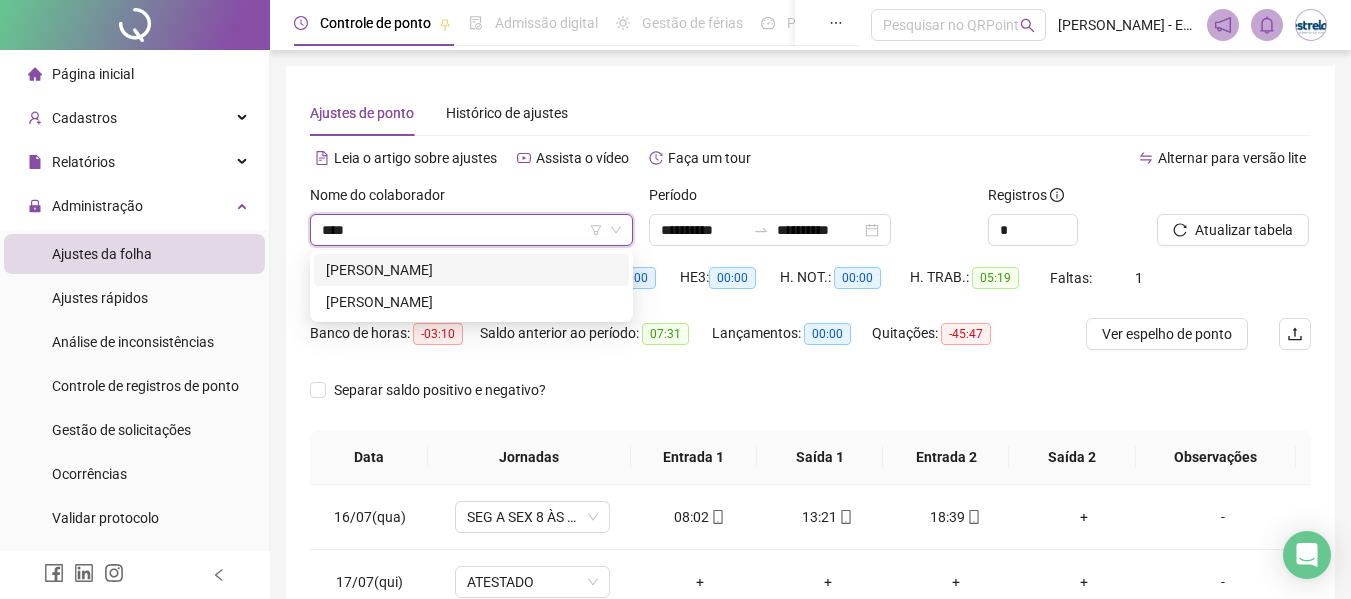 scroll, scrollTop: 0, scrollLeft: 0, axis: both 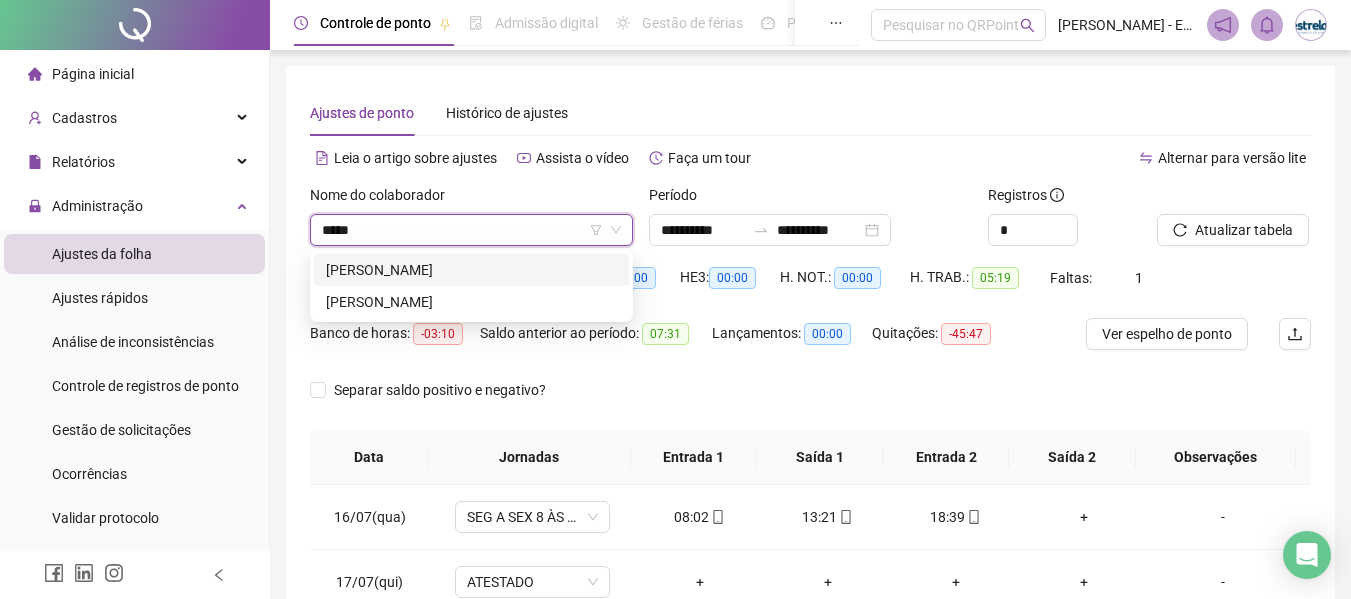 click on "[PERSON_NAME]" at bounding box center [471, 270] 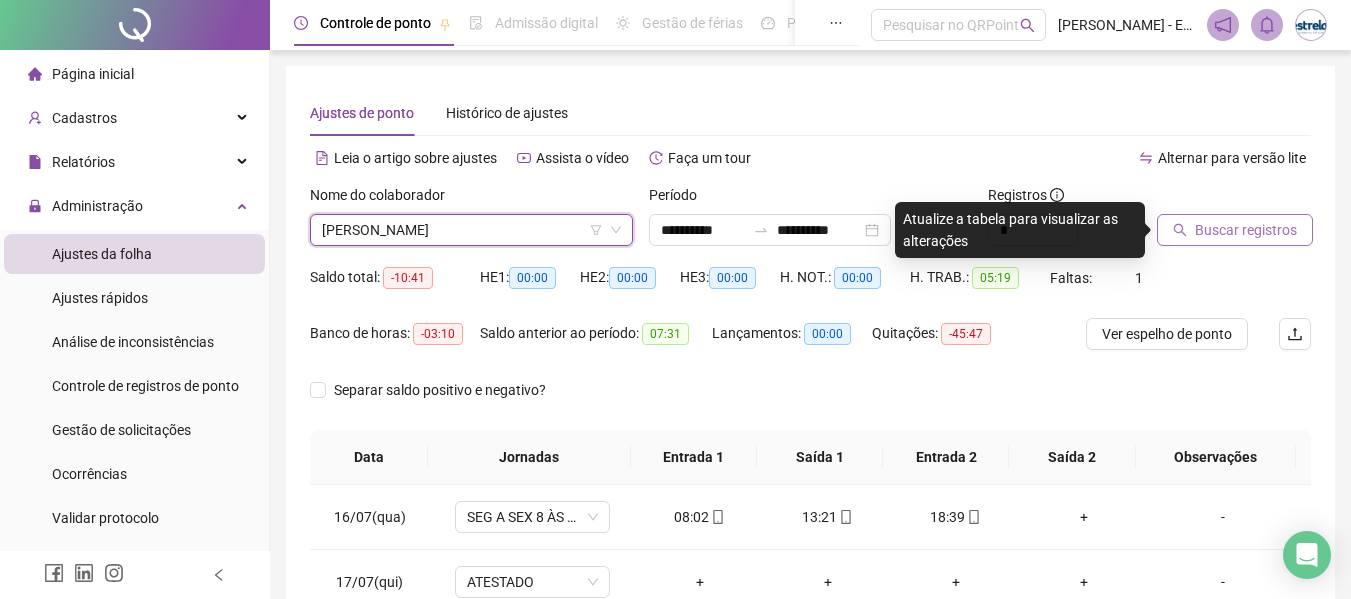 click on "Buscar registros" at bounding box center [1246, 230] 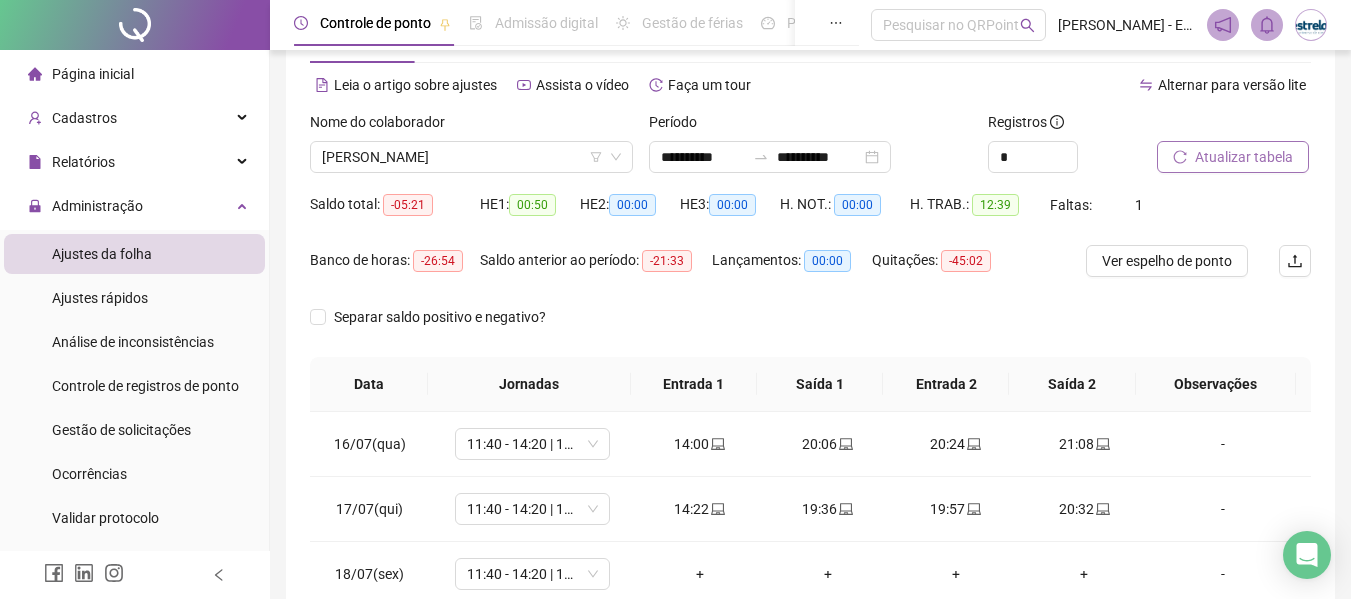 scroll, scrollTop: 0, scrollLeft: 0, axis: both 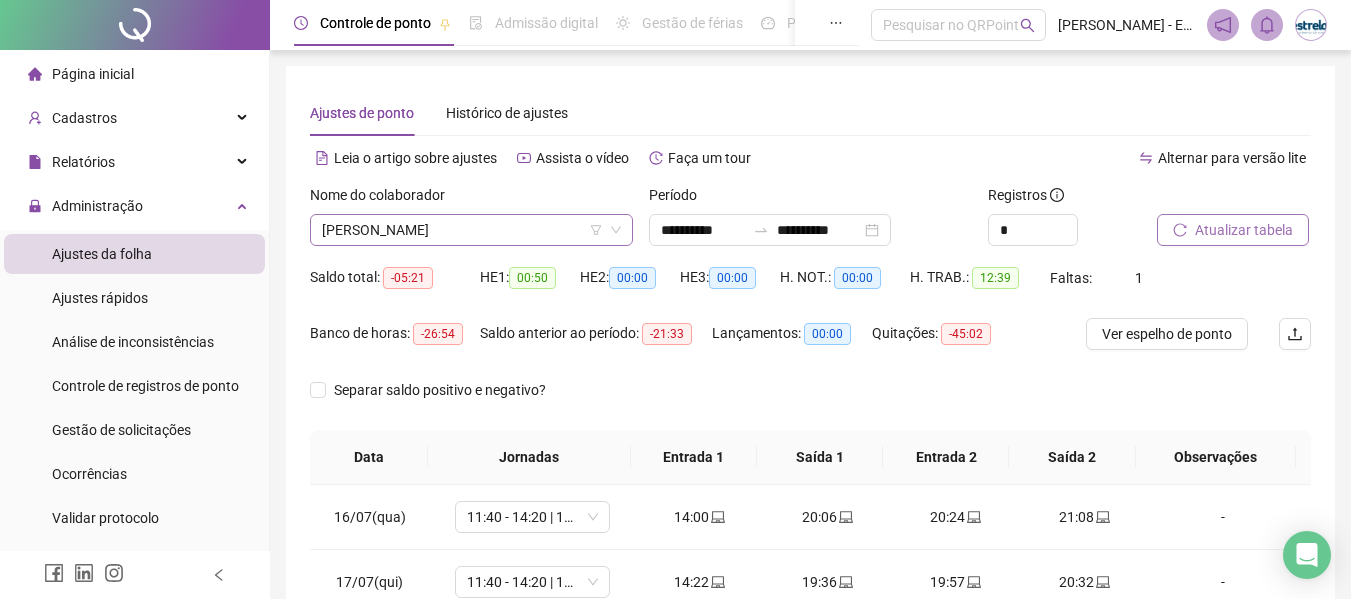 click on "[PERSON_NAME]" at bounding box center (471, 230) 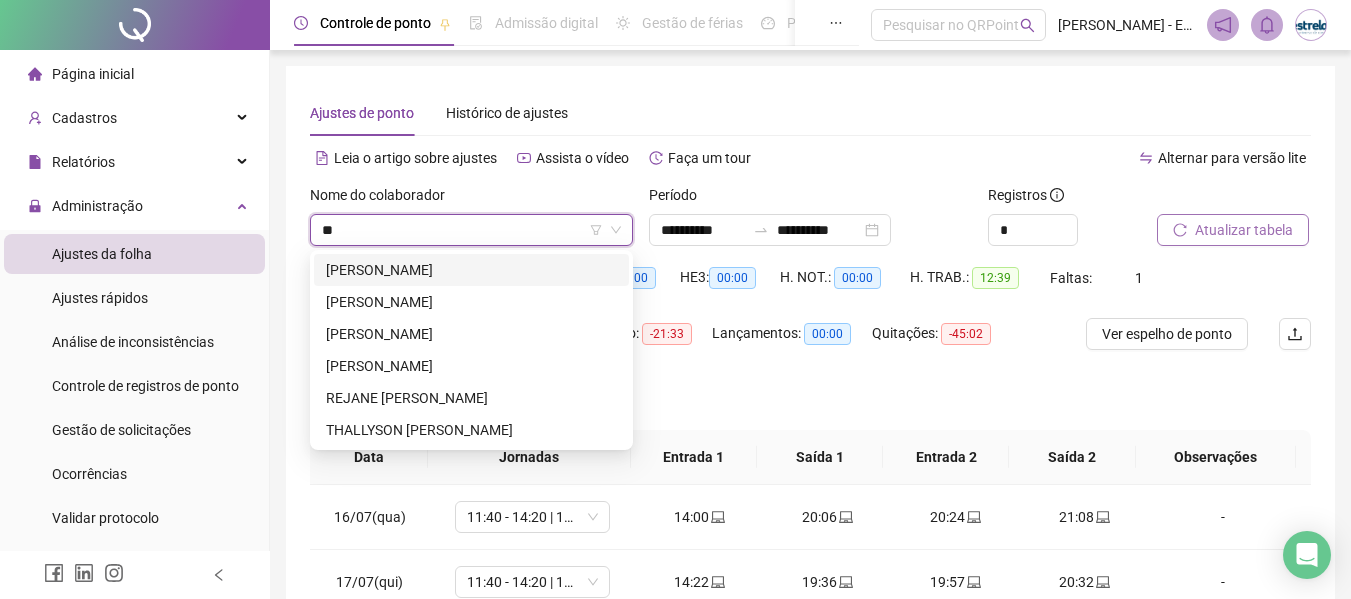 scroll, scrollTop: 0, scrollLeft: 0, axis: both 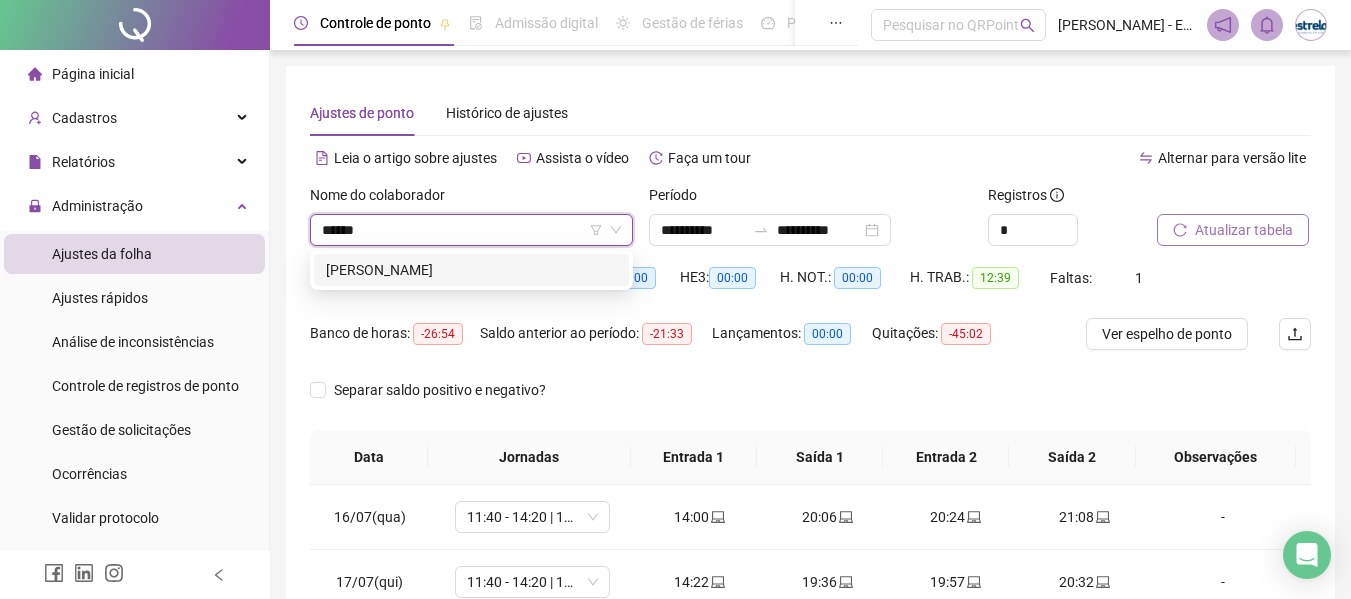type on "*******" 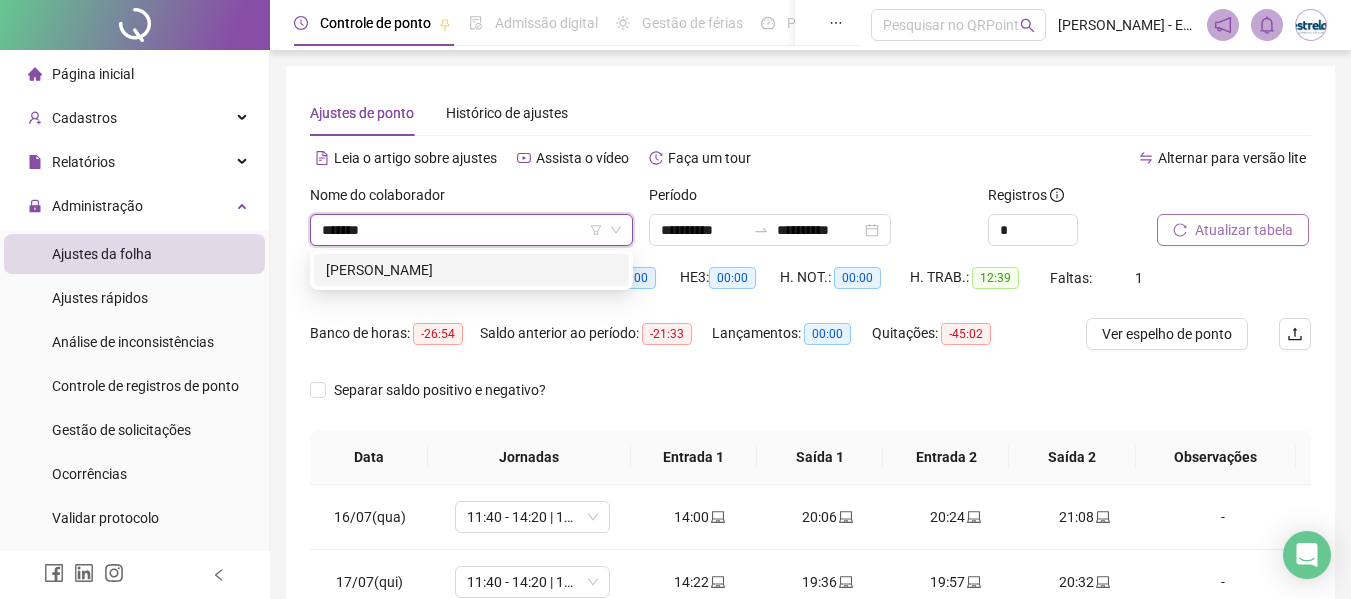click on "[PERSON_NAME]" at bounding box center [471, 270] 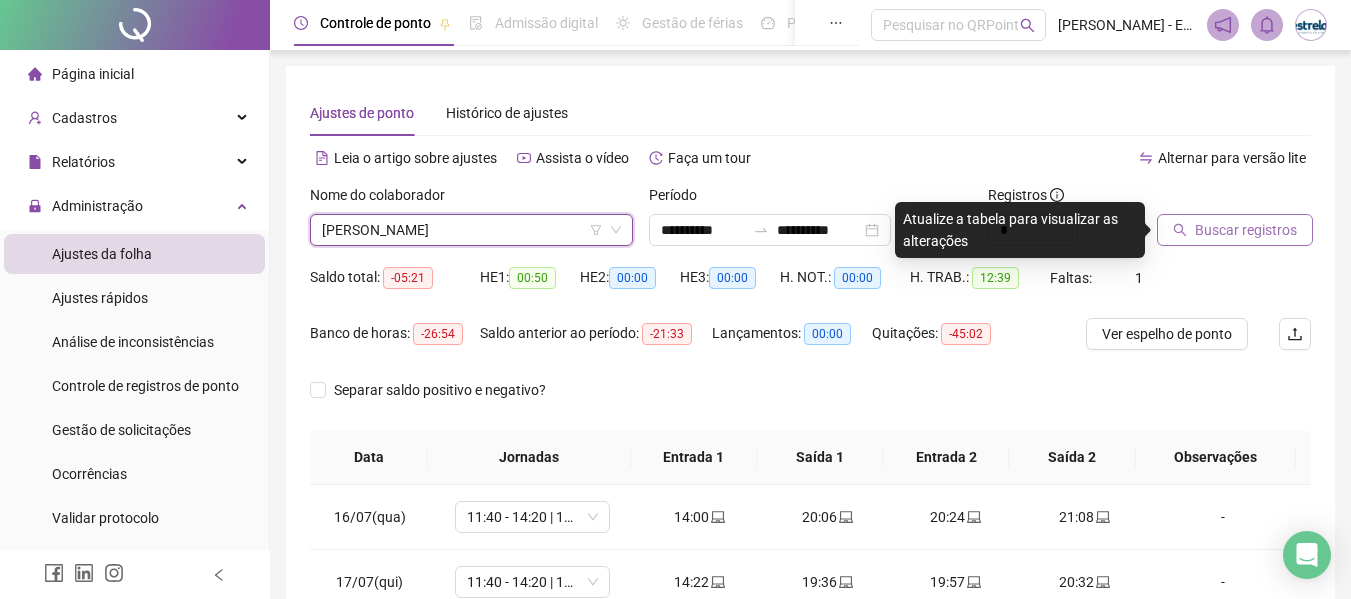 click on "Buscar registros" at bounding box center [1235, 230] 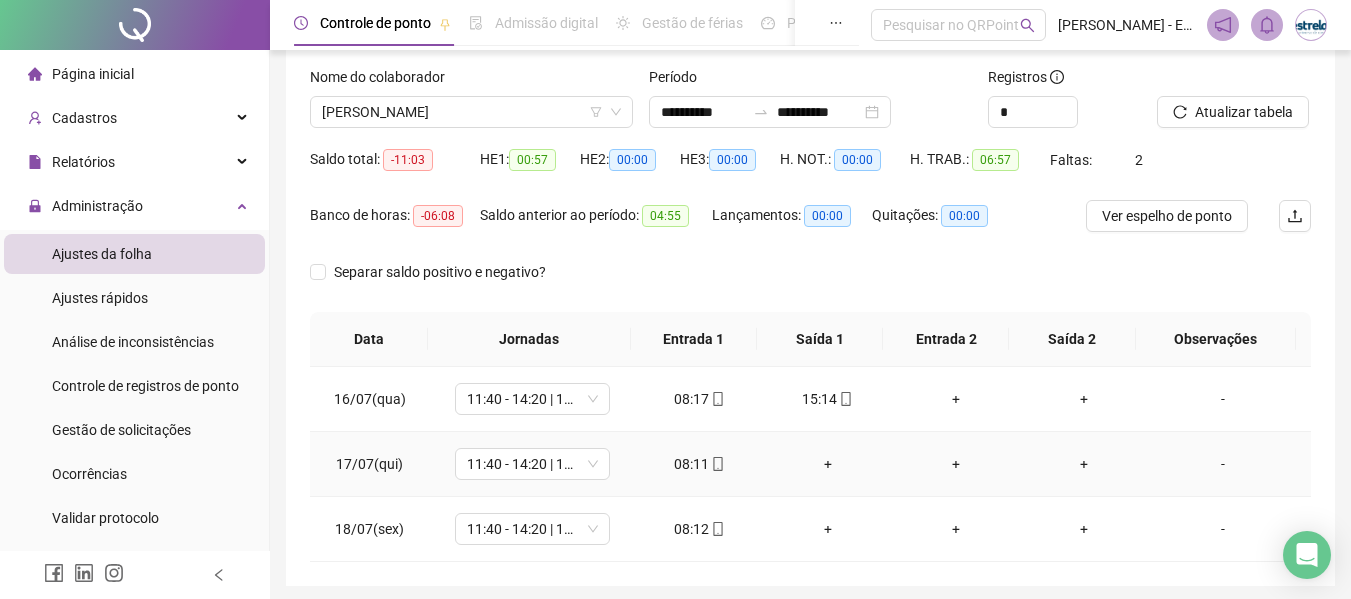 scroll, scrollTop: 191, scrollLeft: 0, axis: vertical 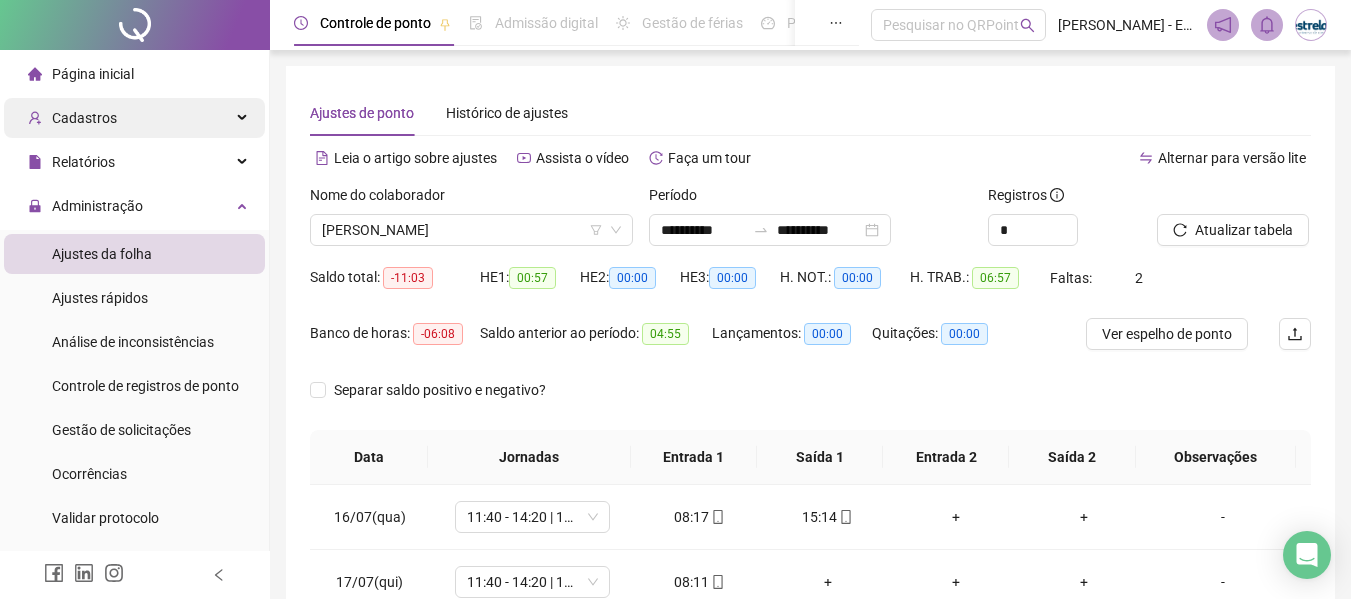 click on "Cadastros" at bounding box center (134, 118) 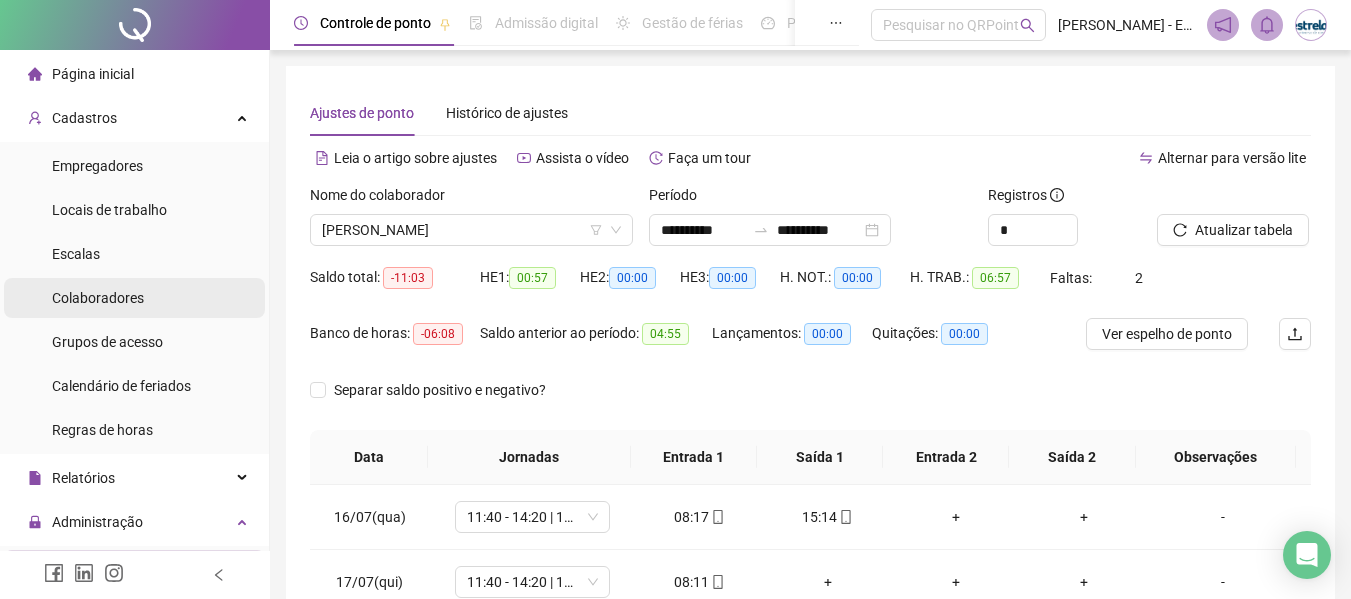 click on "Colaboradores" at bounding box center [98, 298] 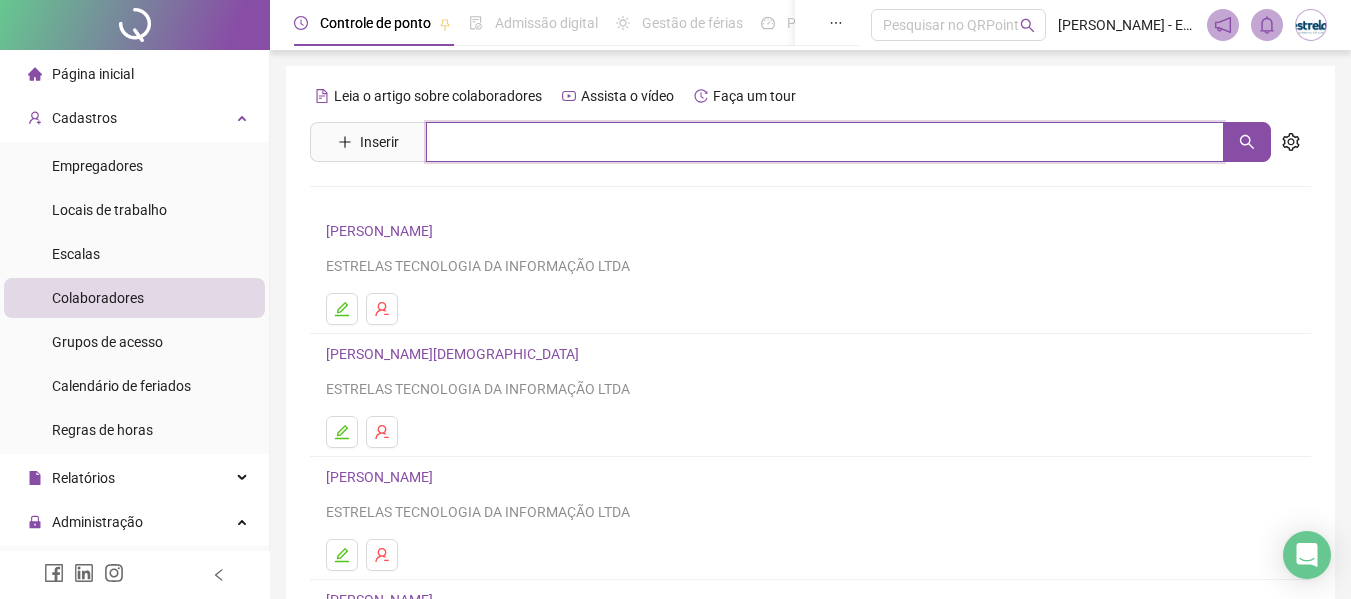 click at bounding box center (825, 142) 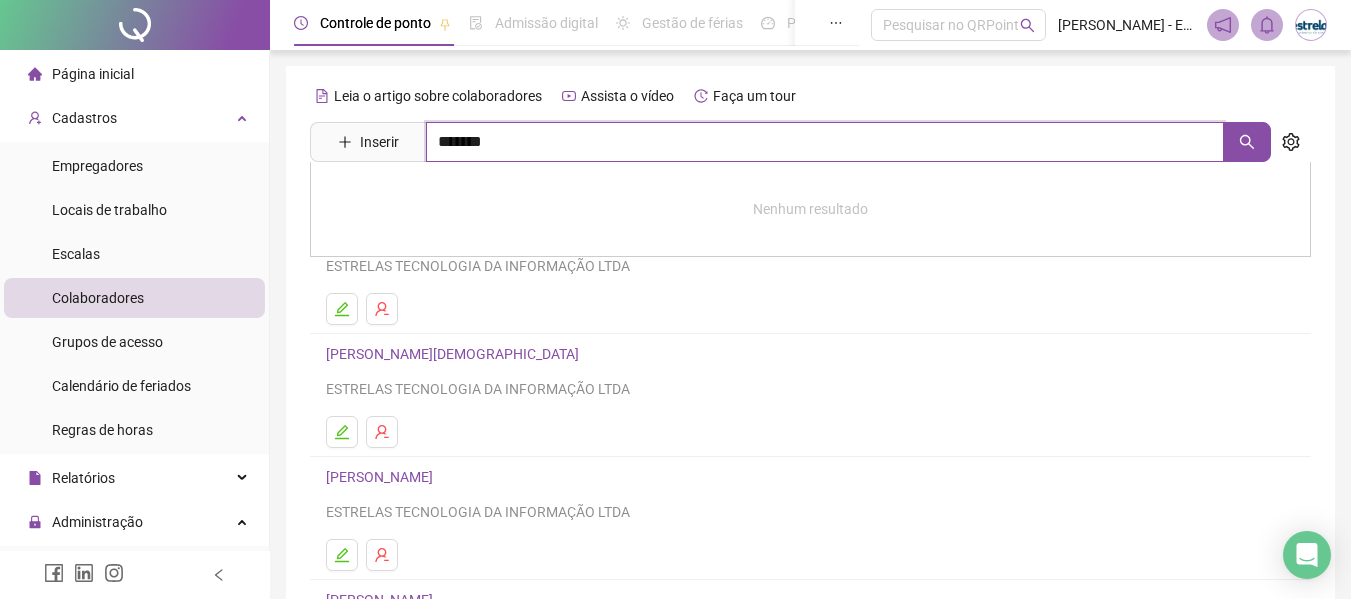 type on "*******" 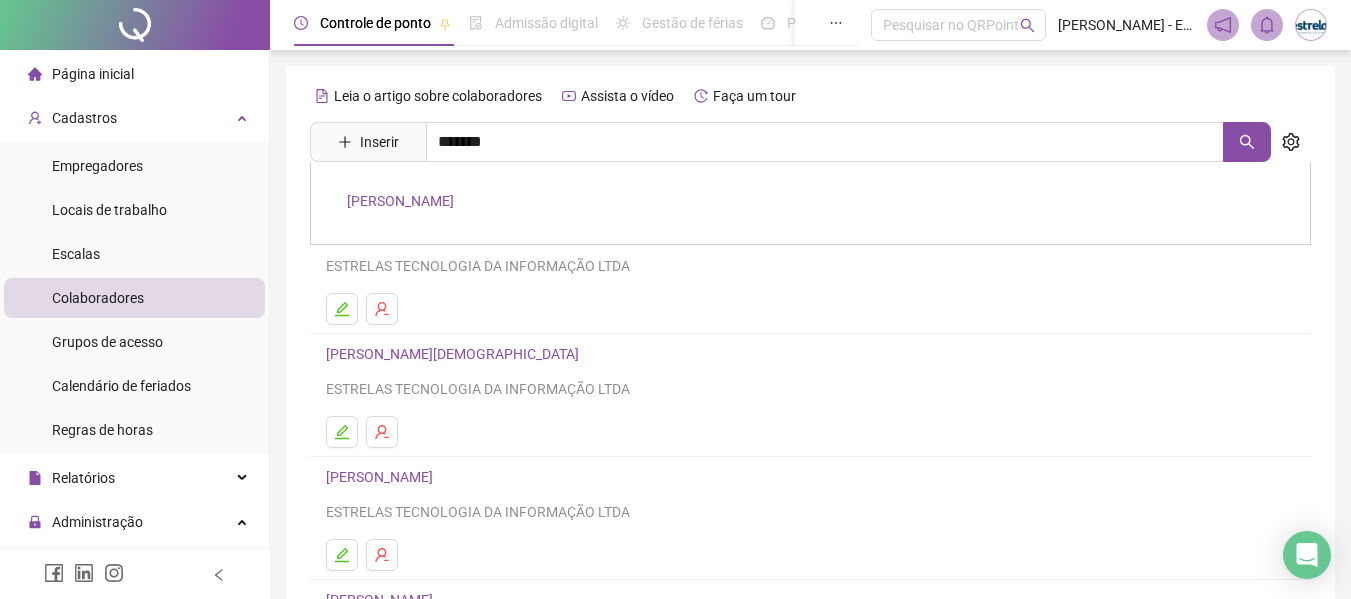 click on "[PERSON_NAME]" at bounding box center (400, 201) 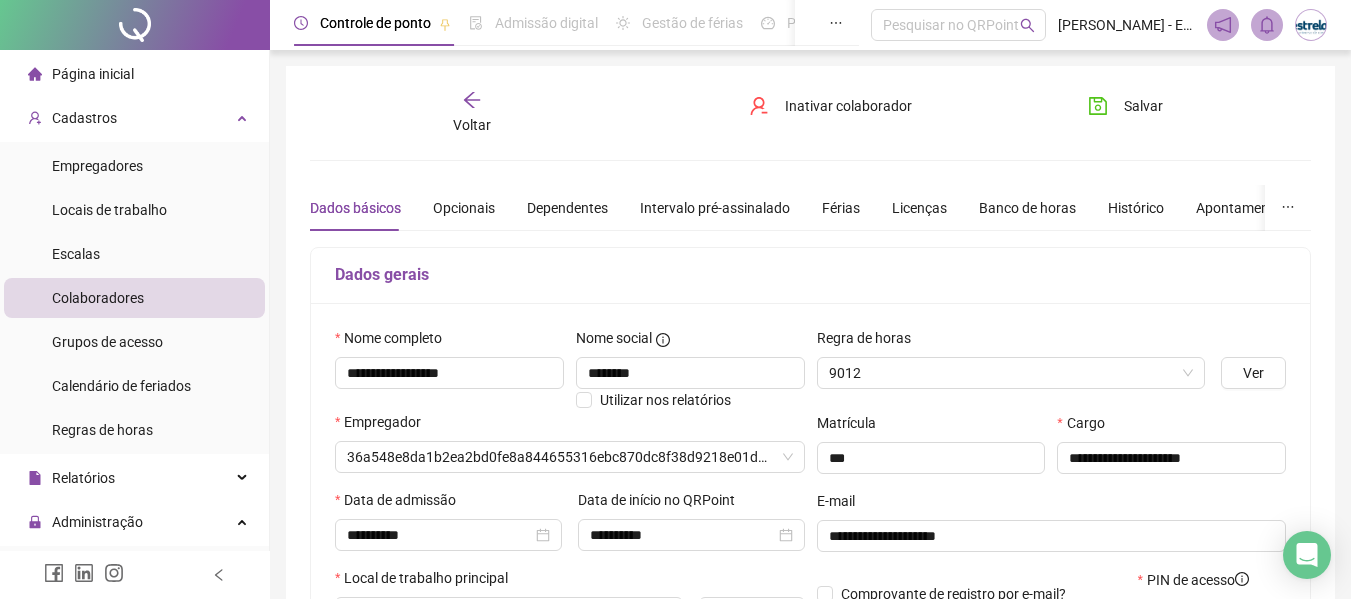 type on "****" 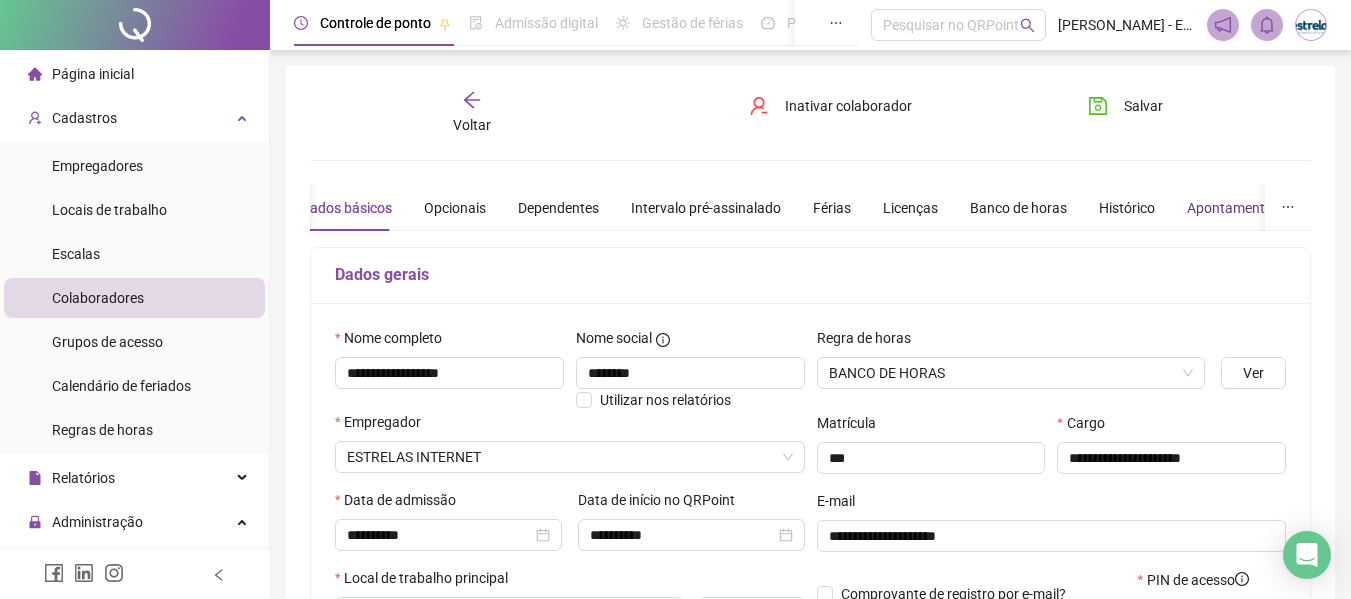 click on "Apontamentos" at bounding box center [1233, 208] 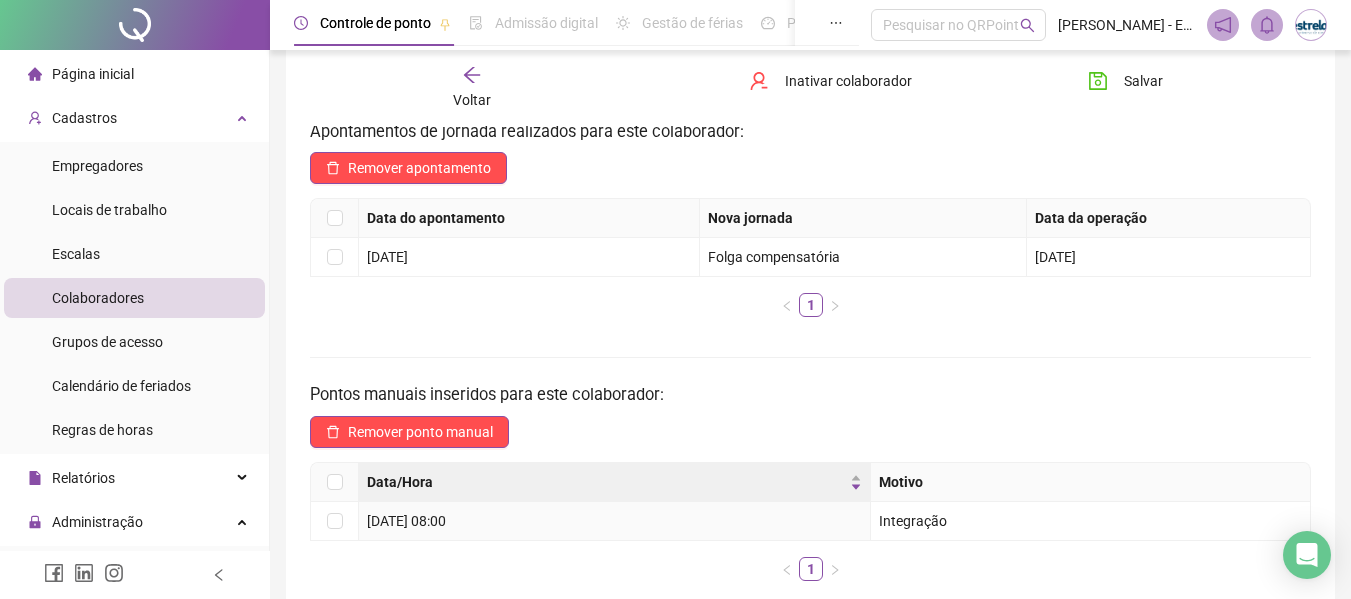 scroll, scrollTop: 36, scrollLeft: 0, axis: vertical 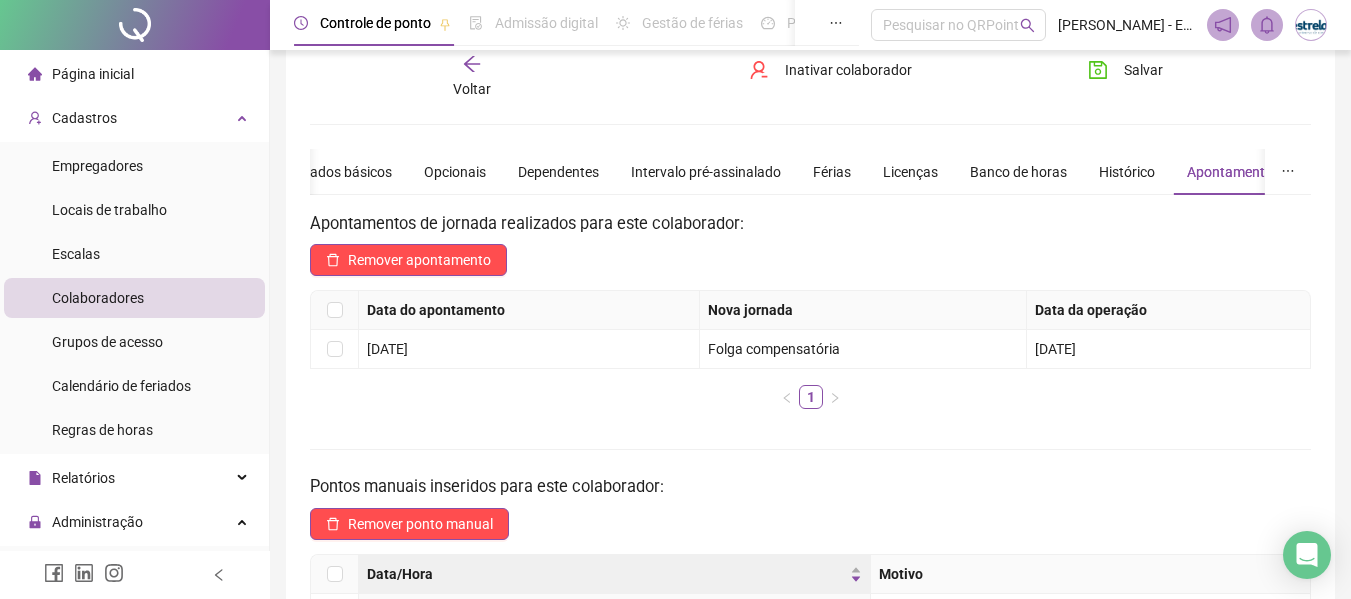 click on "**********" at bounding box center (810, 371) 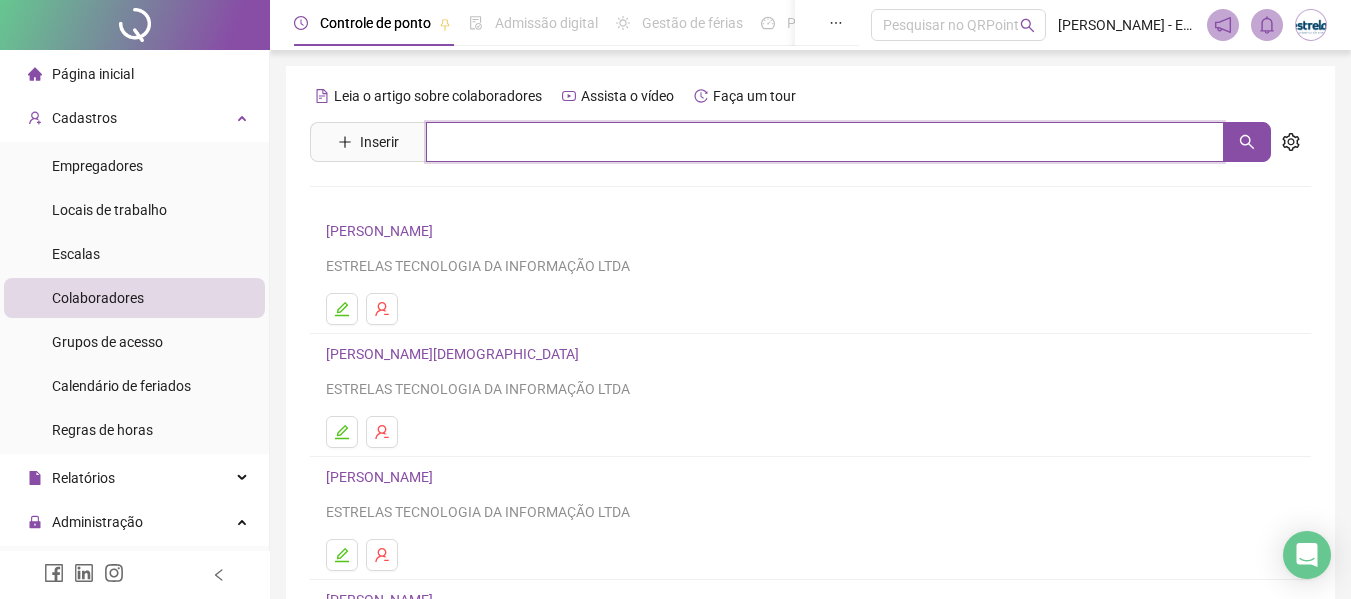 click at bounding box center [825, 142] 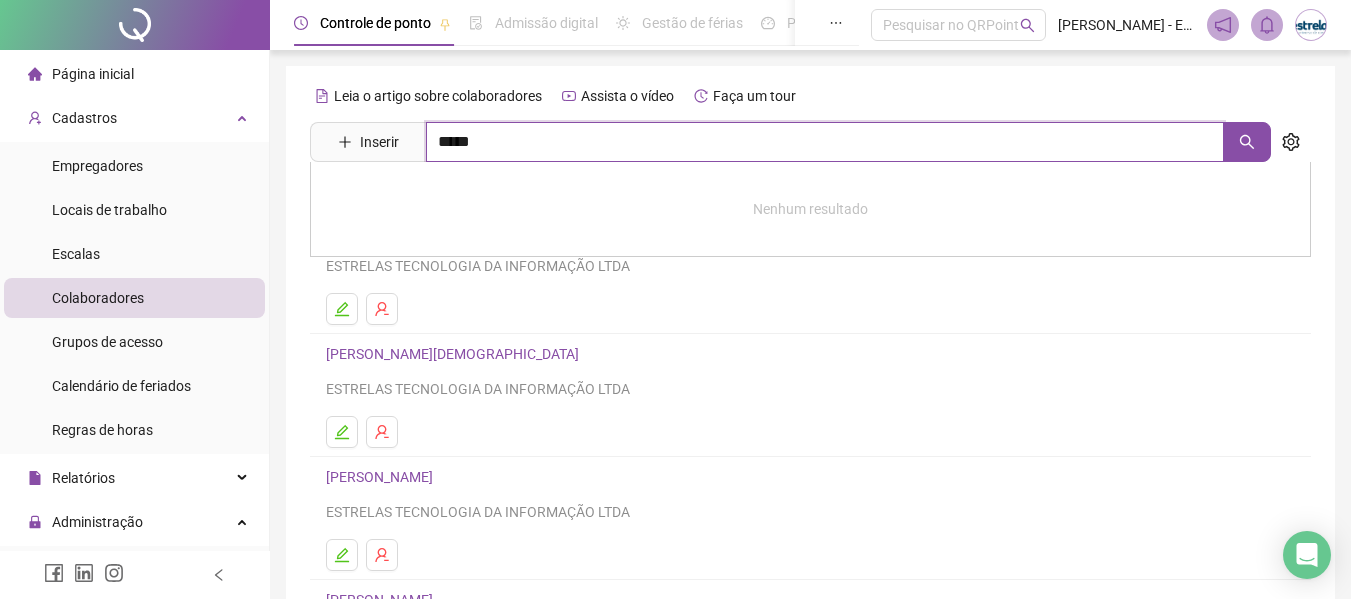 type on "*****" 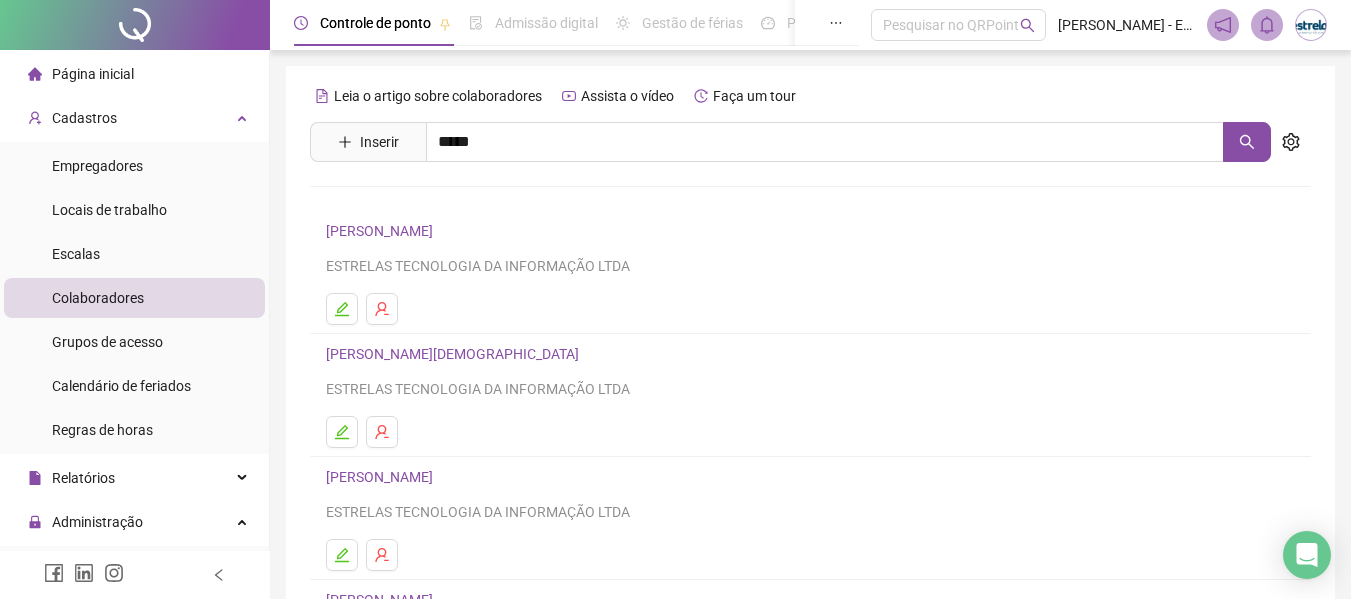 click on "[PERSON_NAME]" at bounding box center (400, 201) 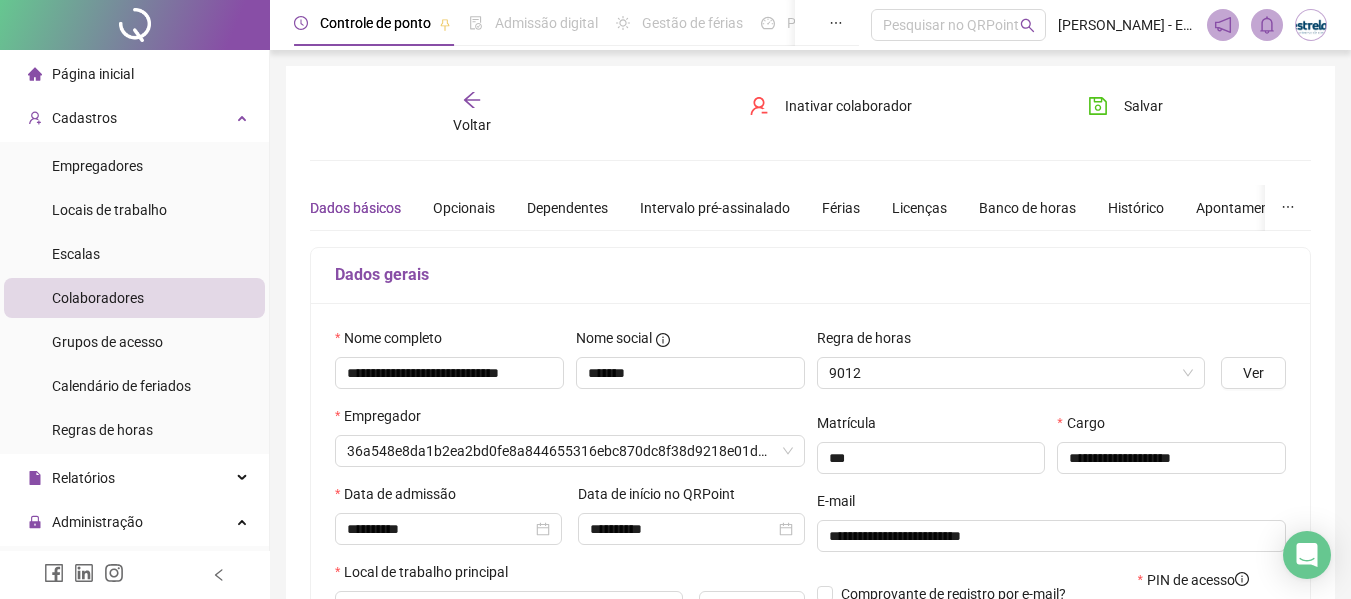 type on "**********" 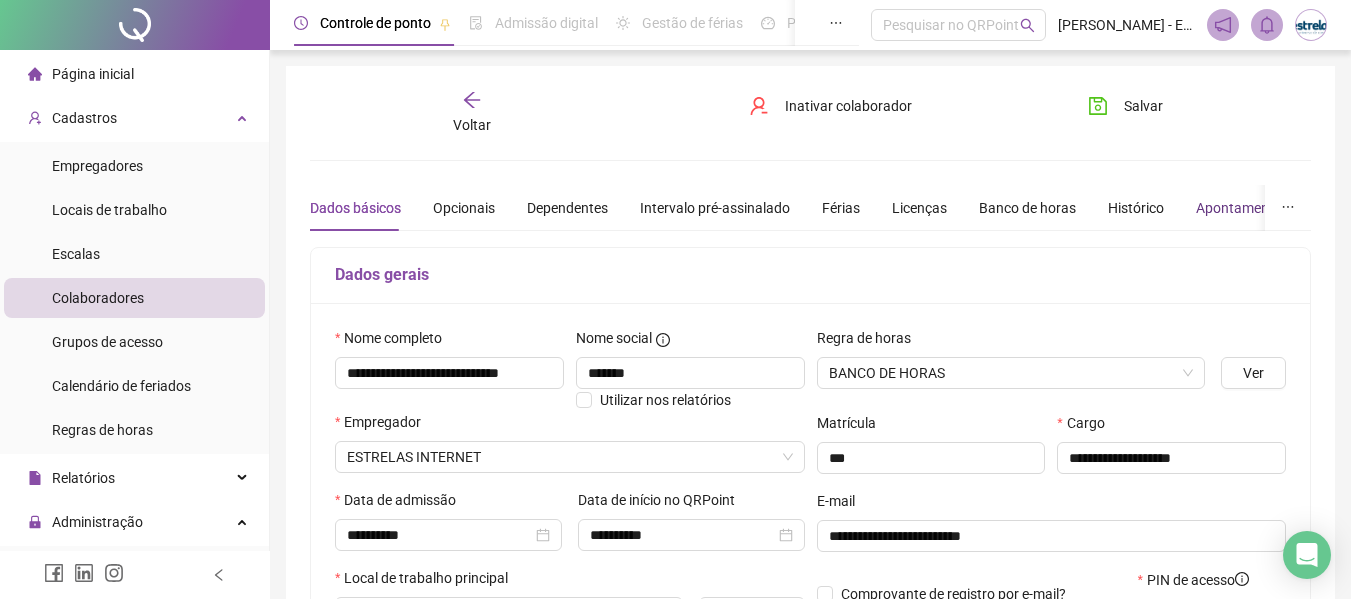 click on "Apontamentos" at bounding box center [1242, 208] 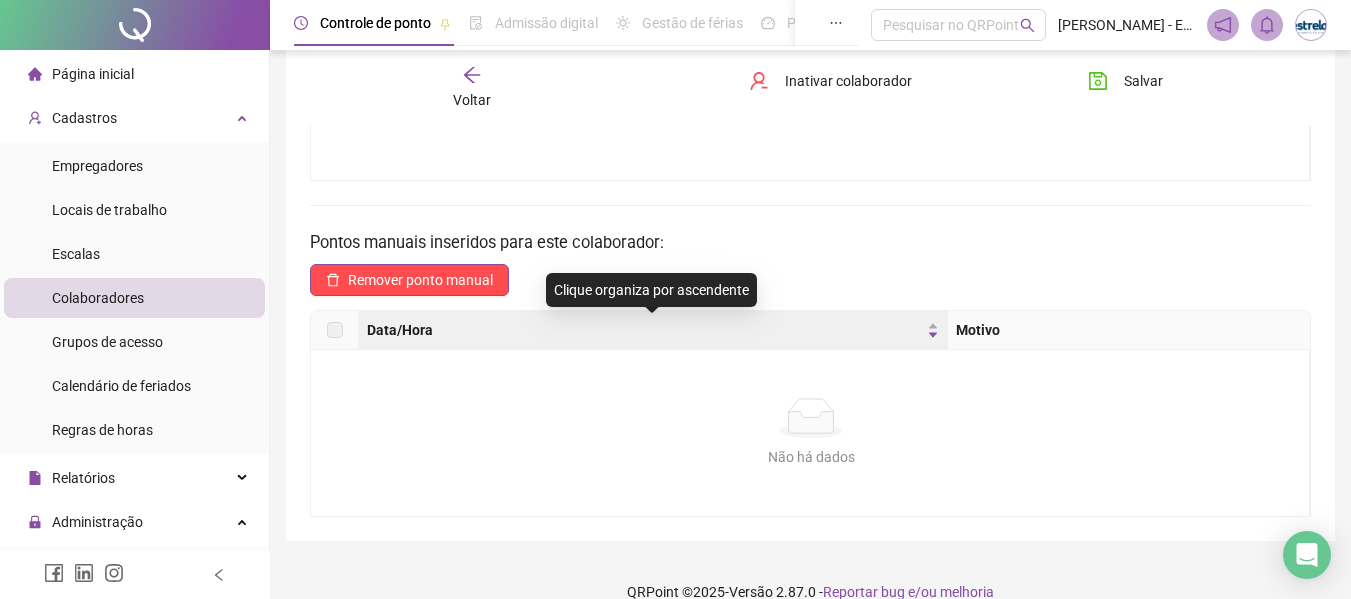 scroll, scrollTop: 380, scrollLeft: 0, axis: vertical 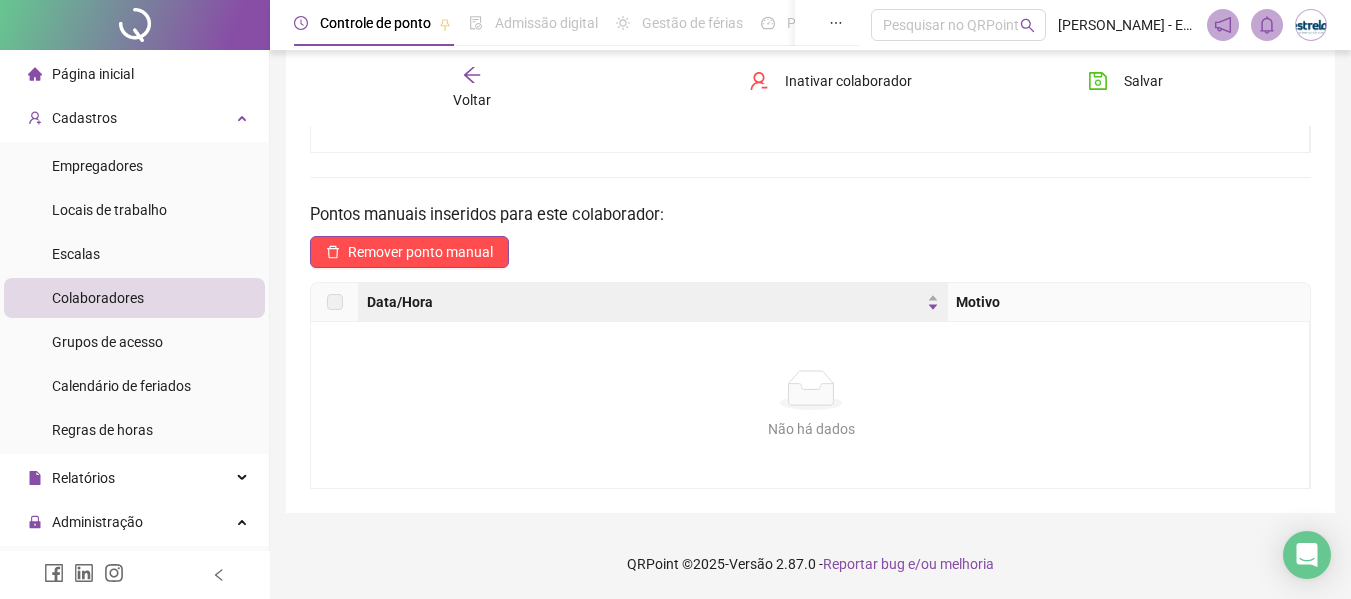 click on "Voltar" at bounding box center (472, 100) 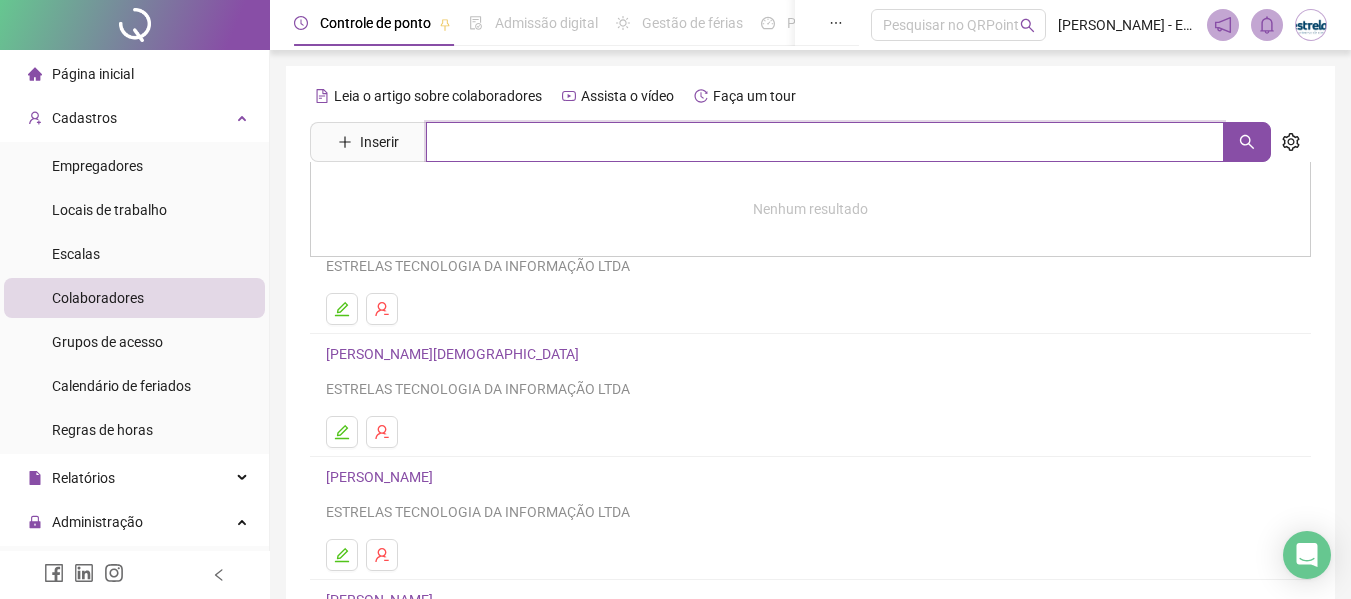 click at bounding box center [825, 142] 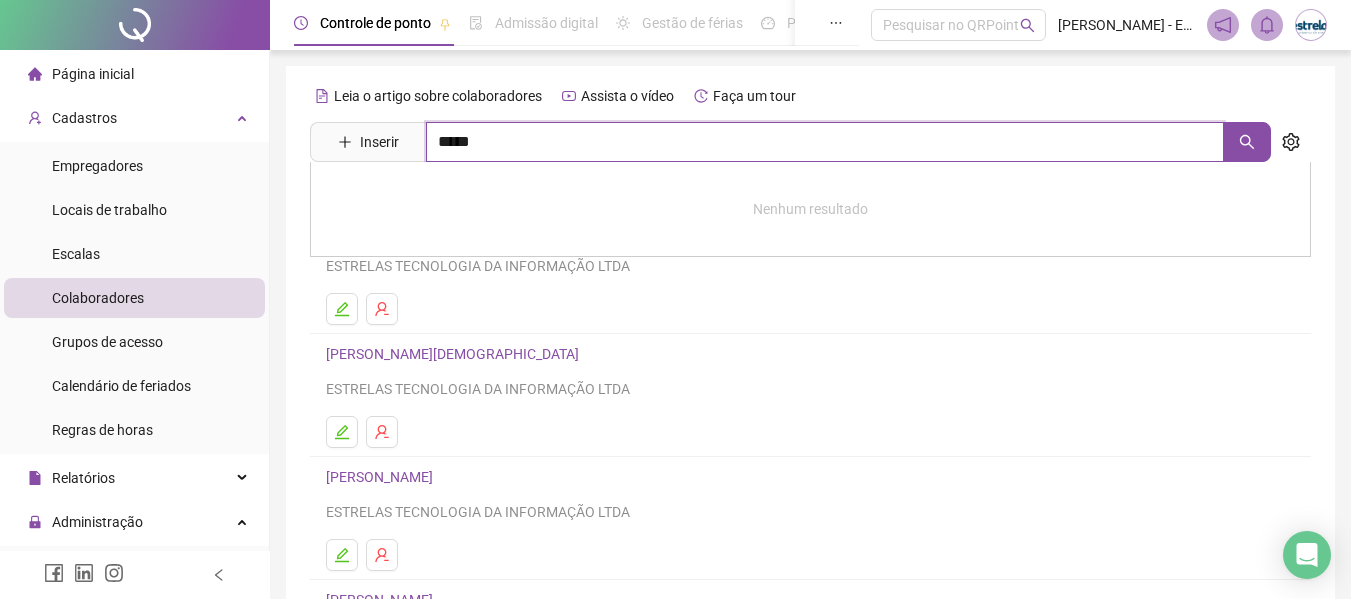 type on "*****" 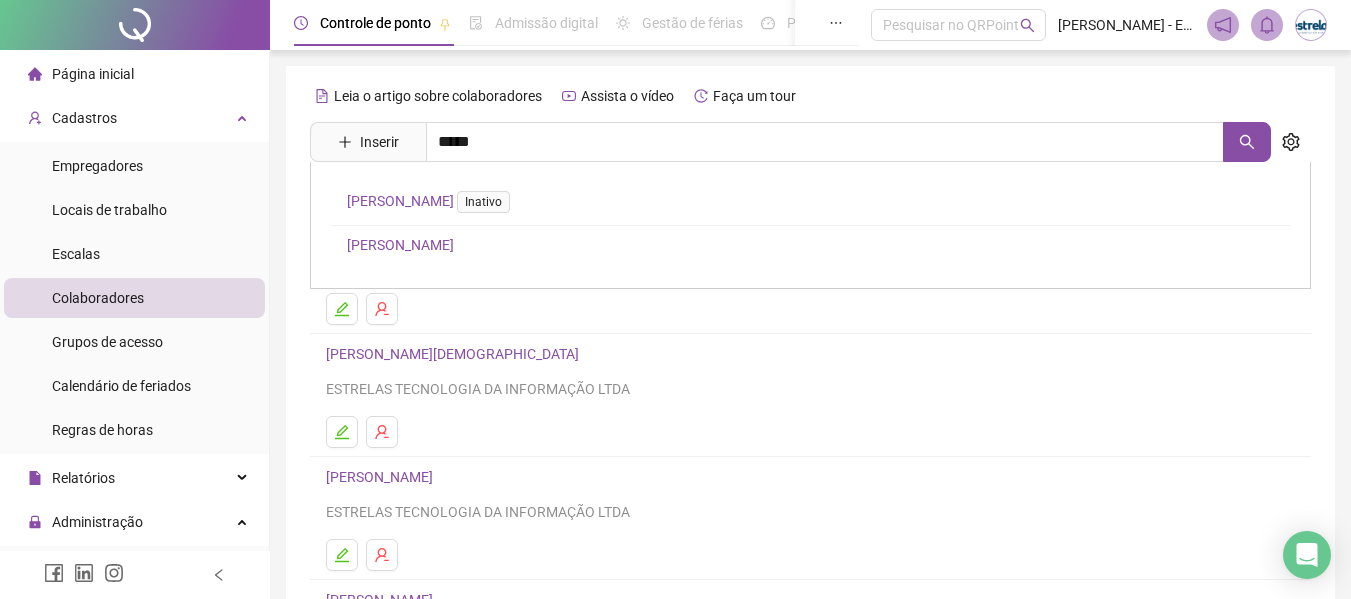 click on "[PERSON_NAME]" at bounding box center (400, 245) 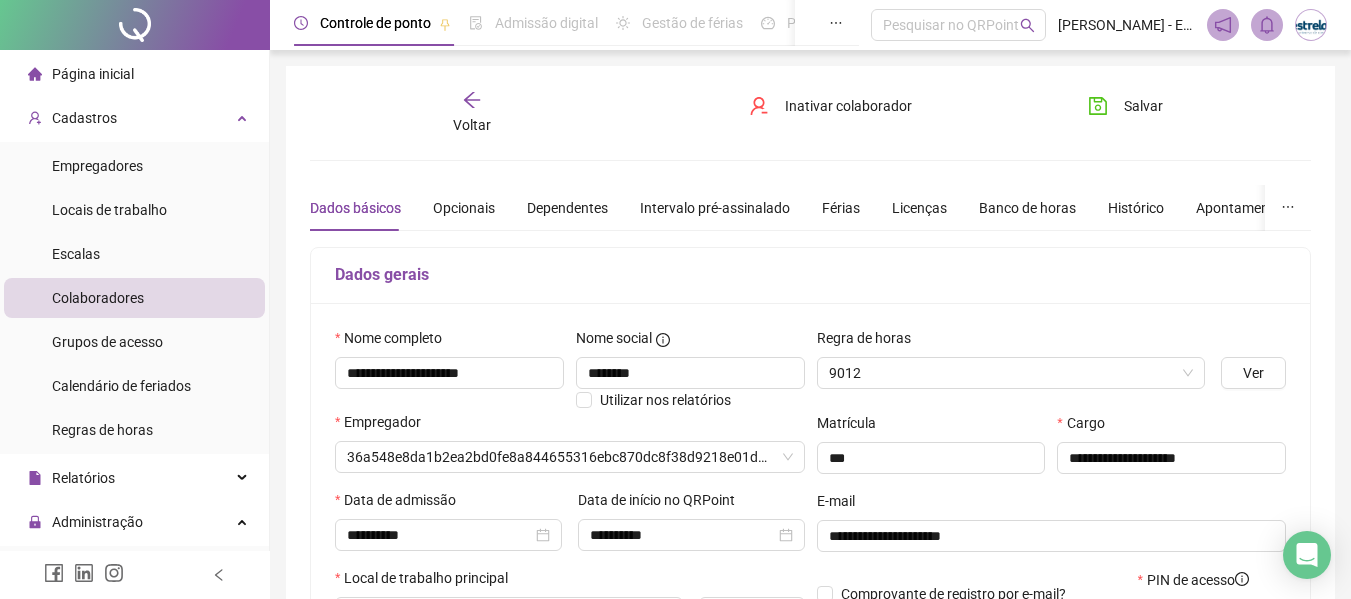 type on "**********" 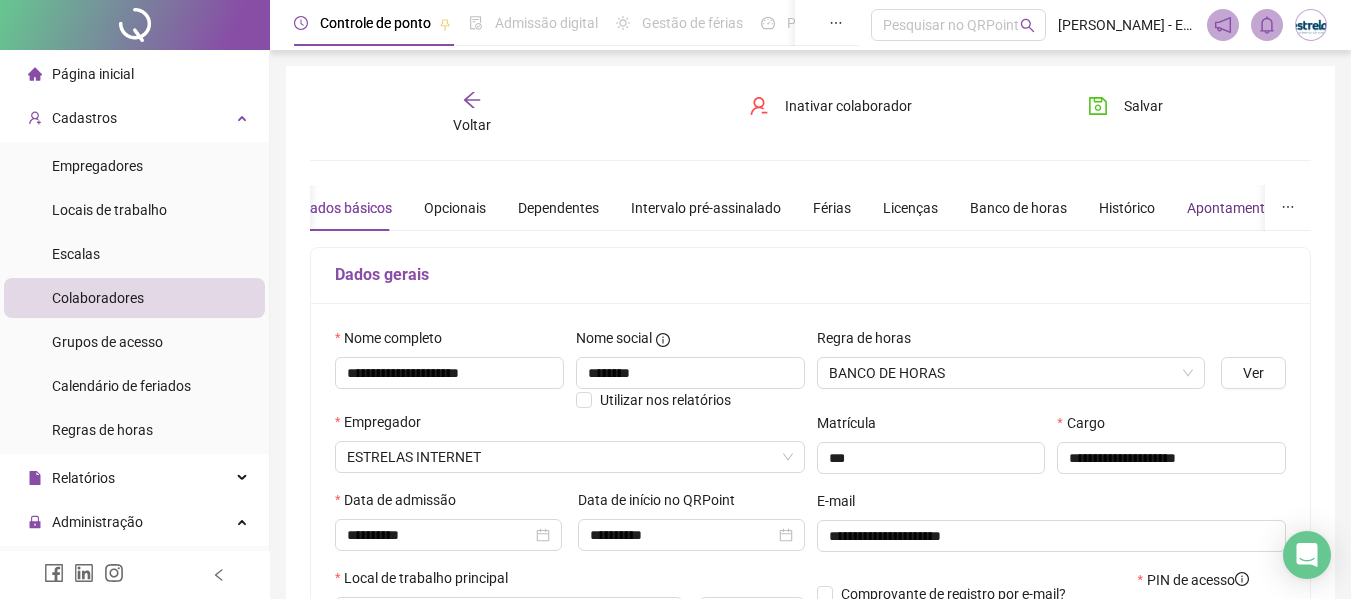 click on "Apontamentos" at bounding box center (1233, 208) 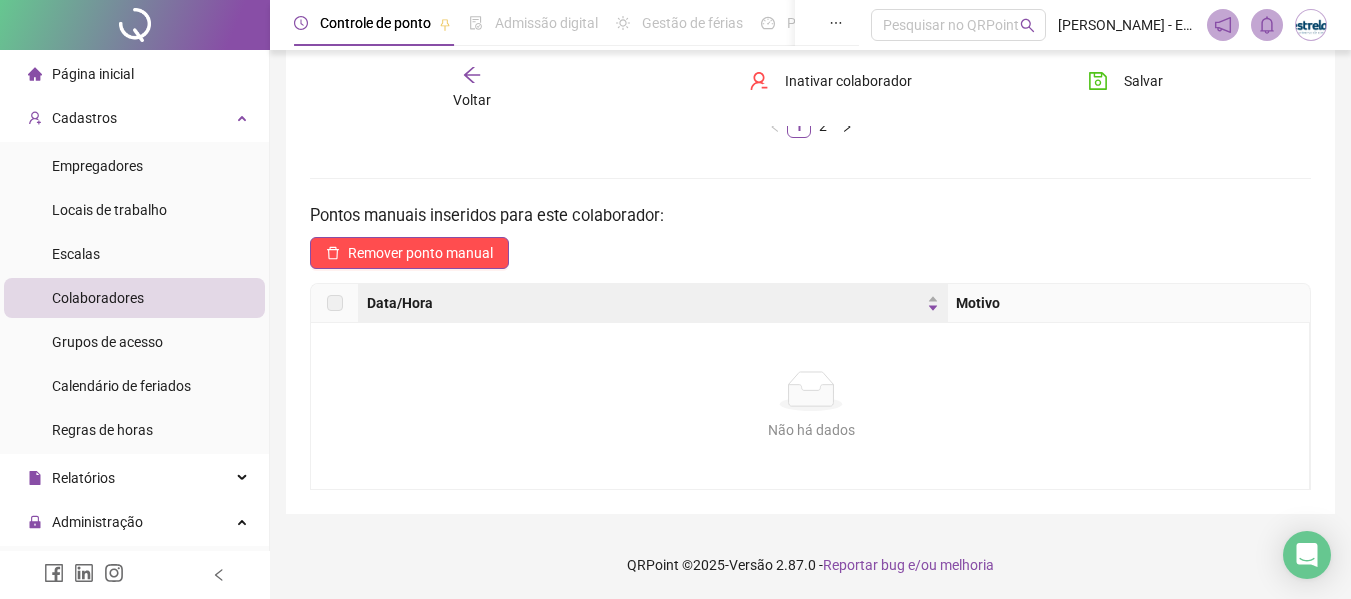 scroll, scrollTop: 542, scrollLeft: 0, axis: vertical 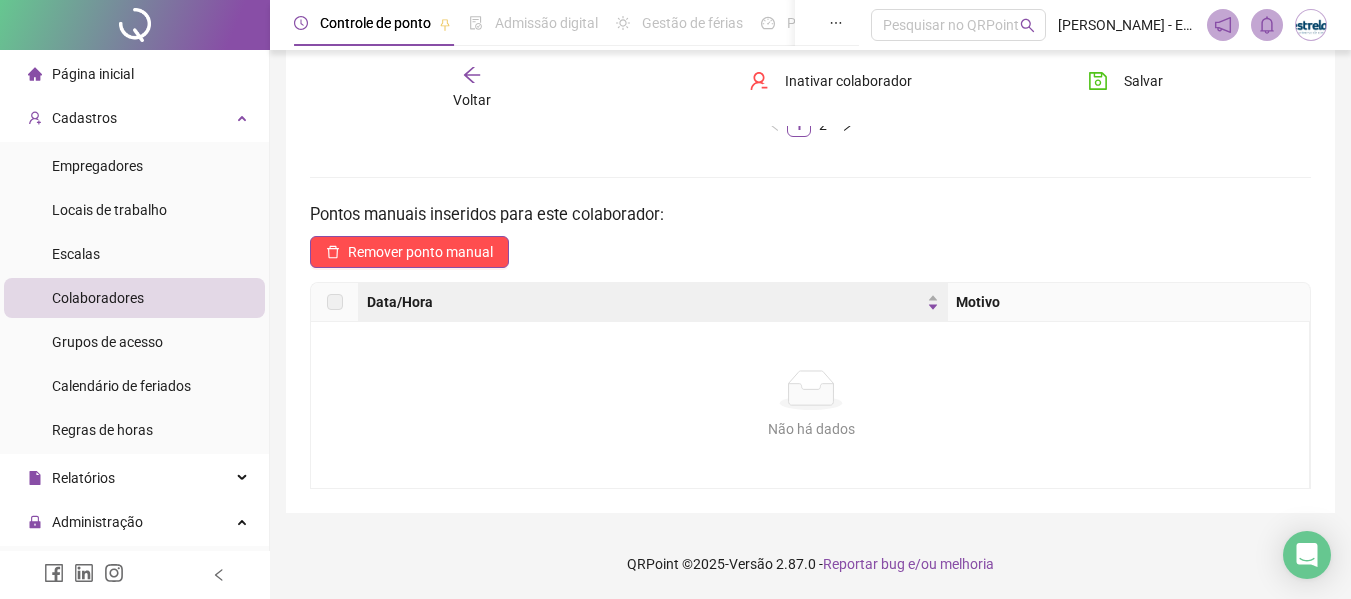 click on "Voltar" at bounding box center (472, 88) 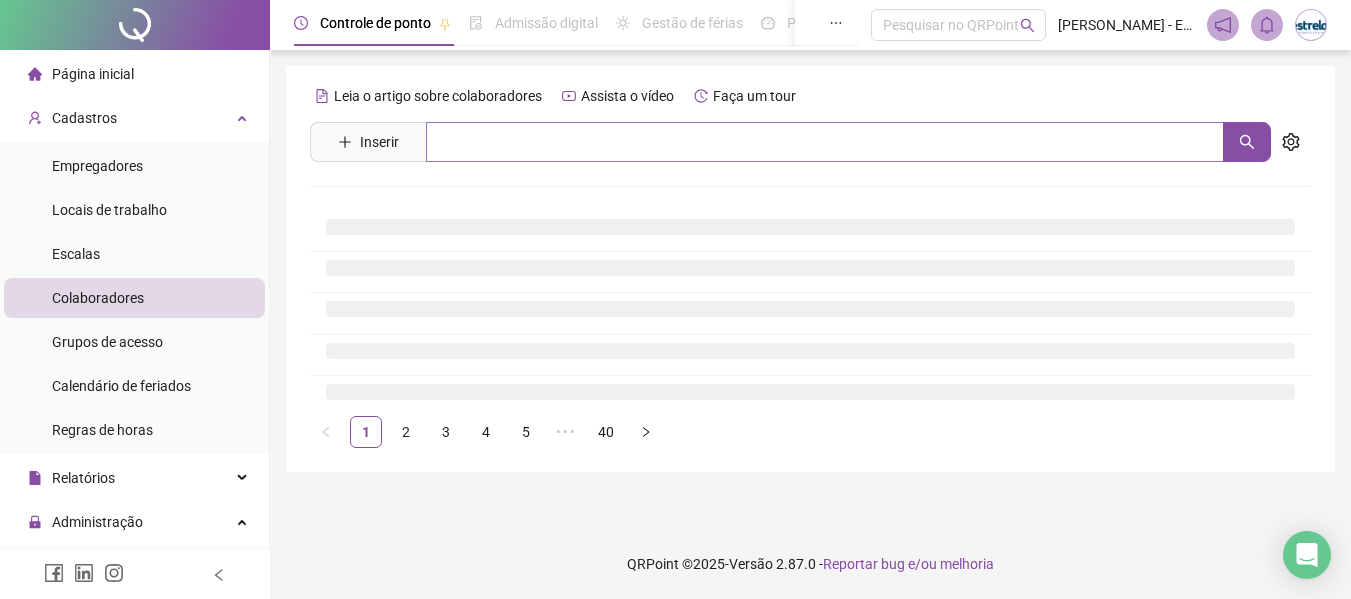 scroll, scrollTop: 0, scrollLeft: 0, axis: both 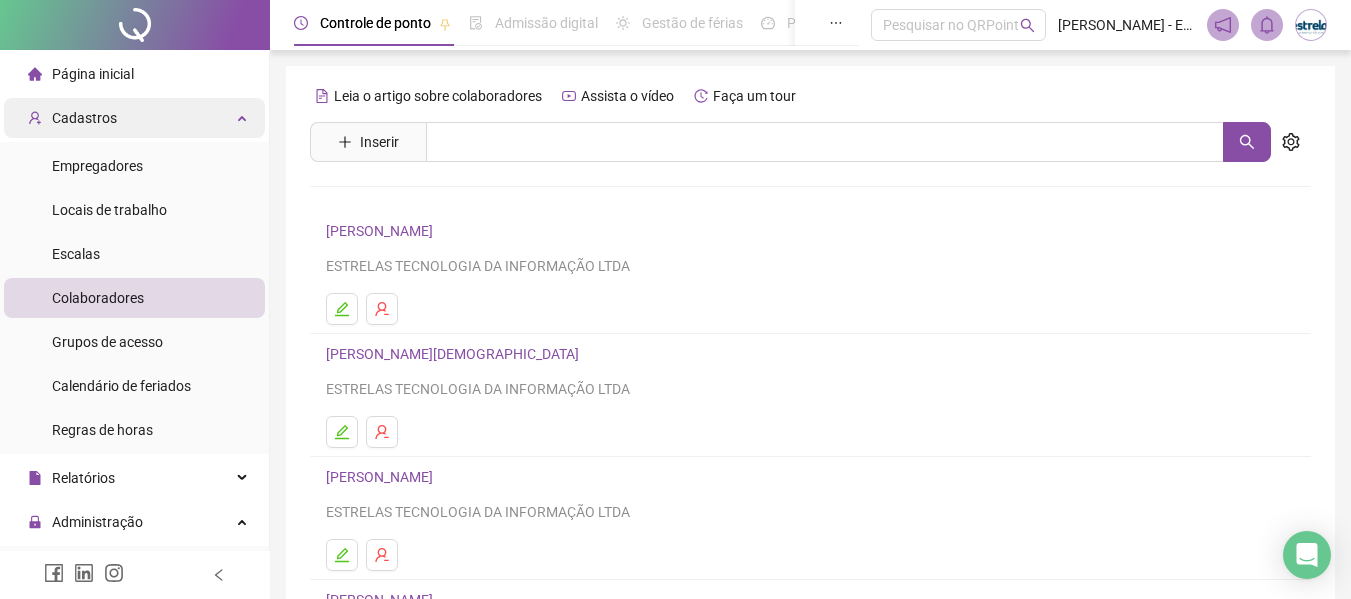 click on "Cadastros" at bounding box center (134, 118) 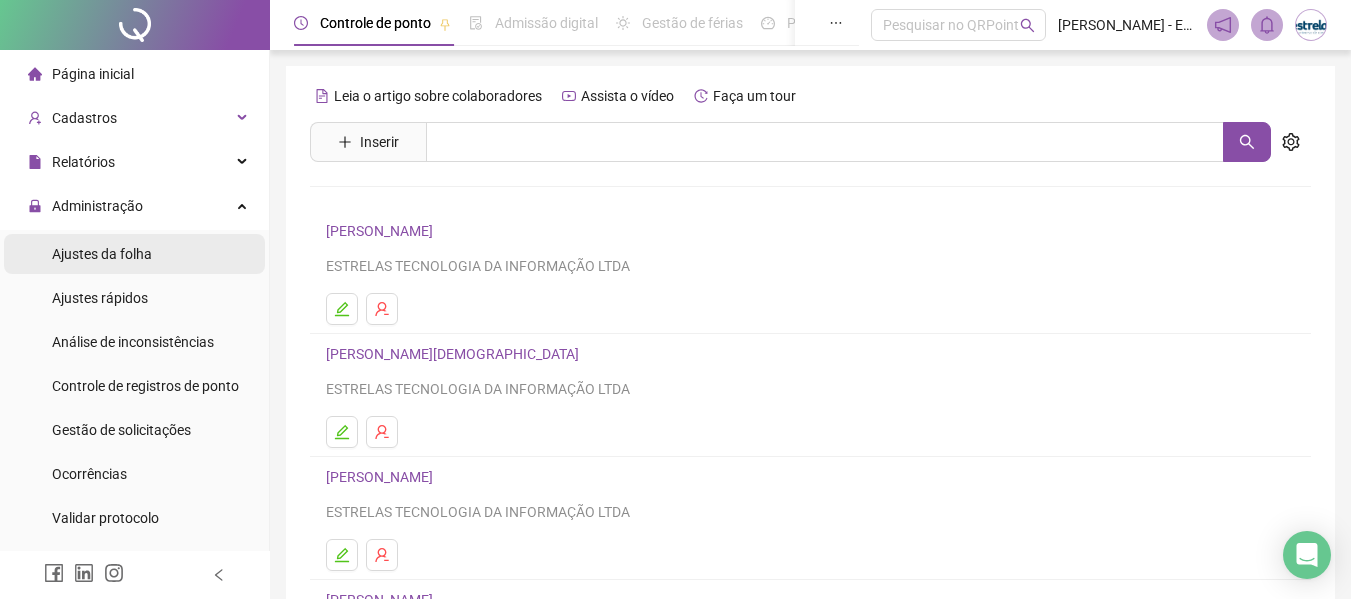 click on "Ajustes da folha" at bounding box center [134, 254] 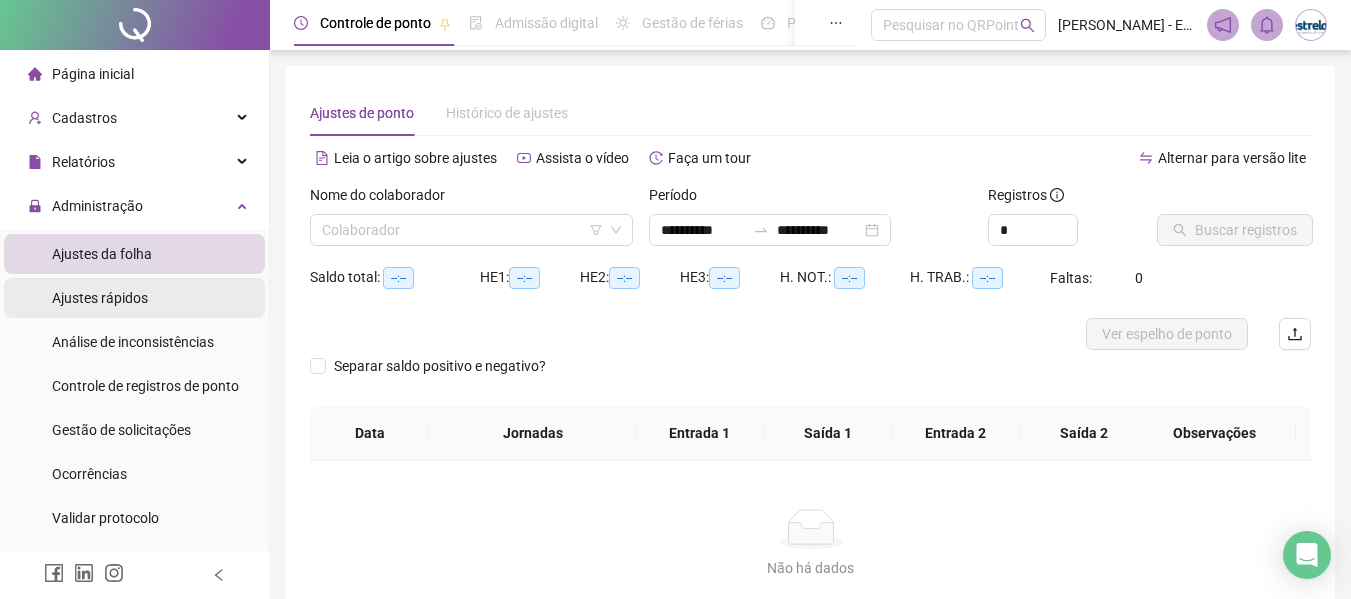 type on "**********" 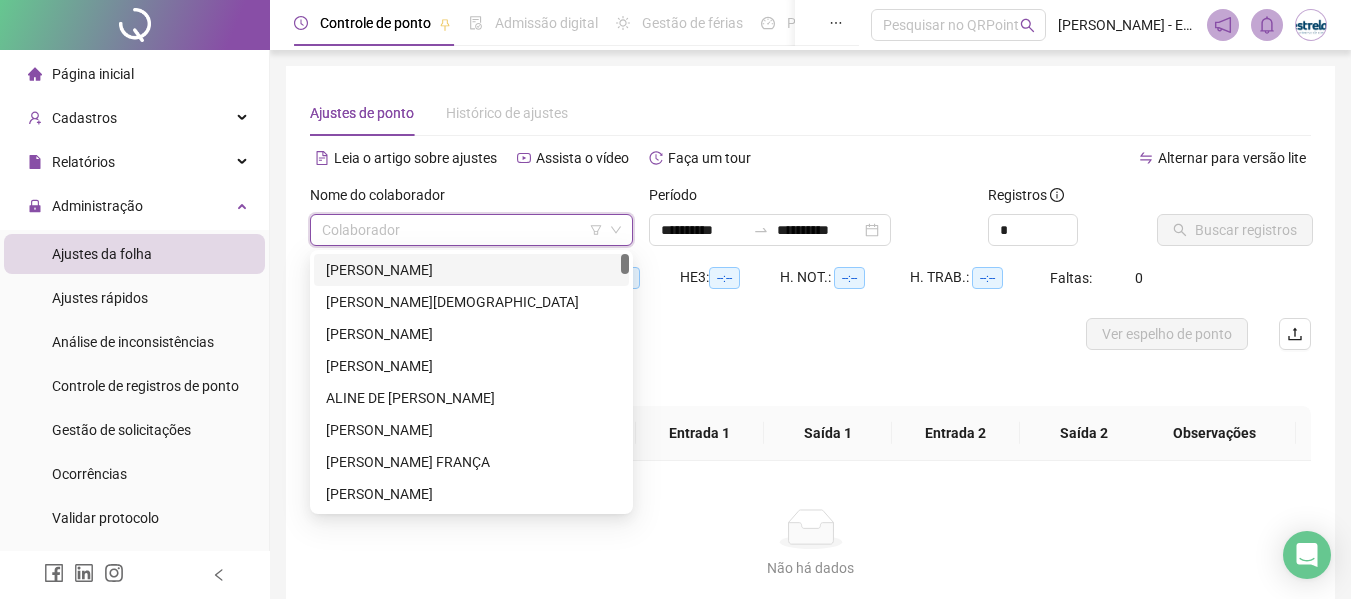 click at bounding box center (465, 230) 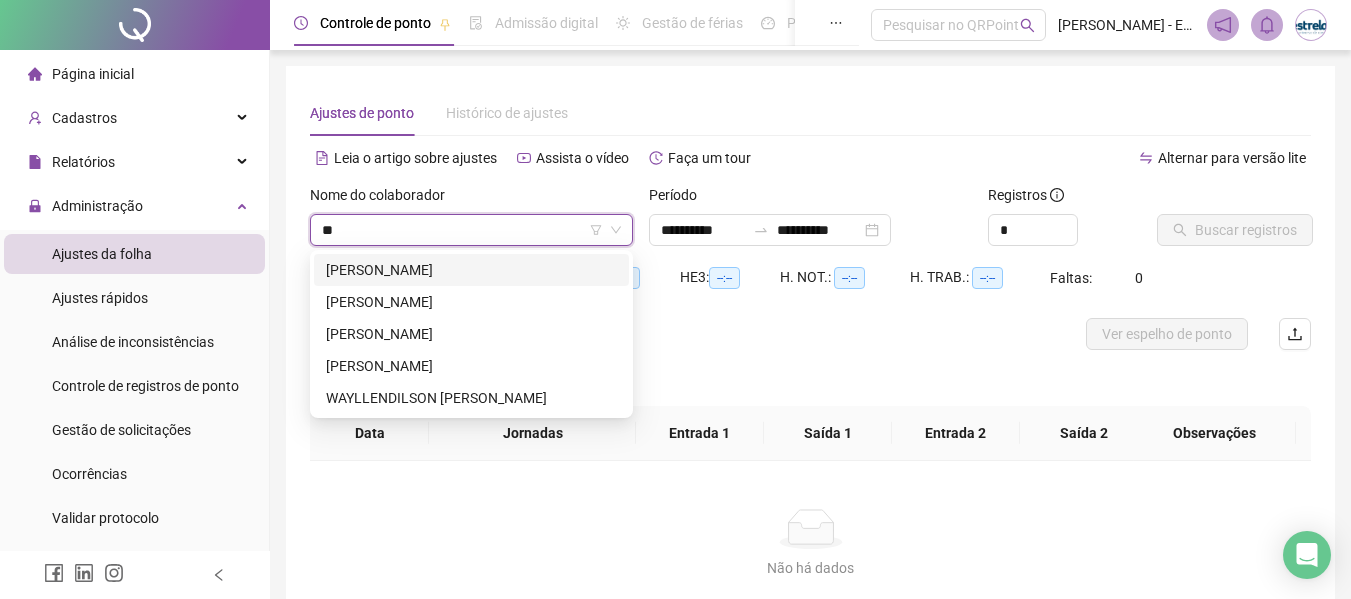 type on "*" 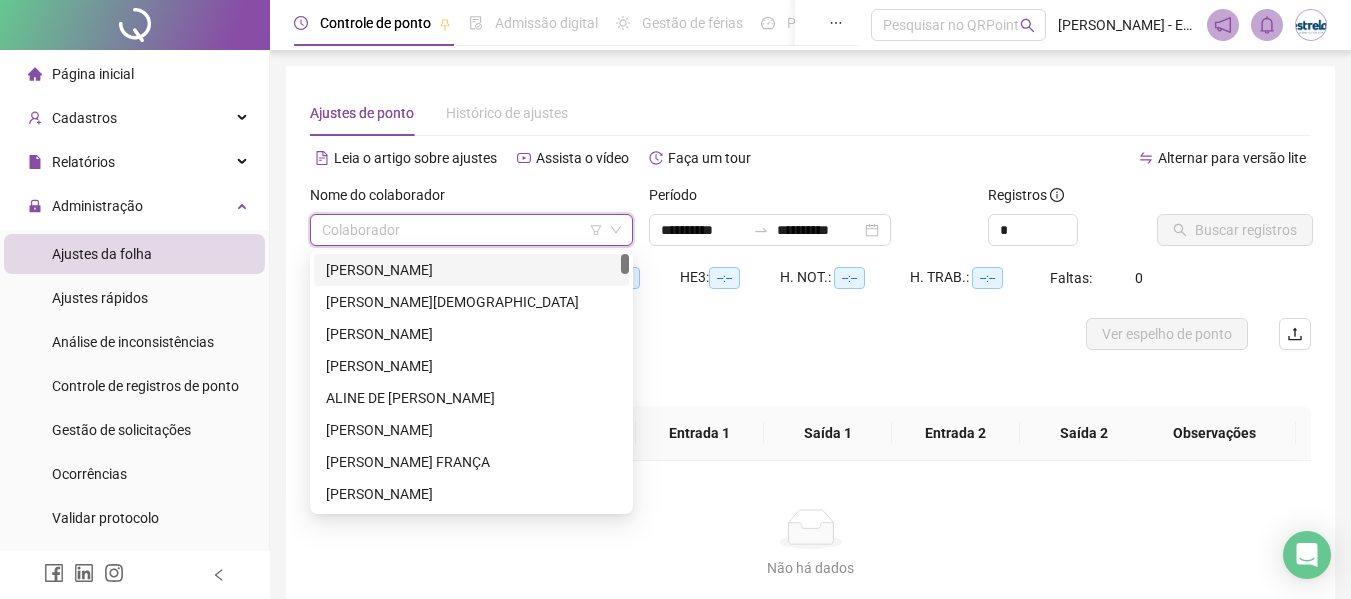 type on "*" 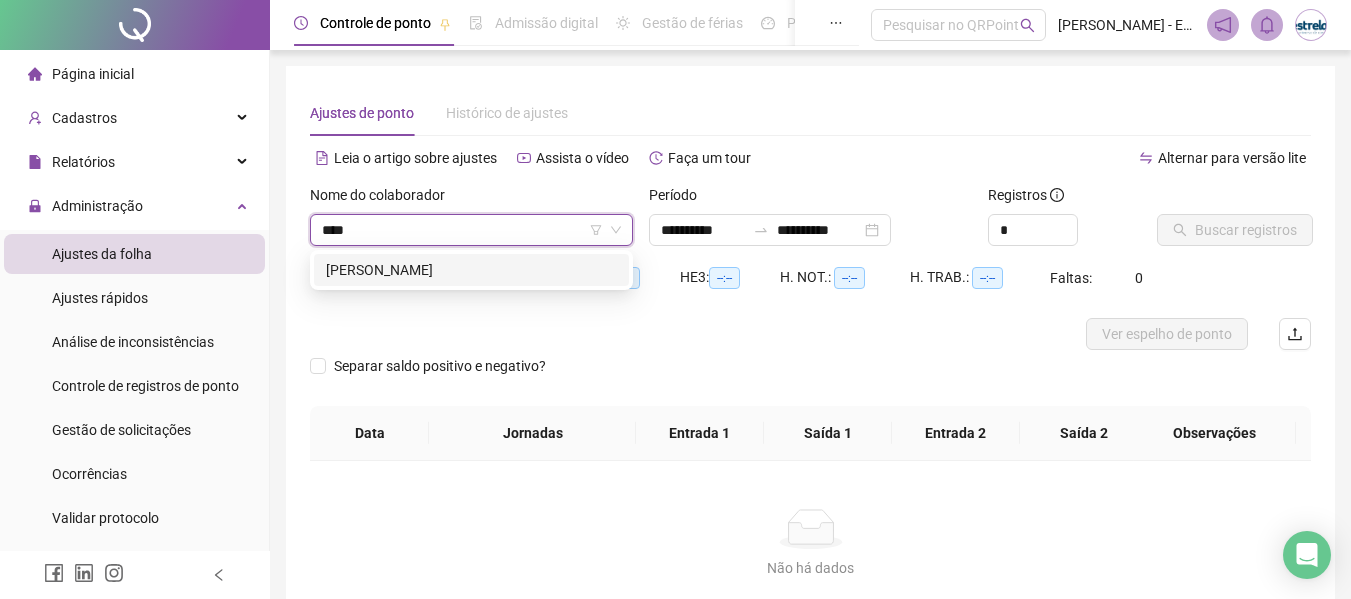 type on "*****" 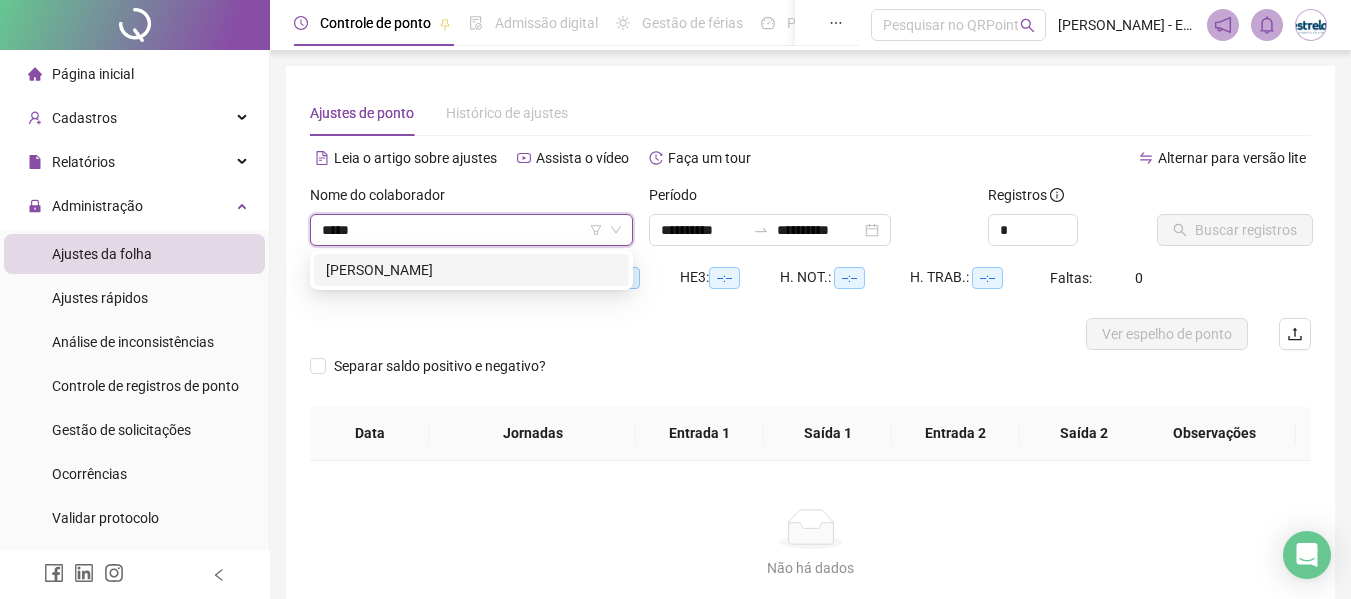 click on "[PERSON_NAME]" at bounding box center (471, 270) 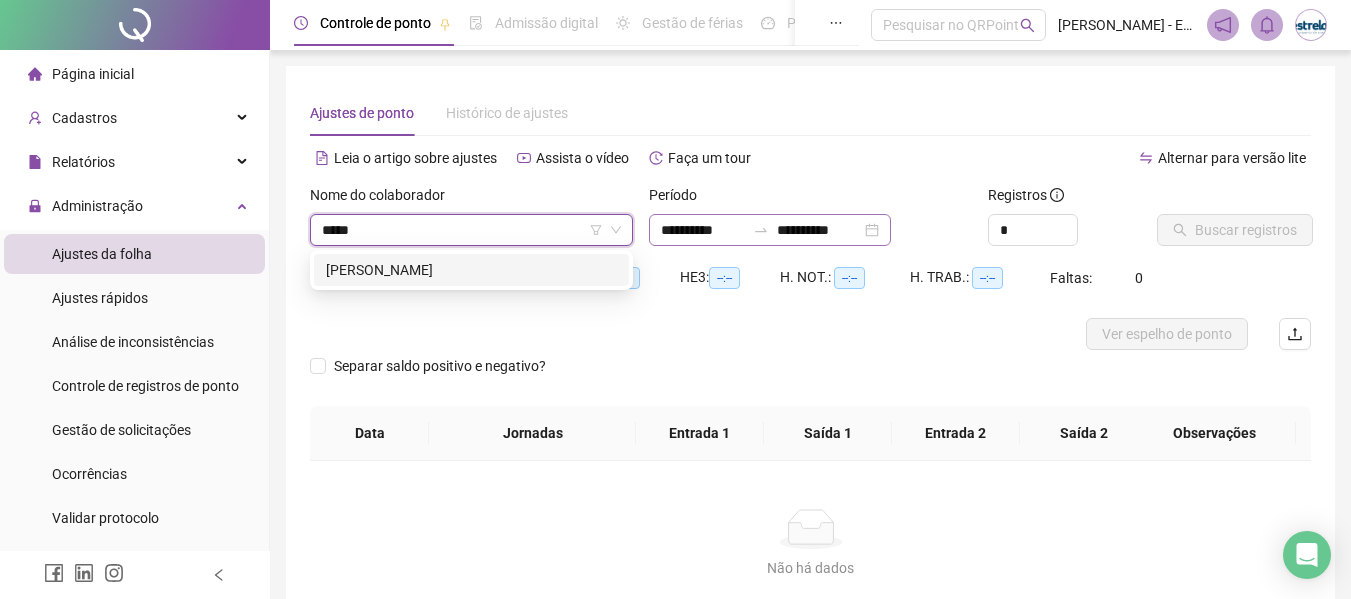 type 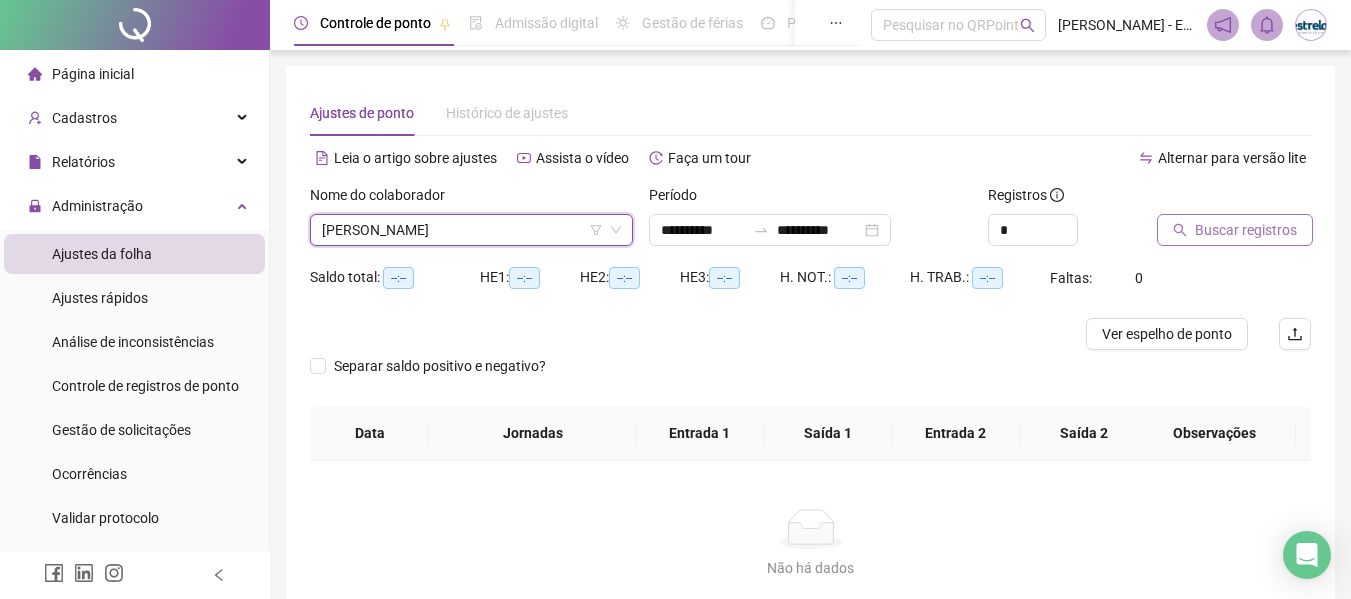 click on "Buscar registros" at bounding box center (1235, 230) 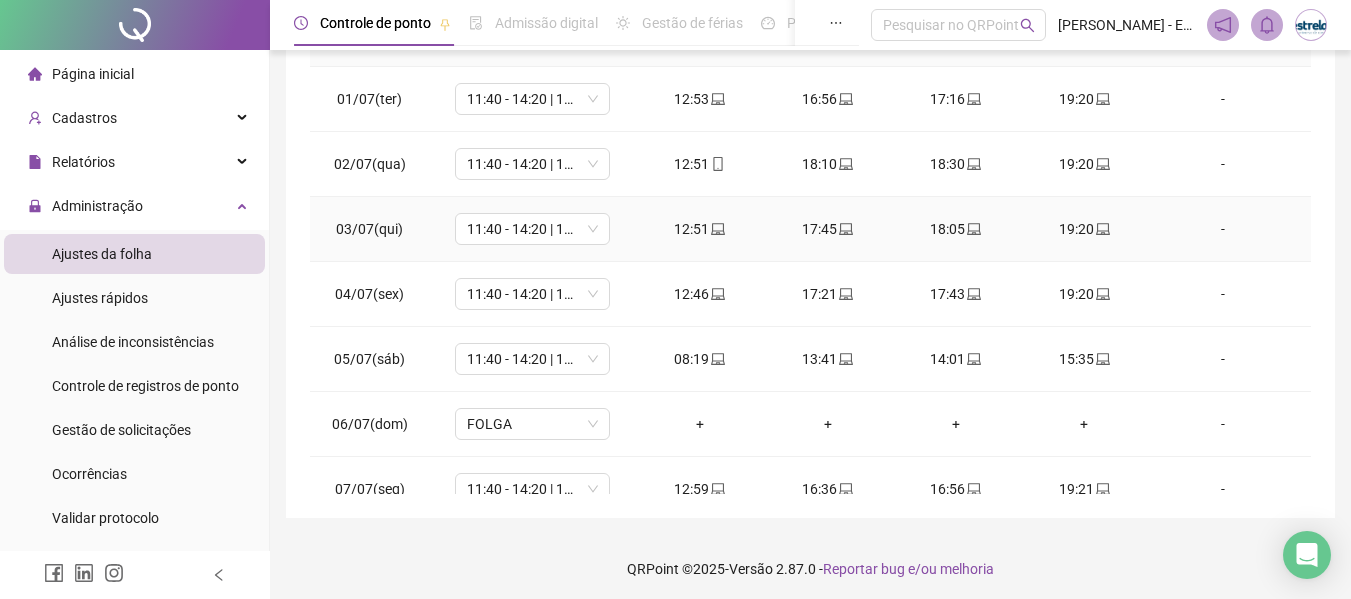 scroll, scrollTop: 423, scrollLeft: 0, axis: vertical 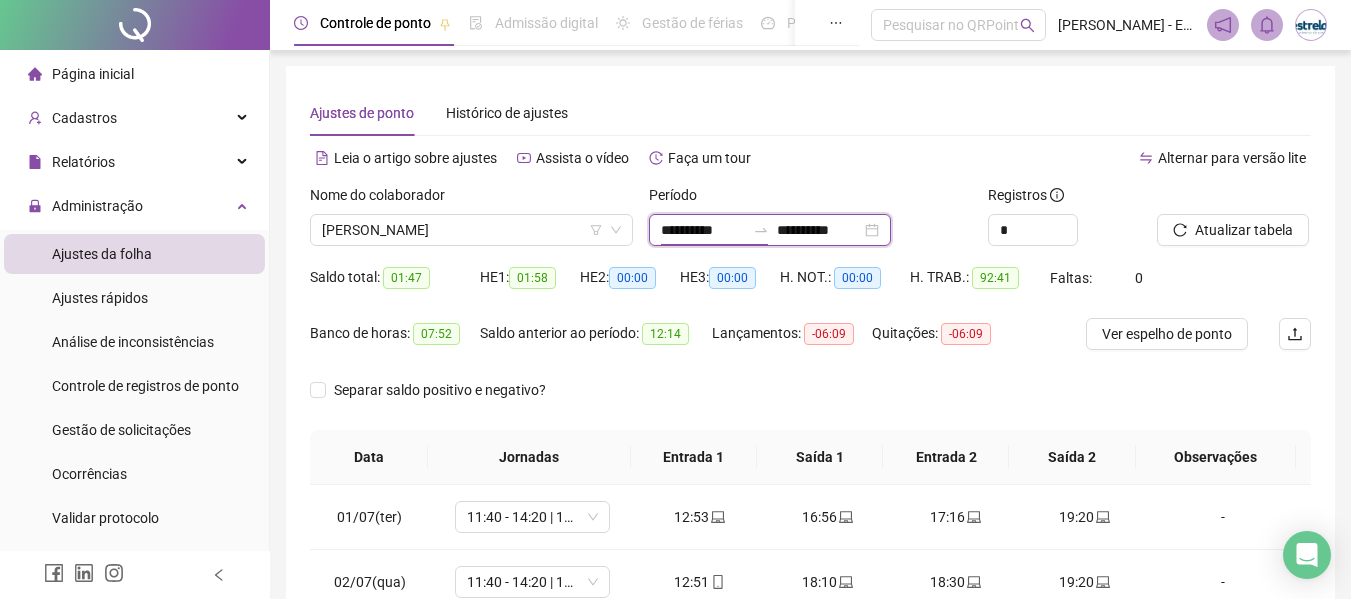 click on "**********" at bounding box center [703, 230] 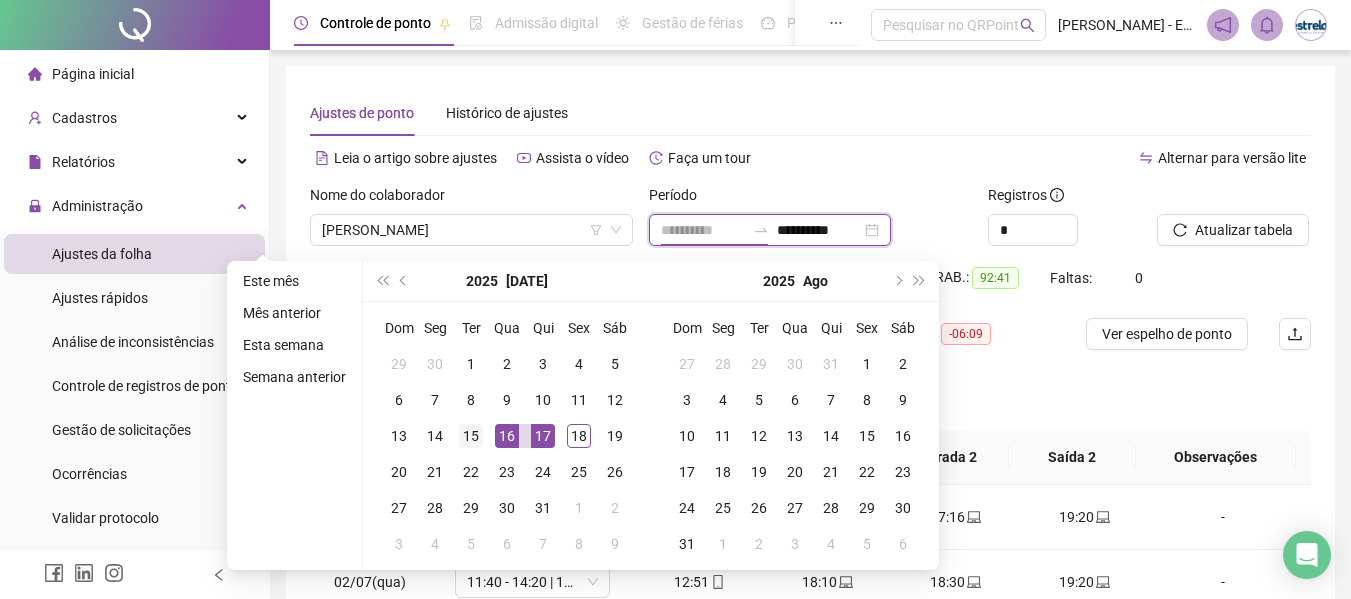 type on "**********" 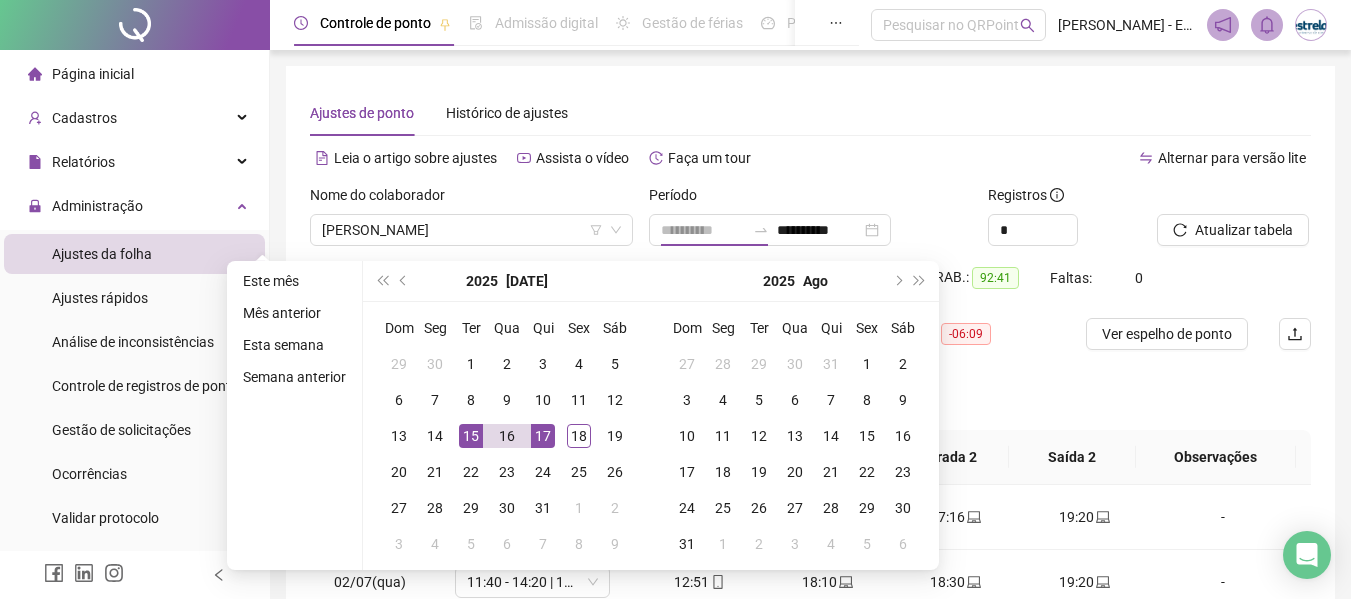 click on "15" at bounding box center [471, 436] 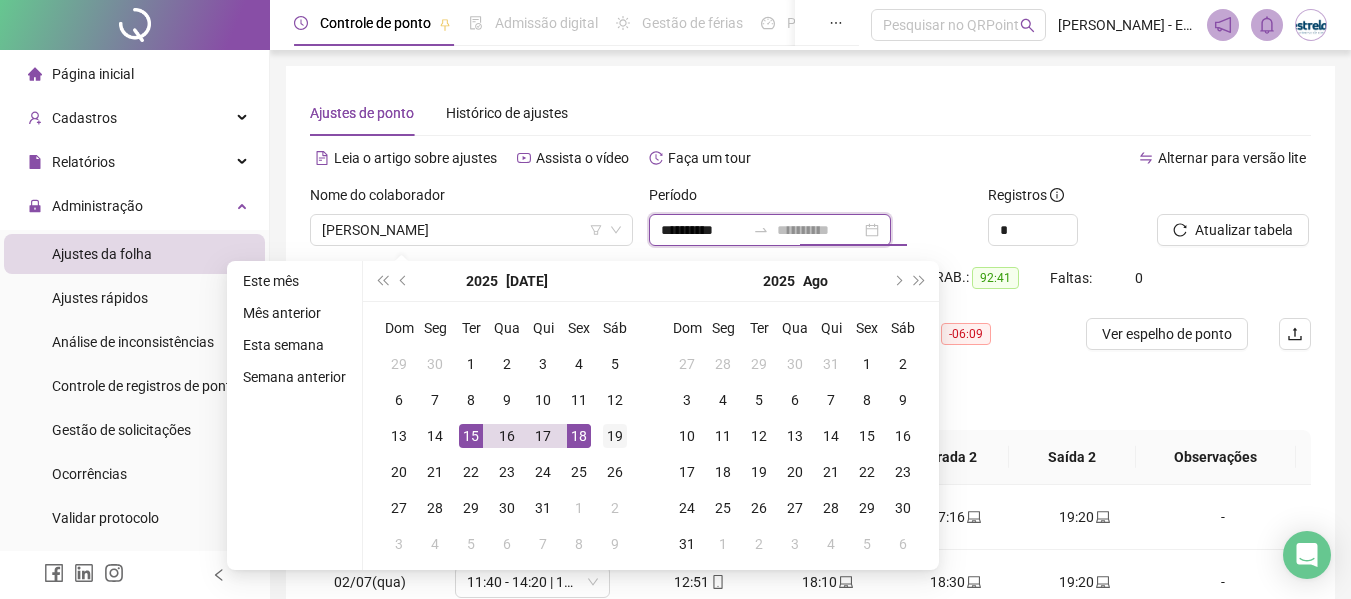 type on "**********" 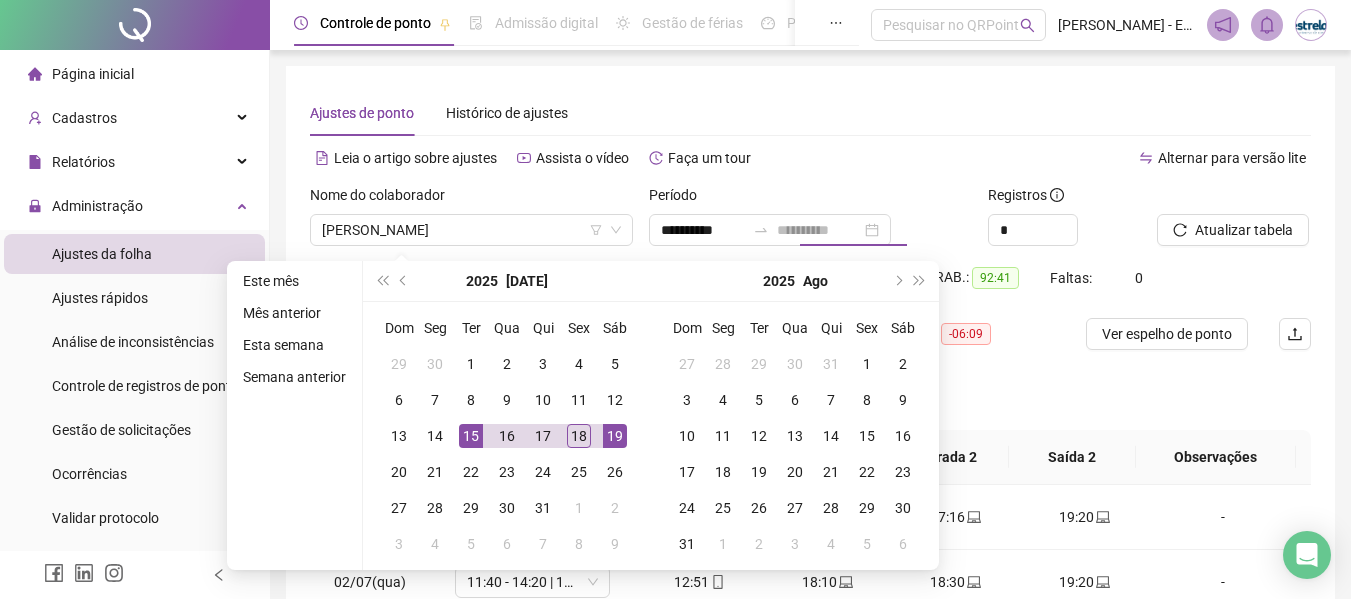 click on "19" at bounding box center [615, 436] 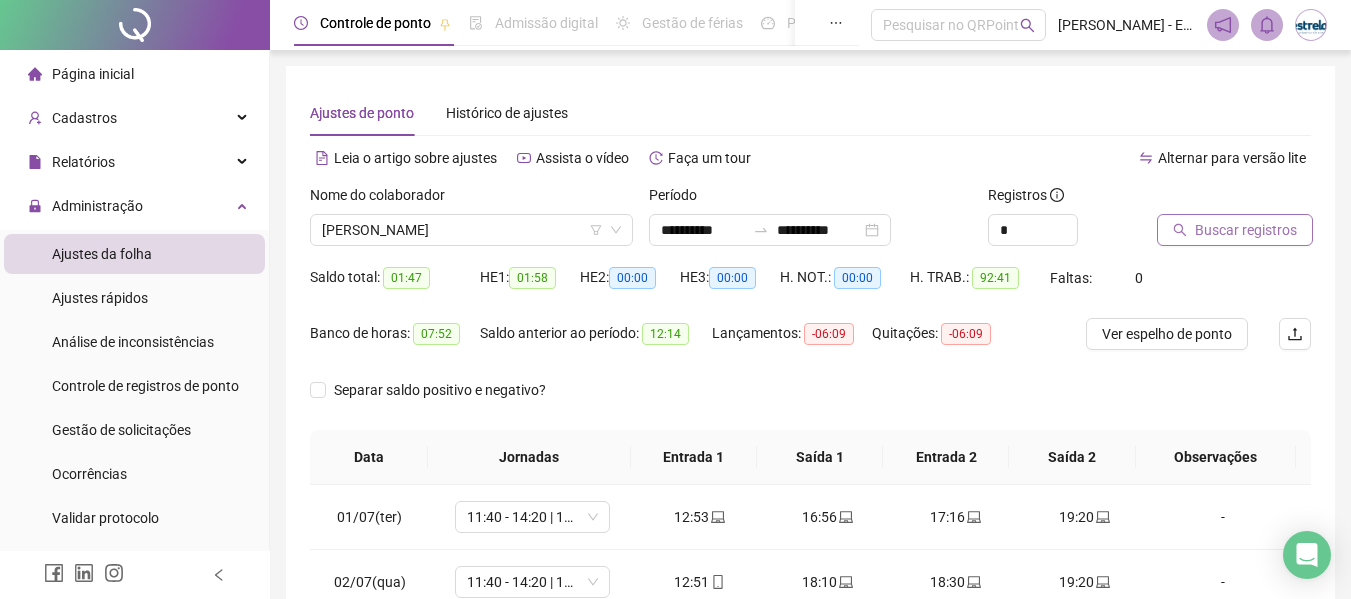 click 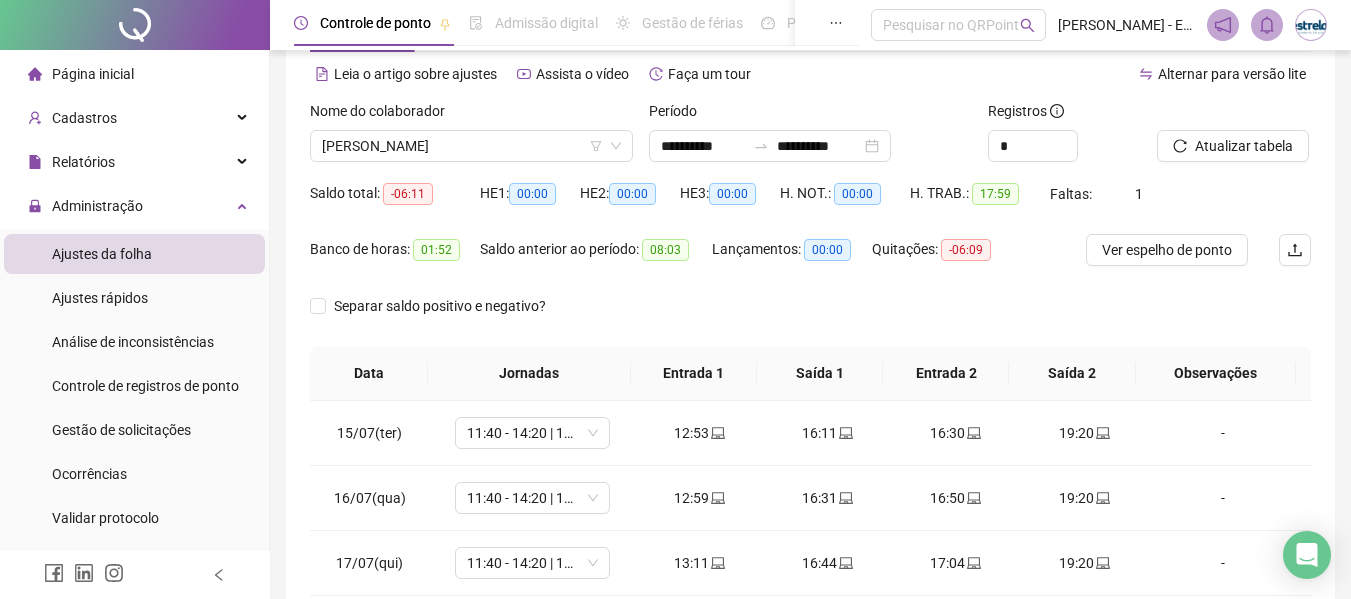 scroll, scrollTop: 256, scrollLeft: 0, axis: vertical 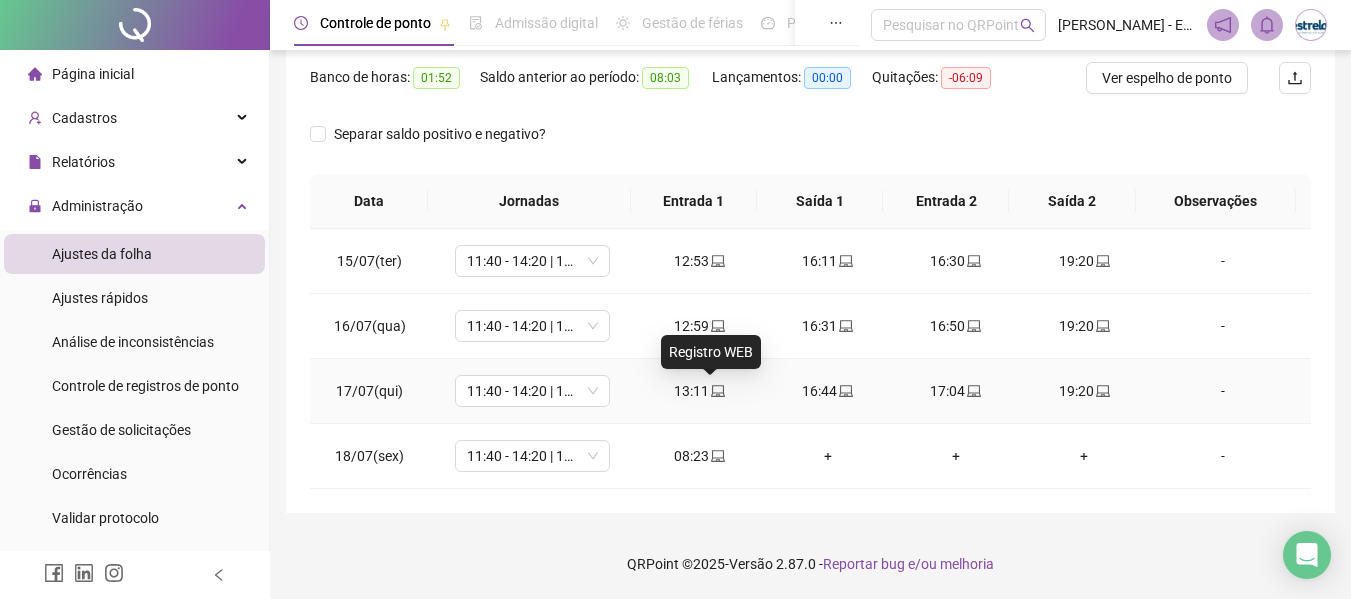 drag, startPoint x: 710, startPoint y: 393, endPoint x: 743, endPoint y: 356, distance: 49.57822 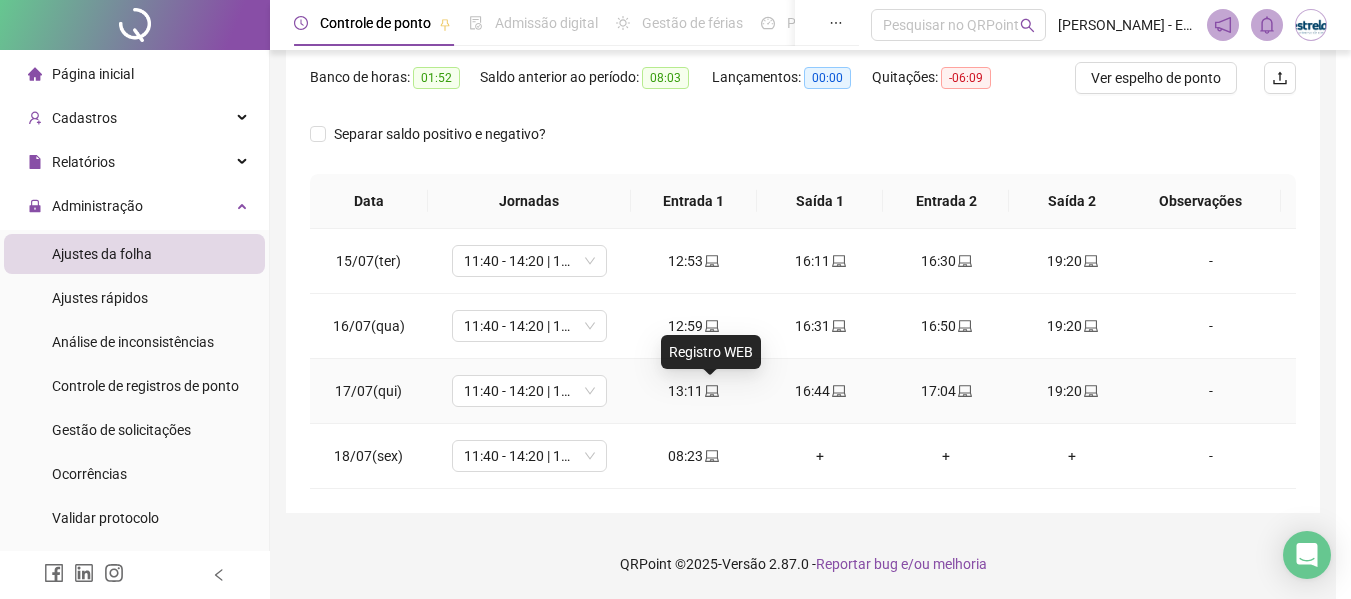 type on "**********" 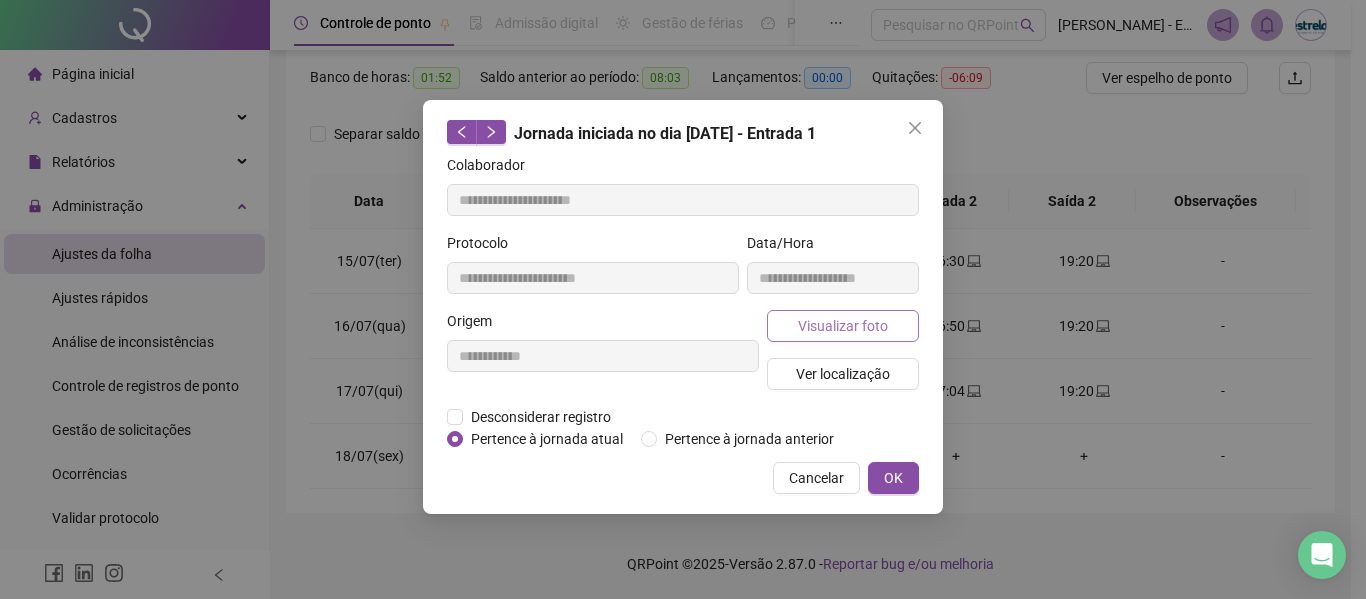 click on "Visualizar foto" at bounding box center (843, 326) 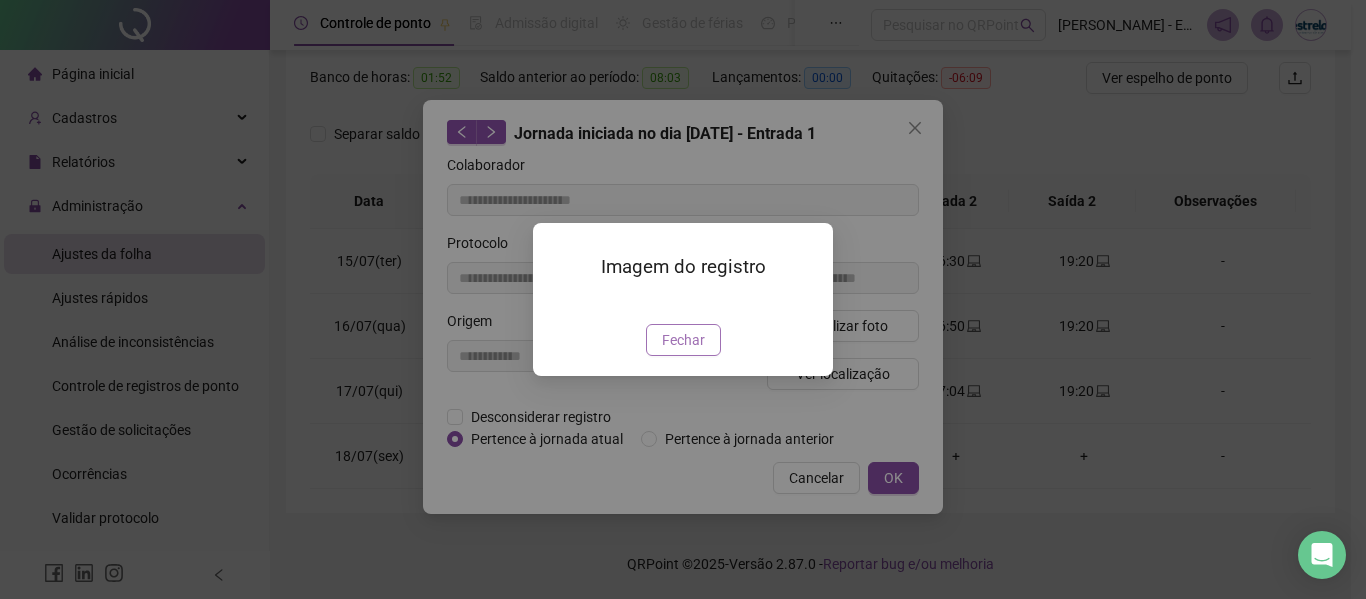 click on "Fechar" at bounding box center [683, 340] 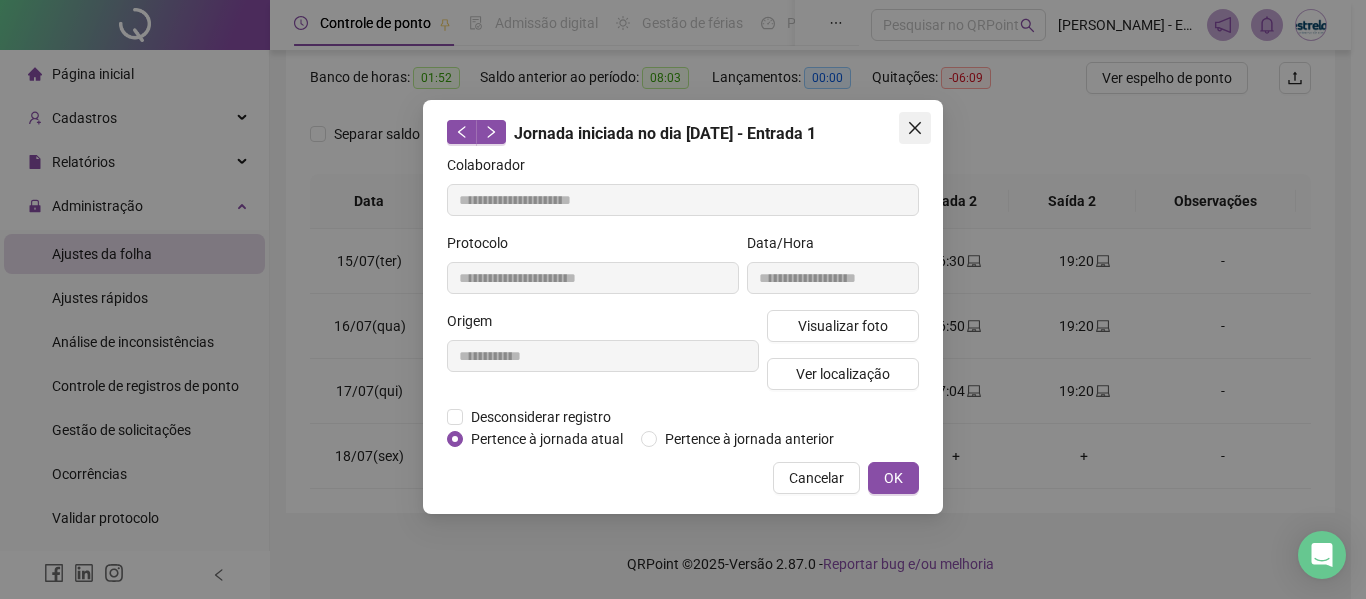 click at bounding box center (915, 128) 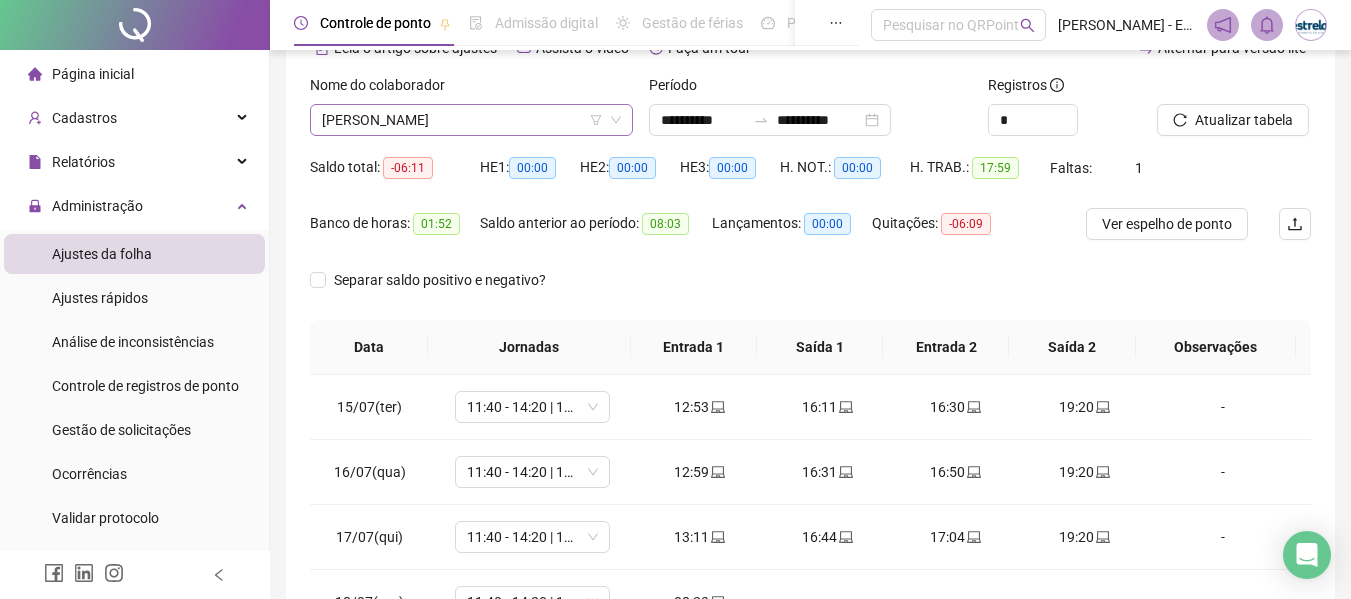 scroll, scrollTop: 0, scrollLeft: 0, axis: both 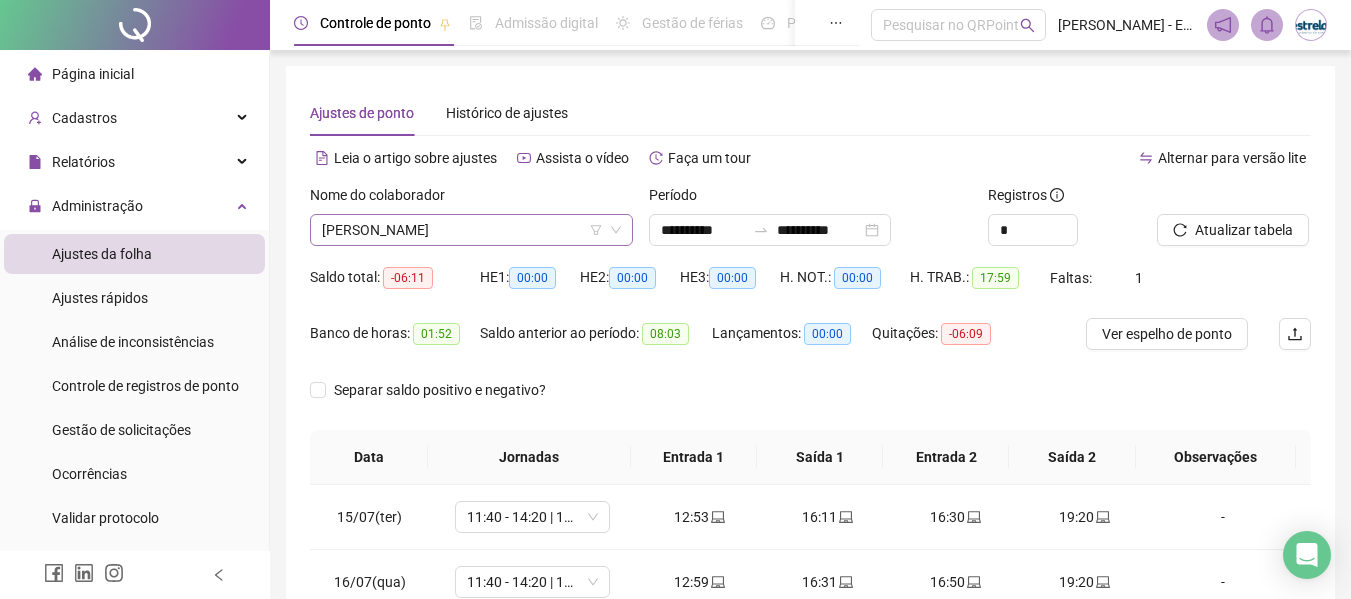 click on "[PERSON_NAME]" at bounding box center (471, 230) 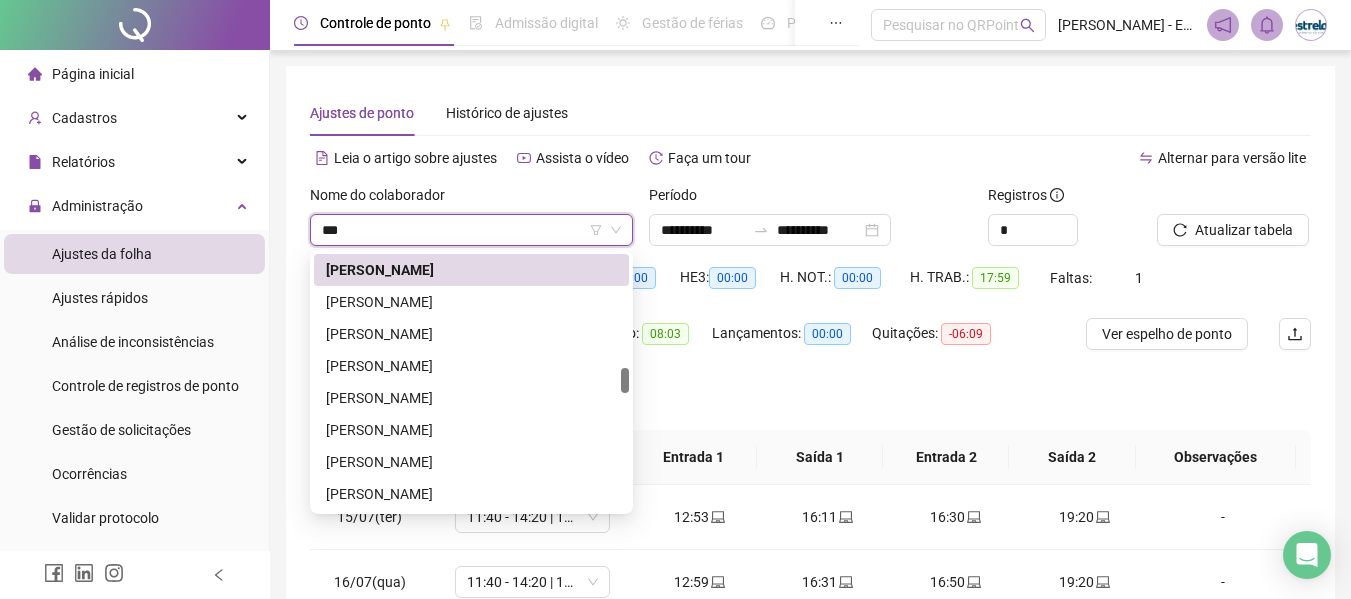 scroll, scrollTop: 128, scrollLeft: 0, axis: vertical 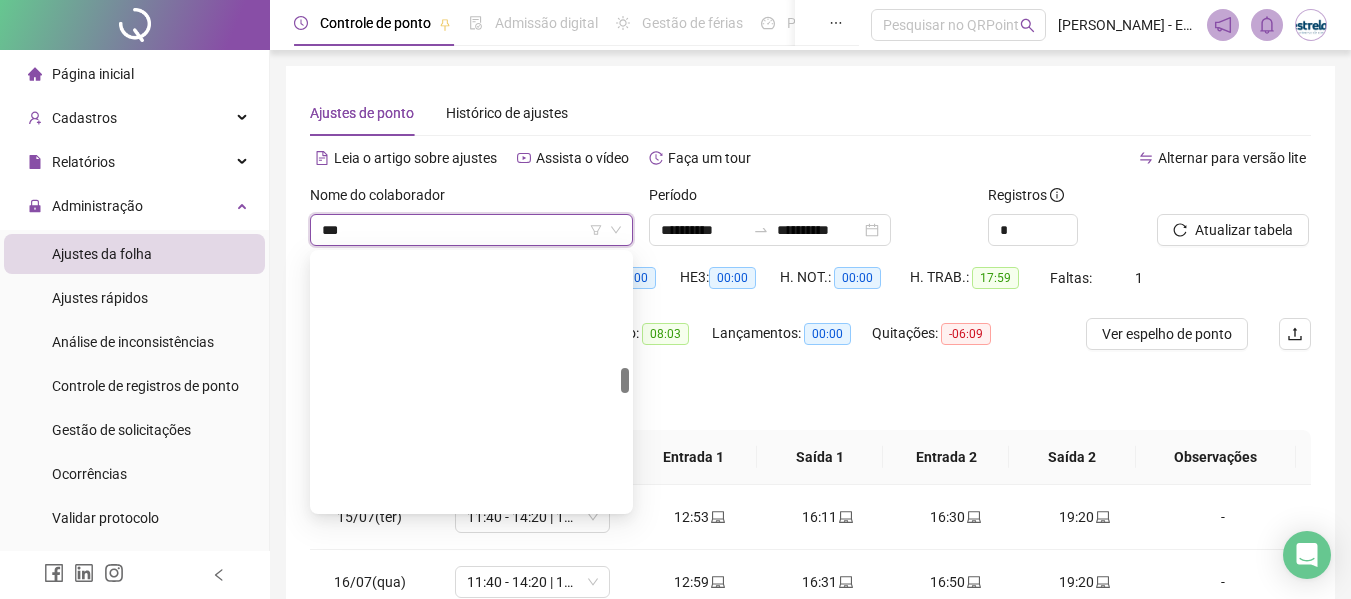 type on "****" 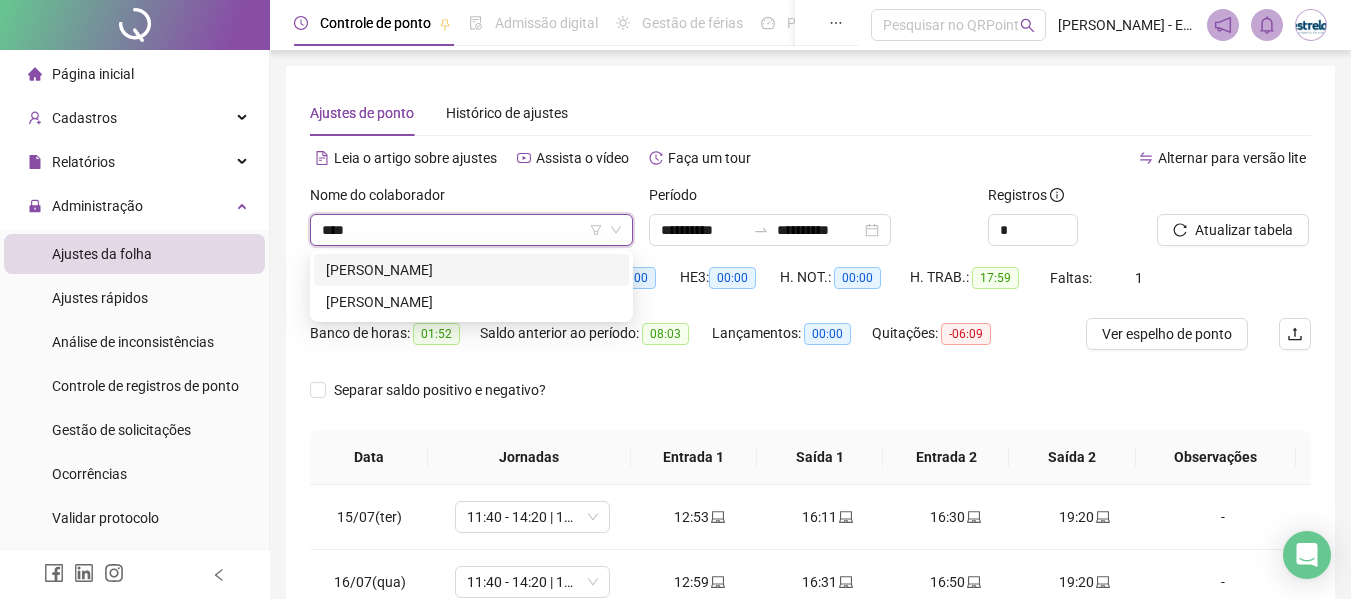 scroll, scrollTop: 0, scrollLeft: 0, axis: both 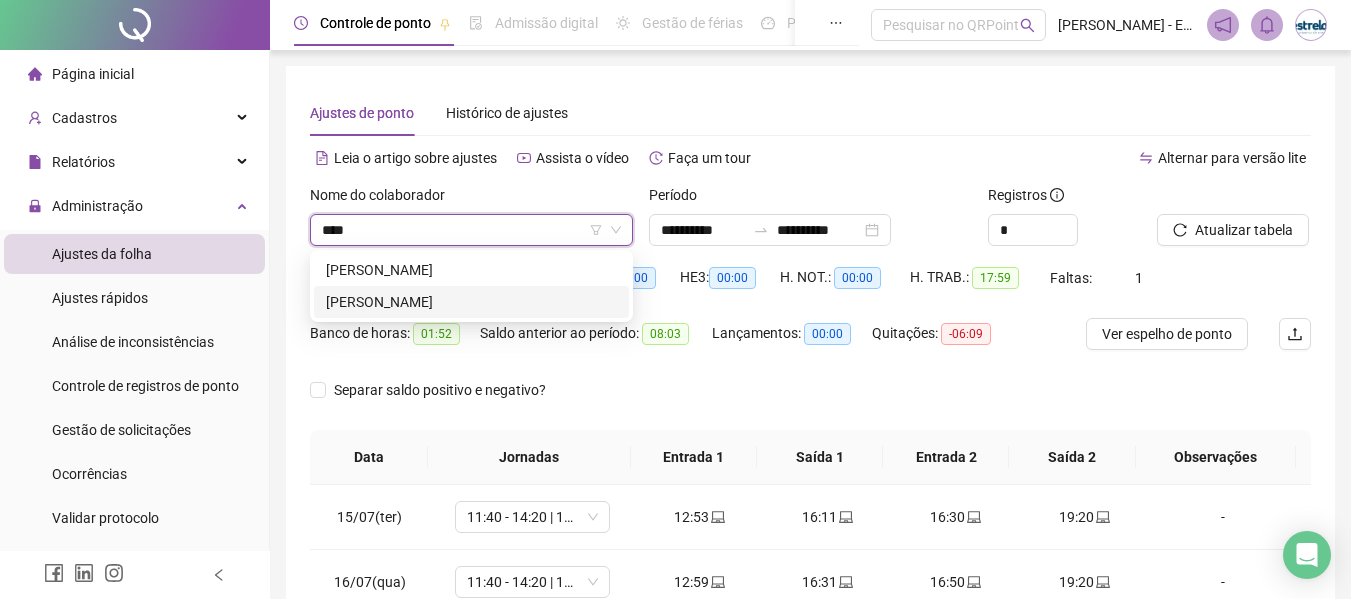 drag, startPoint x: 436, startPoint y: 302, endPoint x: 678, endPoint y: 298, distance: 242.03305 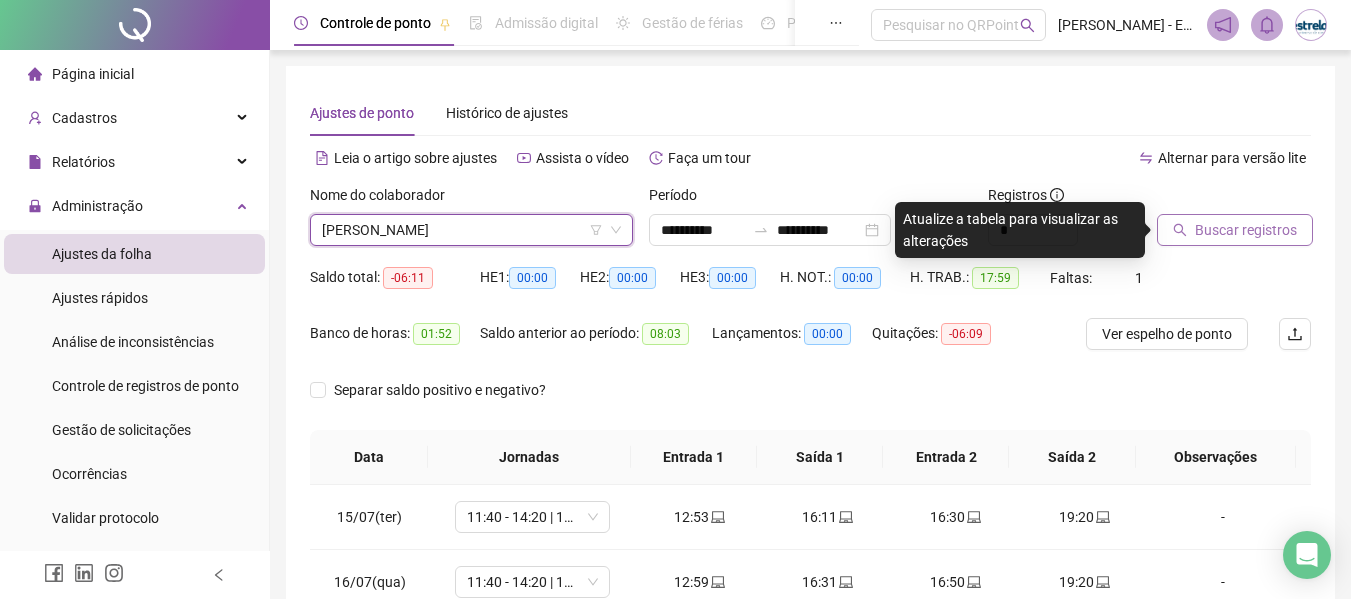 click on "Buscar registros" at bounding box center [1235, 230] 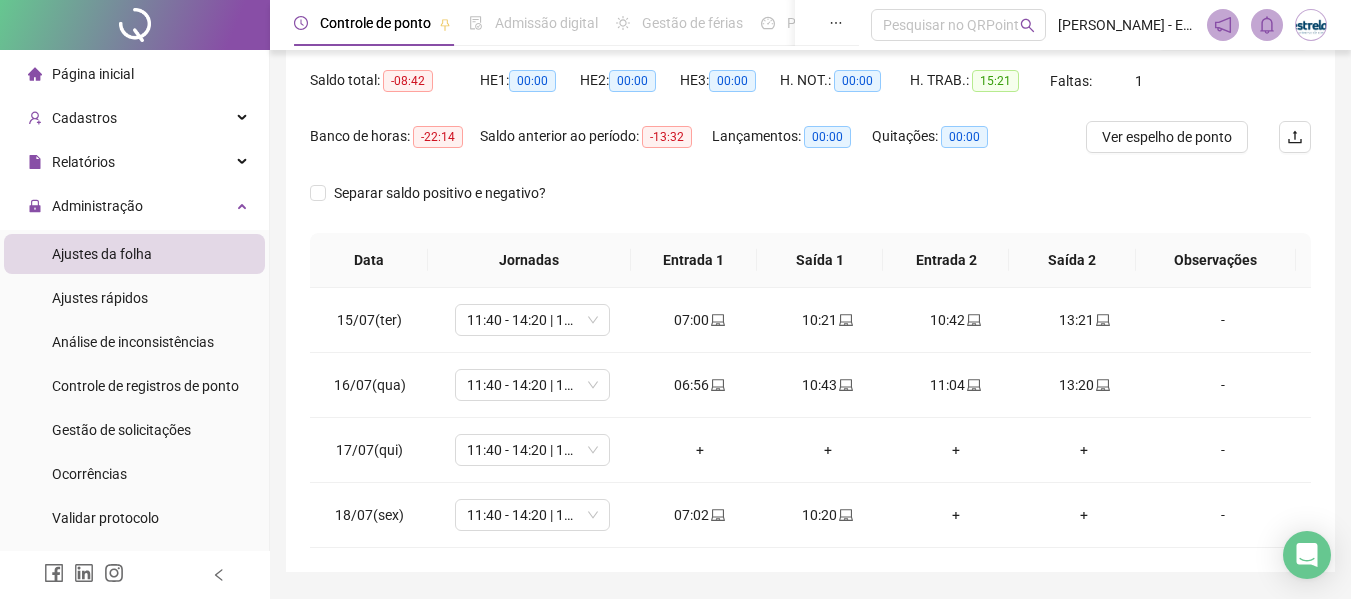 scroll, scrollTop: 256, scrollLeft: 0, axis: vertical 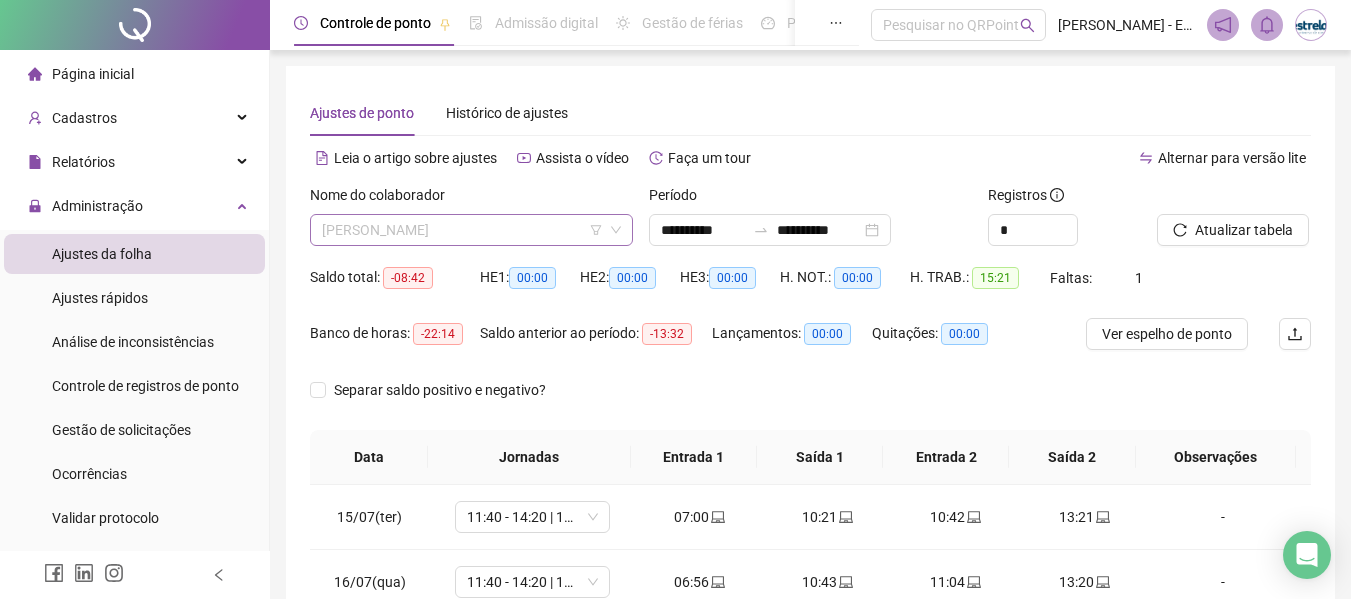 click on "[PERSON_NAME]" at bounding box center [471, 230] 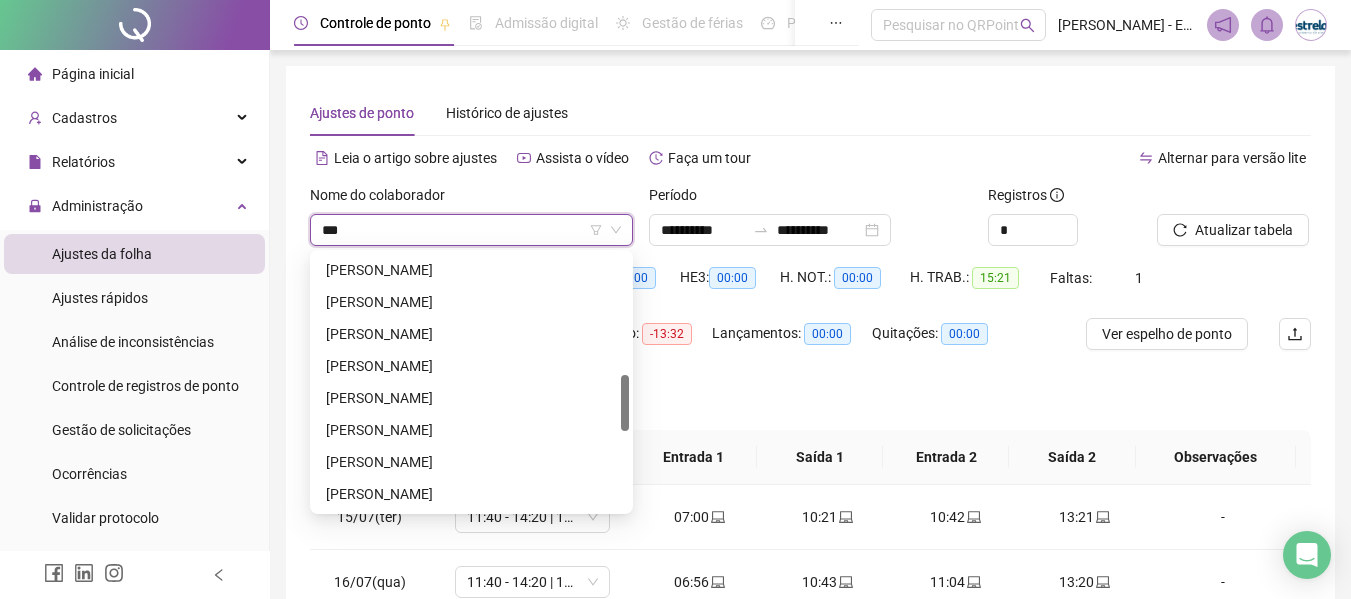 scroll, scrollTop: 0, scrollLeft: 0, axis: both 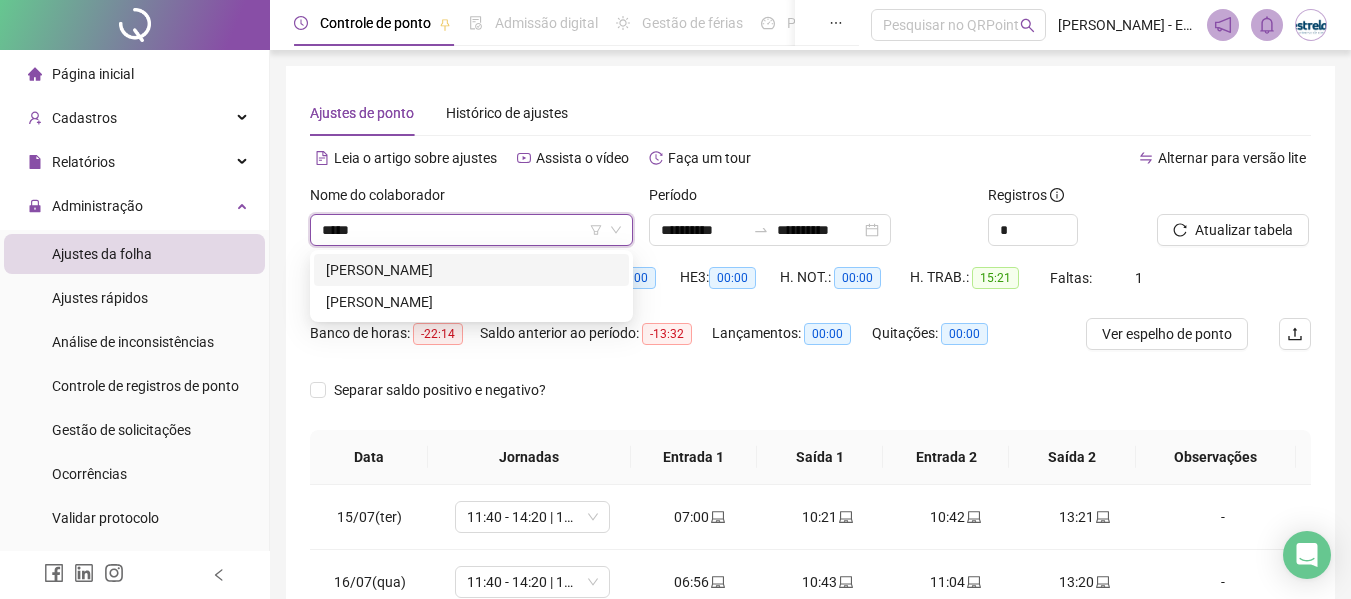 type on "******" 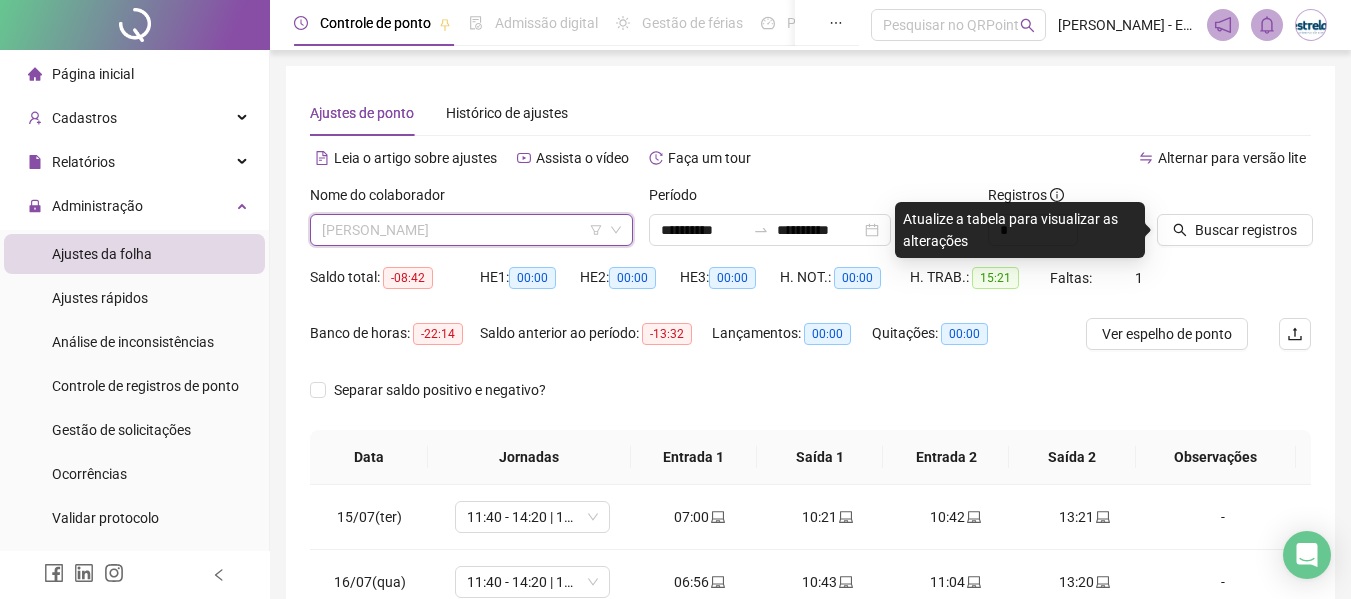 click on "[PERSON_NAME]" at bounding box center (471, 230) 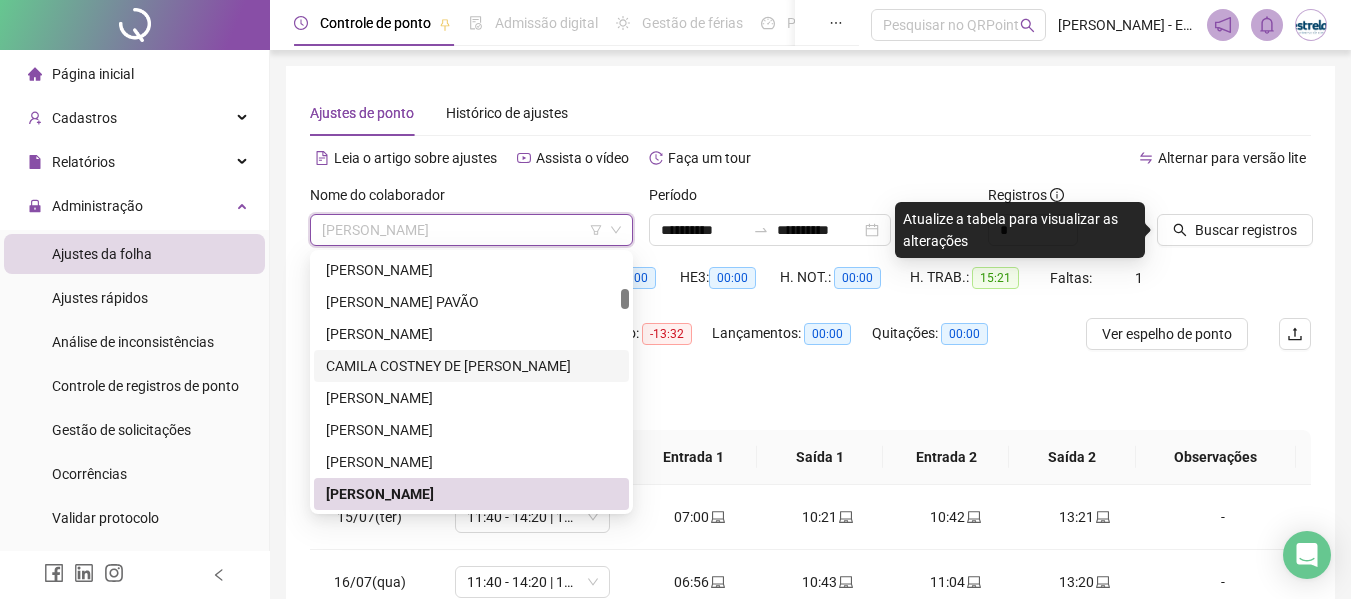 scroll, scrollTop: 996, scrollLeft: 0, axis: vertical 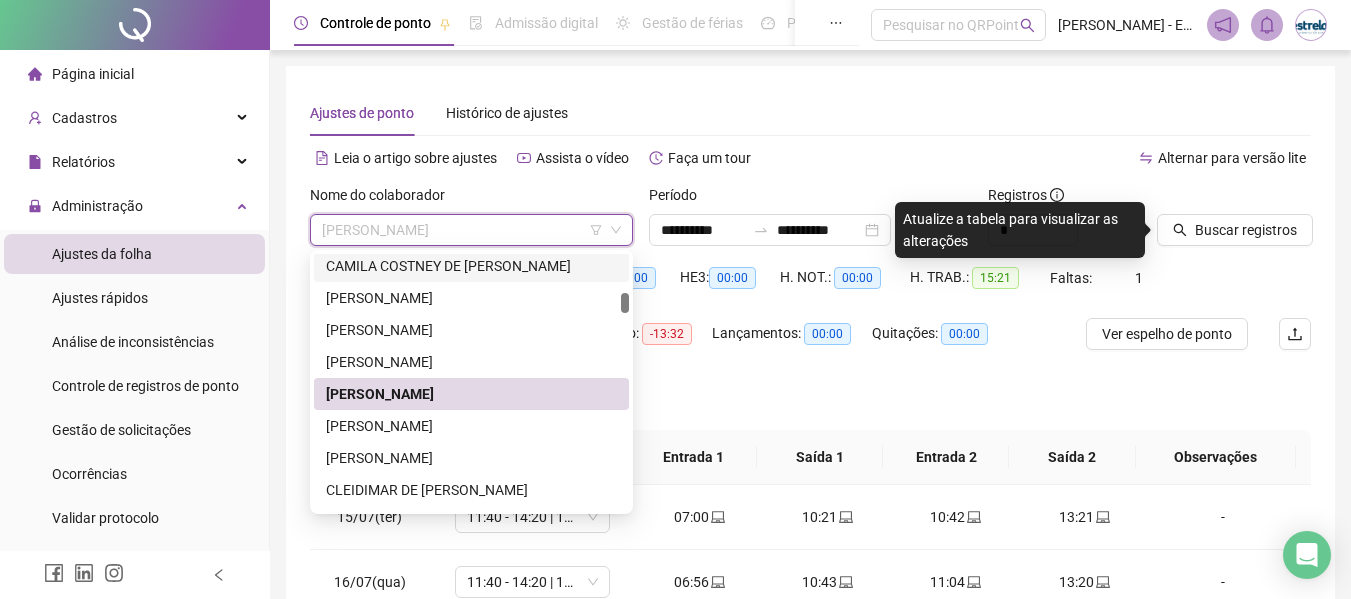 click on "[PERSON_NAME]" at bounding box center [471, 230] 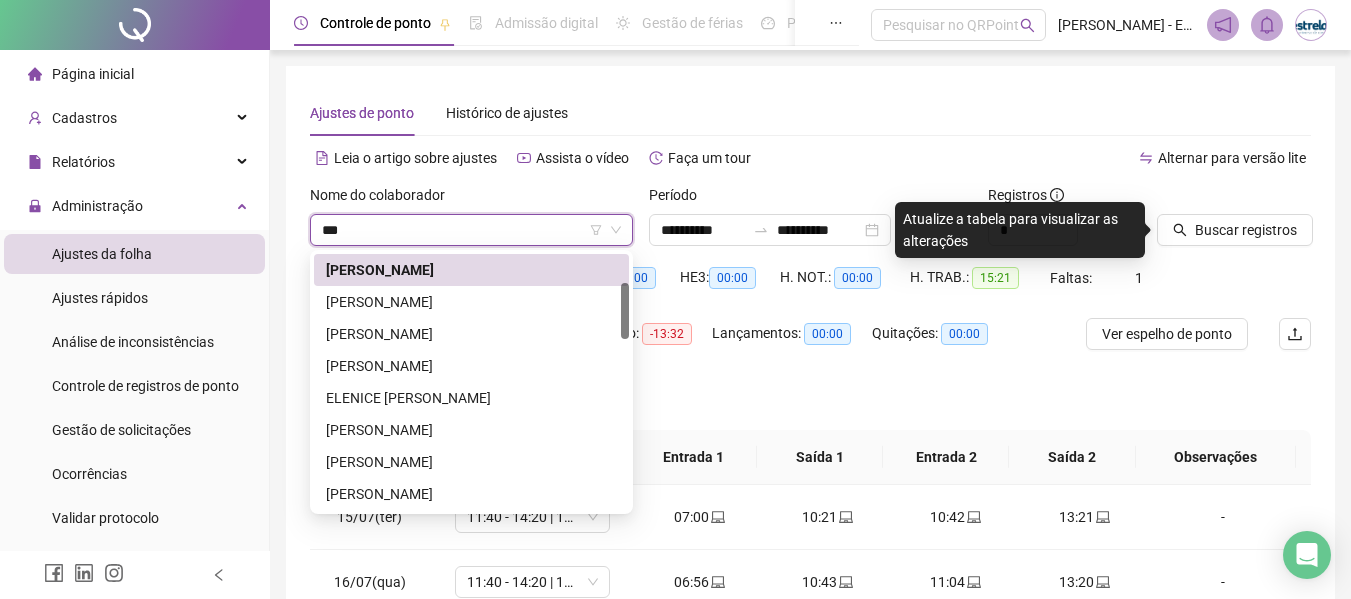 scroll, scrollTop: 0, scrollLeft: 0, axis: both 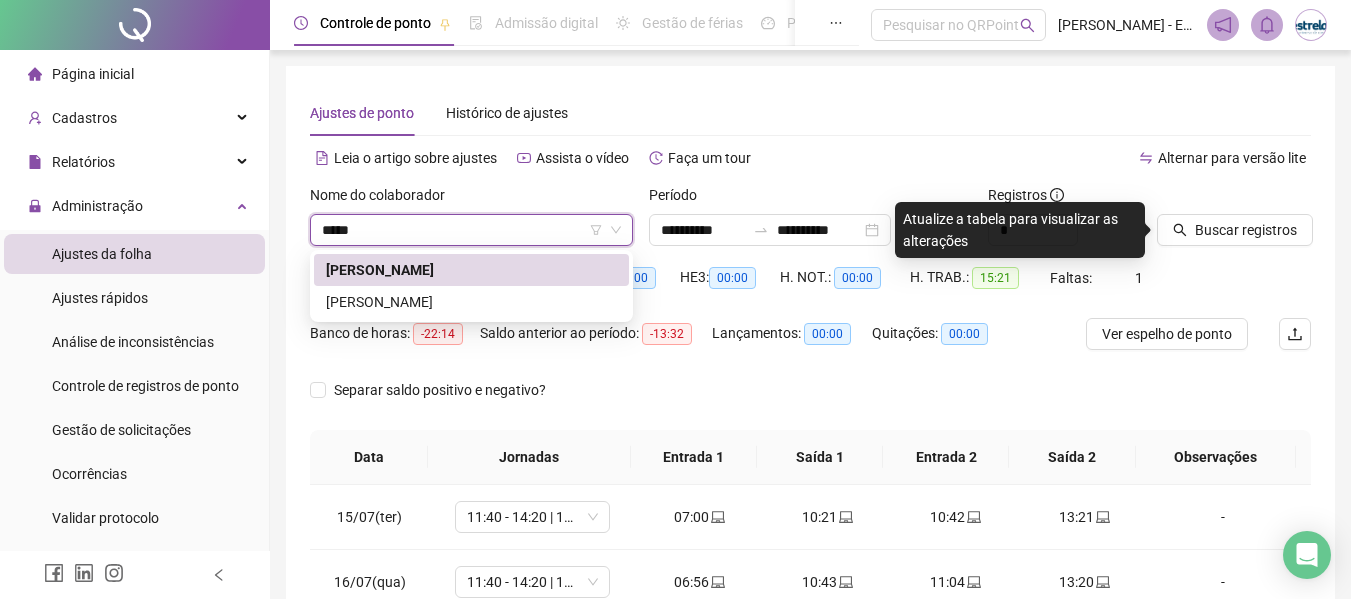 type on "******" 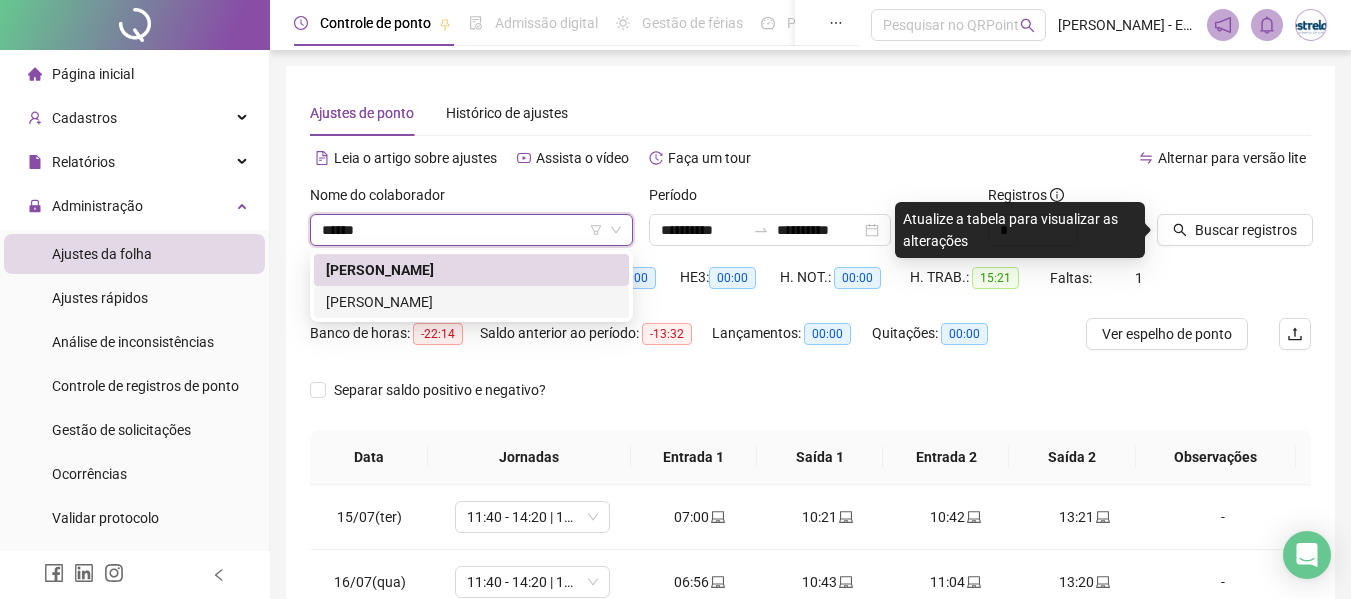 click on "[PERSON_NAME]" at bounding box center (471, 302) 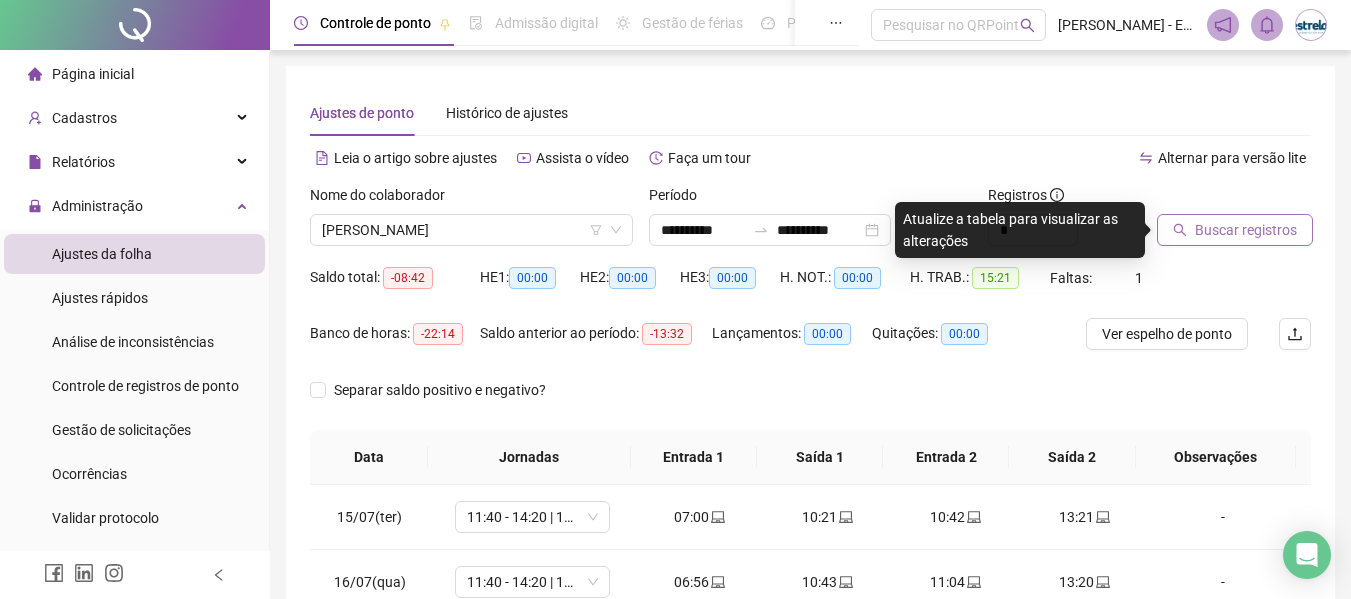 click on "Buscar registros" at bounding box center (1246, 230) 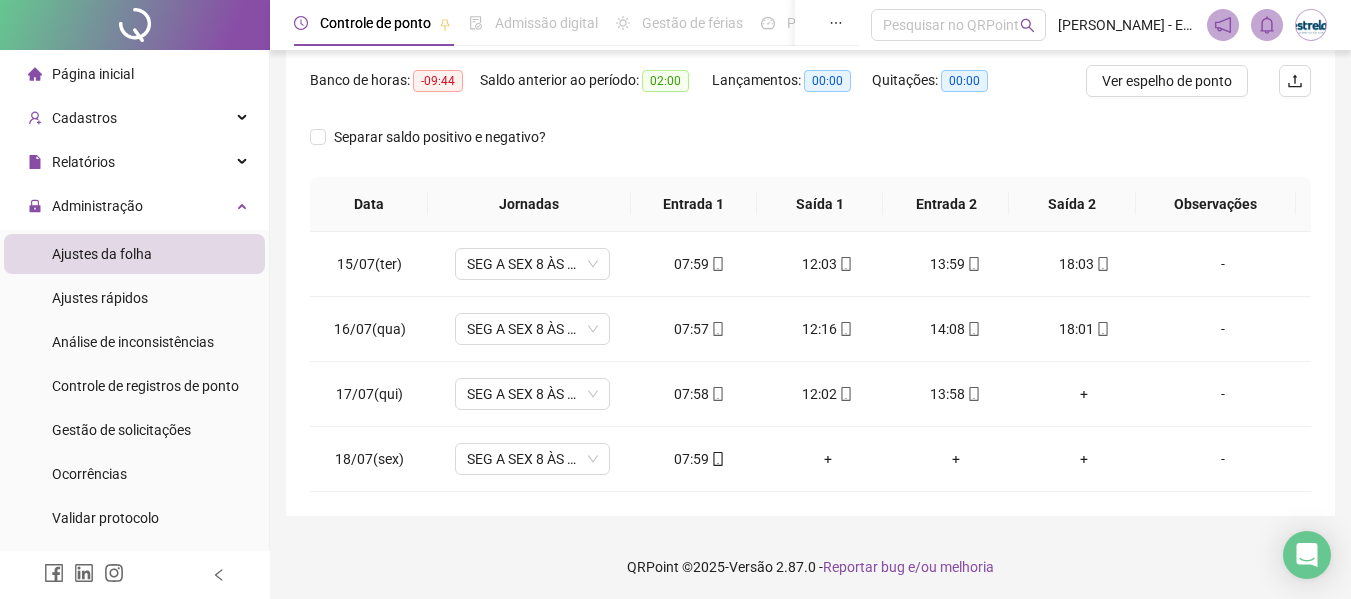 scroll, scrollTop: 256, scrollLeft: 0, axis: vertical 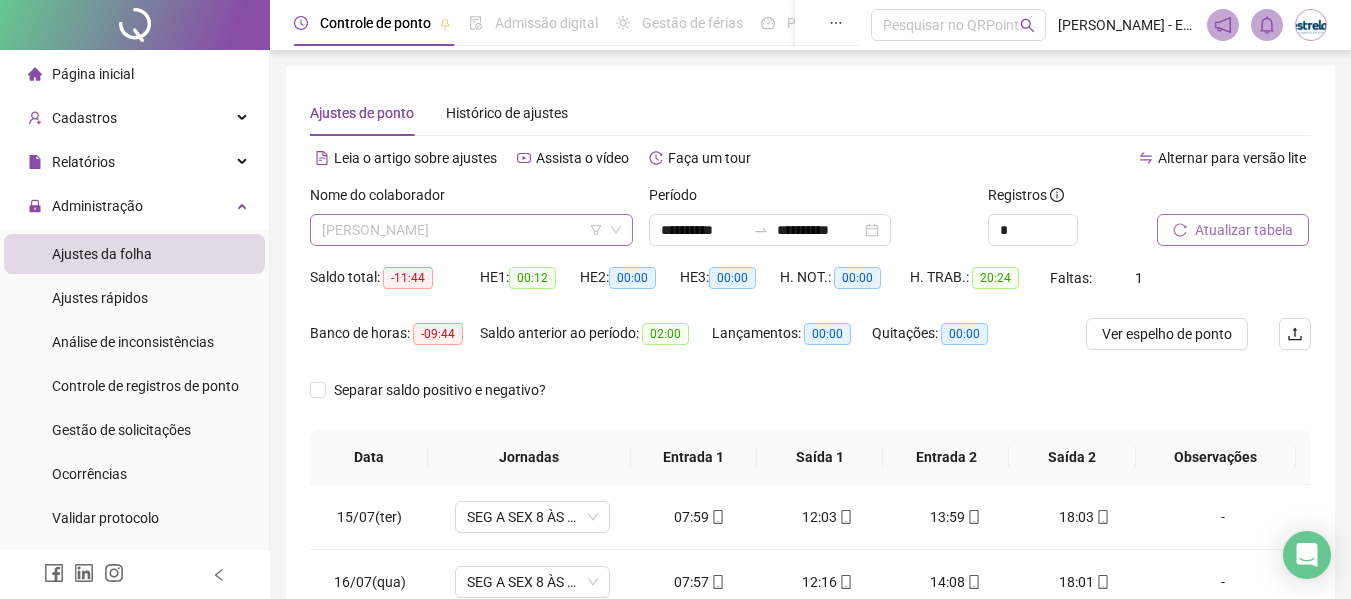 click on "[PERSON_NAME]" at bounding box center (471, 230) 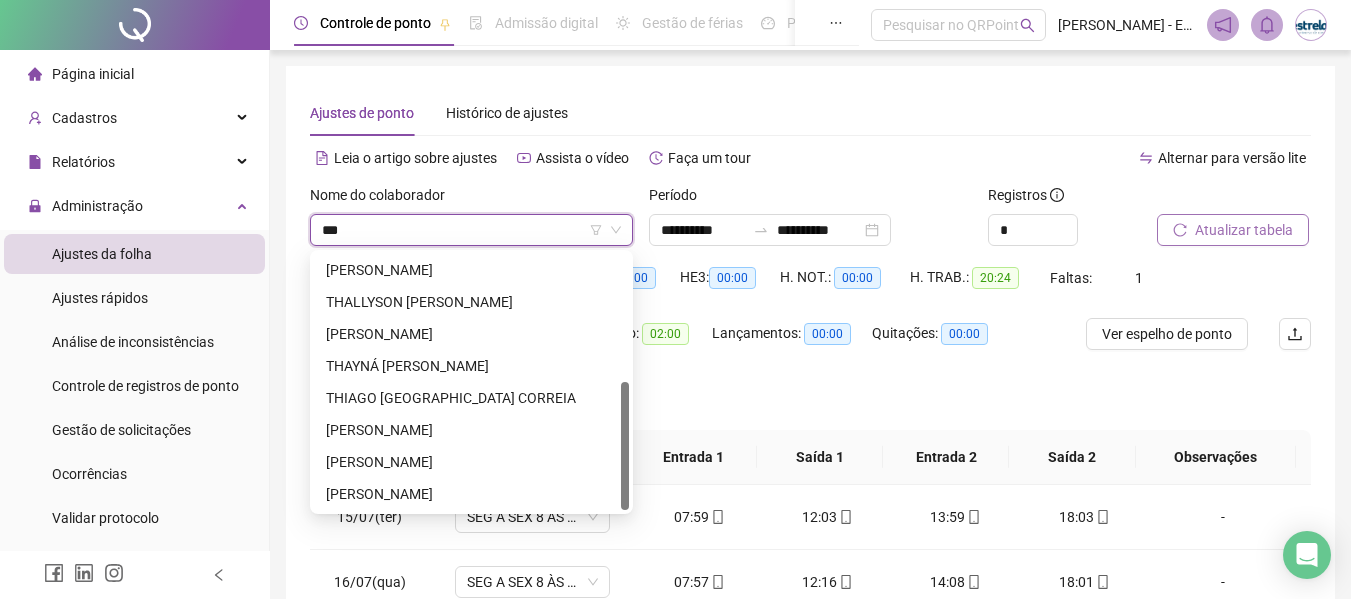 scroll, scrollTop: 0, scrollLeft: 0, axis: both 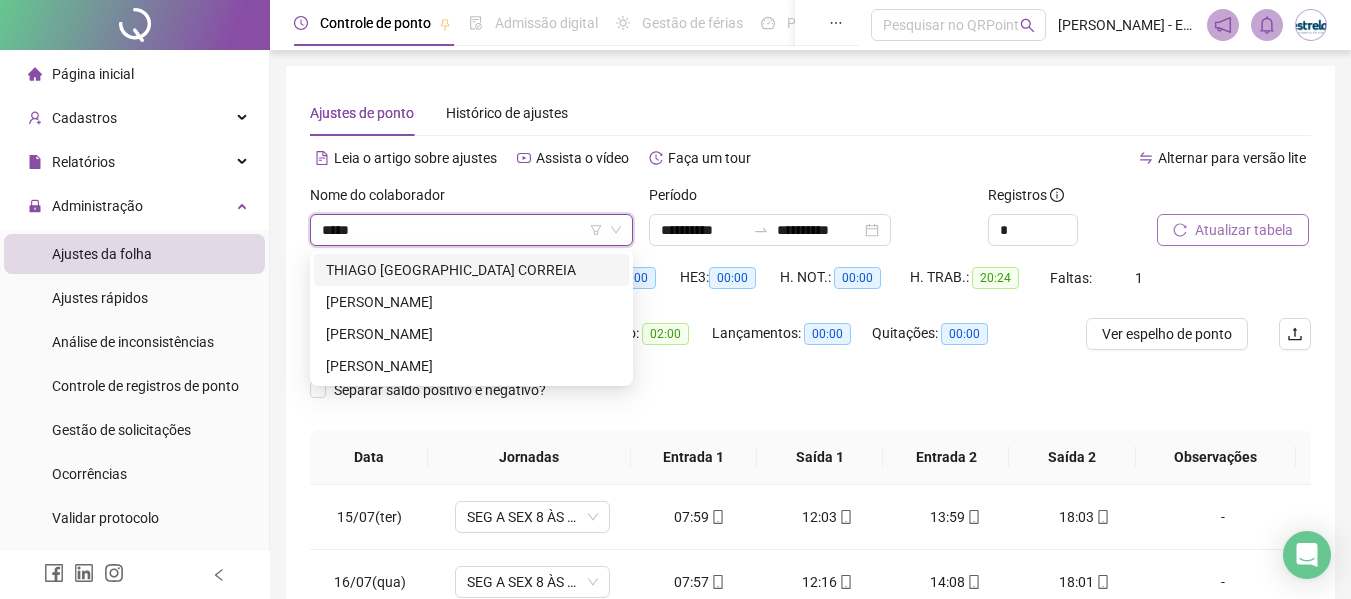 type on "******" 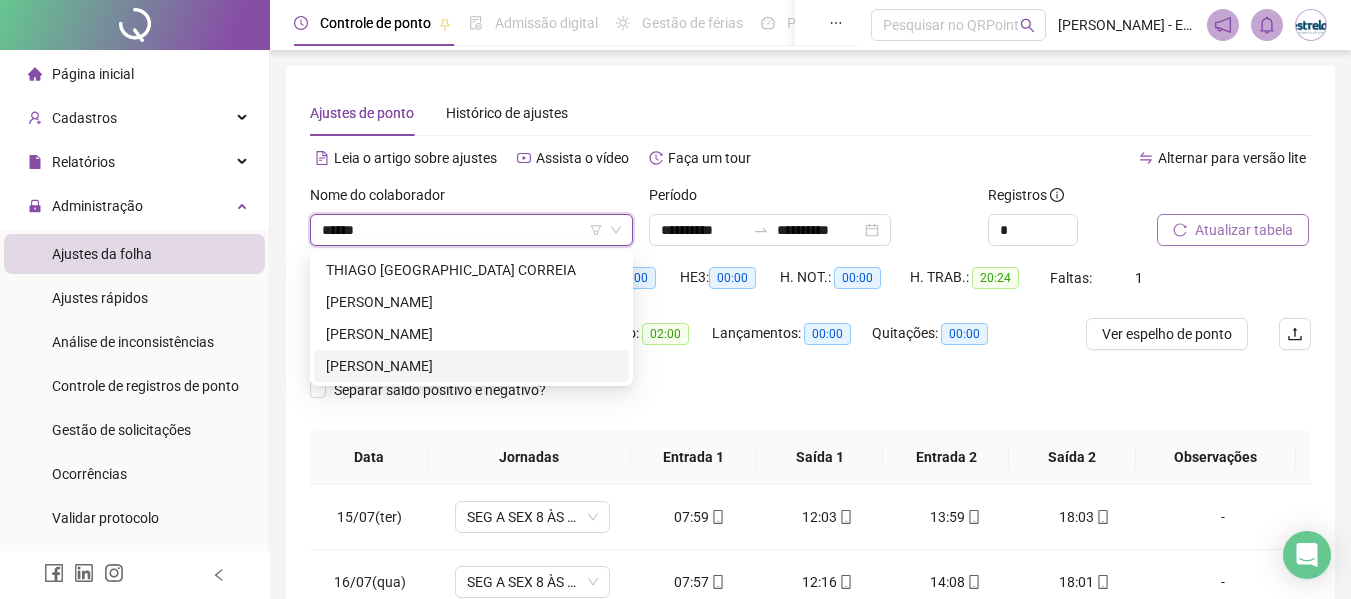 click on "[PERSON_NAME]" at bounding box center [471, 366] 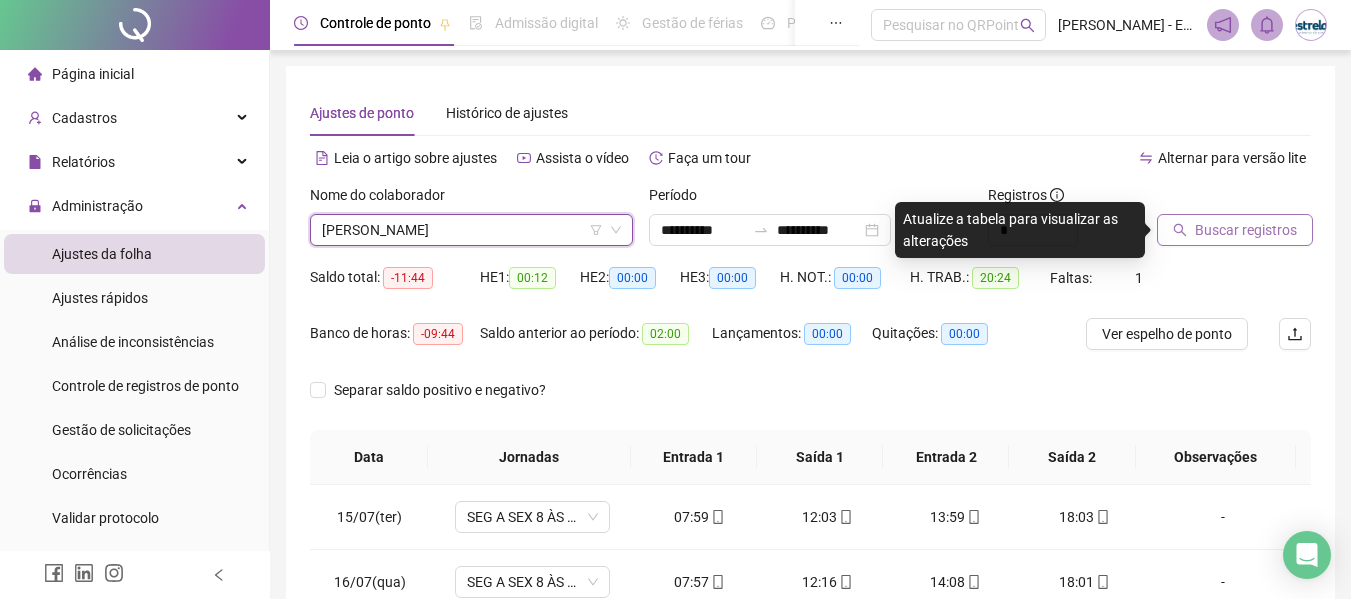 click on "Buscar registros" at bounding box center (1246, 230) 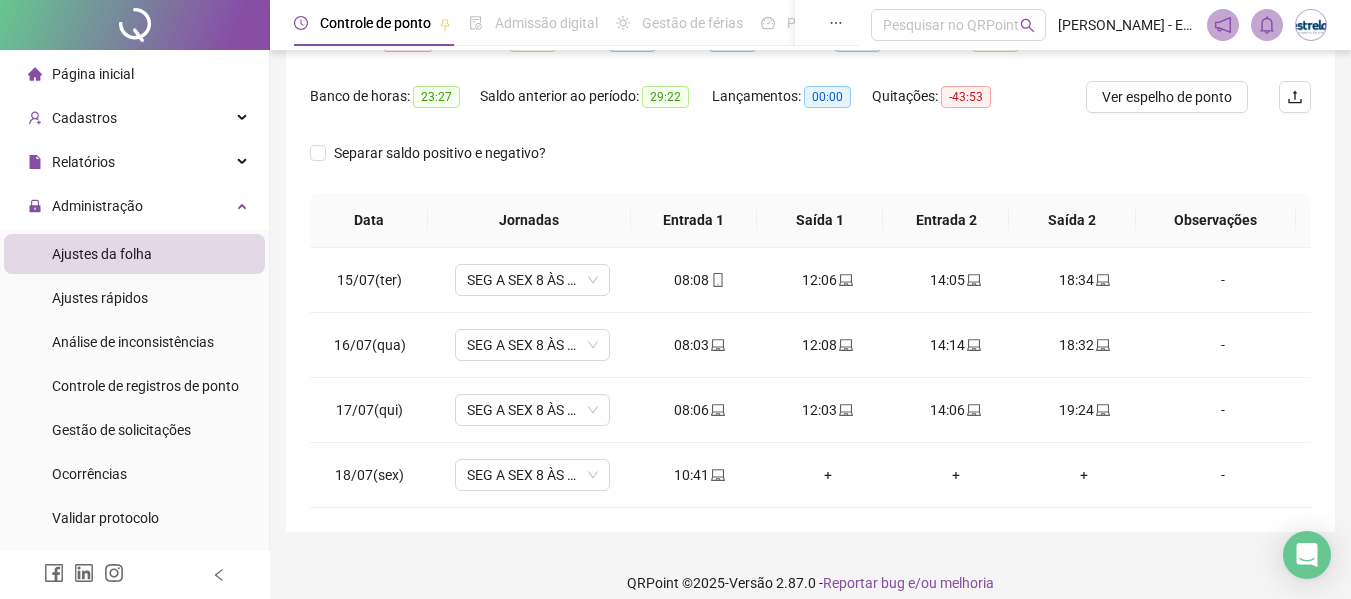 scroll, scrollTop: 256, scrollLeft: 0, axis: vertical 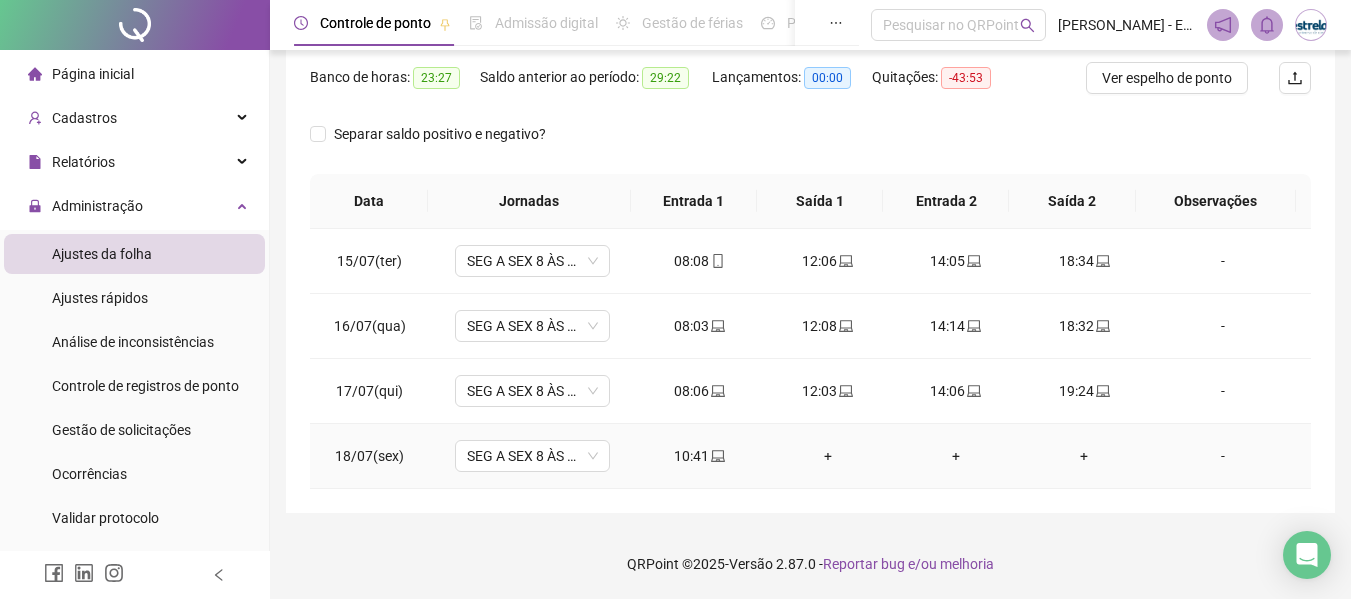 click on "-" at bounding box center [1223, 456] 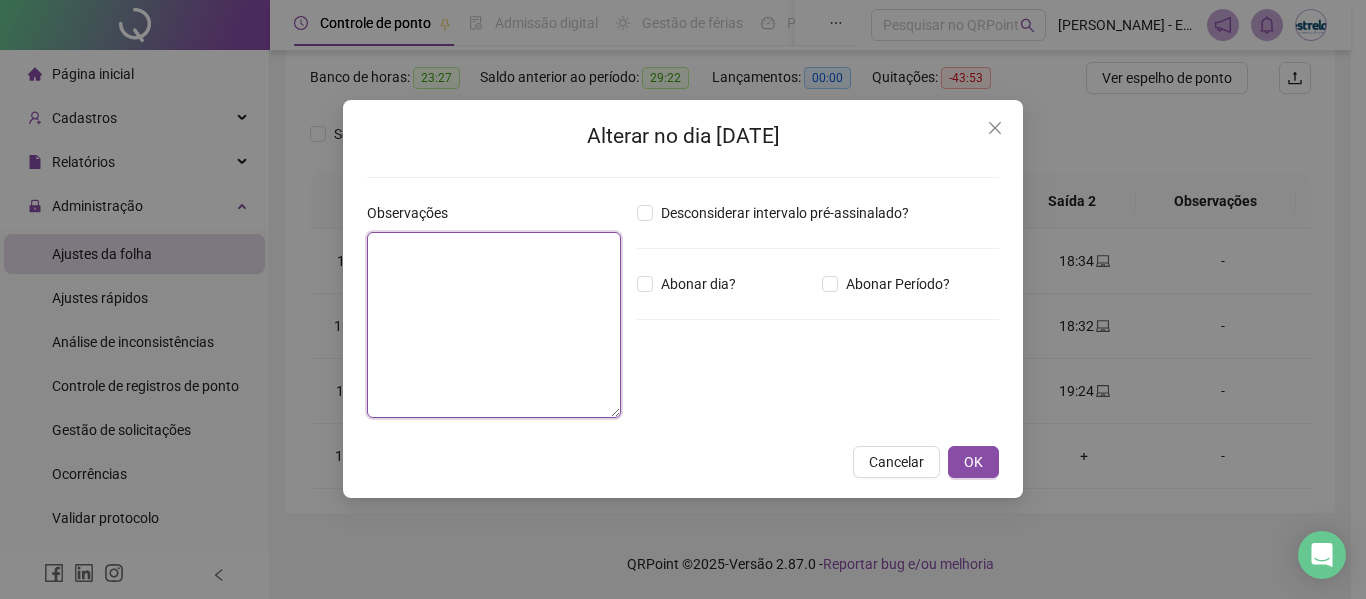 click at bounding box center [494, 325] 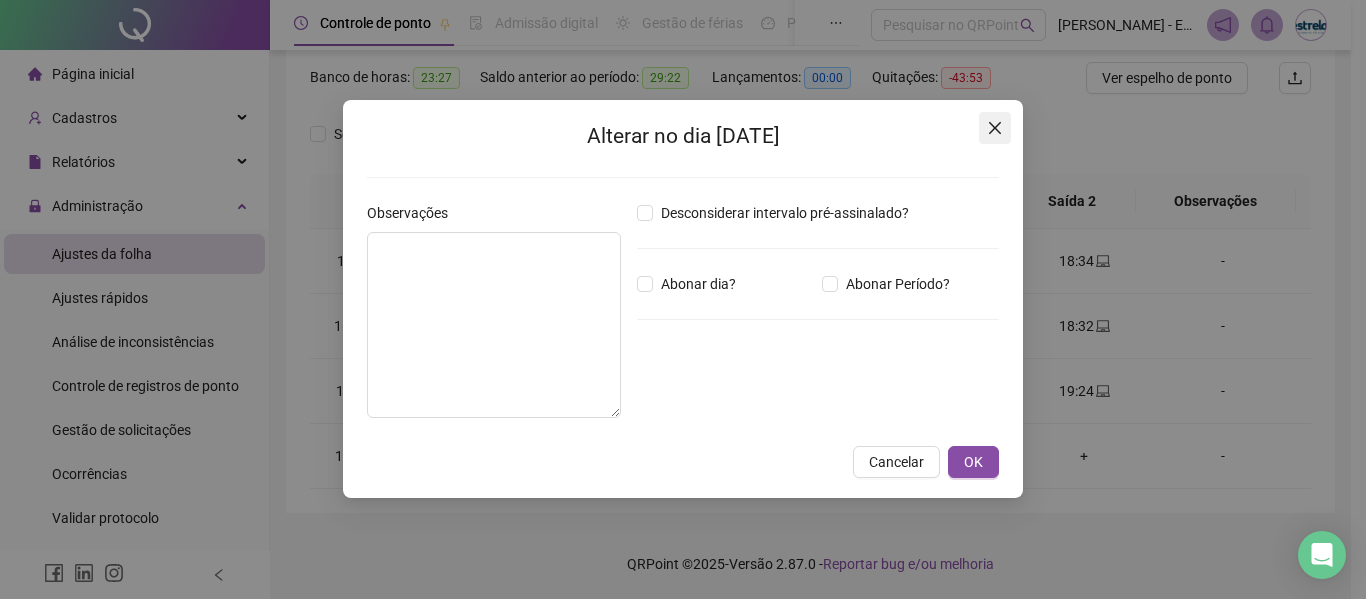 click 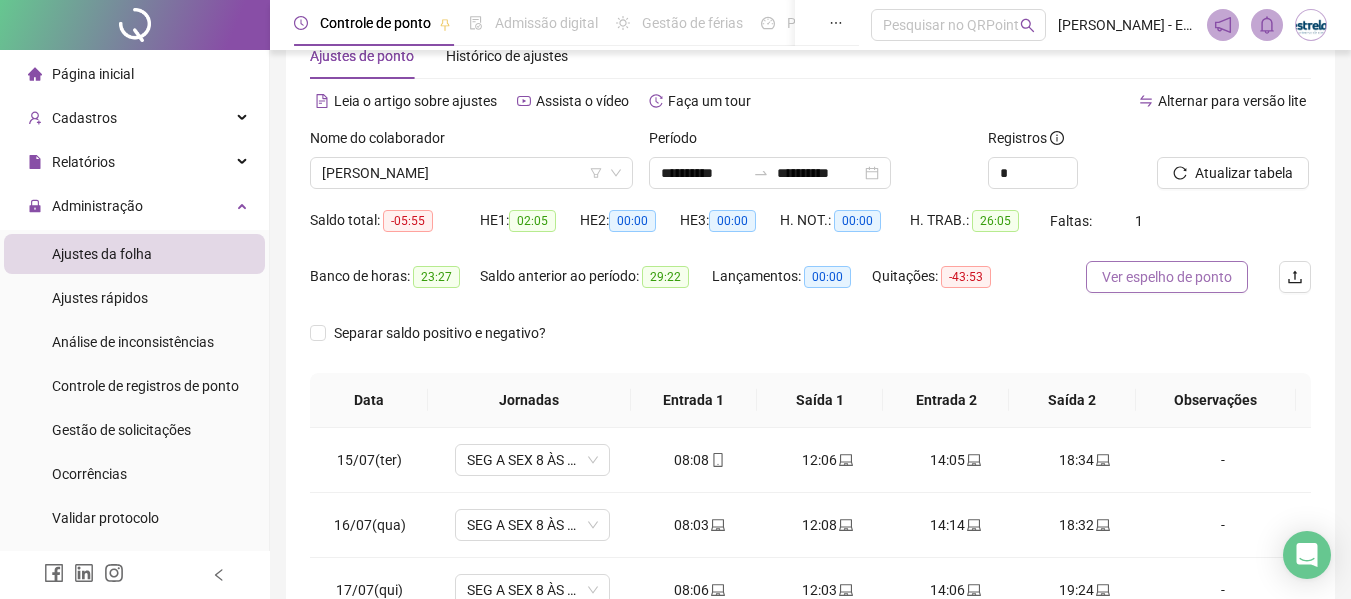 scroll, scrollTop: 56, scrollLeft: 0, axis: vertical 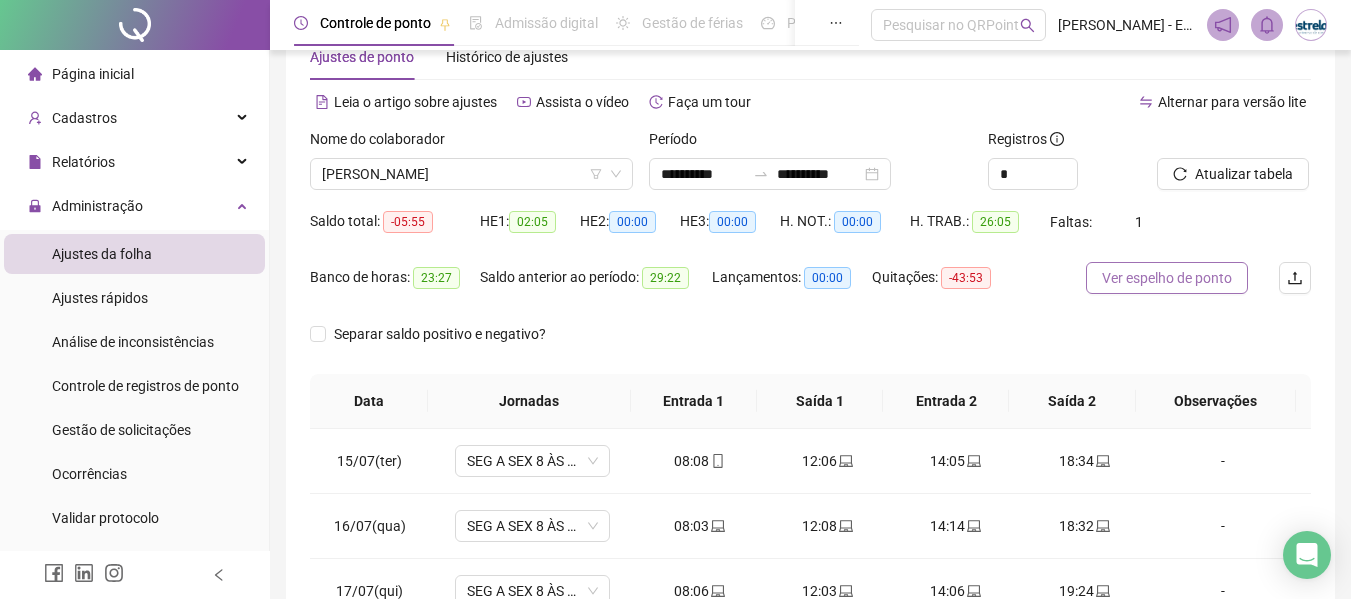 click on "Ver espelho de ponto" at bounding box center (1167, 278) 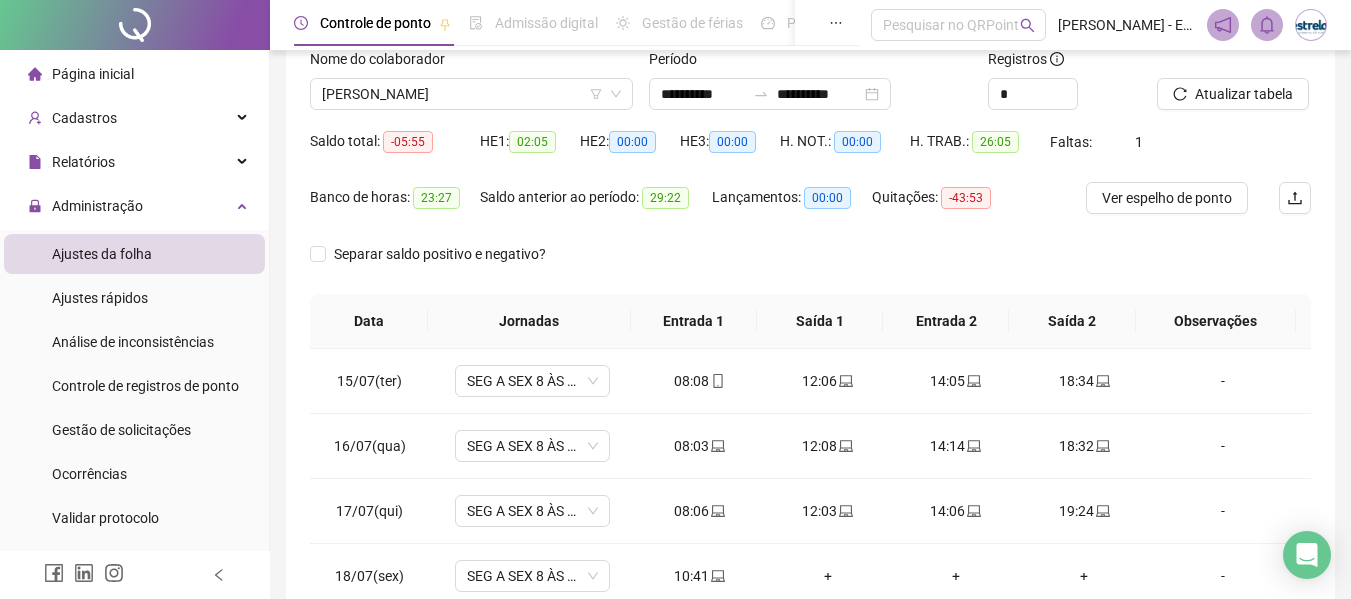 scroll, scrollTop: 256, scrollLeft: 0, axis: vertical 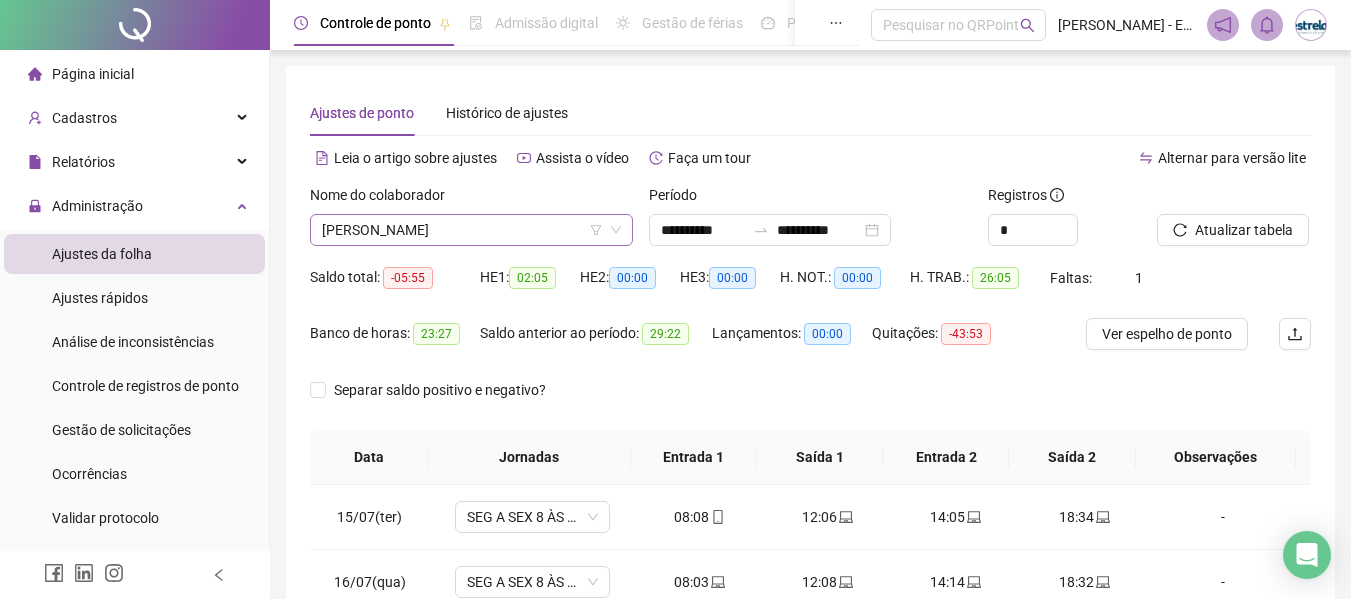 click on "[PERSON_NAME]" at bounding box center (471, 230) 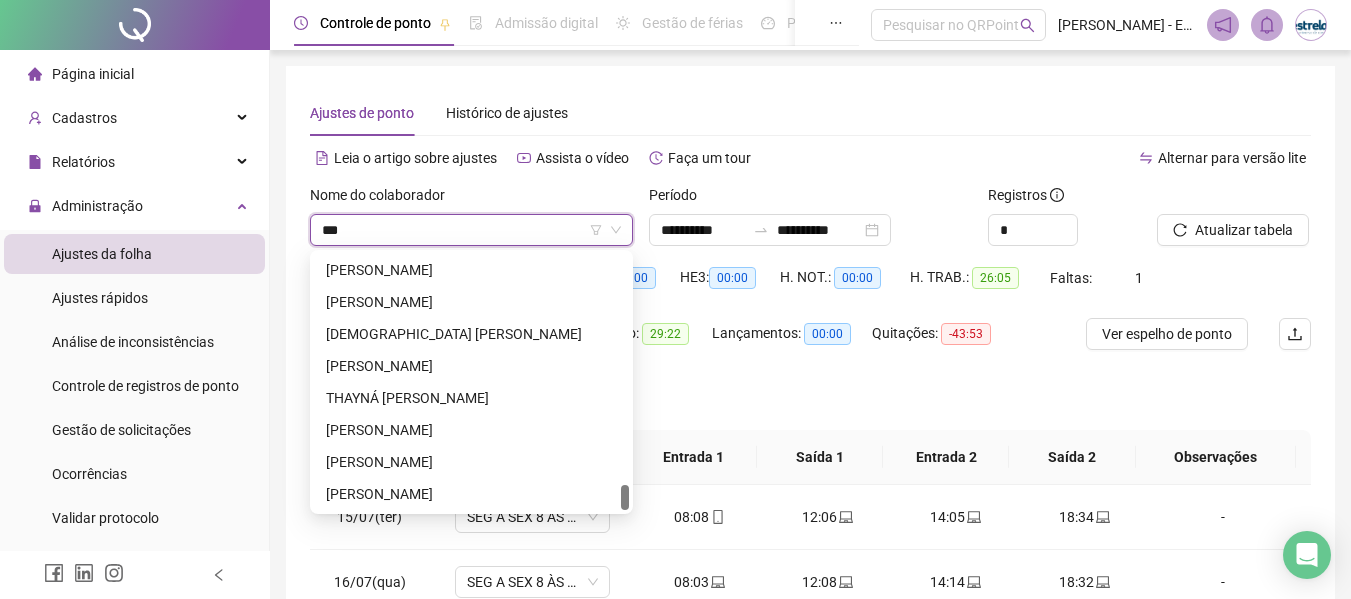 scroll, scrollTop: 128, scrollLeft: 0, axis: vertical 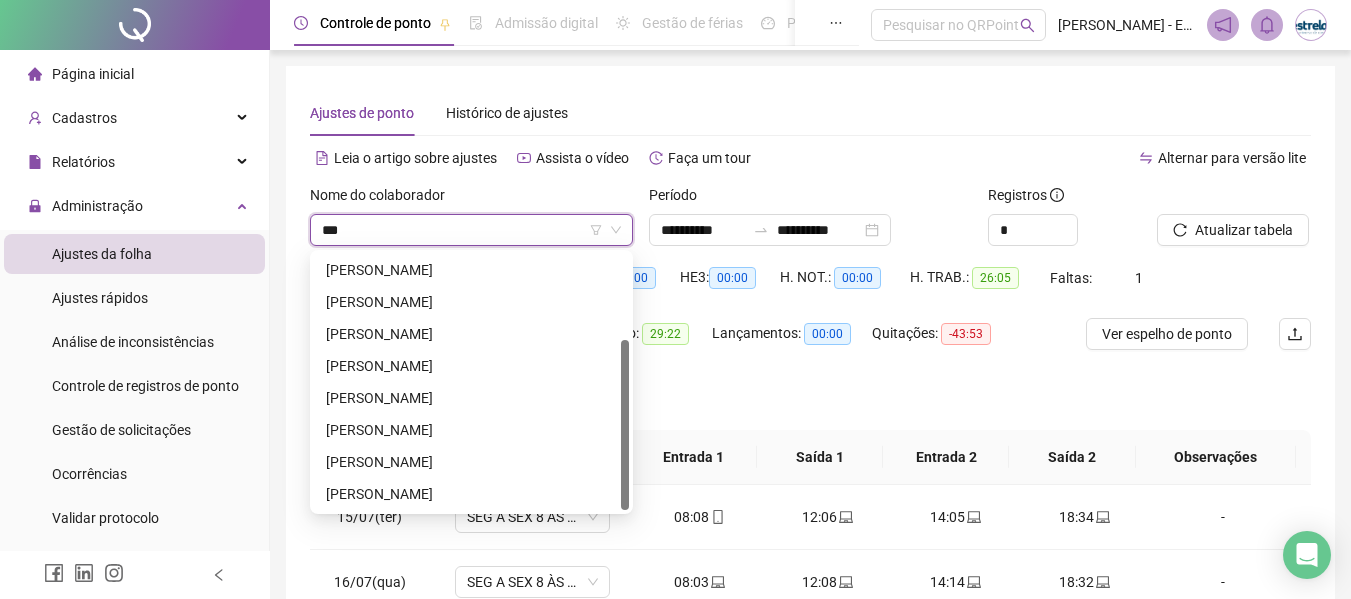 type on "****" 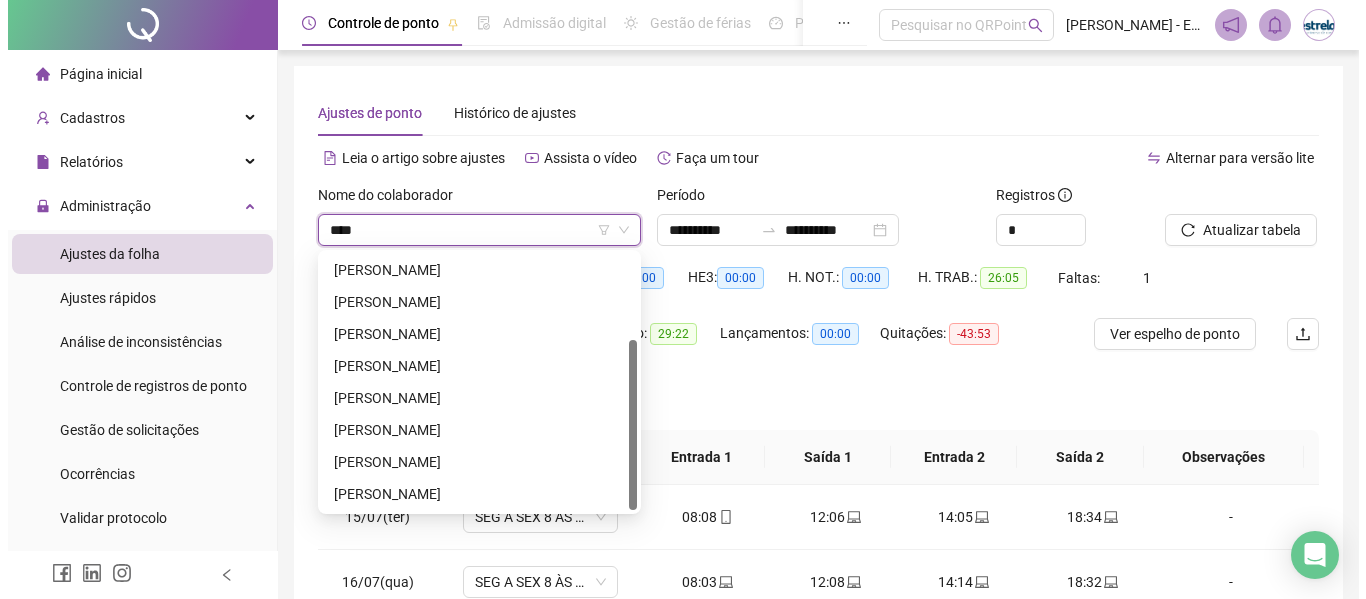 scroll, scrollTop: 0, scrollLeft: 0, axis: both 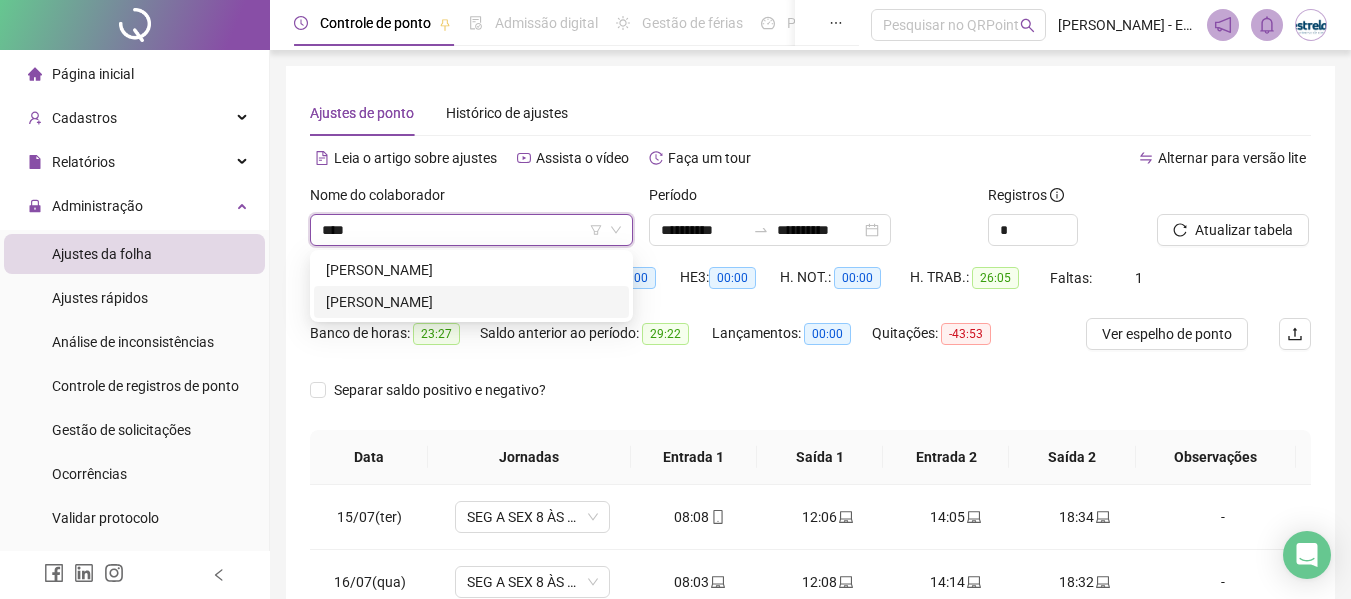 click on "[PERSON_NAME]" at bounding box center (471, 302) 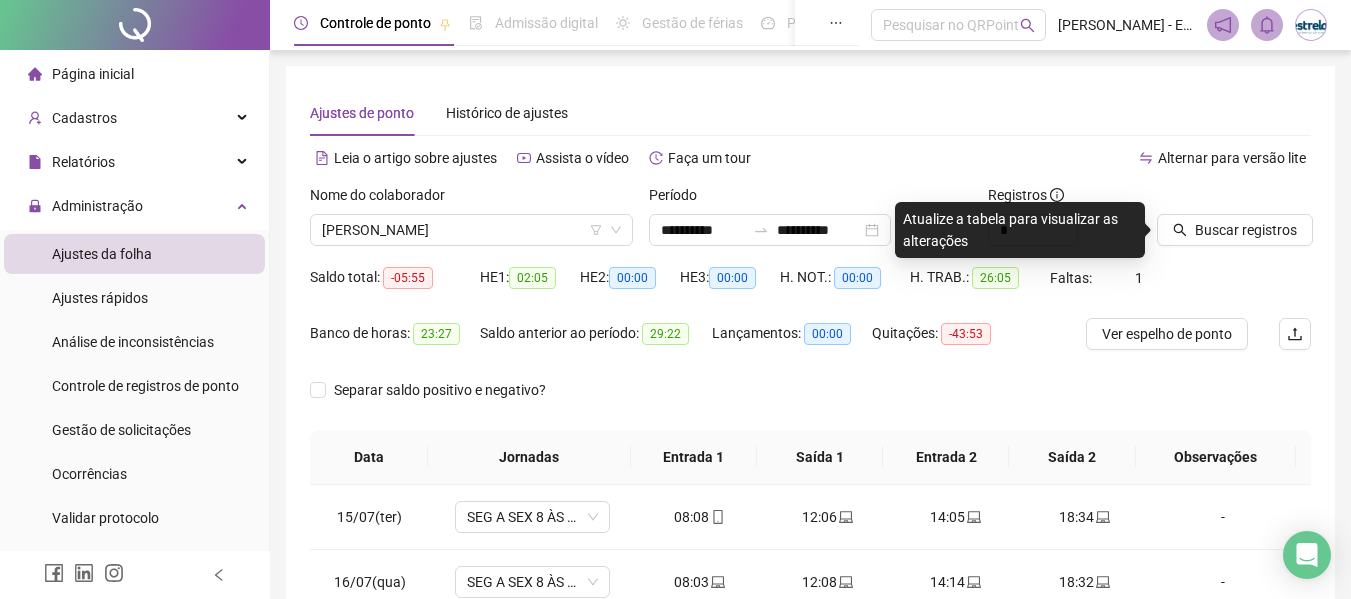 drag, startPoint x: 1195, startPoint y: 238, endPoint x: 1057, endPoint y: 198, distance: 143.6802 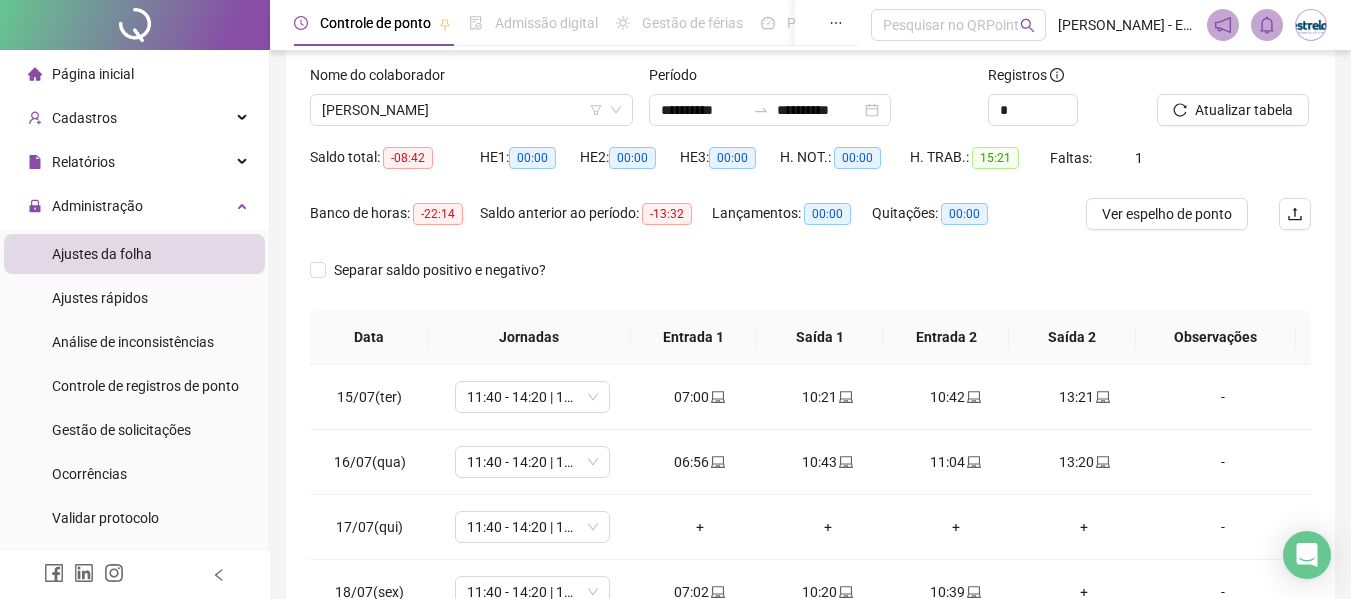 scroll, scrollTop: 256, scrollLeft: 0, axis: vertical 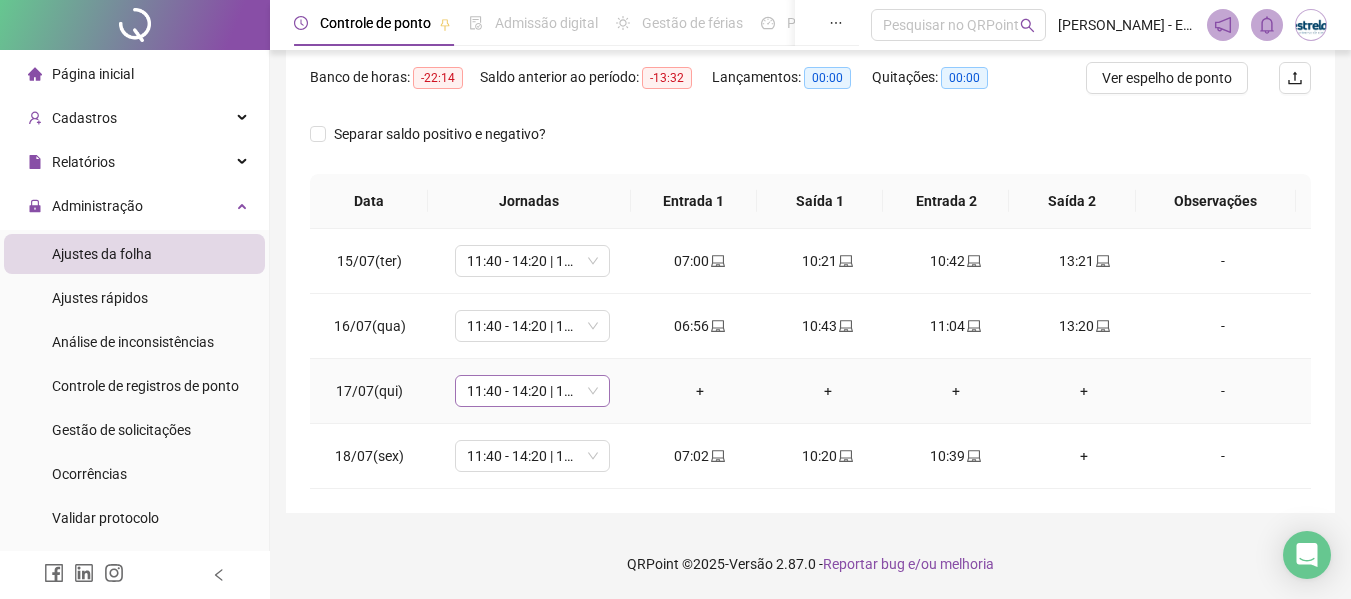 click on "11:40 - 14:20 | 14:40 - 18:00" at bounding box center [532, 391] 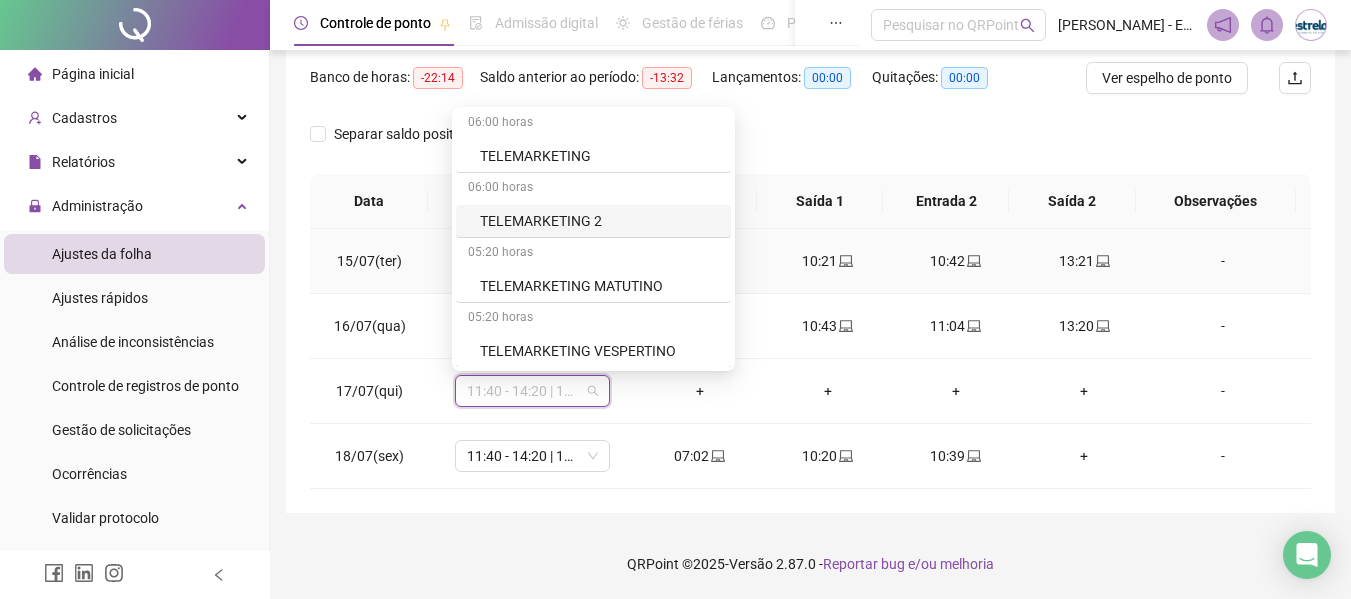 scroll, scrollTop: 1694, scrollLeft: 0, axis: vertical 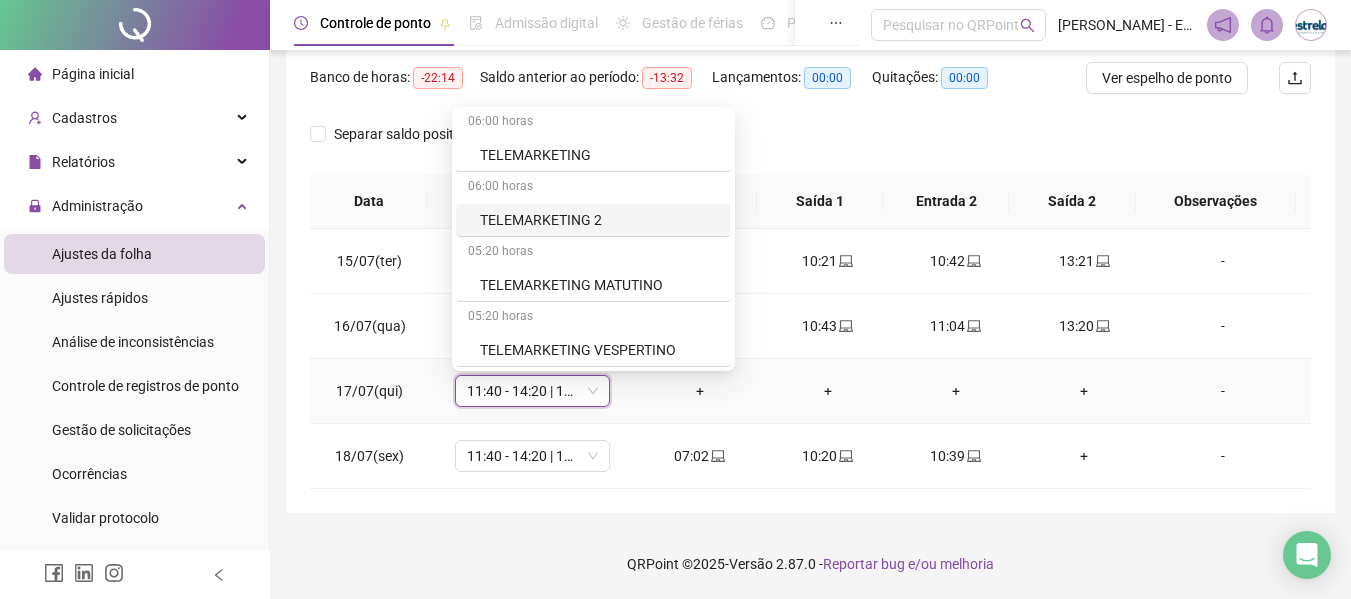 click on "-" at bounding box center [1229, 391] 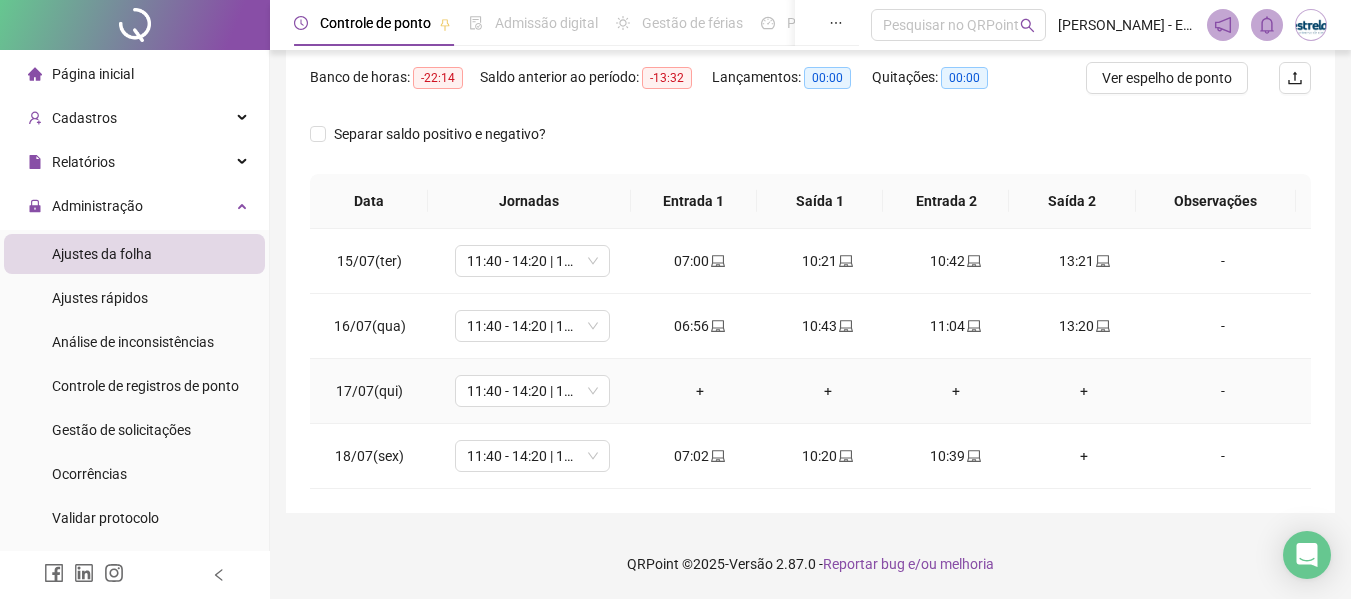 click on "-" at bounding box center [1223, 391] 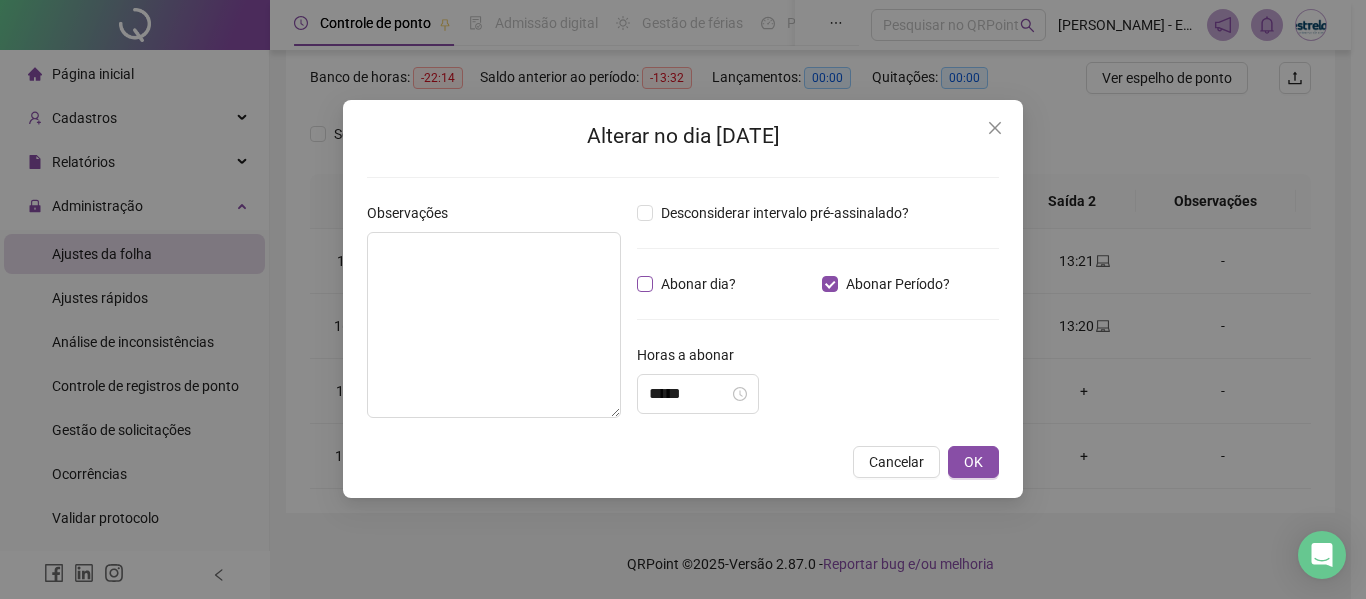 click on "Abonar dia?" at bounding box center (698, 284) 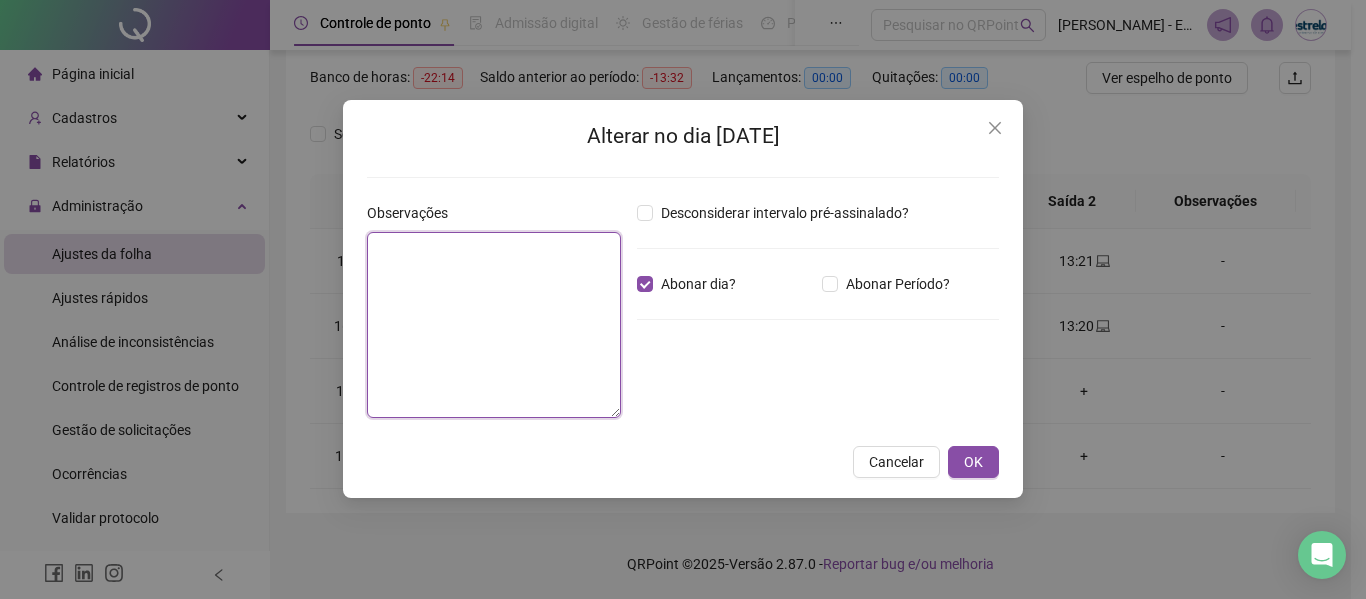 click at bounding box center (494, 325) 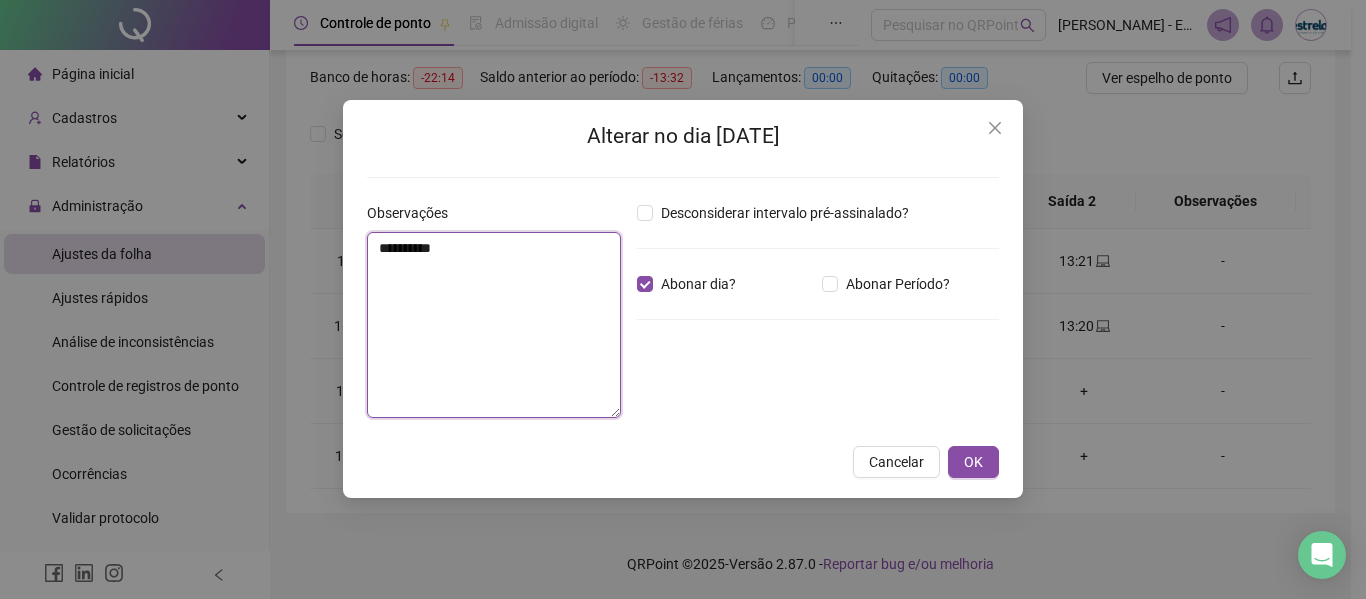 drag, startPoint x: 332, startPoint y: 262, endPoint x: 290, endPoint y: 262, distance: 42 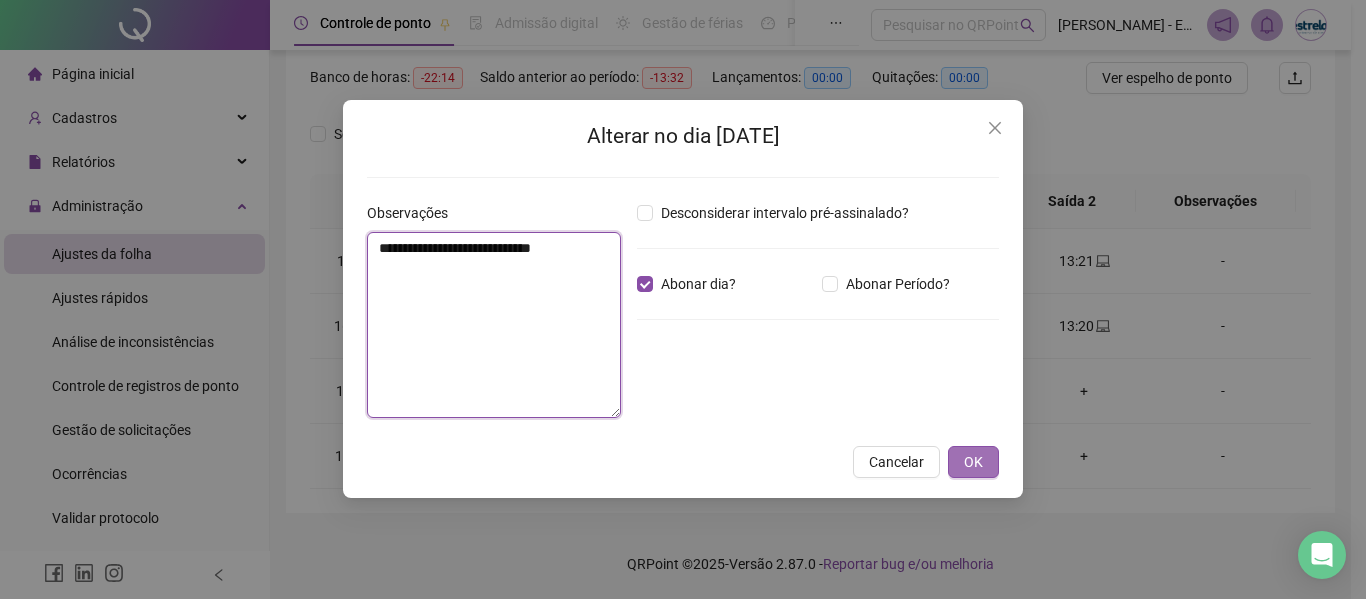 type on "**********" 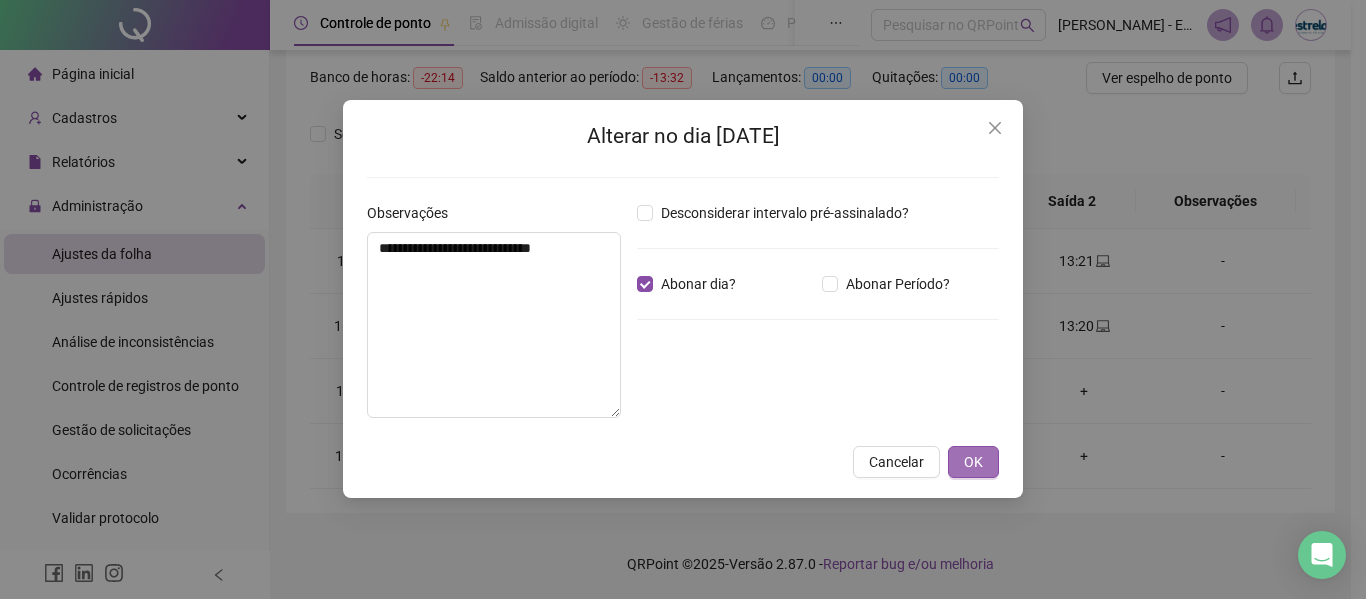 click on "OK" at bounding box center [973, 462] 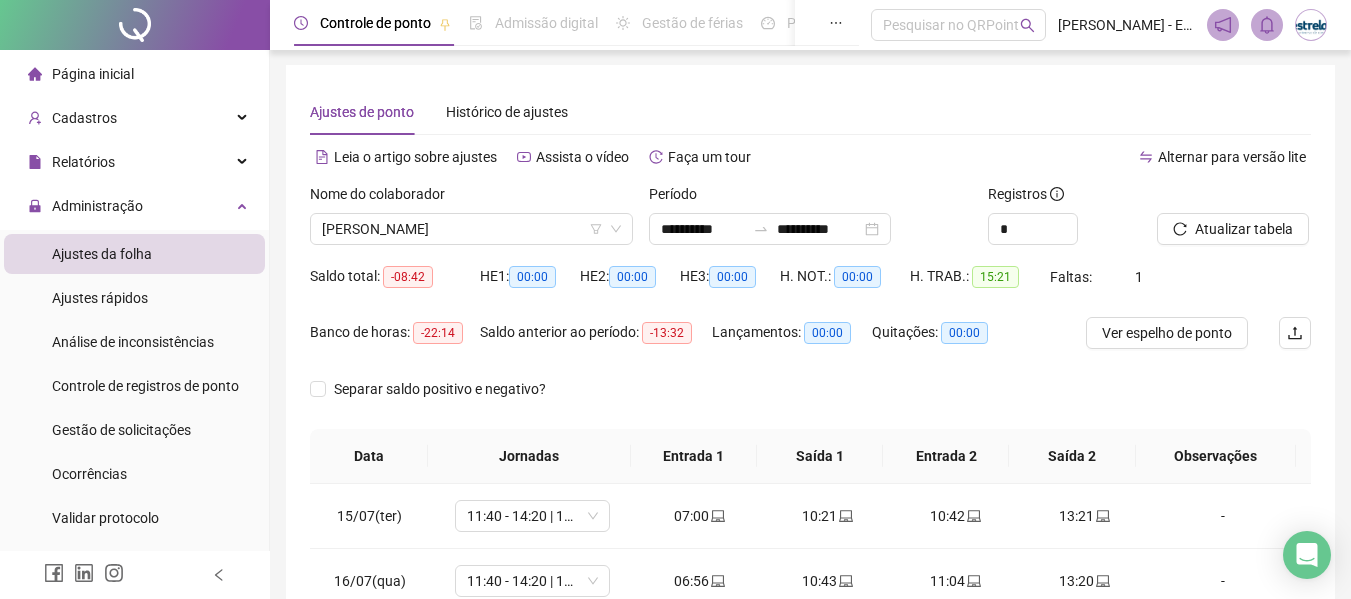 scroll, scrollTop: 0, scrollLeft: 0, axis: both 